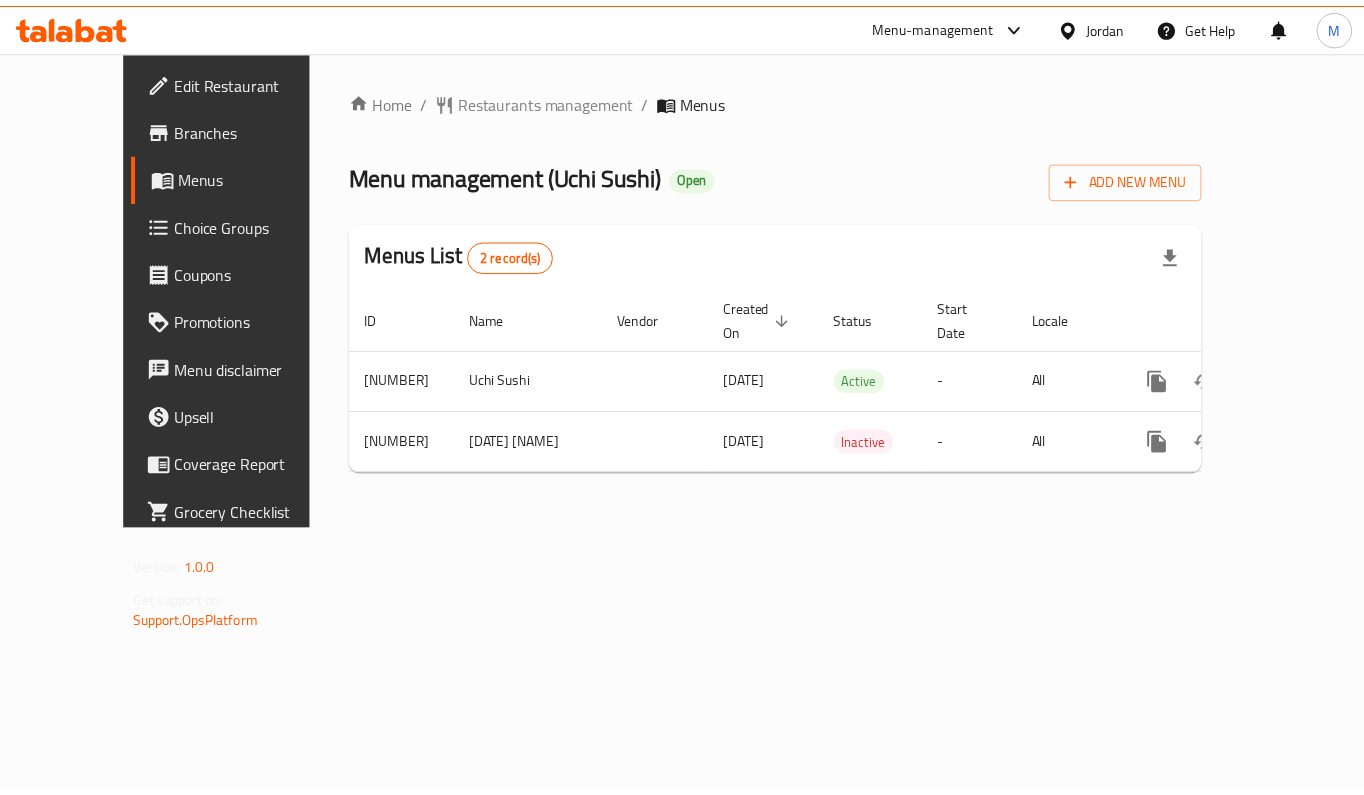 scroll, scrollTop: 0, scrollLeft: 0, axis: both 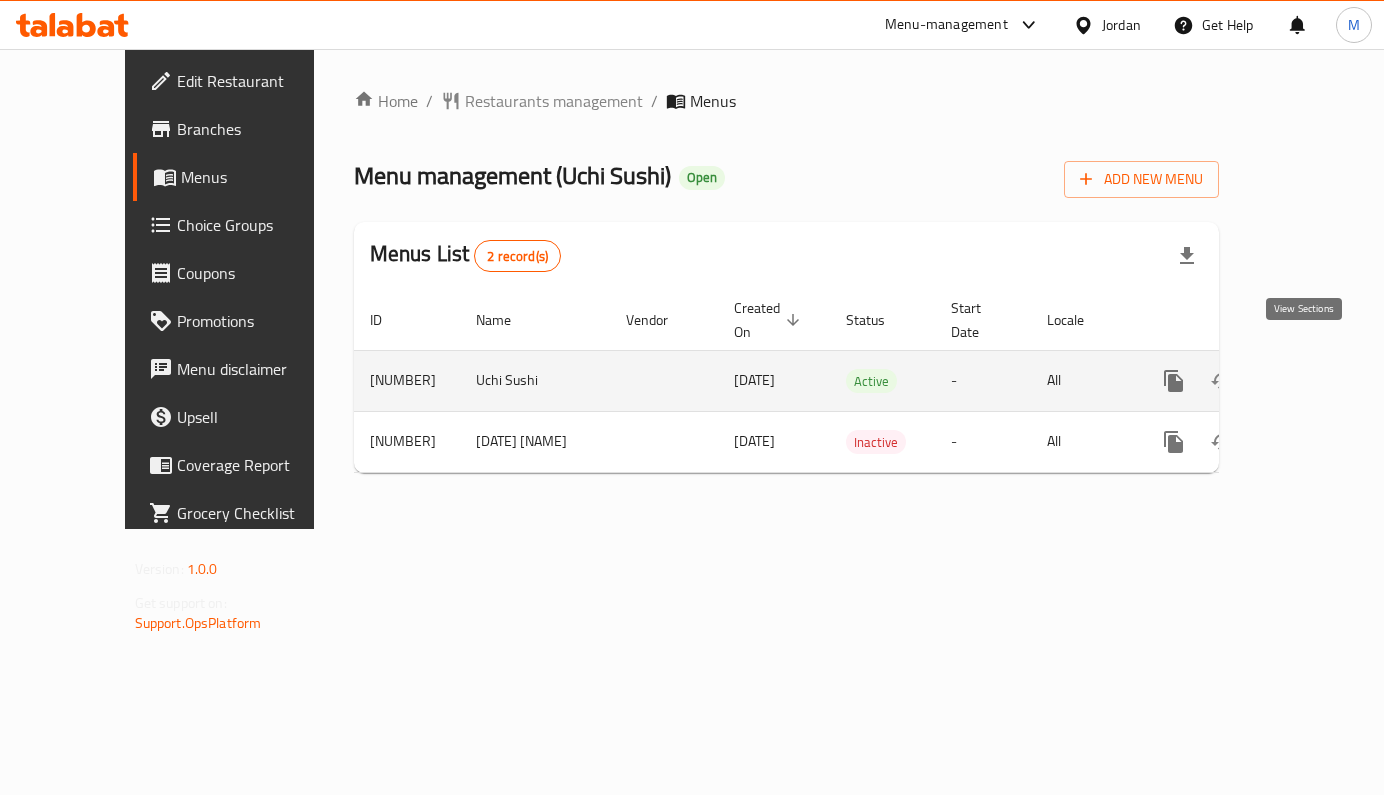 click at bounding box center [1318, 381] 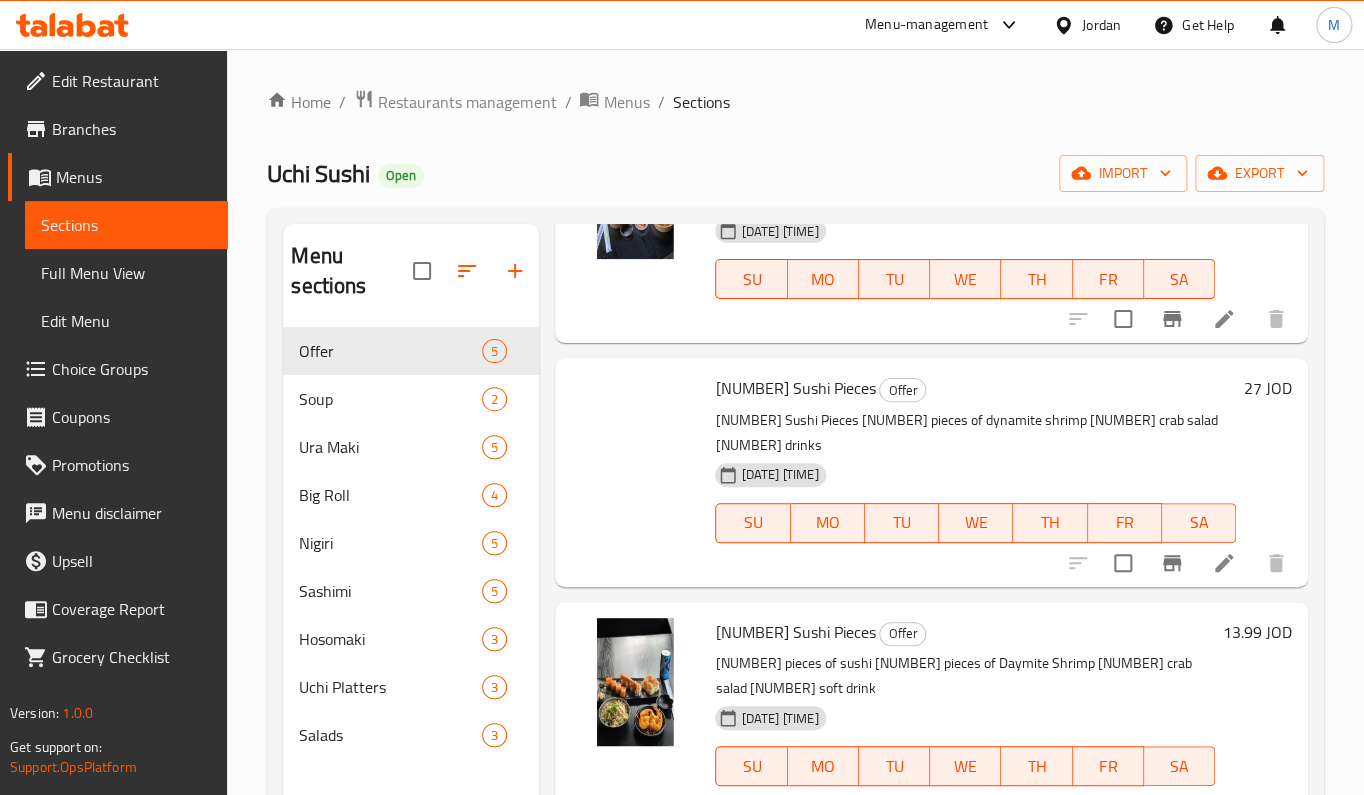 scroll, scrollTop: 133, scrollLeft: 0, axis: vertical 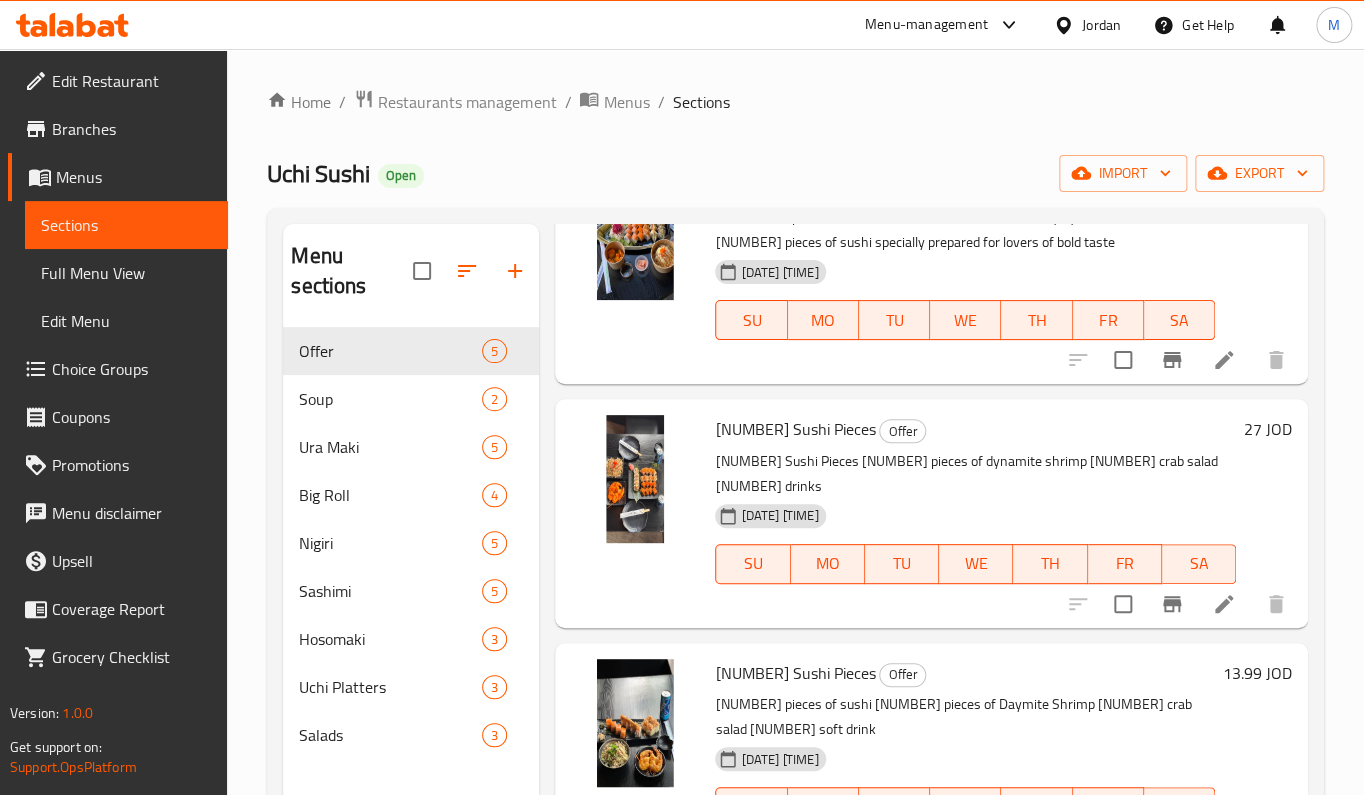 click on "[NUMBER]   JOD" at bounding box center [1264, 513] 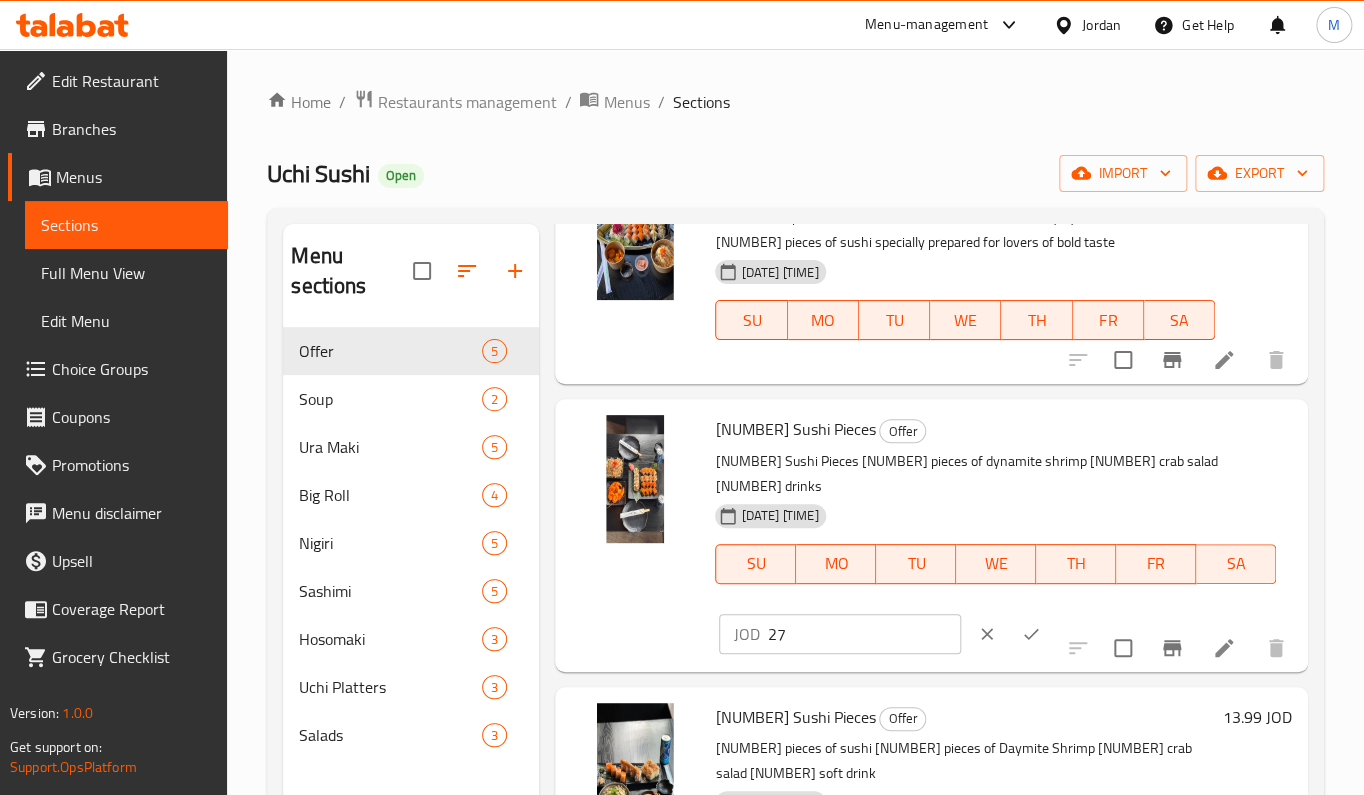 click on "27" at bounding box center (864, 634) 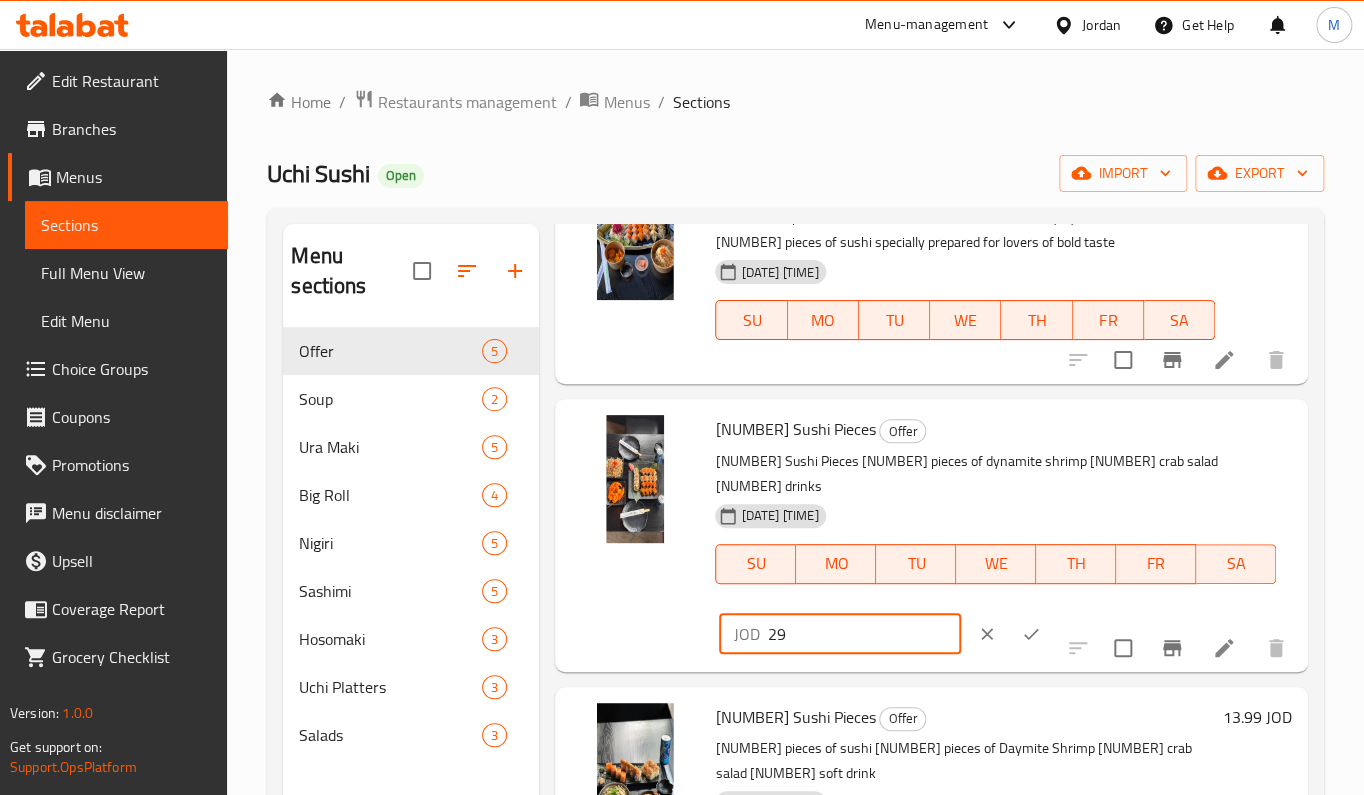 type on "29" 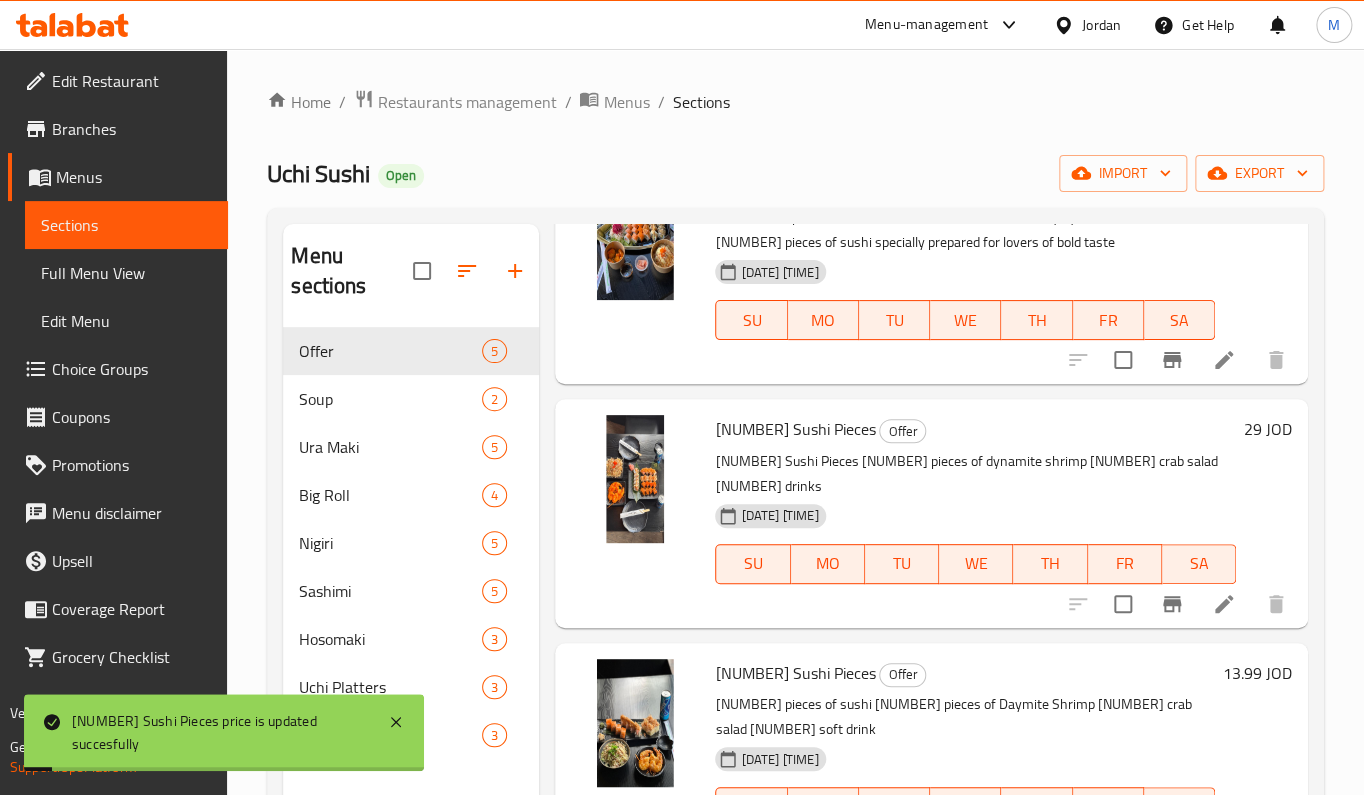 scroll, scrollTop: 0, scrollLeft: 0, axis: both 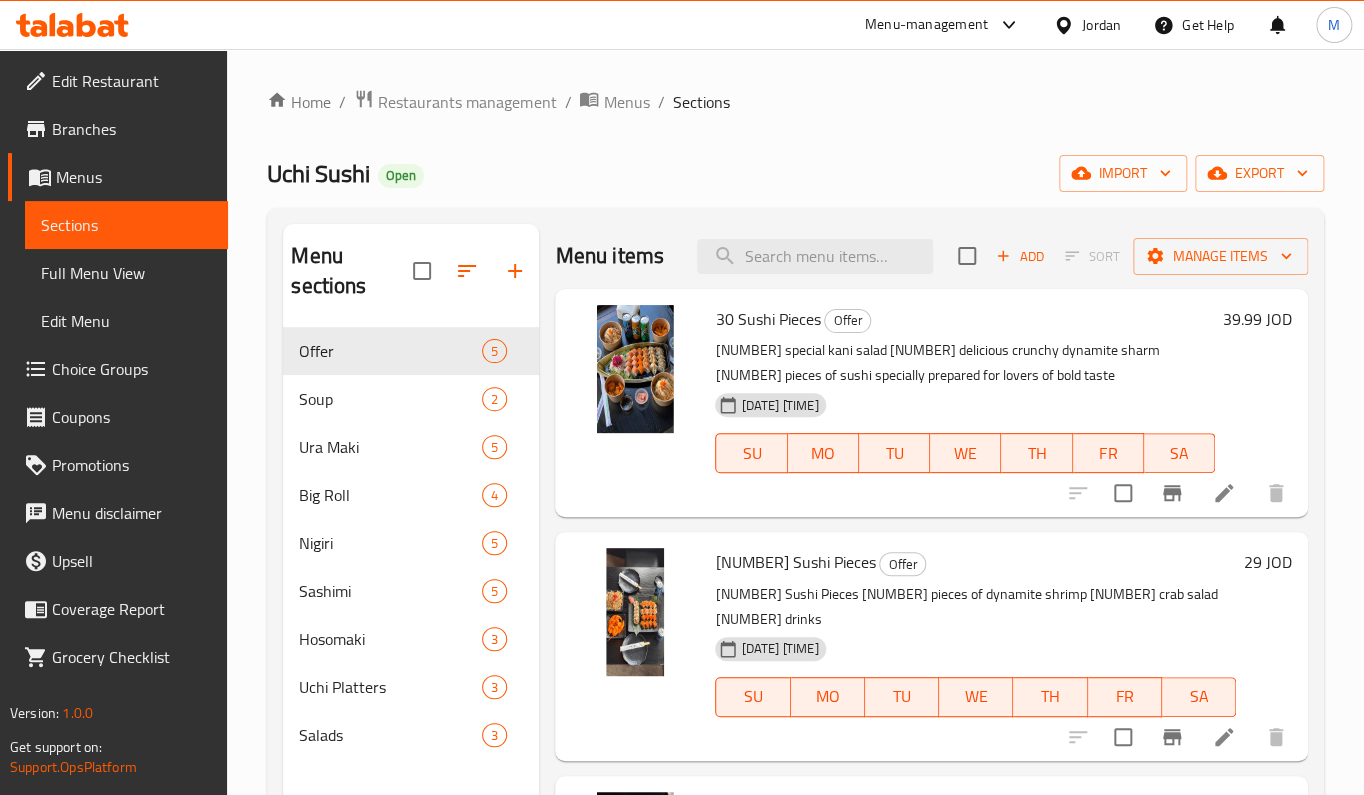click on "[NUMBER].[NUMBER]   JOD" at bounding box center [1257, 319] 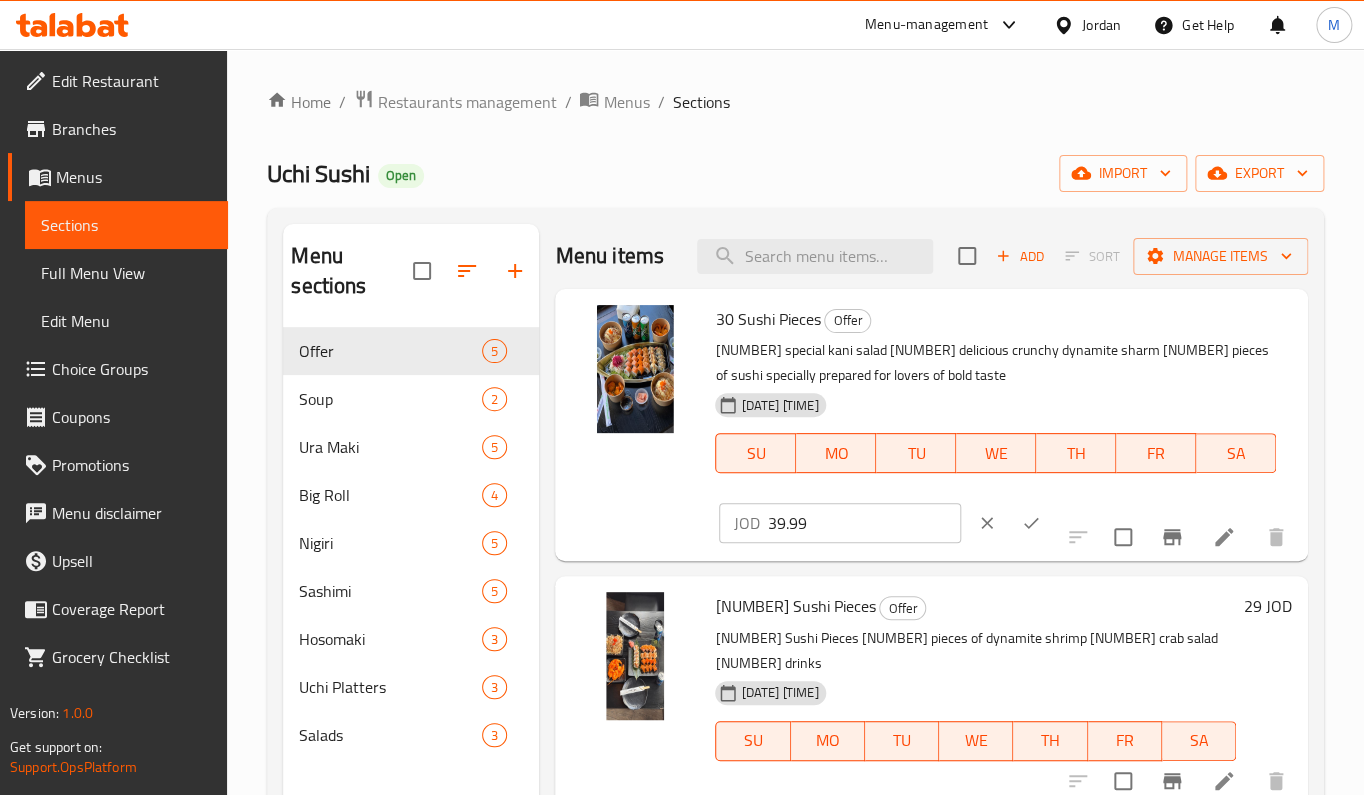 click at bounding box center [1031, 523] 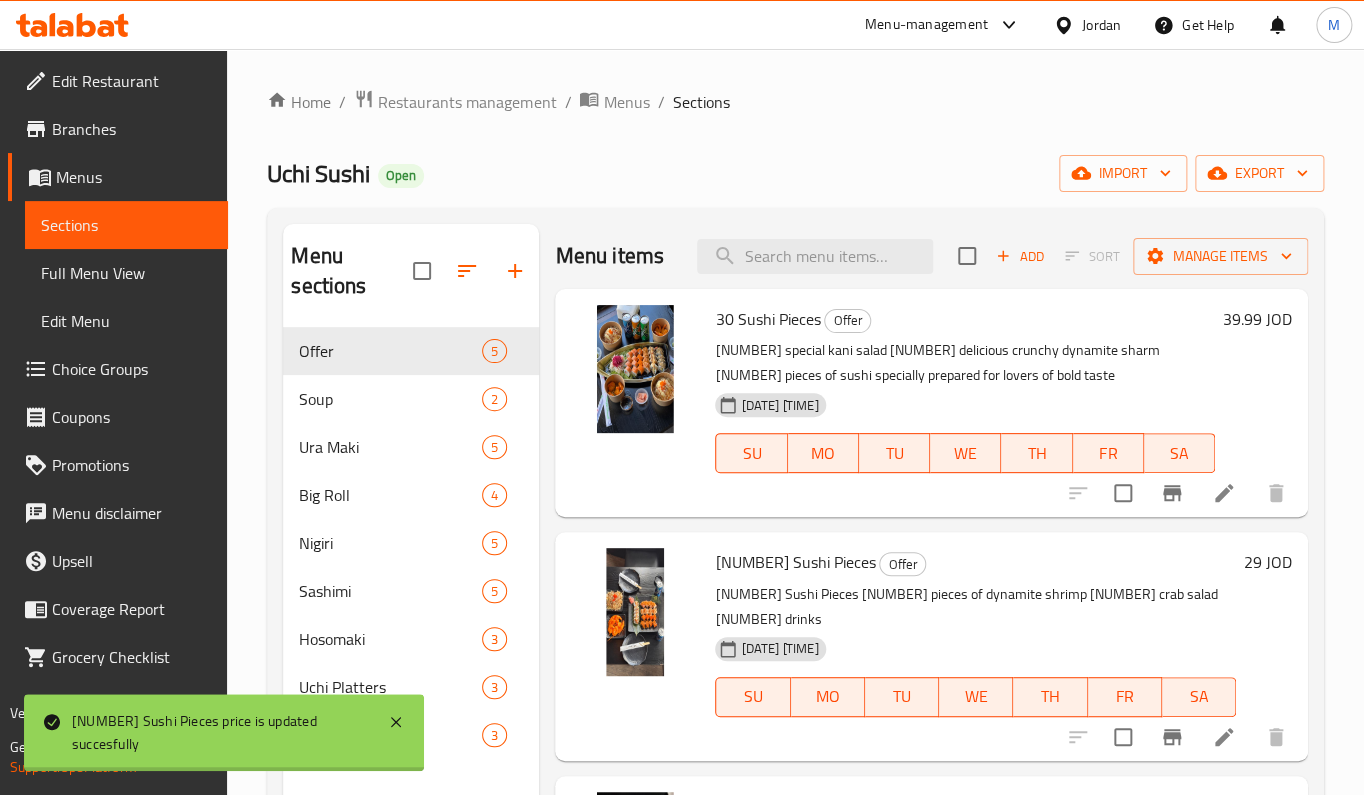 scroll, scrollTop: 372, scrollLeft: 0, axis: vertical 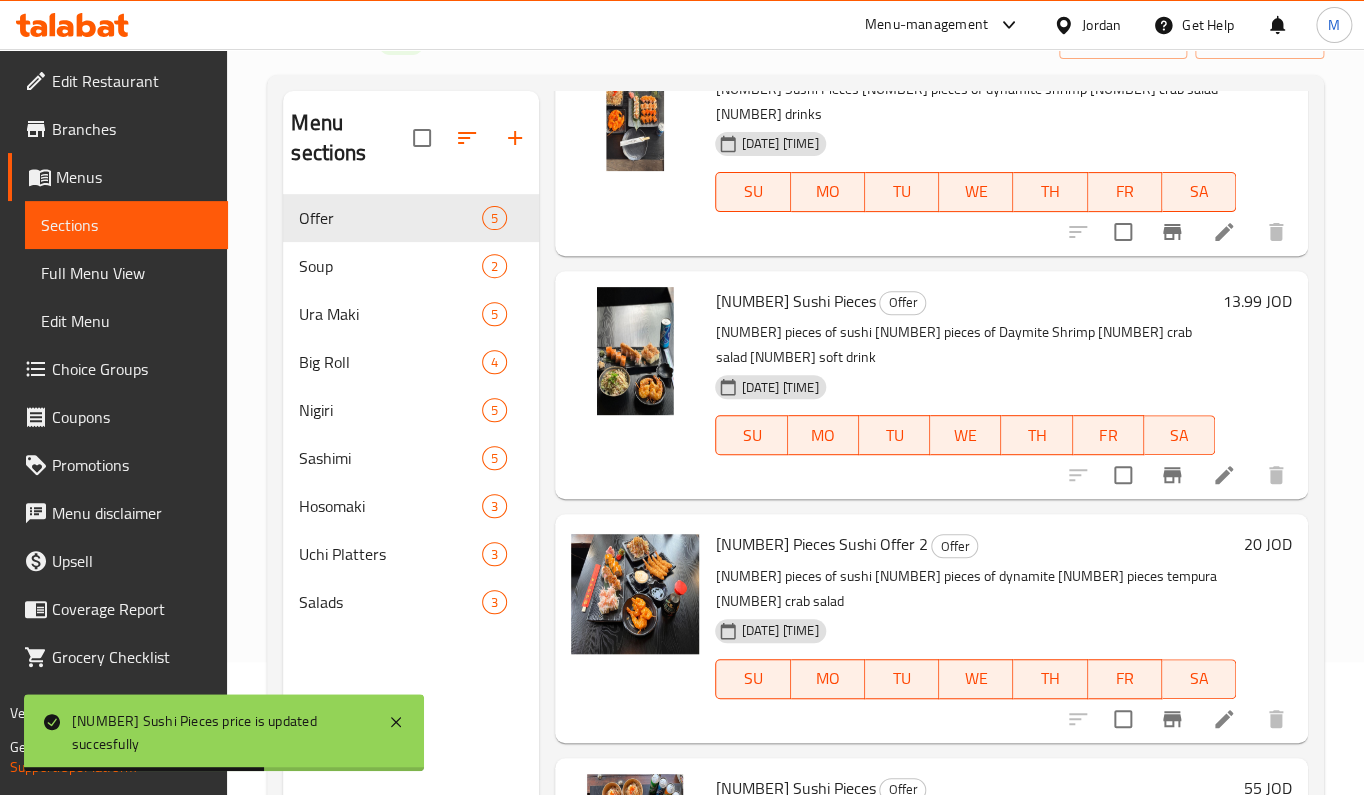 click on "[NUMBER].[NUMBER]   JOD" at bounding box center (1257, 301) 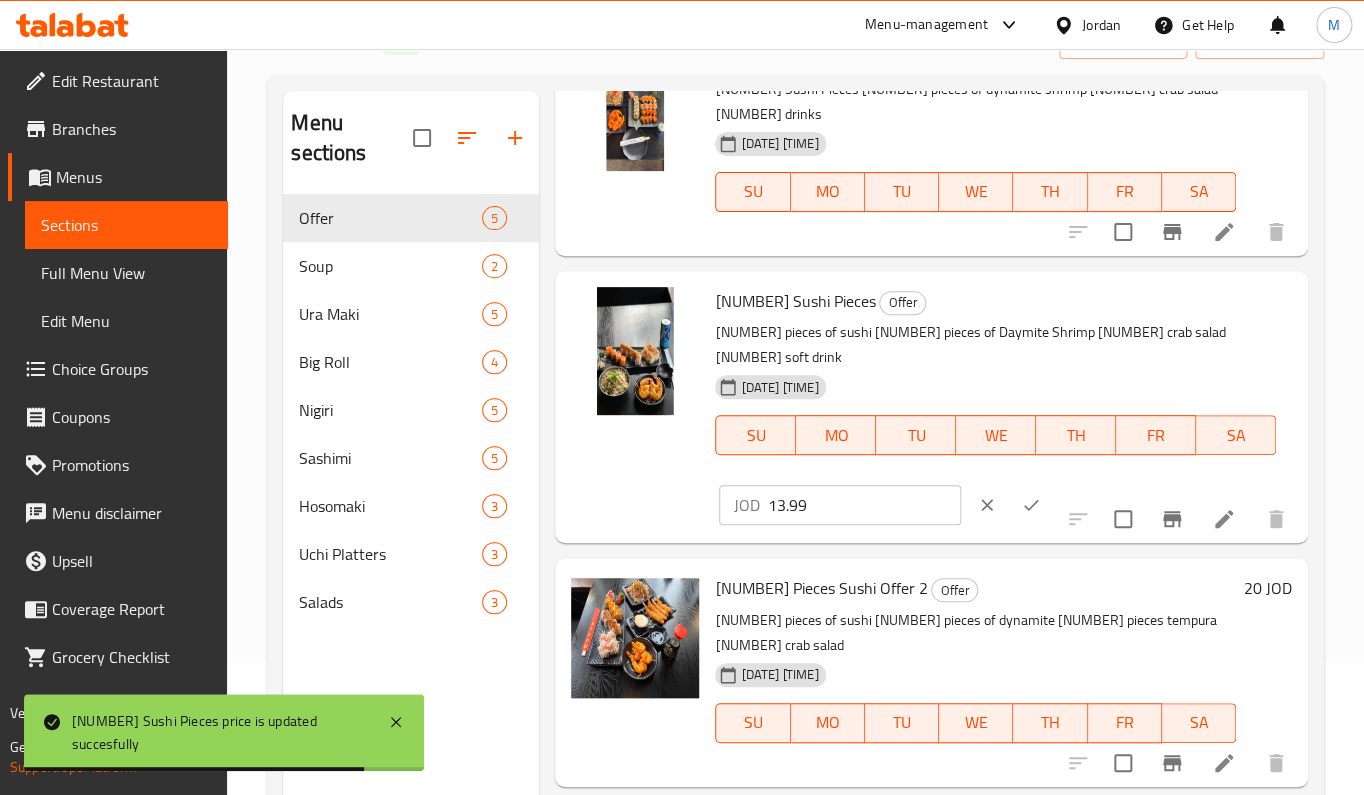 click on "13.99" at bounding box center [864, 505] 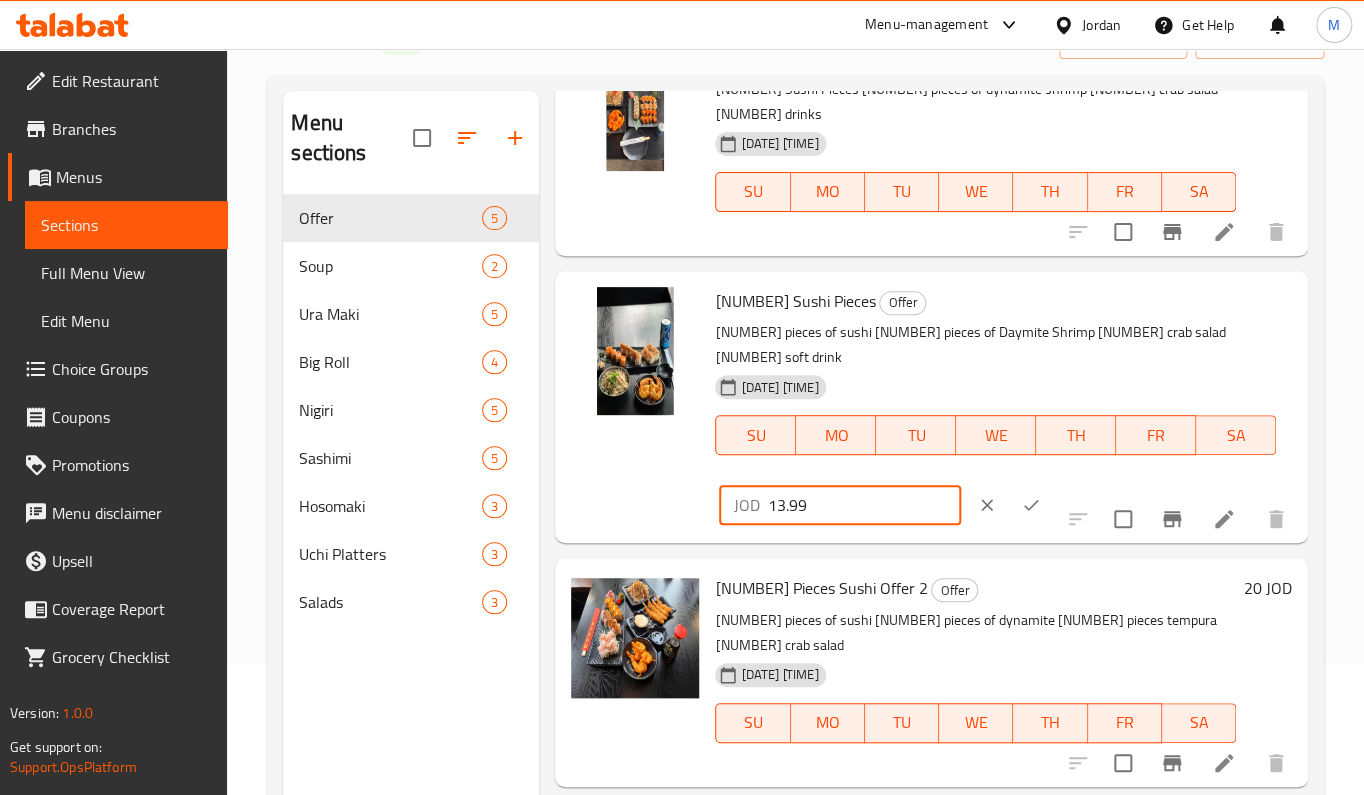 drag, startPoint x: 776, startPoint y: 456, endPoint x: 784, endPoint y: 463, distance: 10.630146 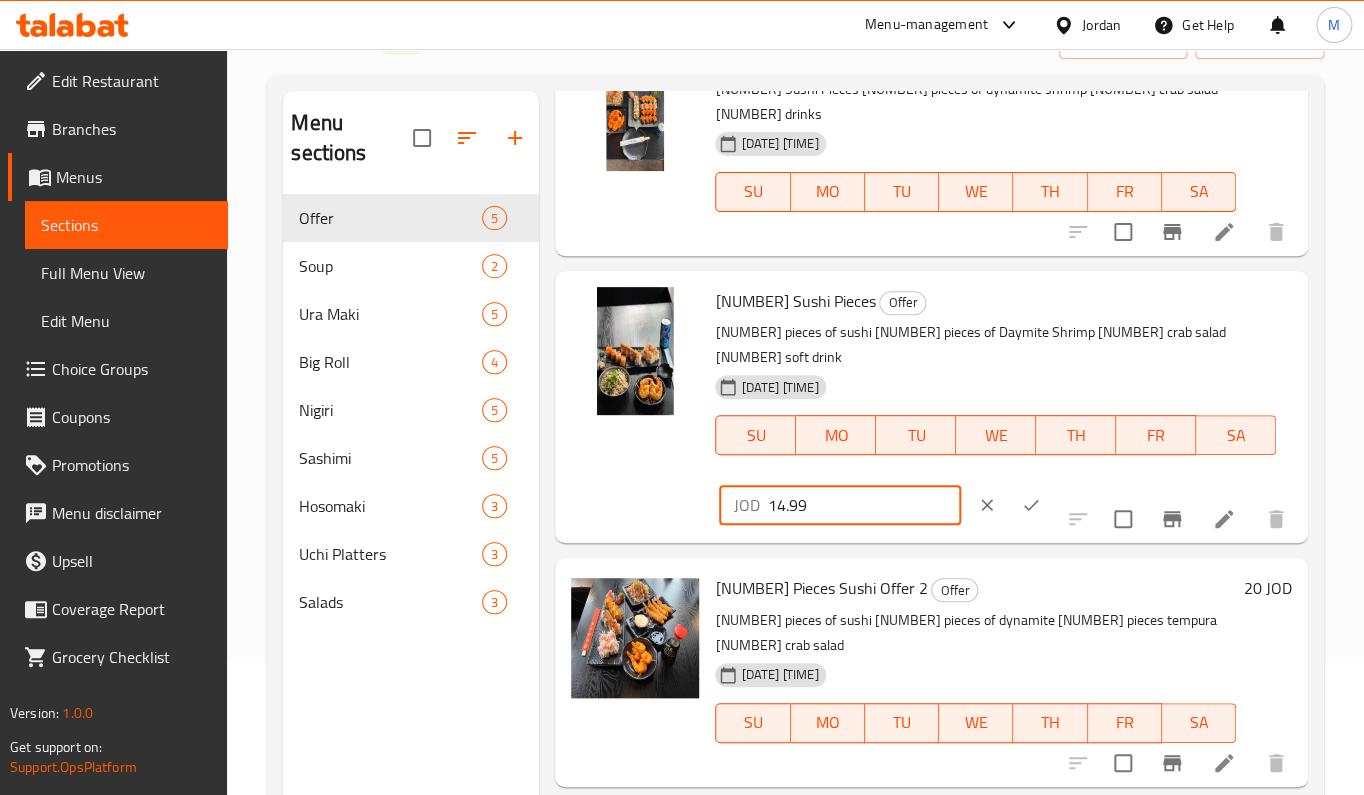 type on "14.99" 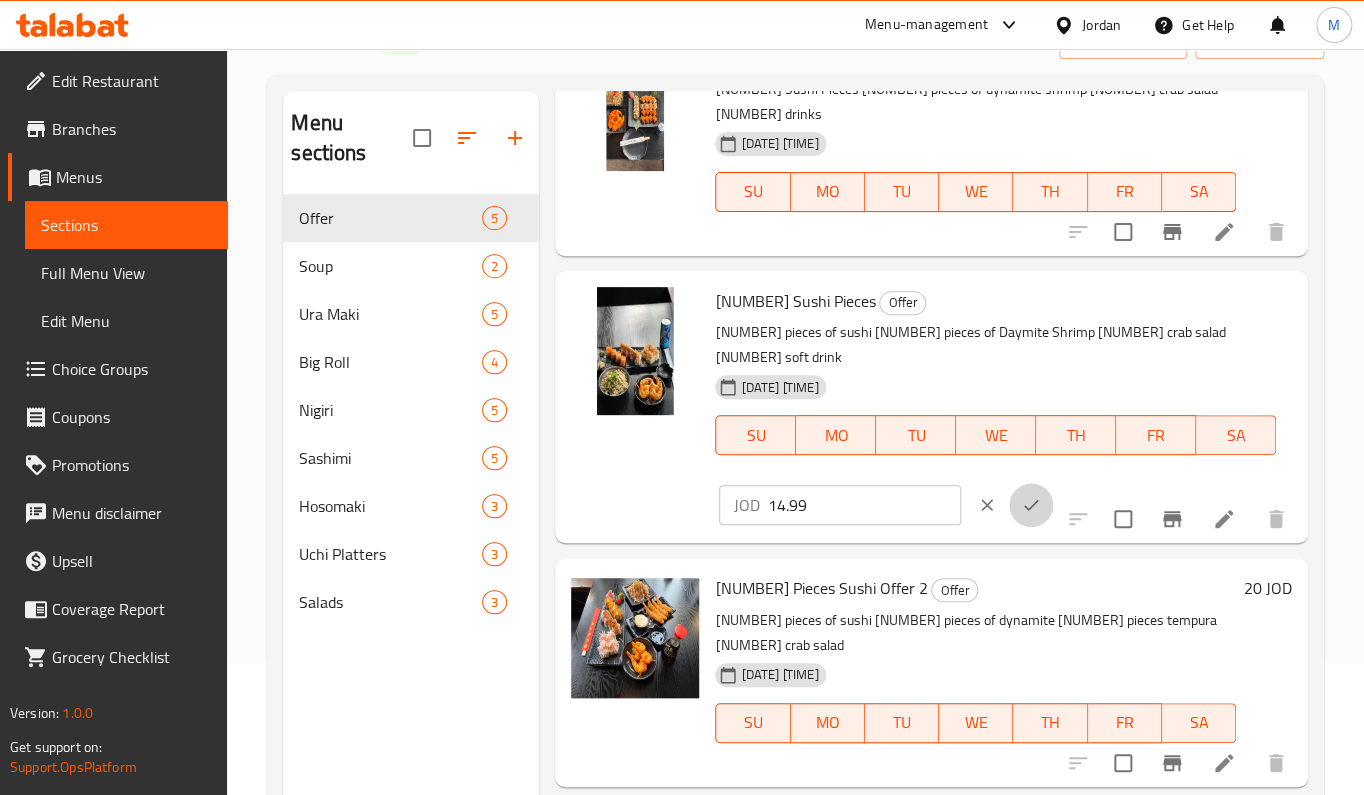 click at bounding box center [1031, 505] 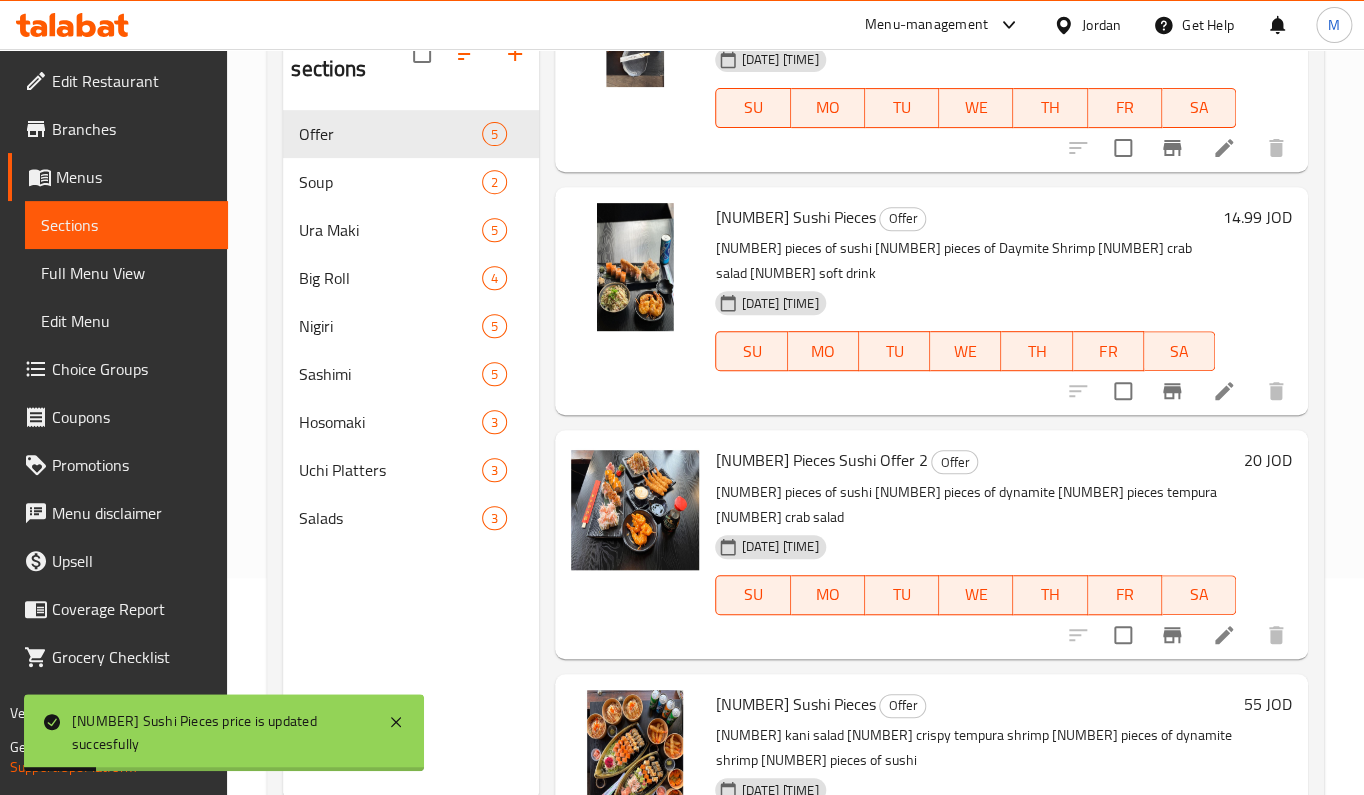scroll, scrollTop: 280, scrollLeft: 0, axis: vertical 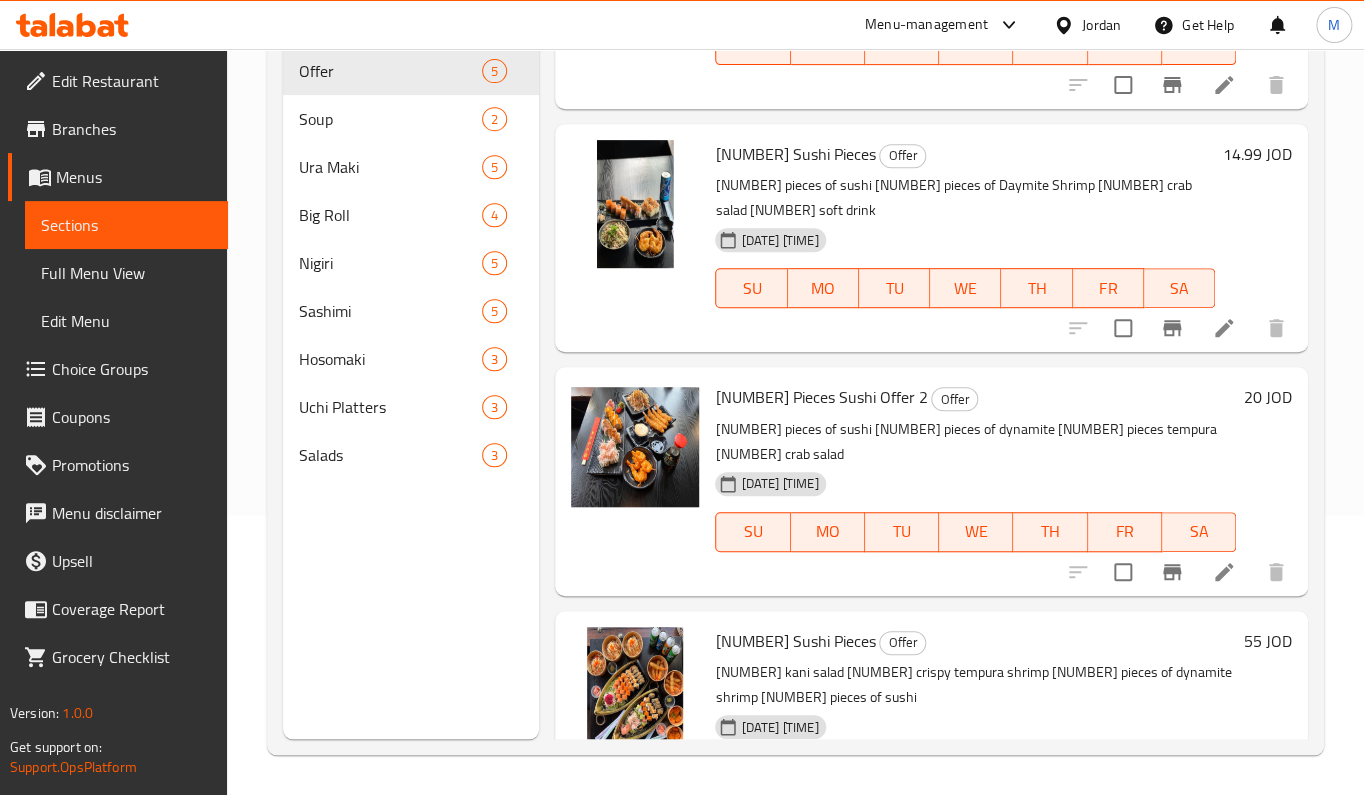 click on "[NUMBER]   JOD" at bounding box center (1268, 641) 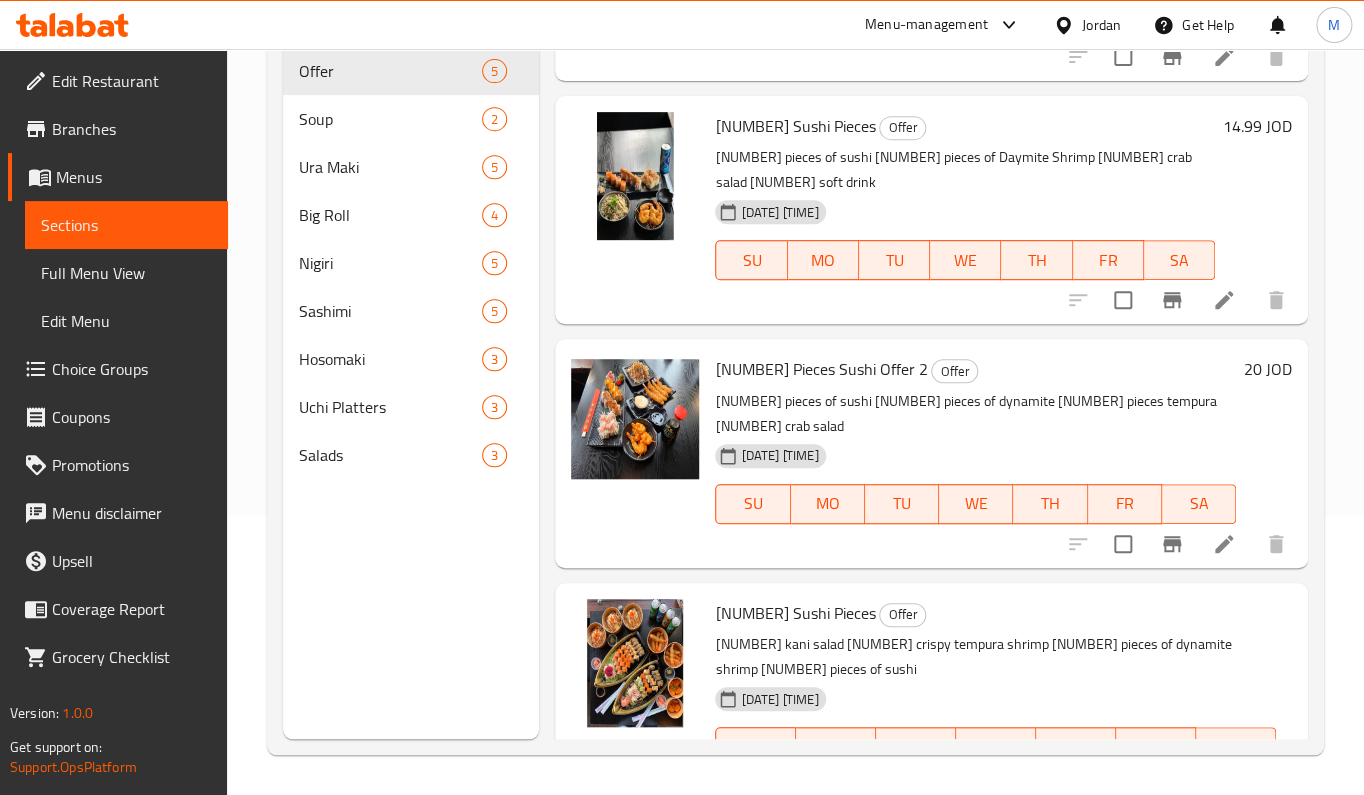 scroll, scrollTop: 416, scrollLeft: 0, axis: vertical 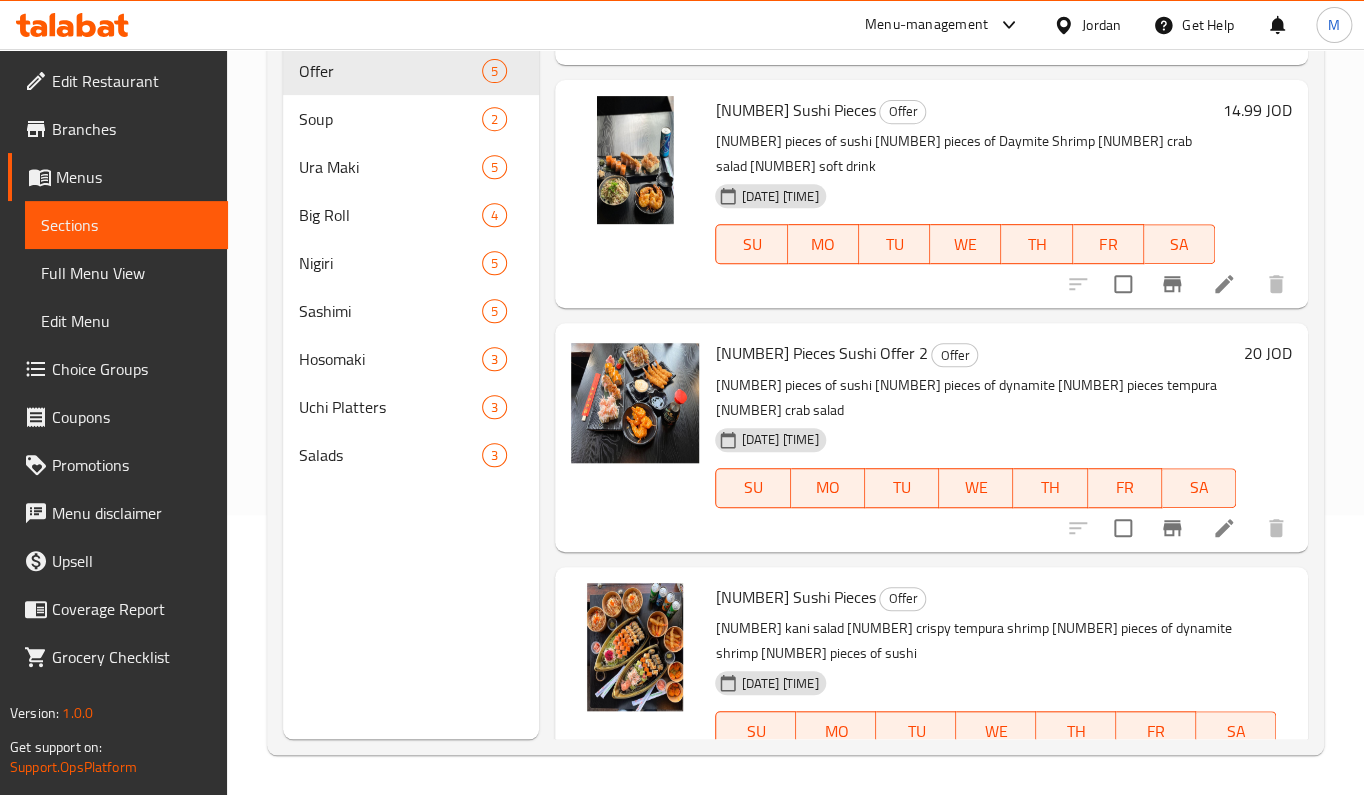 drag, startPoint x: 819, startPoint y: 709, endPoint x: 807, endPoint y: 703, distance: 13.416408 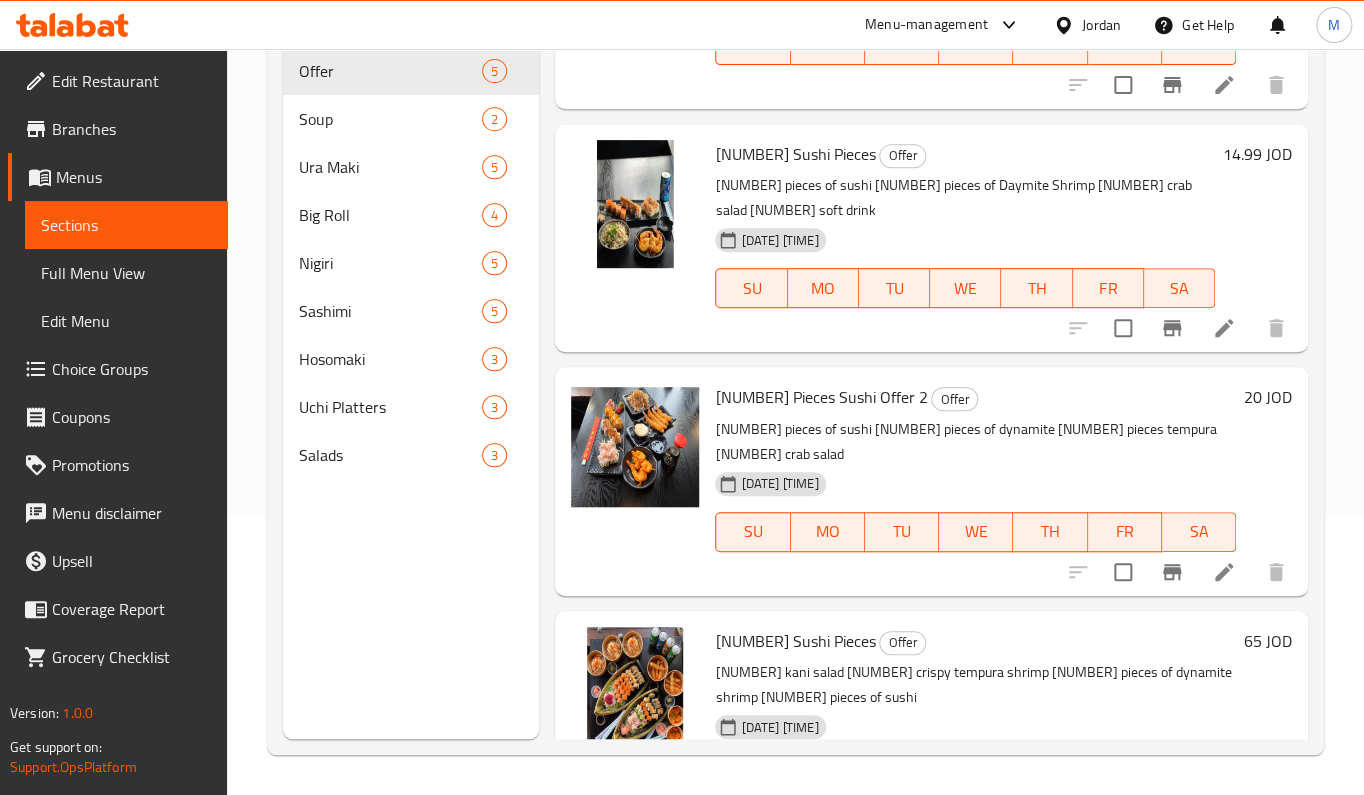 scroll, scrollTop: 0, scrollLeft: 0, axis: both 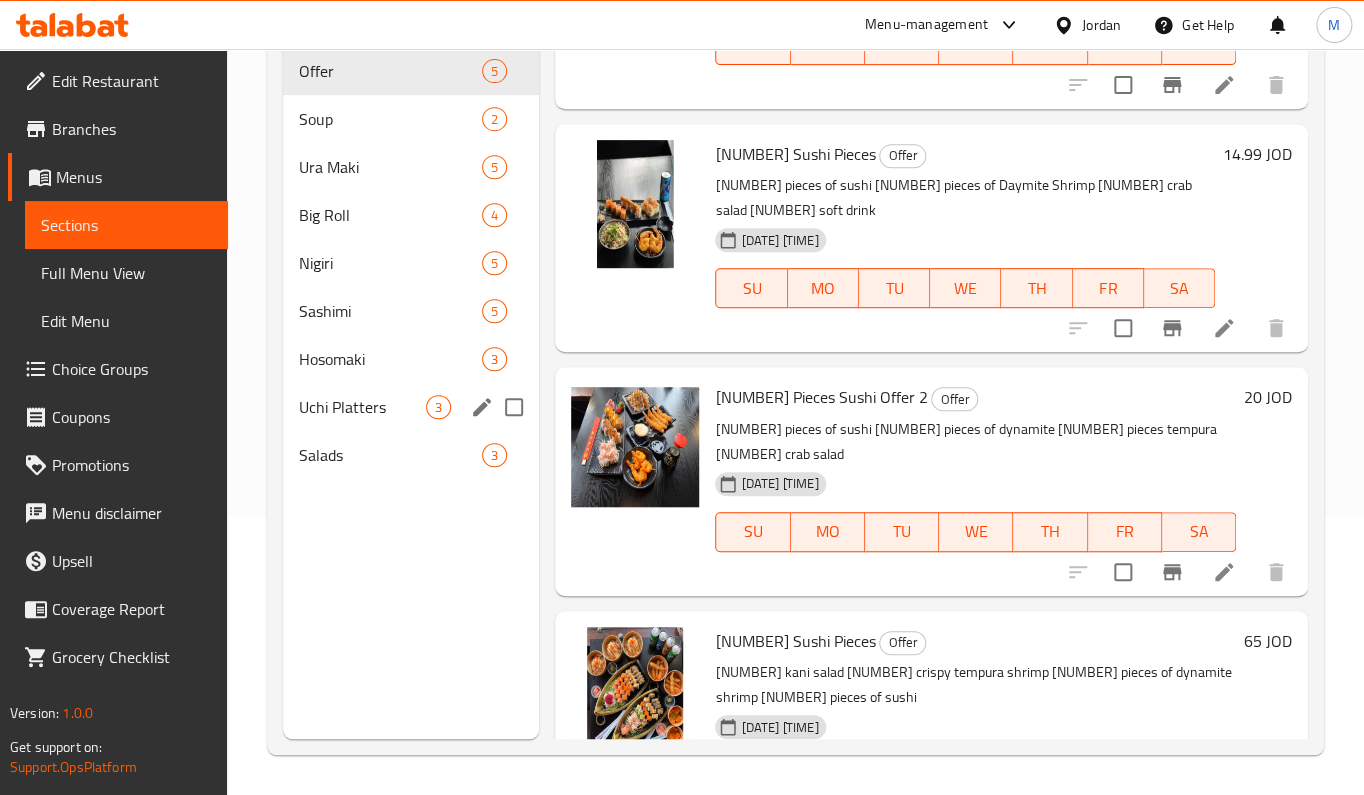 click on "Uchi Platters 3" at bounding box center [411, 407] 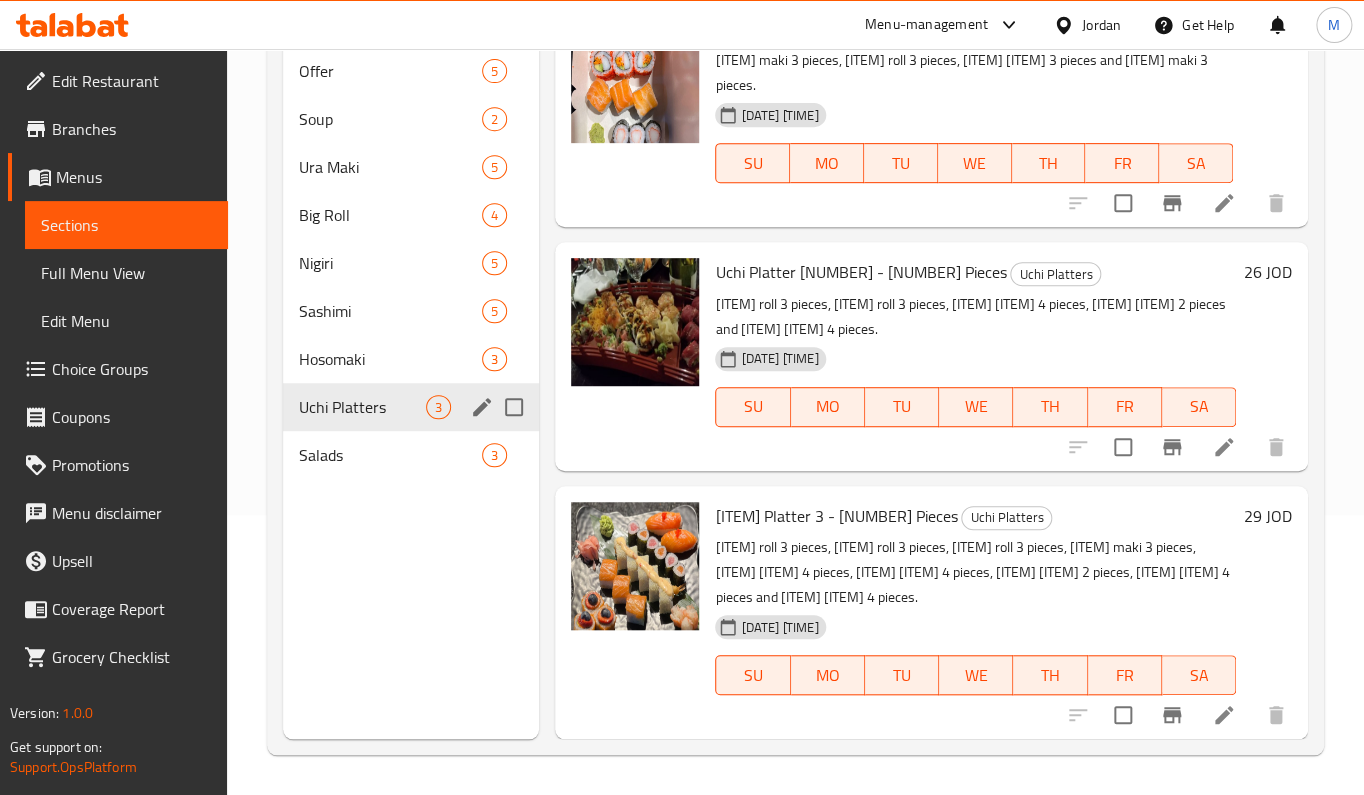 scroll, scrollTop: 10, scrollLeft: 0, axis: vertical 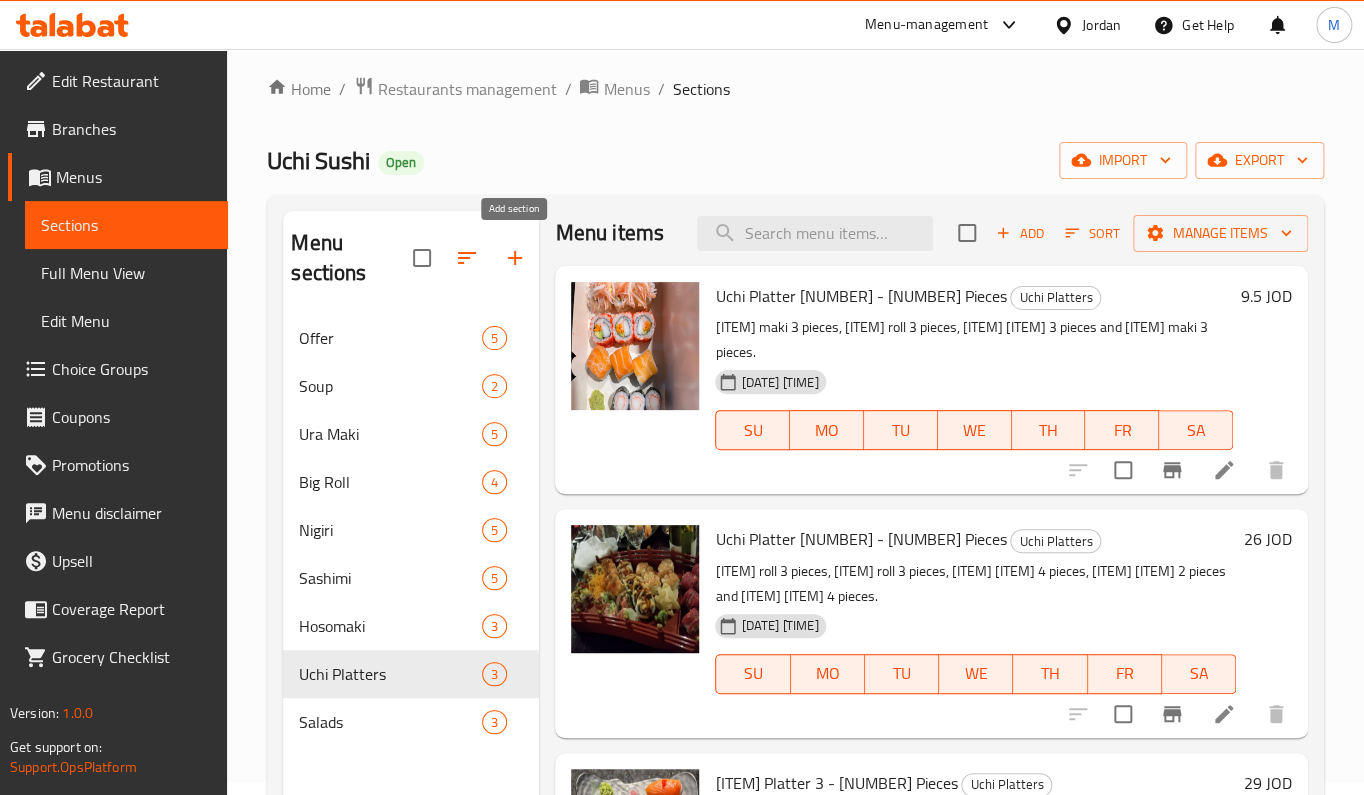 click 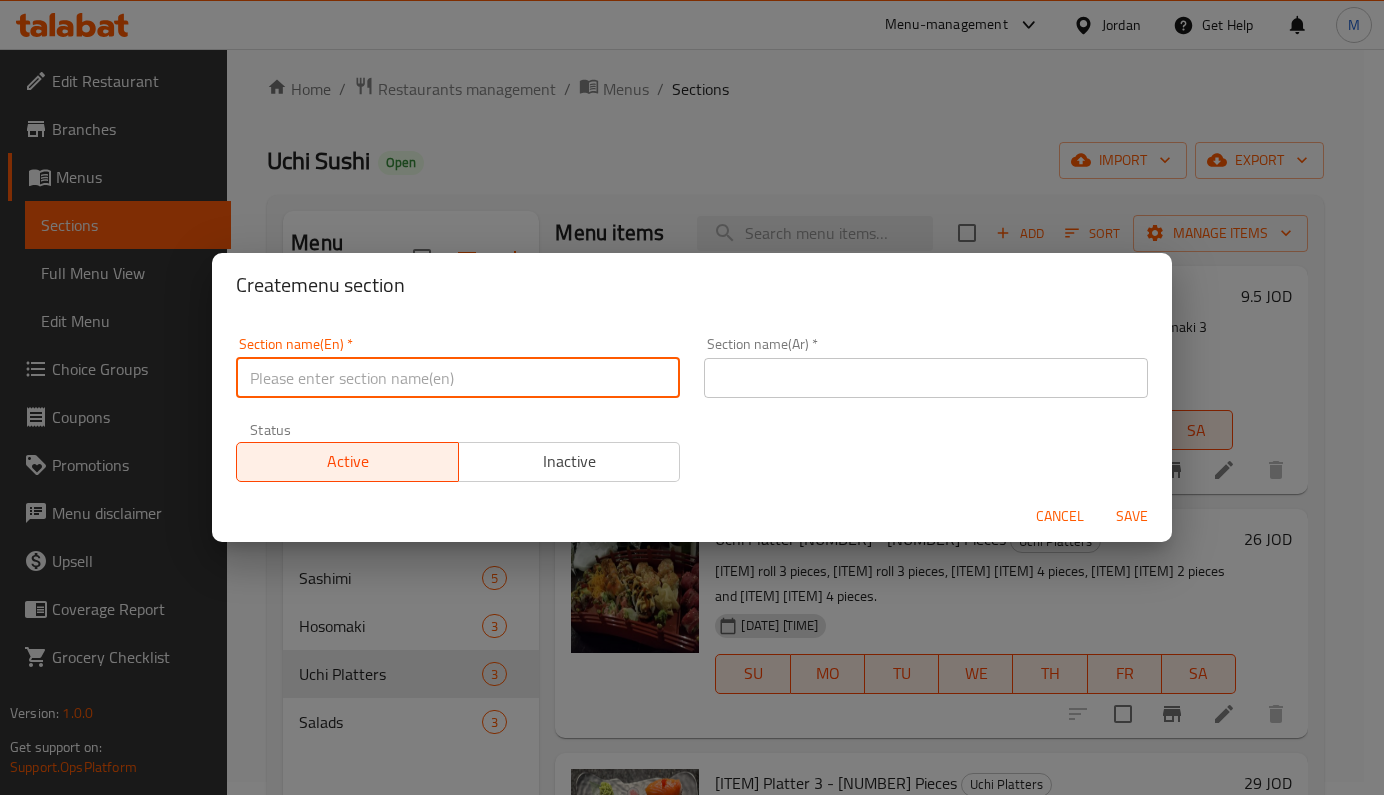 click at bounding box center (458, 378) 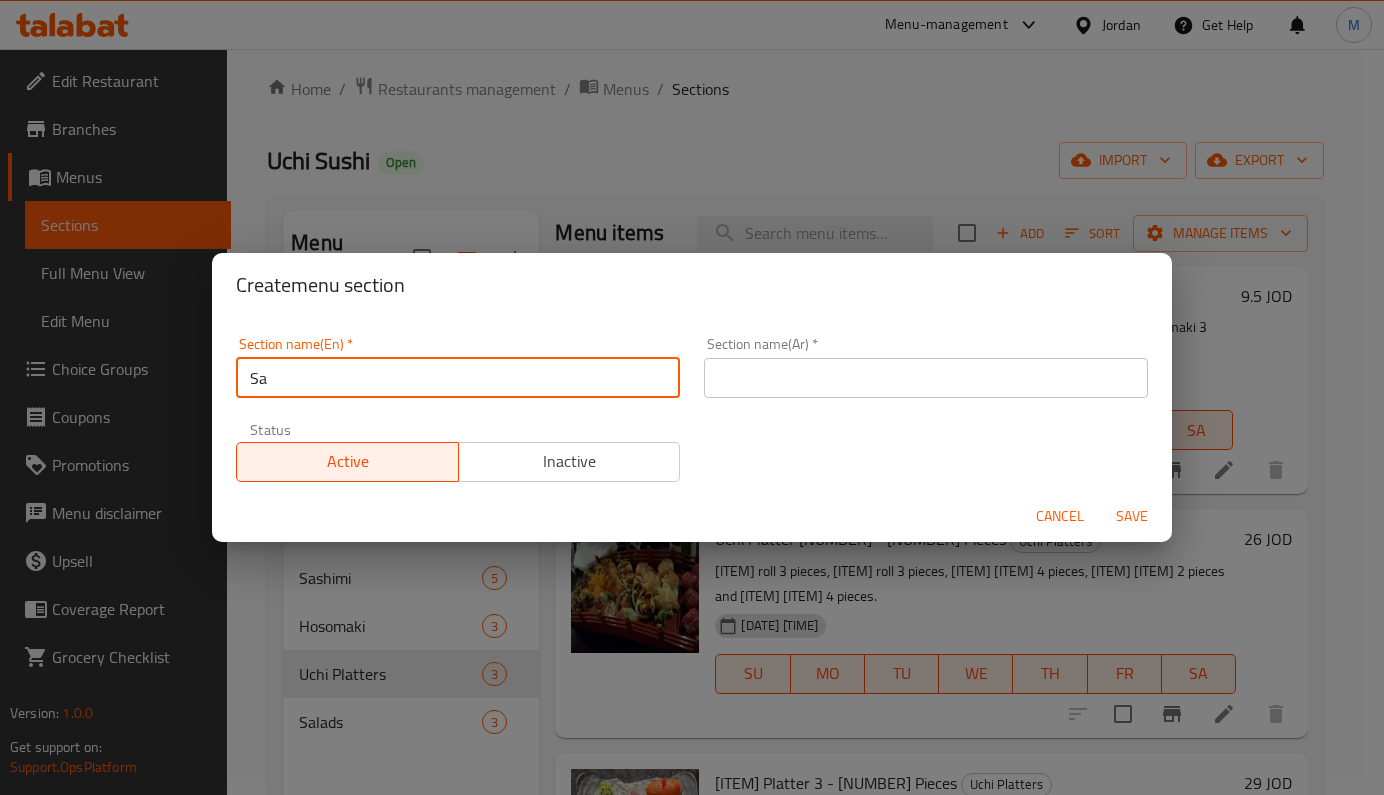 click on "Sa" at bounding box center (458, 378) 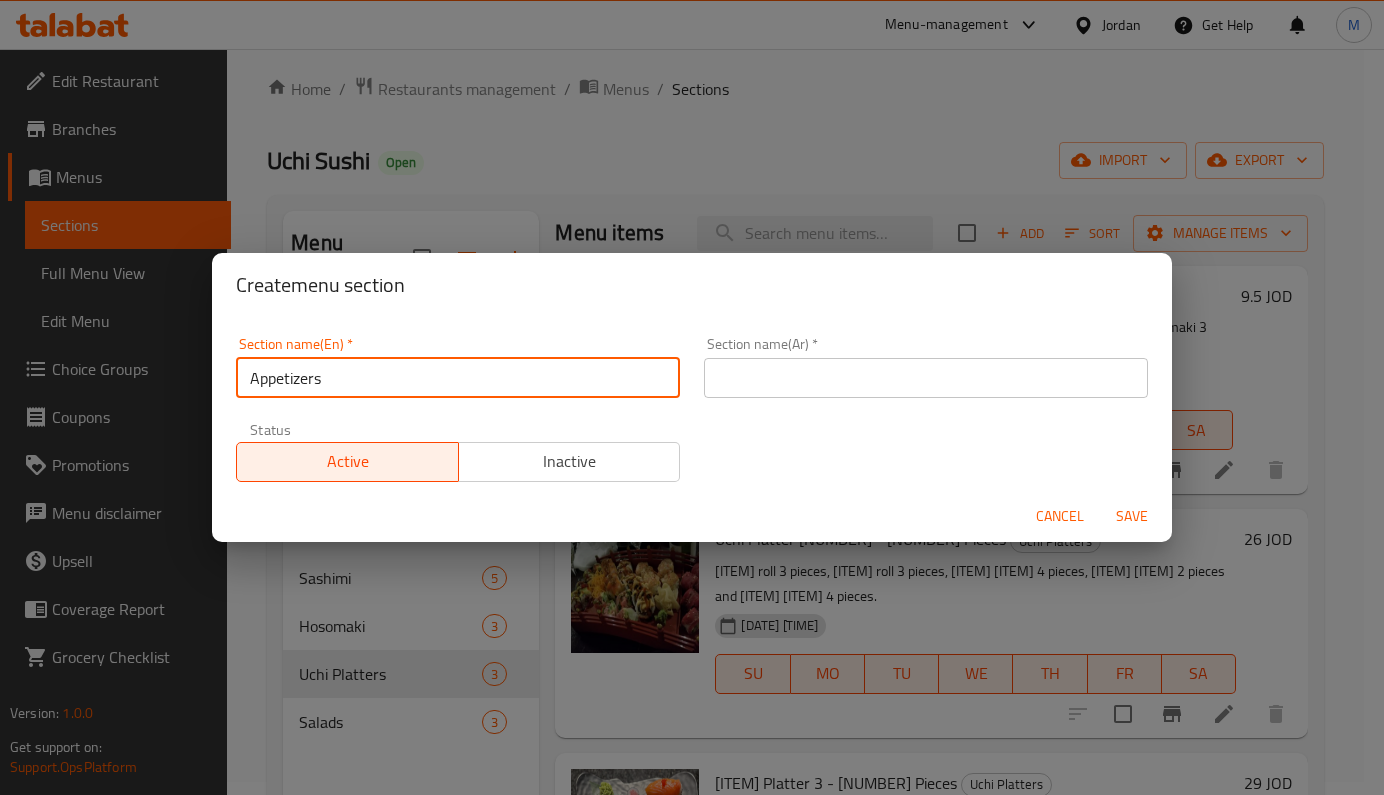 type on "Appetizers" 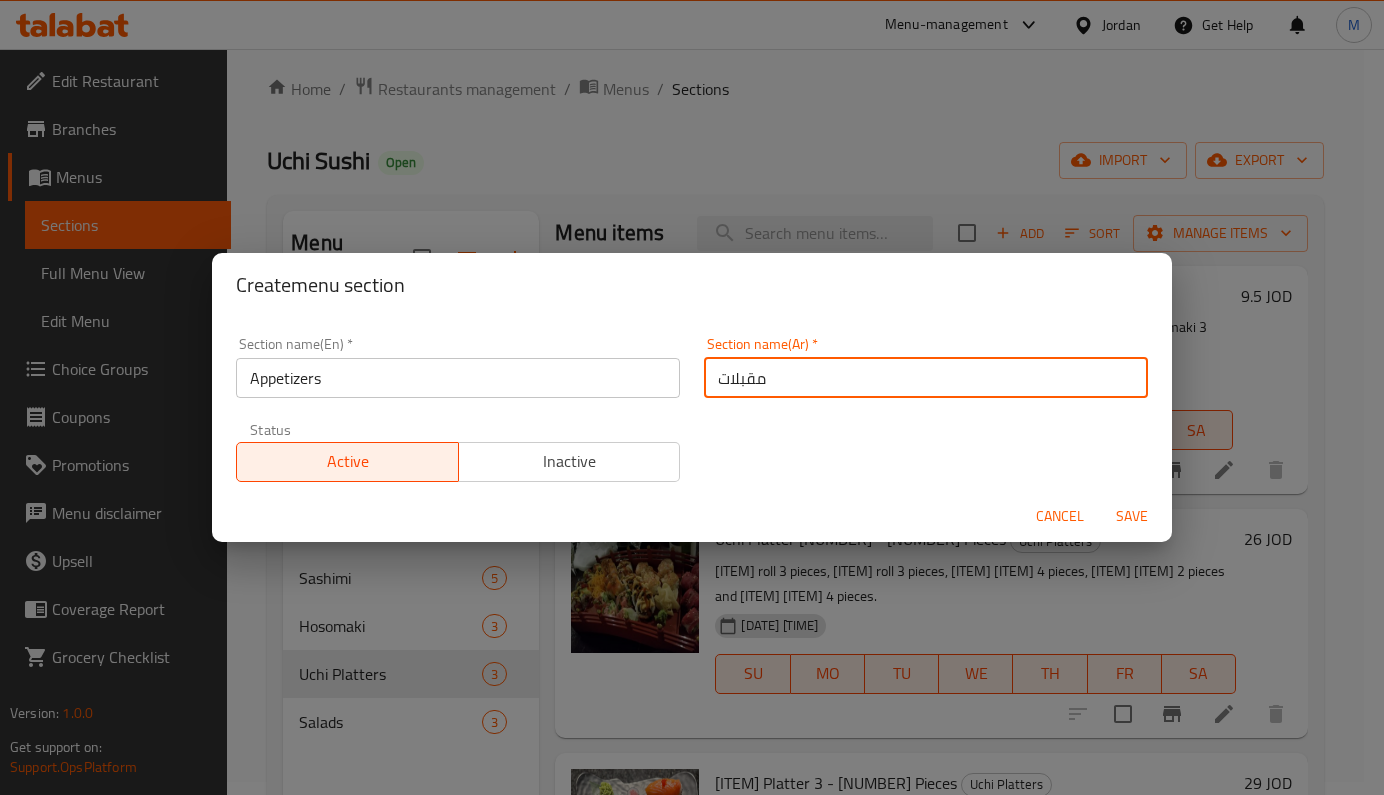 type on "مقبلات" 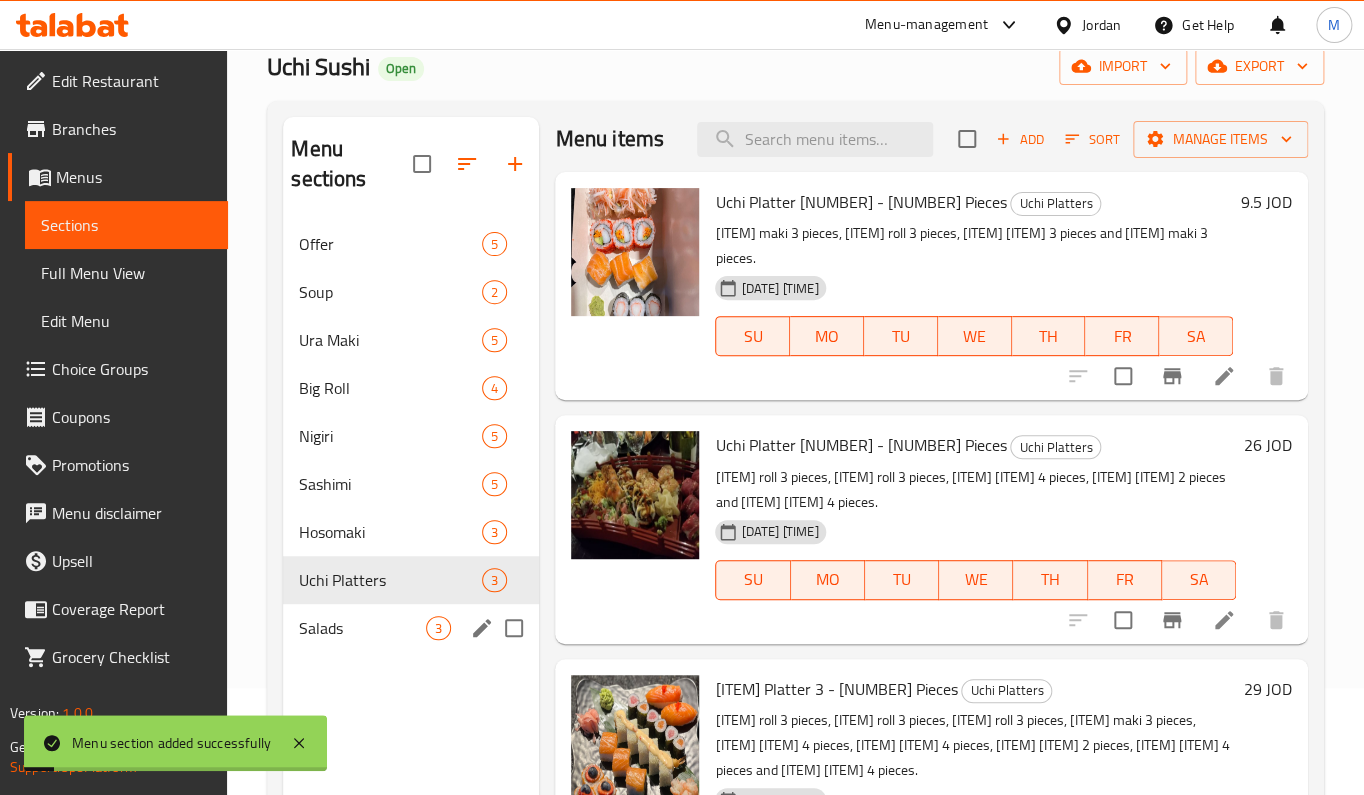 scroll, scrollTop: 146, scrollLeft: 0, axis: vertical 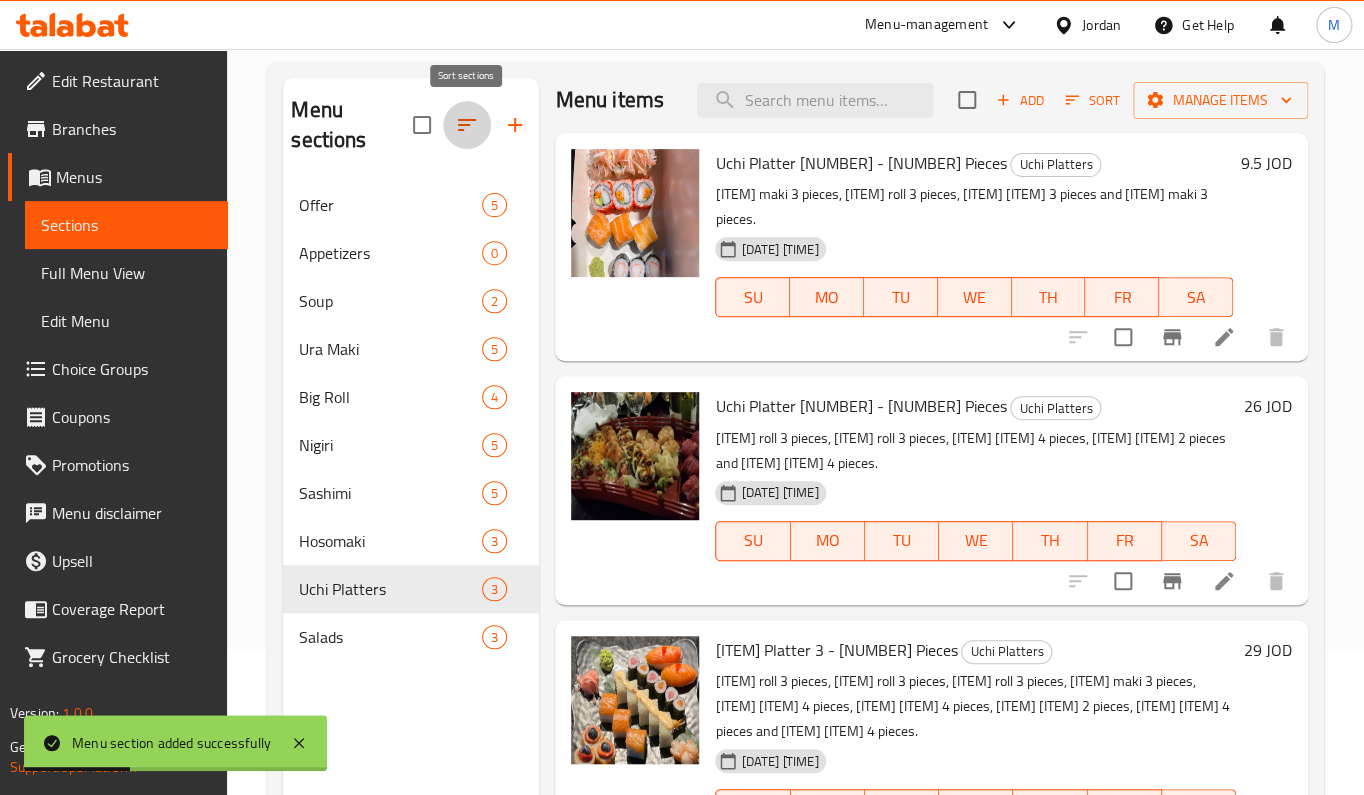 click 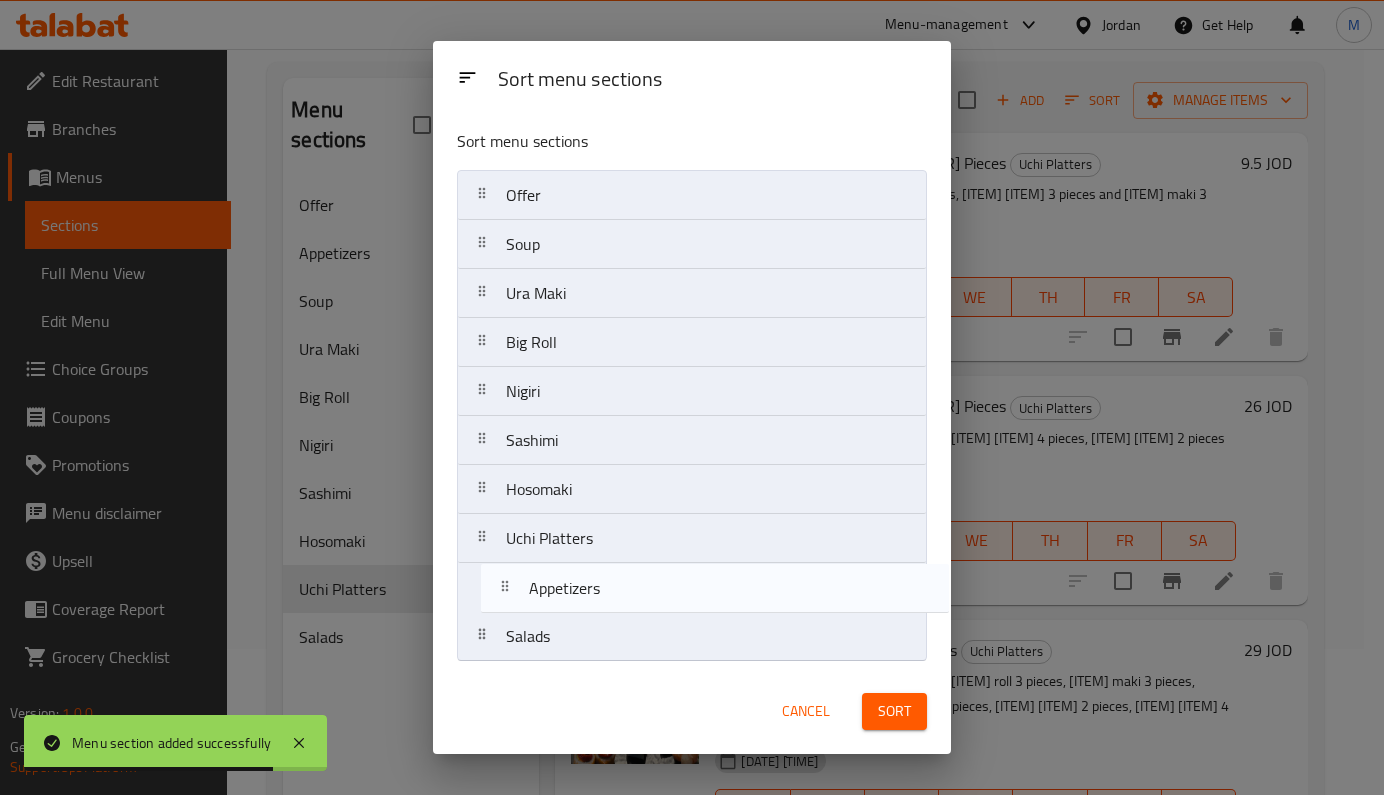 drag, startPoint x: 604, startPoint y: 255, endPoint x: 629, endPoint y: 604, distance: 349.89426 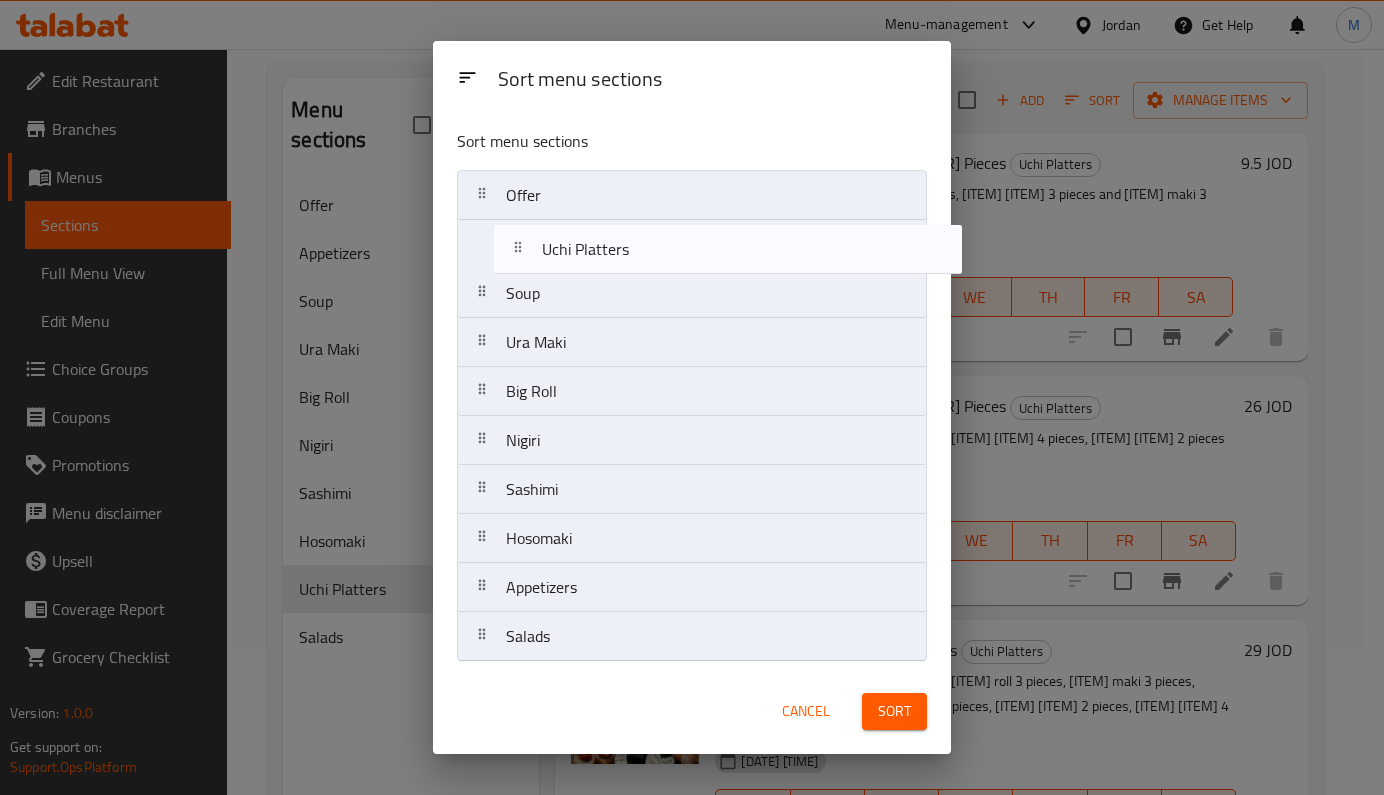 drag, startPoint x: 634, startPoint y: 545, endPoint x: 660, endPoint y: 244, distance: 302.12085 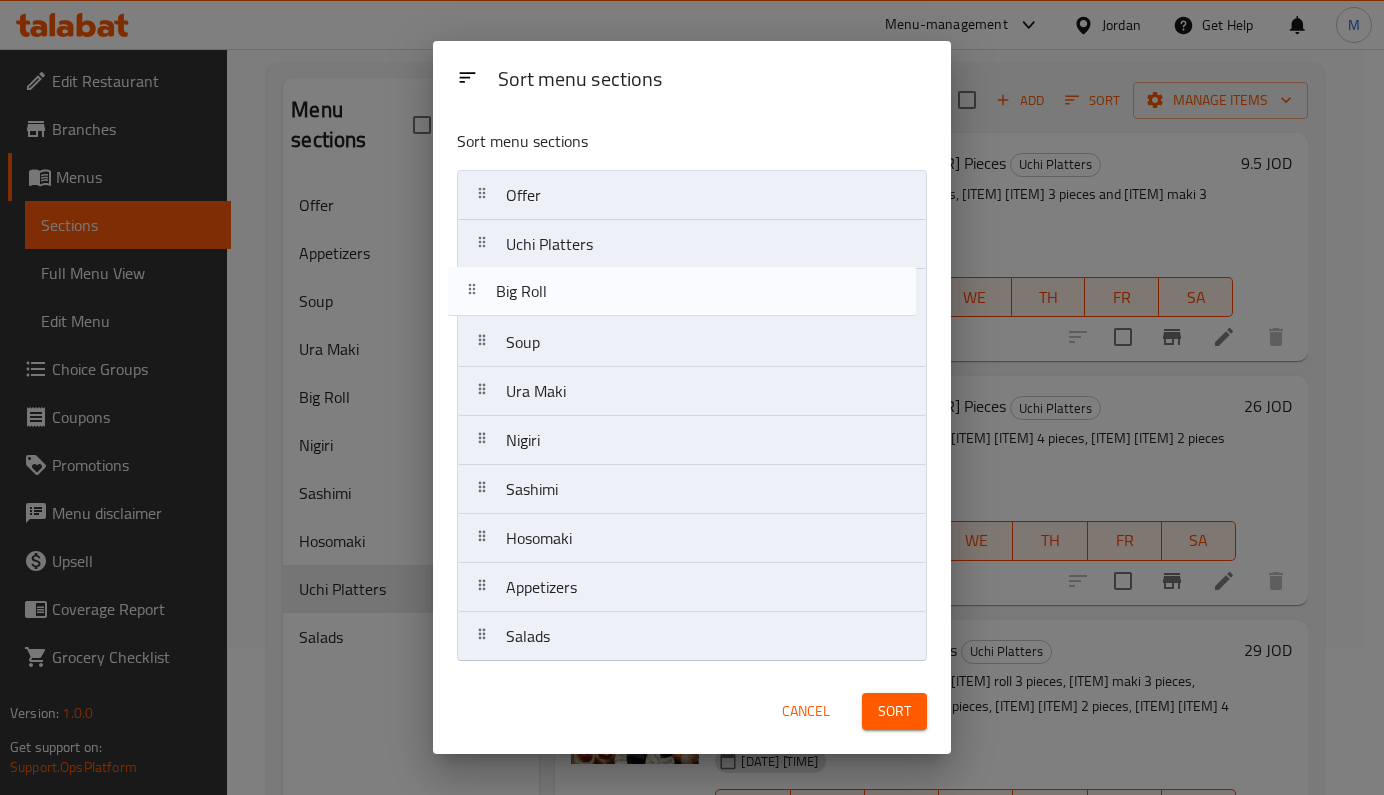 drag, startPoint x: 640, startPoint y: 388, endPoint x: 627, endPoint y: 284, distance: 104.80935 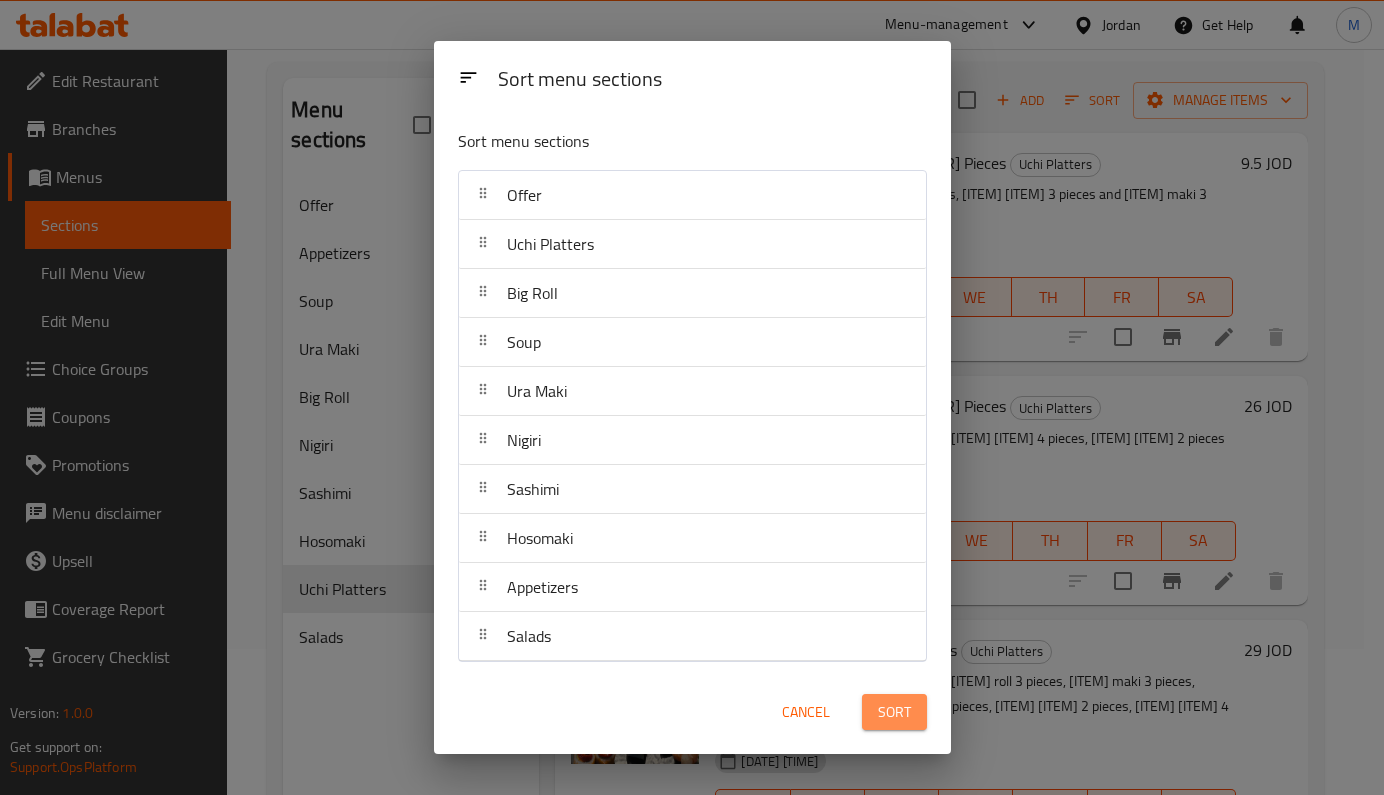 click on "Sort" at bounding box center (894, 712) 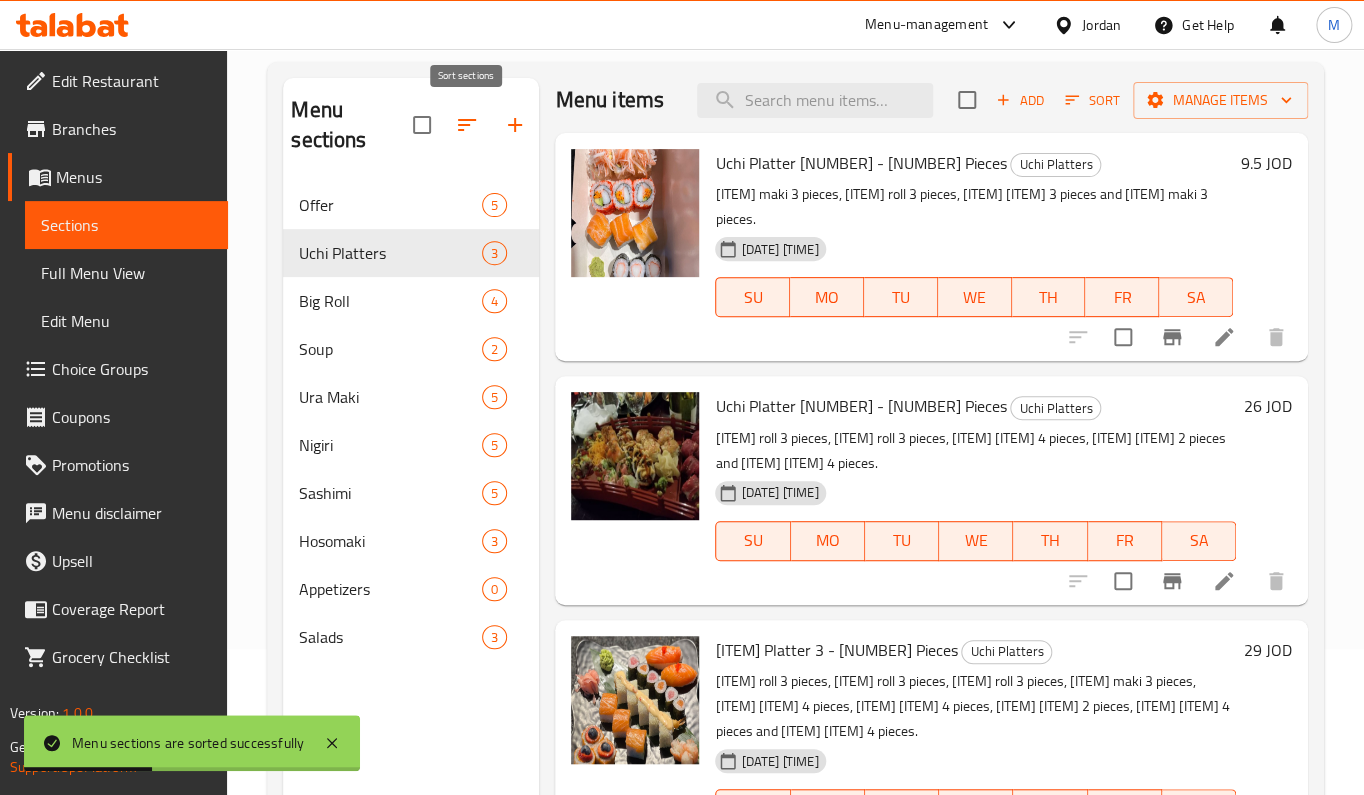 click 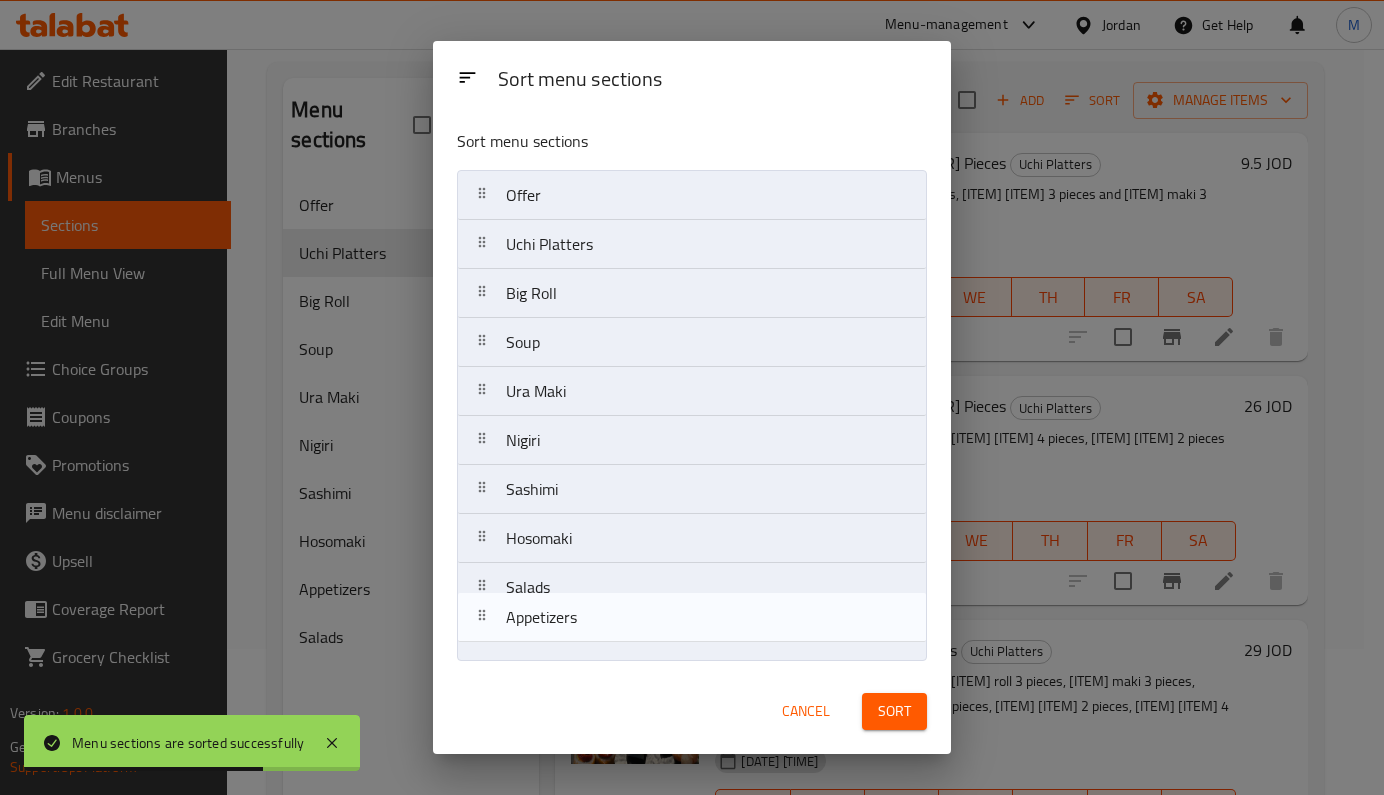 drag, startPoint x: 622, startPoint y: 597, endPoint x: 621, endPoint y: 633, distance: 36.013885 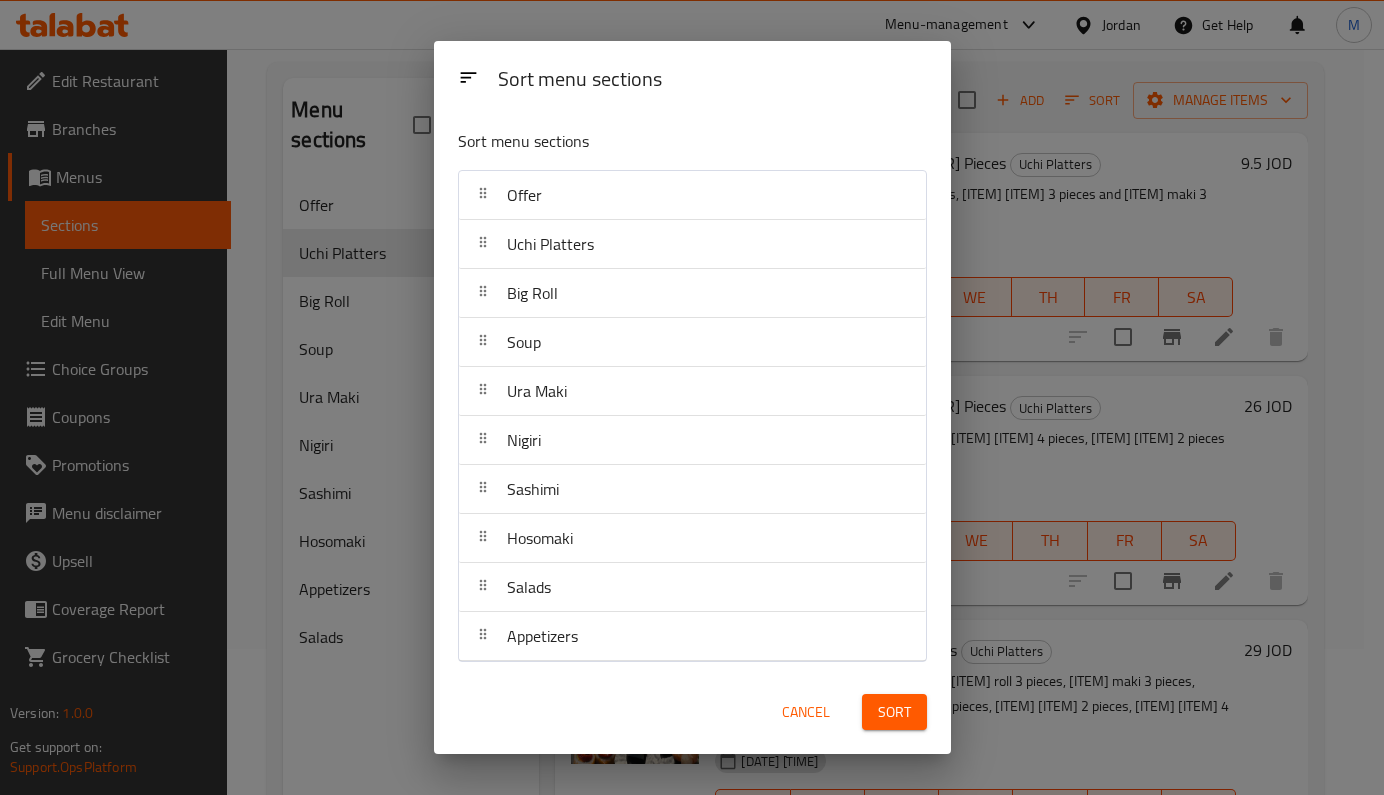 click on "Sort" at bounding box center (894, 712) 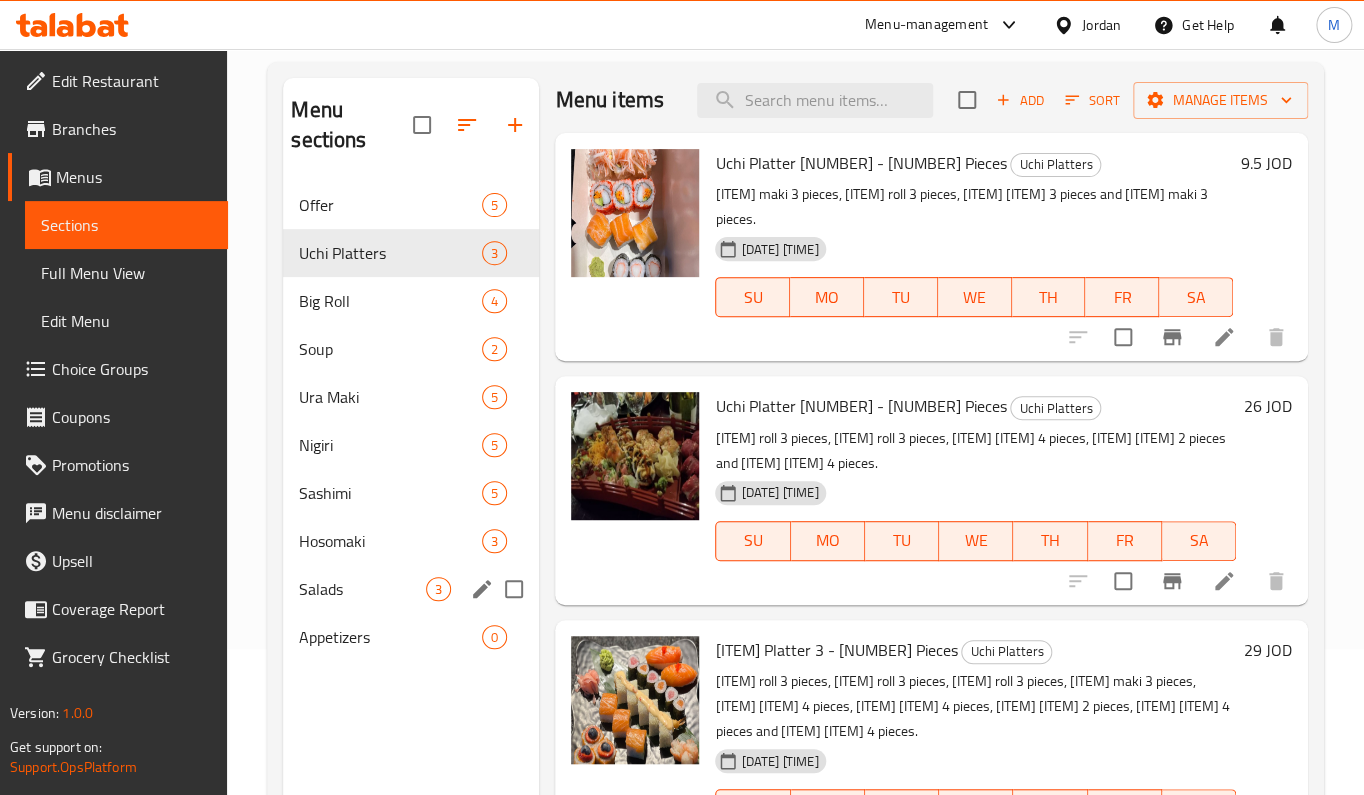 click on "Salads 3" at bounding box center [411, 589] 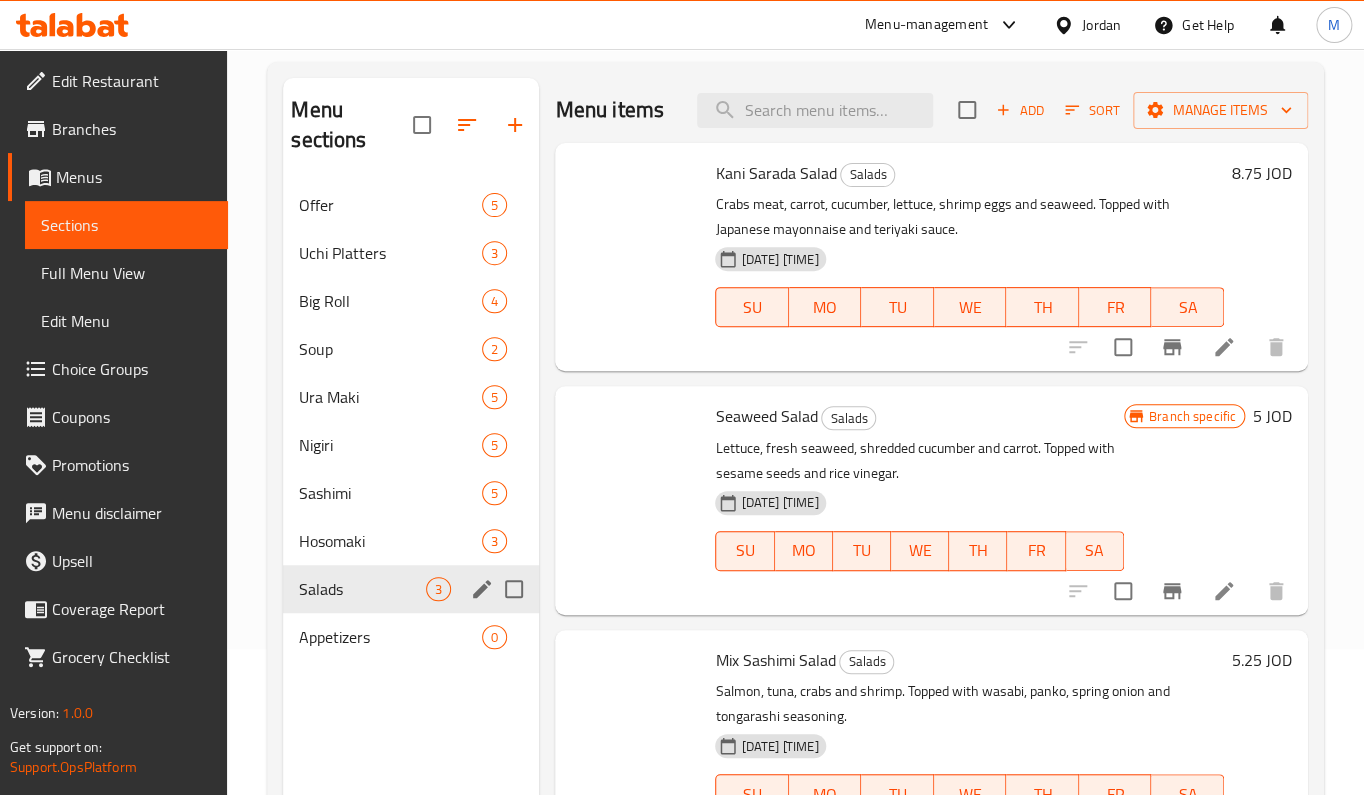 scroll, scrollTop: 0, scrollLeft: 0, axis: both 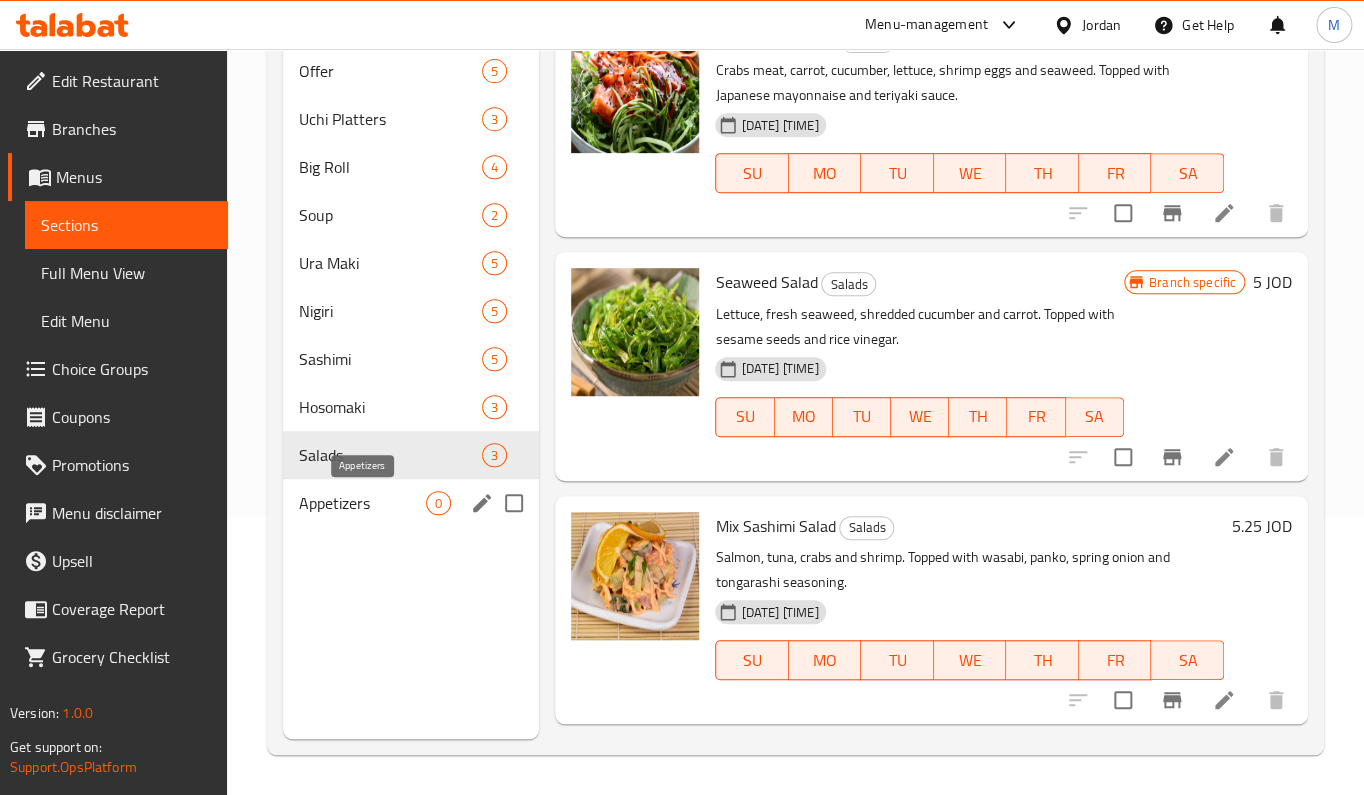 click on "Appetizers" at bounding box center (362, 503) 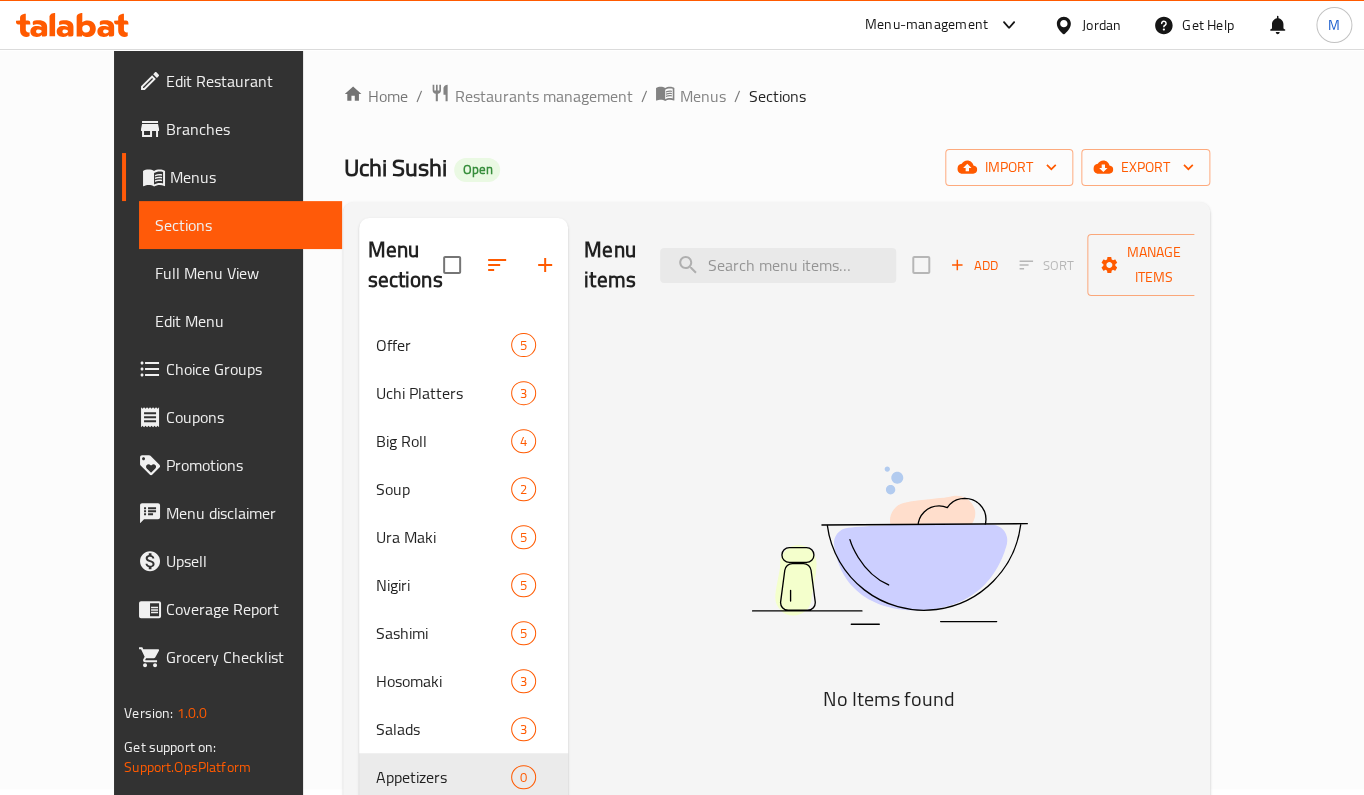 scroll, scrollTop: 0, scrollLeft: 0, axis: both 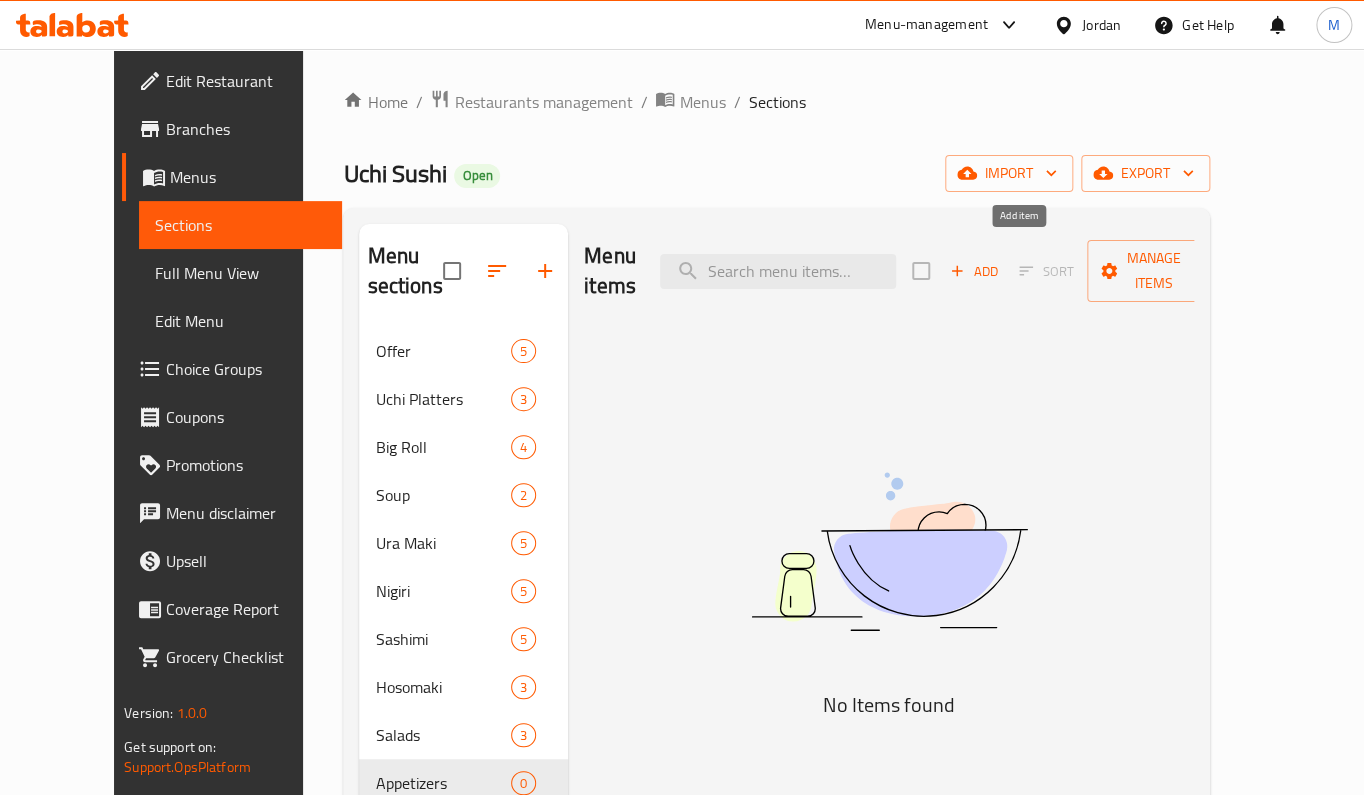 click 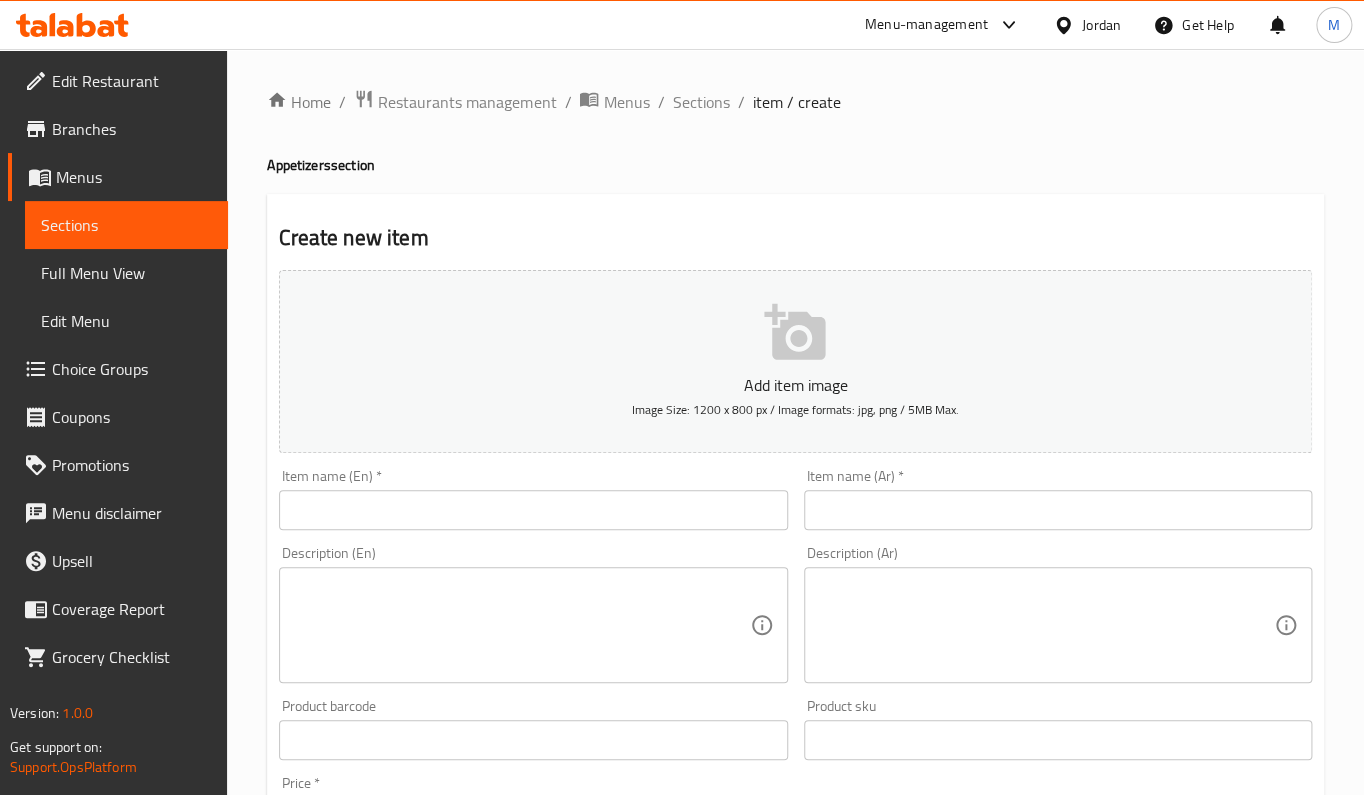 click at bounding box center [533, 510] 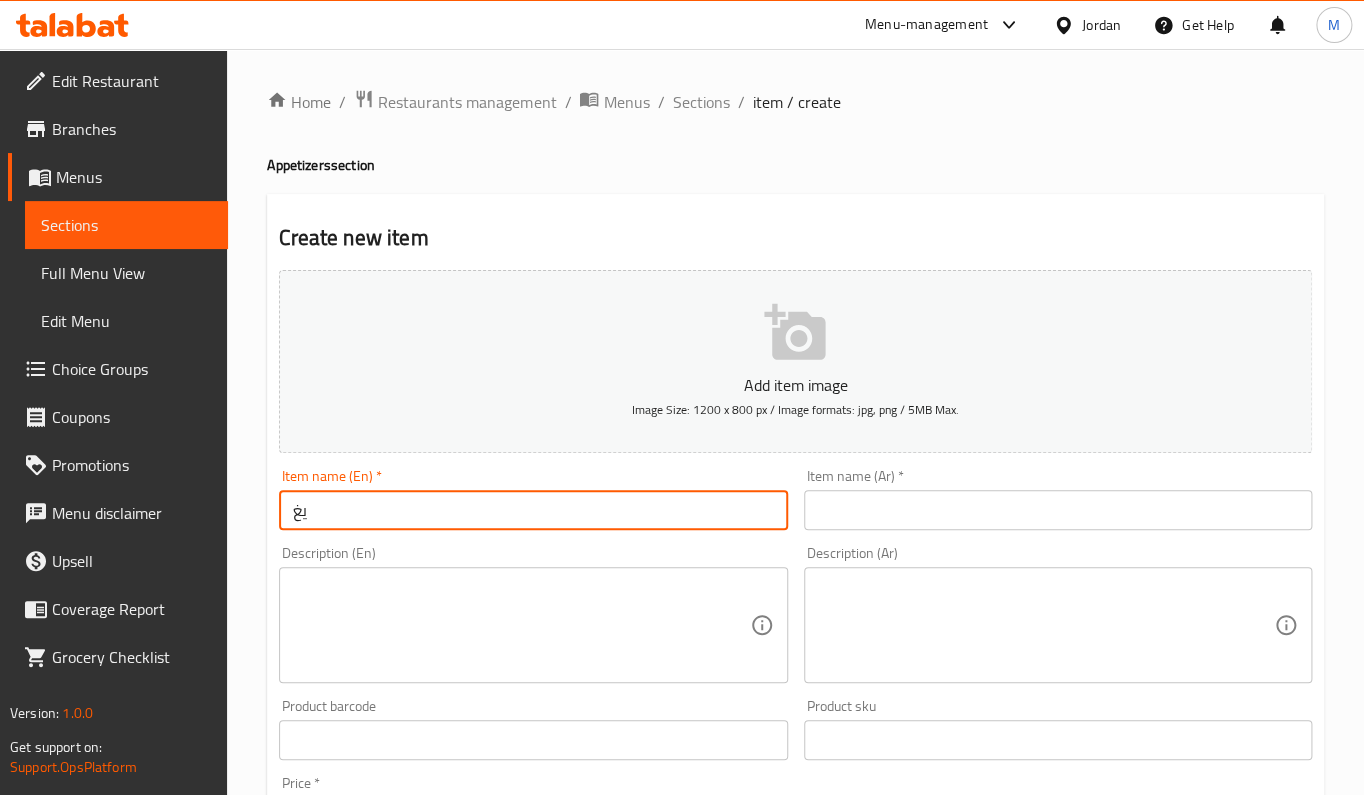 type on "ي" 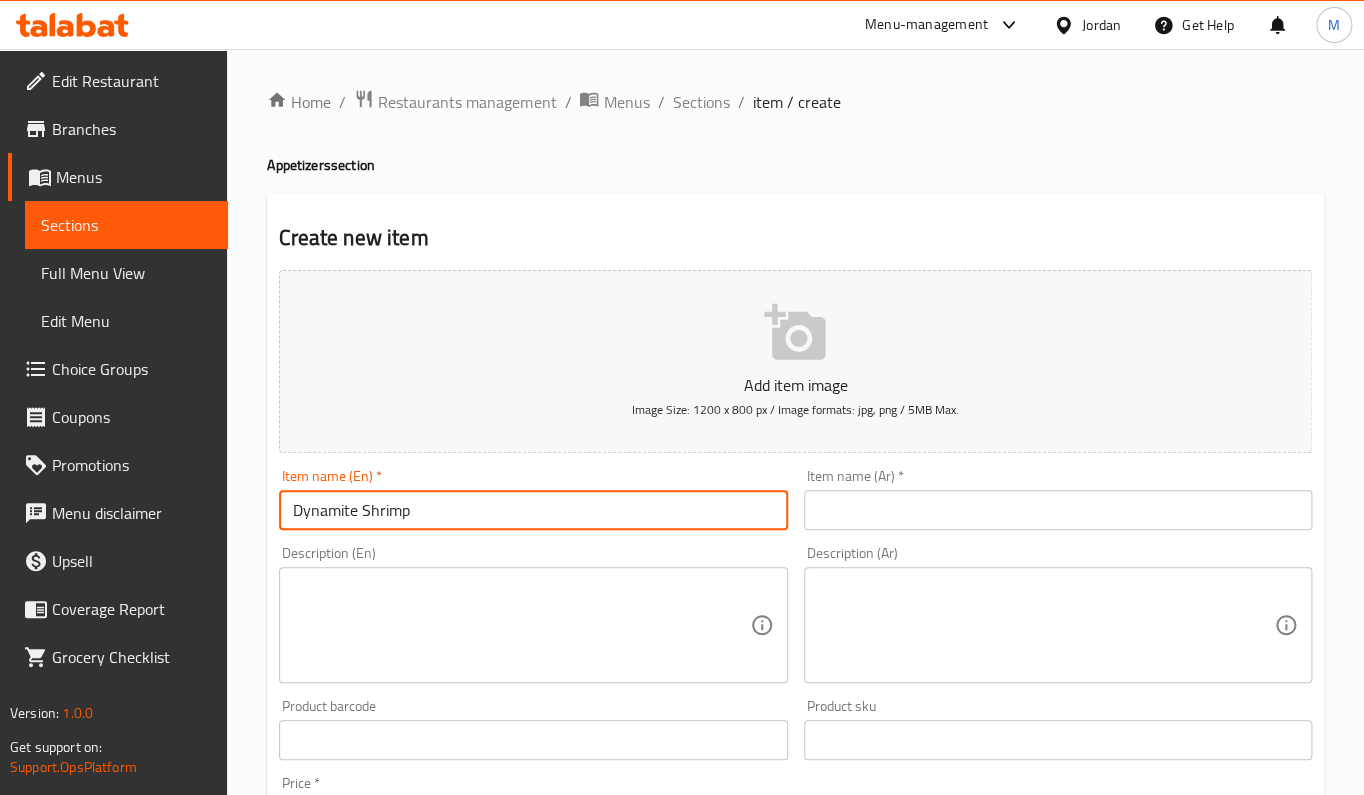 type on "Dynamite Shrimp" 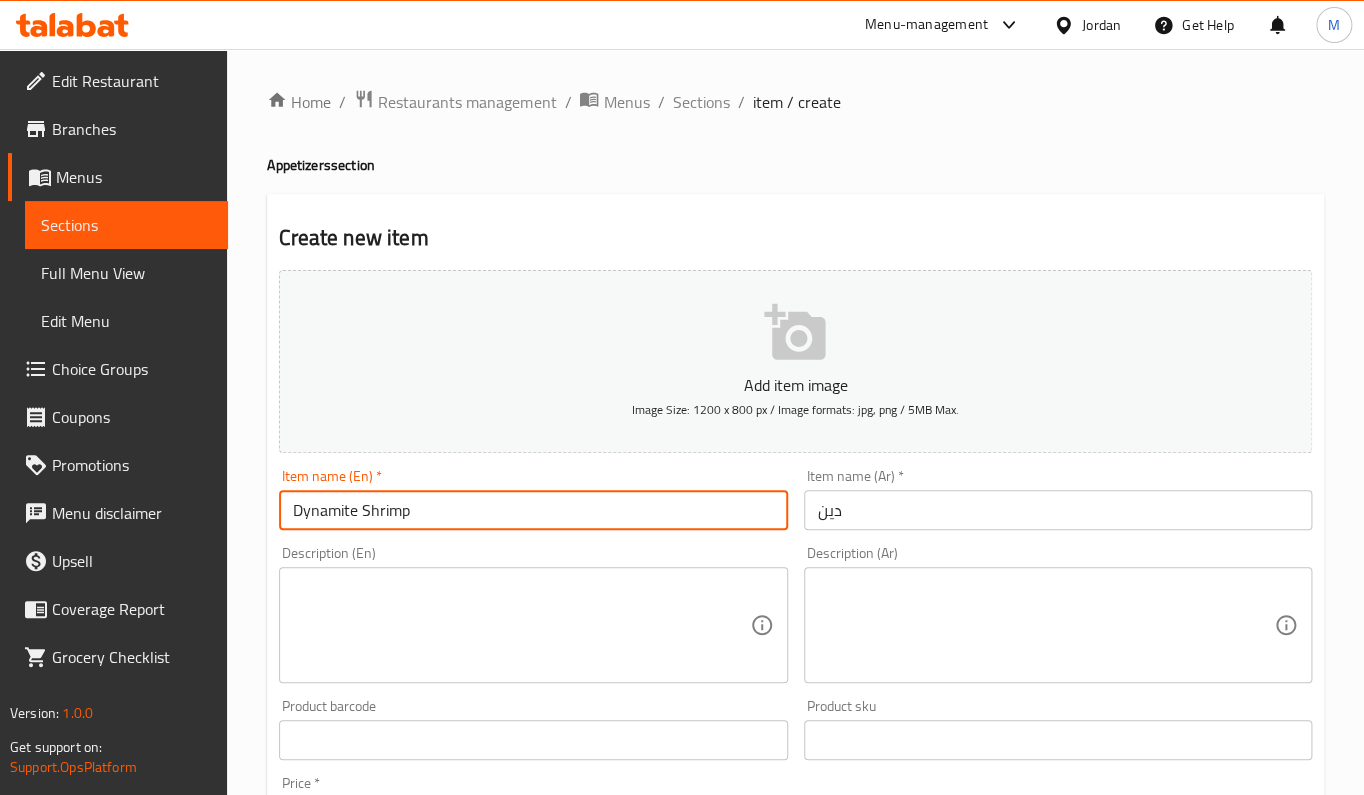 drag, startPoint x: 623, startPoint y: 515, endPoint x: 66, endPoint y: 545, distance: 557.8073 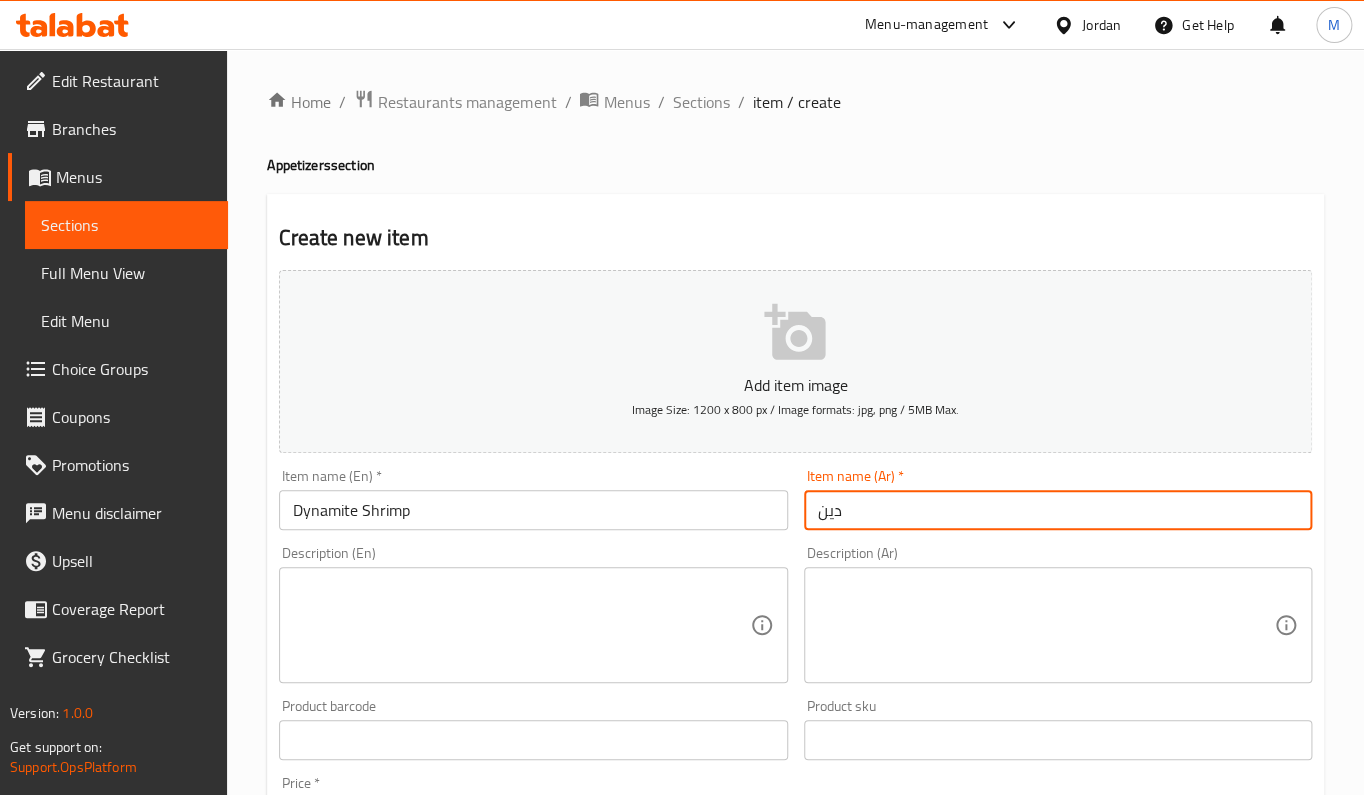 click on "دين" at bounding box center [1058, 510] 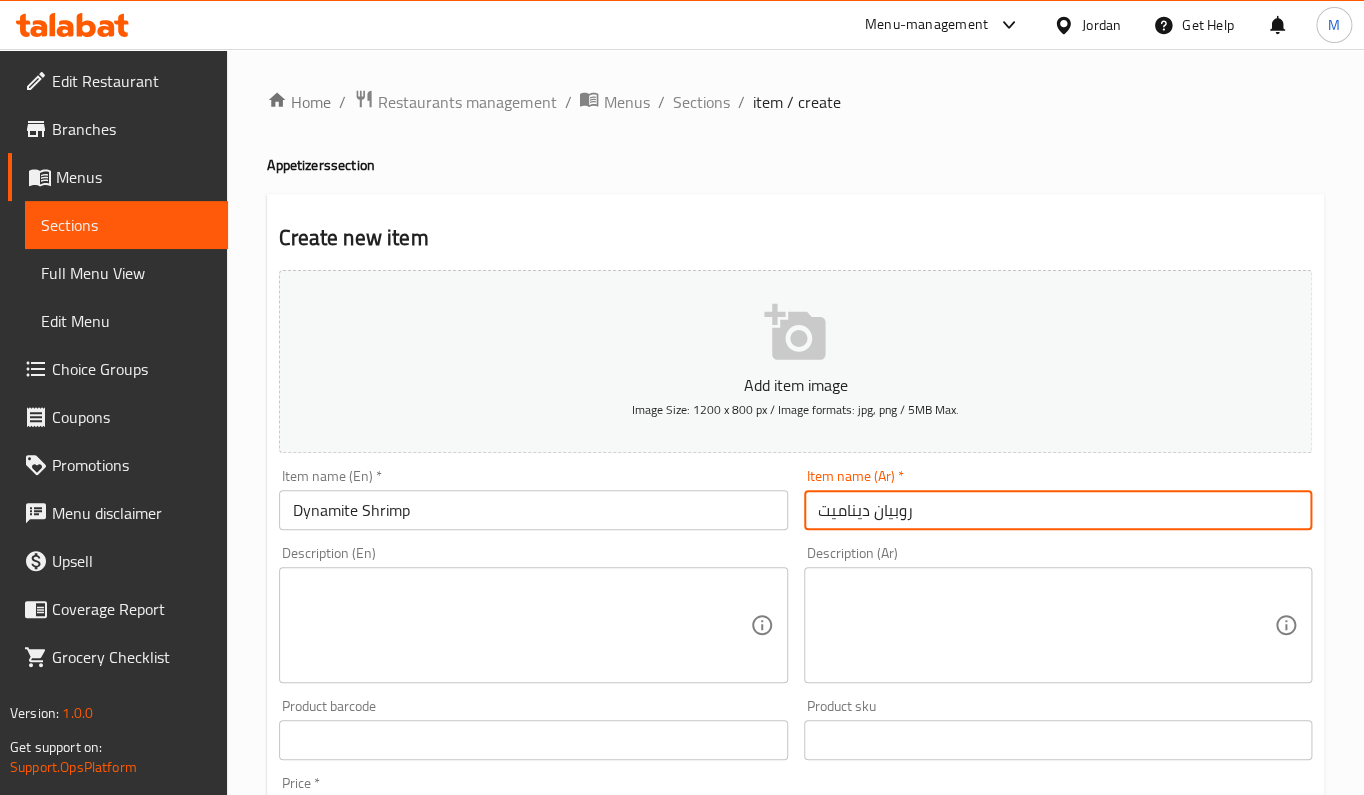 click on "روبيان ديناميت" at bounding box center (1058, 510) 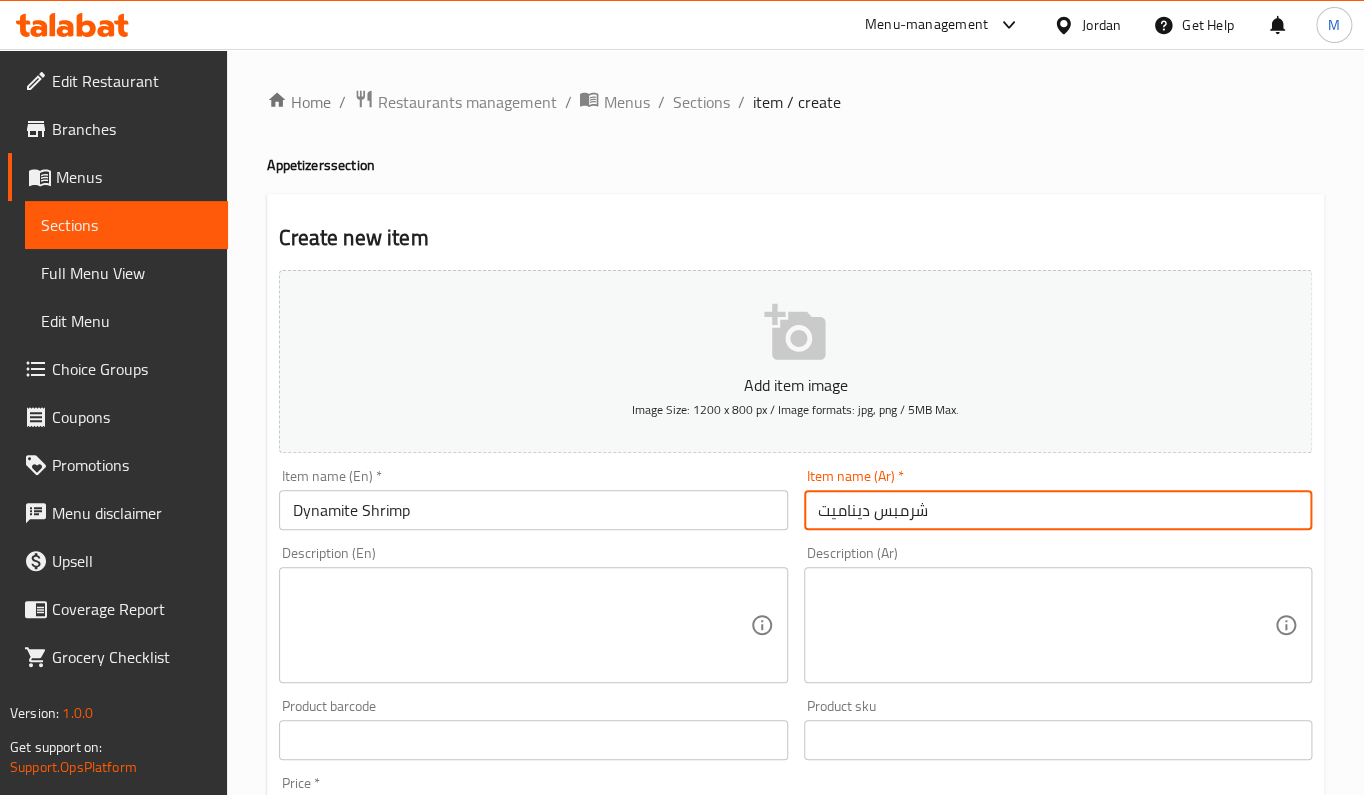 click on "شرمبس ديناميت" at bounding box center [1058, 510] 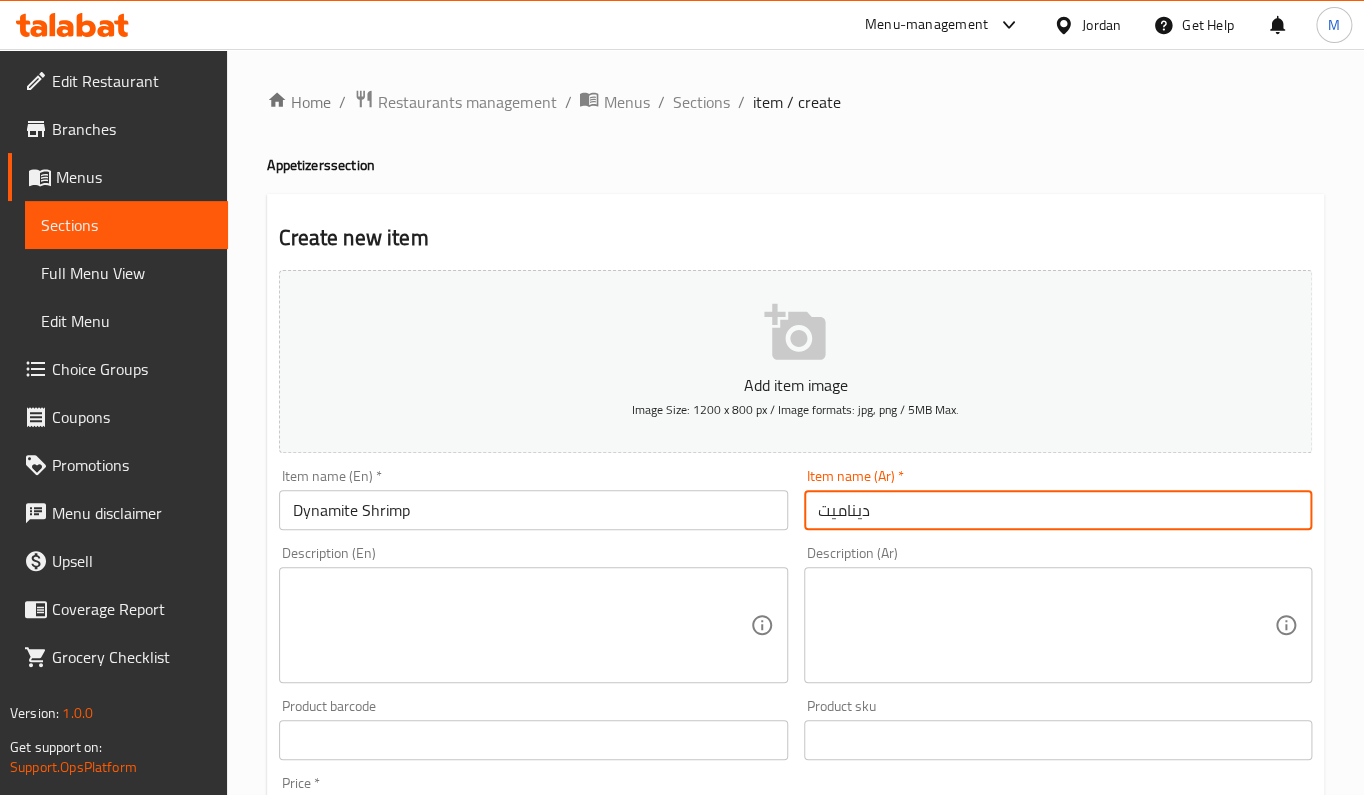 click on "ديناميت" at bounding box center (1058, 510) 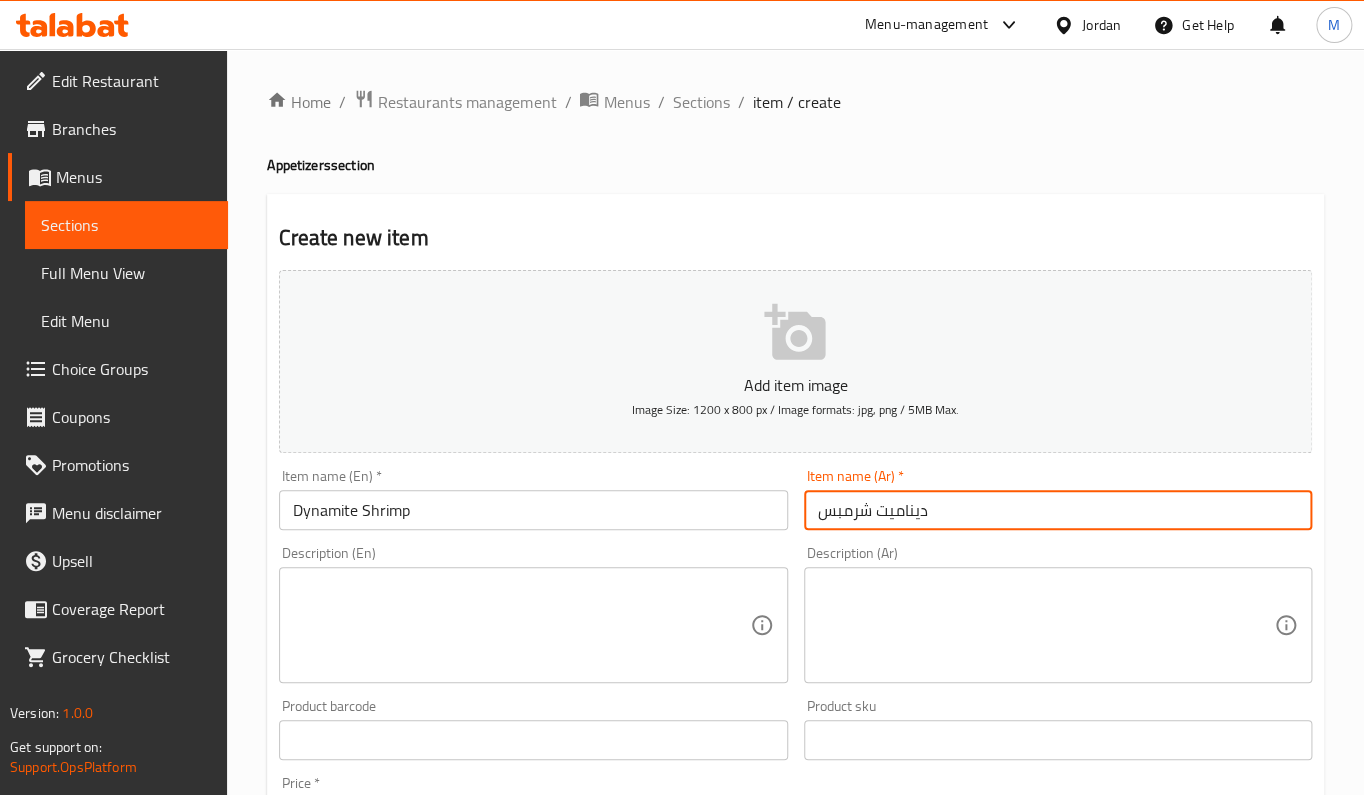 type on "ديناميت شرمبس" 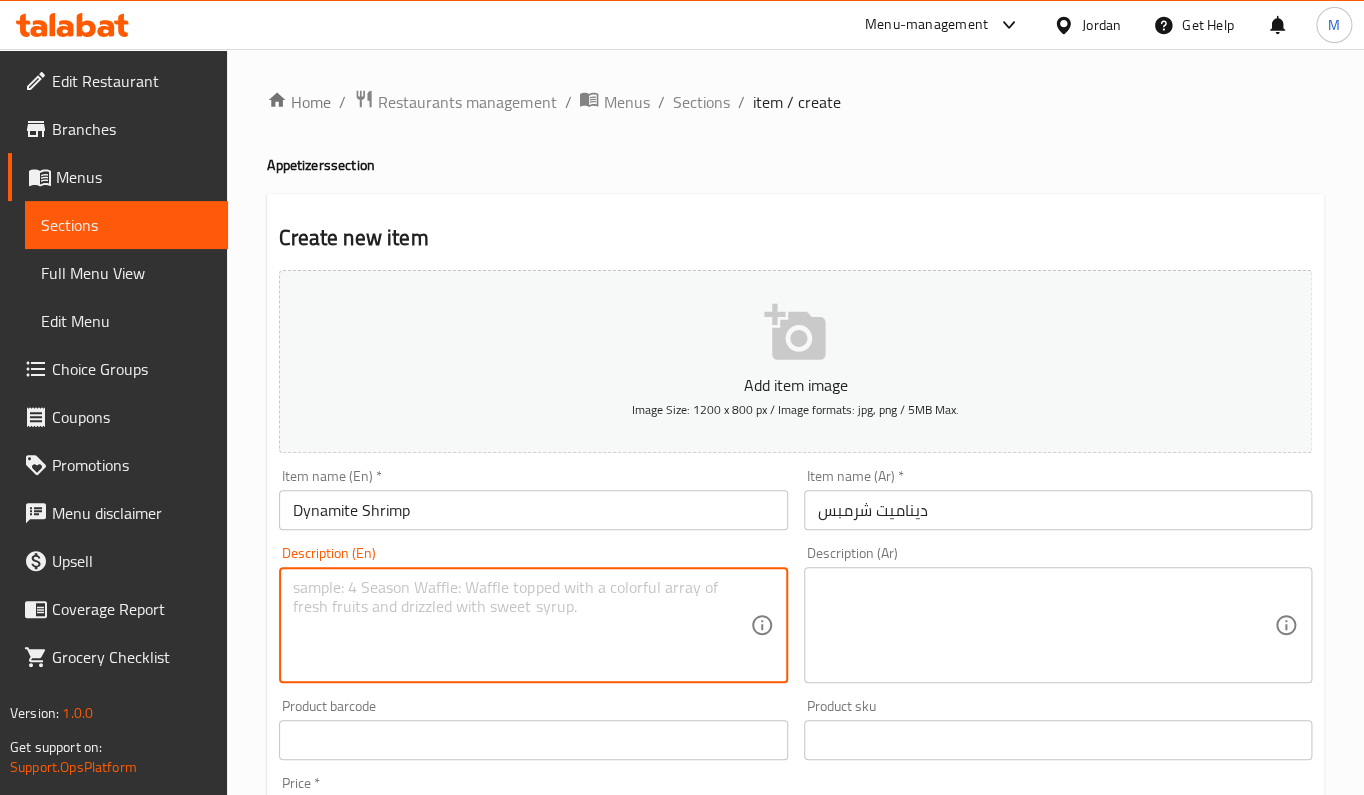 paste on "Seven pieces of delicious shrimp dynamos" 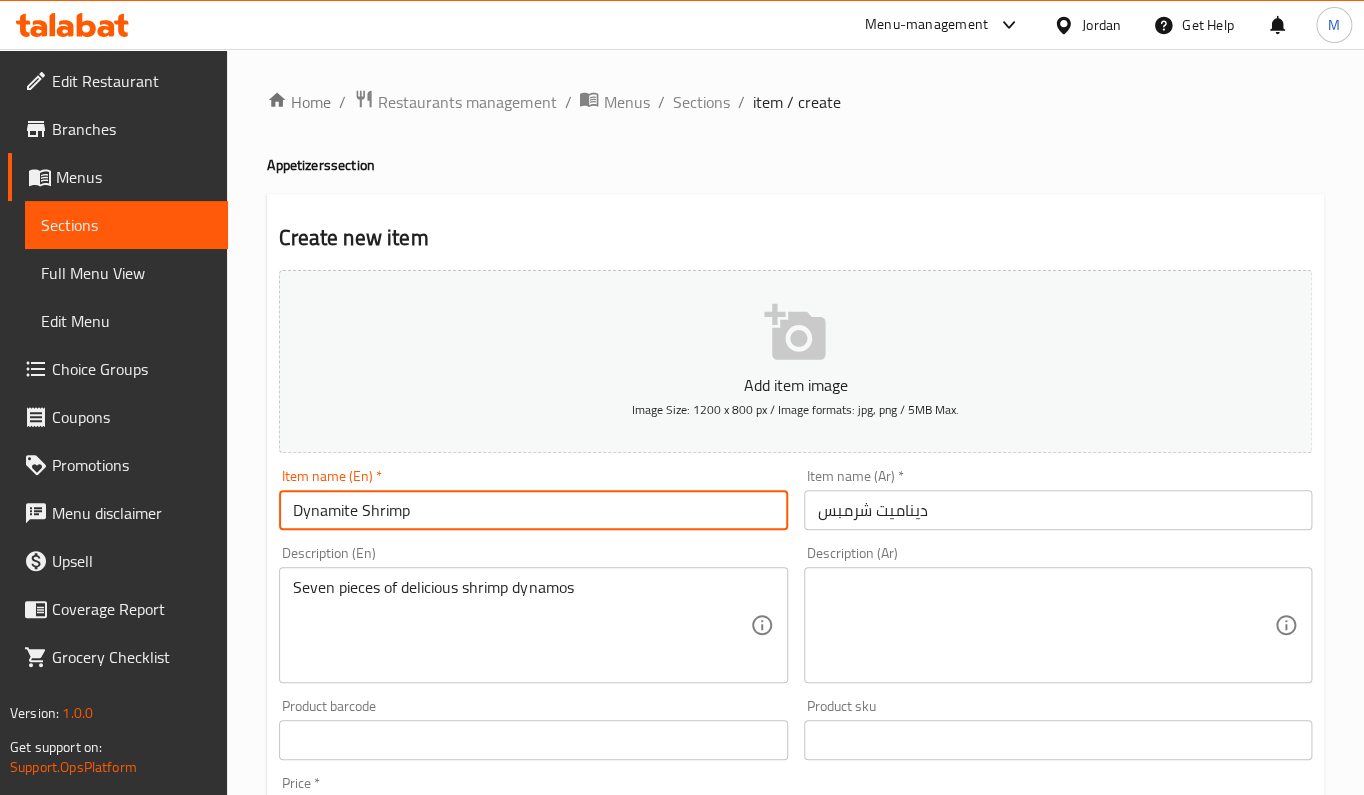 drag, startPoint x: 436, startPoint y: 510, endPoint x: 255, endPoint y: 508, distance: 181.01105 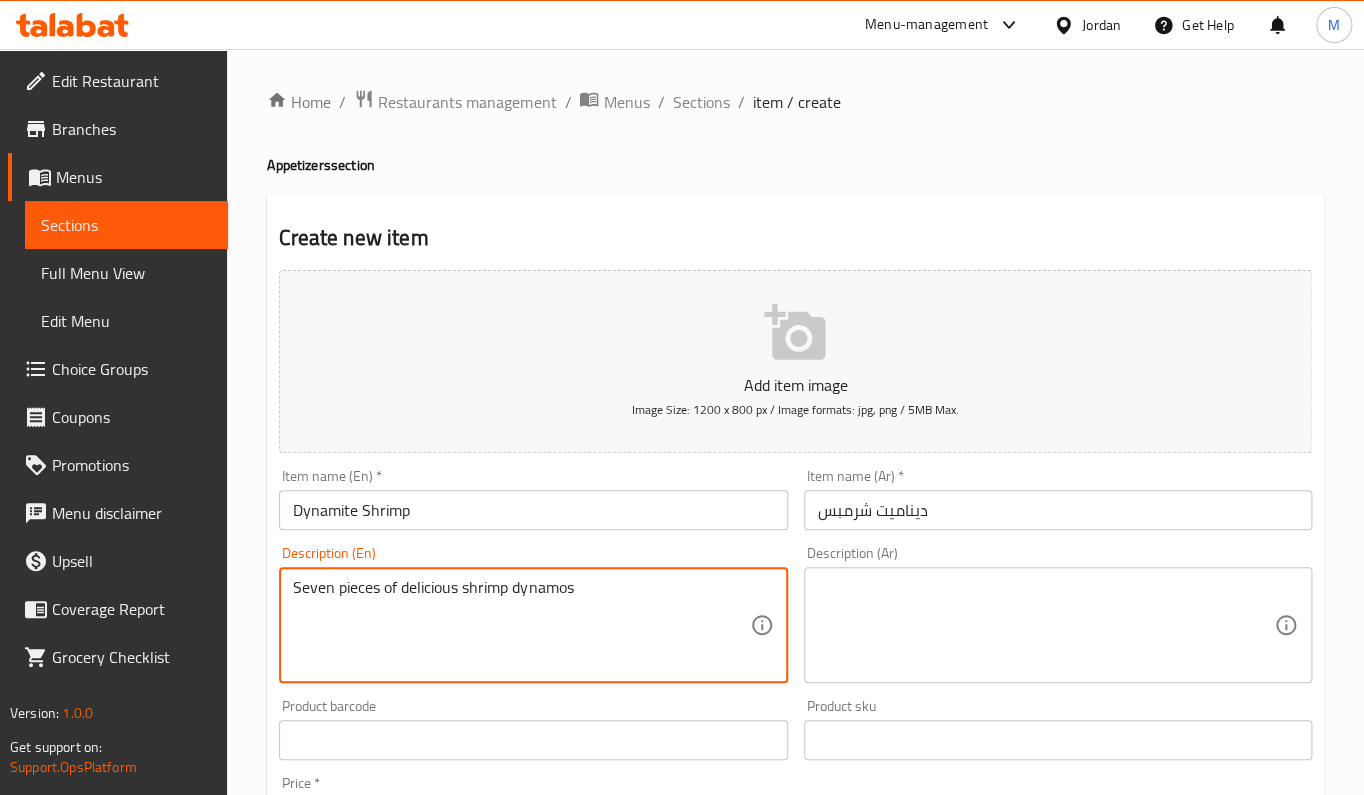 drag, startPoint x: 457, startPoint y: 588, endPoint x: 592, endPoint y: 595, distance: 135.18137 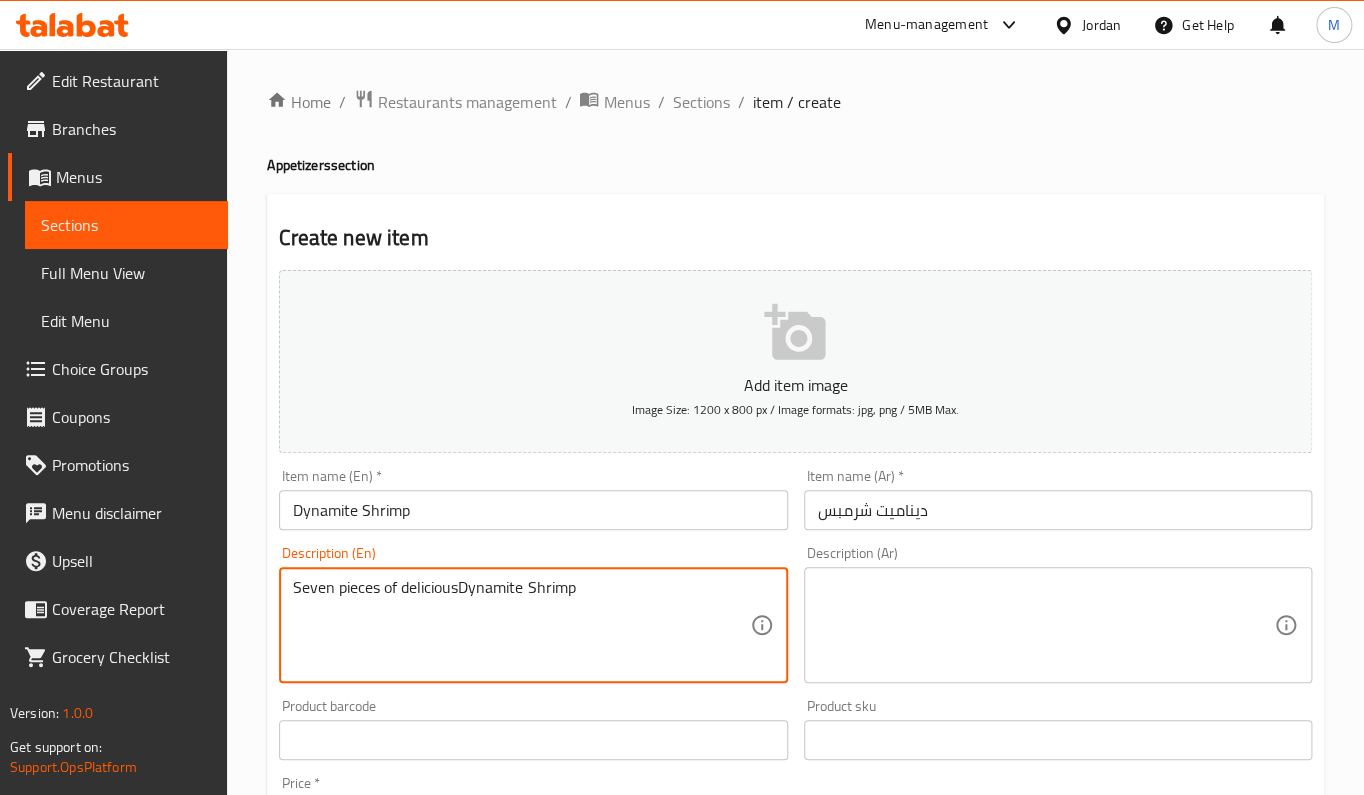 click on "Seven pieces of deliciousDynamite Shrimp" at bounding box center (521, 625) 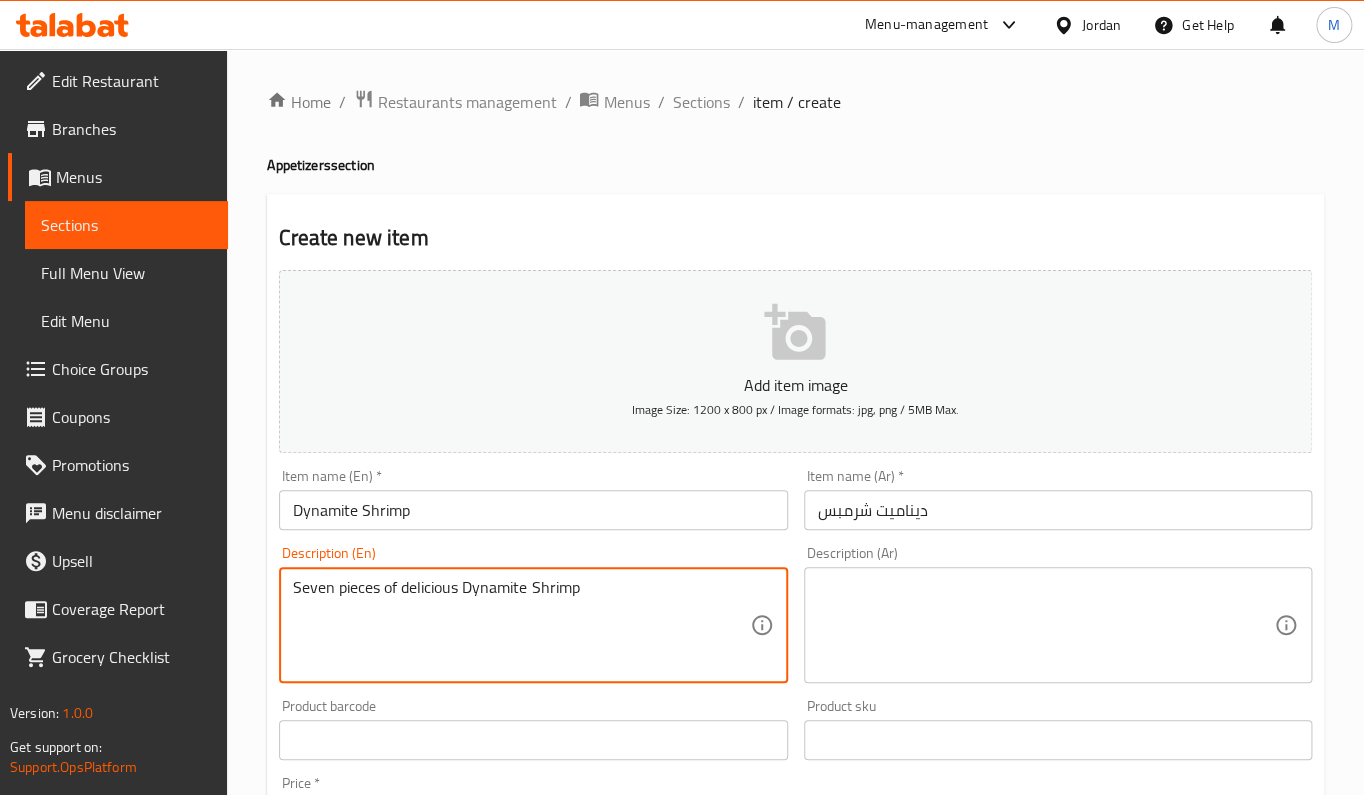 drag, startPoint x: 336, startPoint y: 591, endPoint x: 280, endPoint y: 591, distance: 56 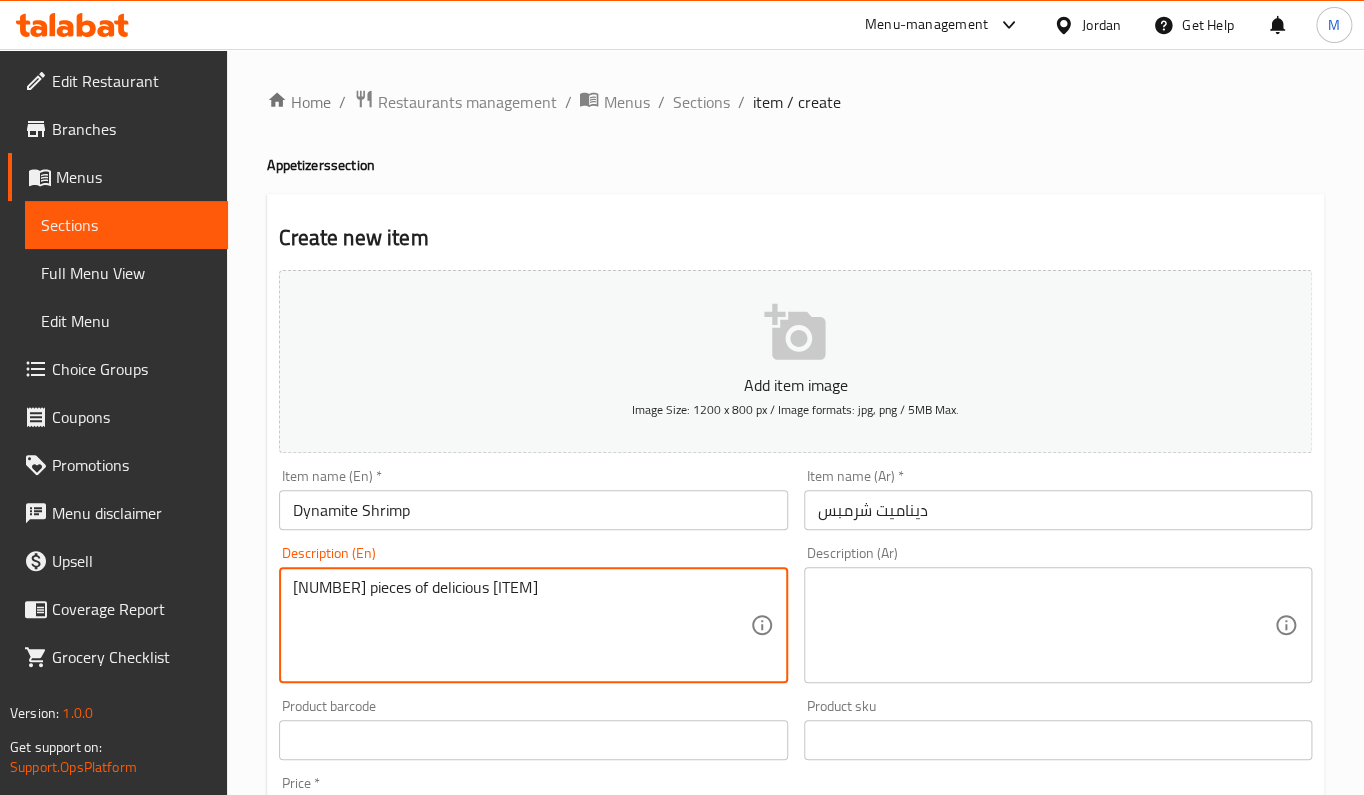 type on "7 pieces of delicious Dynamite Shrimp" 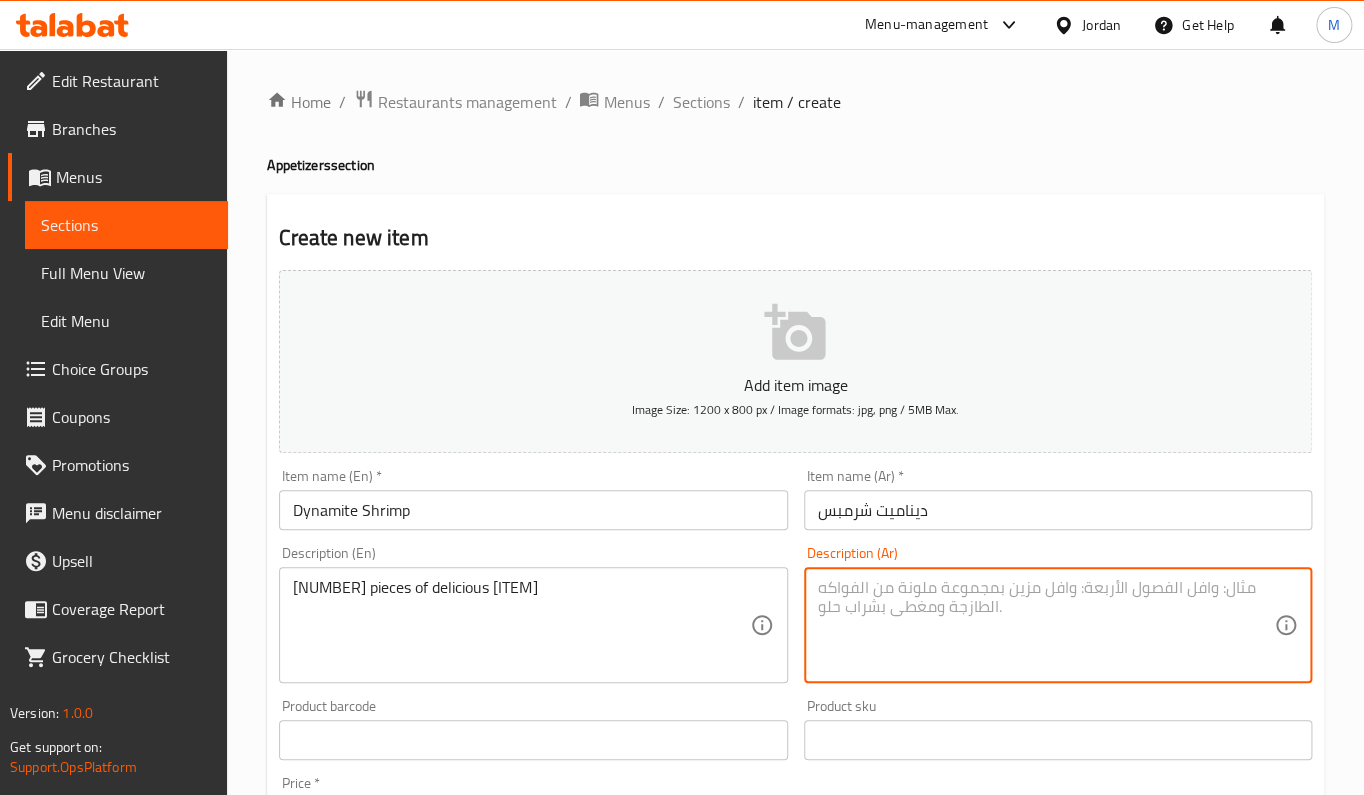 click at bounding box center [1046, 625] 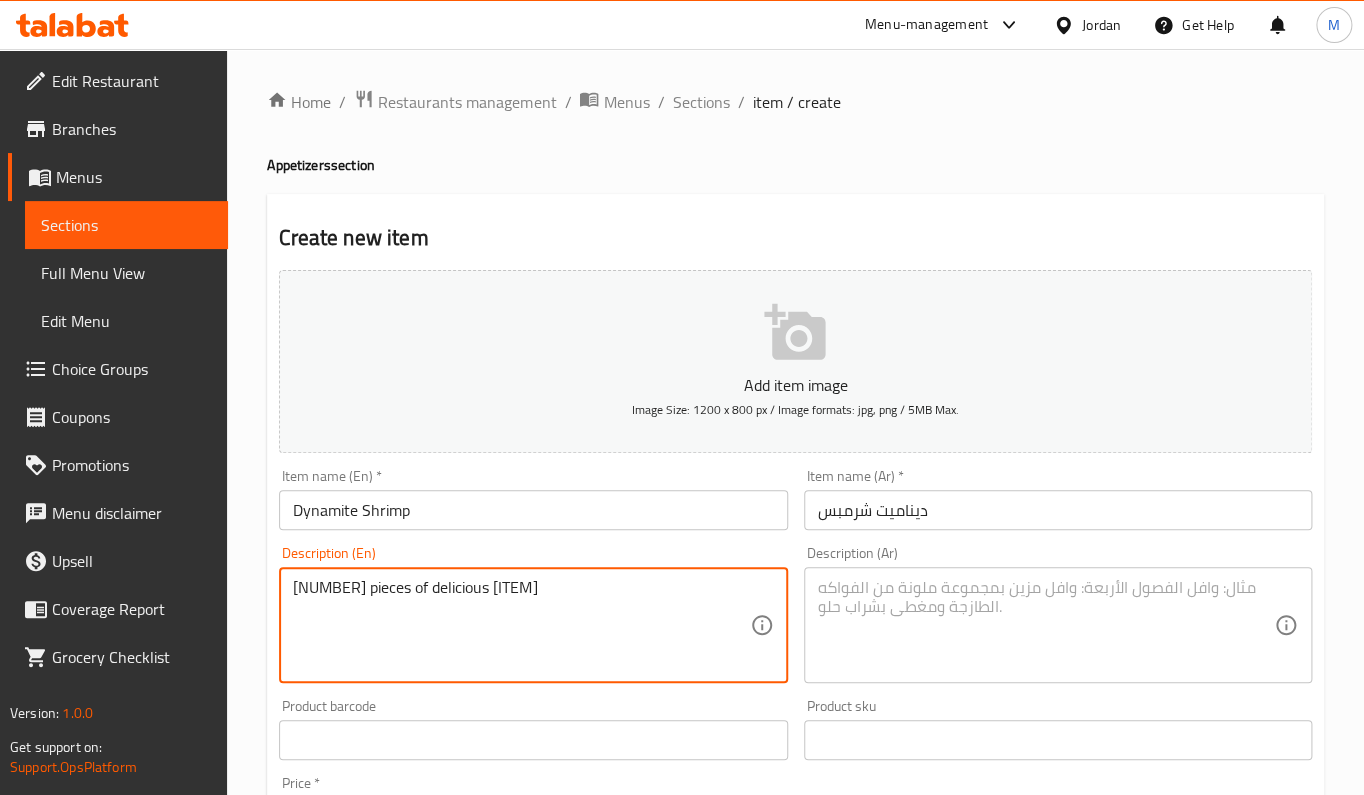 drag, startPoint x: 213, startPoint y: 560, endPoint x: 169, endPoint y: 560, distance: 44 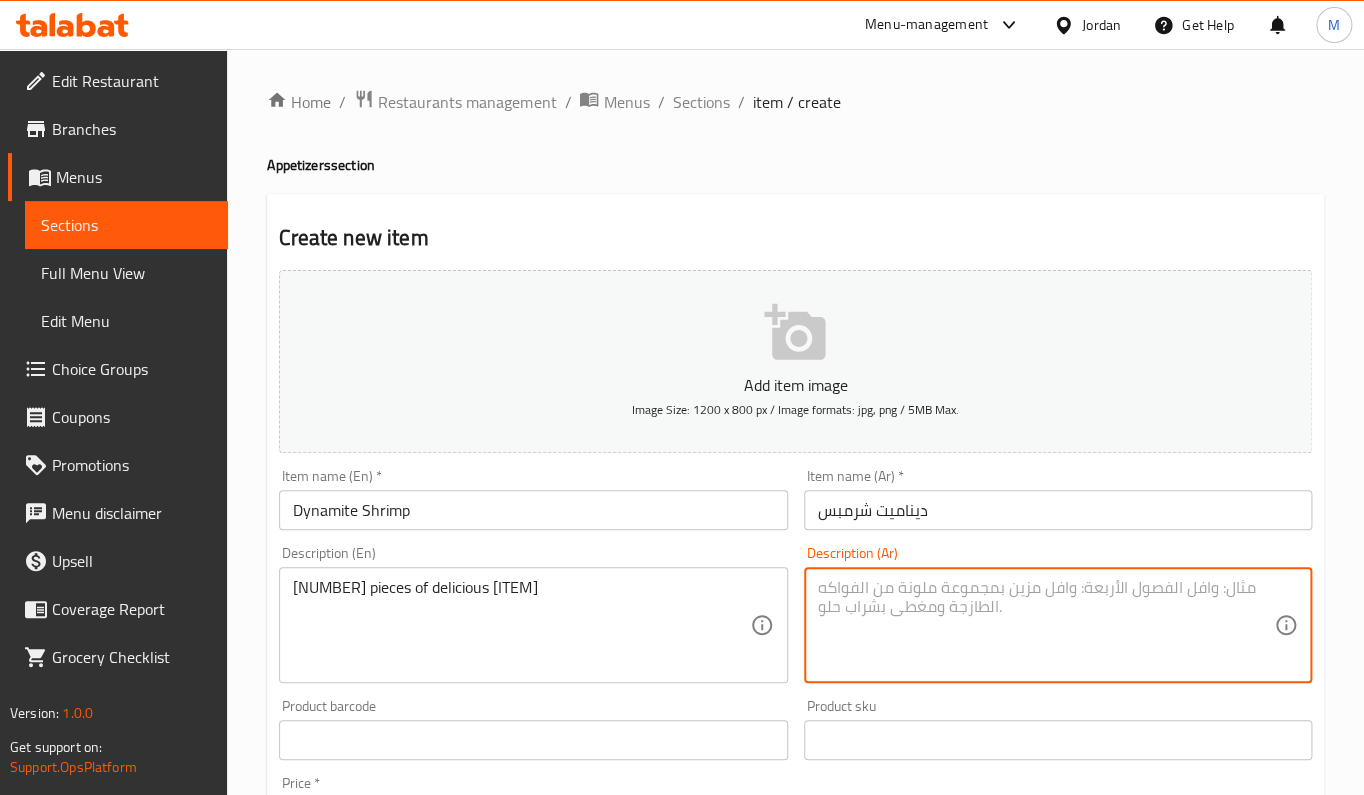 click at bounding box center [1046, 625] 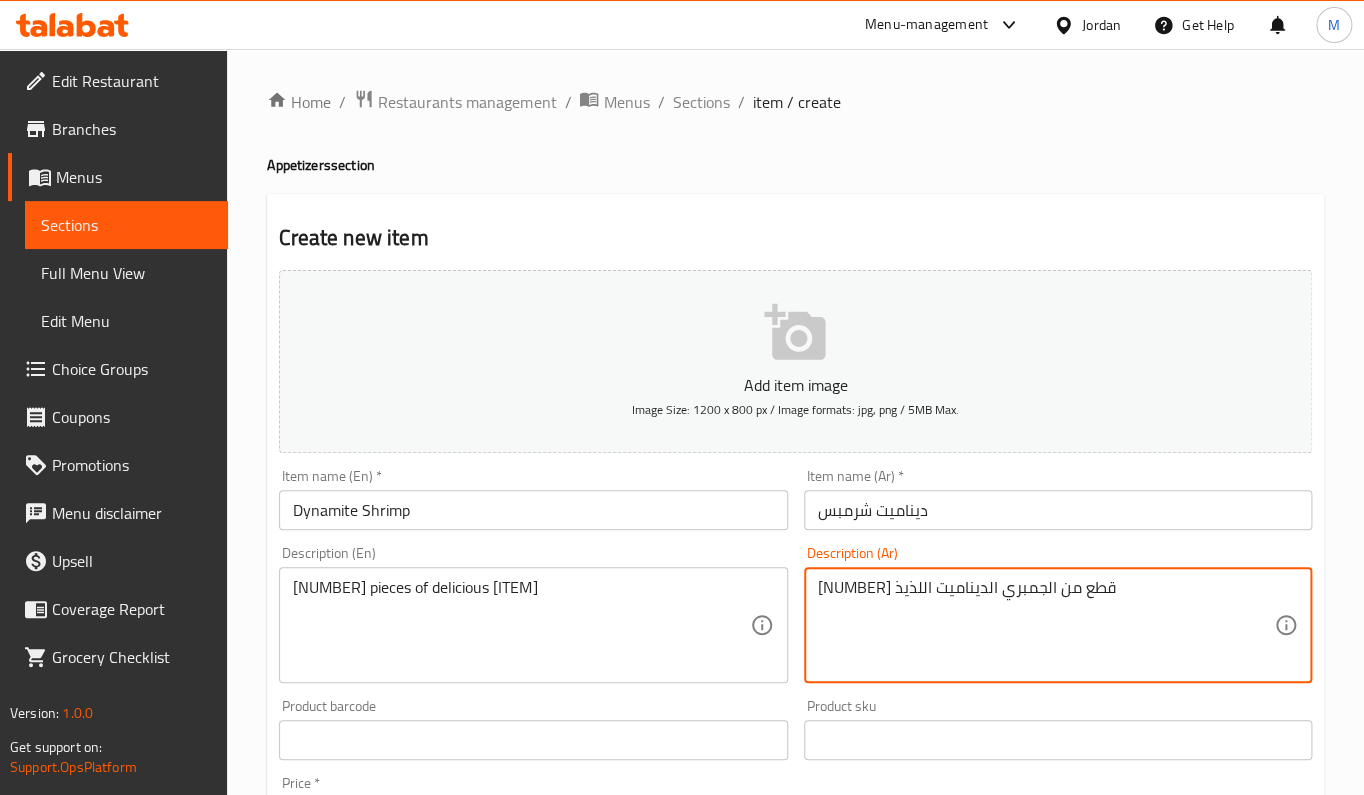 click on "7 قطع من الجمبري الديناميت اللذيذ" at bounding box center (1046, 625) 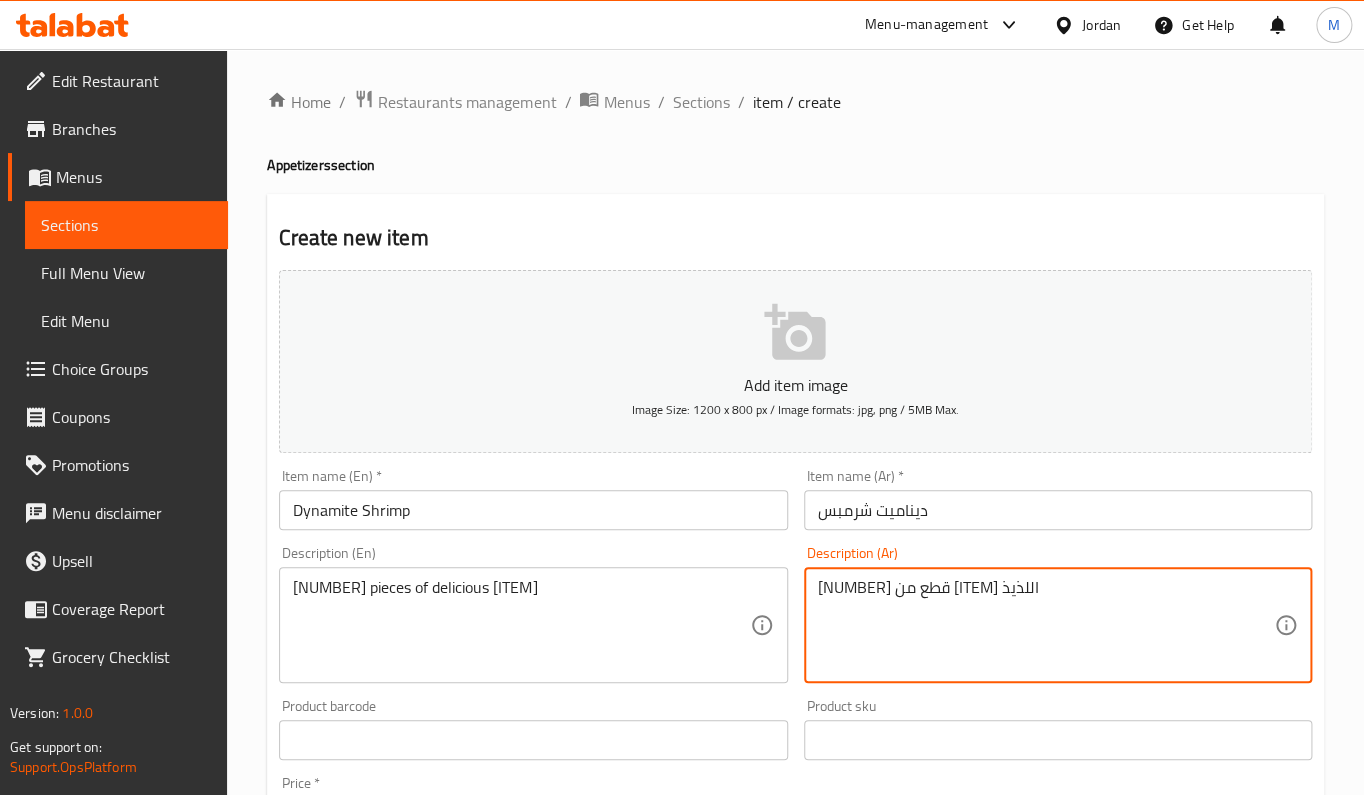 click on "7 قطع من الديناميت اللذيذ" at bounding box center [1046, 625] 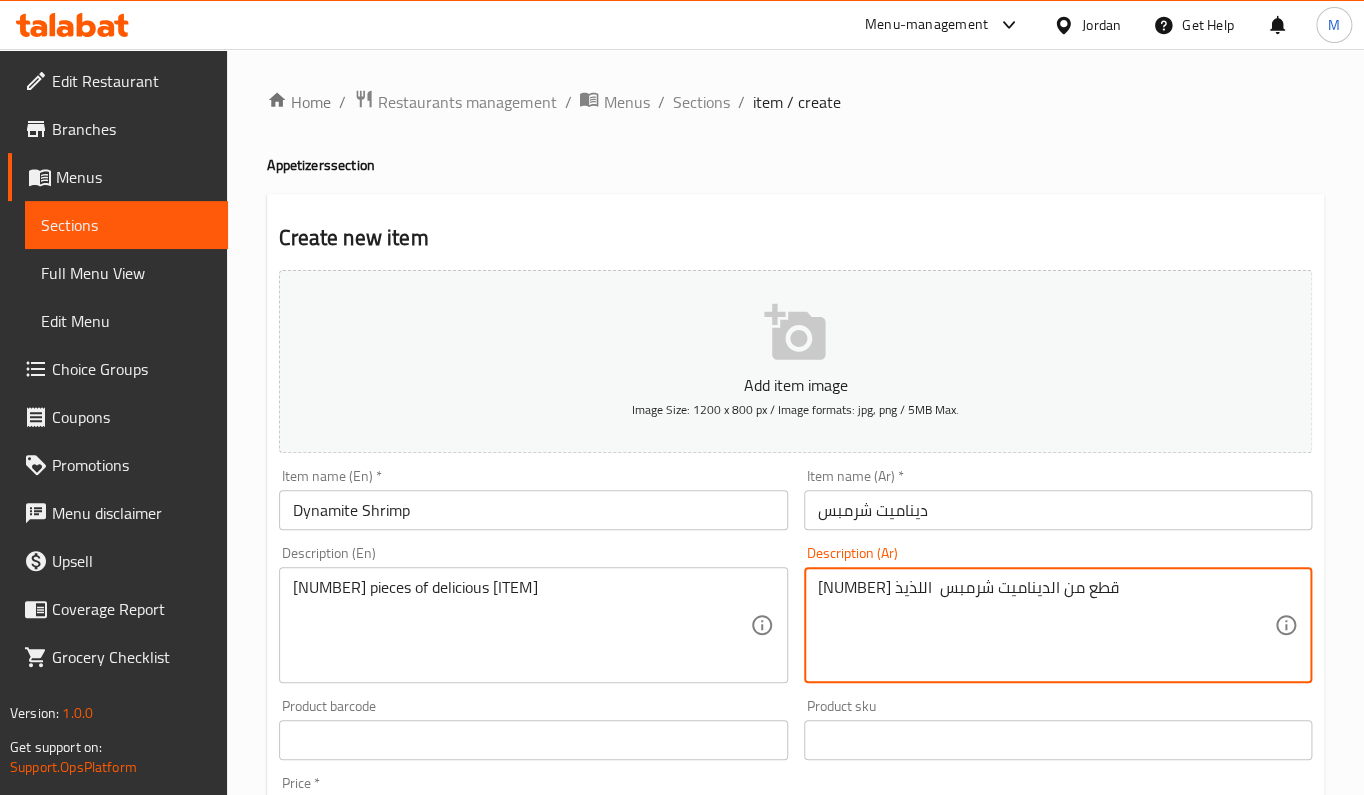 click on "7 قطع من الديناميت شرمبس  اللذيذ" at bounding box center (1046, 625) 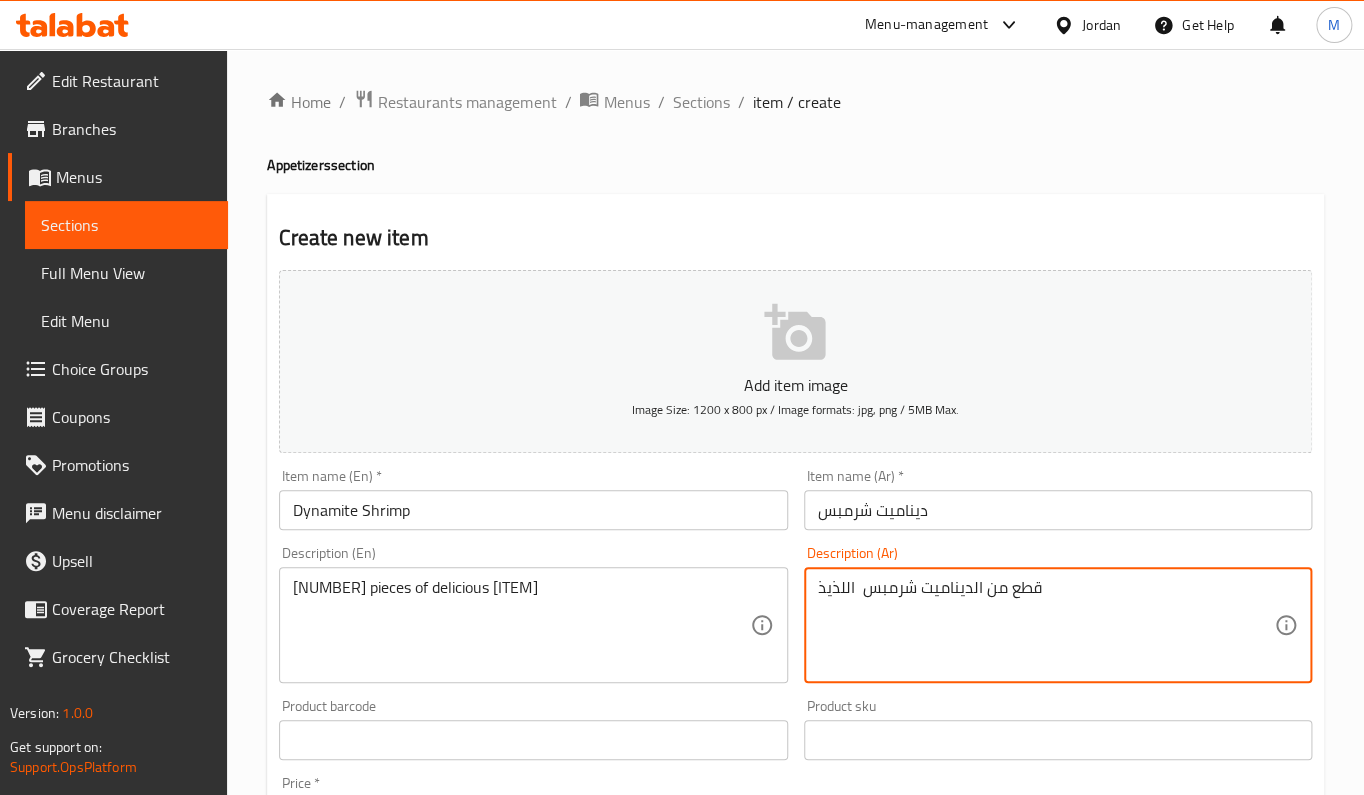 click on "قطع من الديناميت شرمبس  اللذيذ" at bounding box center (1046, 625) 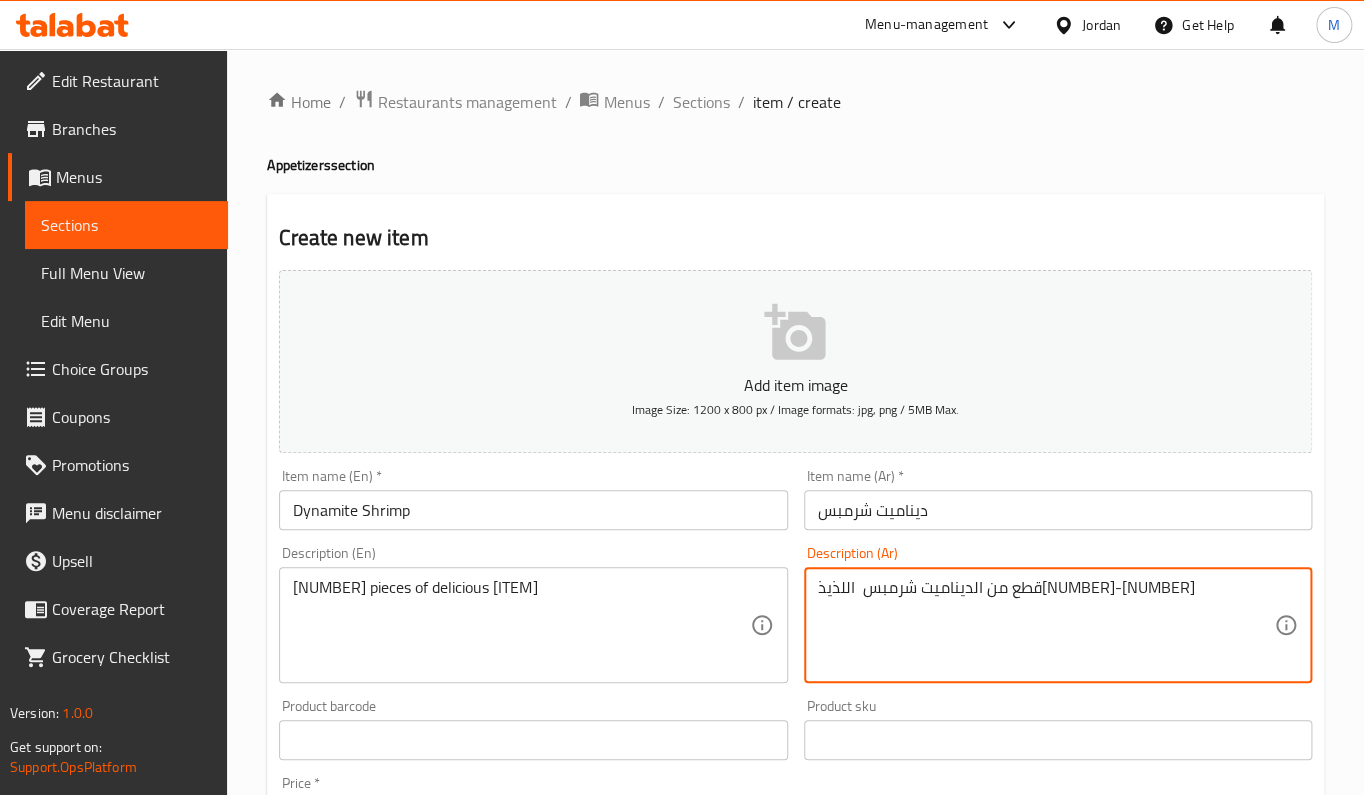 drag, startPoint x: 840, startPoint y: 584, endPoint x: 812, endPoint y: 585, distance: 28.01785 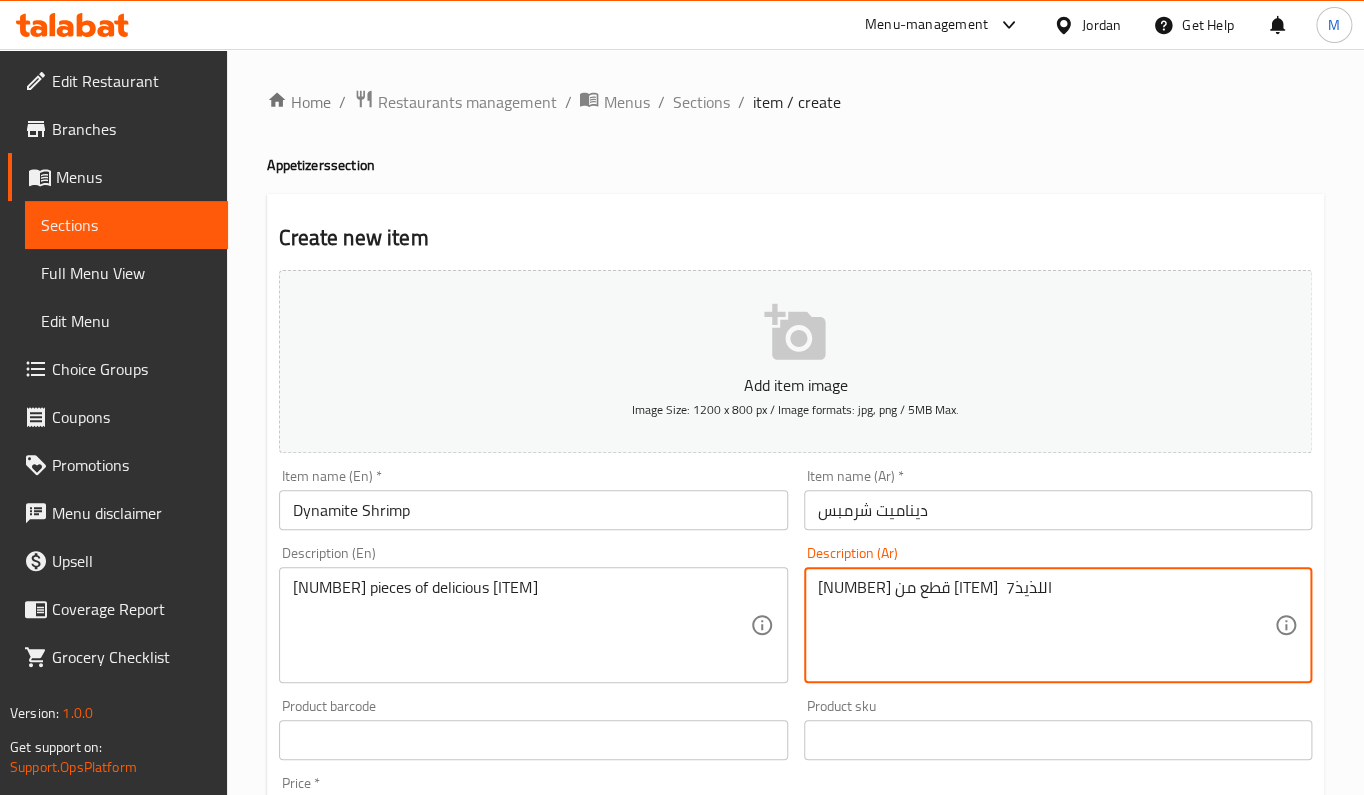 click on "قطع من الديناميت شرمبس  اللذيذ7 Description (Ar)" at bounding box center [1058, 625] 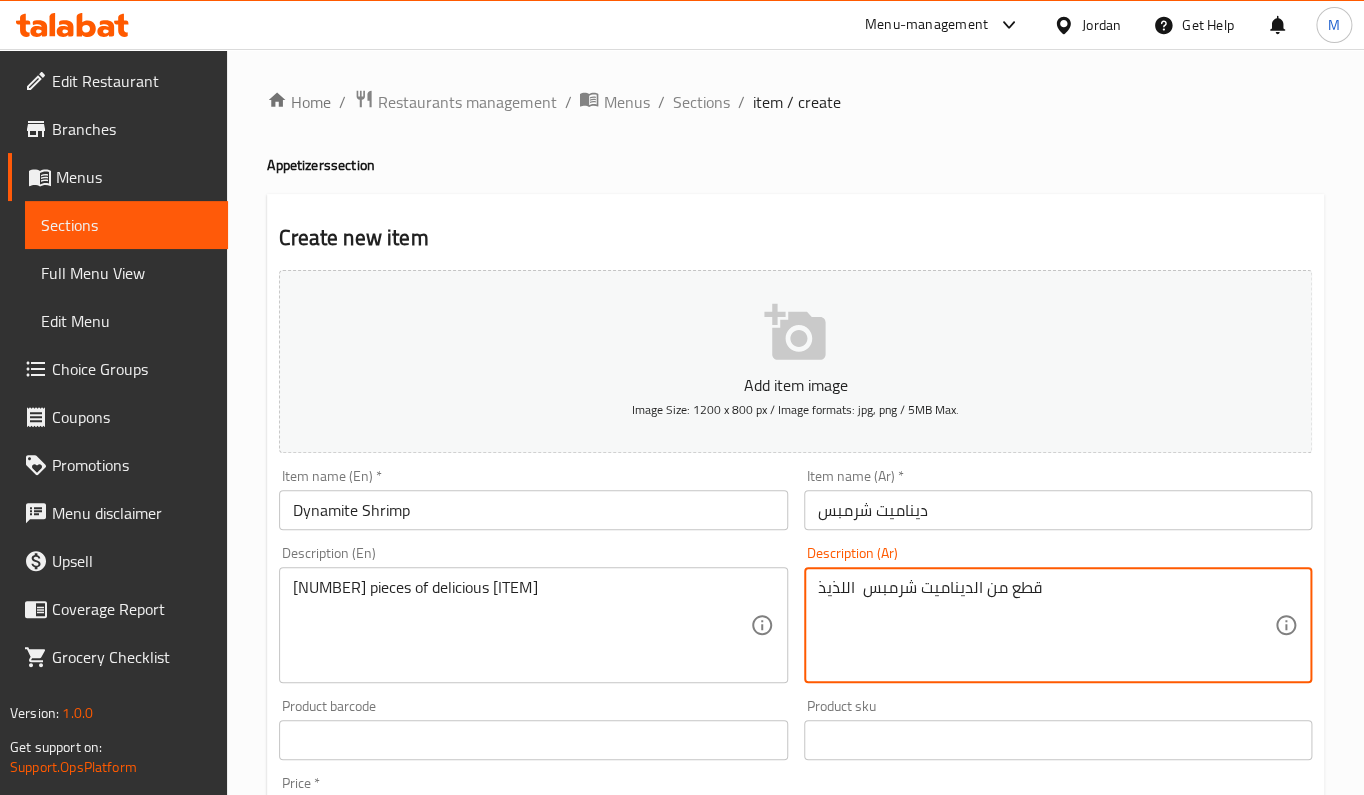 drag, startPoint x: 1078, startPoint y: 589, endPoint x: 704, endPoint y: 585, distance: 374.0214 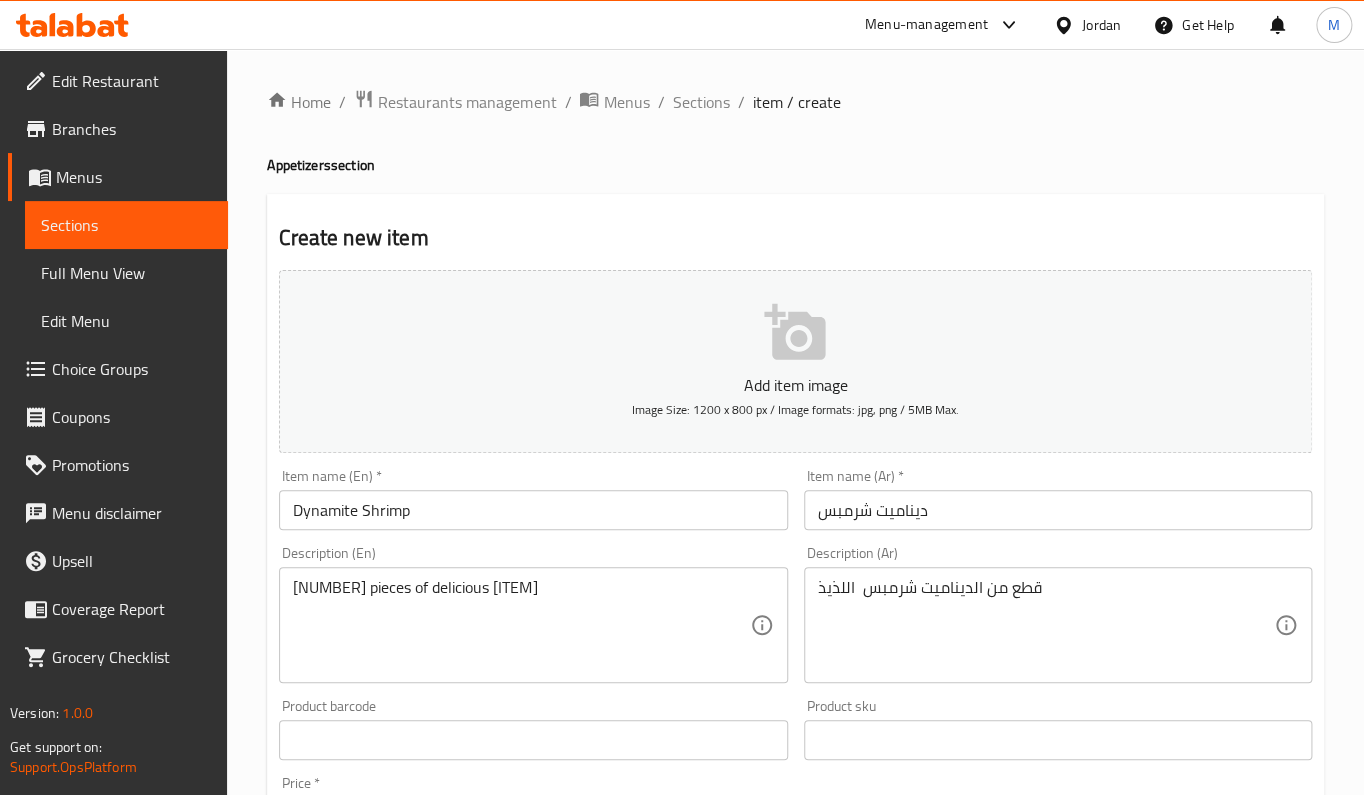 click on "قطع من الديناميت شرمبس  اللذيذ" at bounding box center [1046, 625] 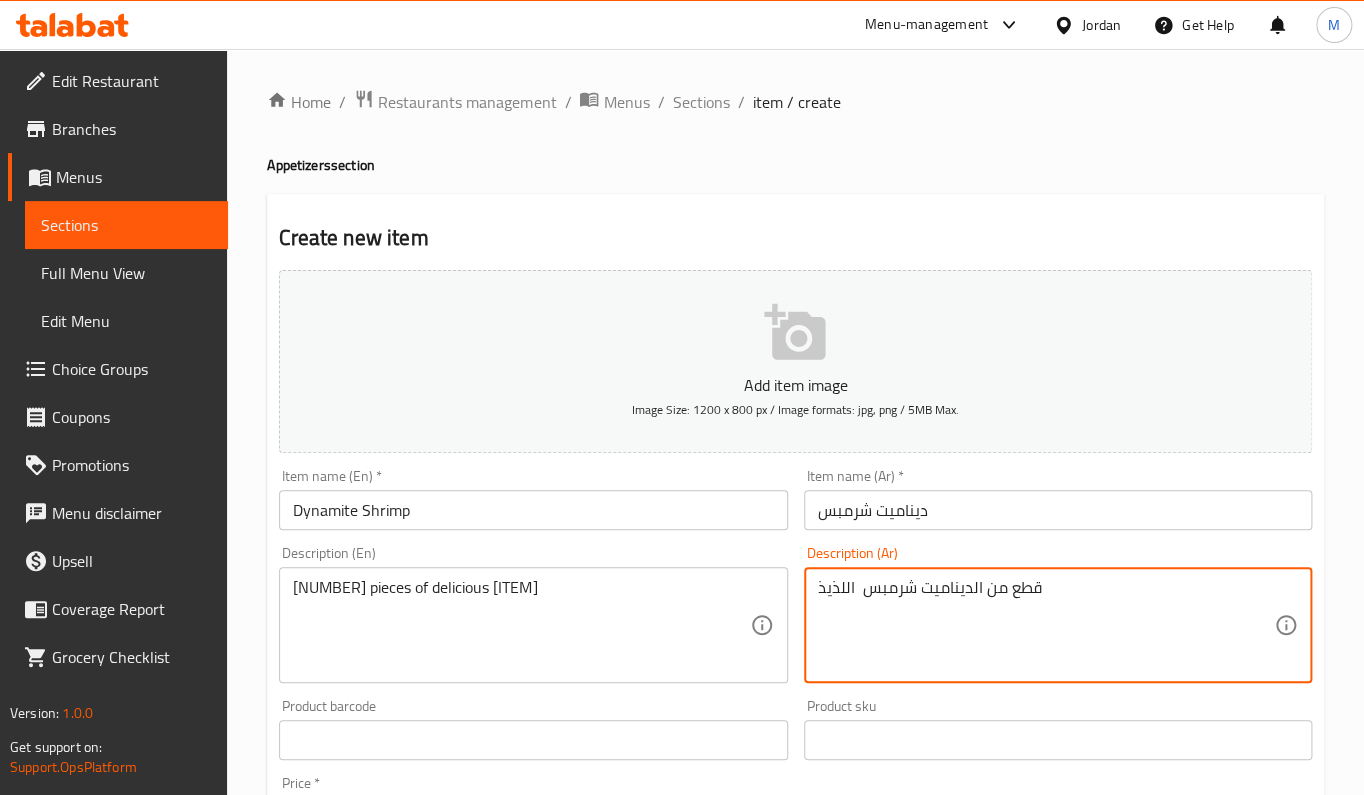click on "قطع من الديناميت شرمبس  اللذيذ" at bounding box center [1046, 625] 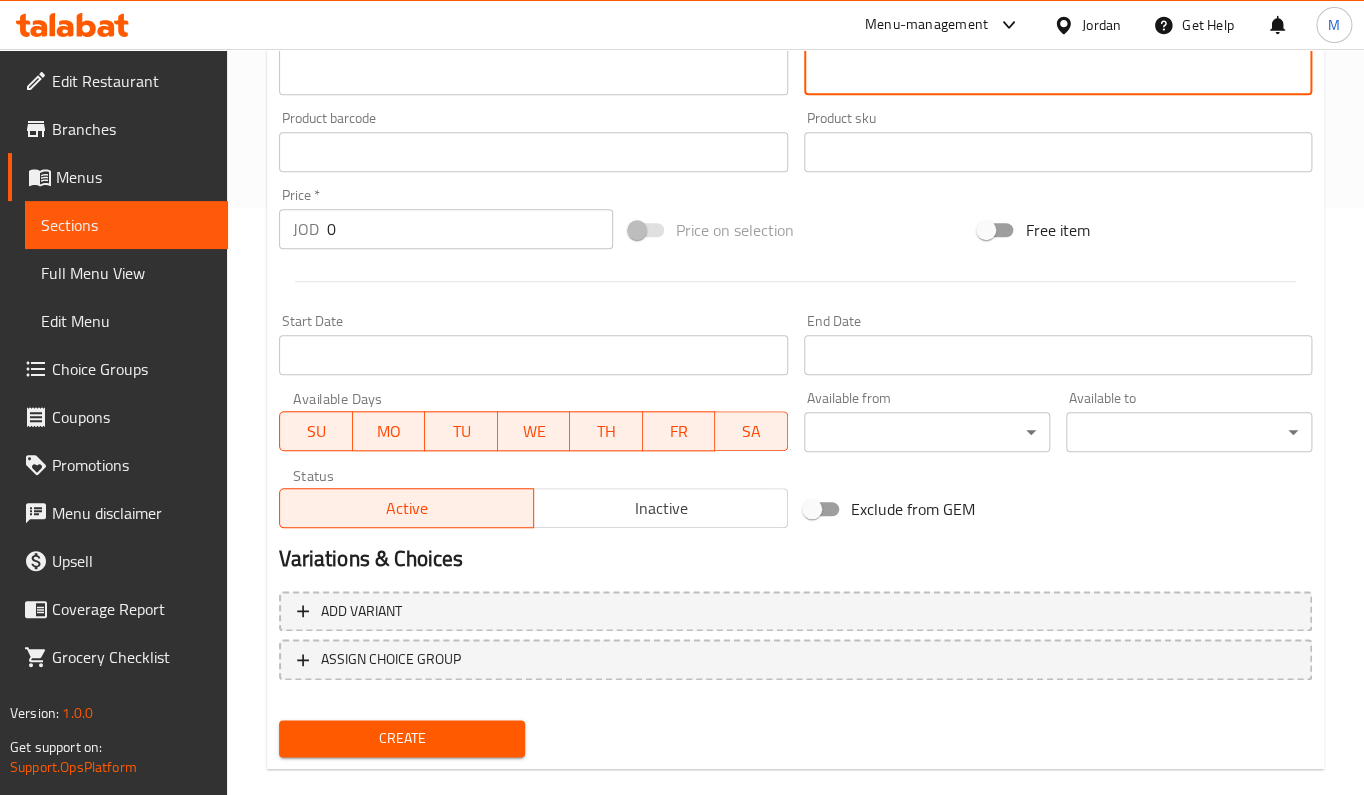 scroll, scrollTop: 618, scrollLeft: 0, axis: vertical 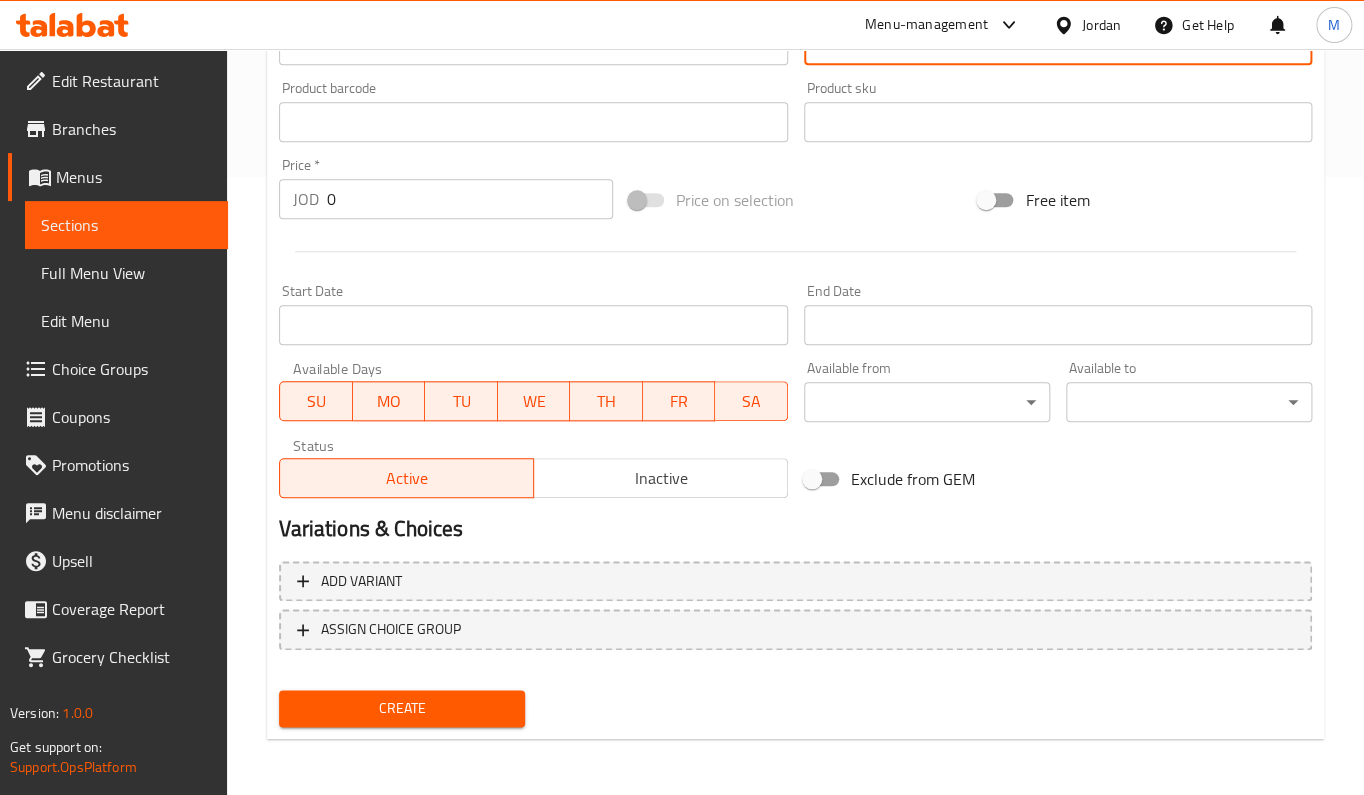 type on "7قطع من الديناميت شرمبس  اللذيذ" 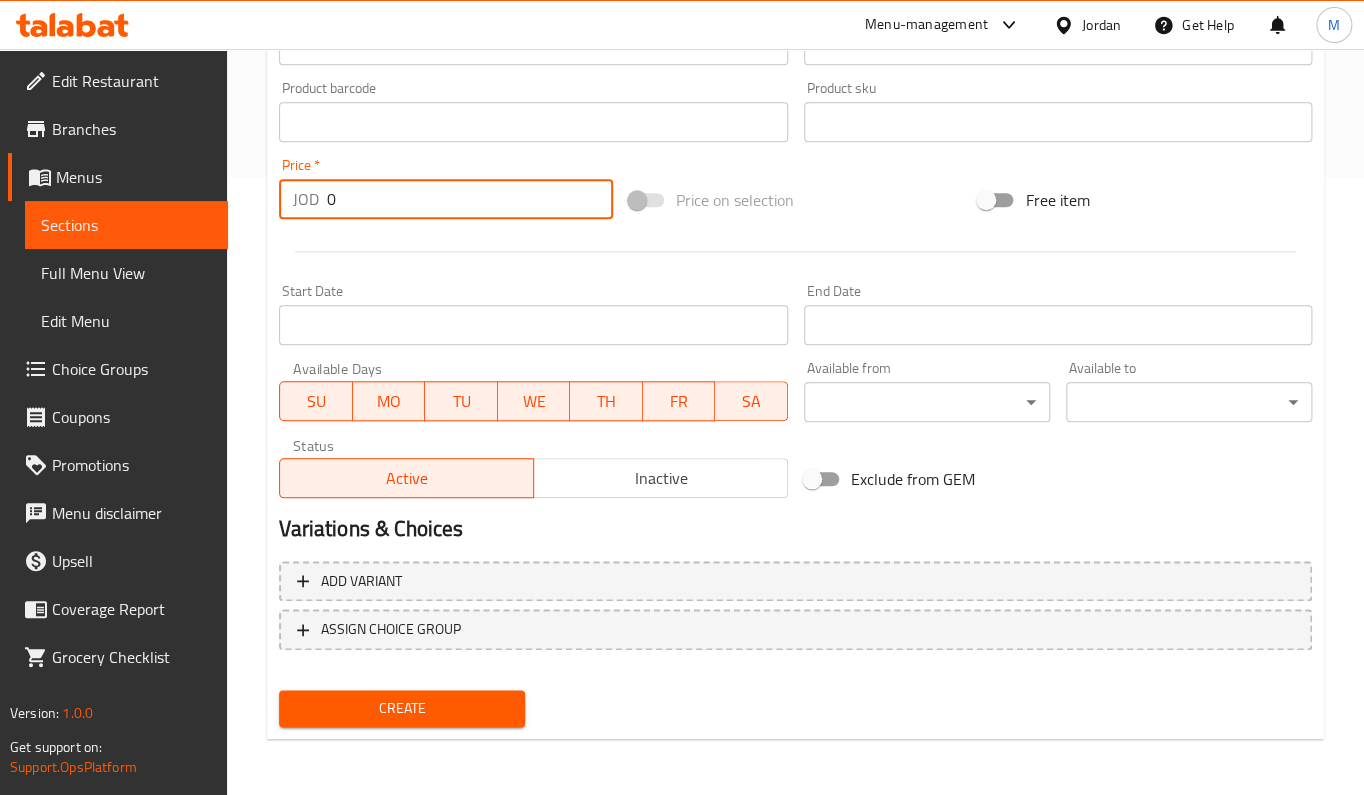 drag, startPoint x: 382, startPoint y: 190, endPoint x: 70, endPoint y: 199, distance: 312.1298 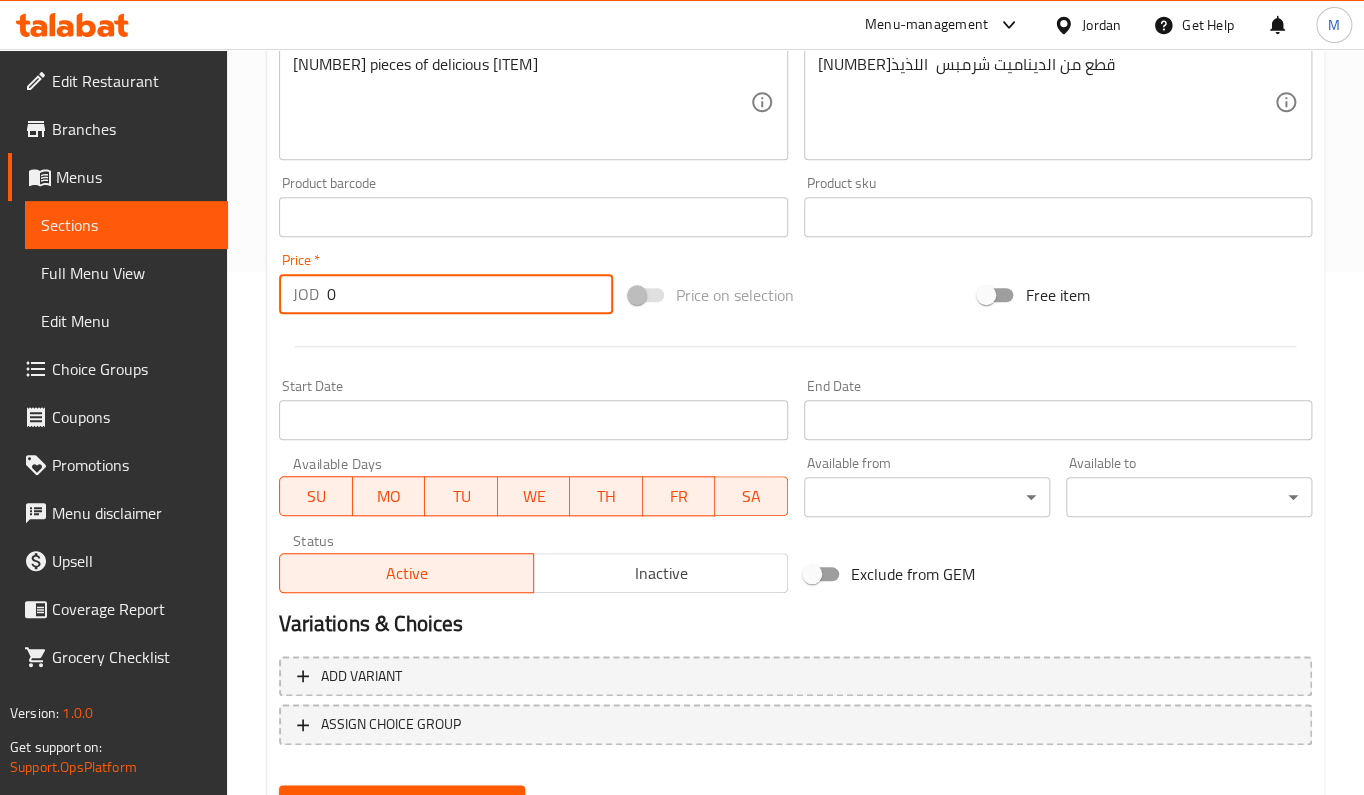 scroll, scrollTop: 352, scrollLeft: 0, axis: vertical 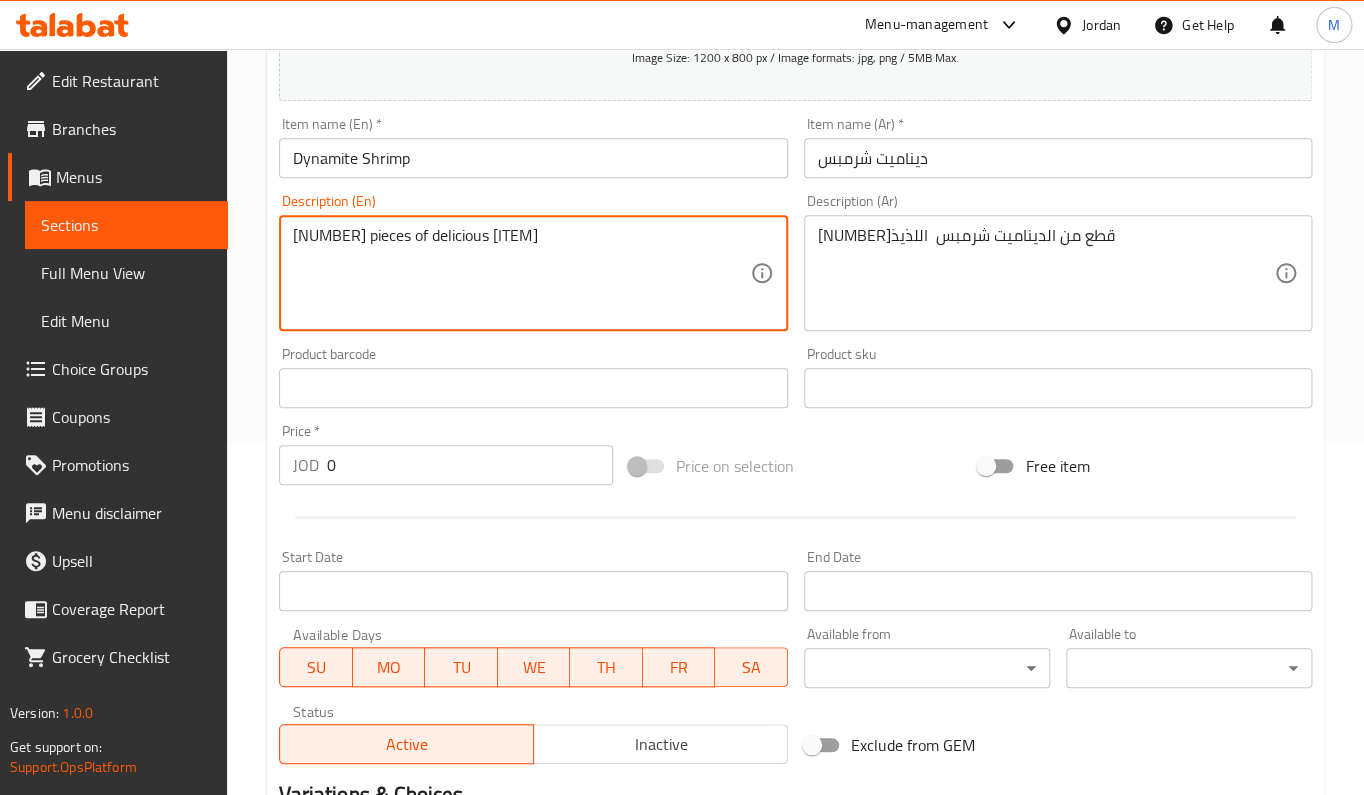 drag, startPoint x: 302, startPoint y: 238, endPoint x: 291, endPoint y: 237, distance: 11.045361 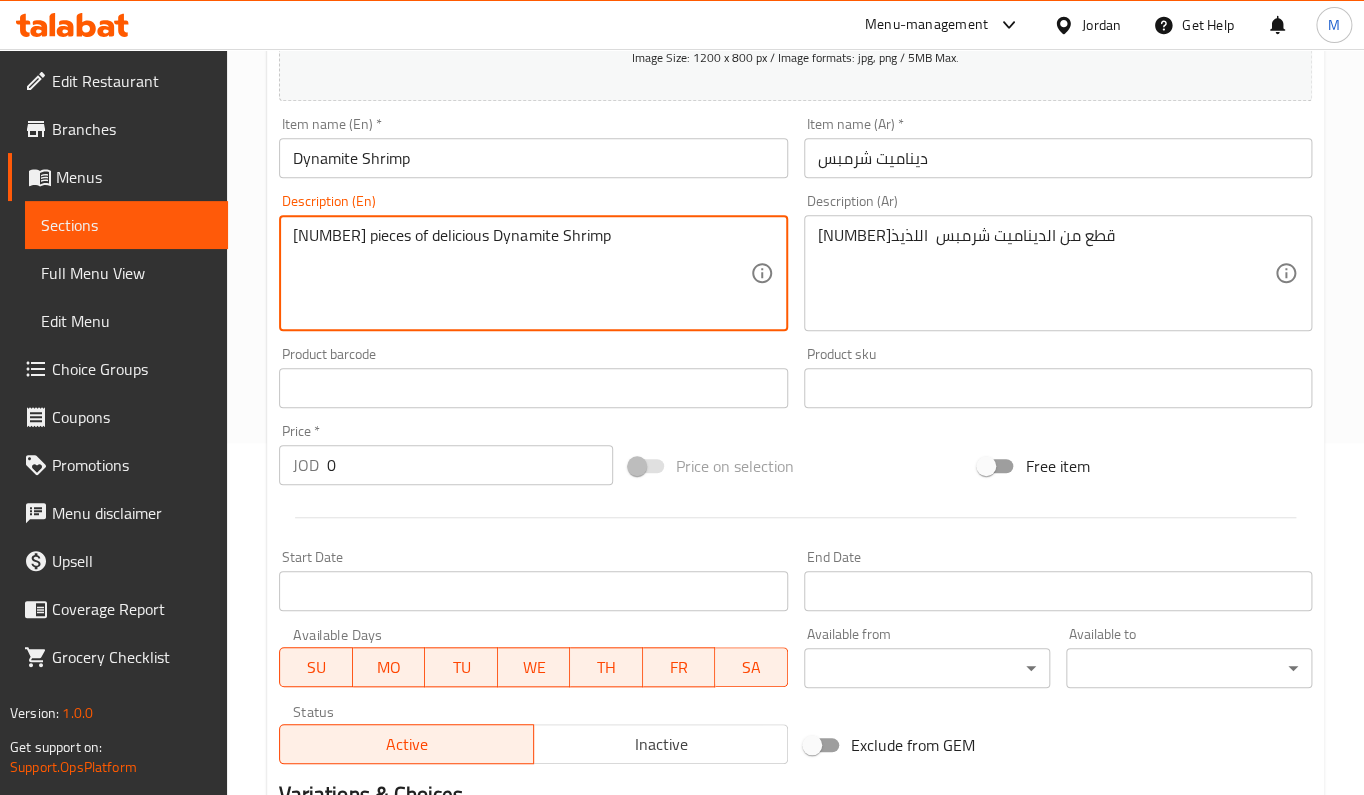 type on "9 pieces of delicious Dynamite Shrimp" 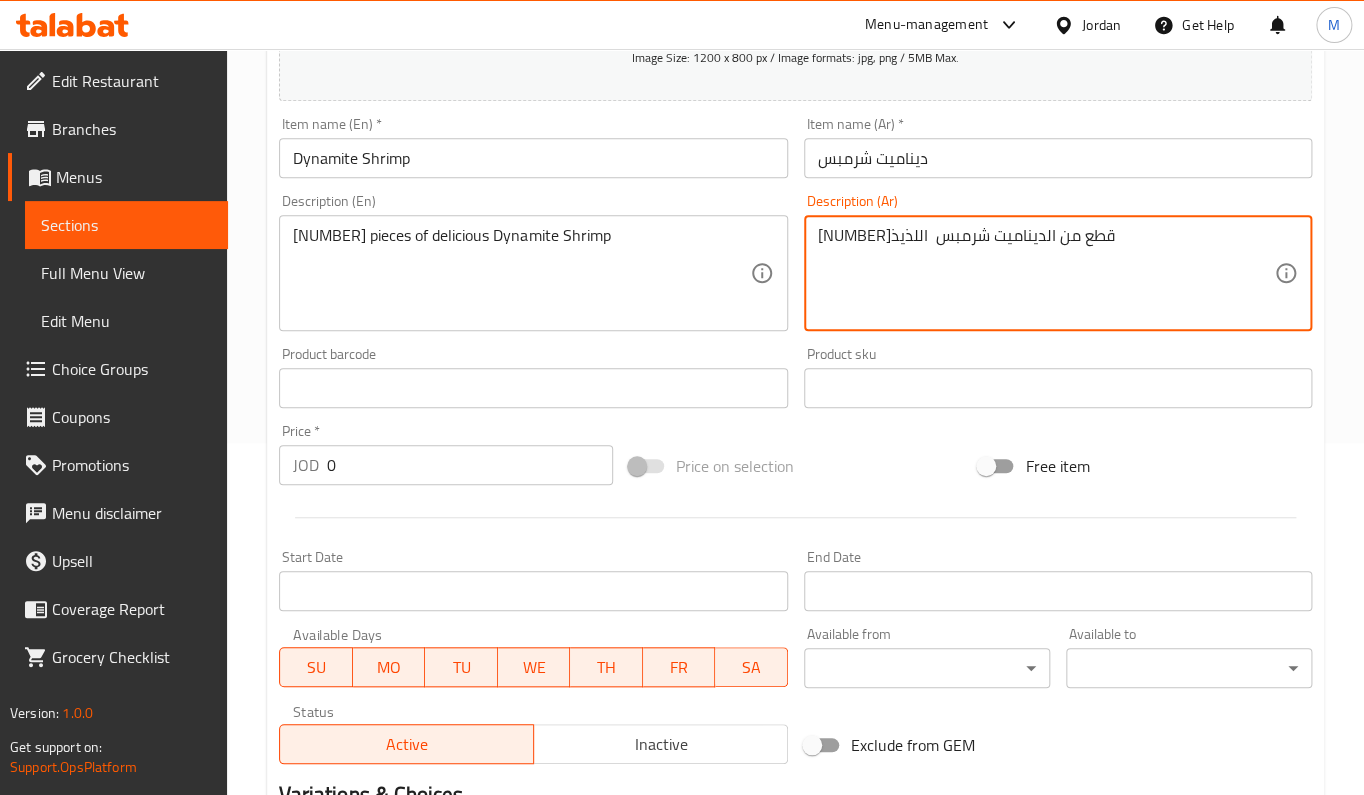 click on "7قطع من الديناميت شرمبس  اللذيذ" at bounding box center (1046, 273) 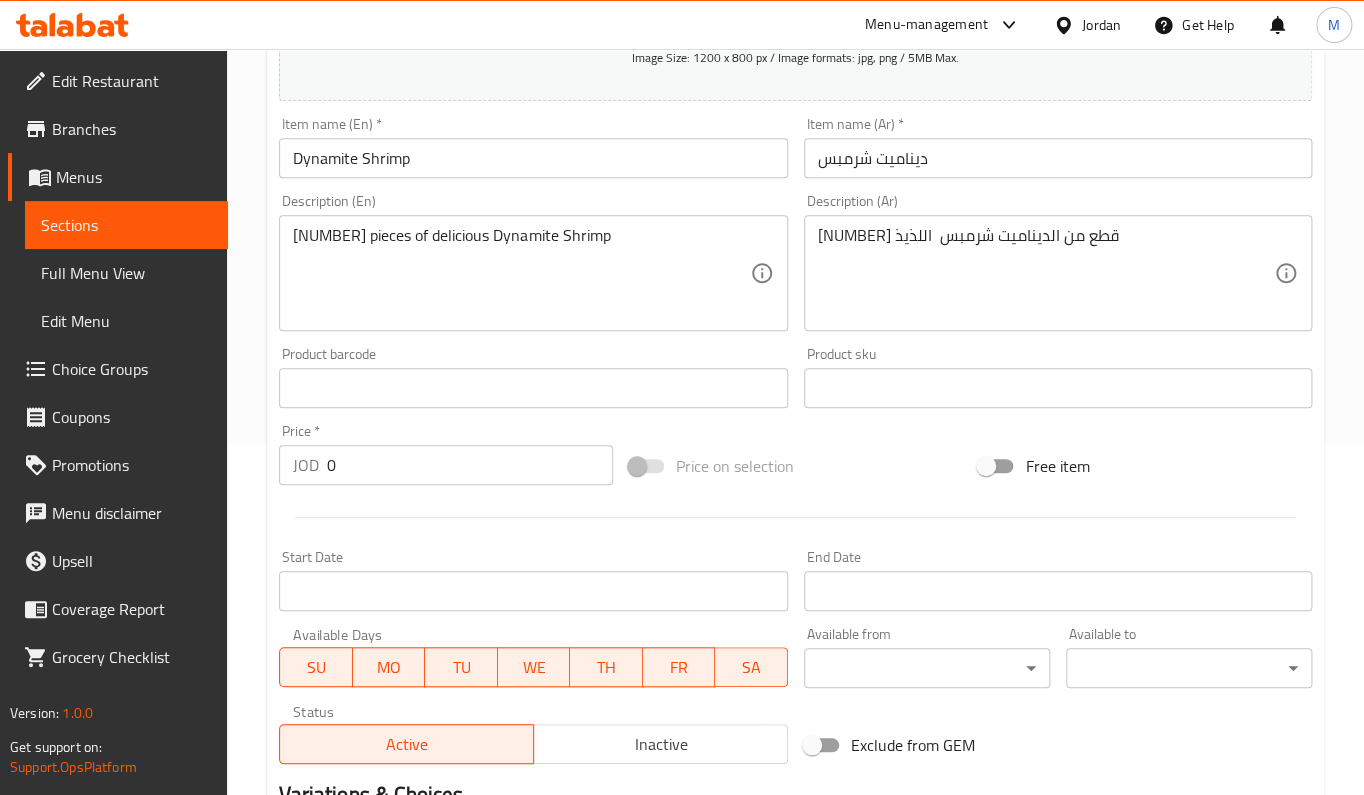 drag, startPoint x: 830, startPoint y: 224, endPoint x: 818, endPoint y: 234, distance: 15.6205 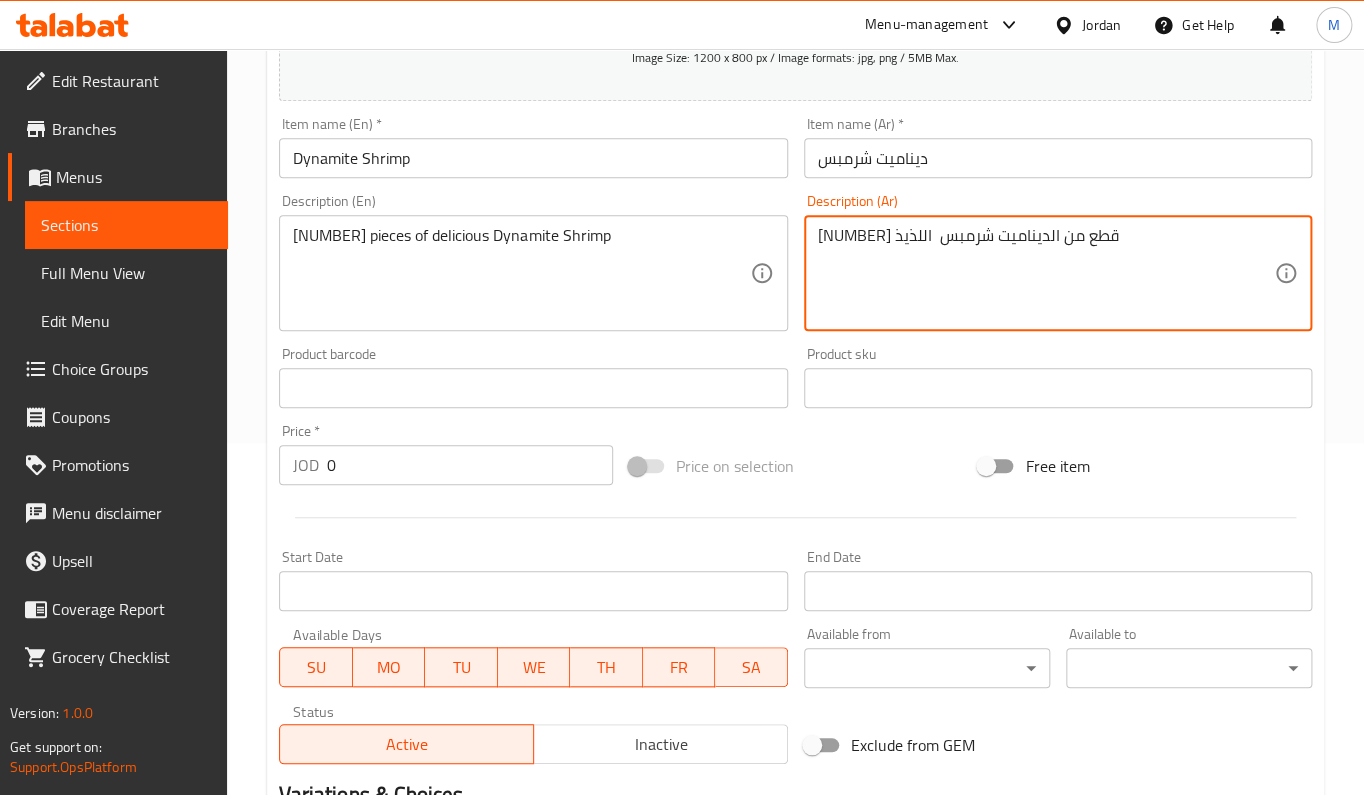 click on "9 قطع من الديناميت شرمبس  اللذيذ" at bounding box center [1046, 273] 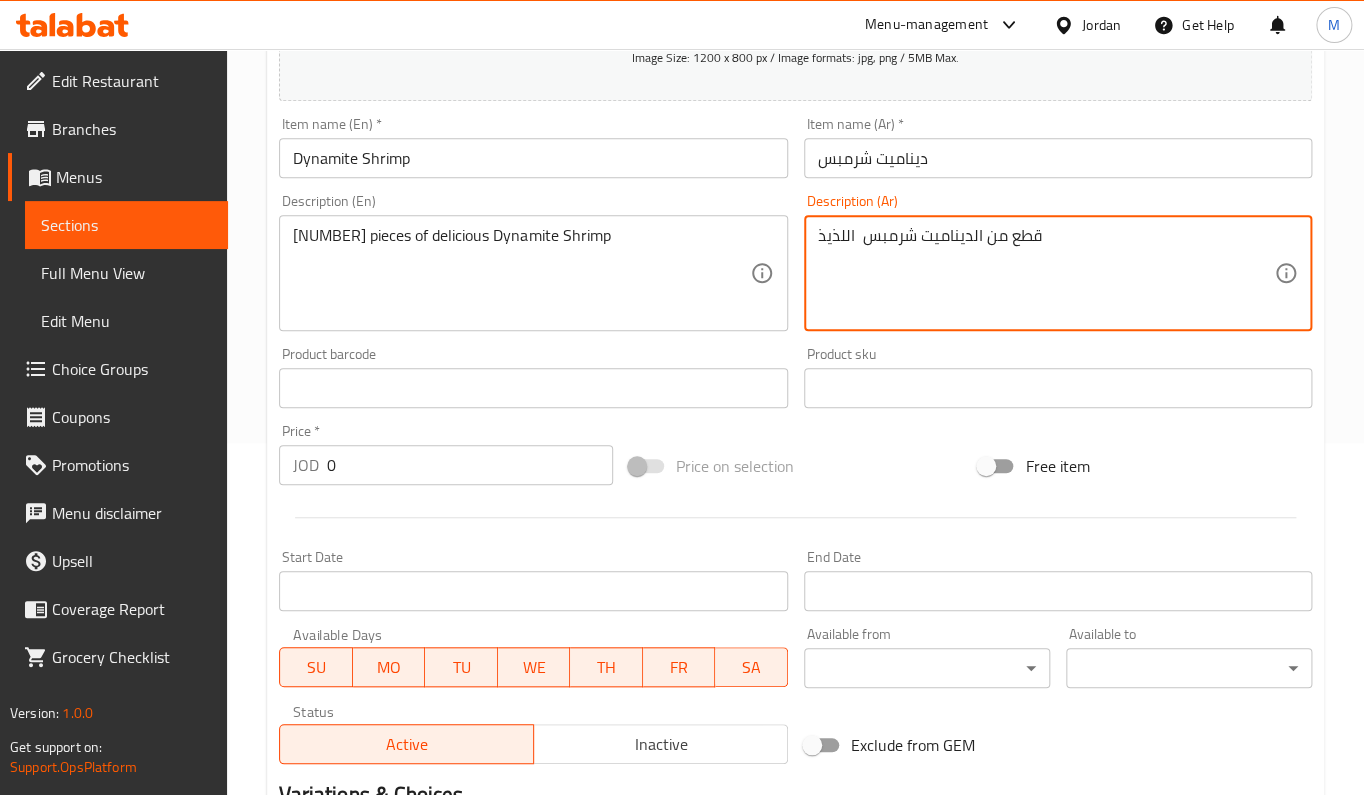 click on "قطع من الديناميت شرمبس  اللذيذ" at bounding box center [1046, 273] 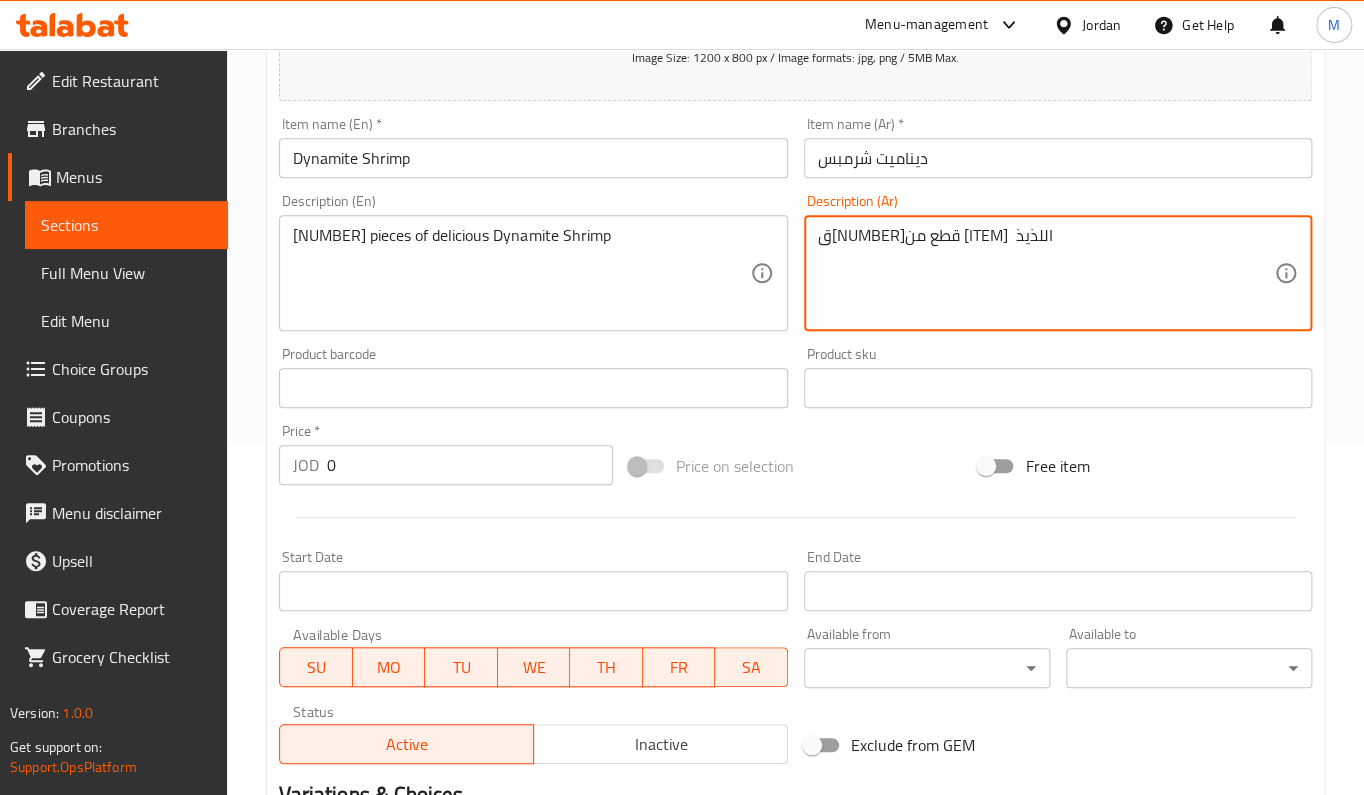 click on "ق9قطع من الديناميت شرمبس  اللذيذ" at bounding box center (1046, 273) 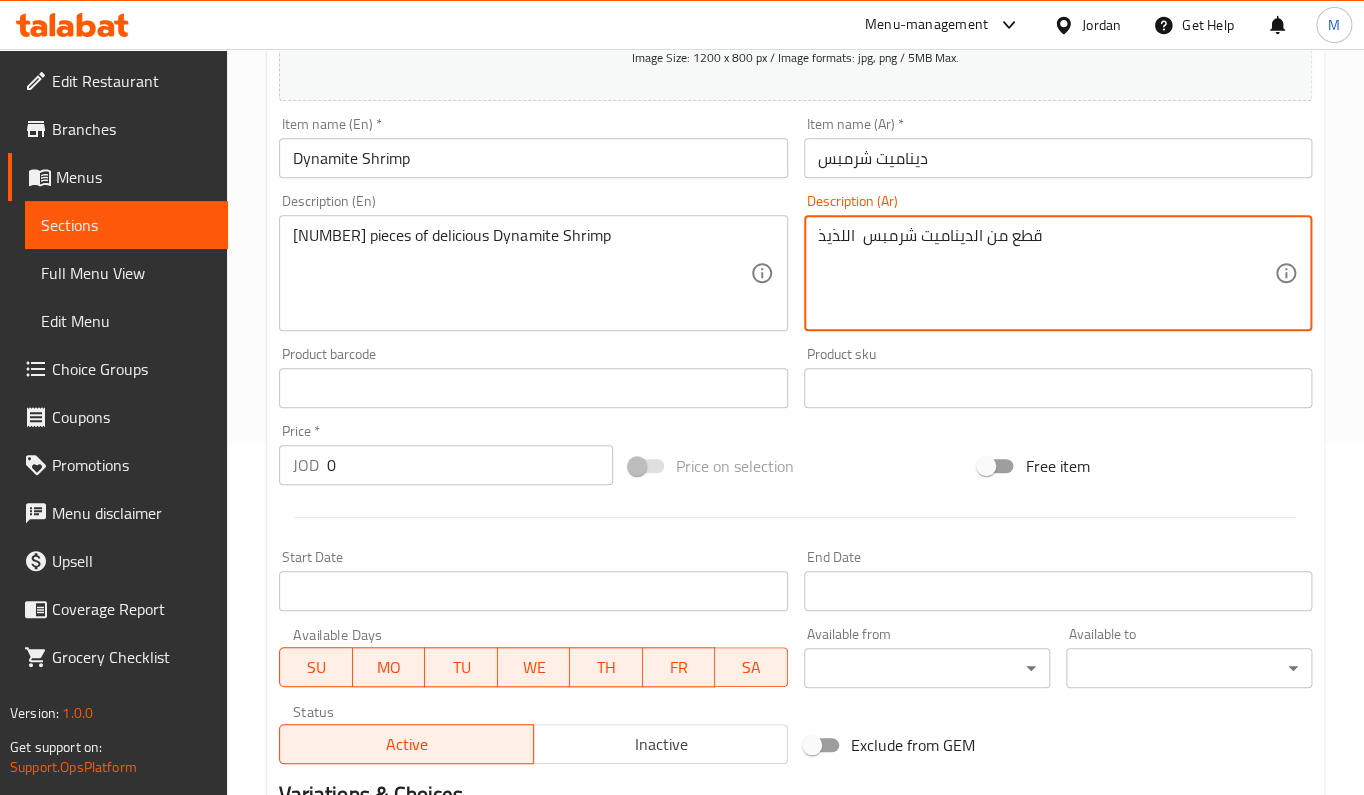 click on "قطع من الديناميت شرمبس  اللذيذ" at bounding box center [1046, 273] 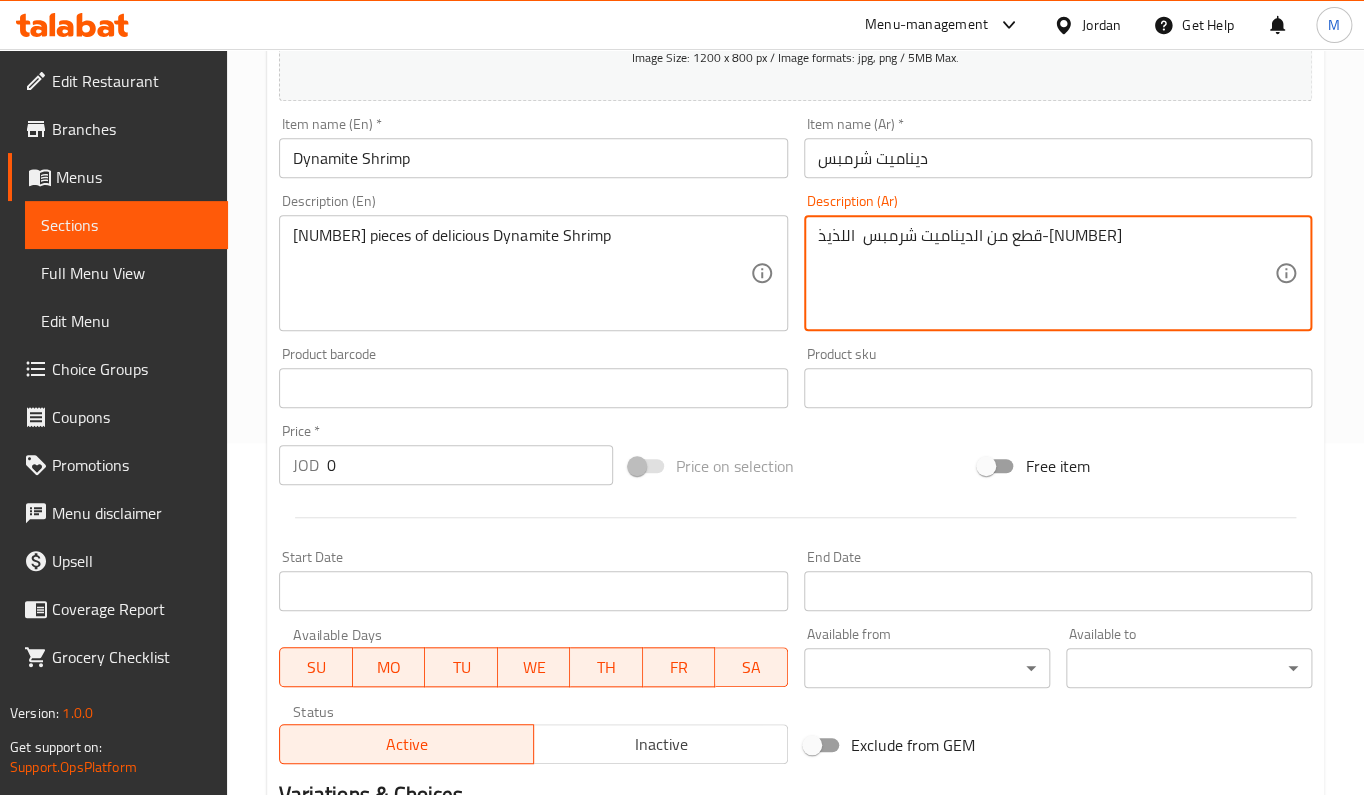 drag, startPoint x: 841, startPoint y: 240, endPoint x: 815, endPoint y: 248, distance: 27.202942 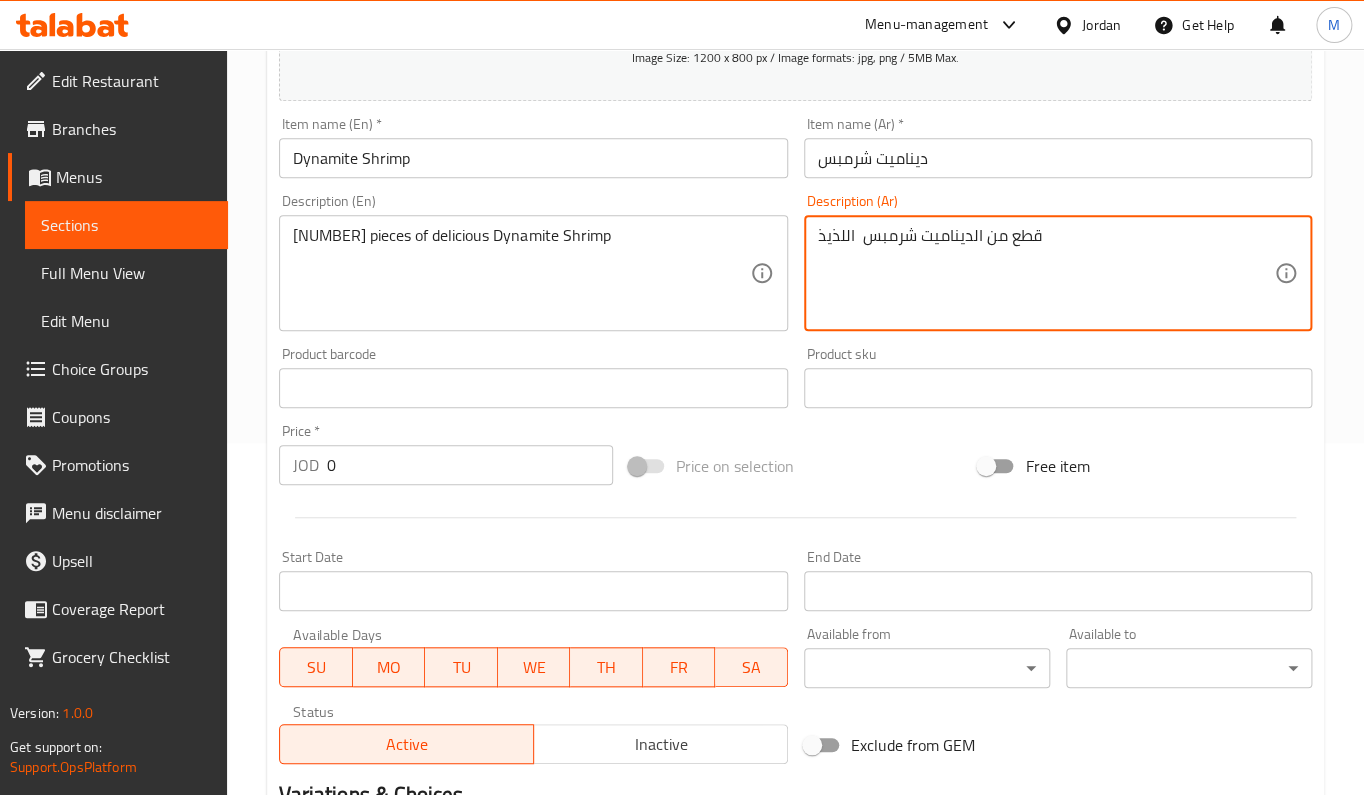 drag, startPoint x: 1097, startPoint y: 242, endPoint x: 796, endPoint y: 275, distance: 302.80356 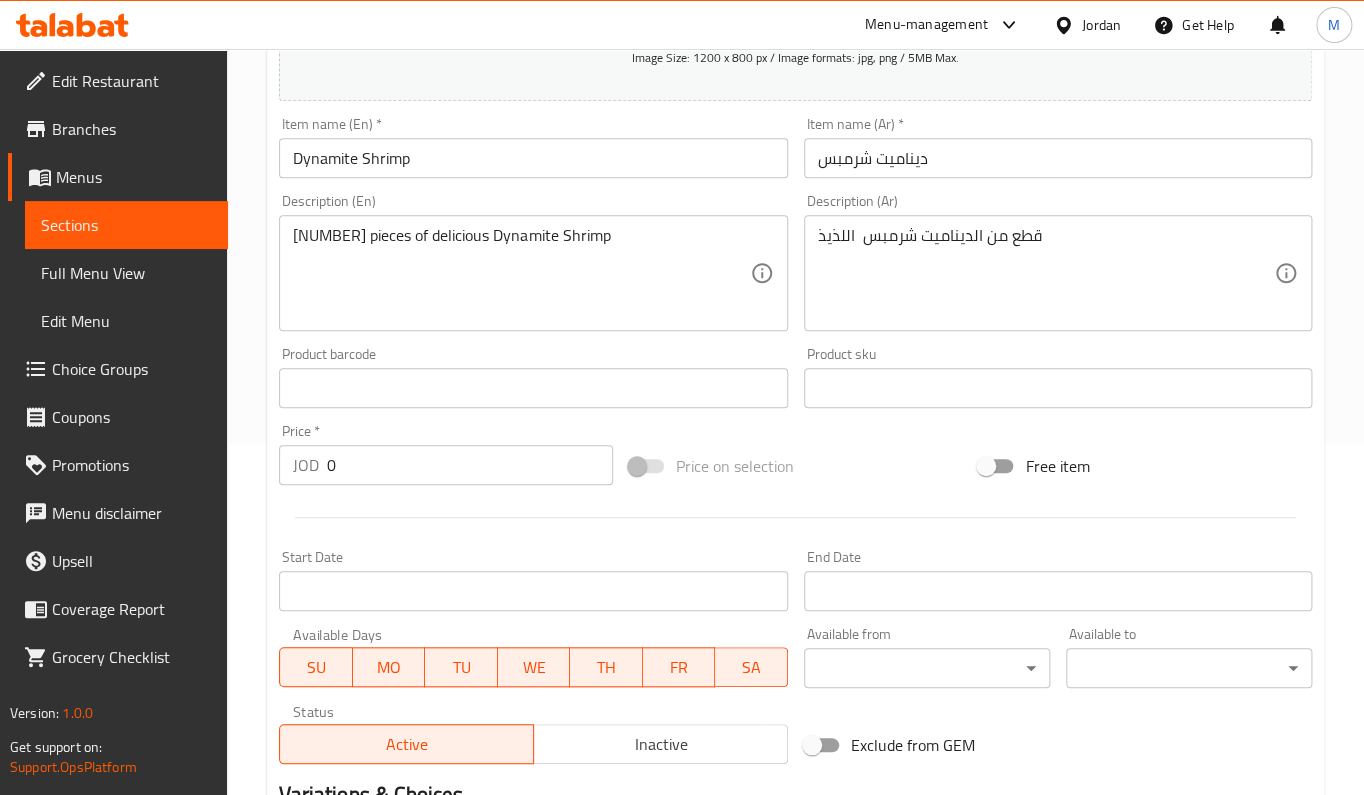 click on "Product barcode Product barcode" at bounding box center [533, 377] 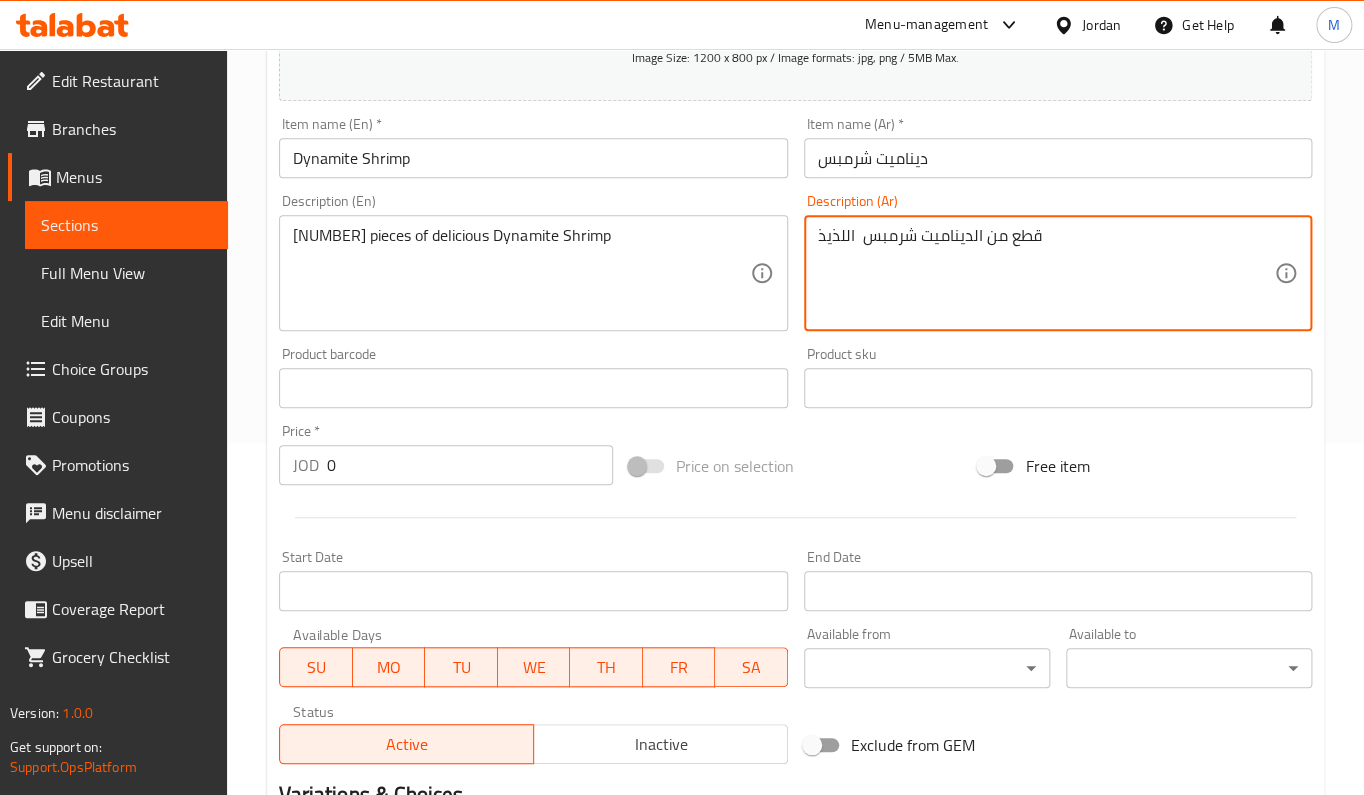 click on "قطع من الديناميت شرمبس  اللذيذ" at bounding box center (1046, 273) 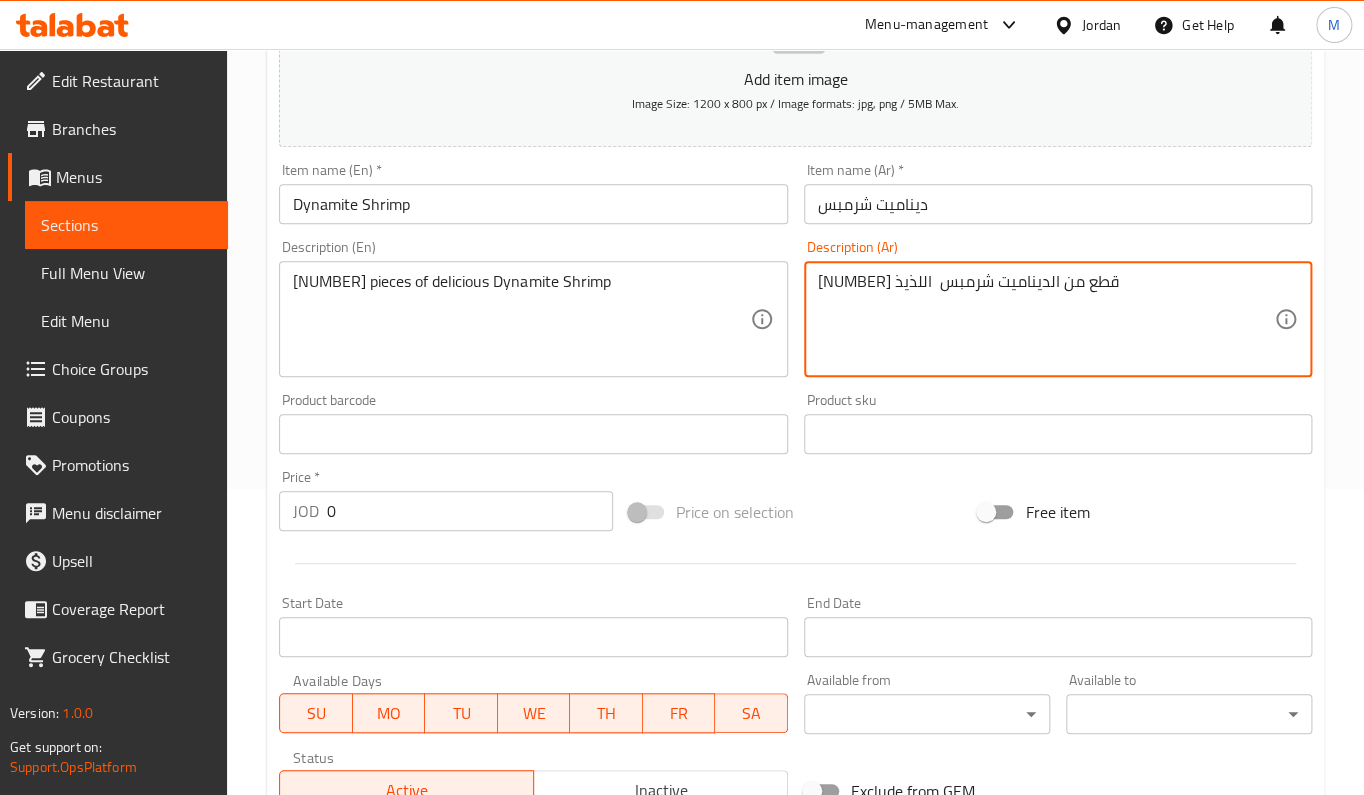 scroll, scrollTop: 218, scrollLeft: 0, axis: vertical 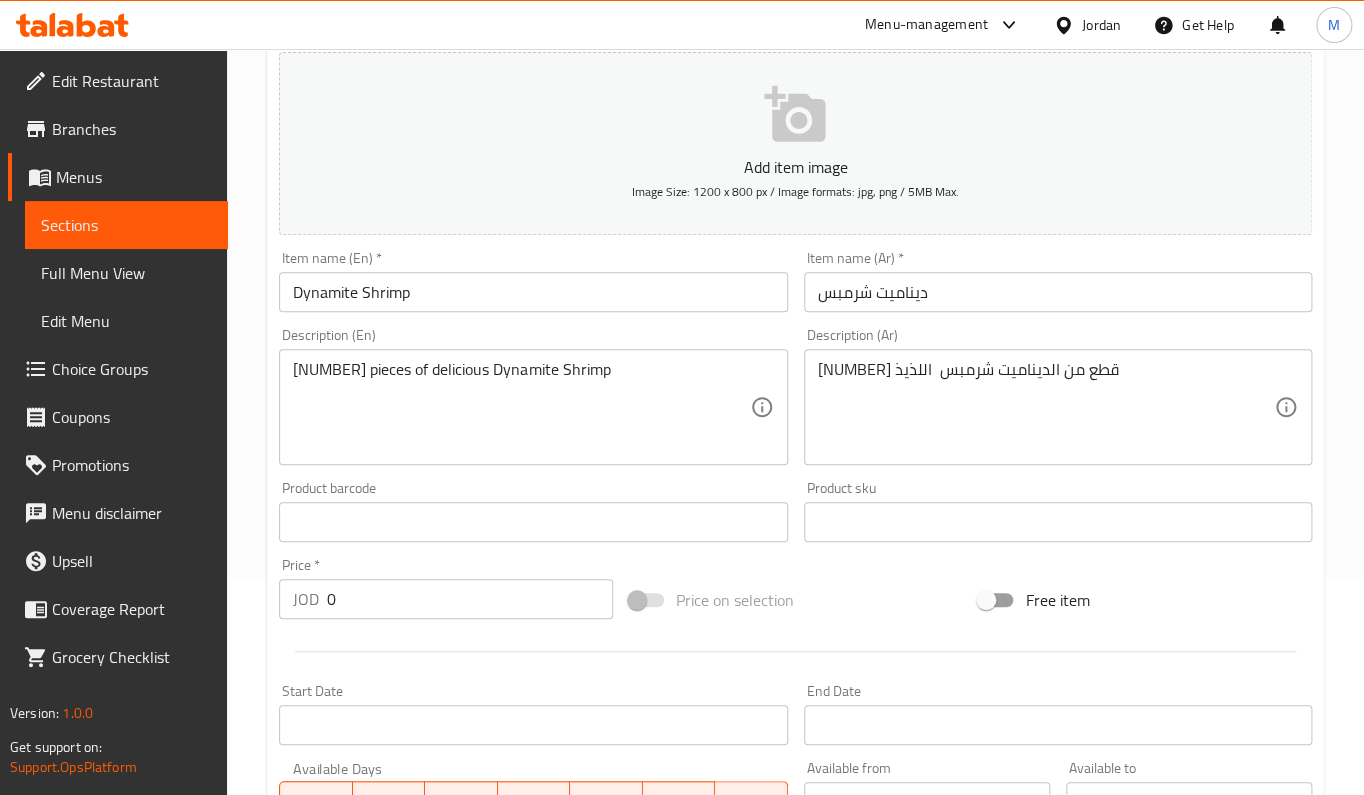 drag, startPoint x: 726, startPoint y: 381, endPoint x: 747, endPoint y: 375, distance: 21.84033 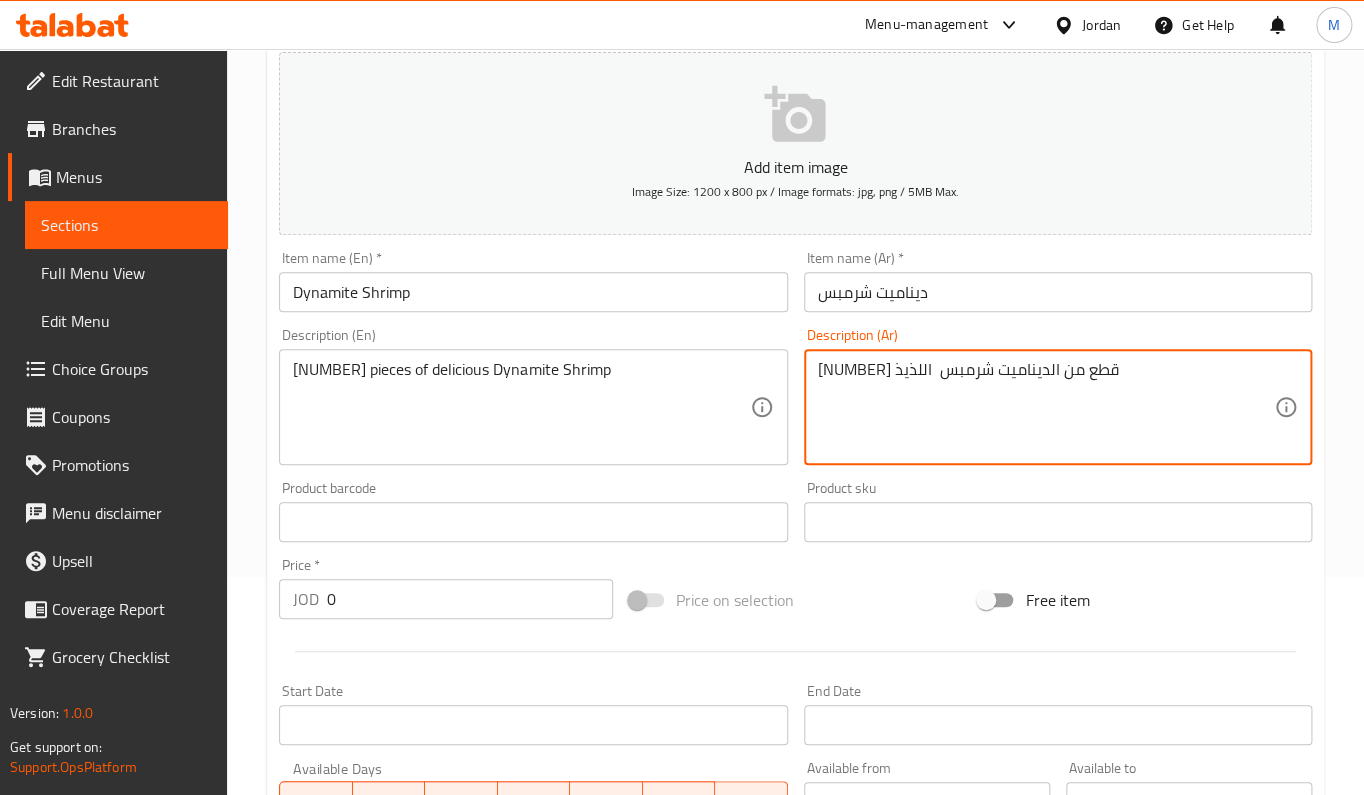 drag, startPoint x: 1056, startPoint y: 373, endPoint x: 1049, endPoint y: 365, distance: 10.630146 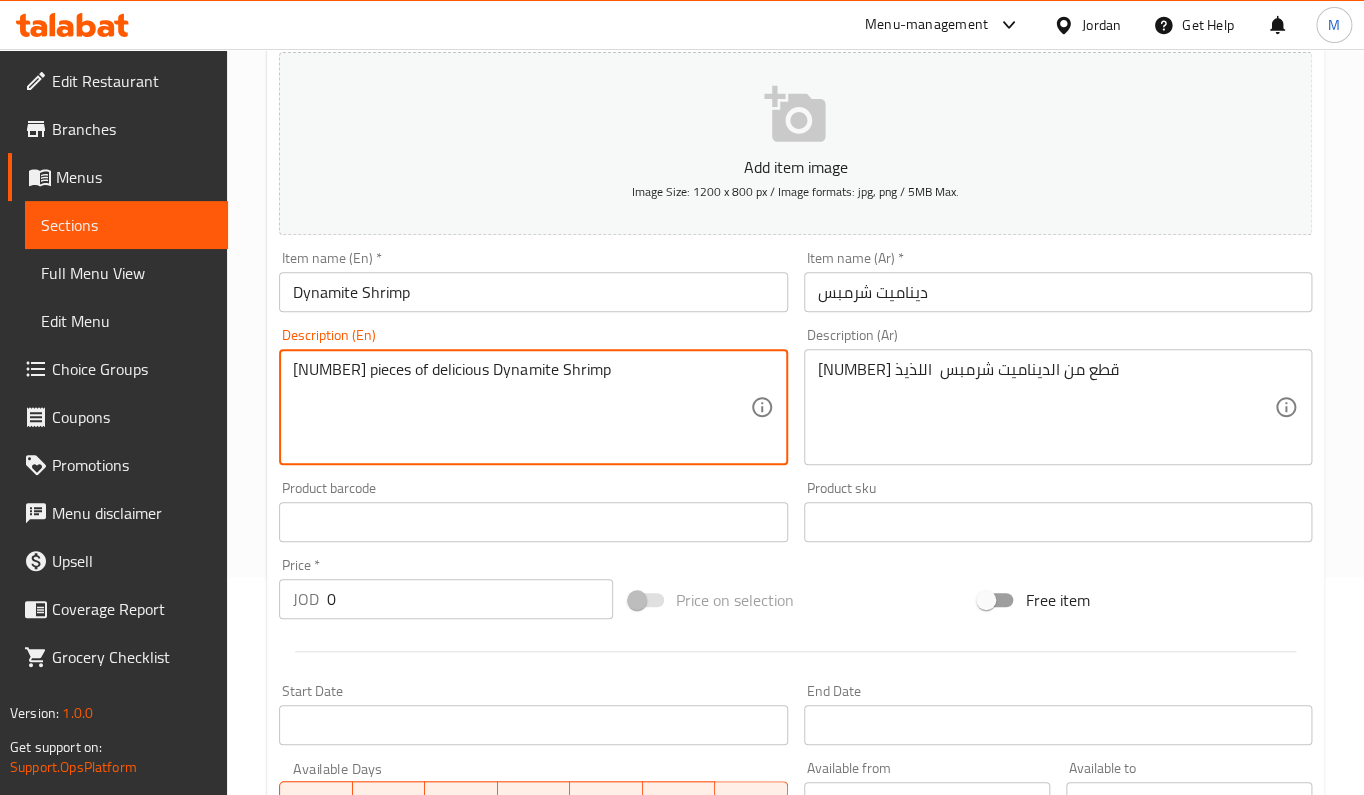 click on "9 pieces of delicious Dynamite Shrimp" at bounding box center (521, 407) 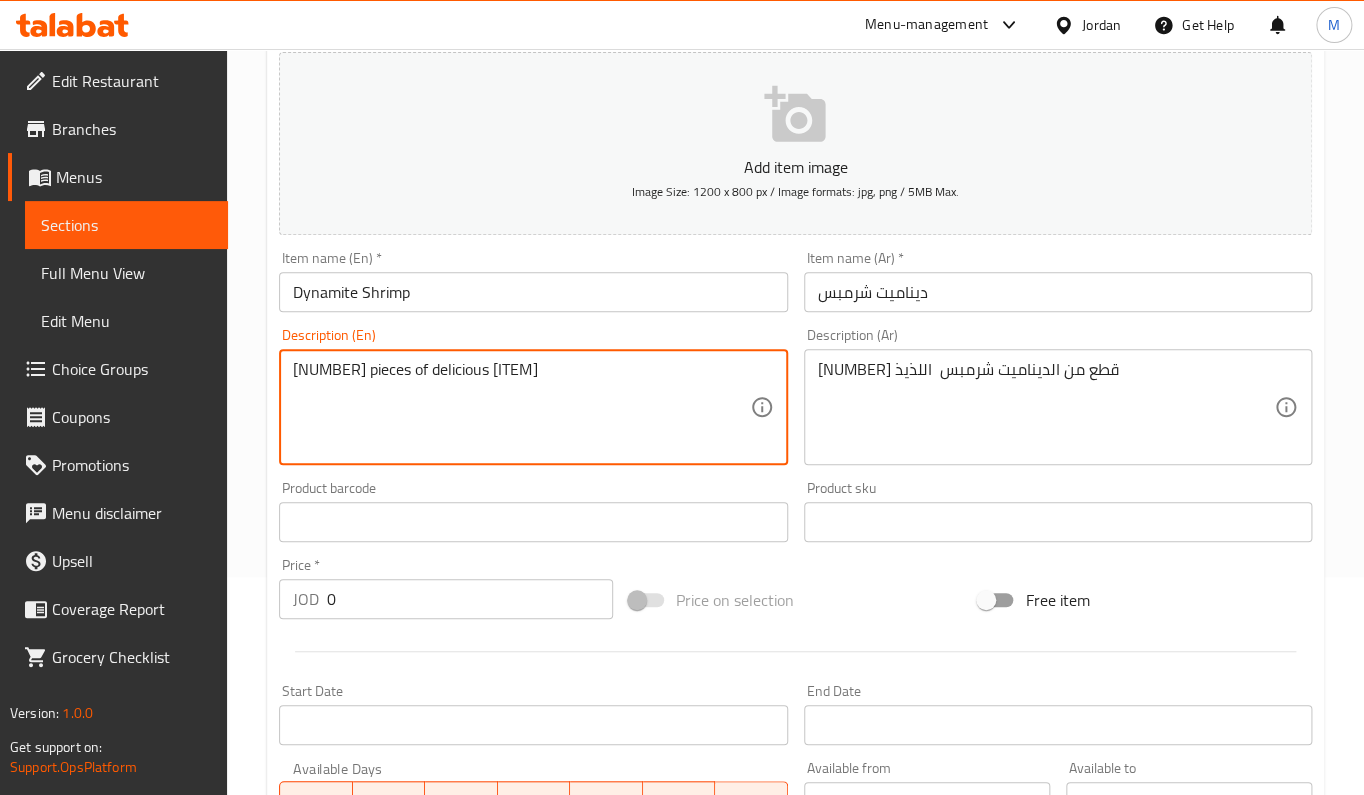 type on "7 pieces of delicious Dynamite Shrimp" 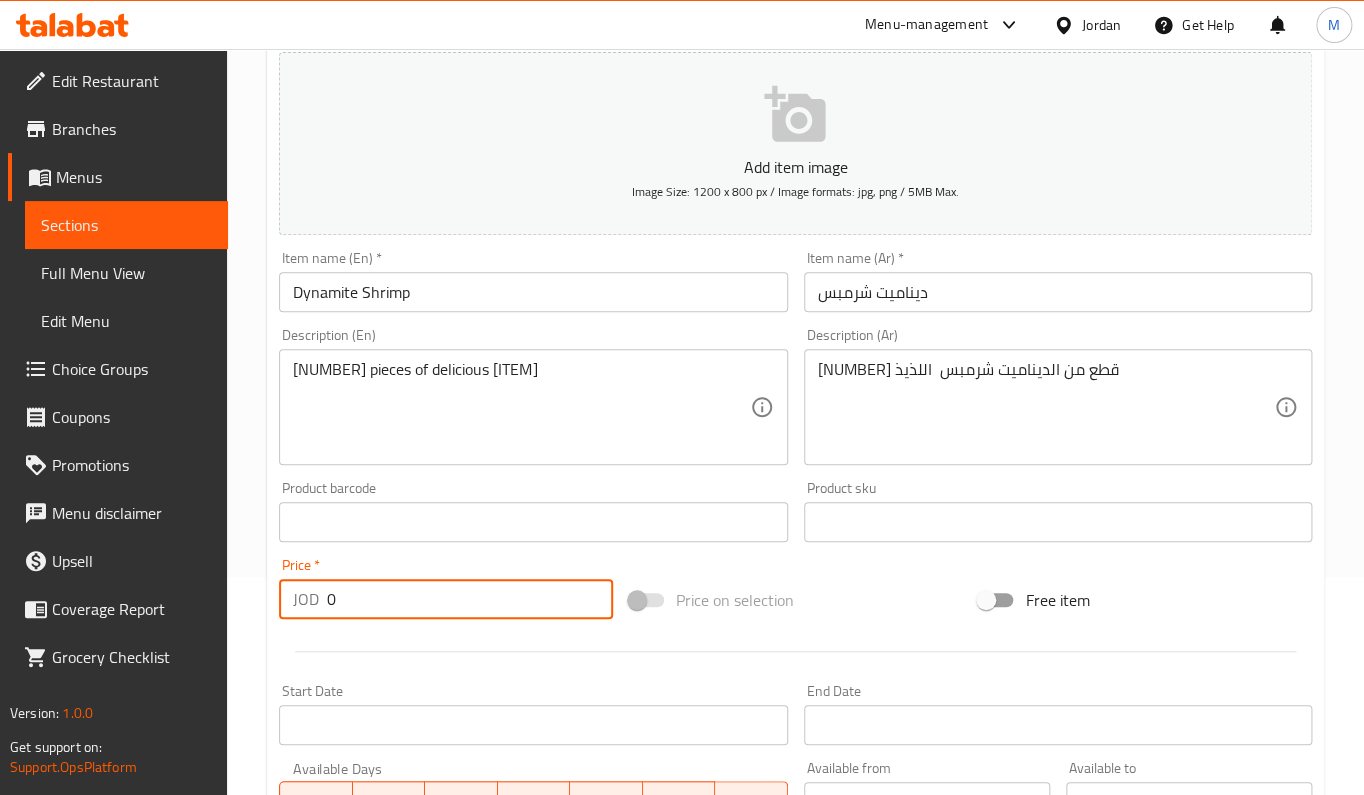 drag, startPoint x: 295, startPoint y: 596, endPoint x: 118, endPoint y: 602, distance: 177.10167 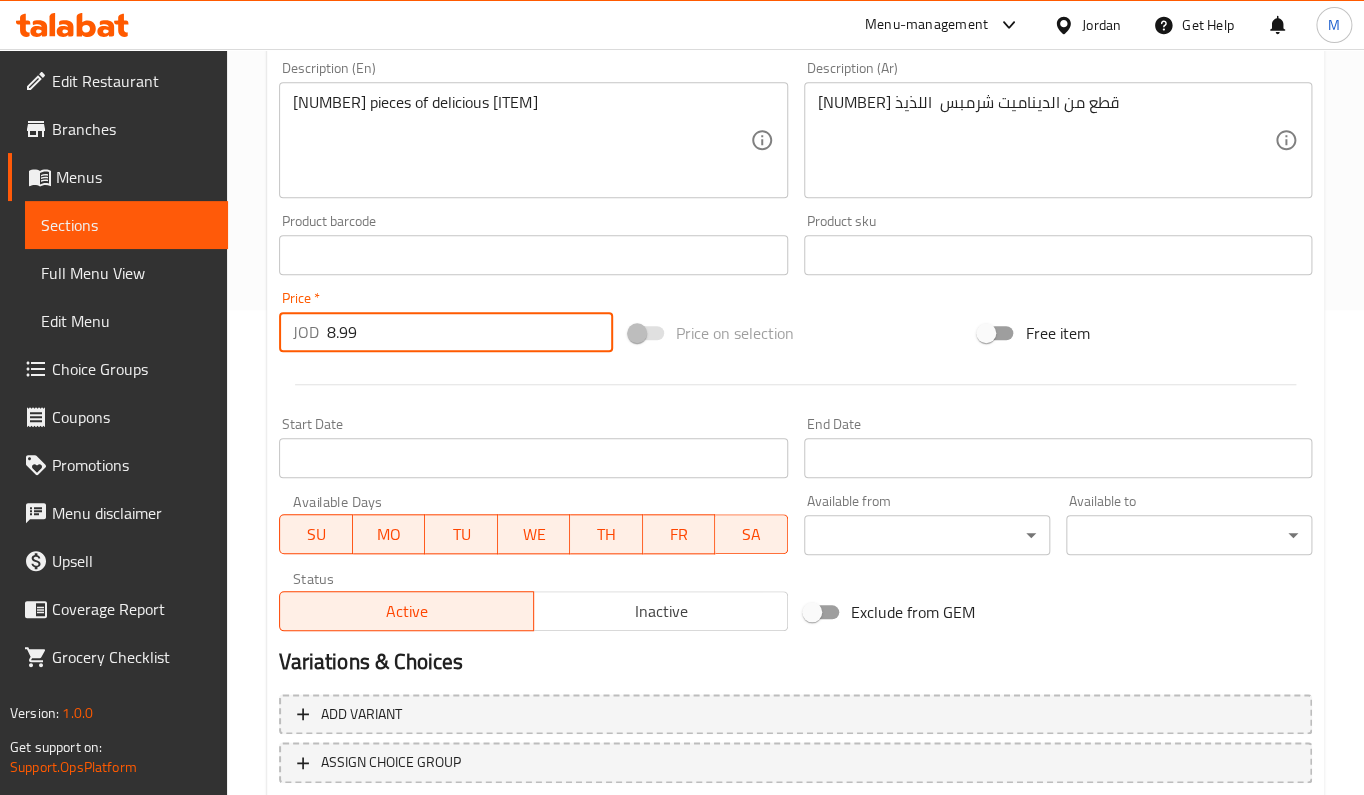 scroll, scrollTop: 352, scrollLeft: 0, axis: vertical 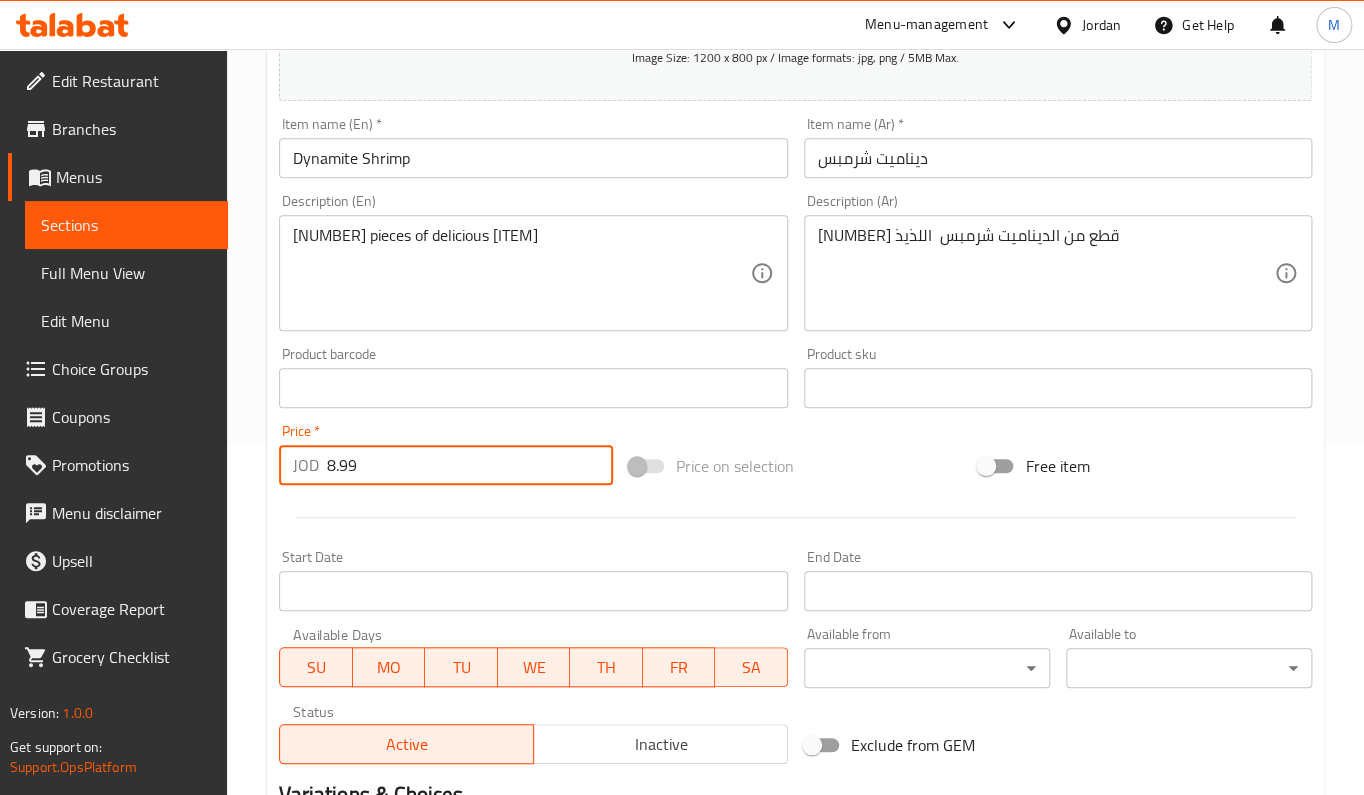 type on "8.99" 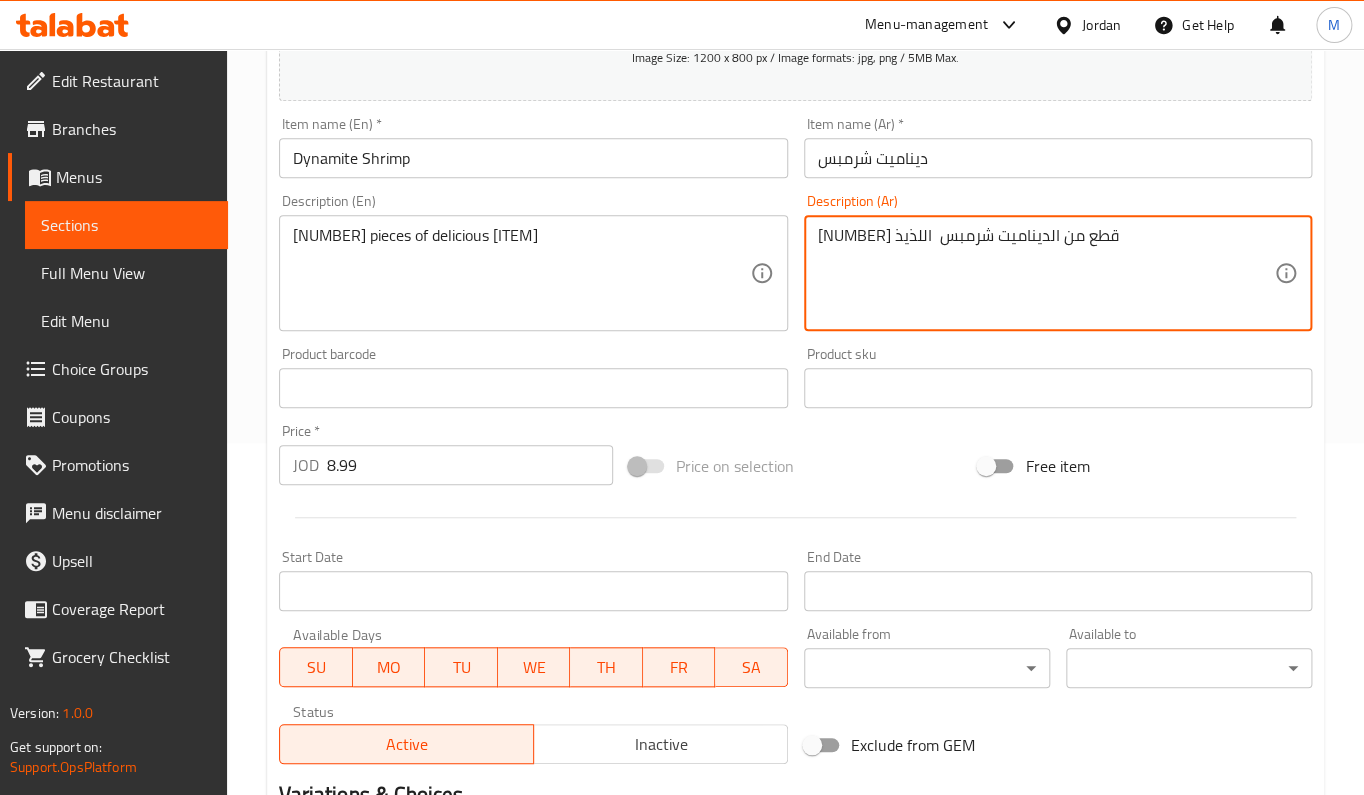 drag, startPoint x: 1097, startPoint y: 234, endPoint x: 1049, endPoint y: 235, distance: 48.010414 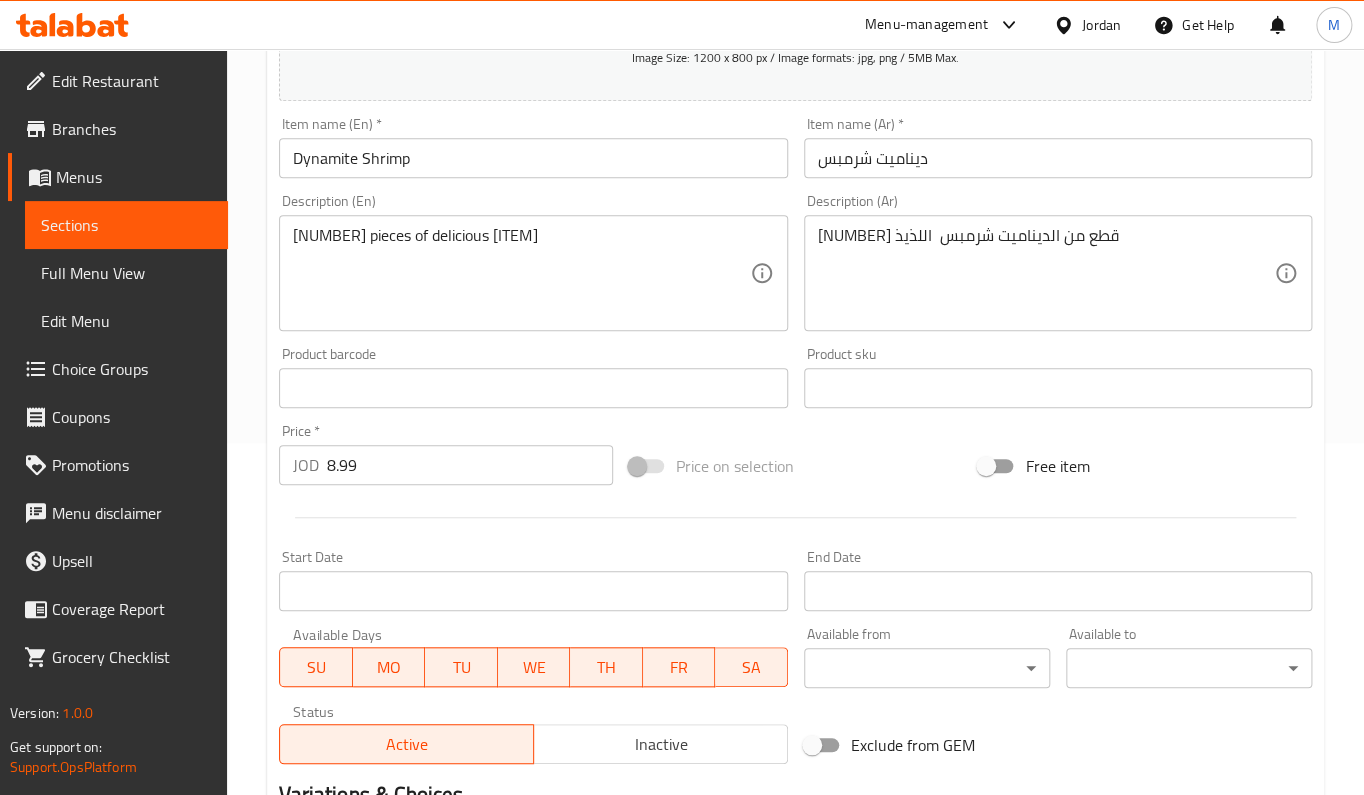 click on "7 pieces of delicious Dynamite Shrimp  Description (En)" at bounding box center (533, 273) 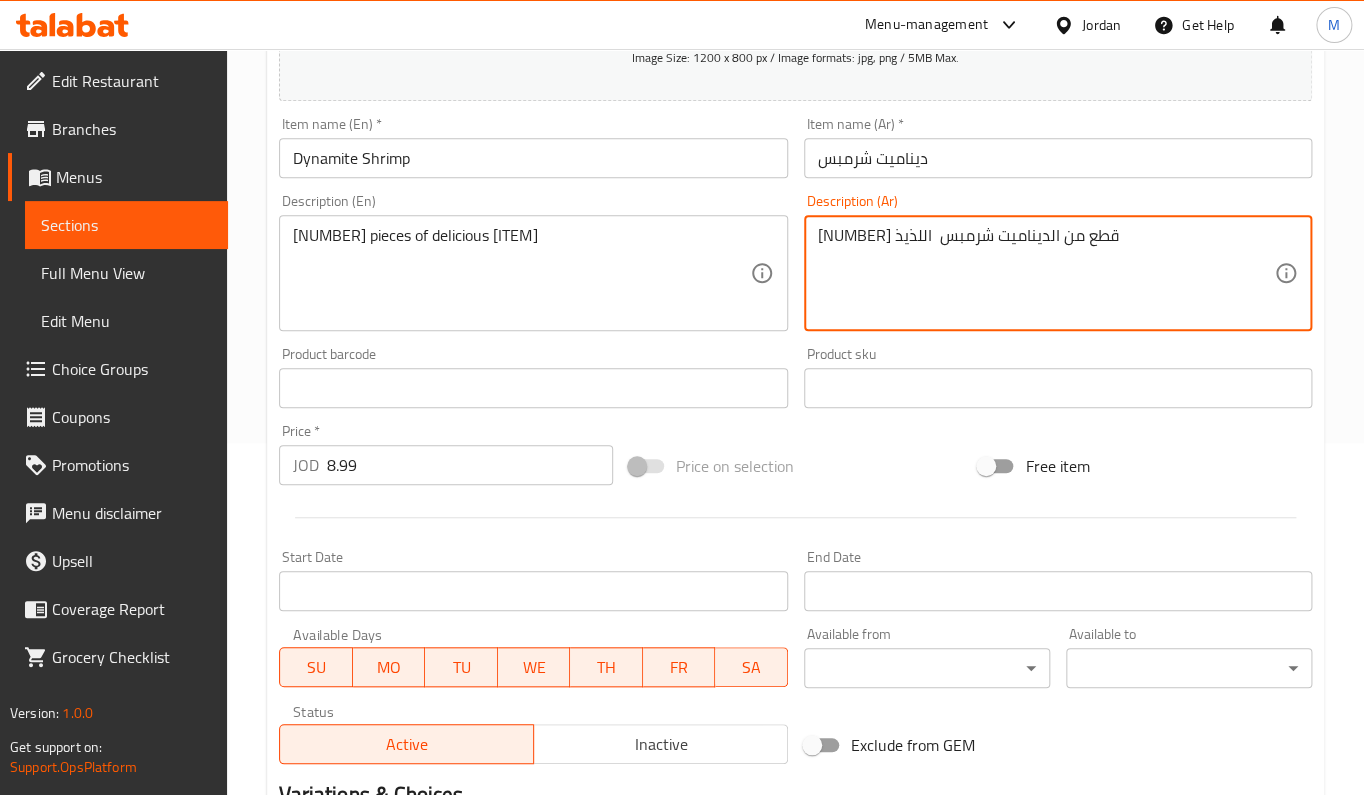 paste on "٥" 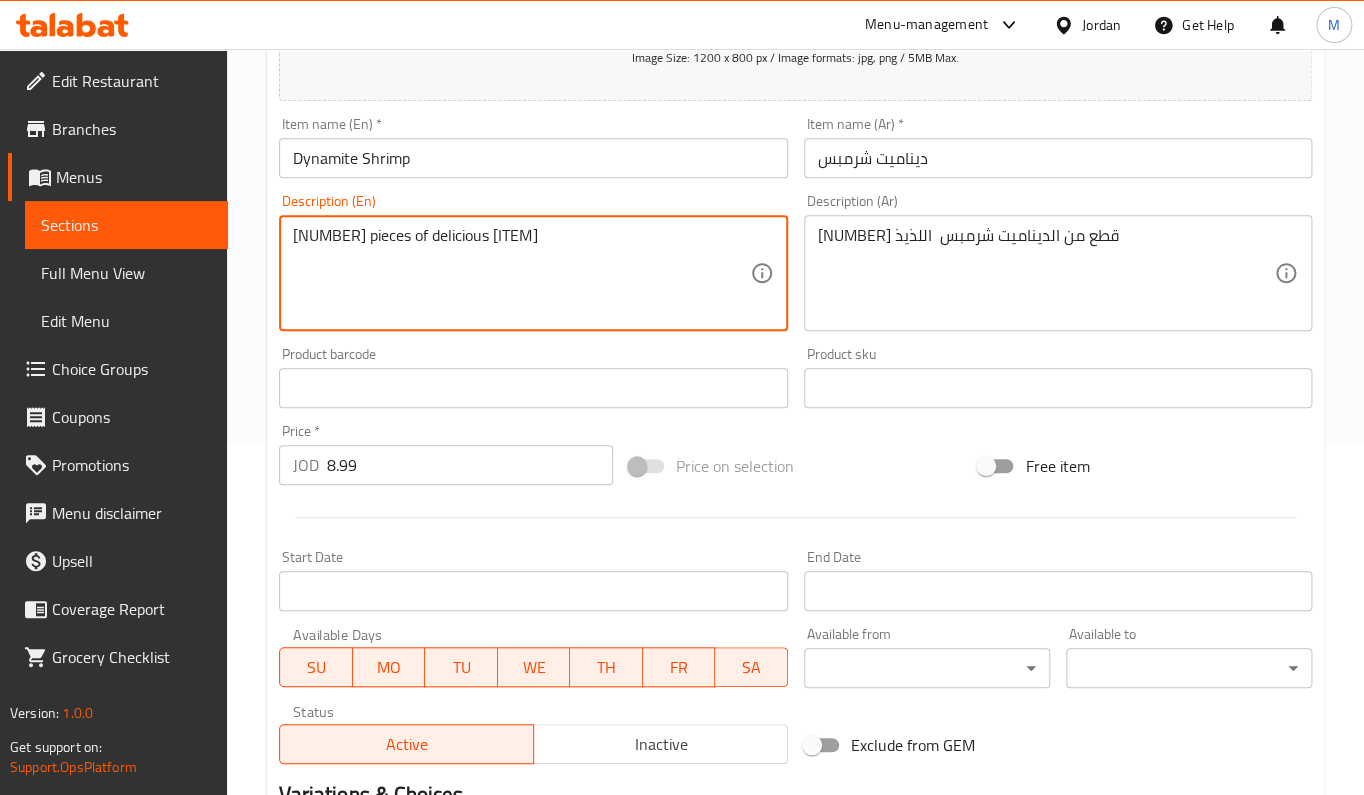 drag, startPoint x: 300, startPoint y: 236, endPoint x: 282, endPoint y: 236, distance: 18 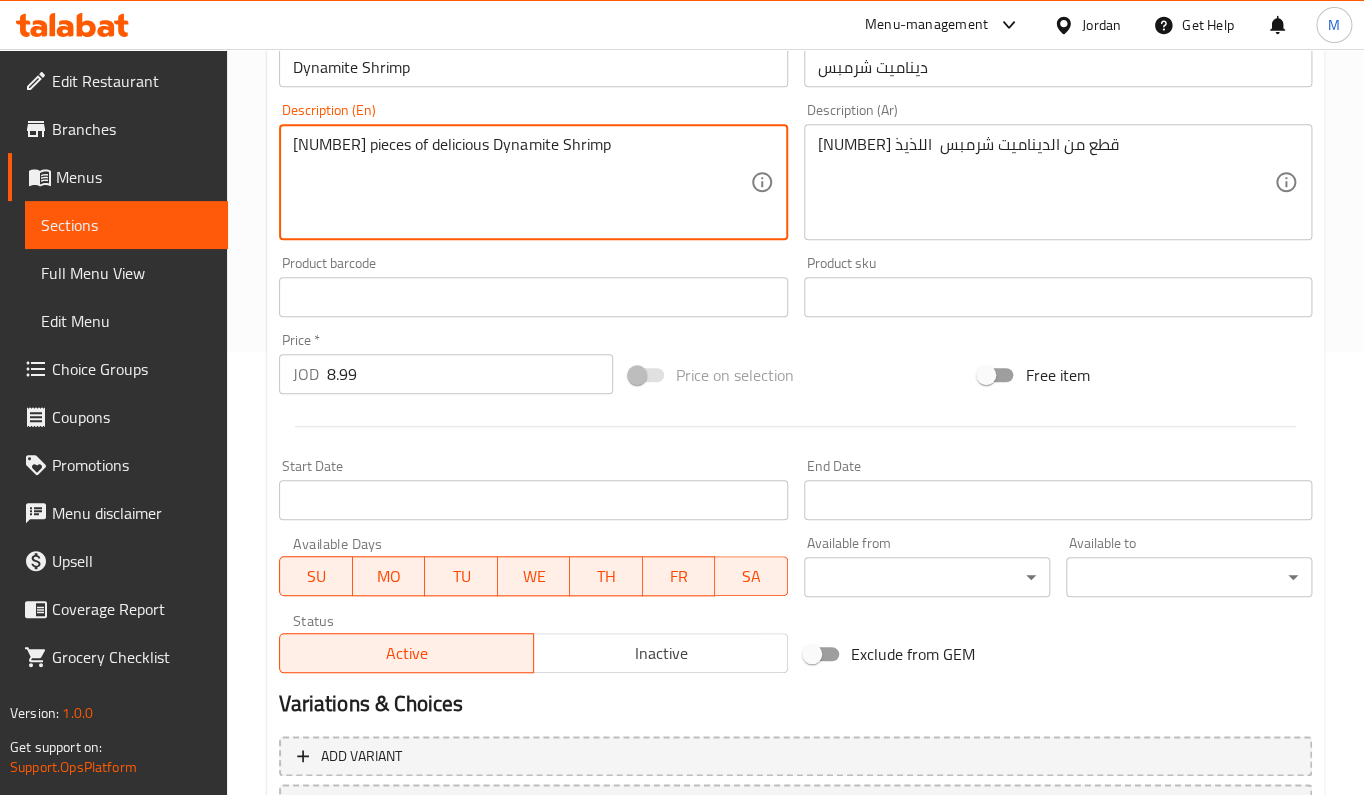 scroll, scrollTop: 485, scrollLeft: 0, axis: vertical 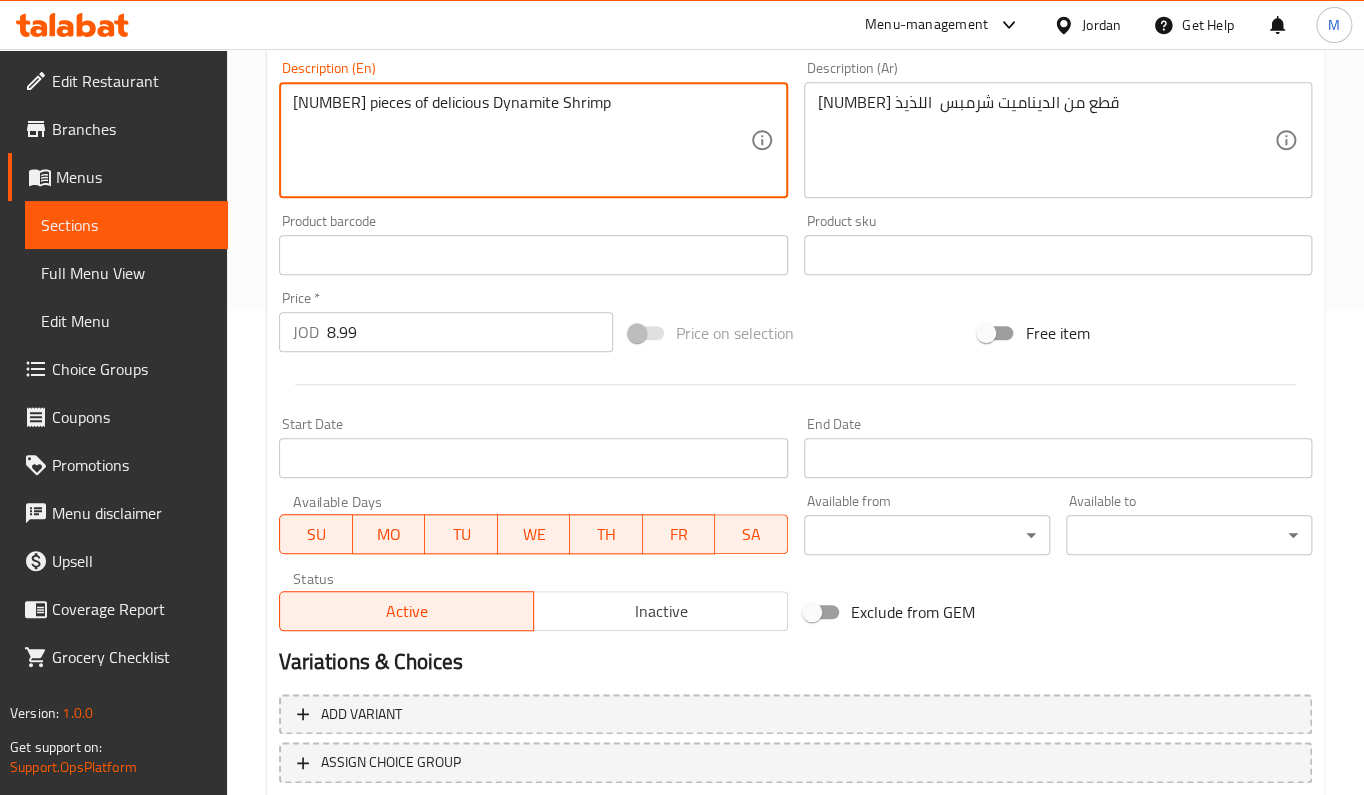 type on "5 pieces of delicious Dynamite Shrimp" 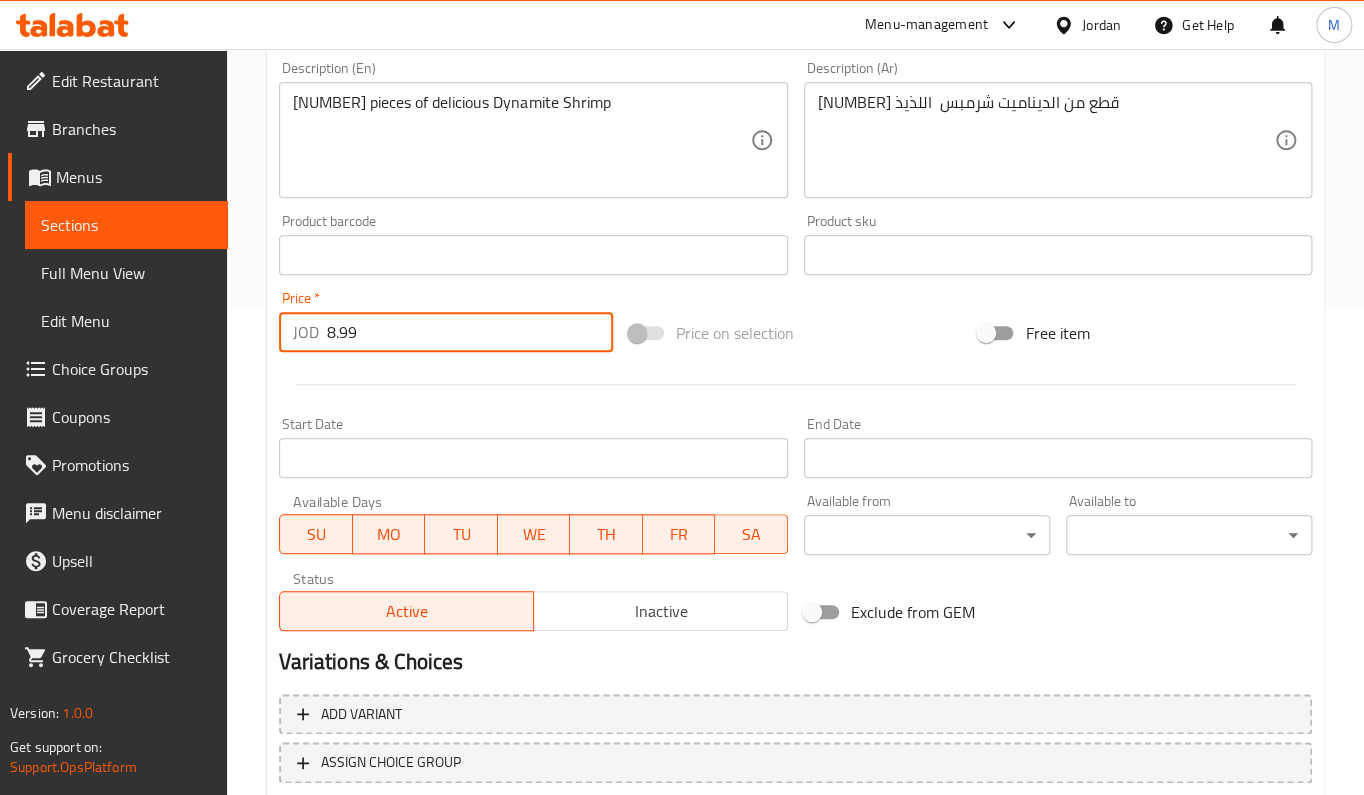 drag, startPoint x: 386, startPoint y: 341, endPoint x: 160, endPoint y: 352, distance: 226.26755 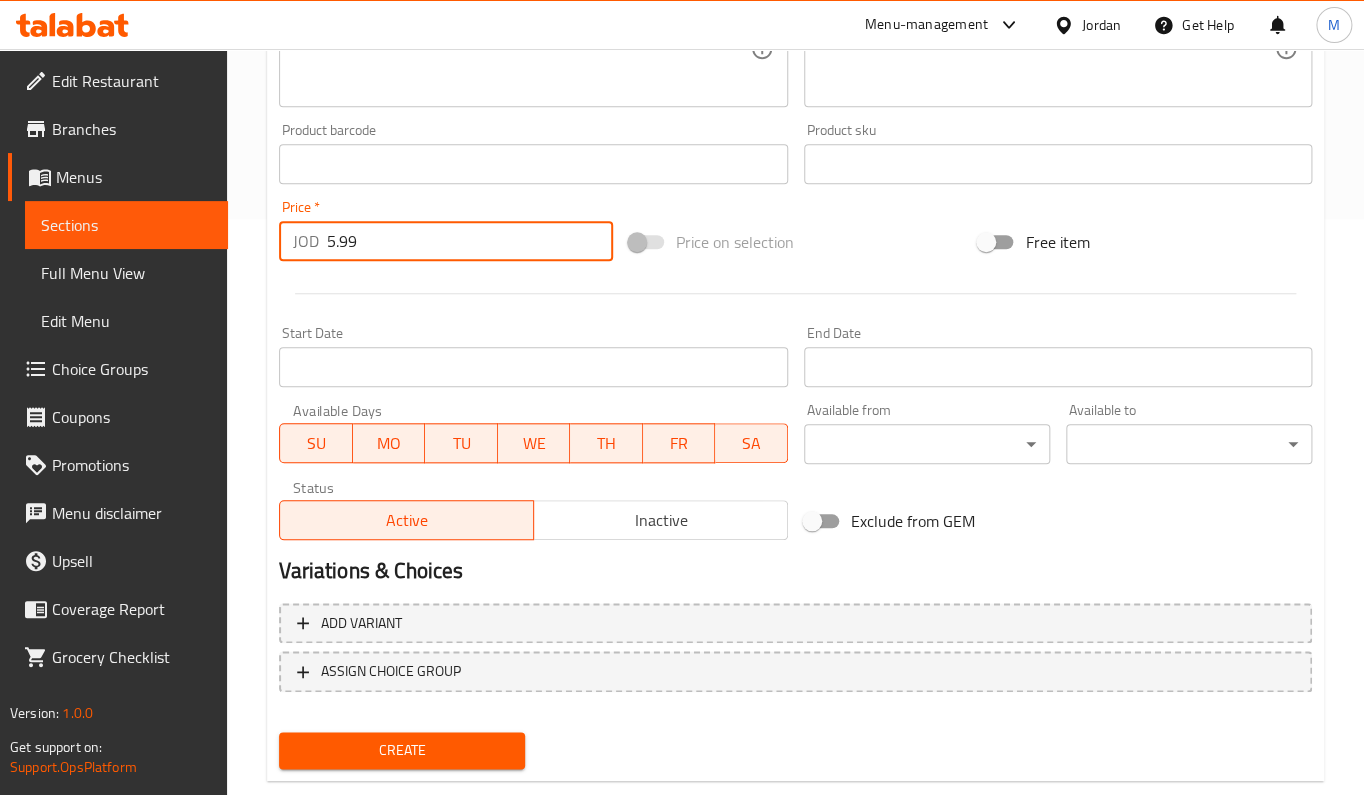 scroll, scrollTop: 618, scrollLeft: 0, axis: vertical 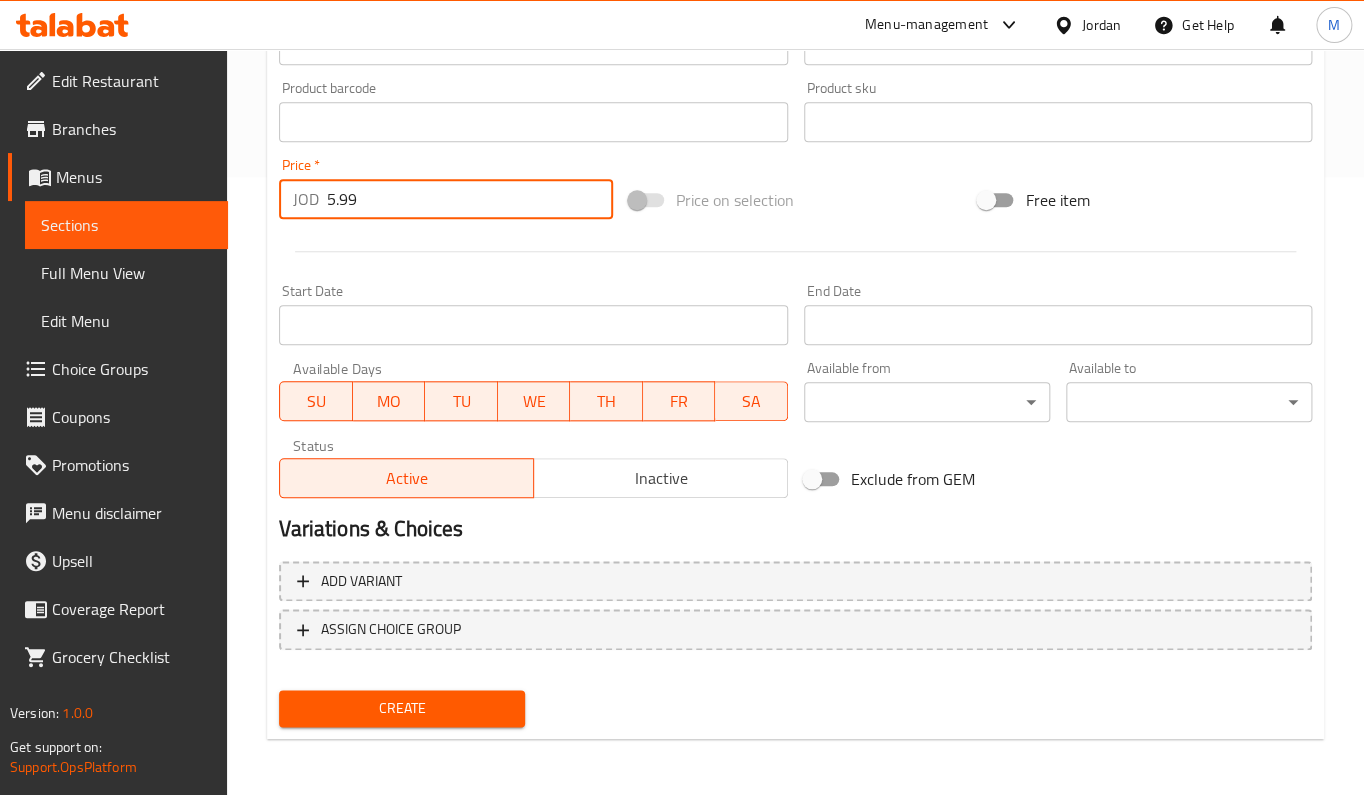type on "5.99" 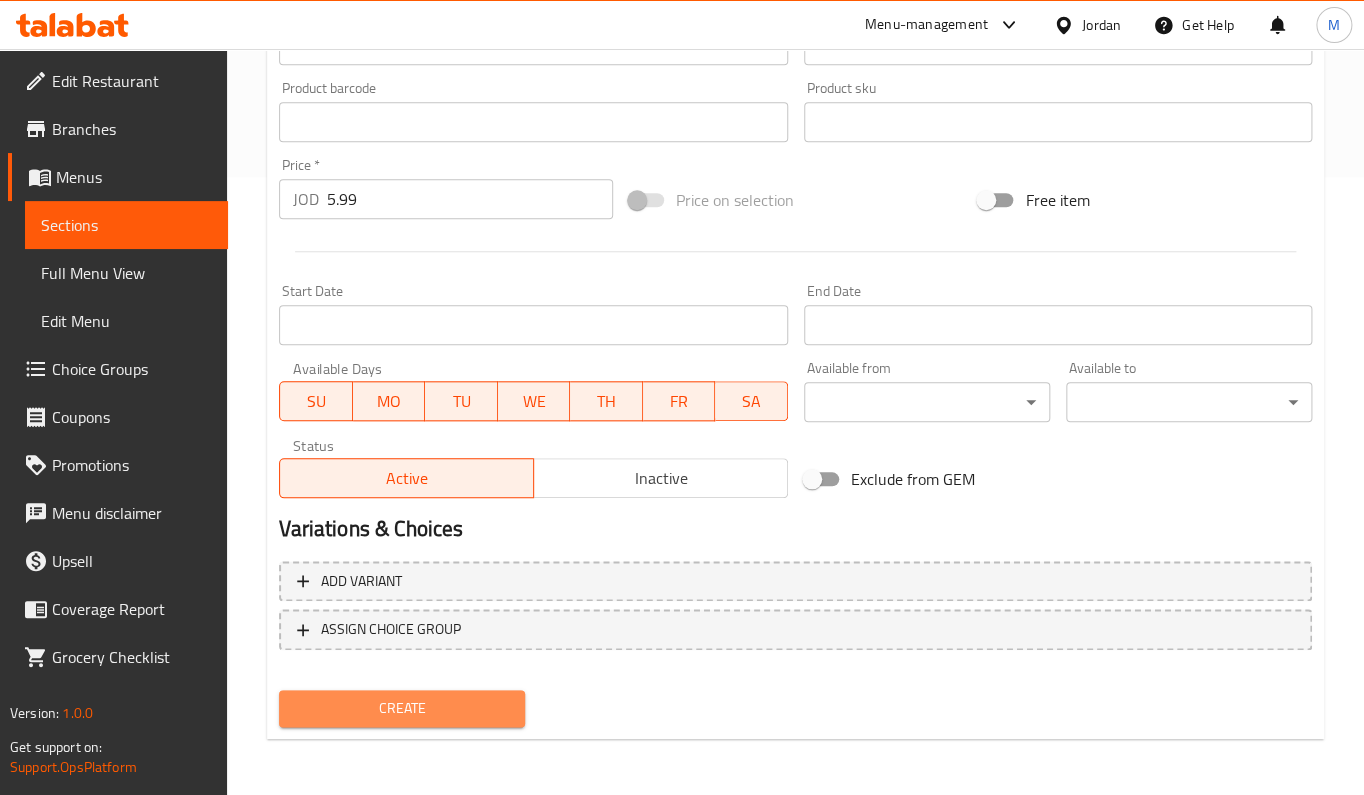 click on "Create" at bounding box center (402, 708) 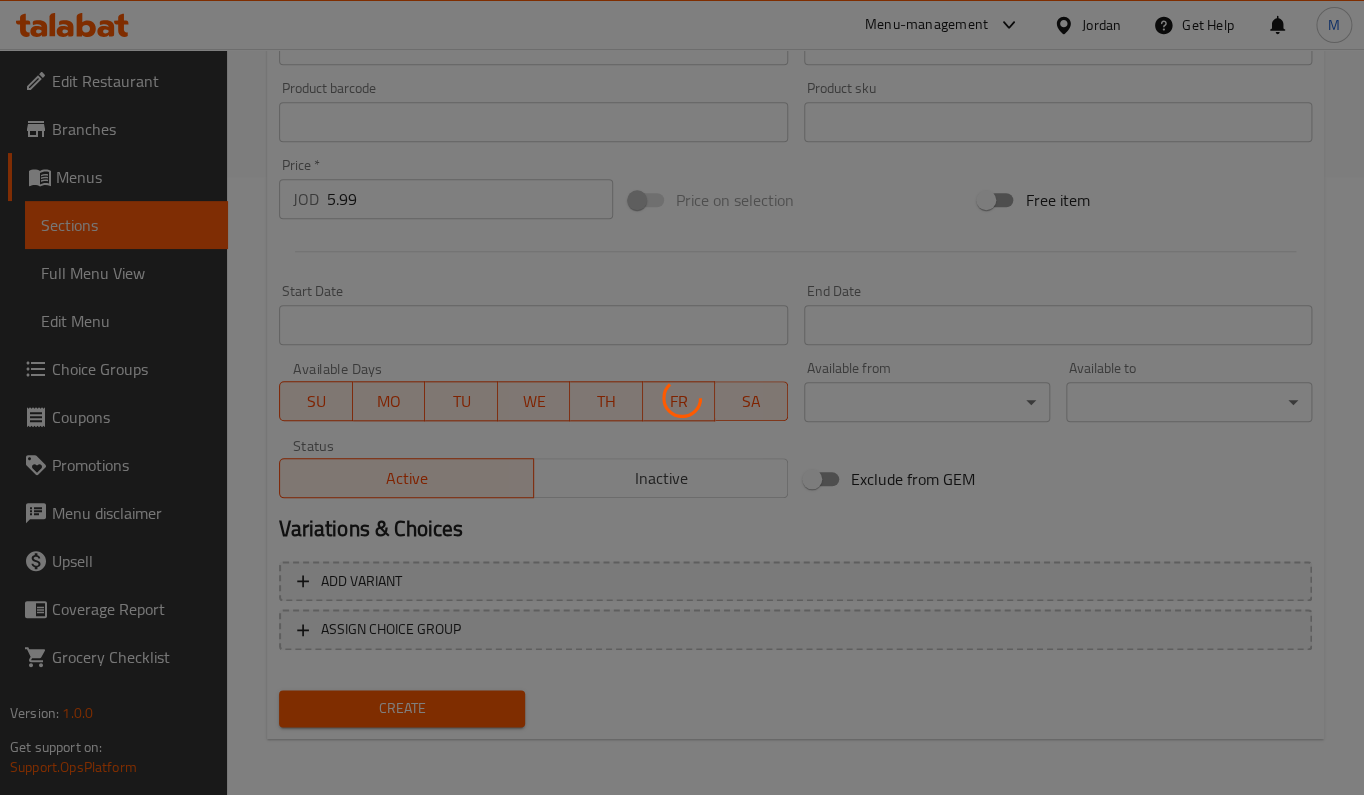 type 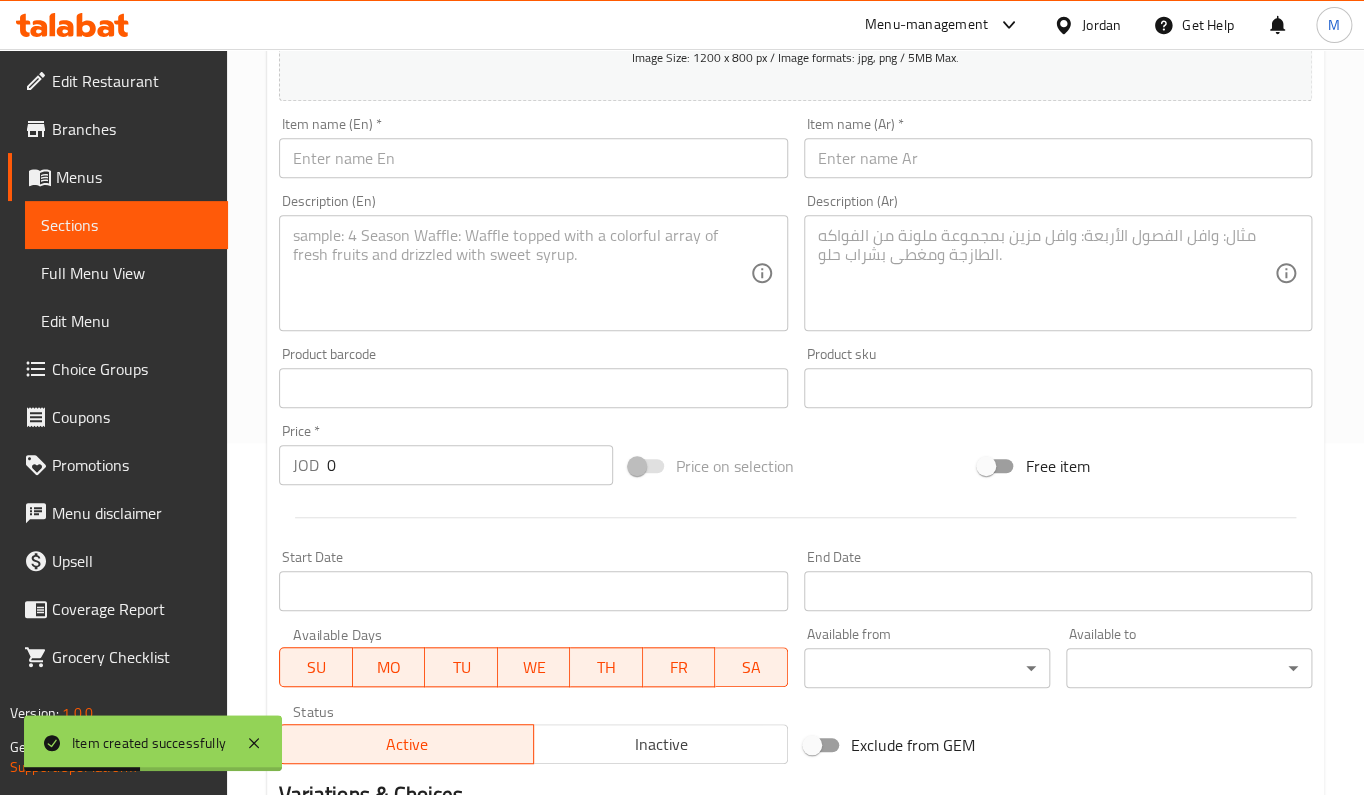 click on "Item name (En)   * Item name (En)  *" at bounding box center [533, 147] 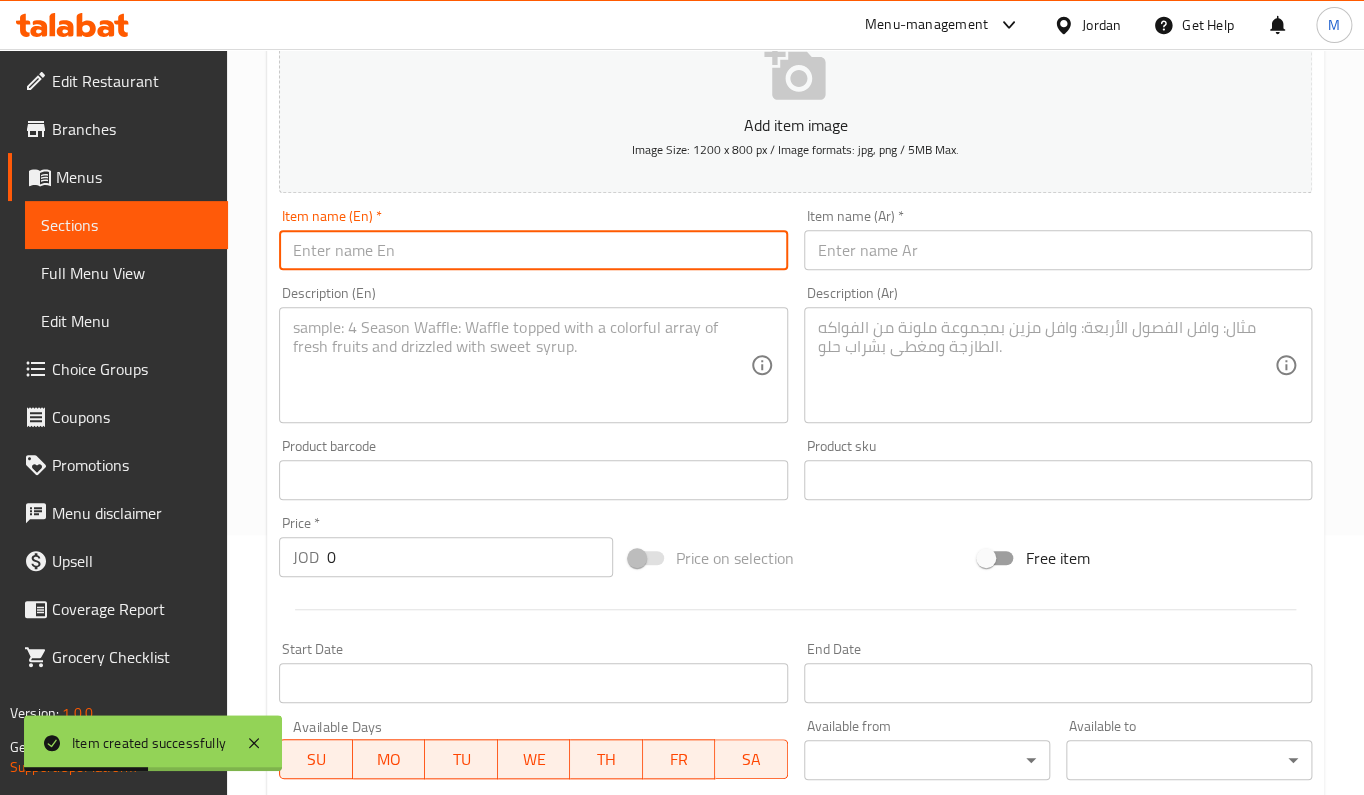scroll, scrollTop: 218, scrollLeft: 0, axis: vertical 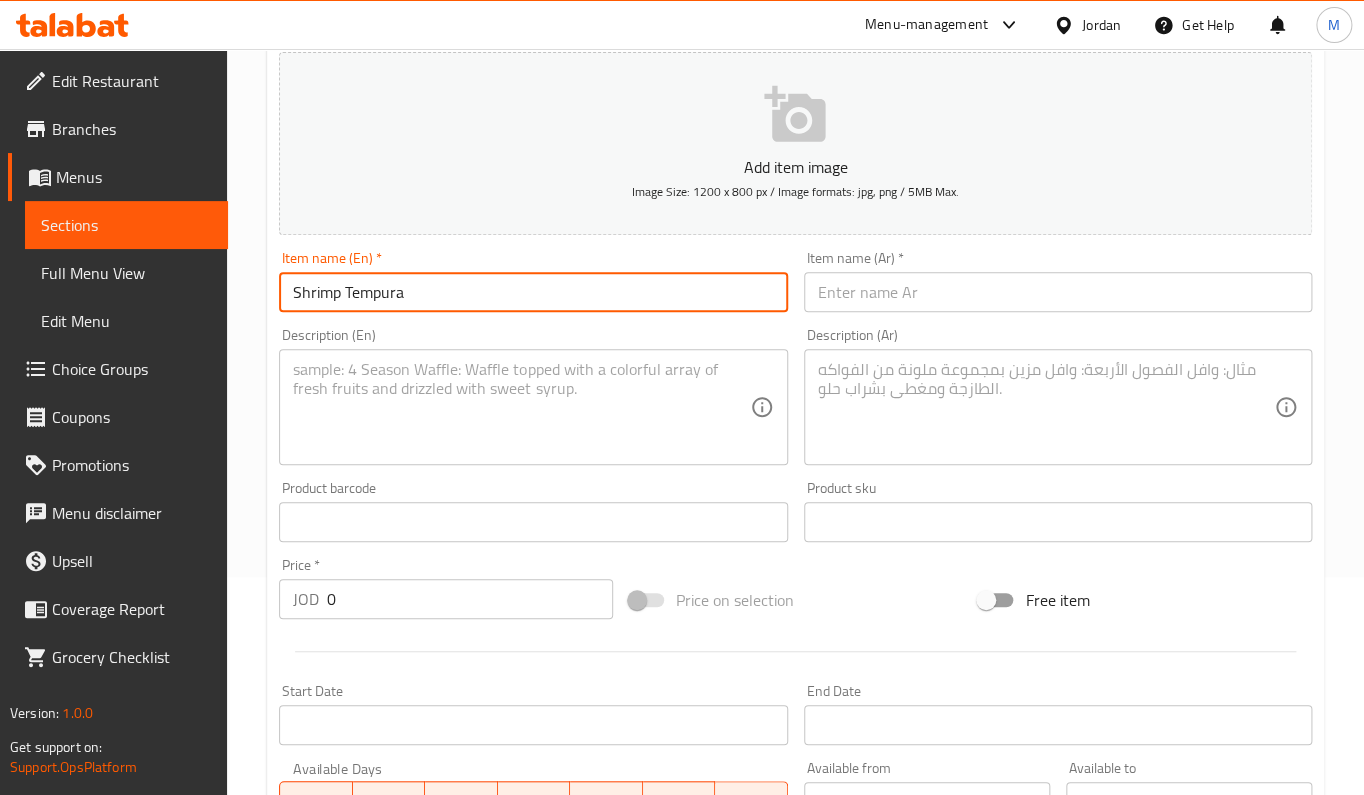 drag, startPoint x: 474, startPoint y: 286, endPoint x: -223, endPoint y: 314, distance: 697.5622 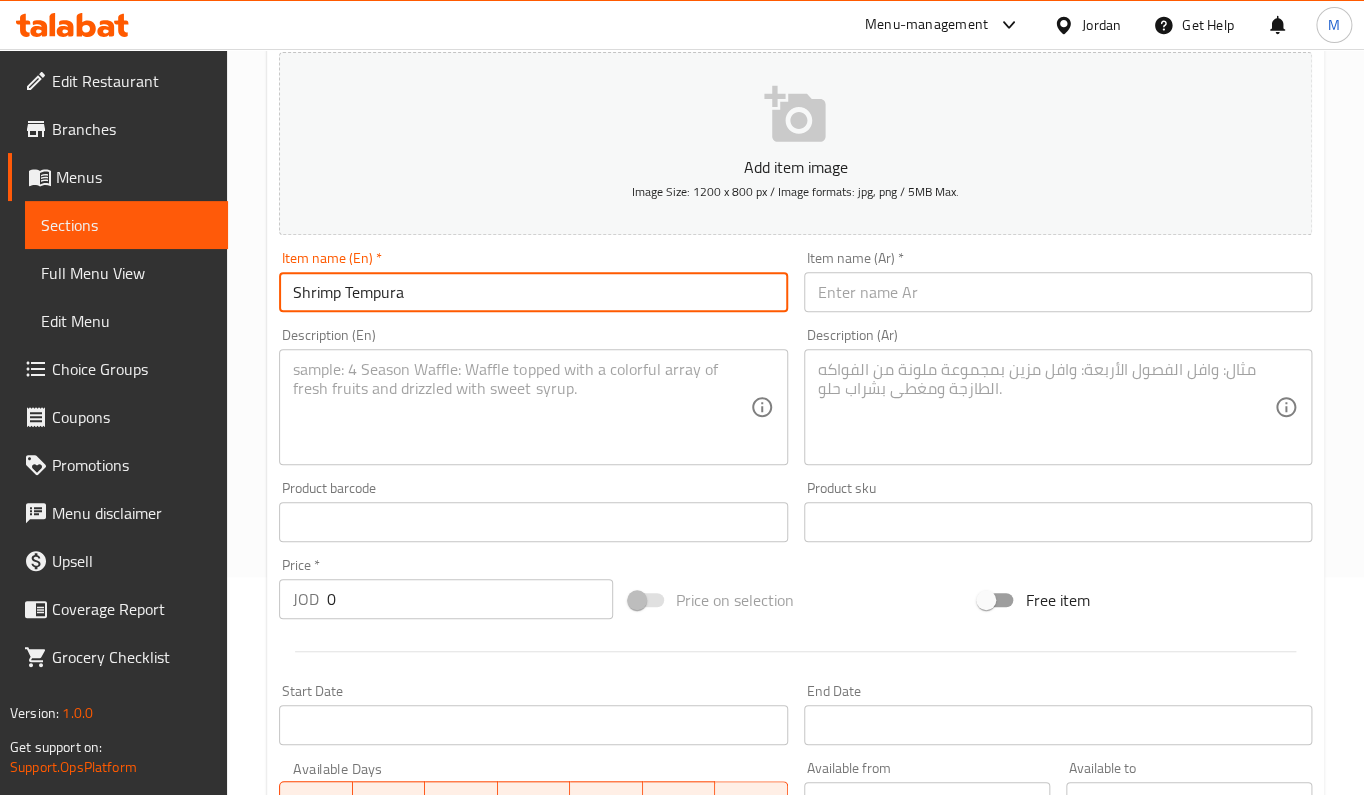 paste on "shrimp tempura" 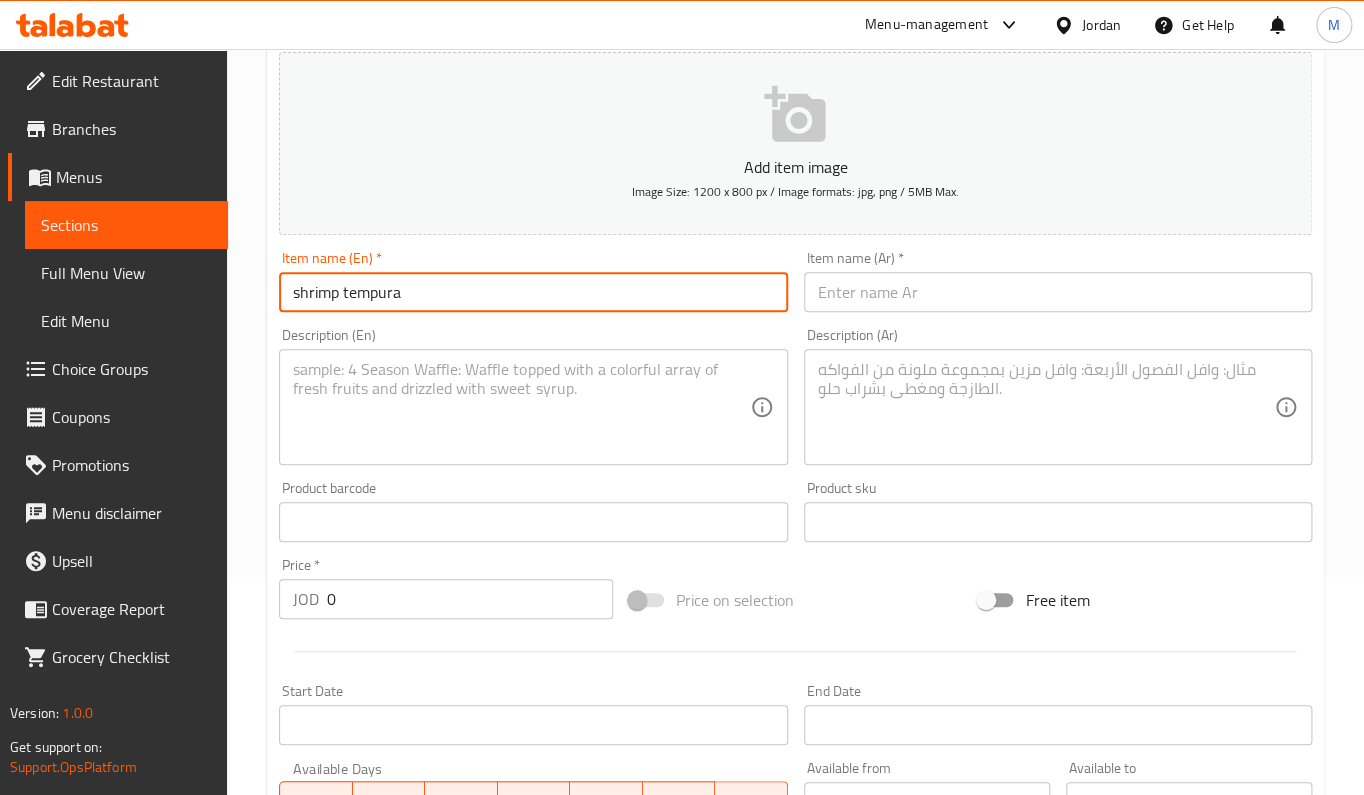 type on "shrimp tempura" 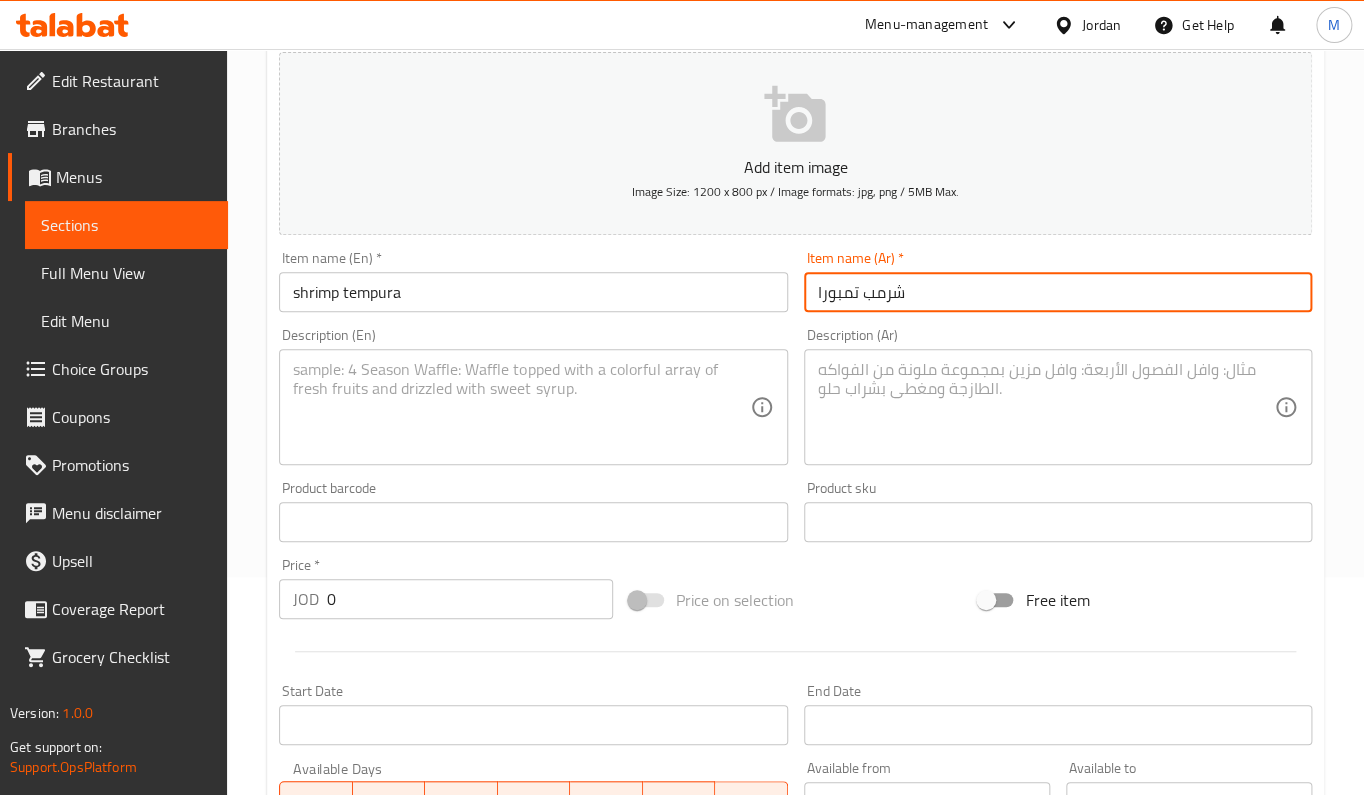 type on "شرمب تمبورا" 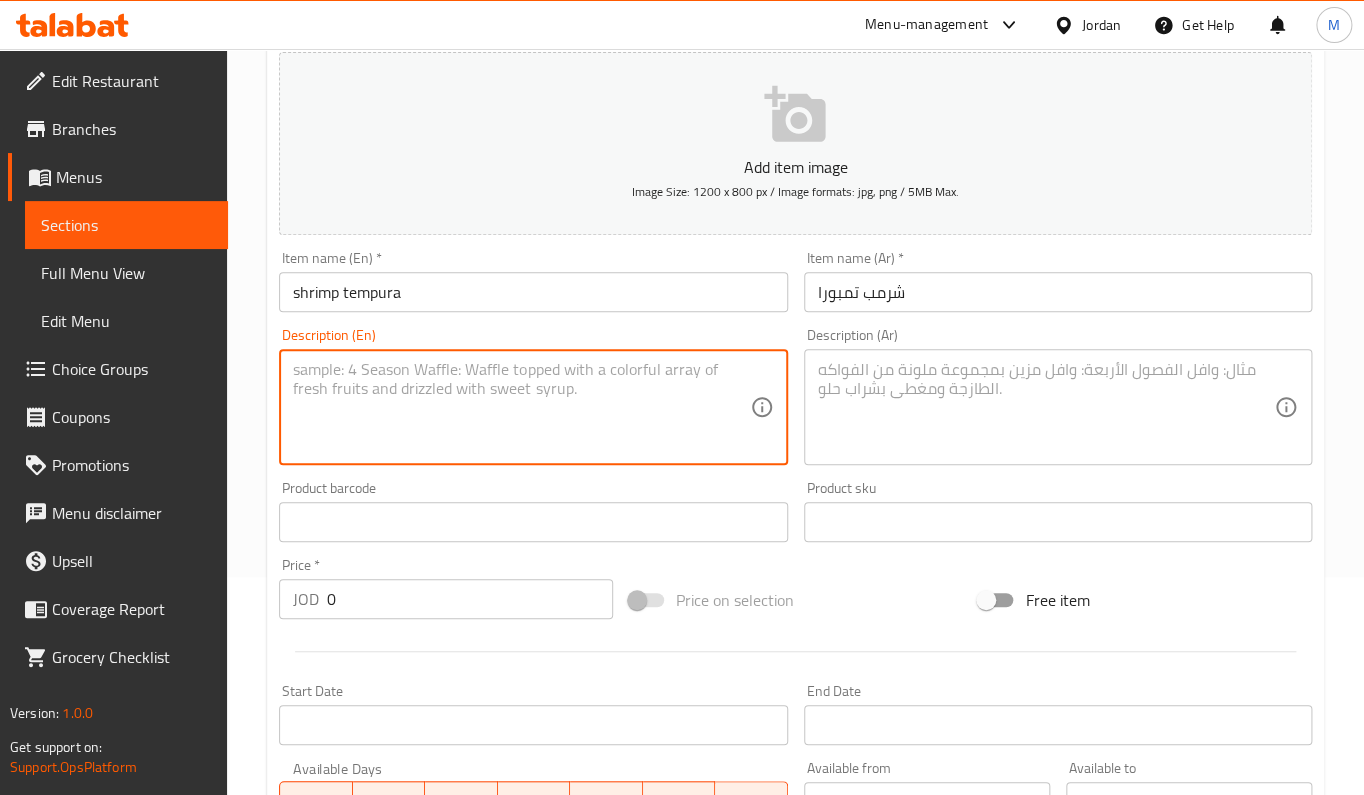 paste on "5 pieces of delicious shrimp tempura" 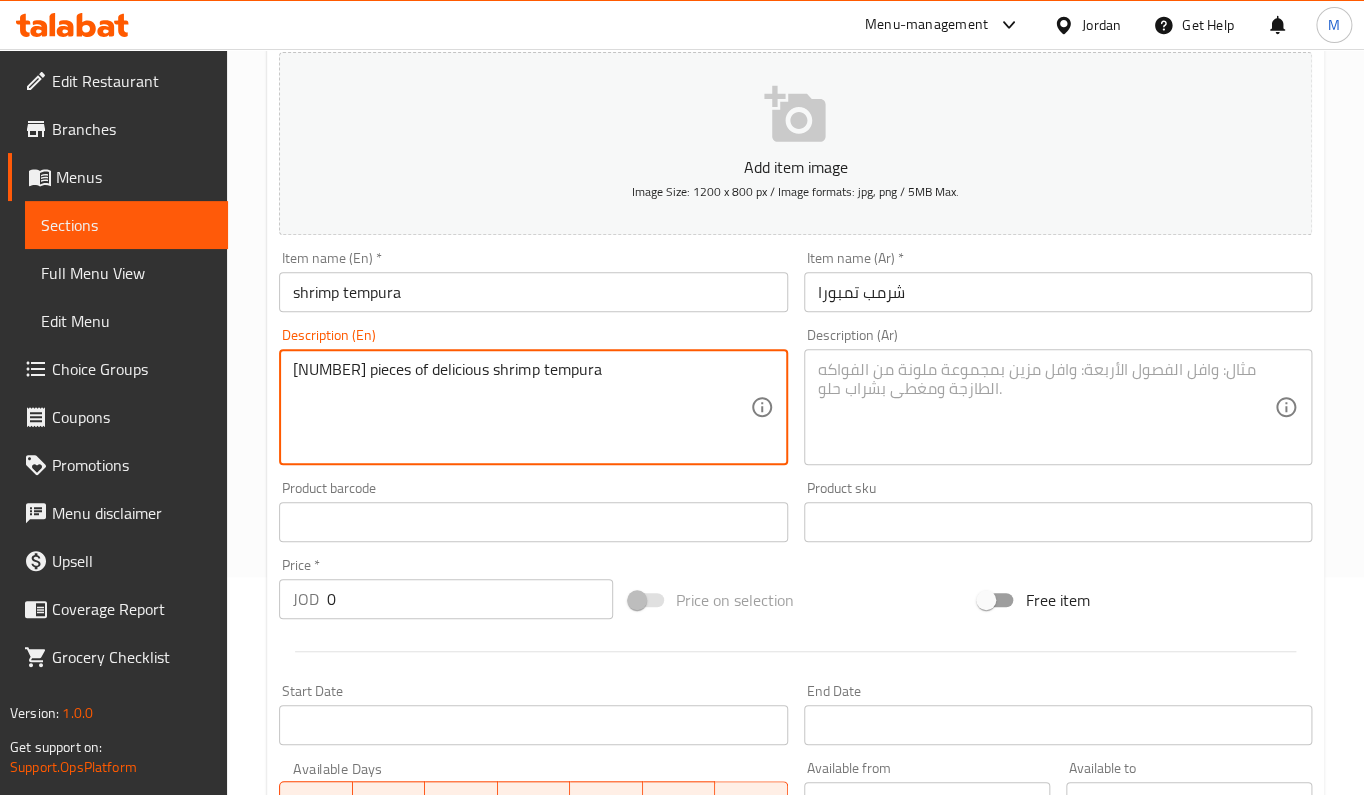 type on "5 pieces of delicious shrimp tempura" 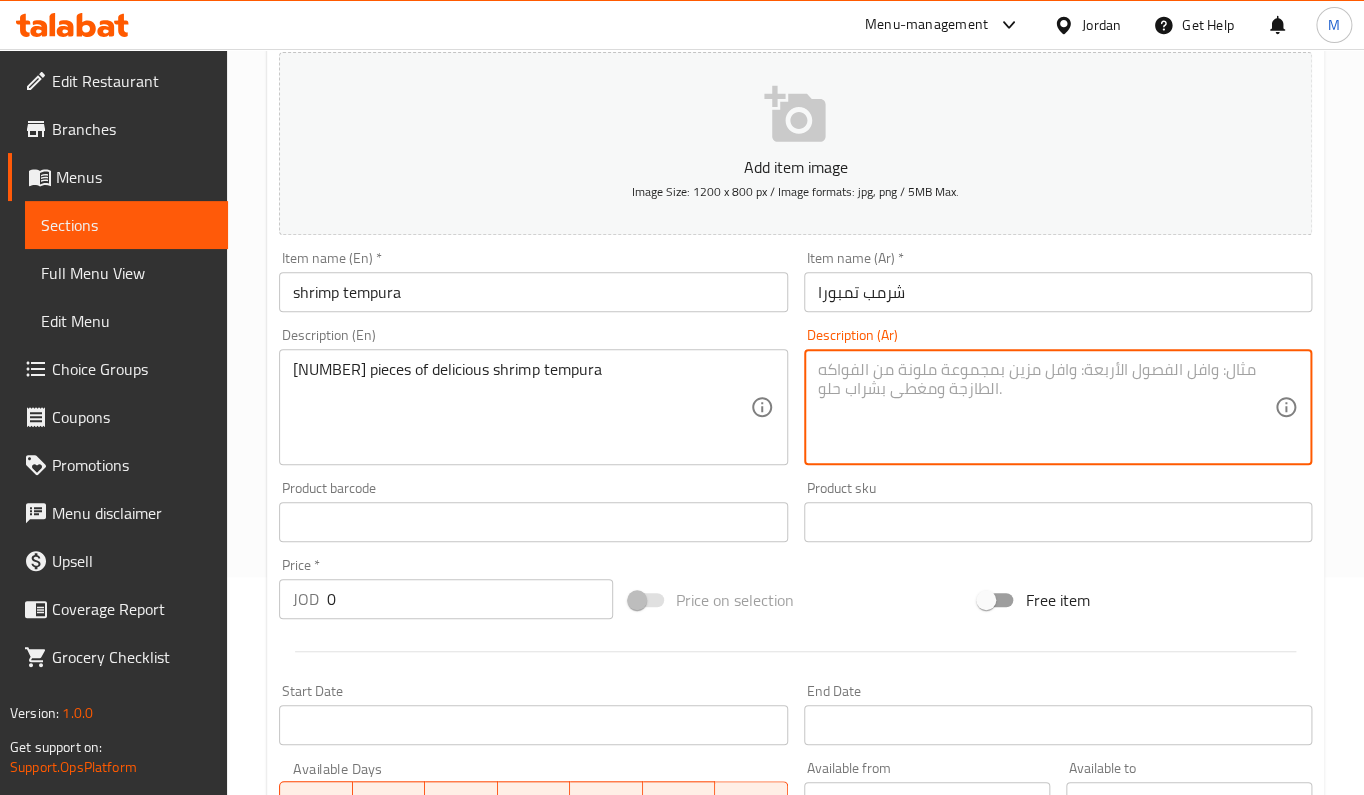 click at bounding box center [1046, 407] 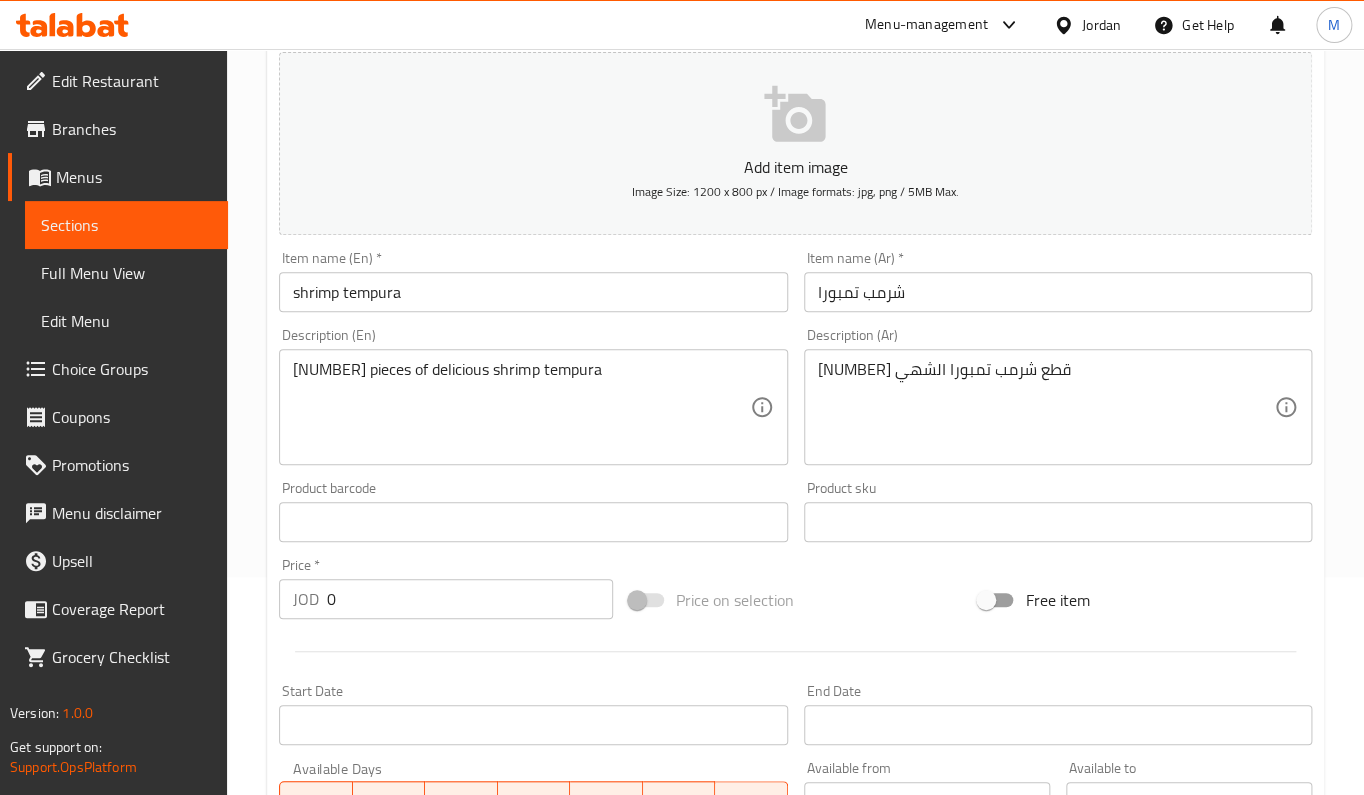 drag, startPoint x: 824, startPoint y: 399, endPoint x: 893, endPoint y: 396, distance: 69.065186 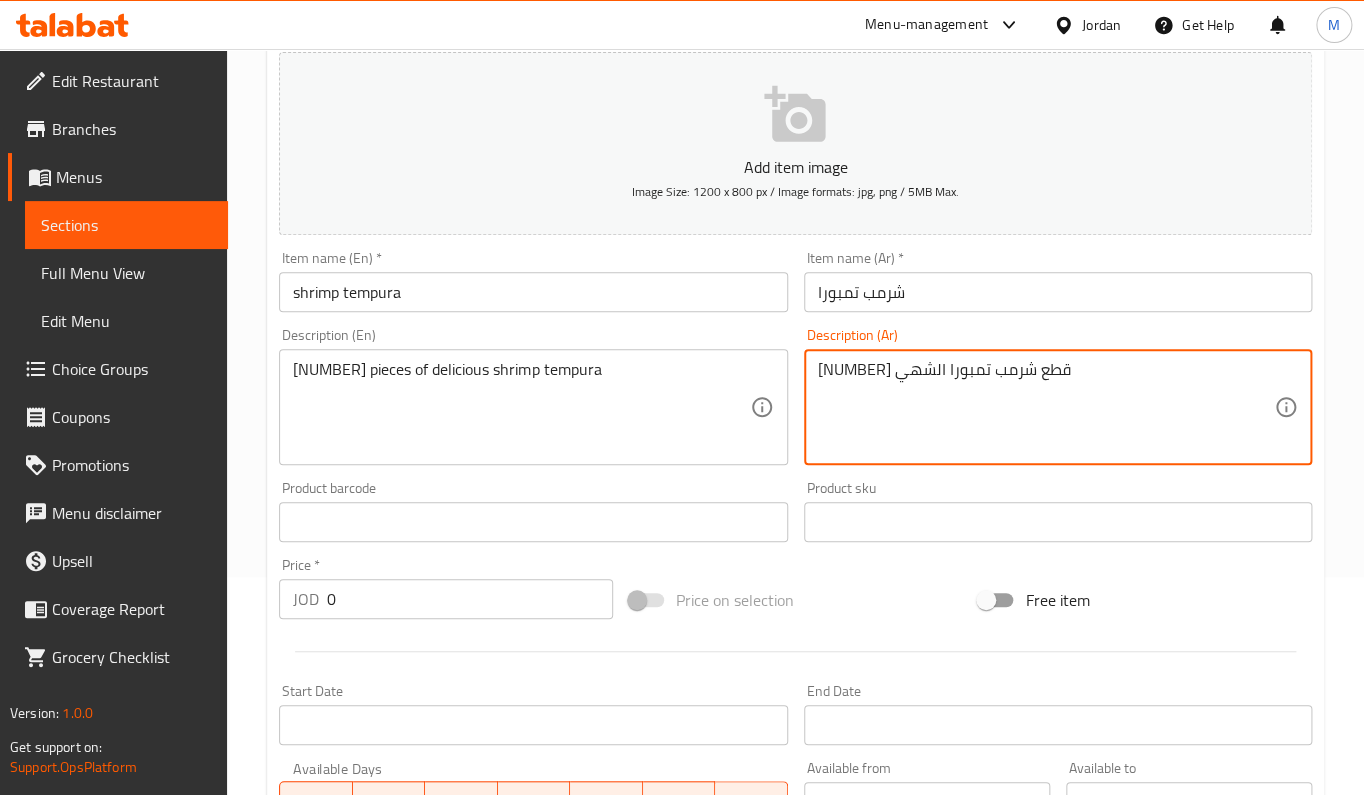 click on "5 قطع شرمب تمبورا الشهي" at bounding box center [1046, 407] 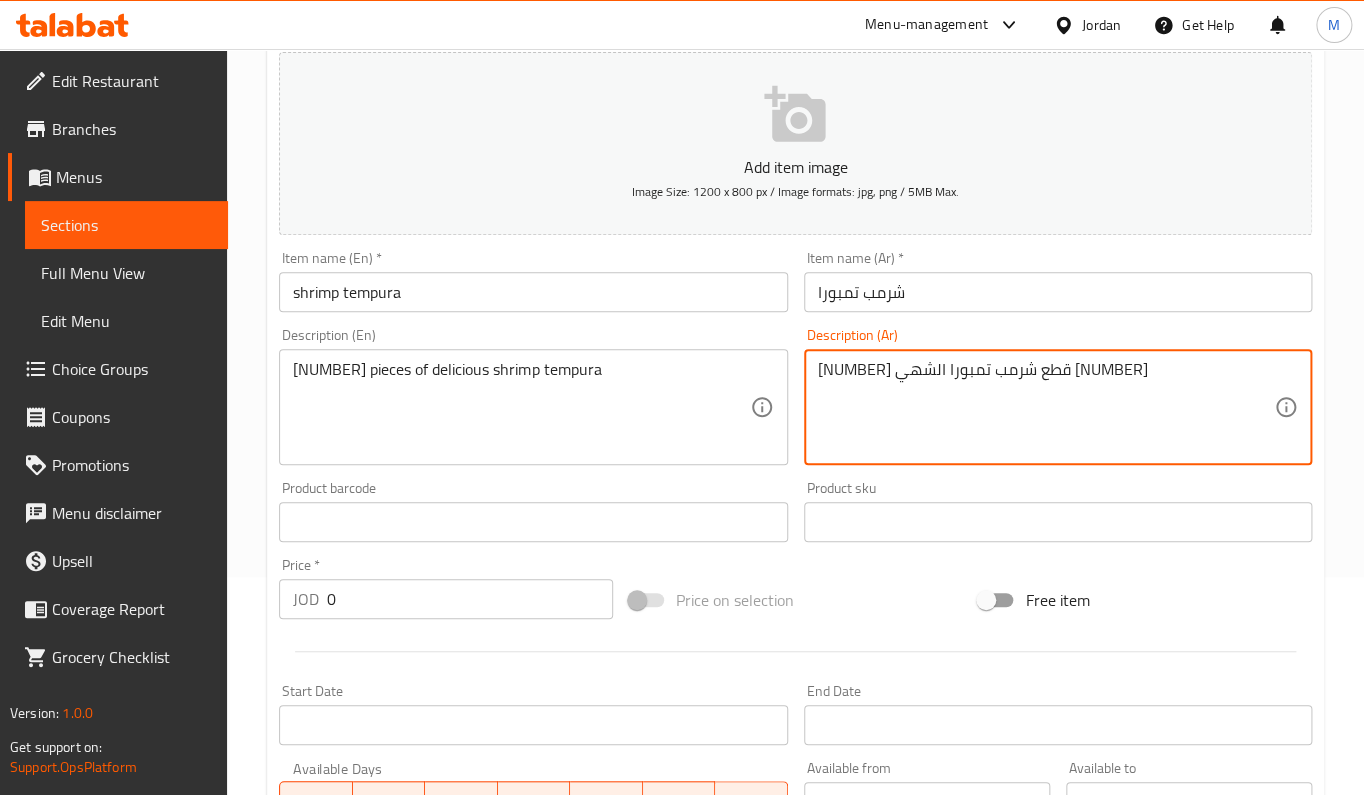 drag, startPoint x: 841, startPoint y: 372, endPoint x: 812, endPoint y: 364, distance: 30.083218 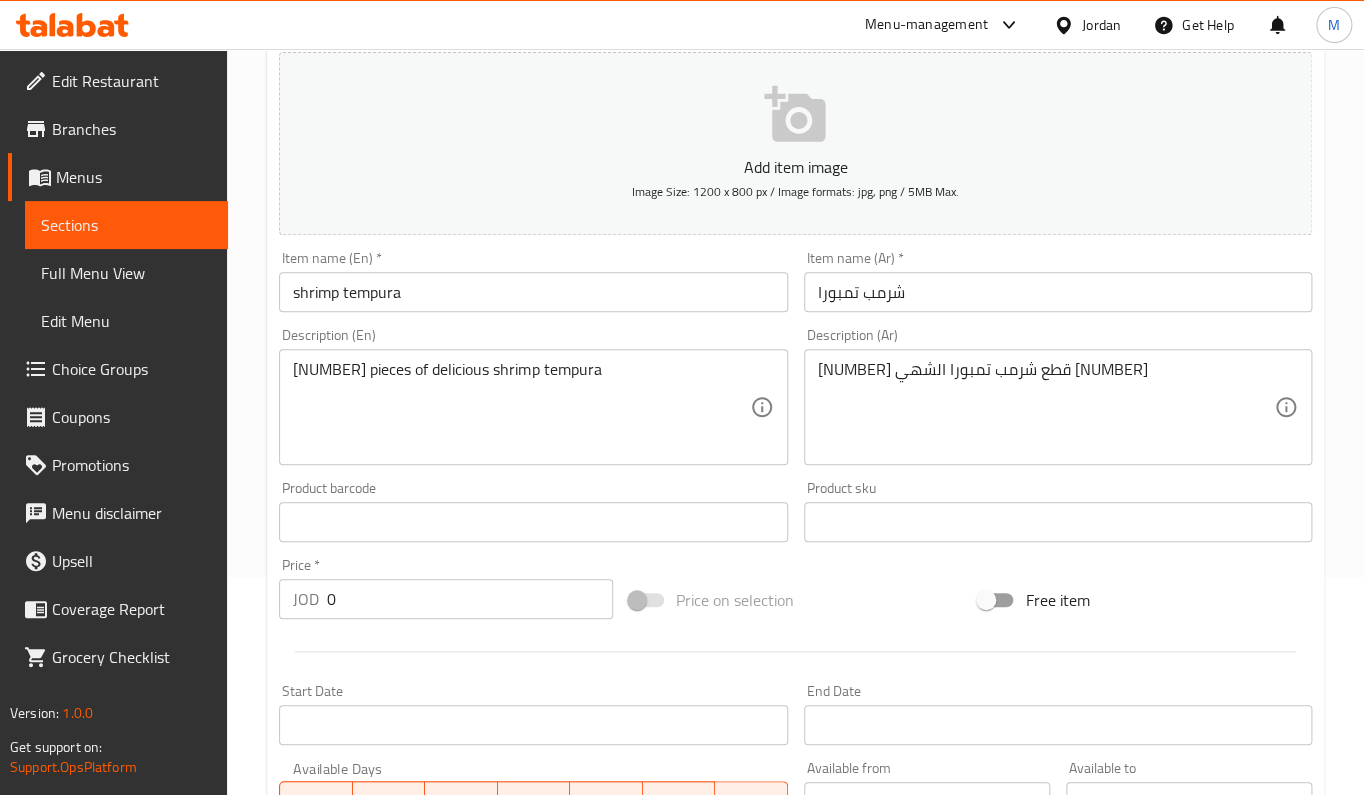 drag, startPoint x: 816, startPoint y: 372, endPoint x: 829, endPoint y: 372, distance: 13 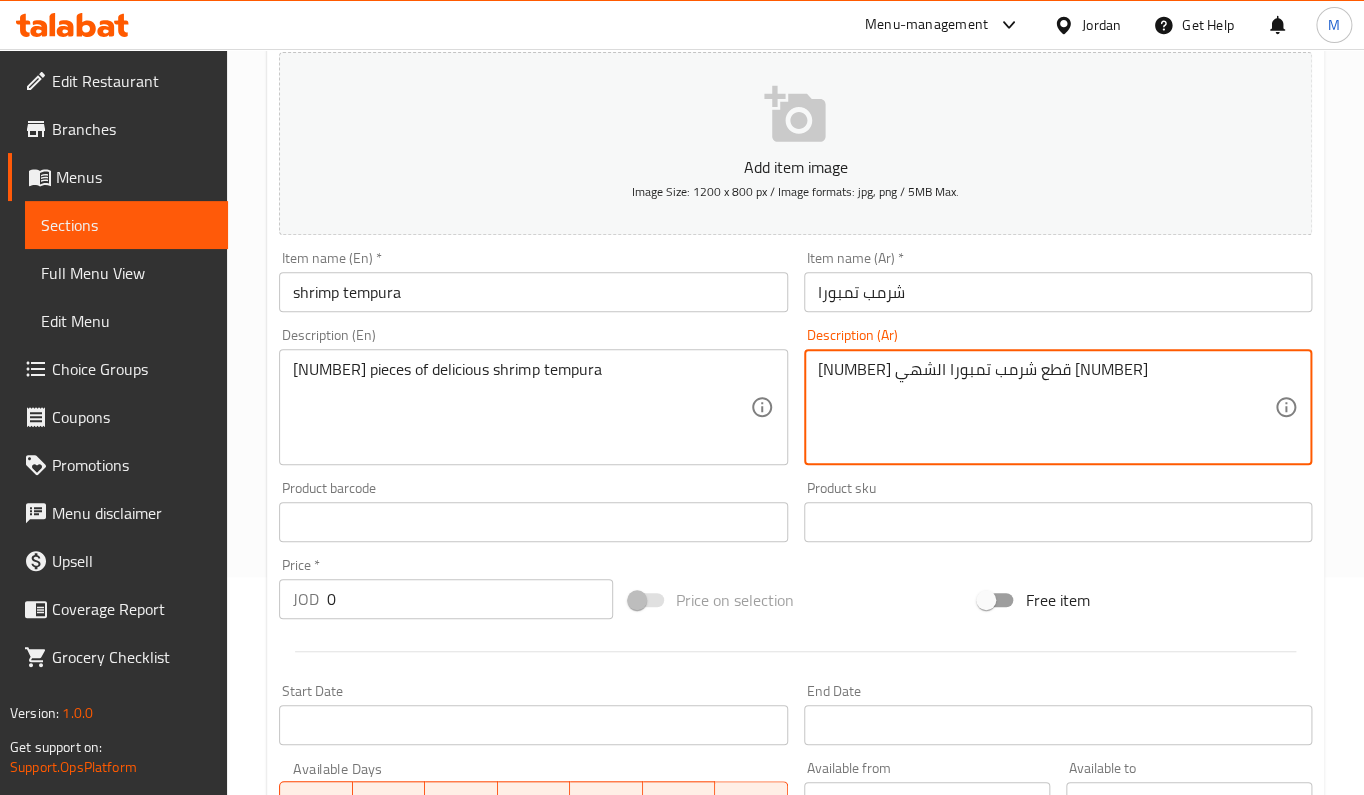 click on "5 قطع شرمب تمبورا الشهي ٥" at bounding box center (1046, 407) 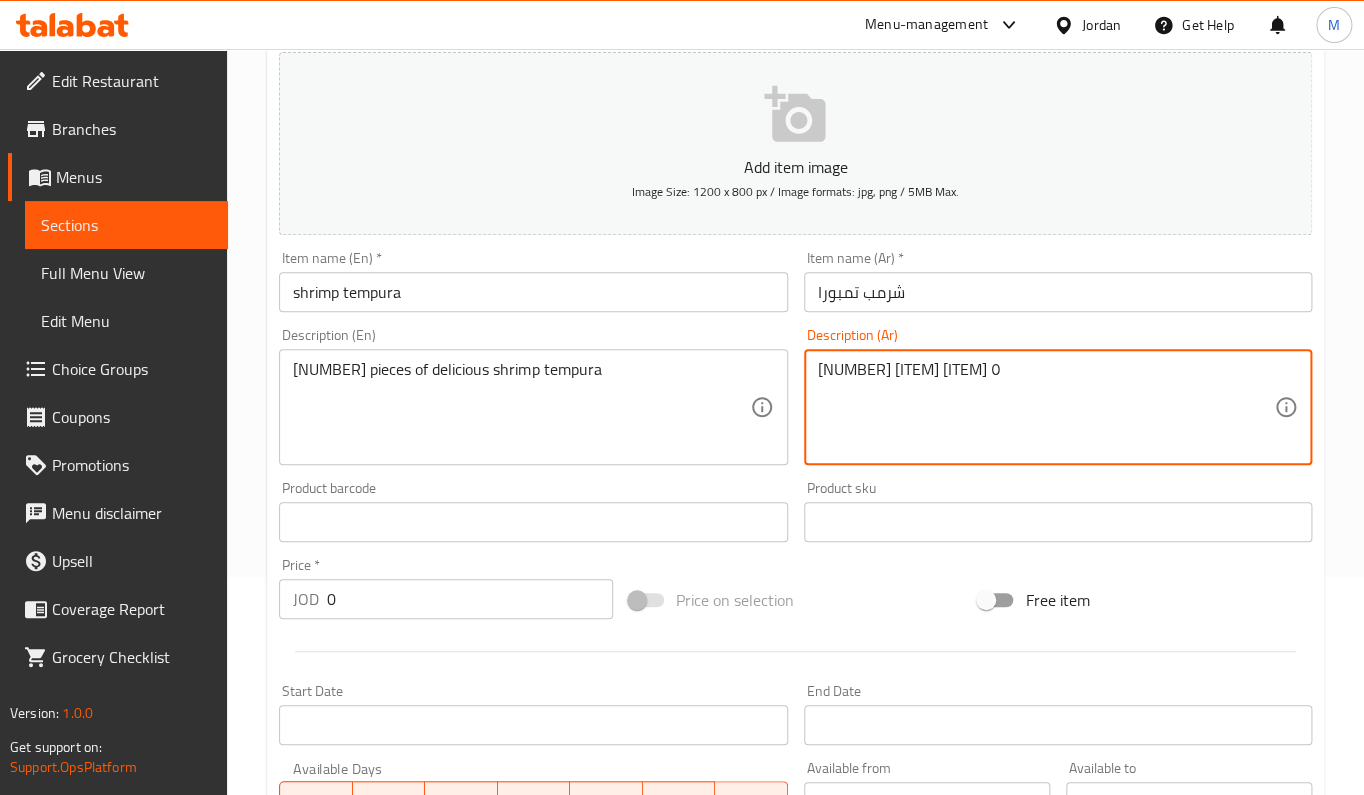 click on "قطع شرمب تمبورا الشهي ٥" at bounding box center (1046, 407) 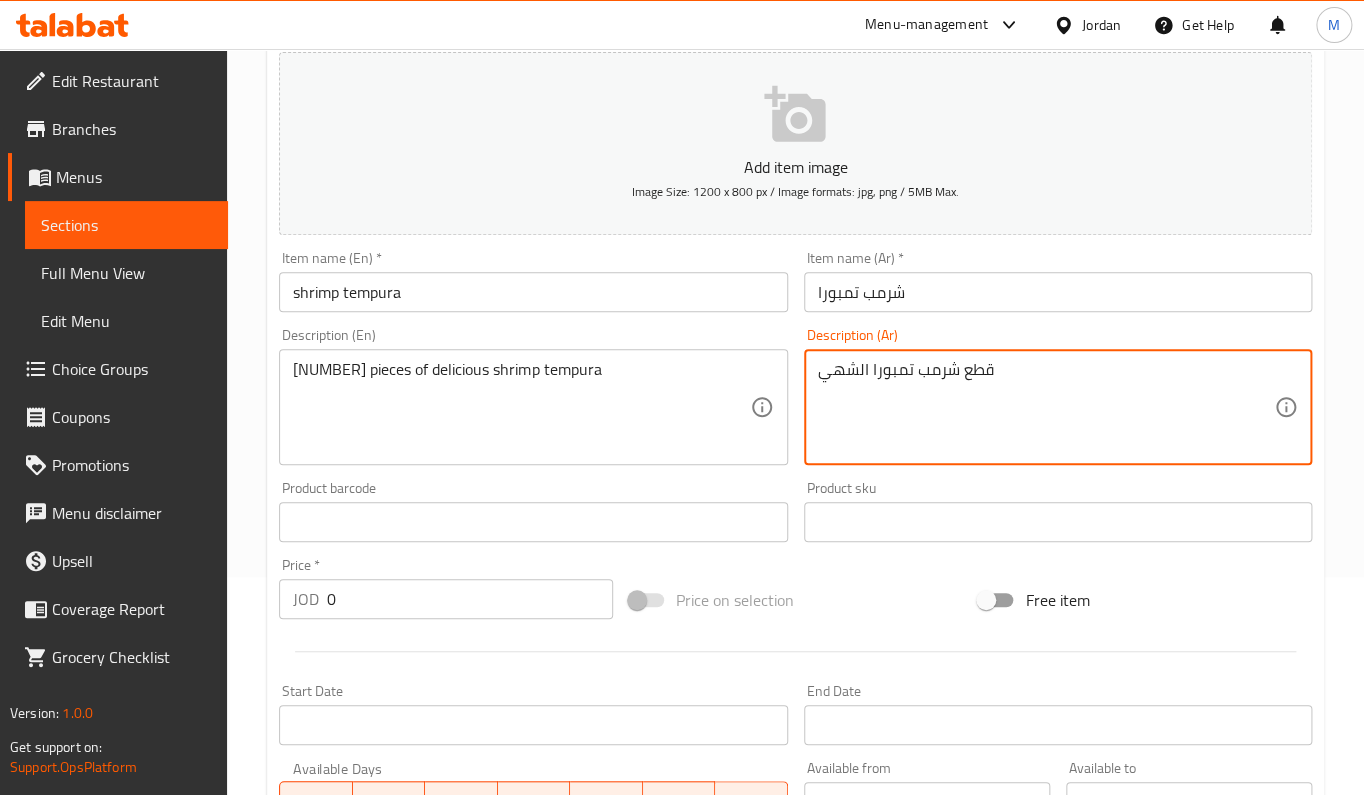 paste on "٥" 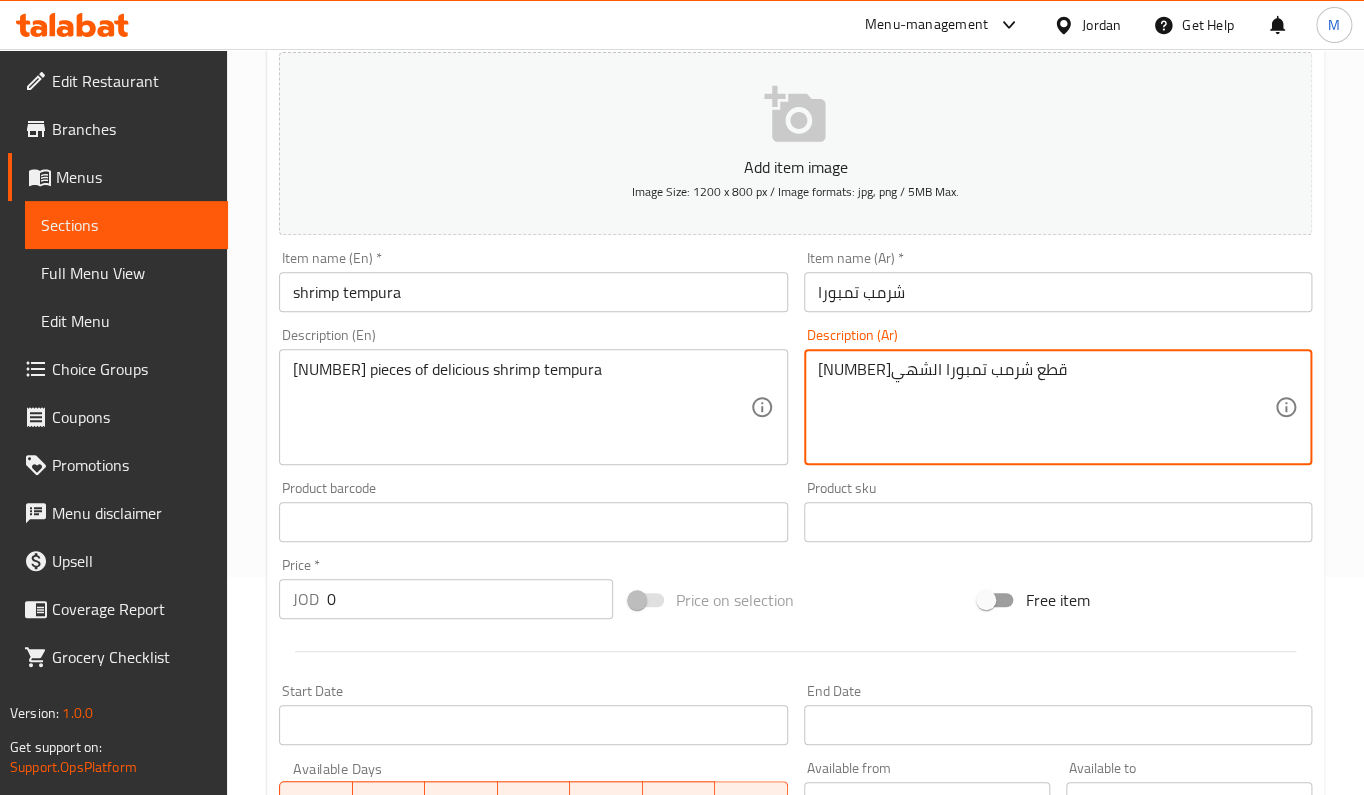 click on "٥قطع شرمب تمبورا الشهي" at bounding box center (1046, 407) 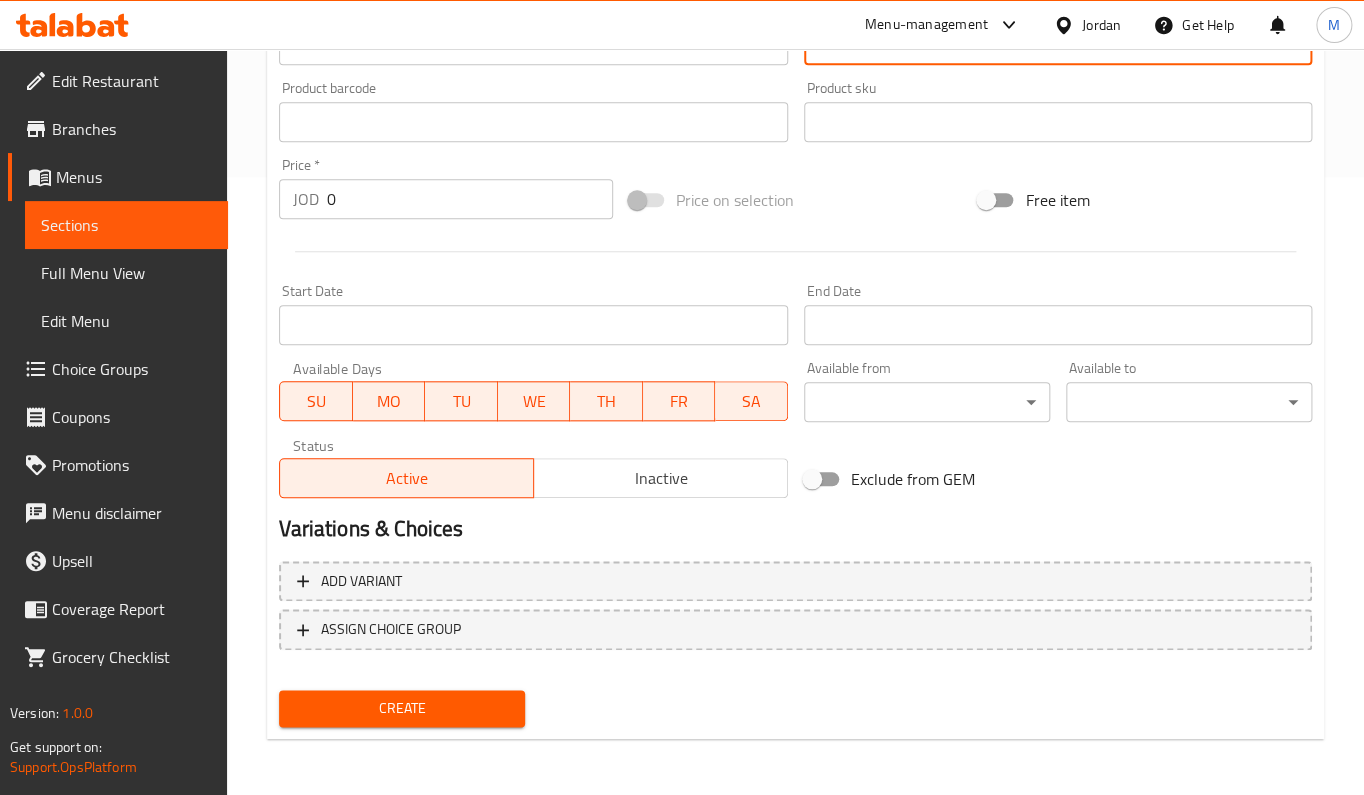 type on "٥ قطع شرمب تمبورا الشهي" 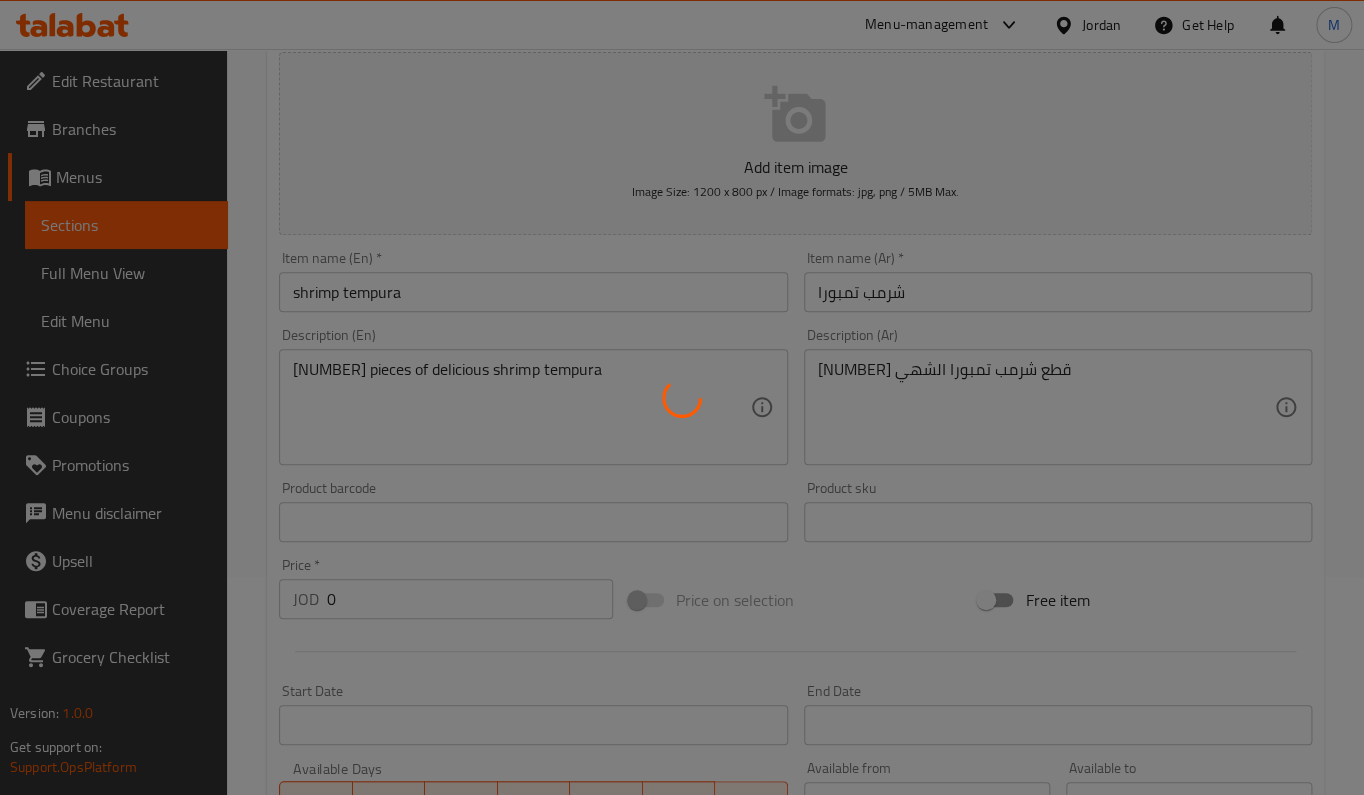 type 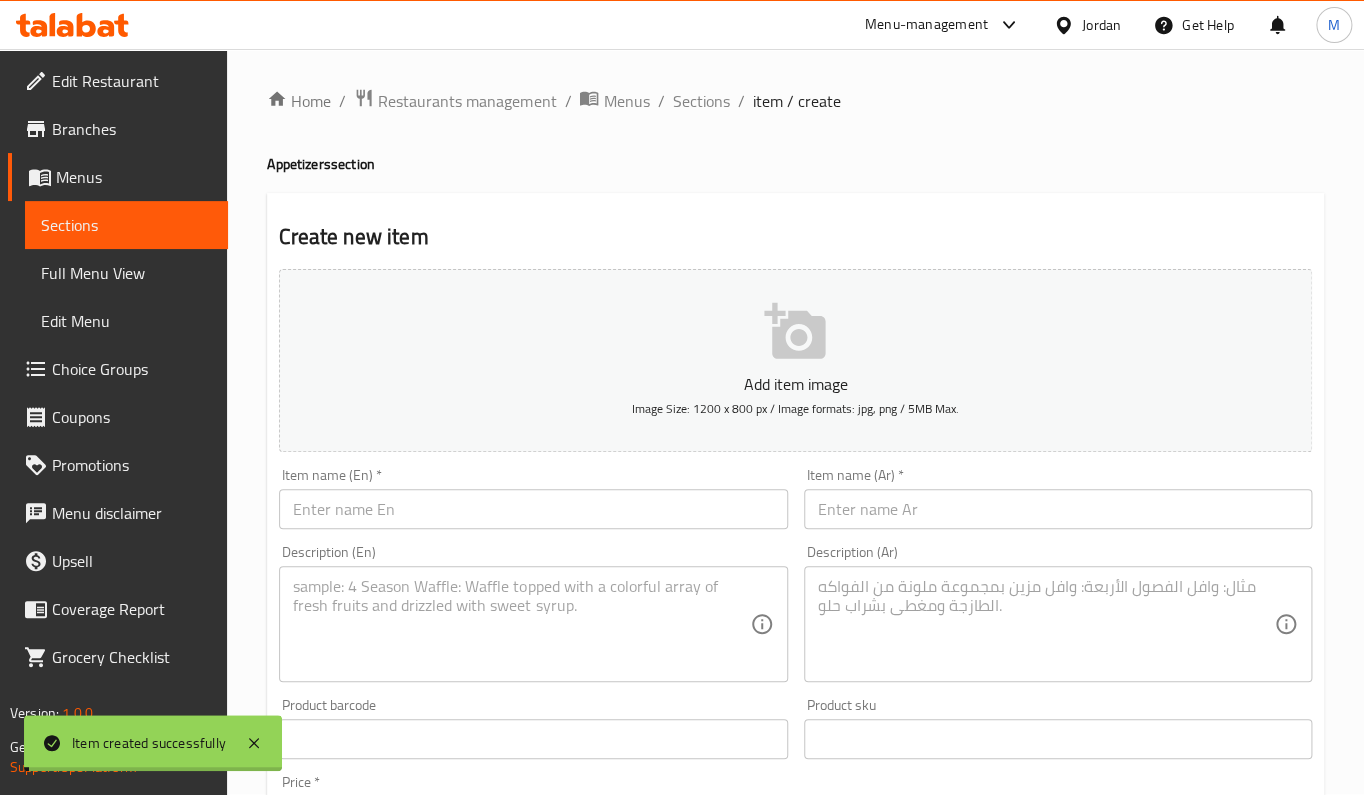 scroll, scrollTop: 0, scrollLeft: 0, axis: both 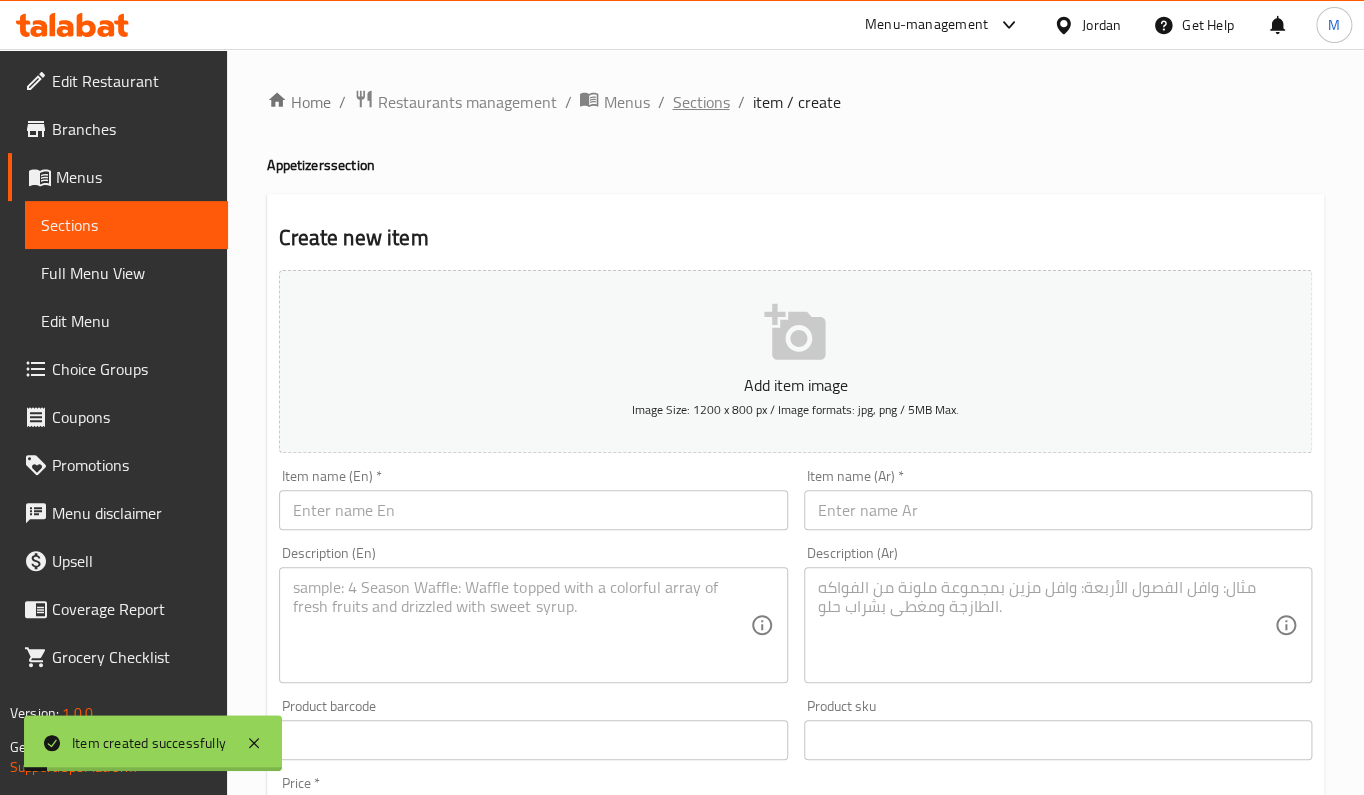 click on "Sections" at bounding box center (700, 102) 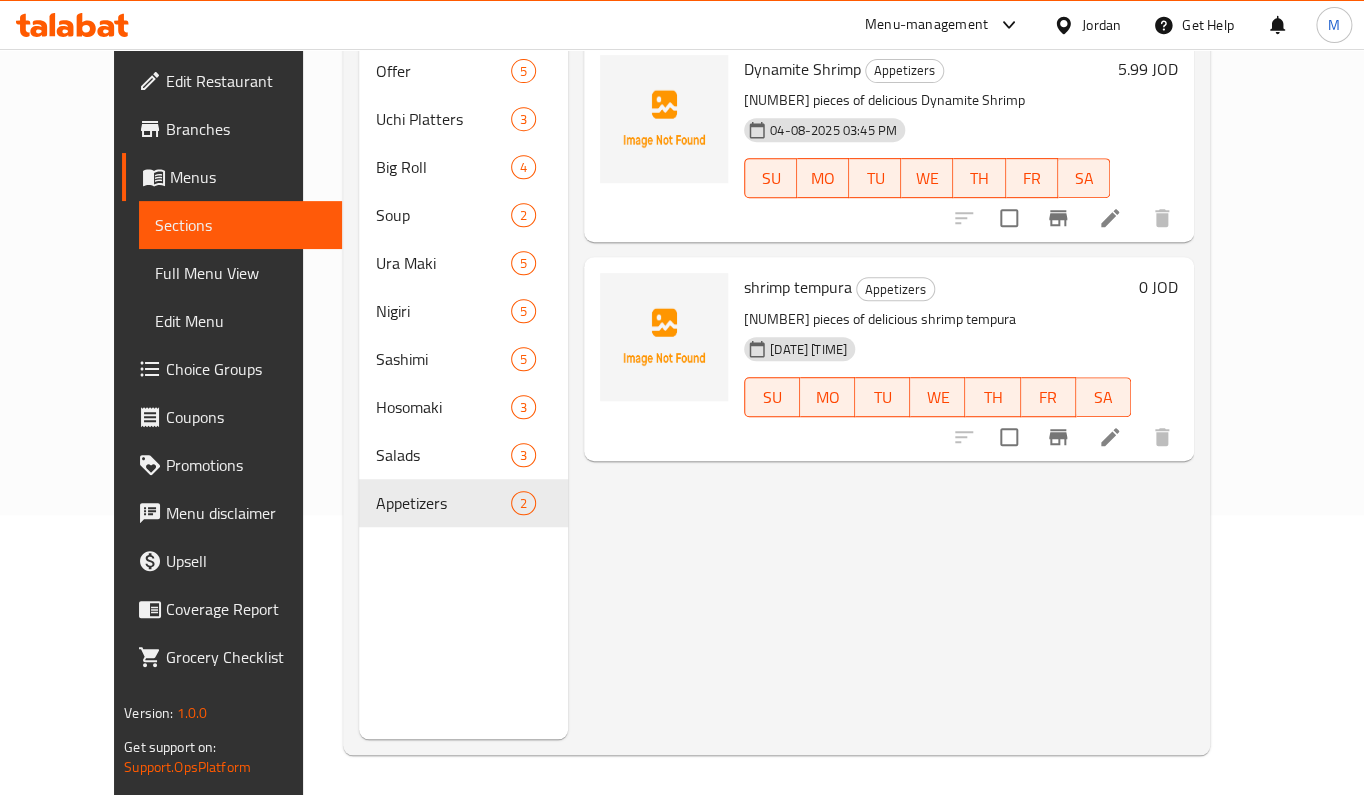scroll, scrollTop: 13, scrollLeft: 0, axis: vertical 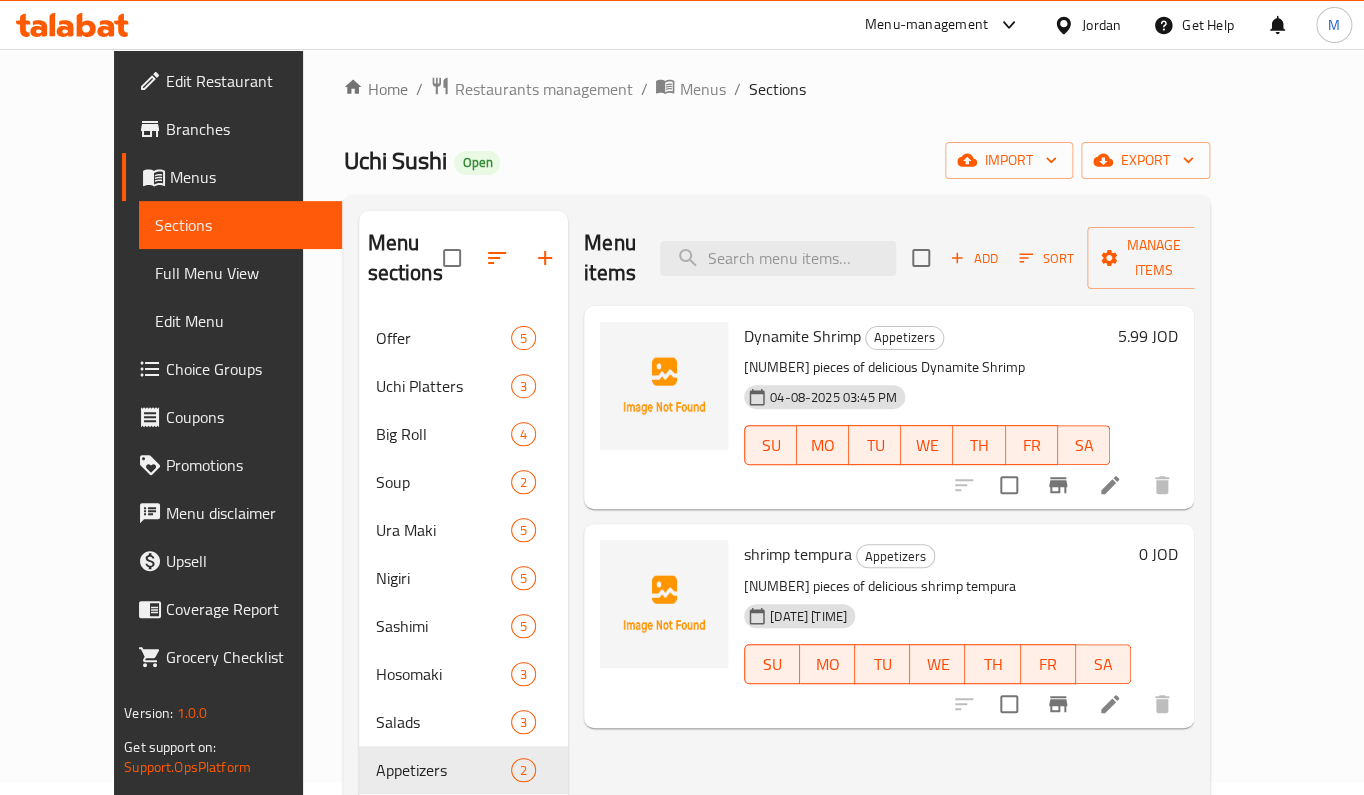 click on "Add" at bounding box center [974, 258] 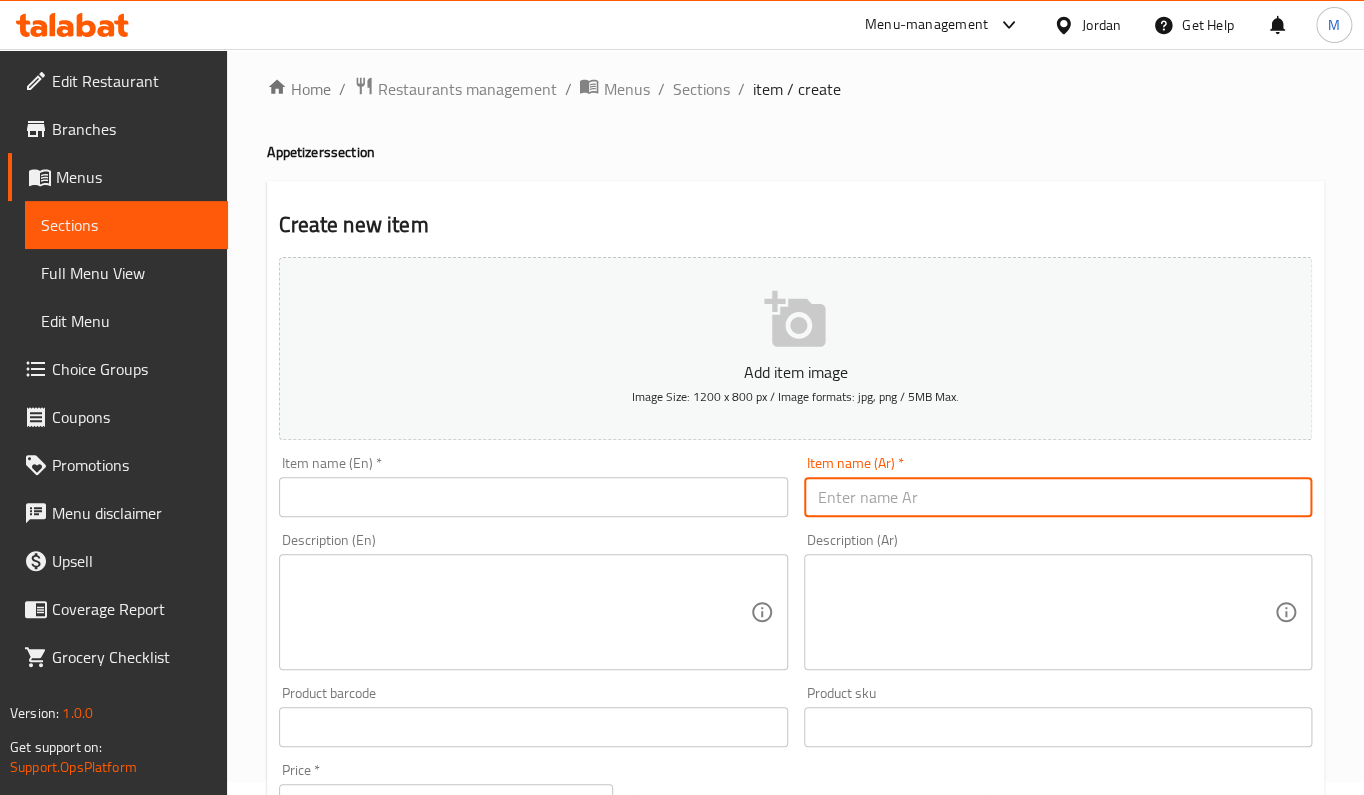 click at bounding box center [1058, 497] 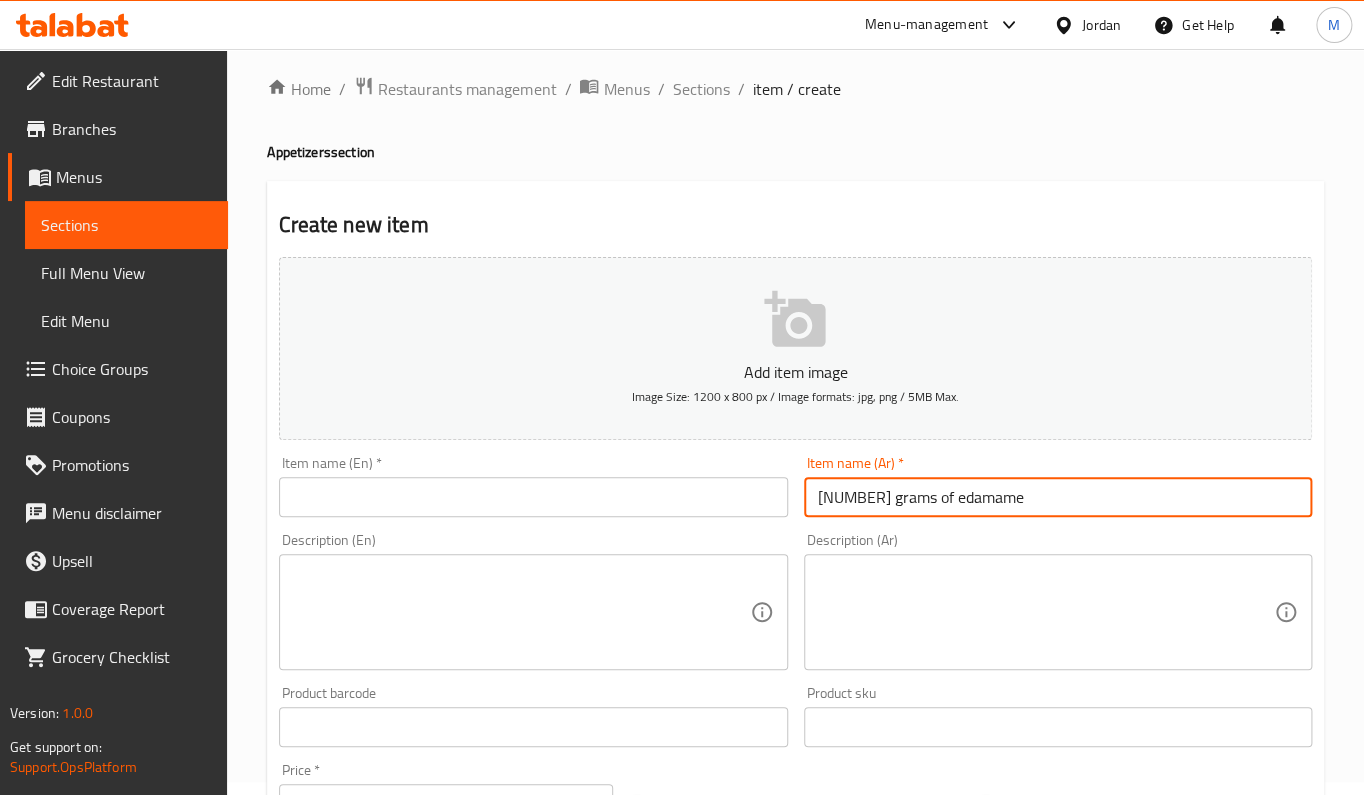 type 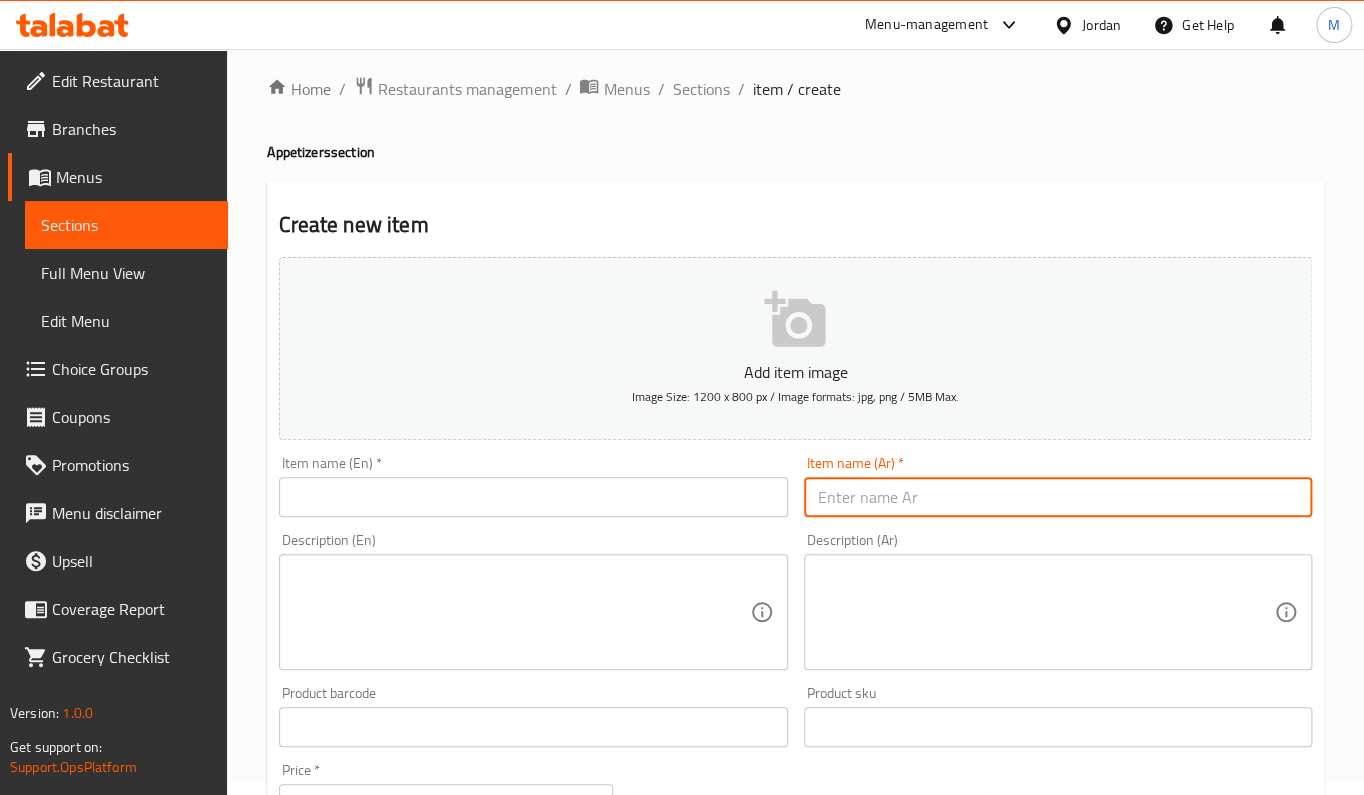 click at bounding box center [533, 497] 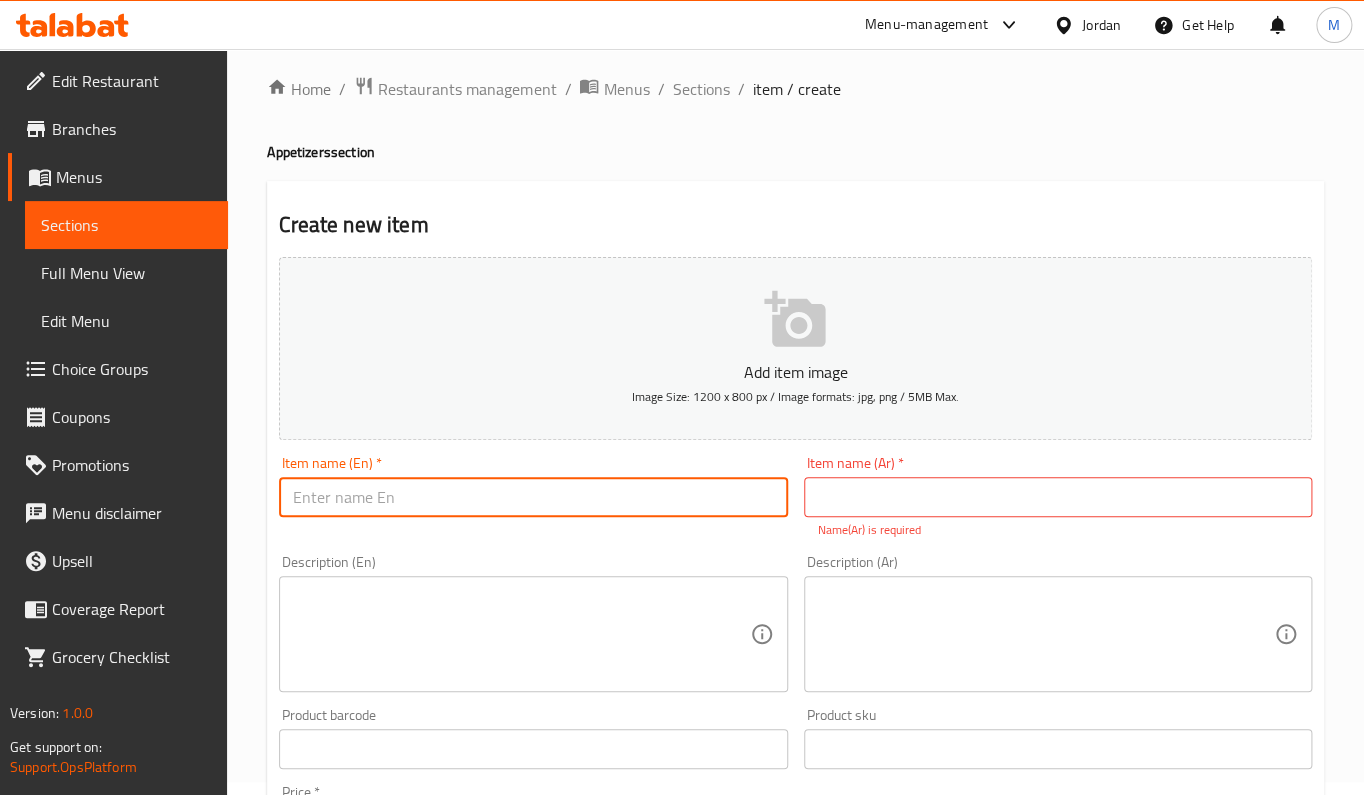 click at bounding box center (533, 497) 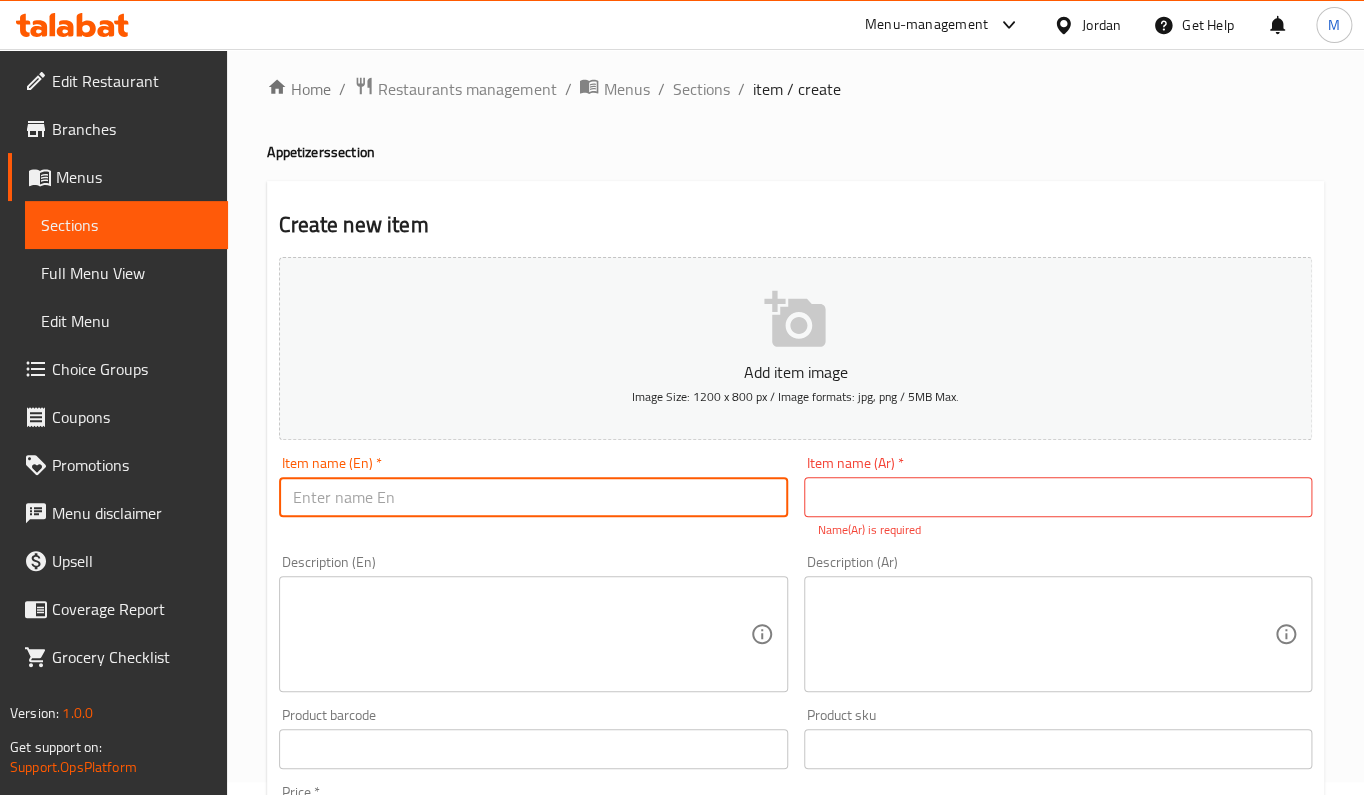 paste on "300 grams of edamame" 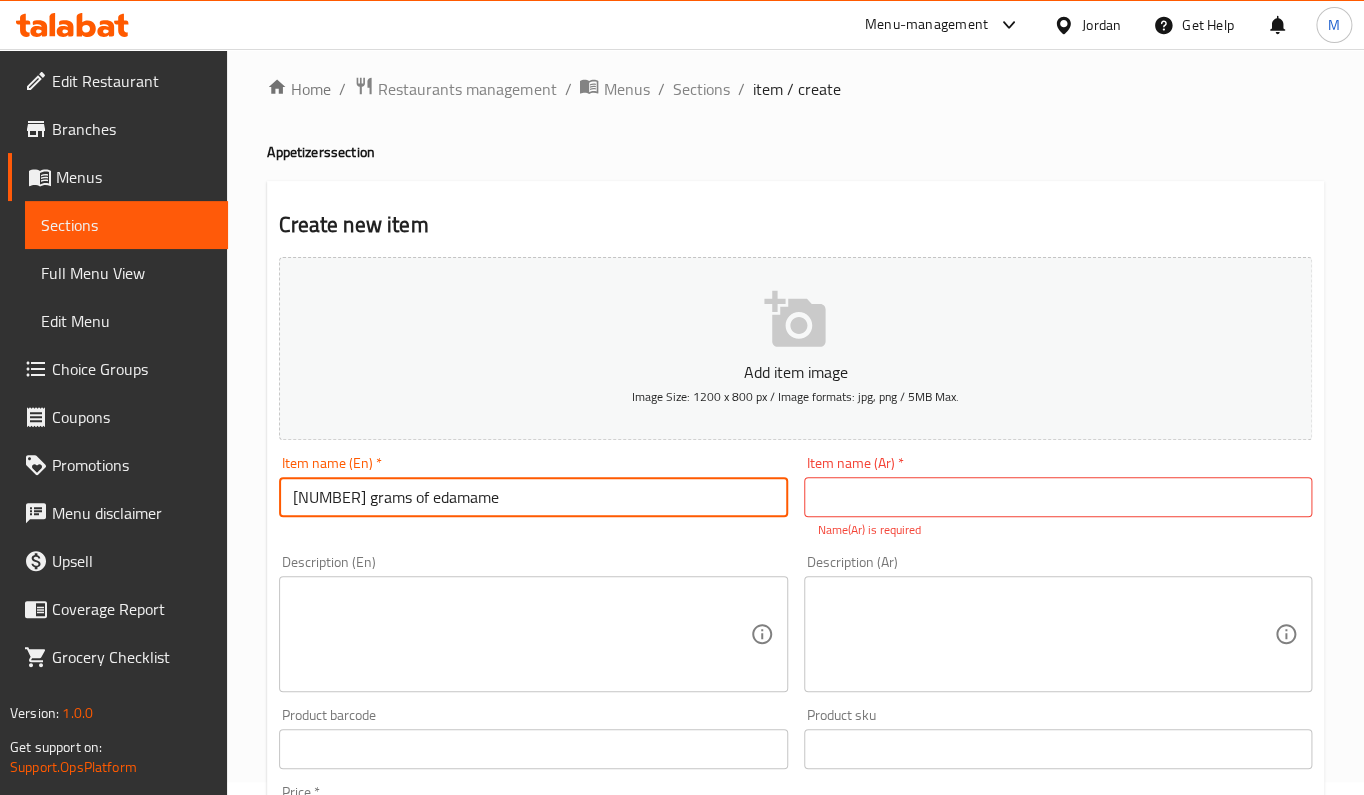 drag, startPoint x: 382, startPoint y: 497, endPoint x: 278, endPoint y: 502, distance: 104.120125 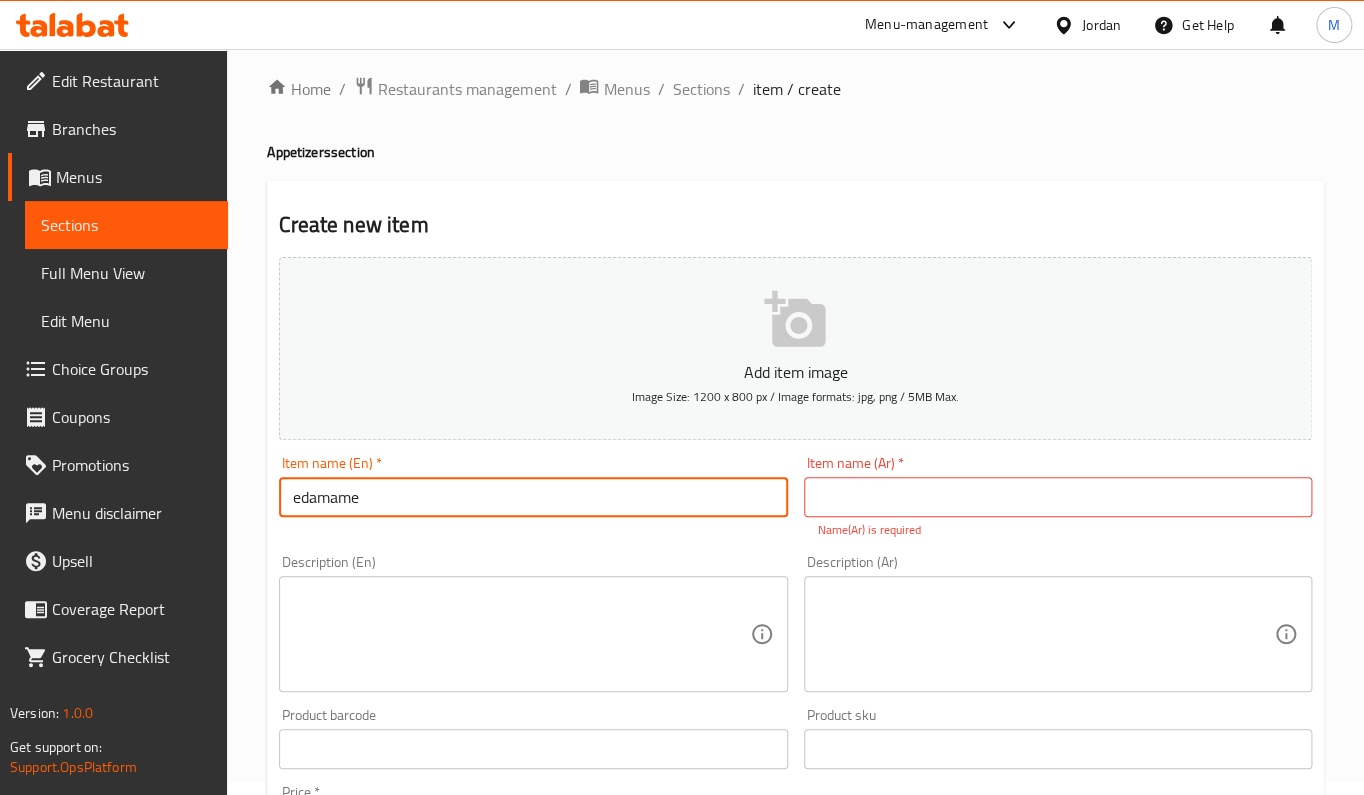 type on "edamame" 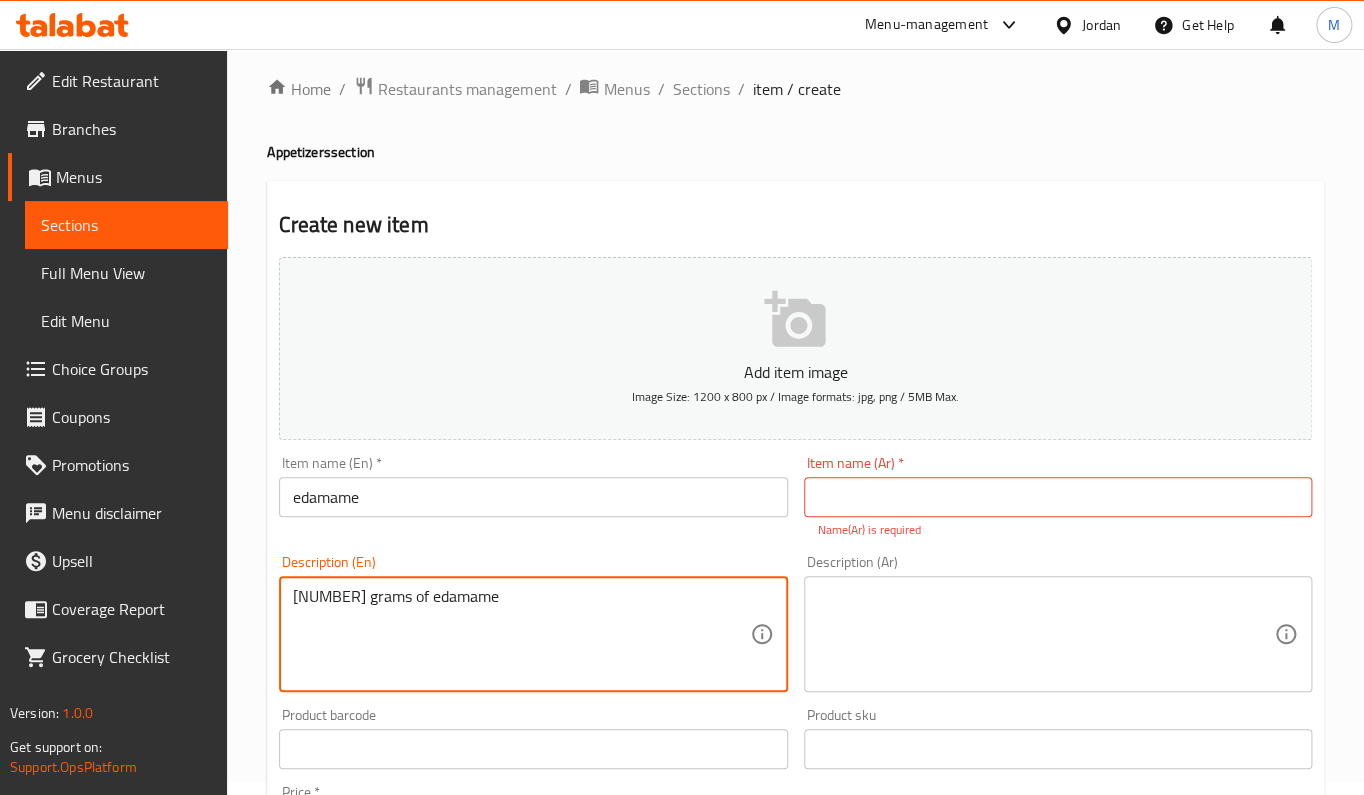 type on "300 grams of edamame" 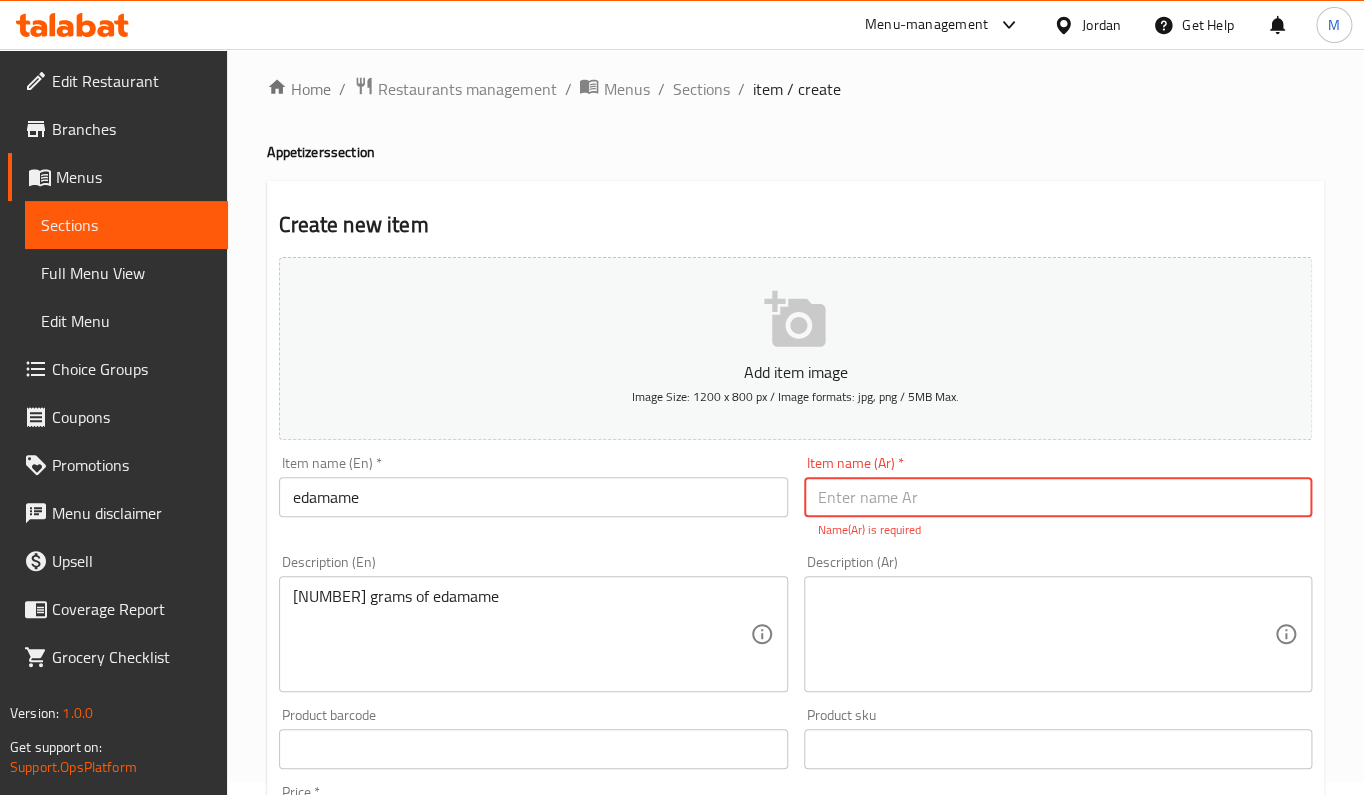 click at bounding box center (1058, 497) 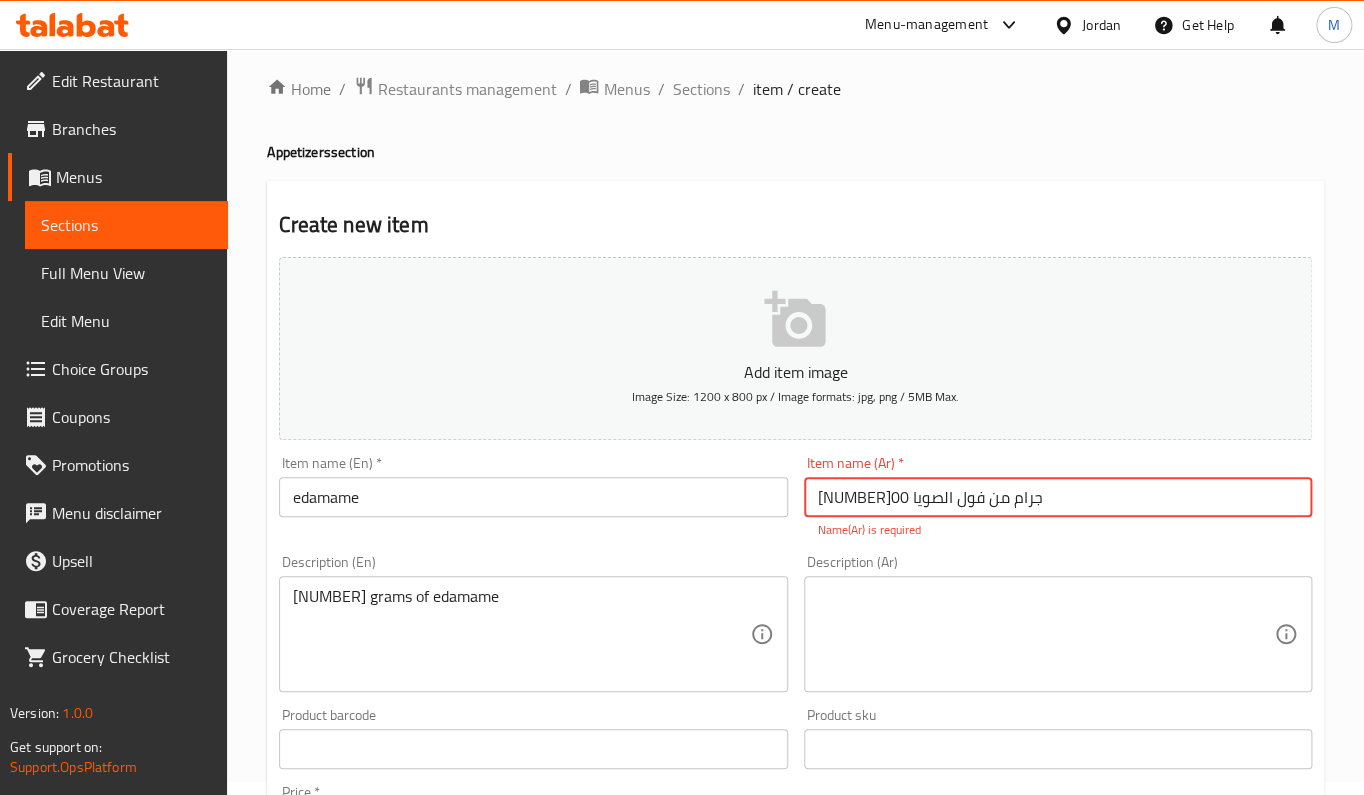 drag, startPoint x: 926, startPoint y: 498, endPoint x: 984, endPoint y: 497, distance: 58.00862 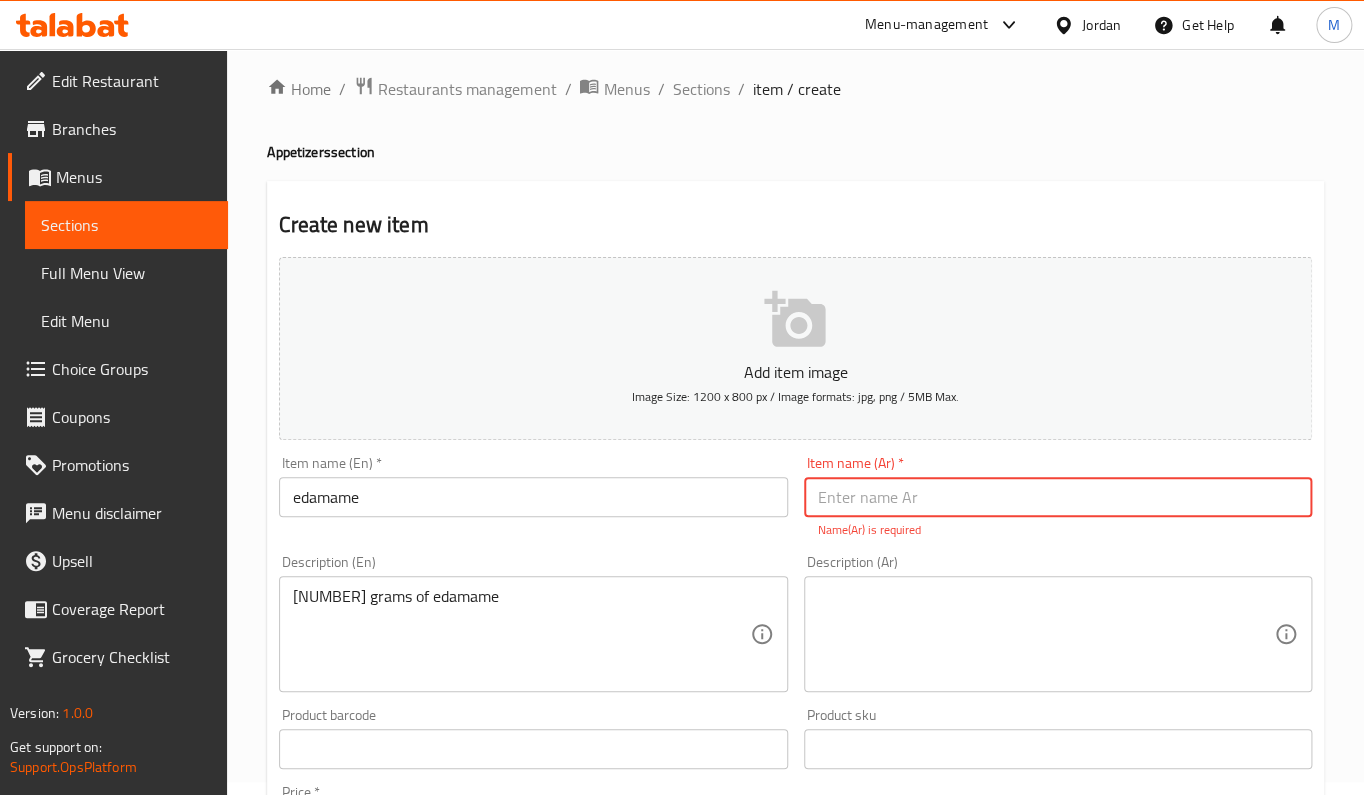 click at bounding box center [1046, 634] 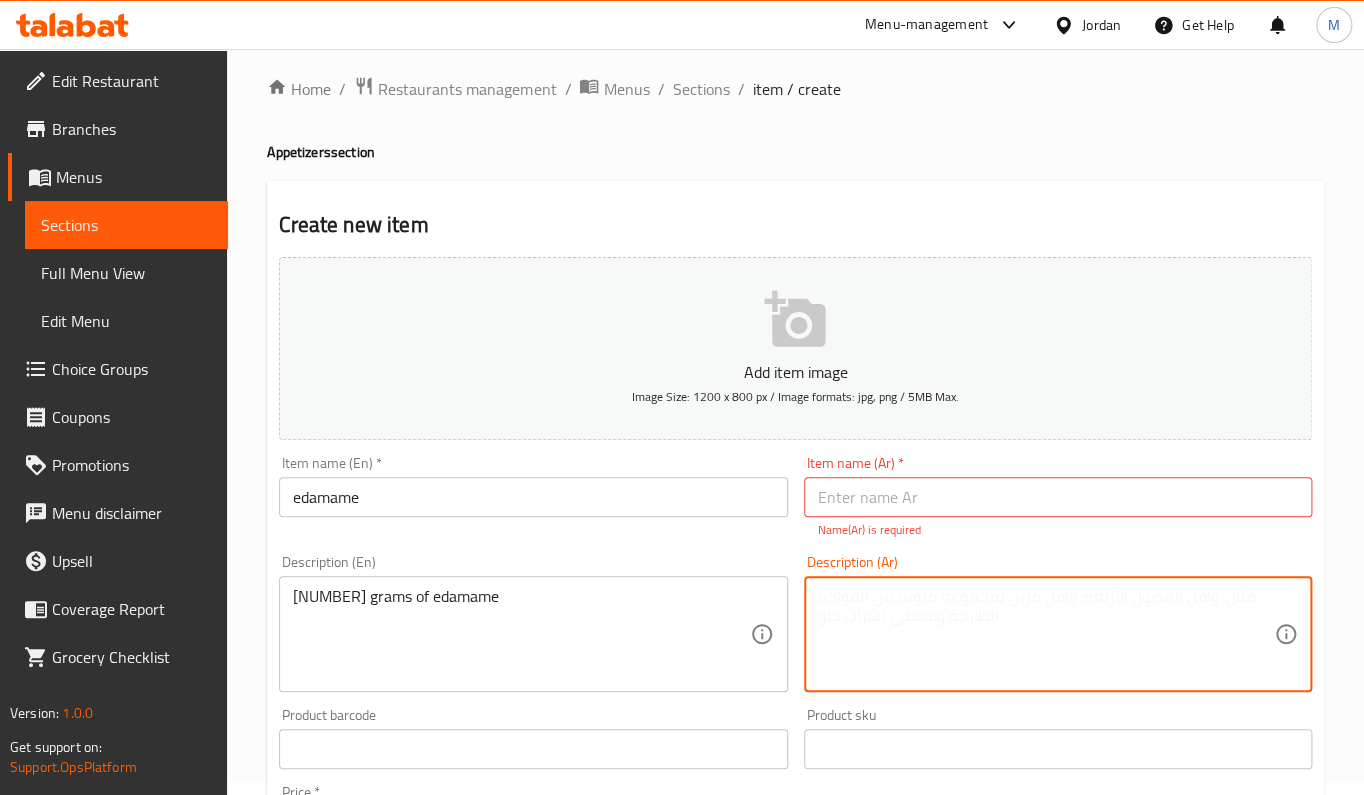 paste on "300 جرام من فول الصويا" 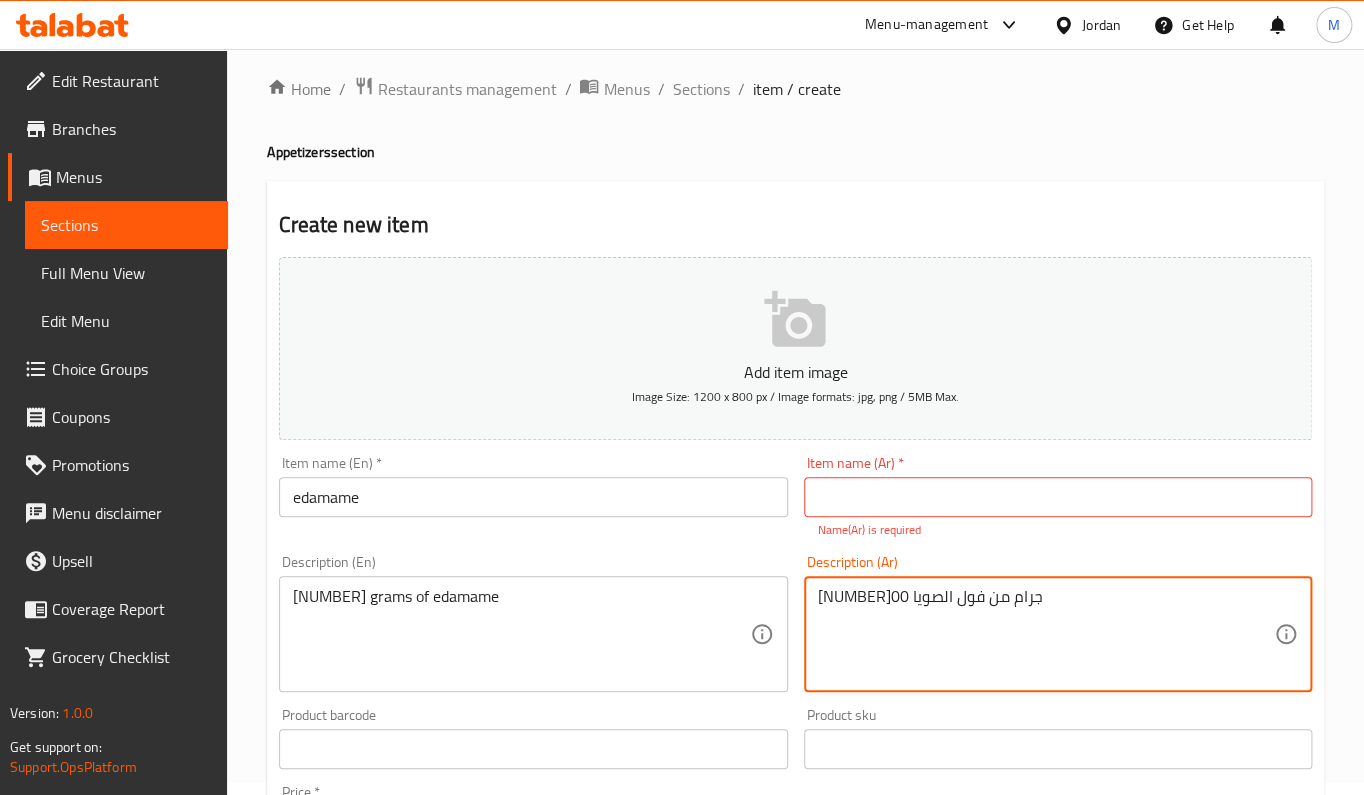 drag, startPoint x: 920, startPoint y: 596, endPoint x: 848, endPoint y: 601, distance: 72.1734 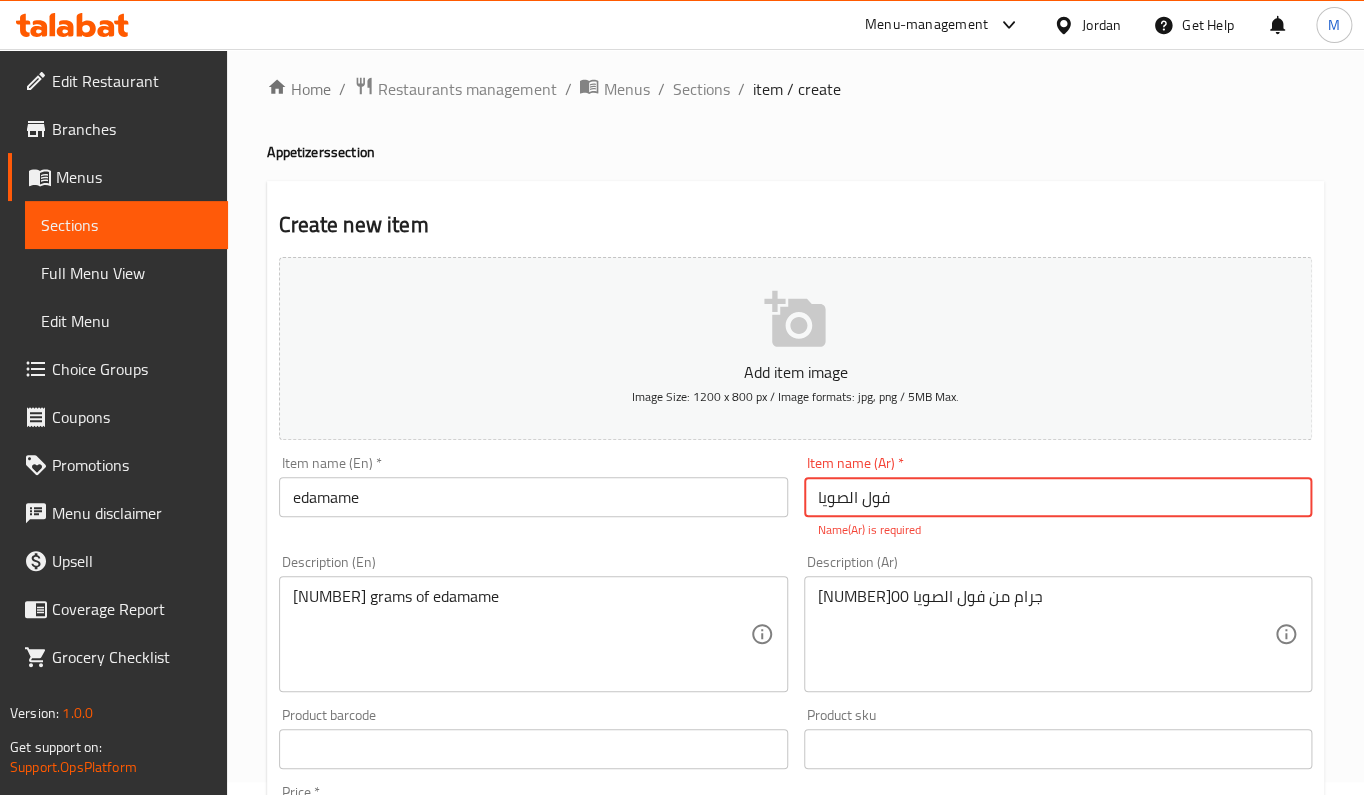 type on "فول الصويا" 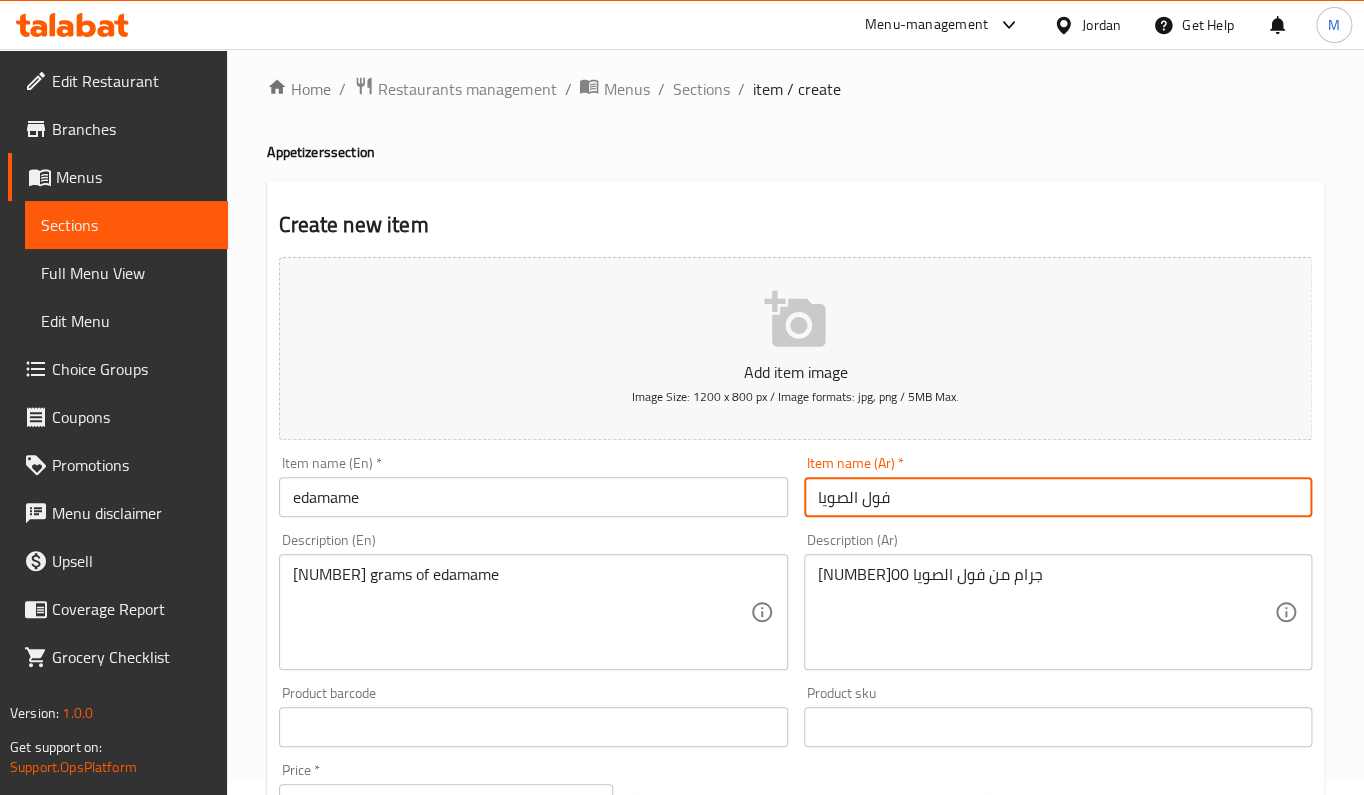 drag, startPoint x: 400, startPoint y: 498, endPoint x: 121, endPoint y: 471, distance: 280.3034 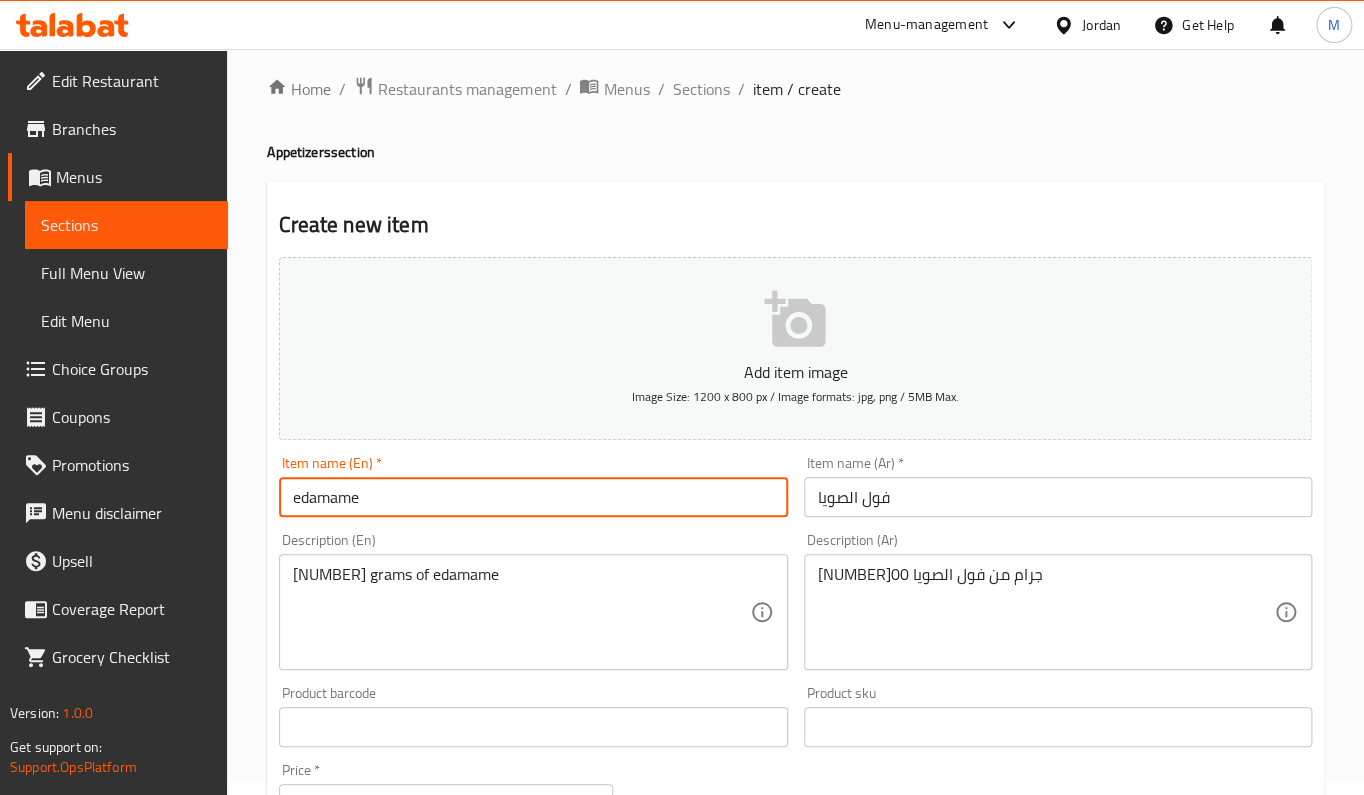 paste on "edamame" 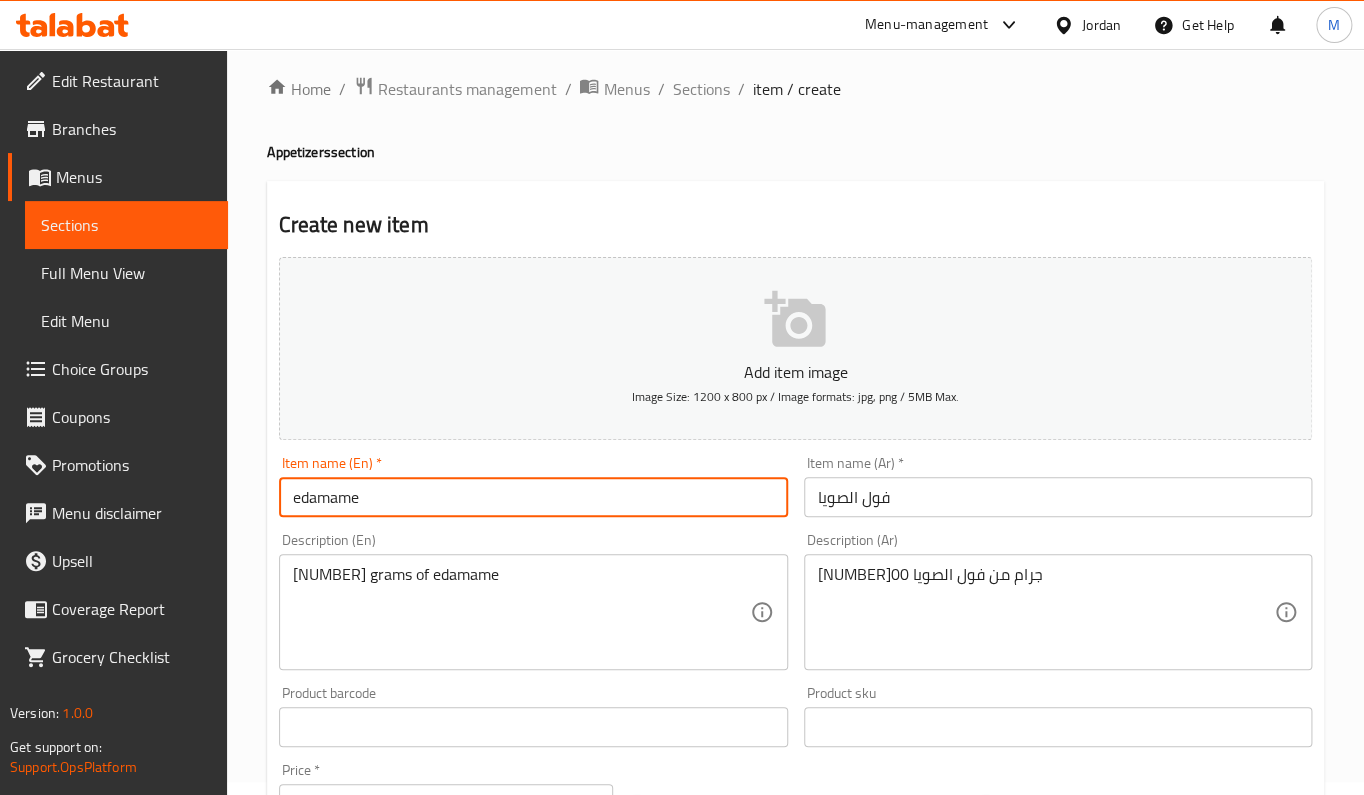 drag, startPoint x: 303, startPoint y: 498, endPoint x: 253, endPoint y: 500, distance: 50.039986 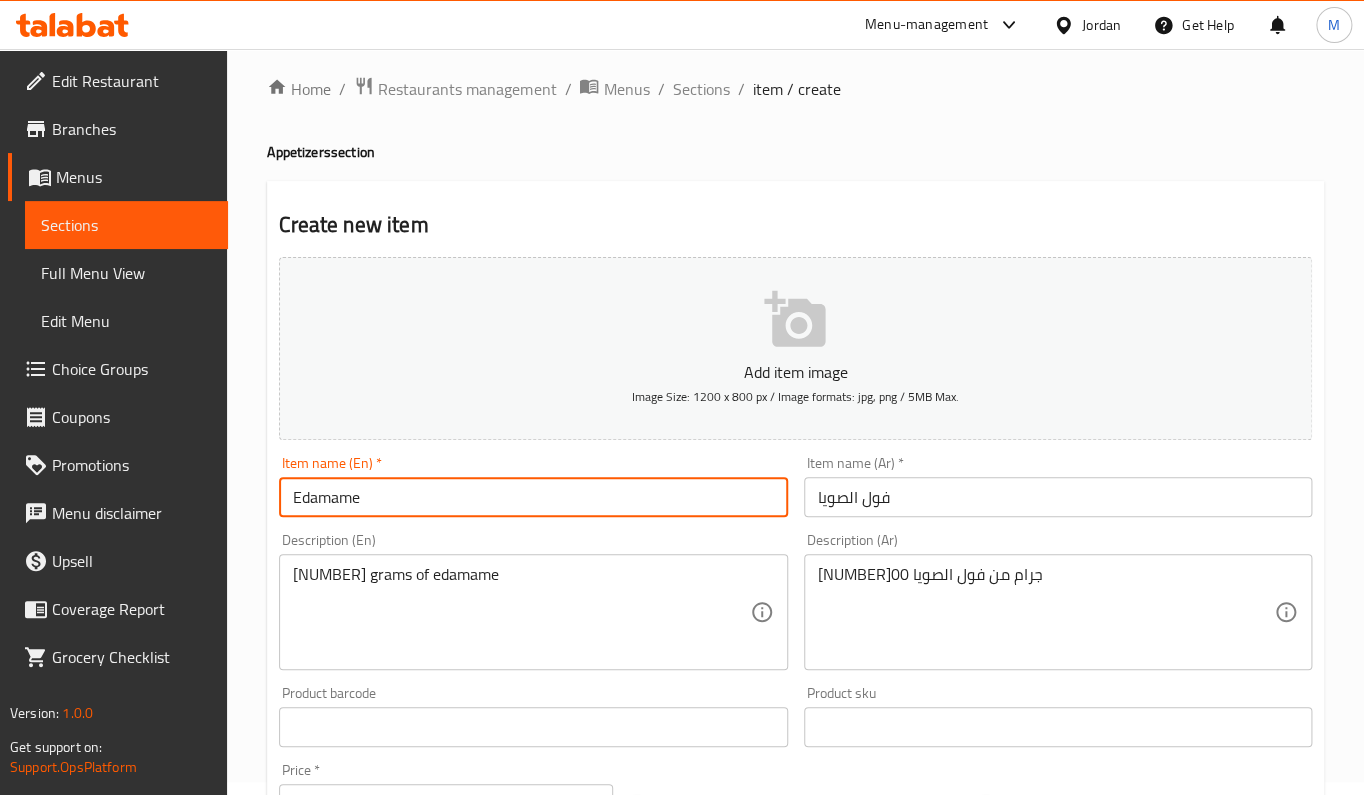 type on "Edamame" 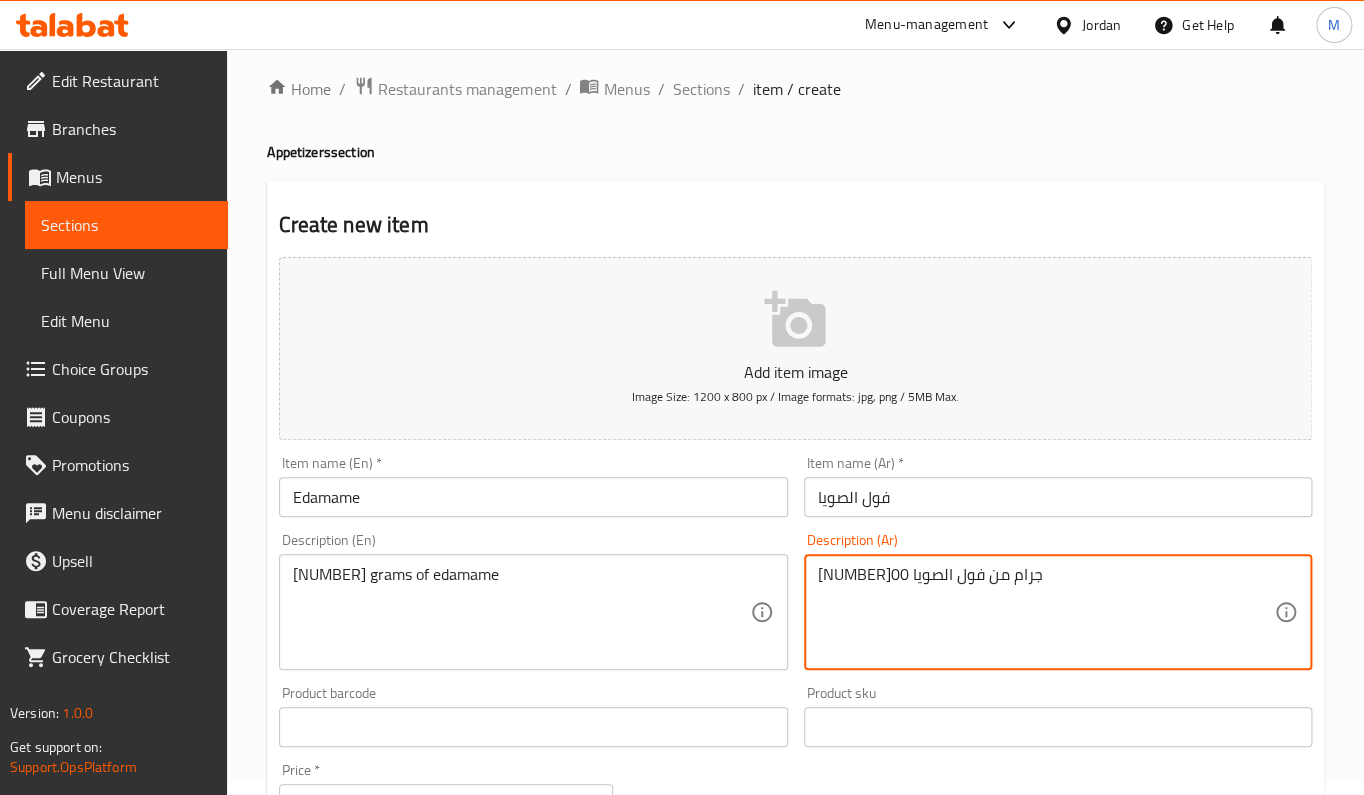 drag, startPoint x: 849, startPoint y: 574, endPoint x: 812, endPoint y: 574, distance: 37 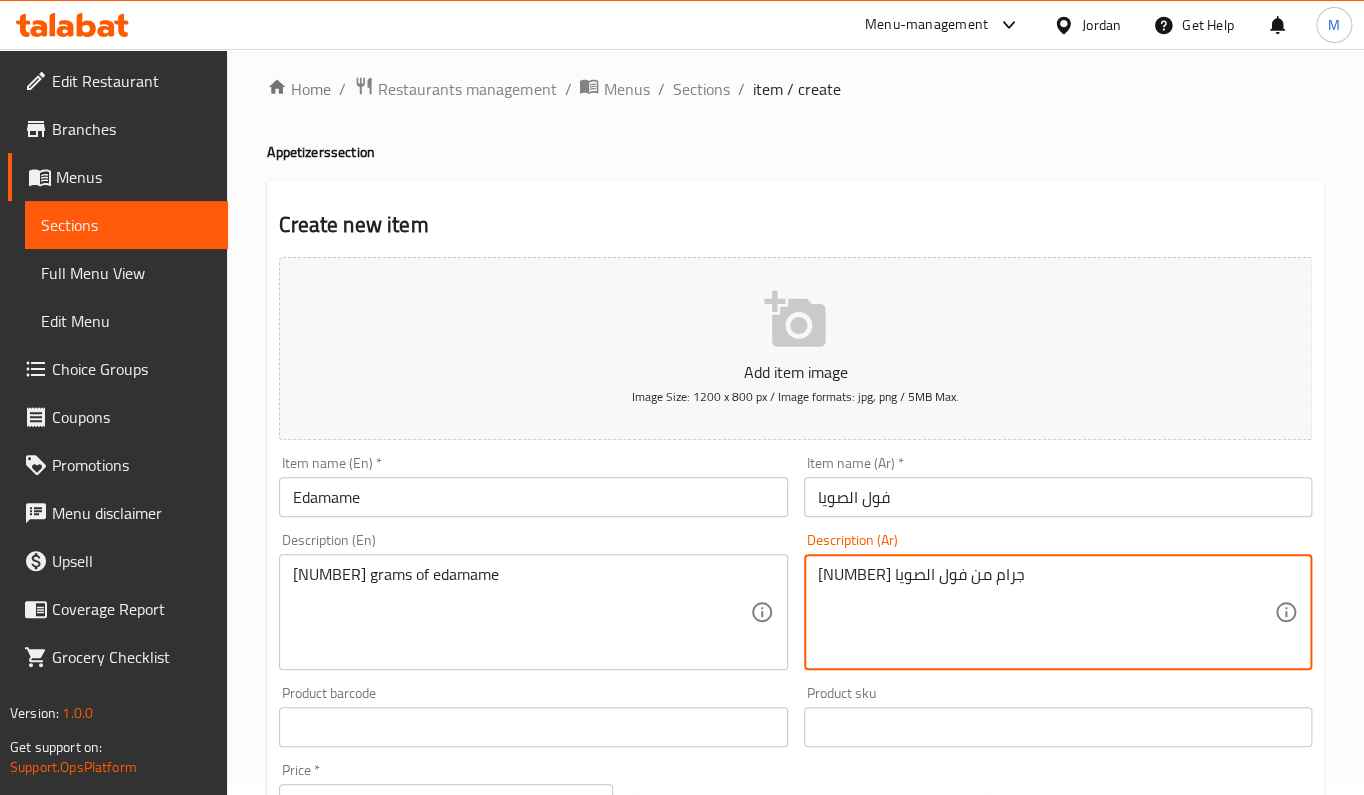 paste on "٣٠٠" 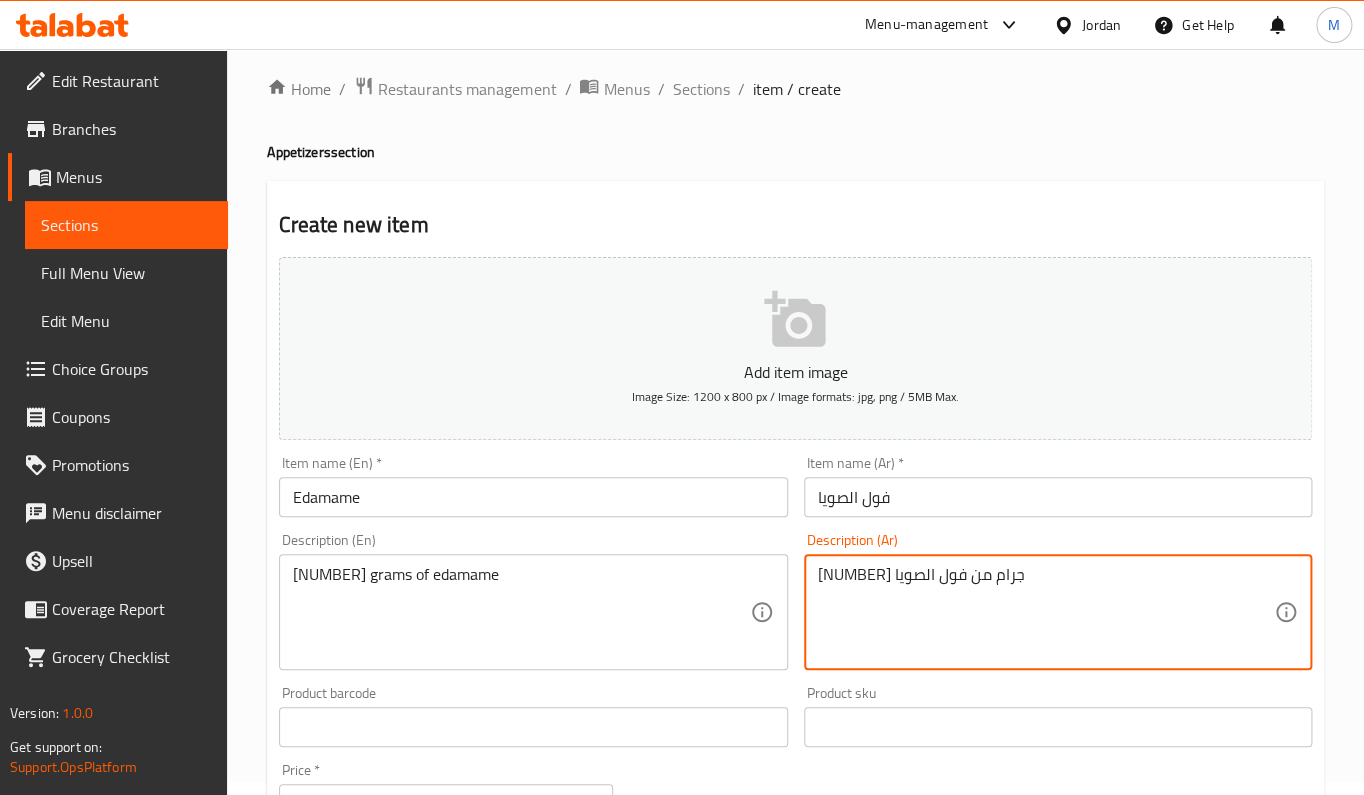 click on "جرام من فول الصويا  Description (Ar)" at bounding box center [1058, 612] 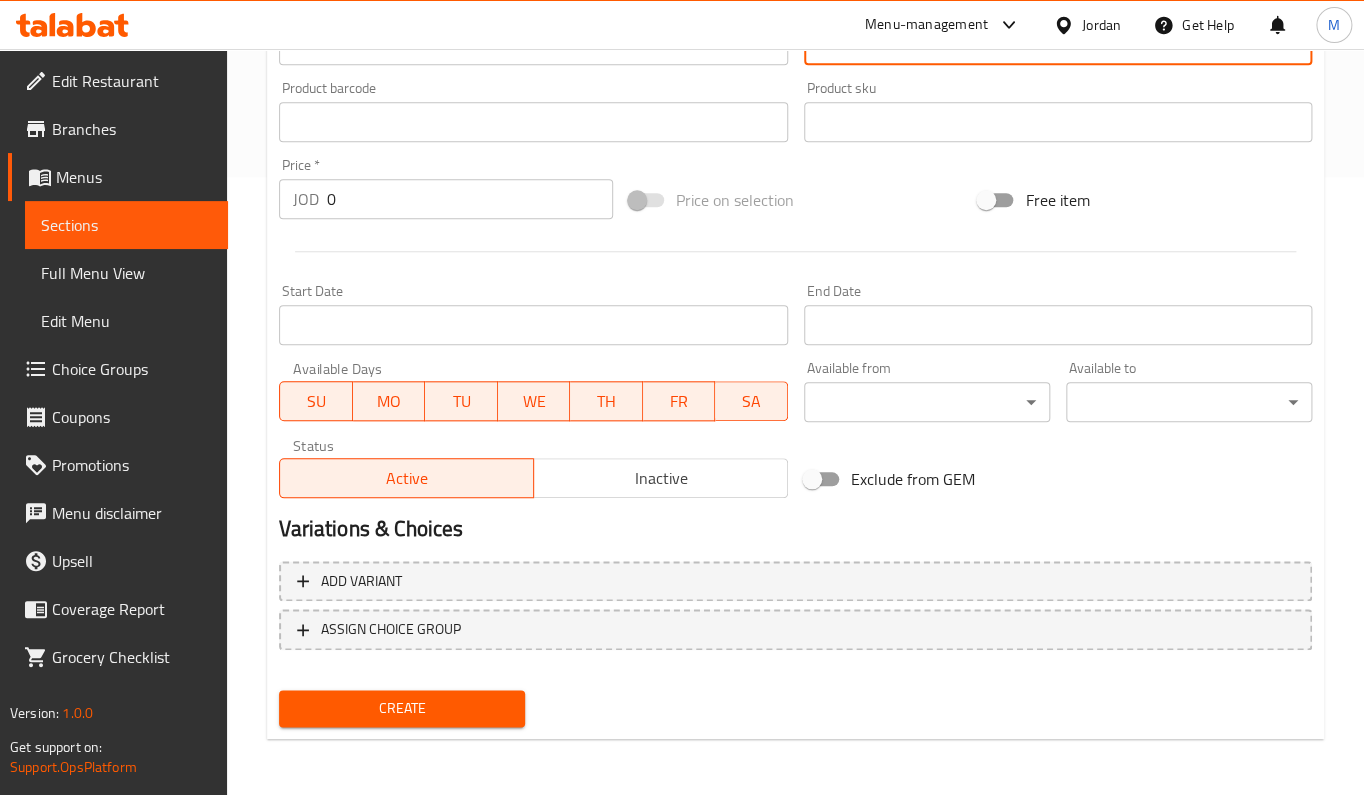 type on "٣٠٠ جرام من فول الصويا" 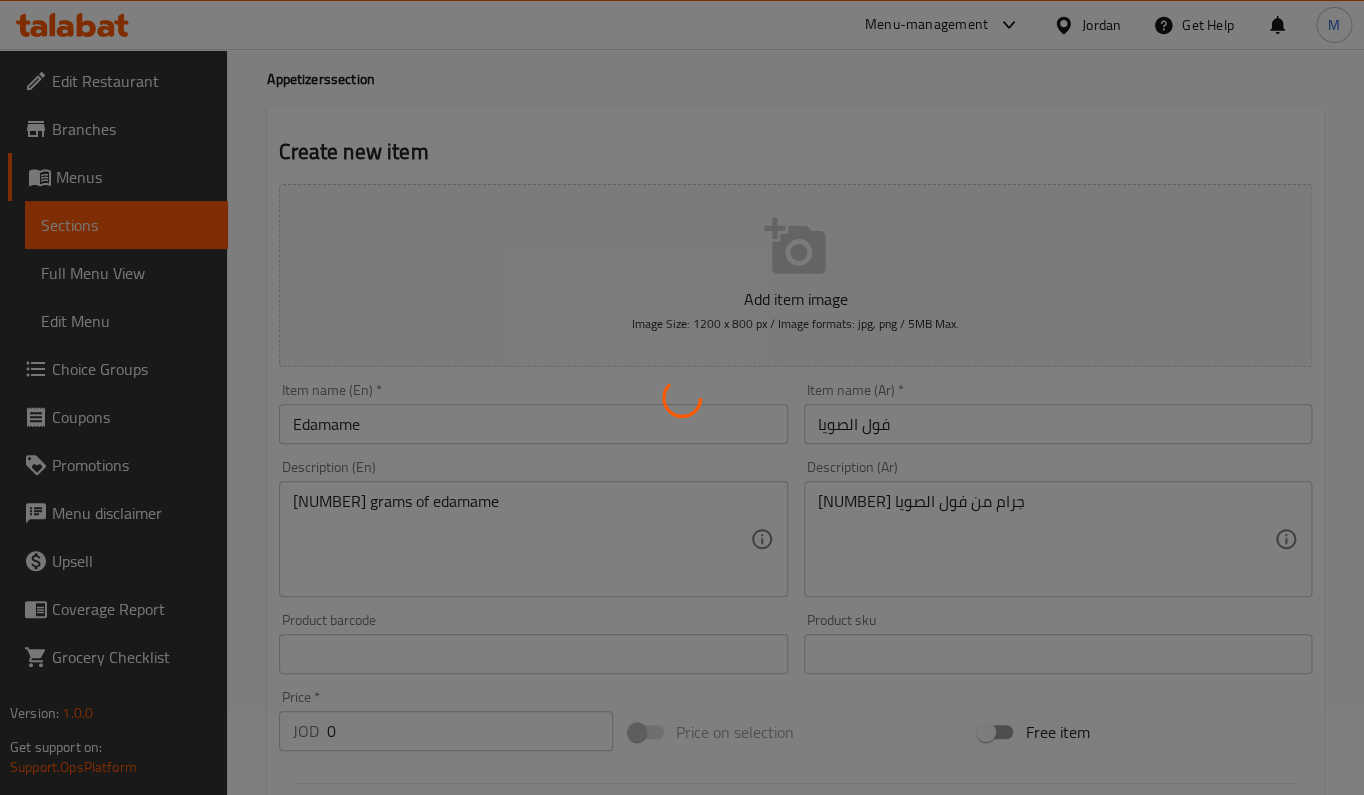 scroll, scrollTop: 0, scrollLeft: 0, axis: both 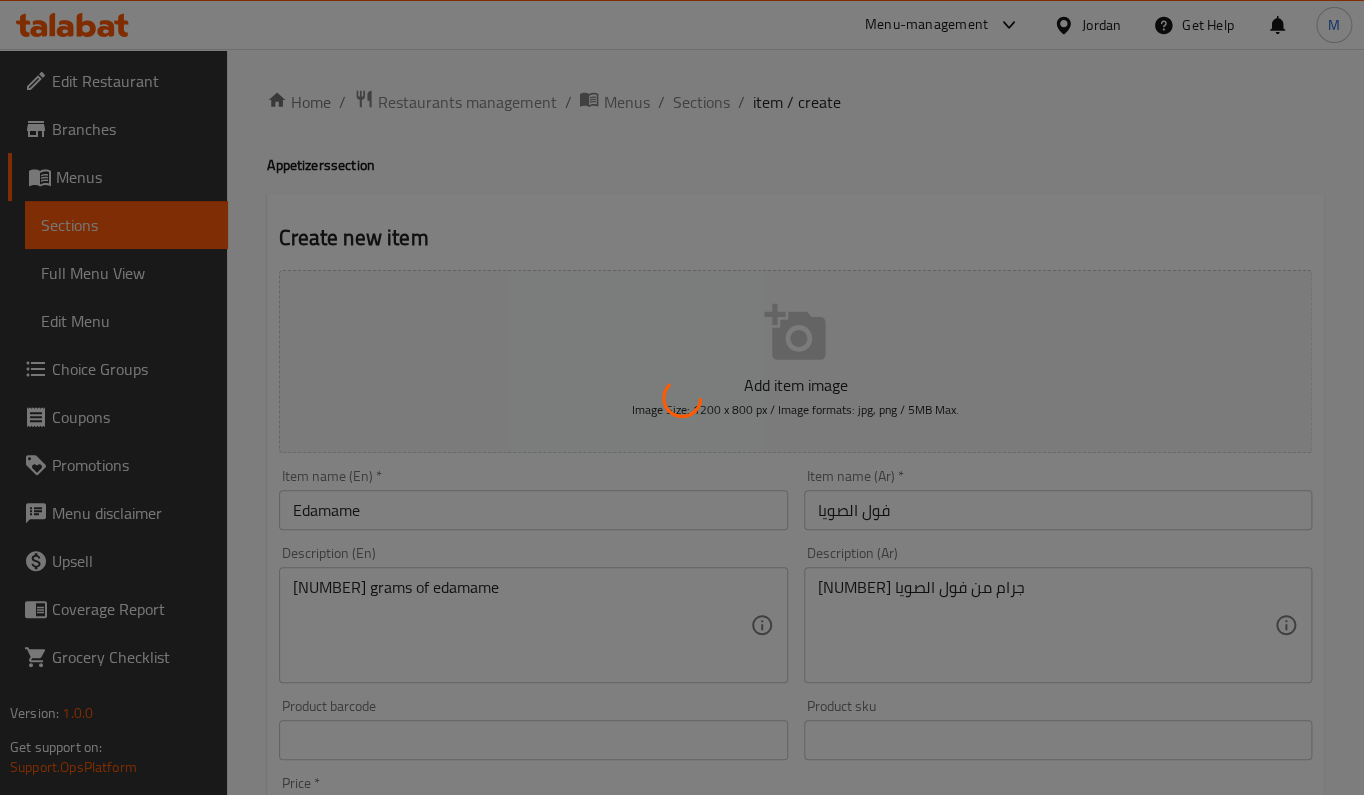 type 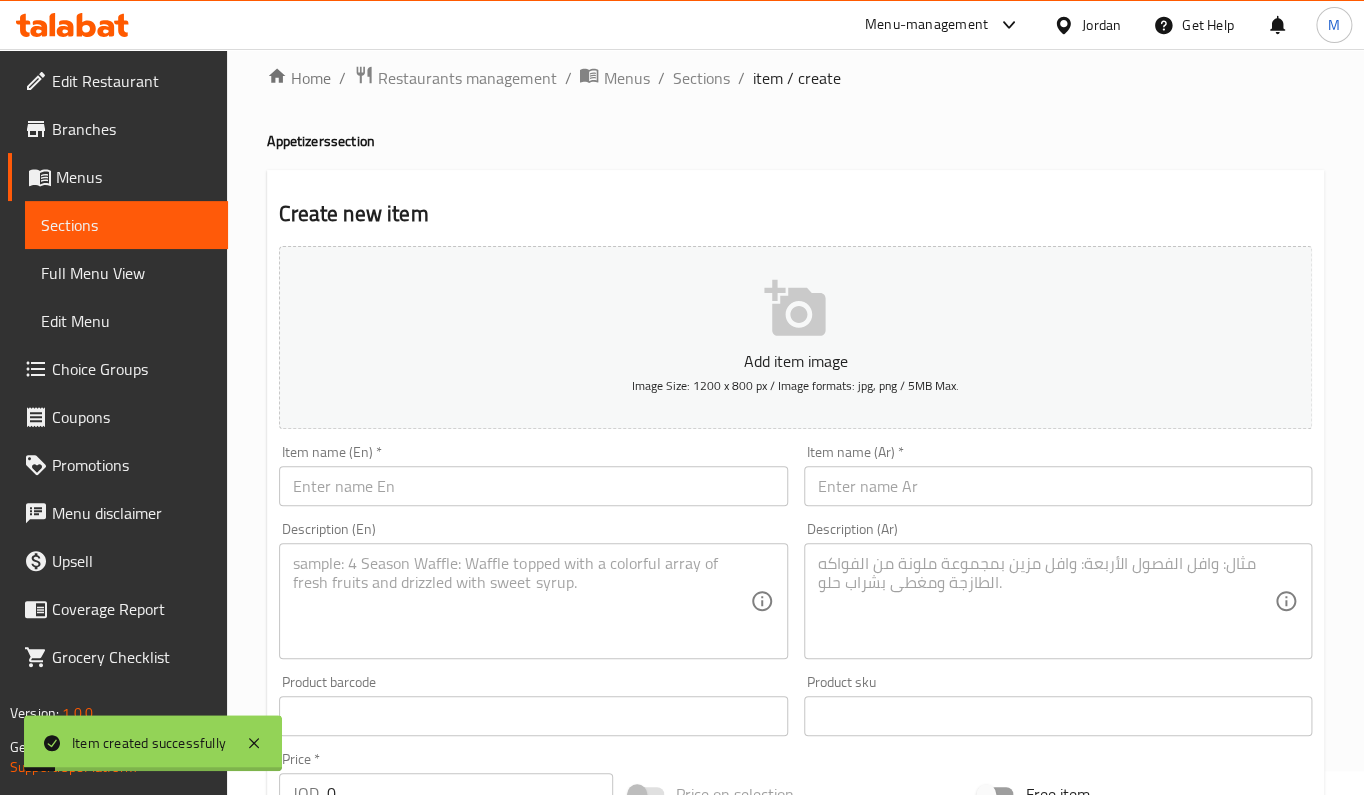 scroll, scrollTop: 0, scrollLeft: 0, axis: both 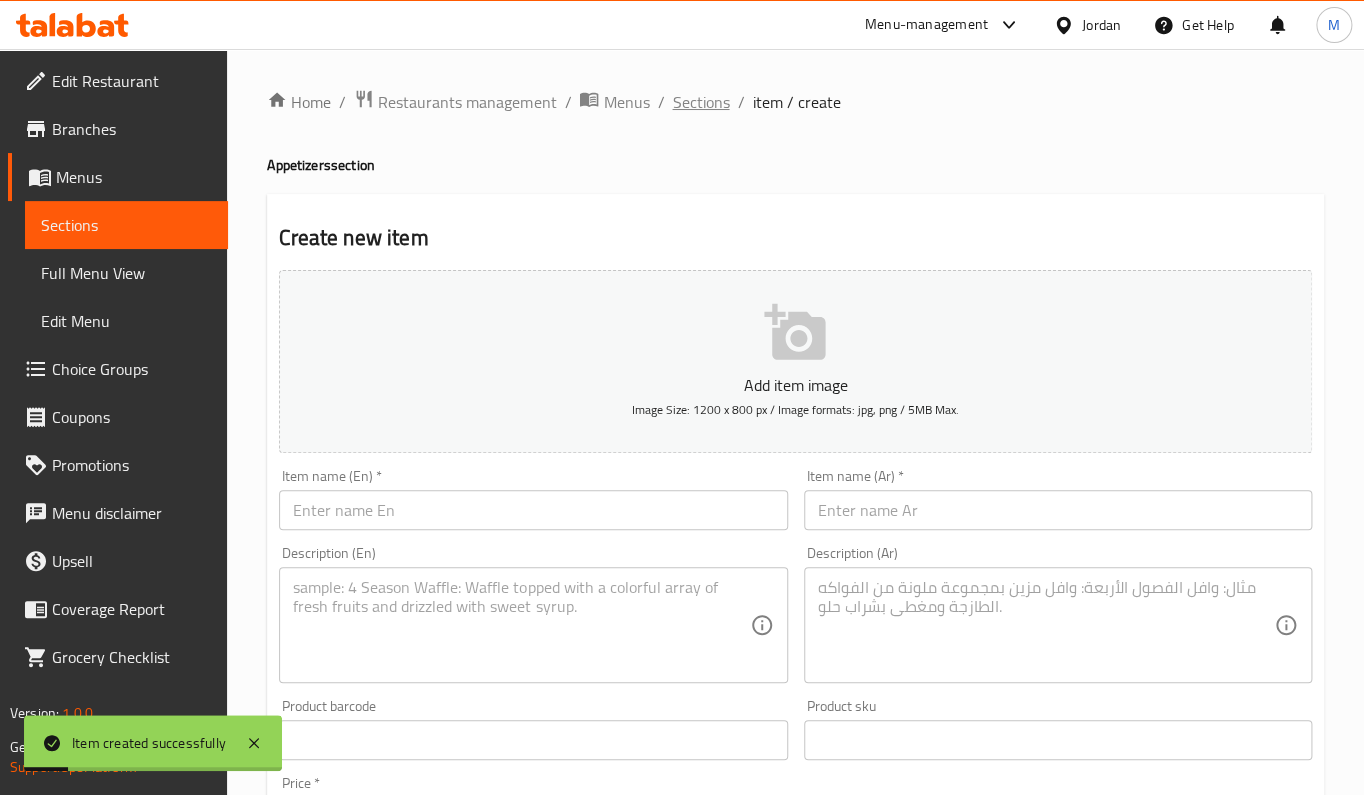 click on "Sections" at bounding box center [700, 102] 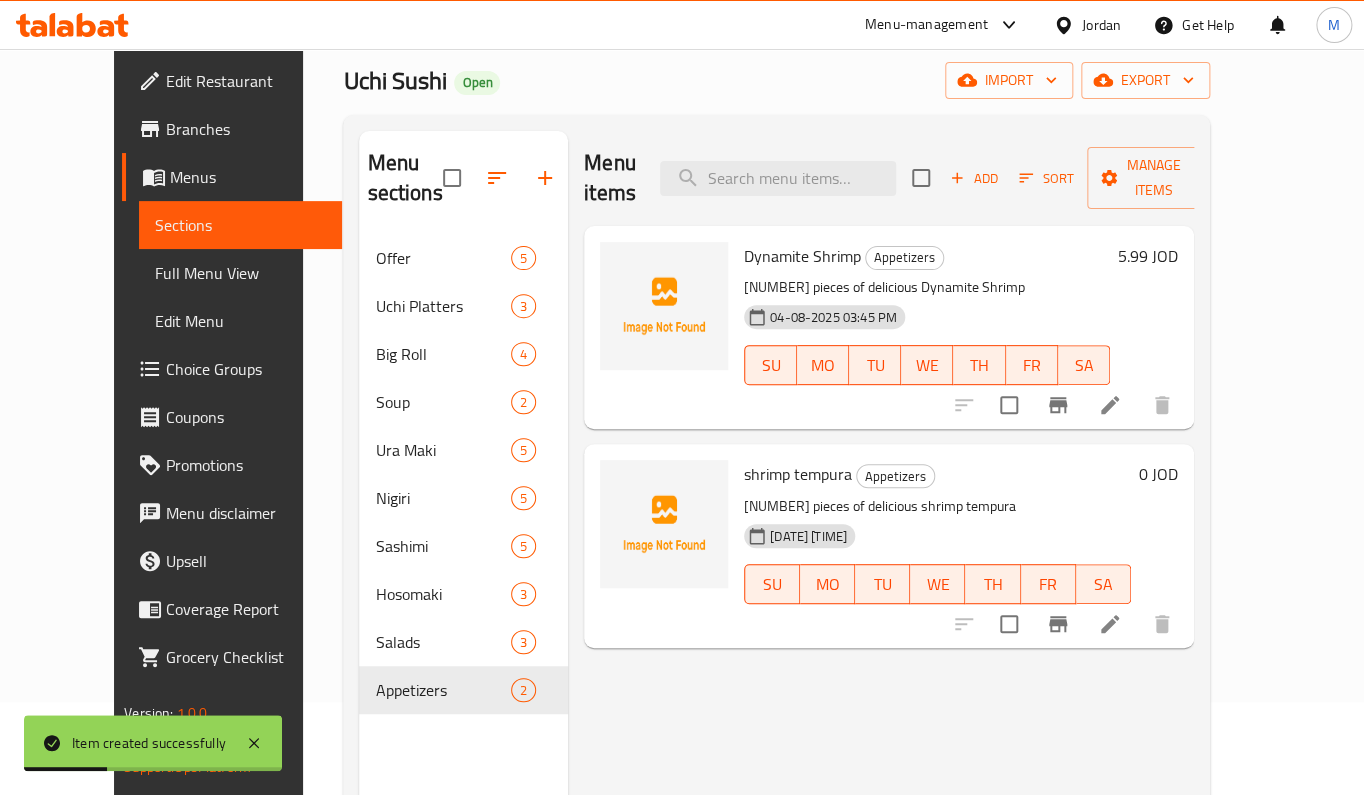 scroll, scrollTop: 13, scrollLeft: 0, axis: vertical 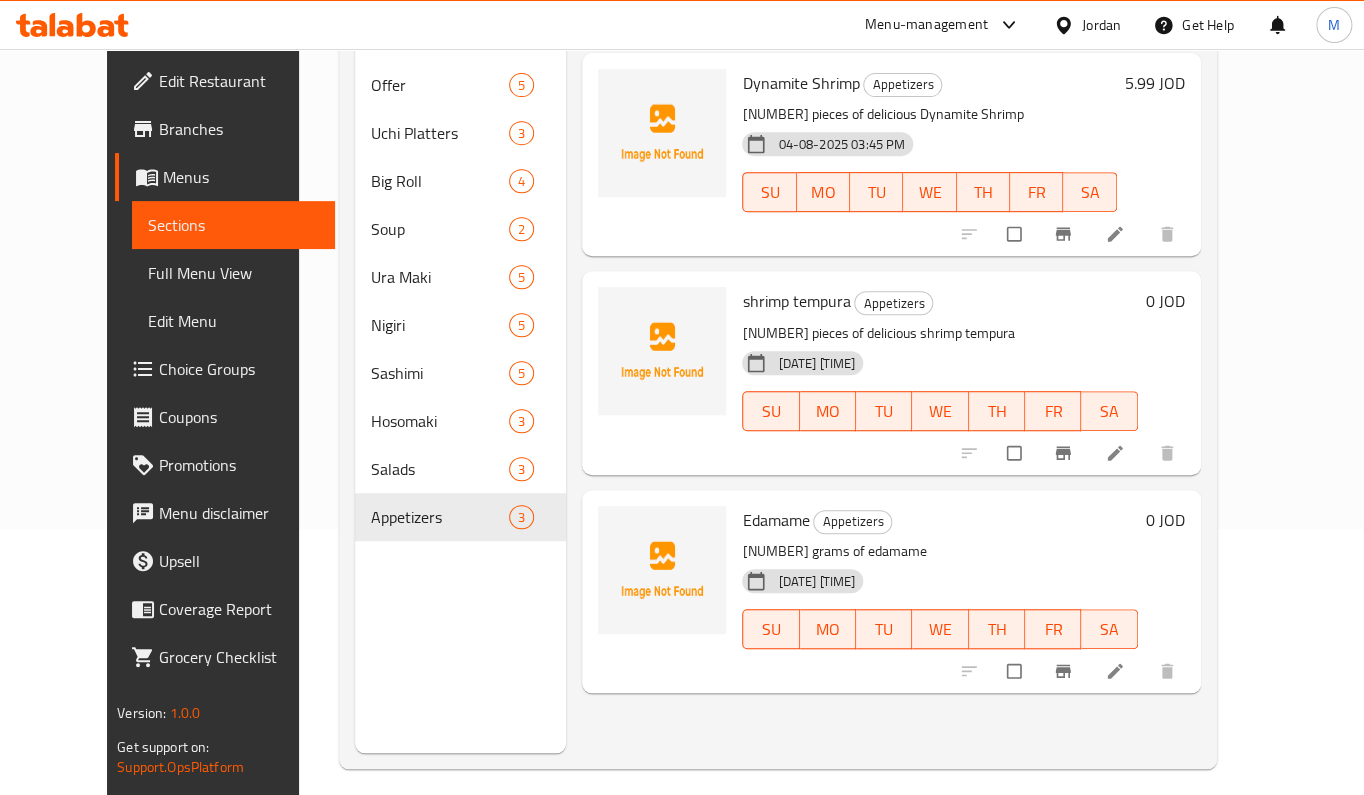 click on "0   JOD" at bounding box center [1165, 301] 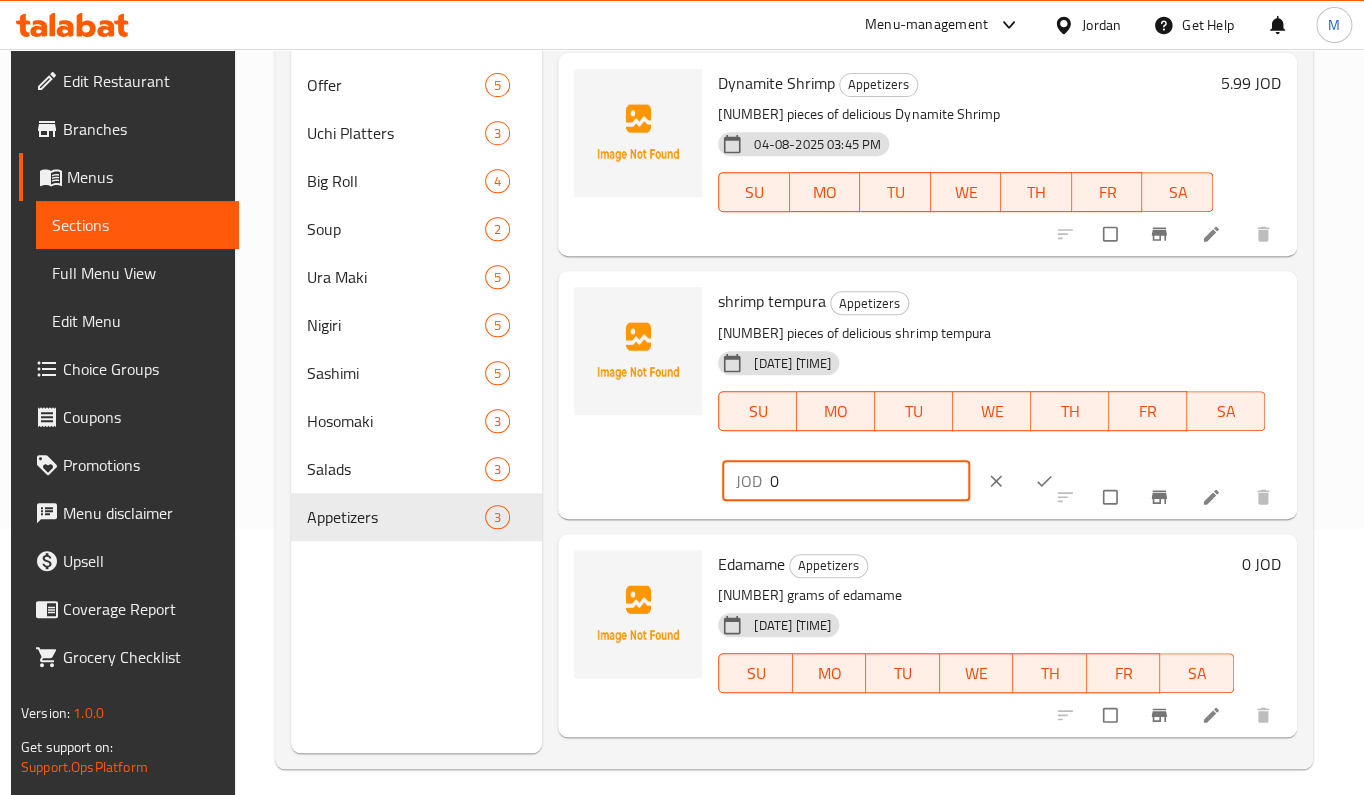 drag, startPoint x: 786, startPoint y: 457, endPoint x: 676, endPoint y: 453, distance: 110.0727 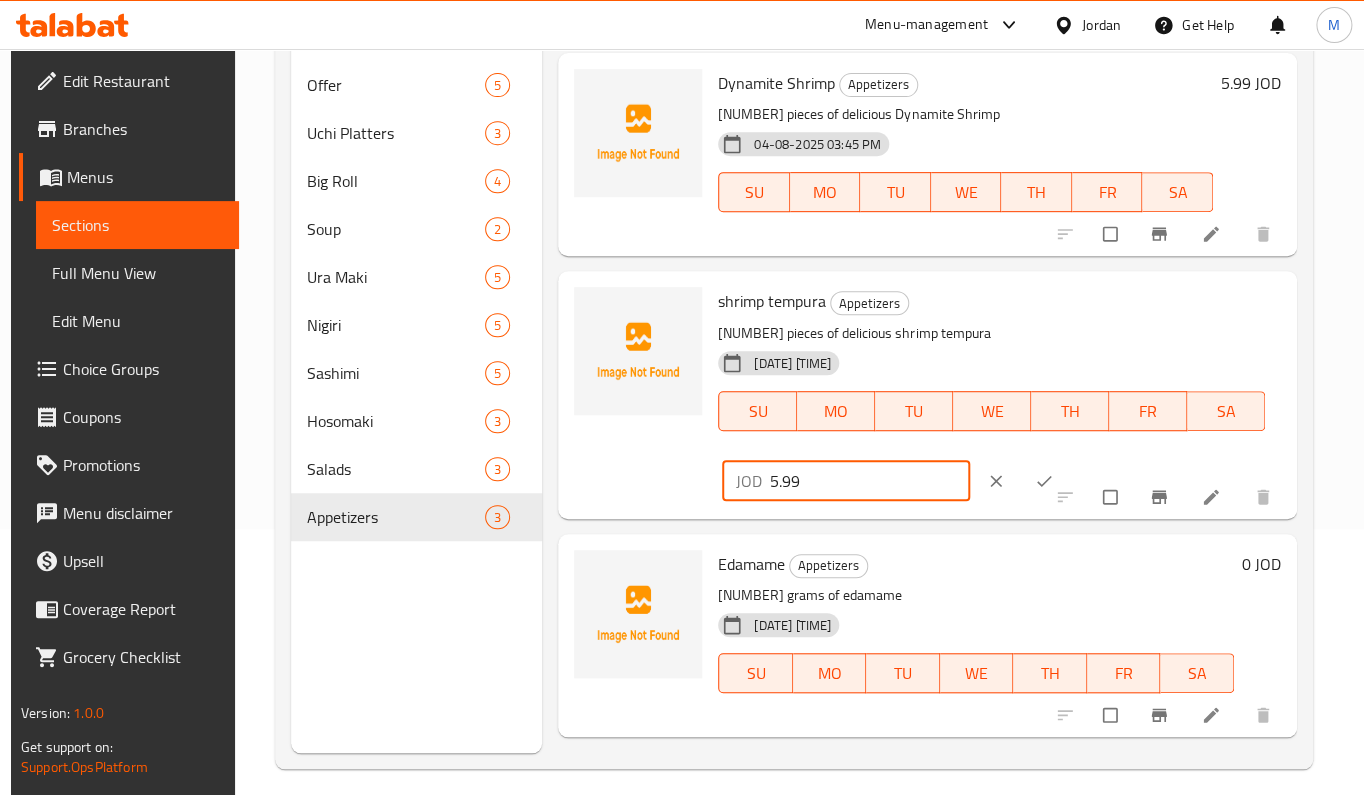 type on "5.99" 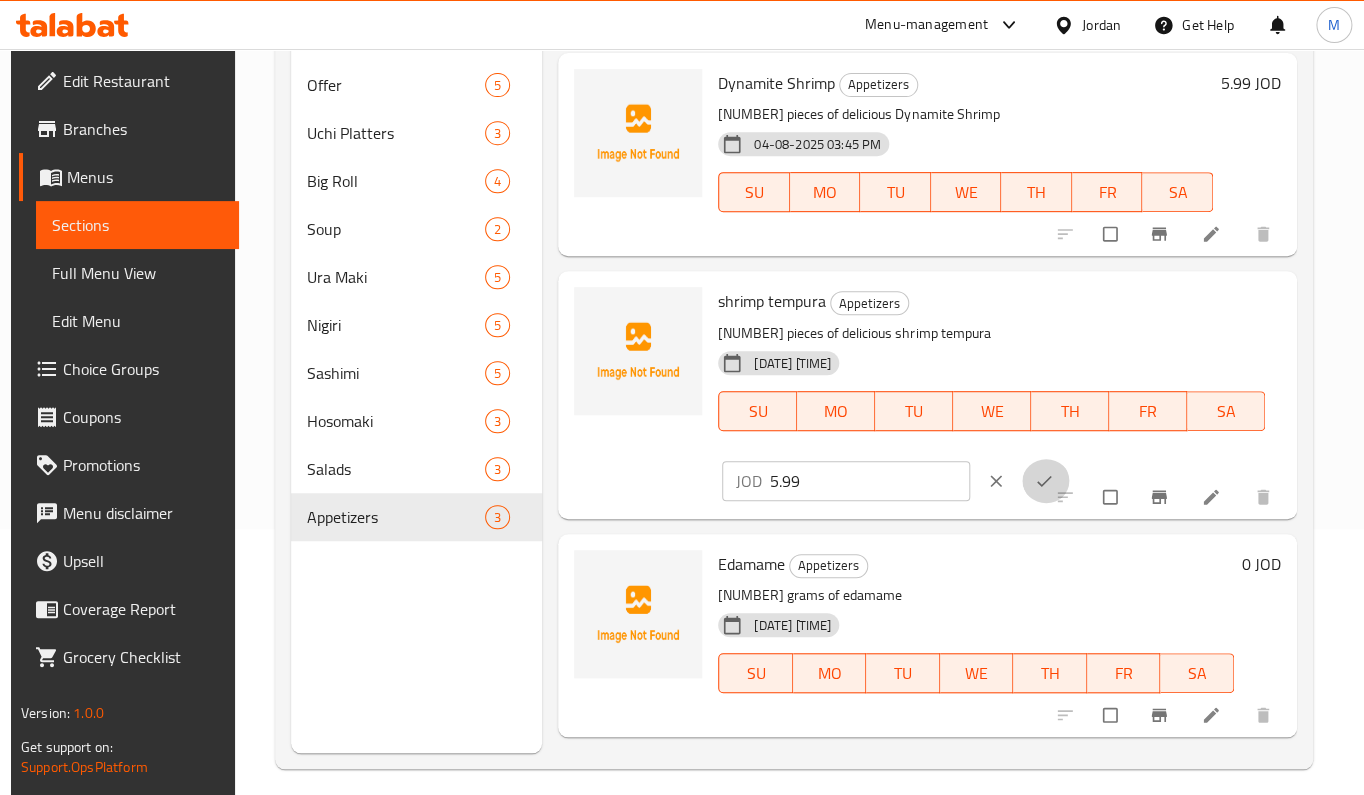 click at bounding box center [1046, 481] 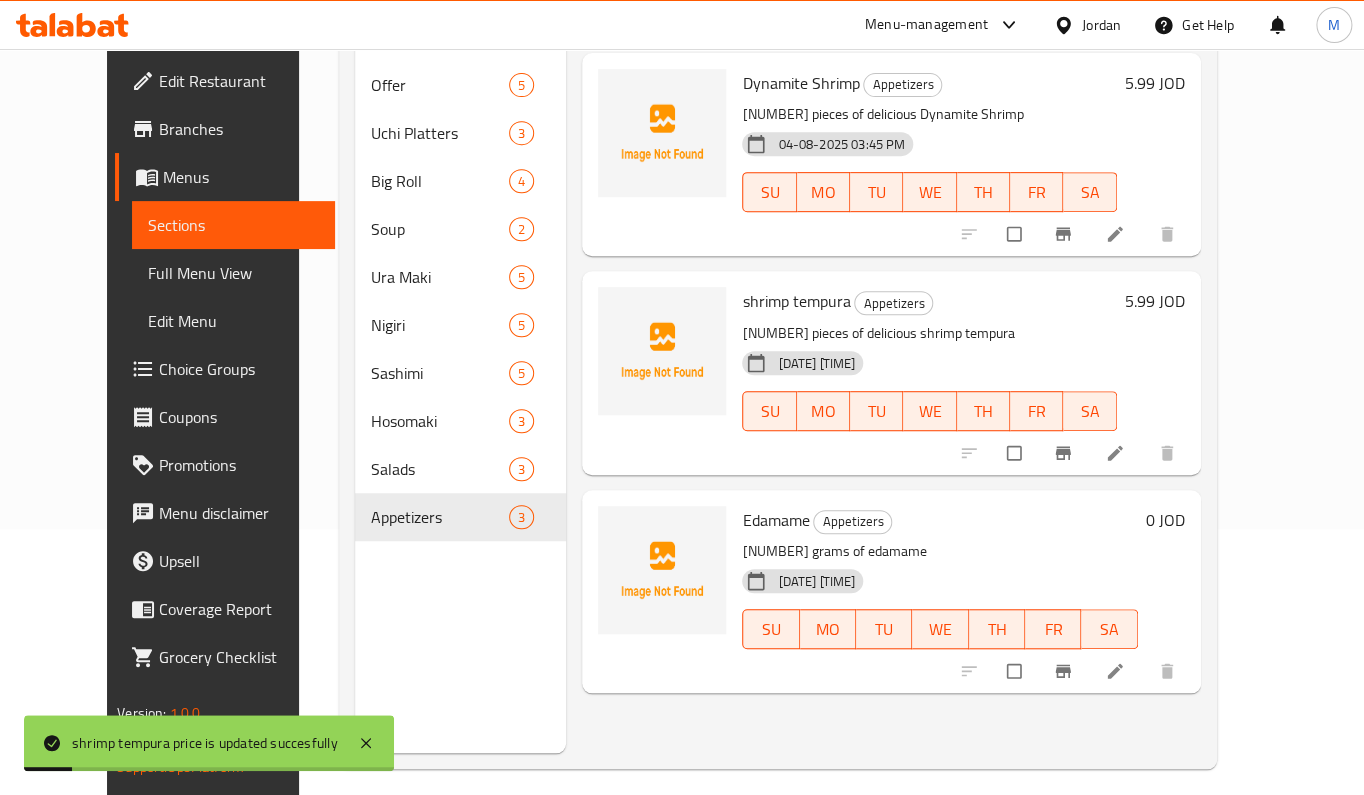 click on "0   JOD" at bounding box center (1165, 520) 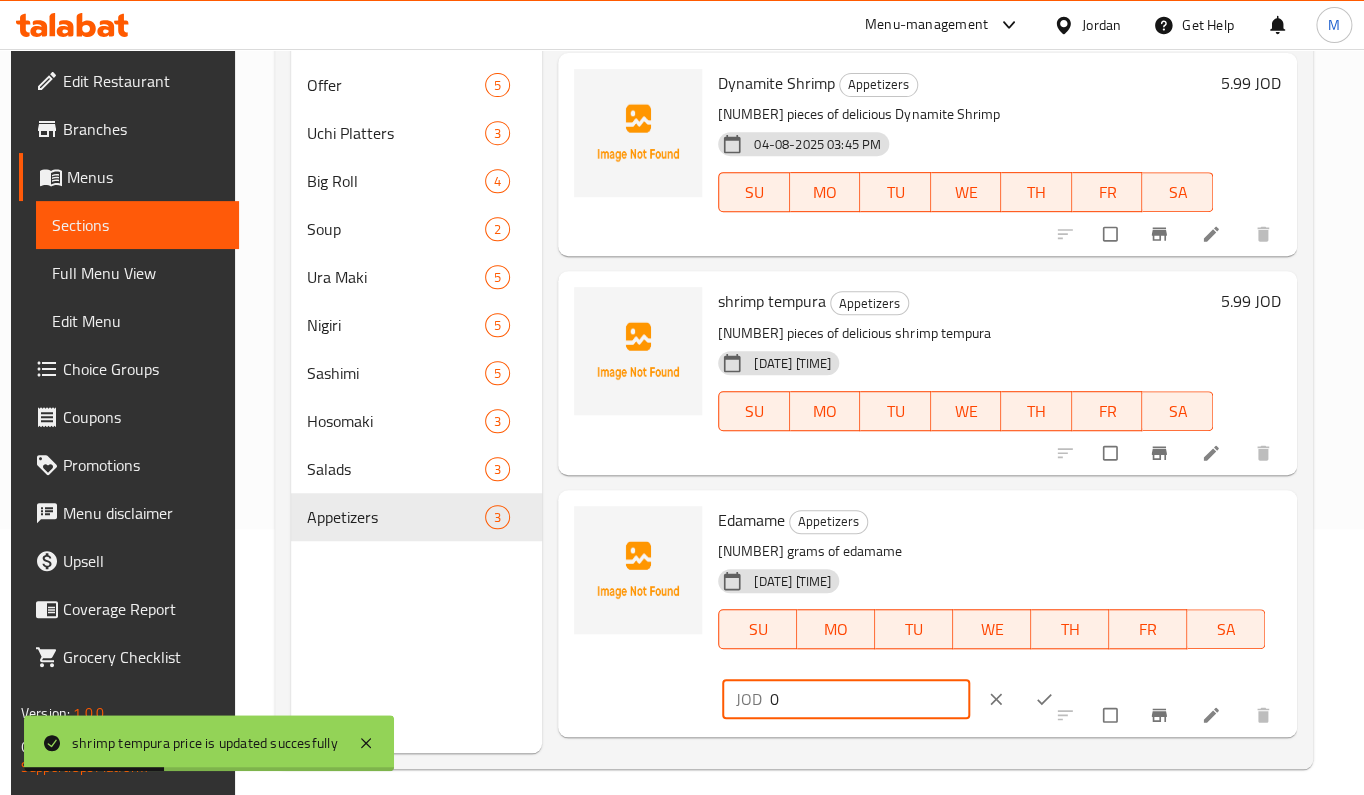 click on "0" at bounding box center [869, 699] 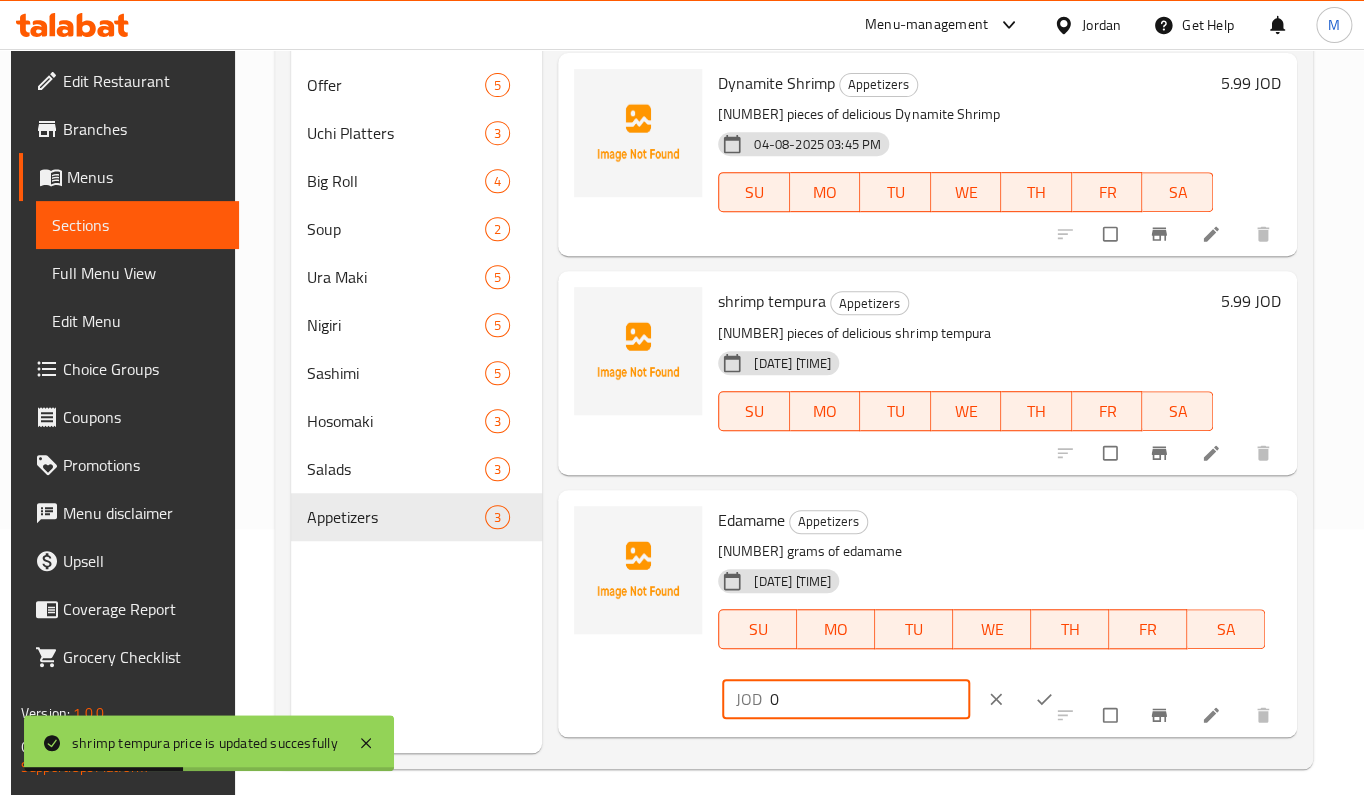 click on "0" at bounding box center (869, 699) 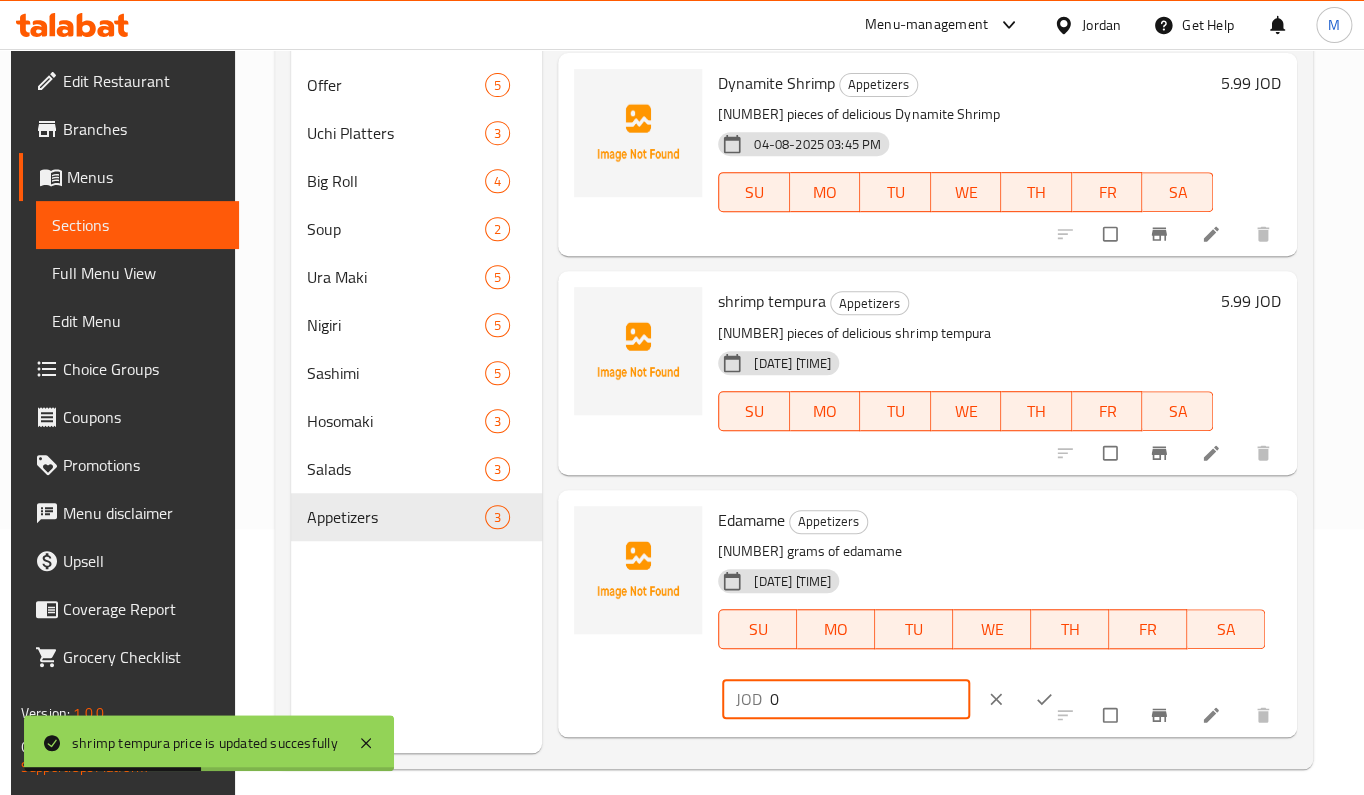 click on "0" at bounding box center (869, 699) 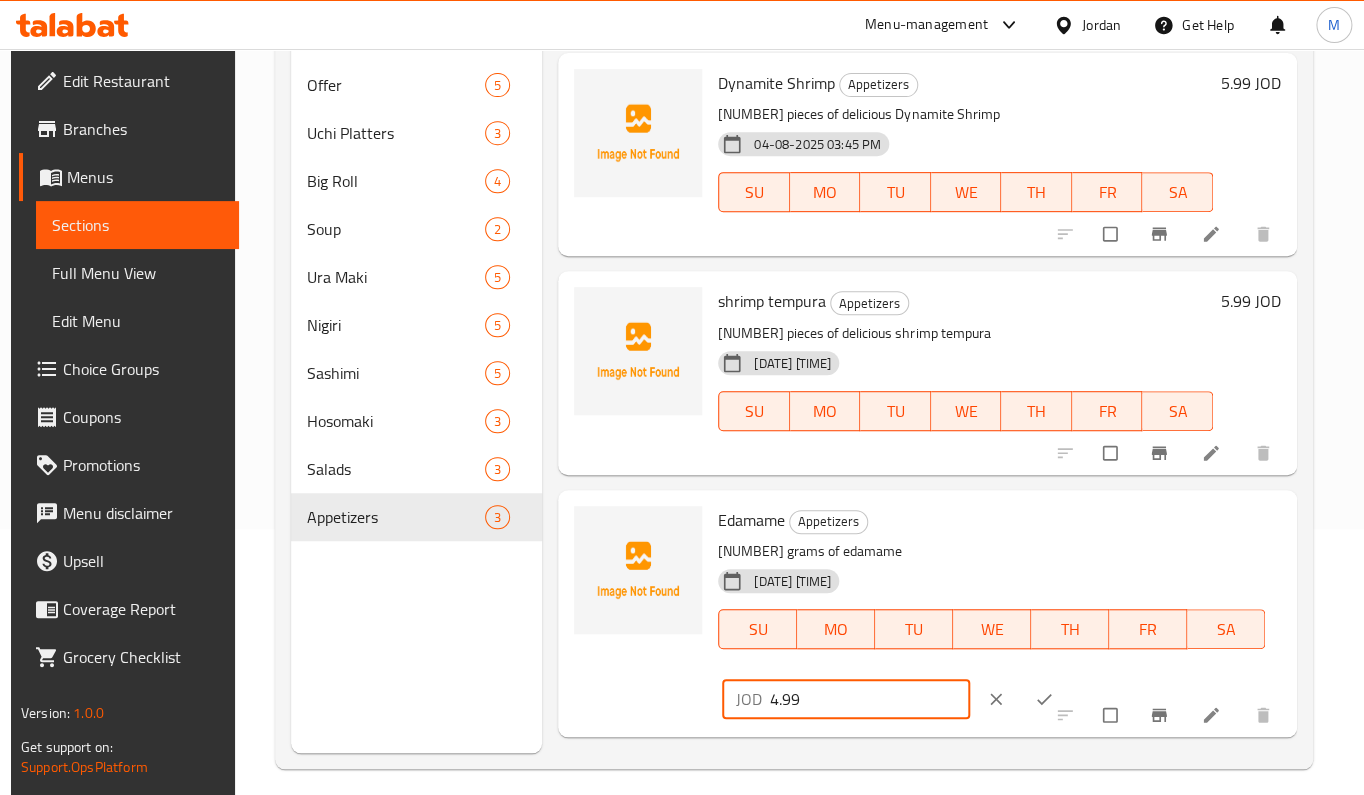 type on "4.99" 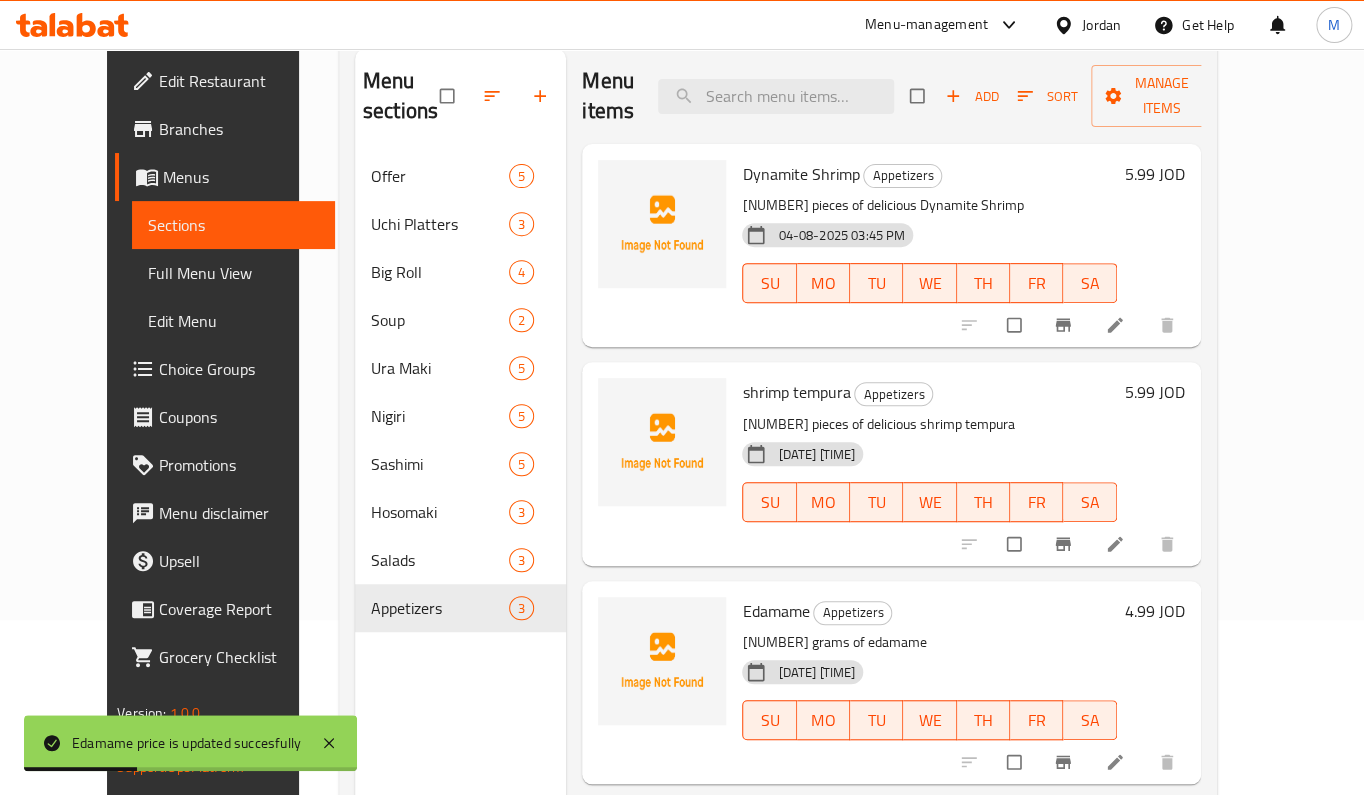 scroll, scrollTop: 133, scrollLeft: 0, axis: vertical 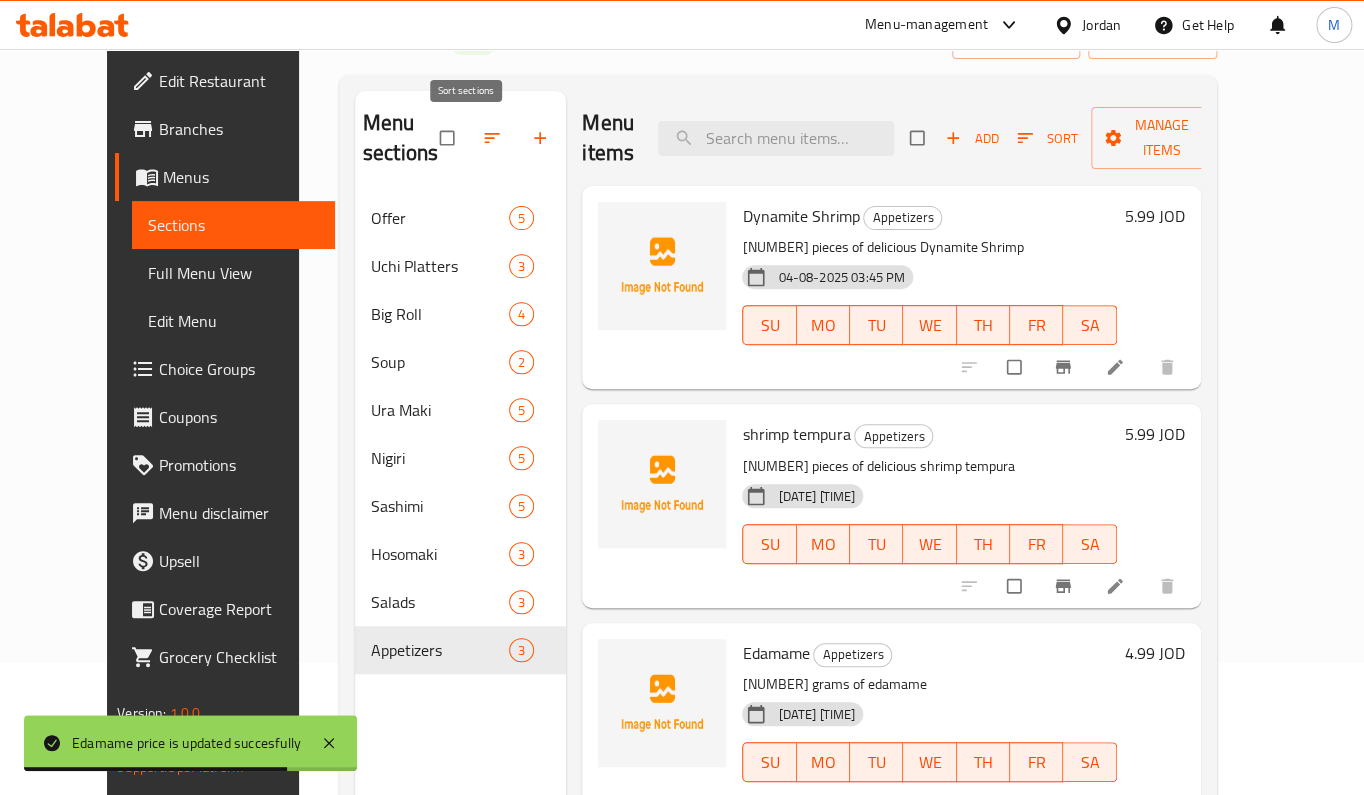 click at bounding box center (494, 138) 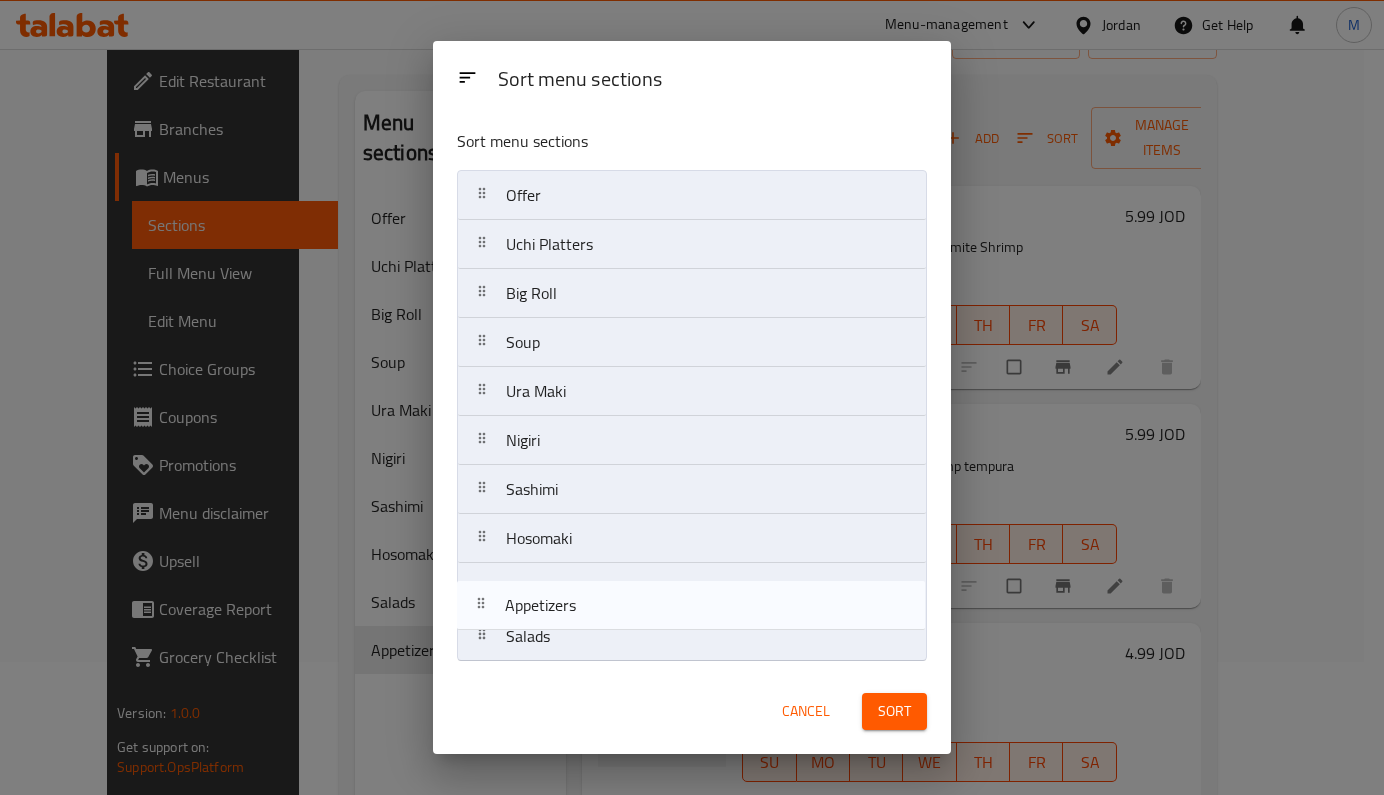 drag, startPoint x: 625, startPoint y: 620, endPoint x: 623, endPoint y: 581, distance: 39.051247 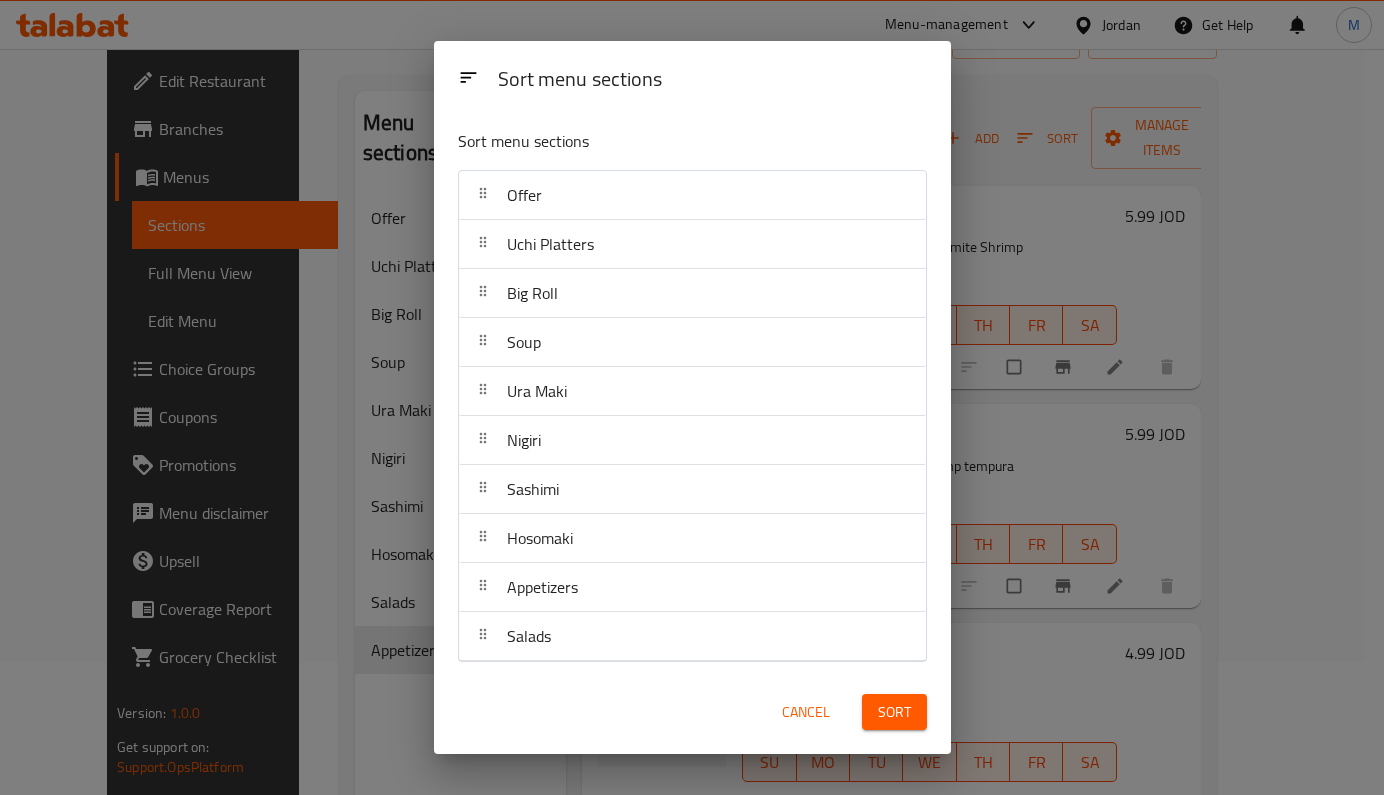 click on "Sort" at bounding box center [894, 712] 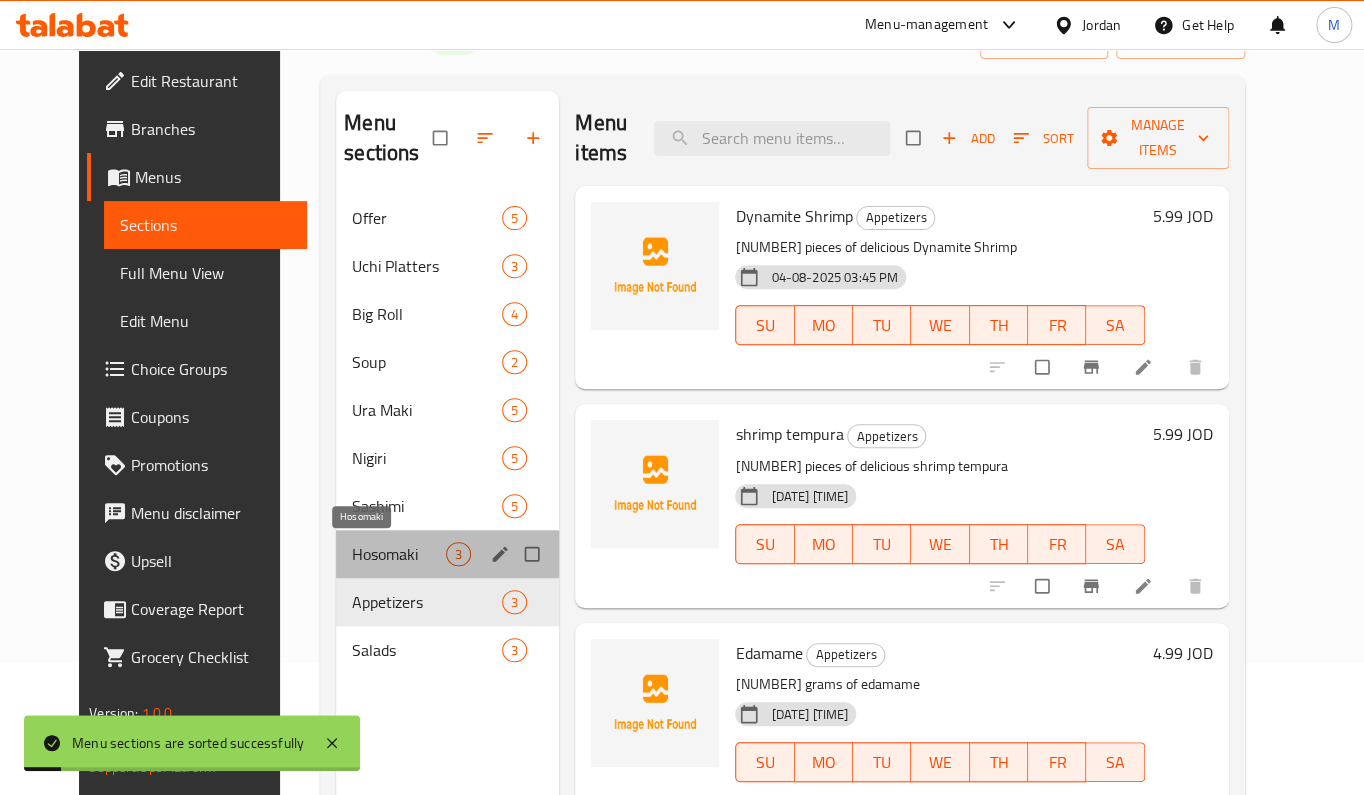 click on "Hosomaki" at bounding box center [399, 554] 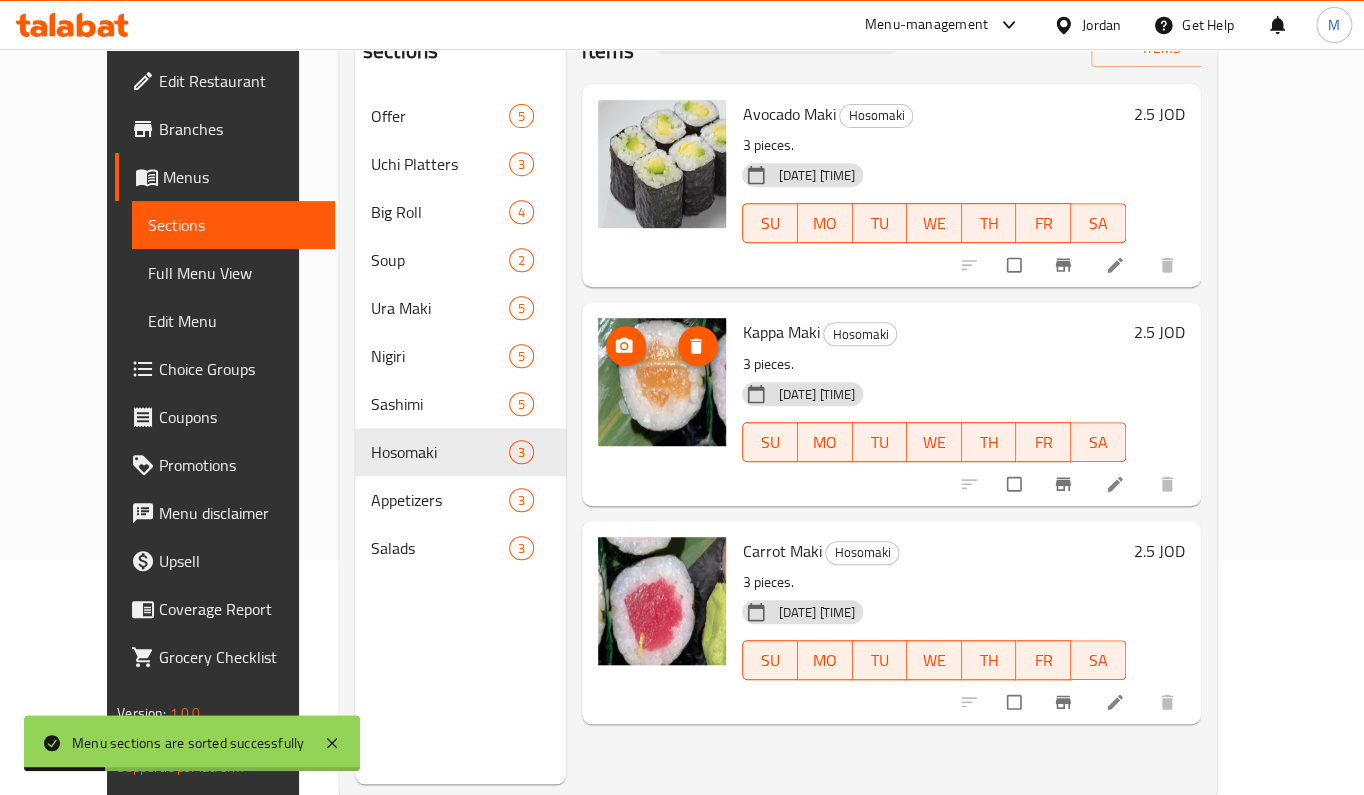 scroll, scrollTop: 280, scrollLeft: 0, axis: vertical 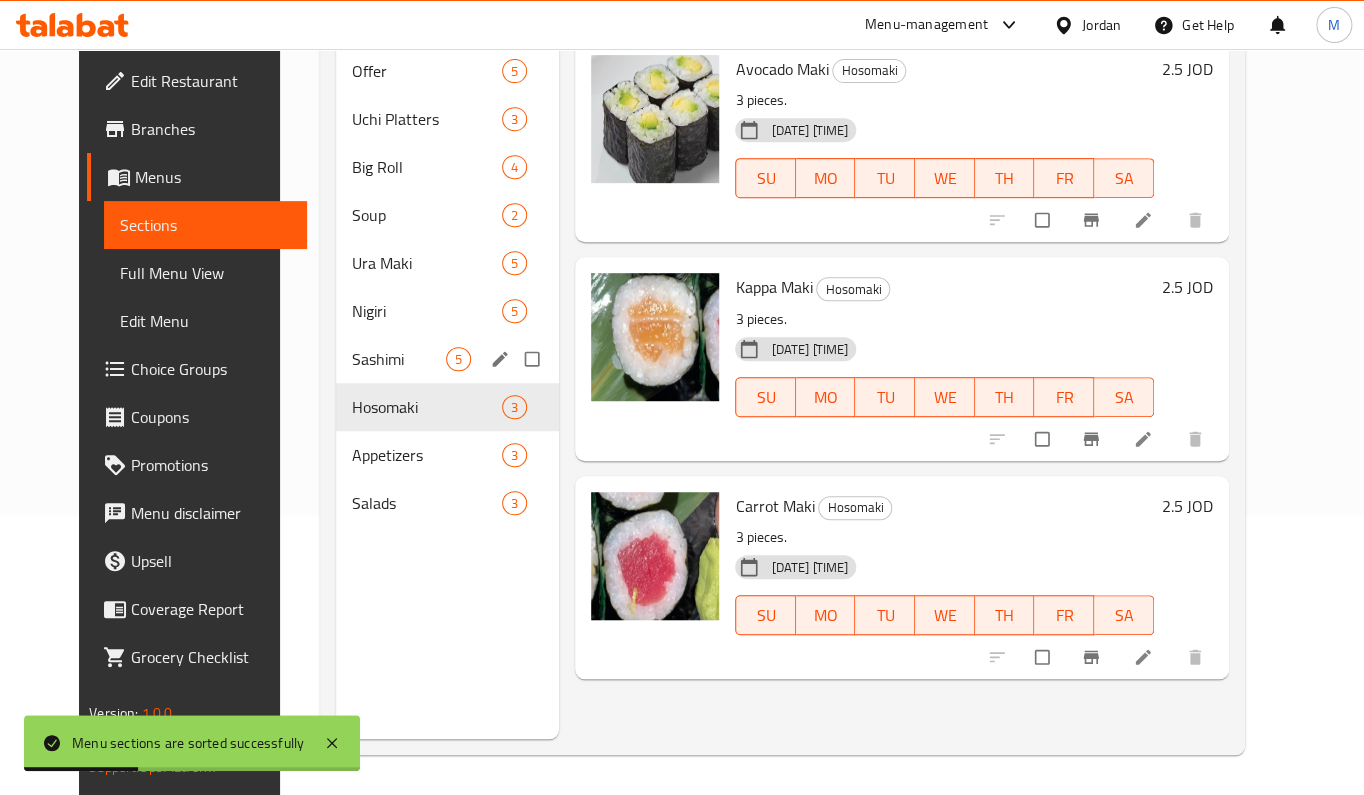click on "Sashimi 5" at bounding box center (447, 359) 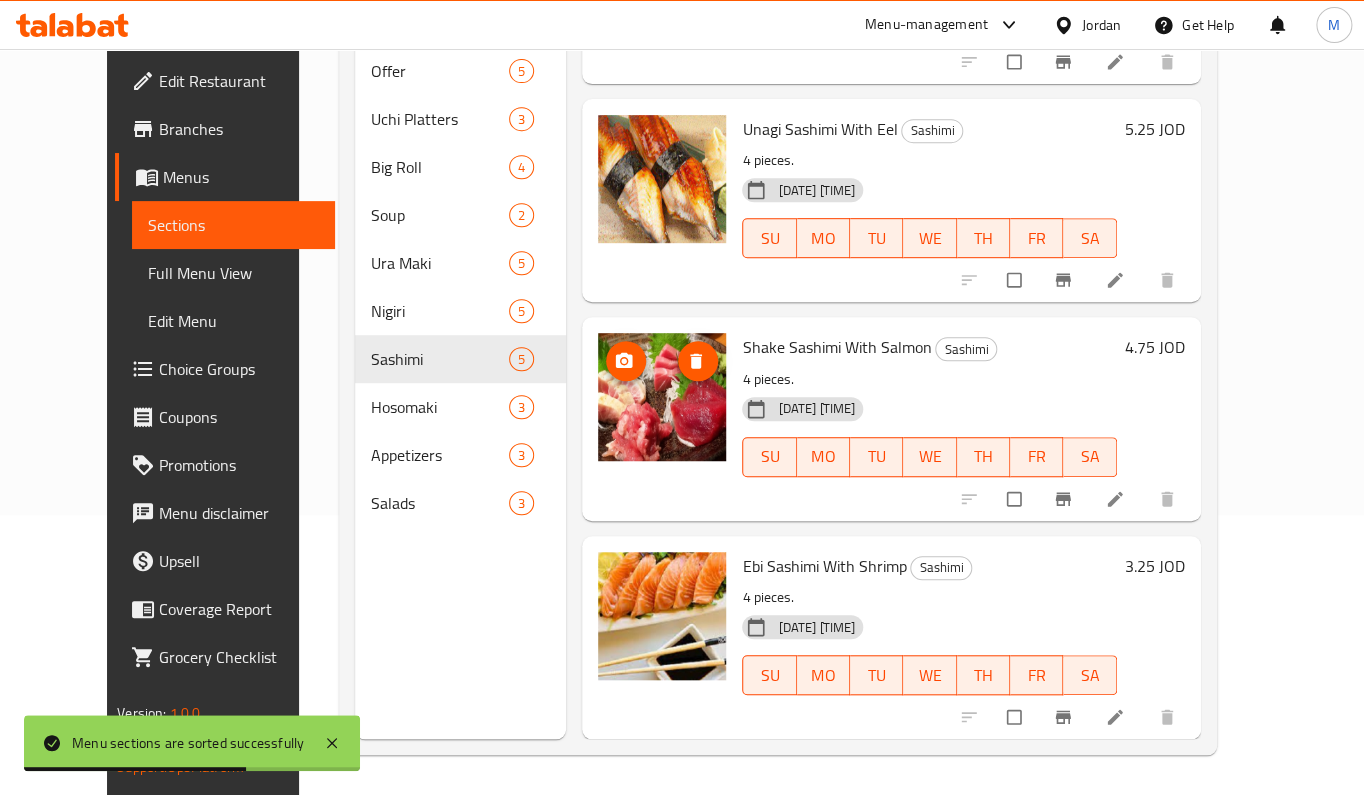 scroll, scrollTop: 0, scrollLeft: 0, axis: both 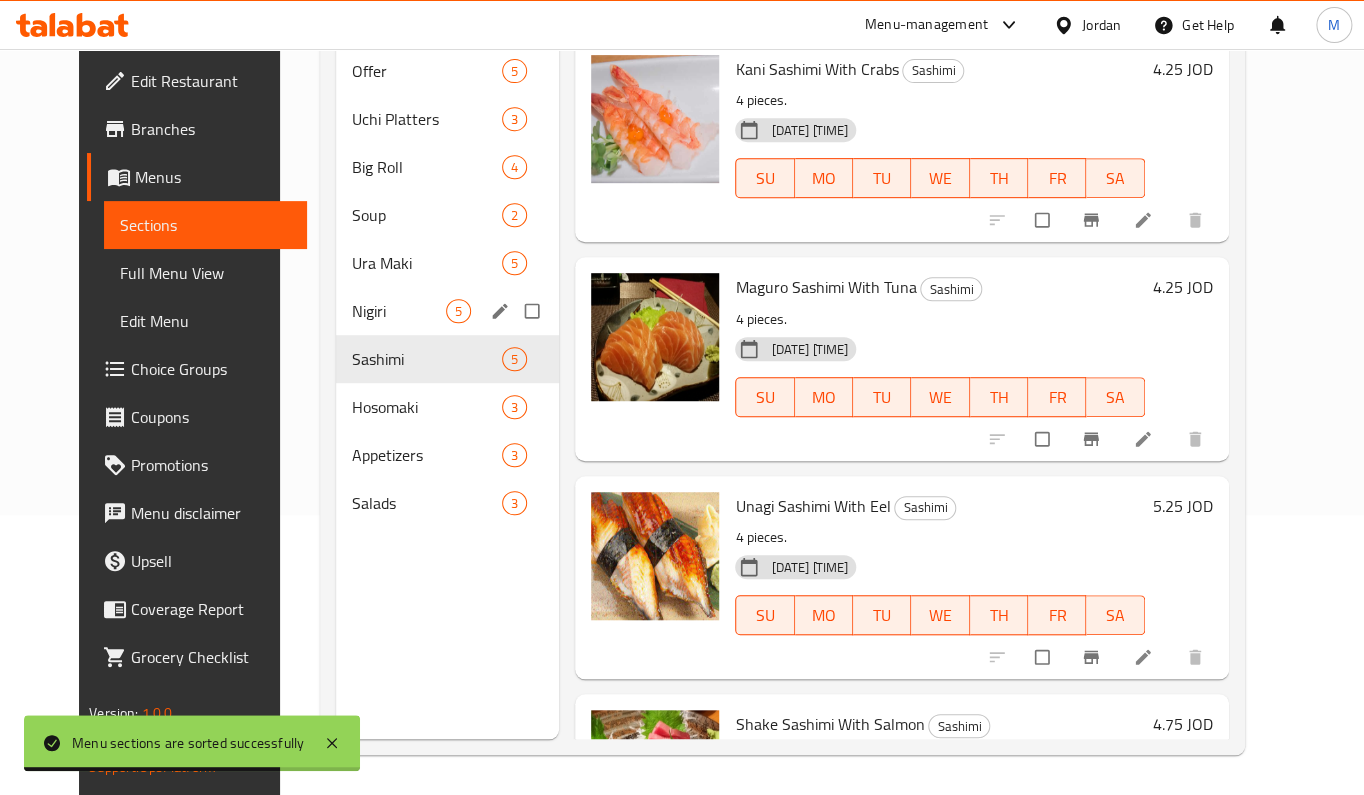 click on "Nigiri" at bounding box center (399, 311) 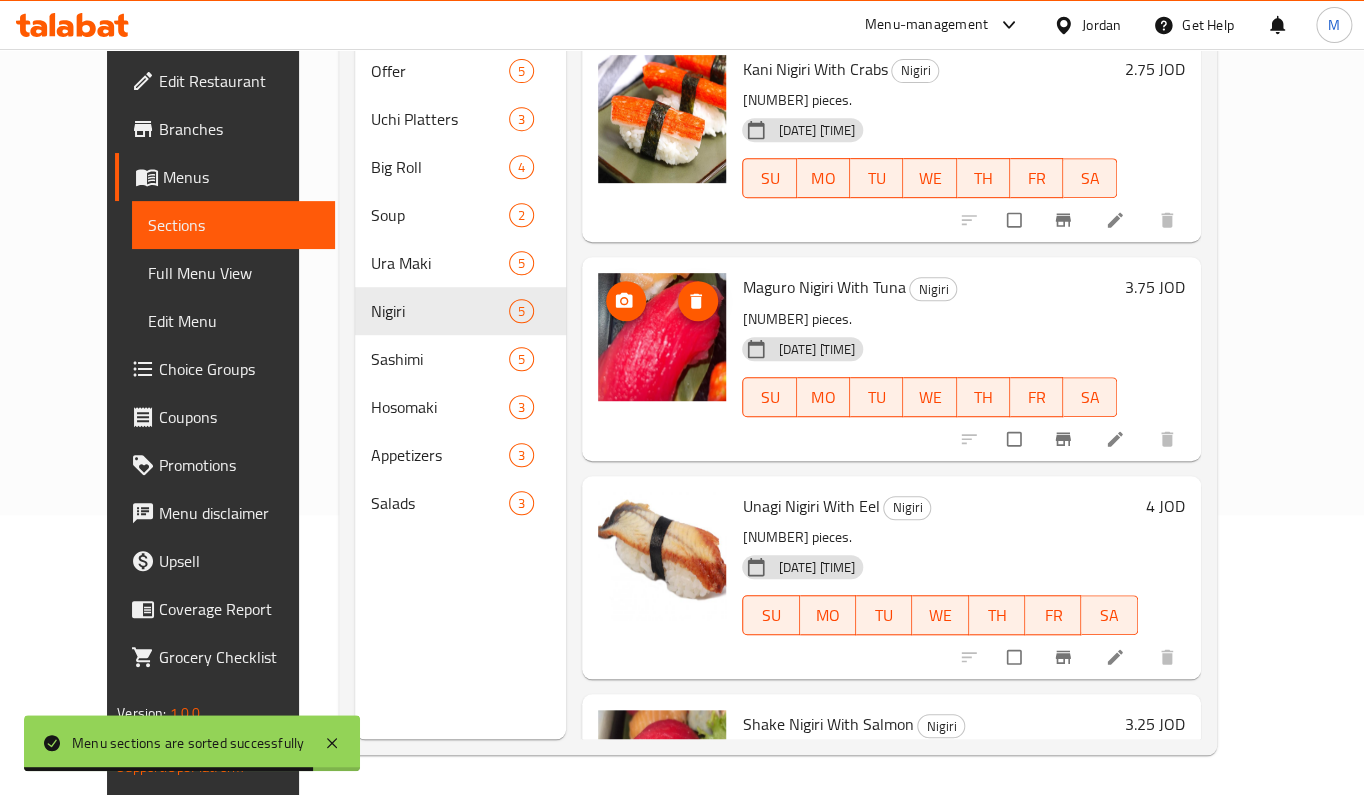 scroll, scrollTop: 146, scrollLeft: 0, axis: vertical 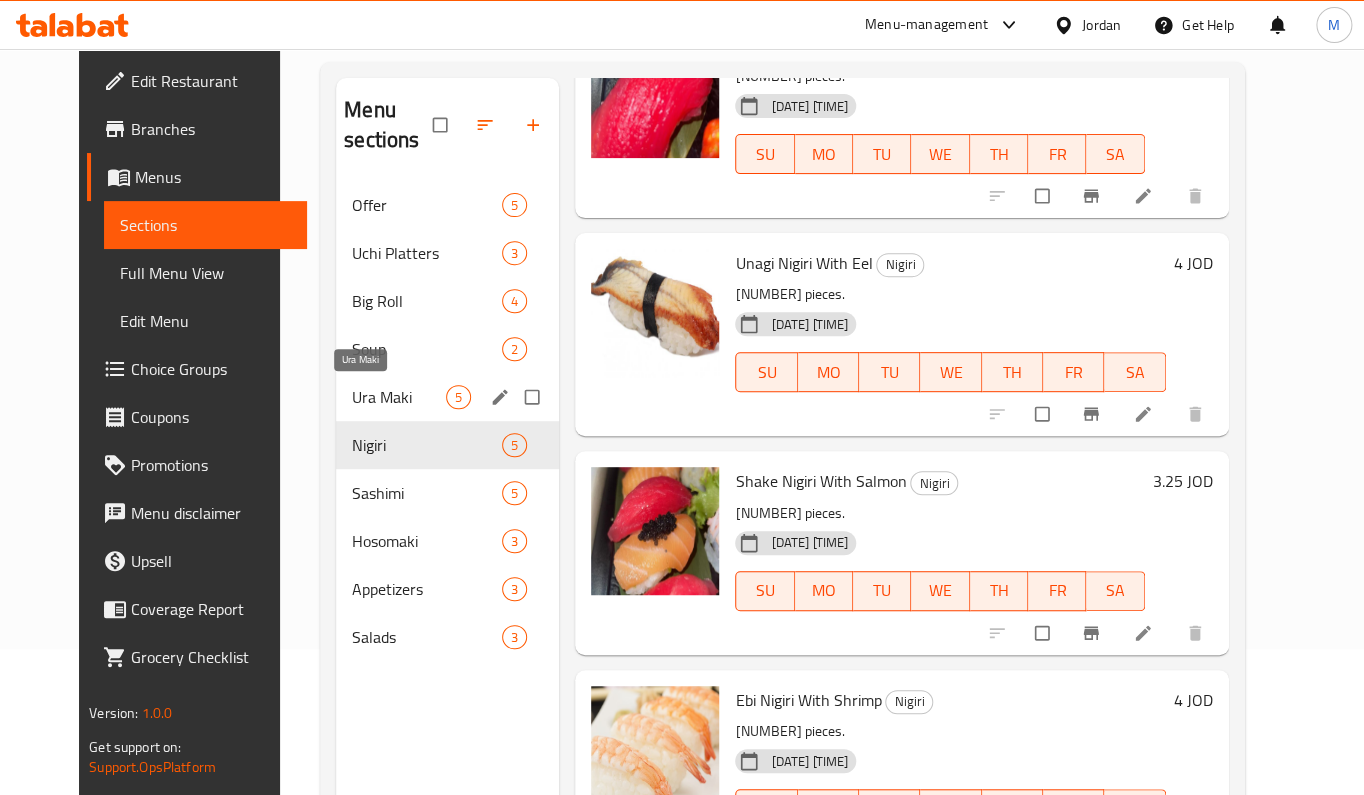 click on "Ura Maki" at bounding box center (399, 397) 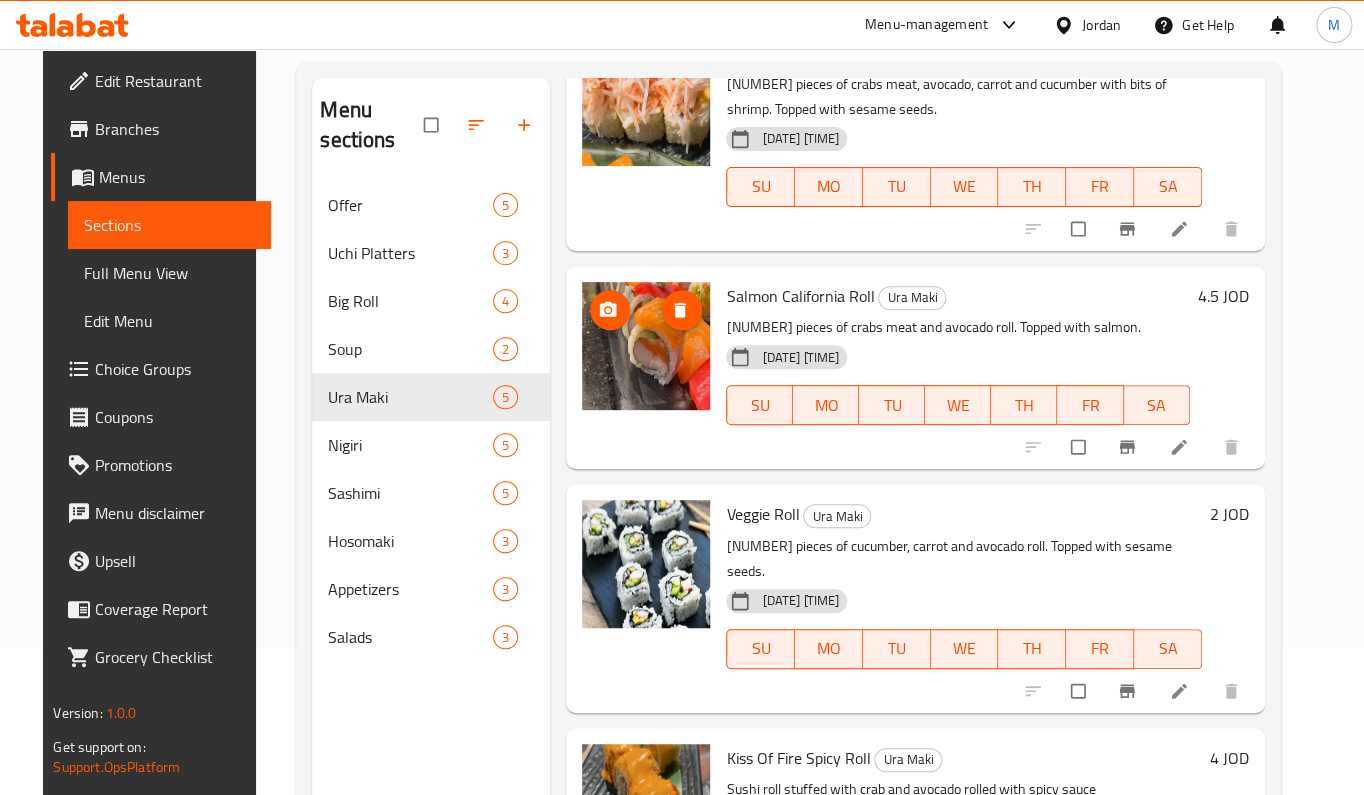 scroll, scrollTop: 402, scrollLeft: 0, axis: vertical 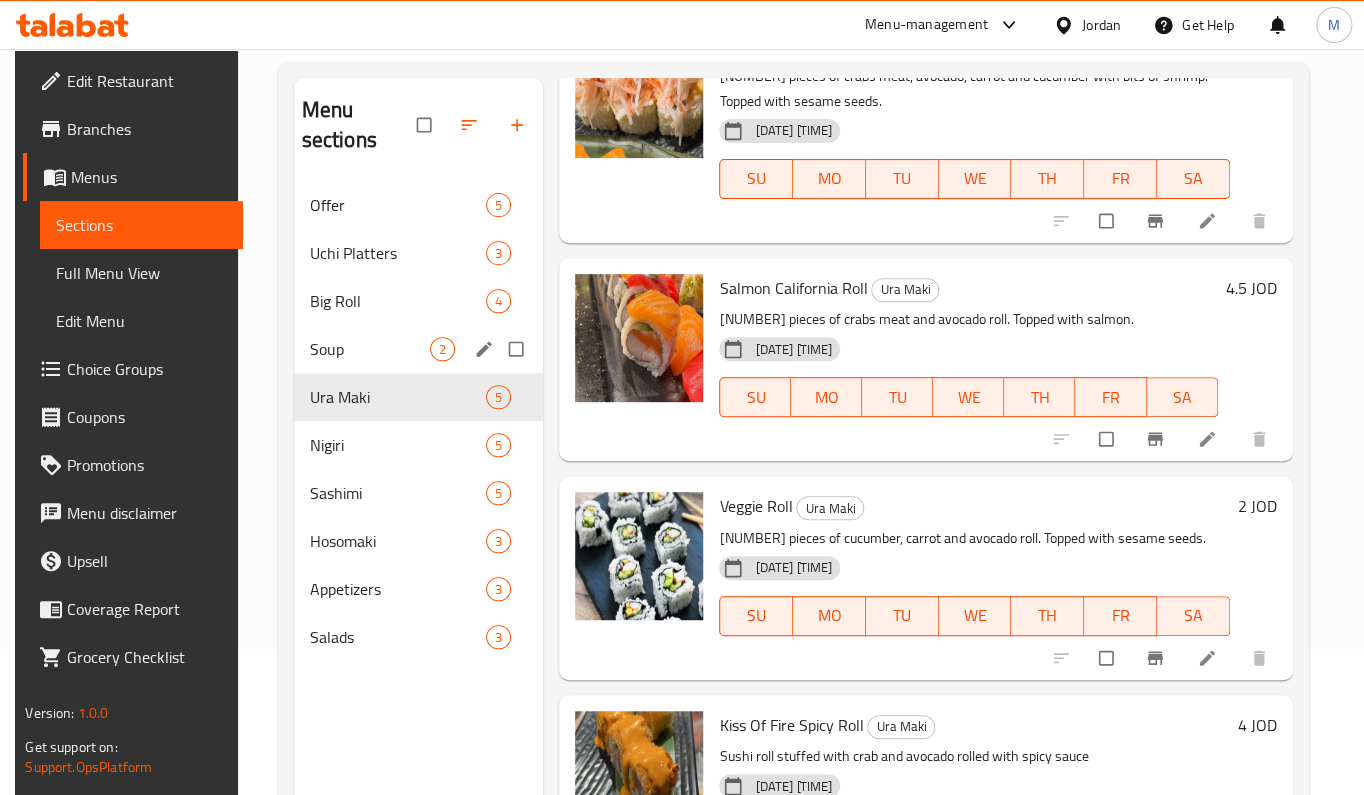 click on "Soup" at bounding box center [370, 349] 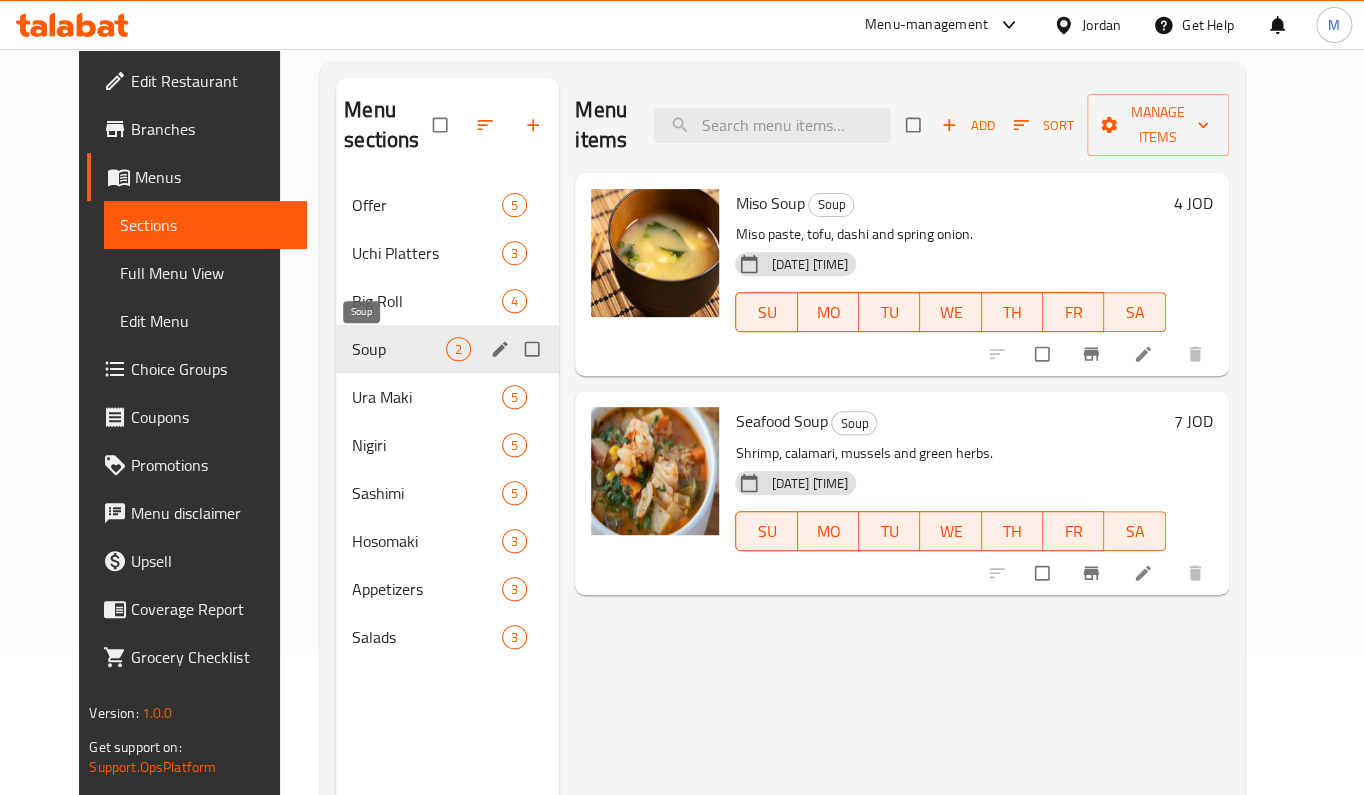 scroll, scrollTop: 0, scrollLeft: 0, axis: both 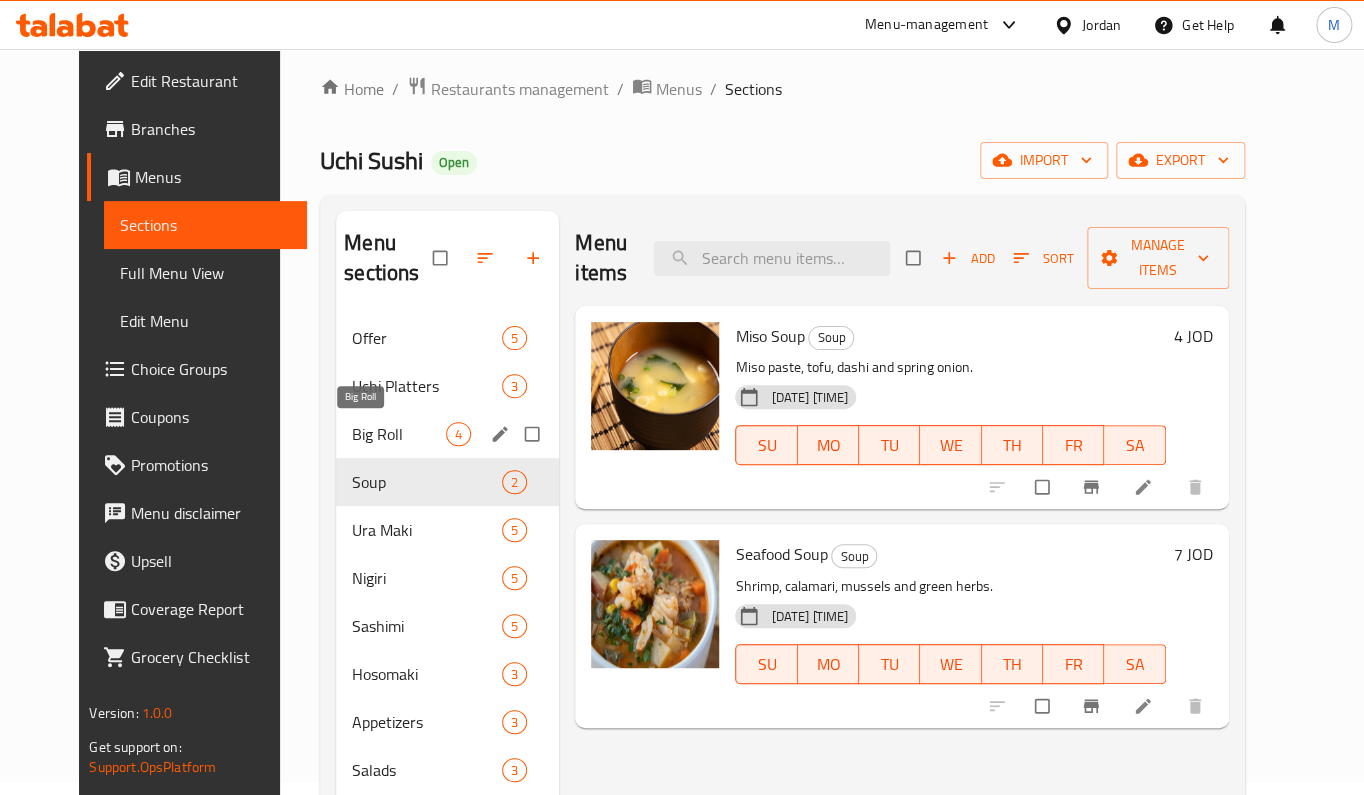 click on "Big Roll" at bounding box center [399, 434] 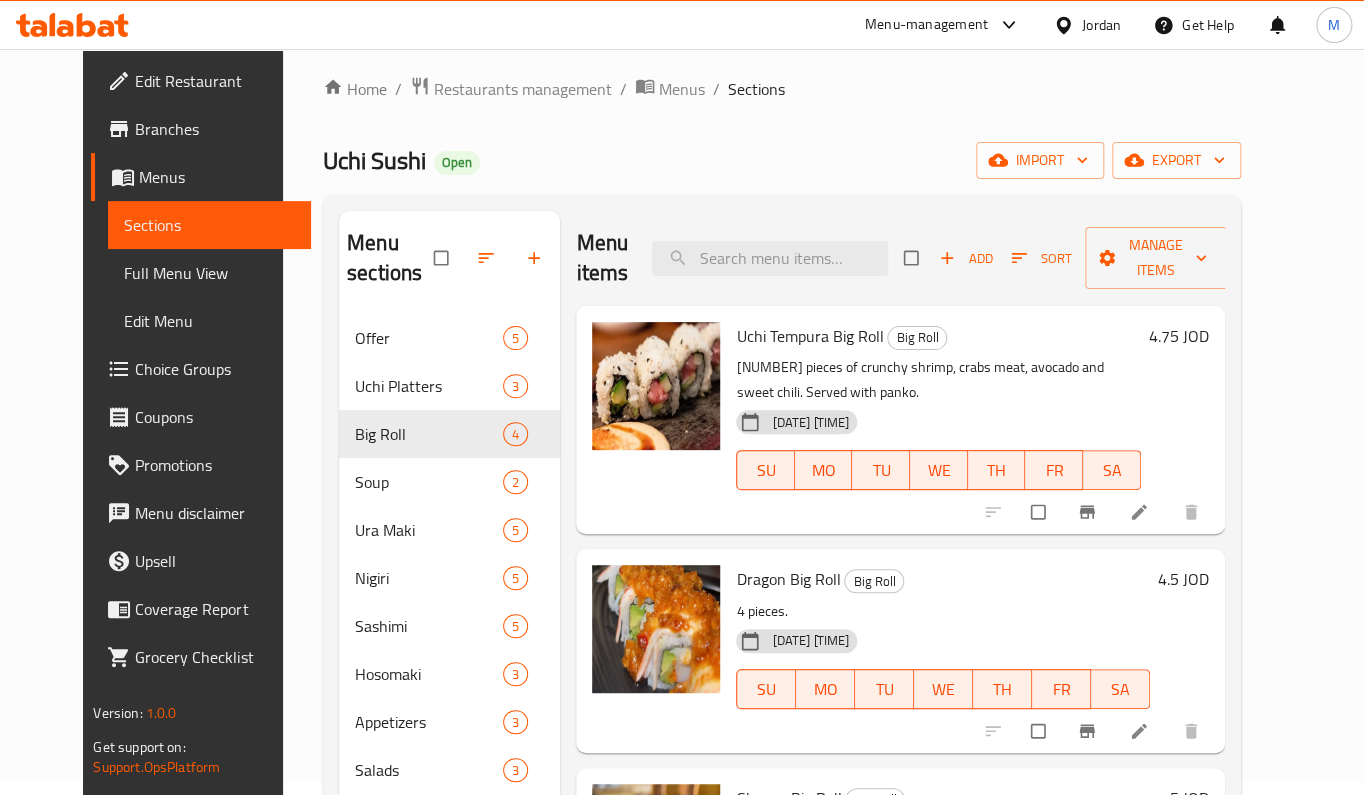 scroll, scrollTop: 184, scrollLeft: 0, axis: vertical 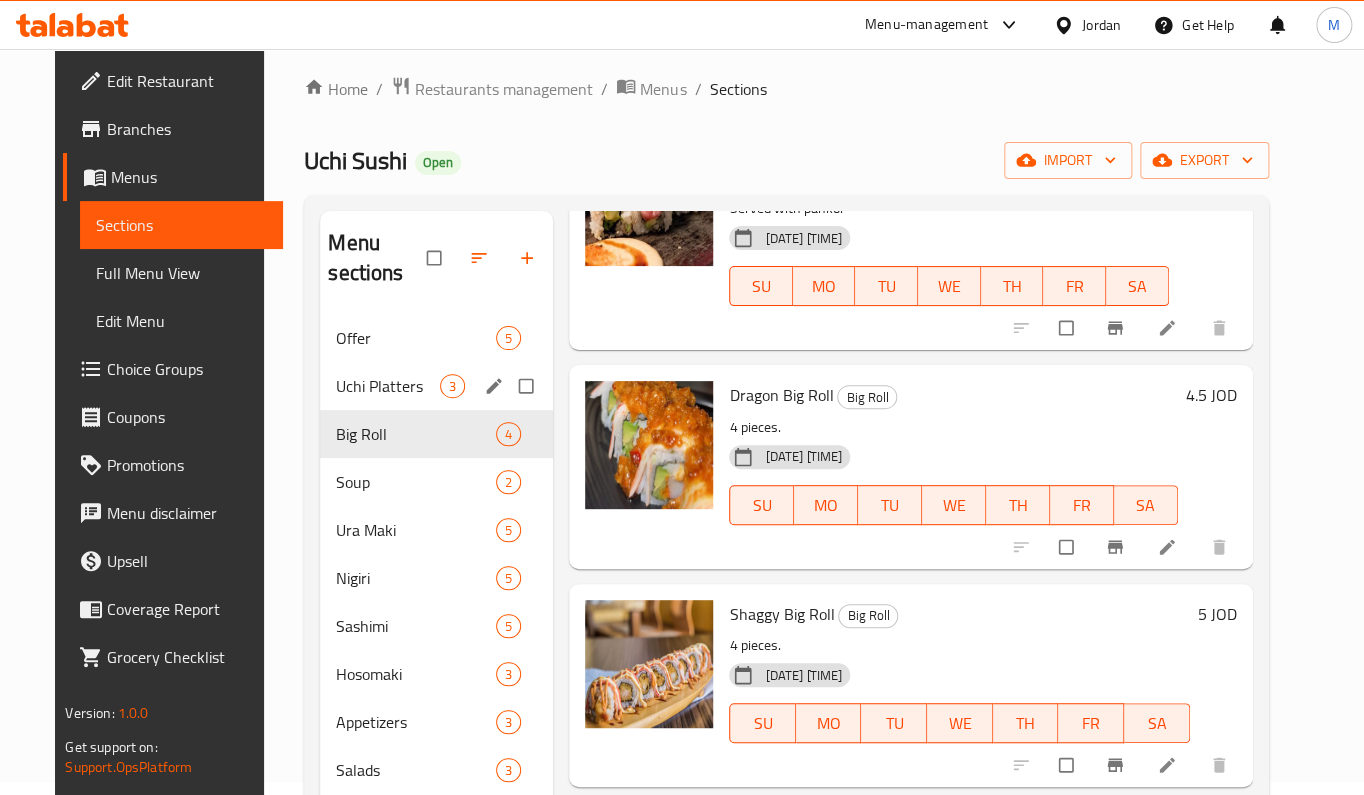 click on "Uchi Platters" at bounding box center [388, 386] 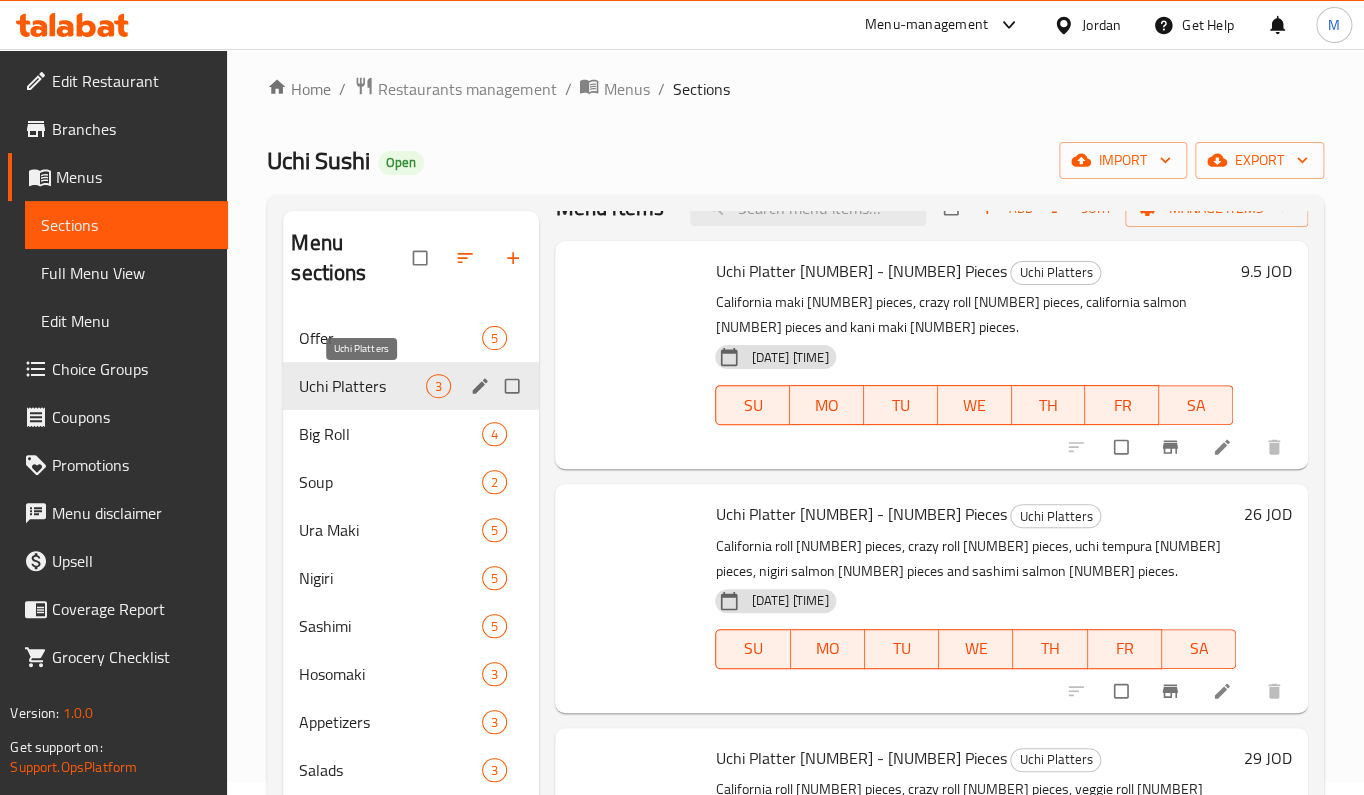 scroll, scrollTop: 40, scrollLeft: 0, axis: vertical 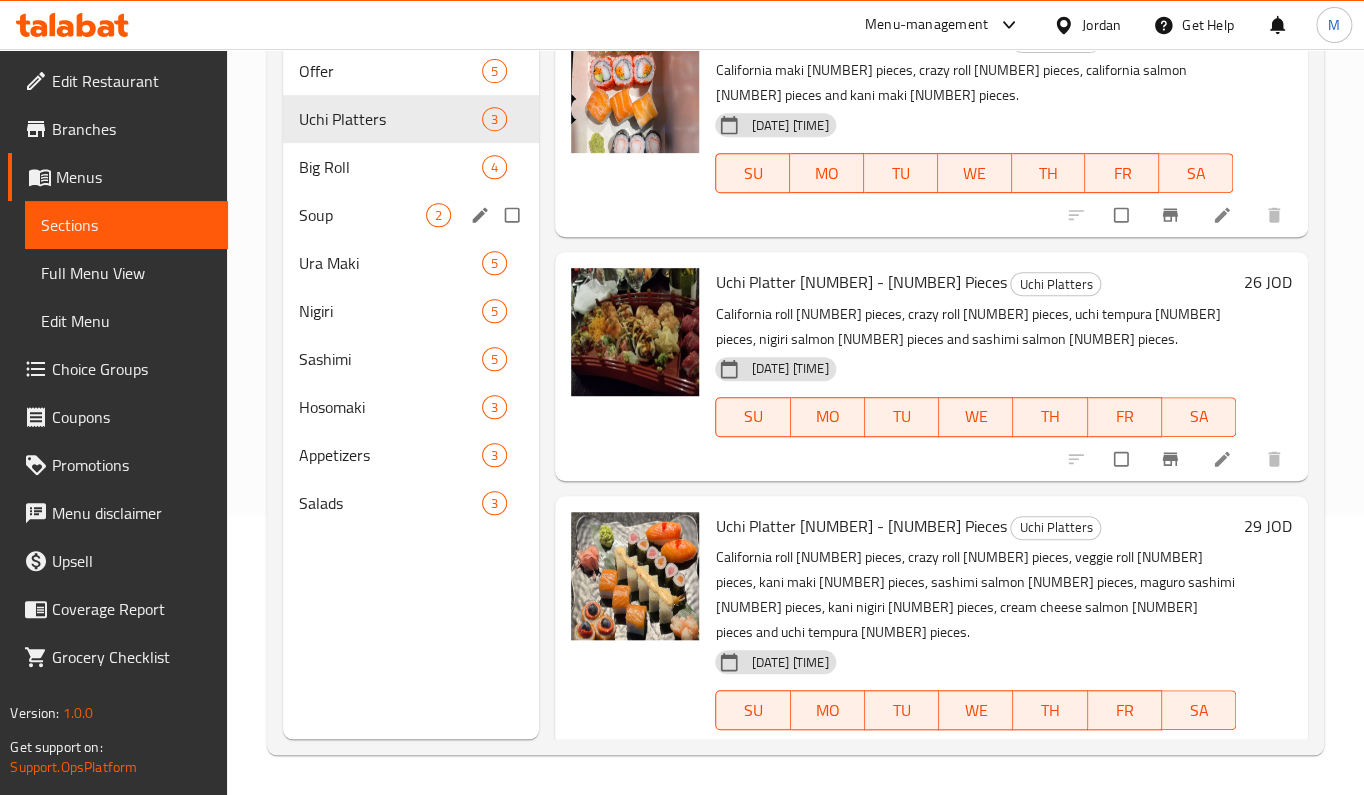 click on "Soup" at bounding box center (362, 215) 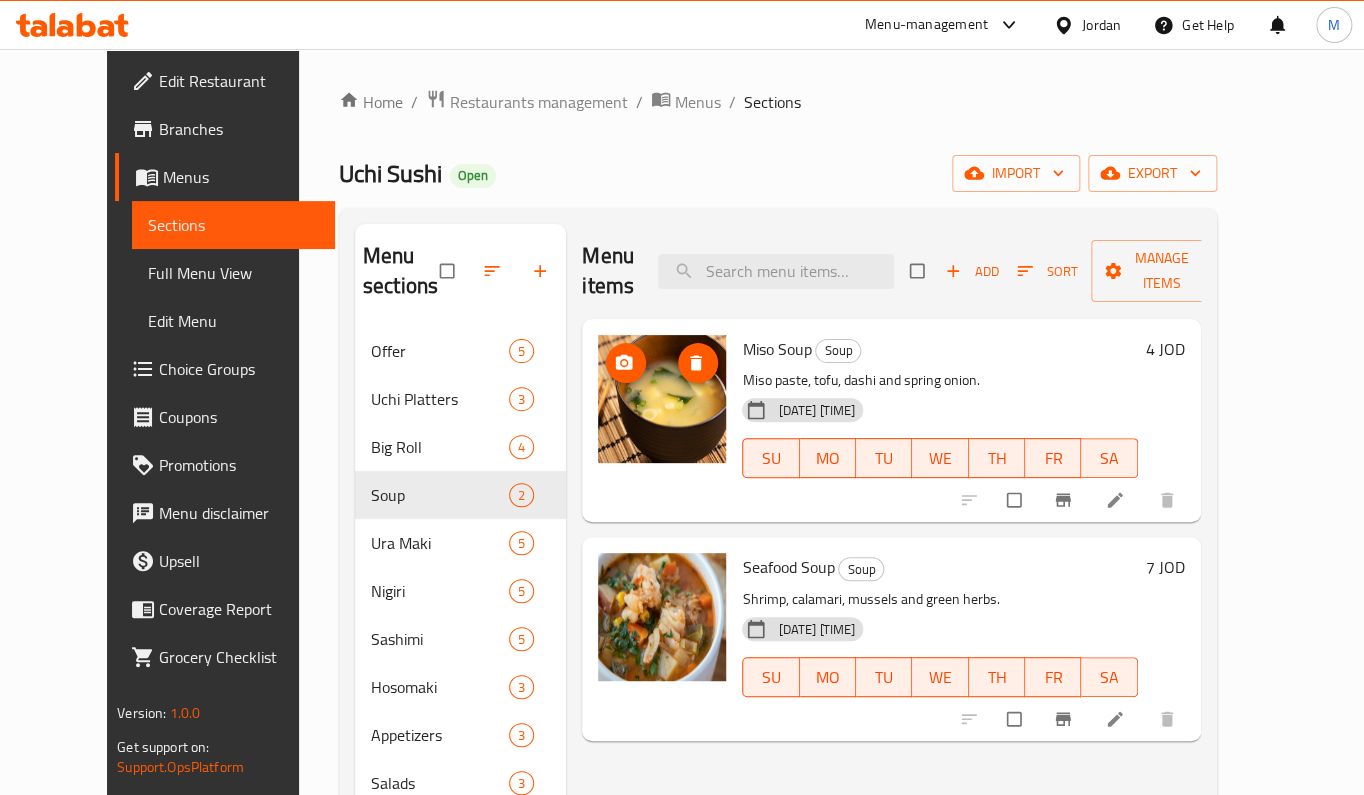 scroll, scrollTop: 266, scrollLeft: 0, axis: vertical 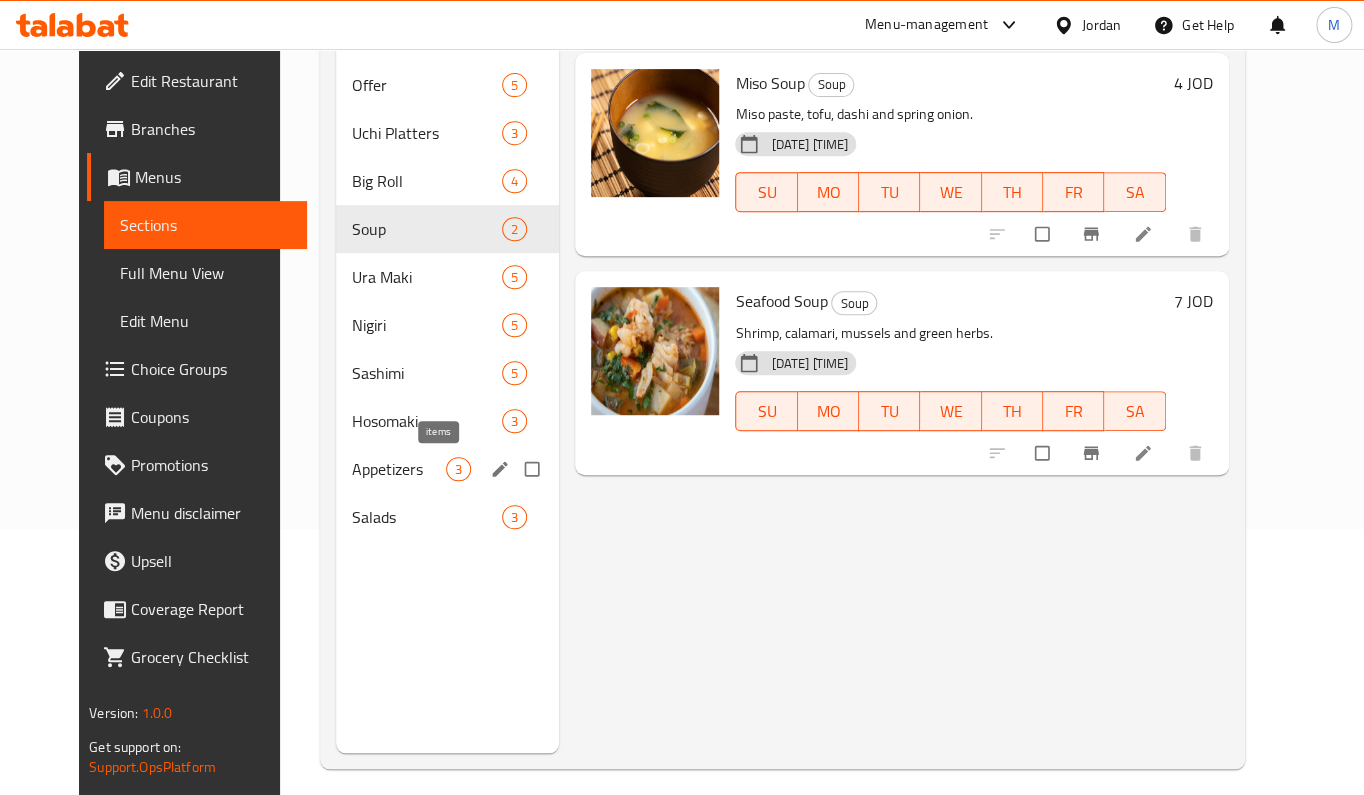 click on "3" at bounding box center [458, 469] 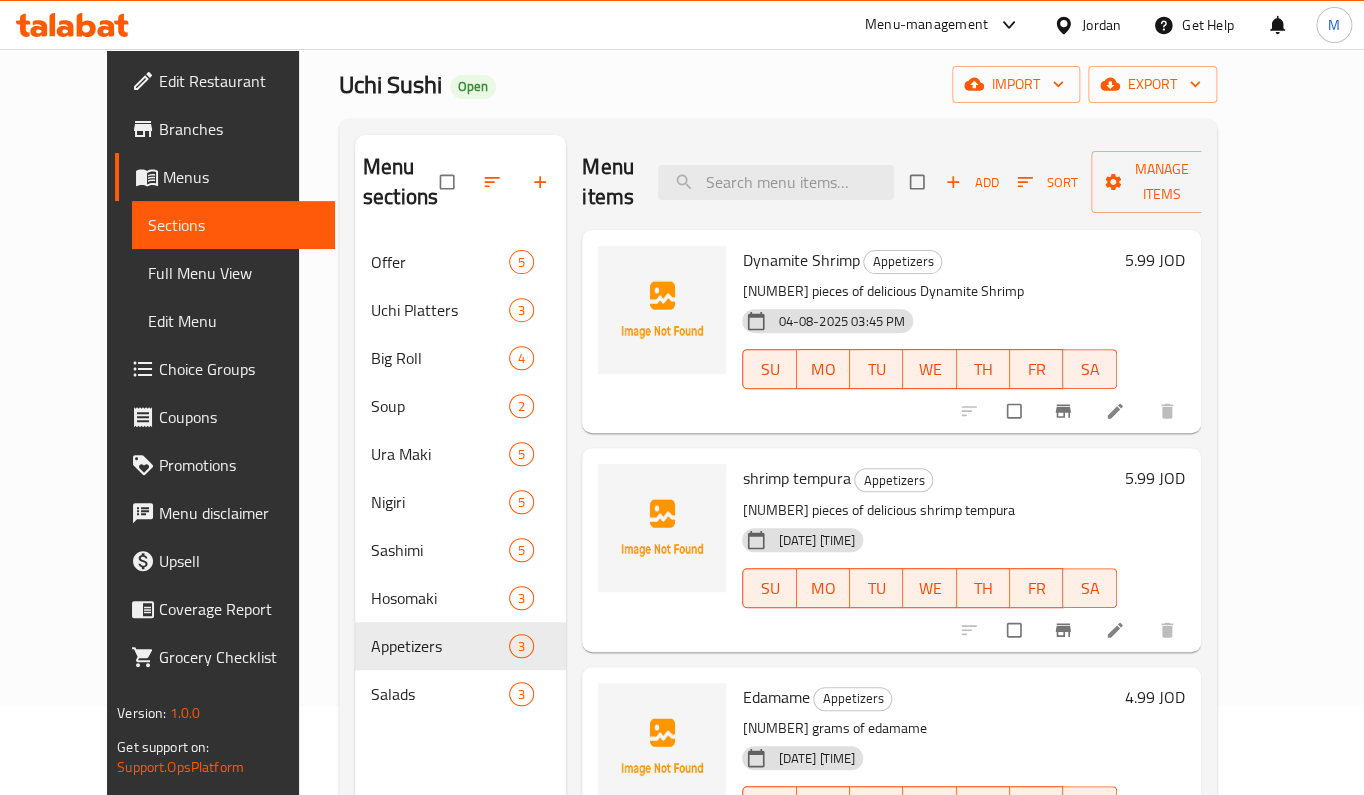 scroll, scrollTop: 0, scrollLeft: 0, axis: both 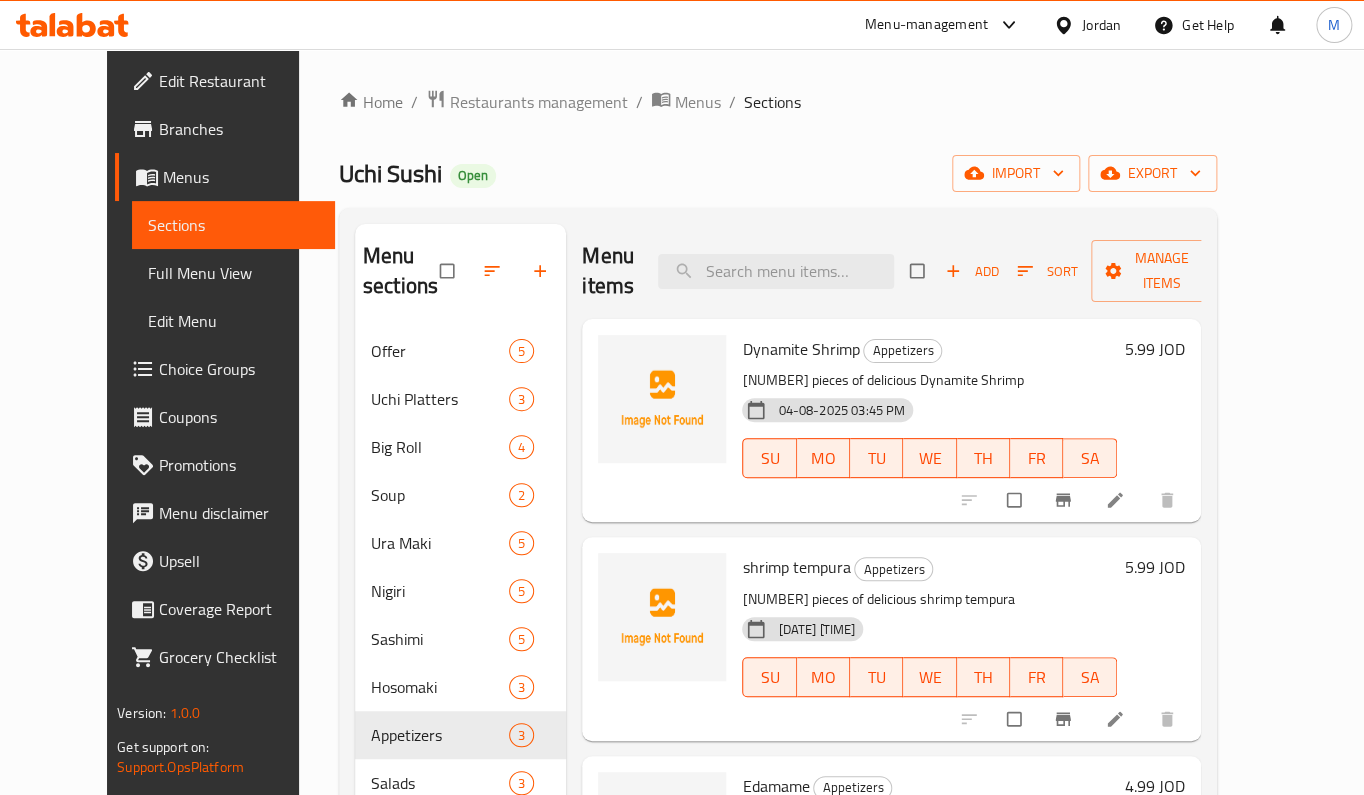 click 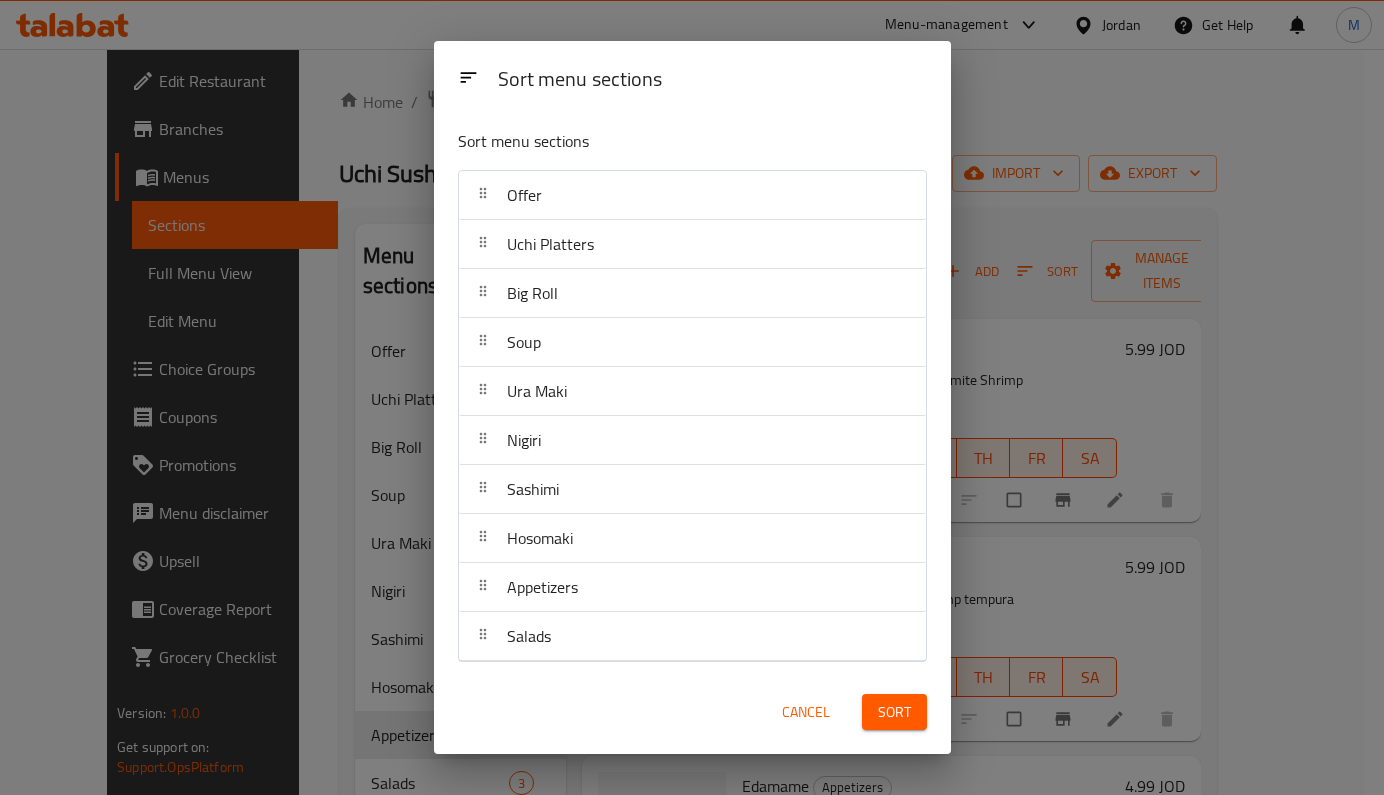click on "Cancel" at bounding box center [806, 712] 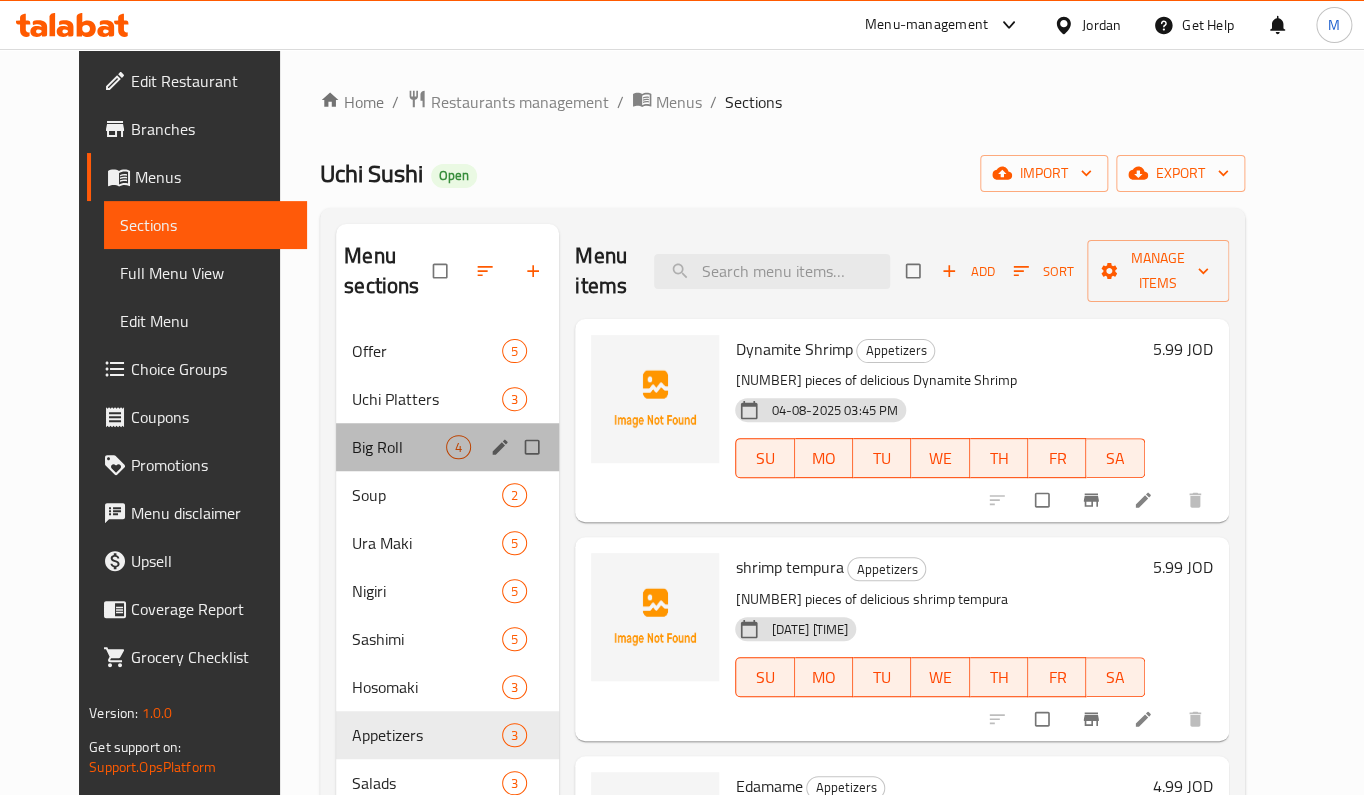 click on "Big Roll 4" at bounding box center [447, 447] 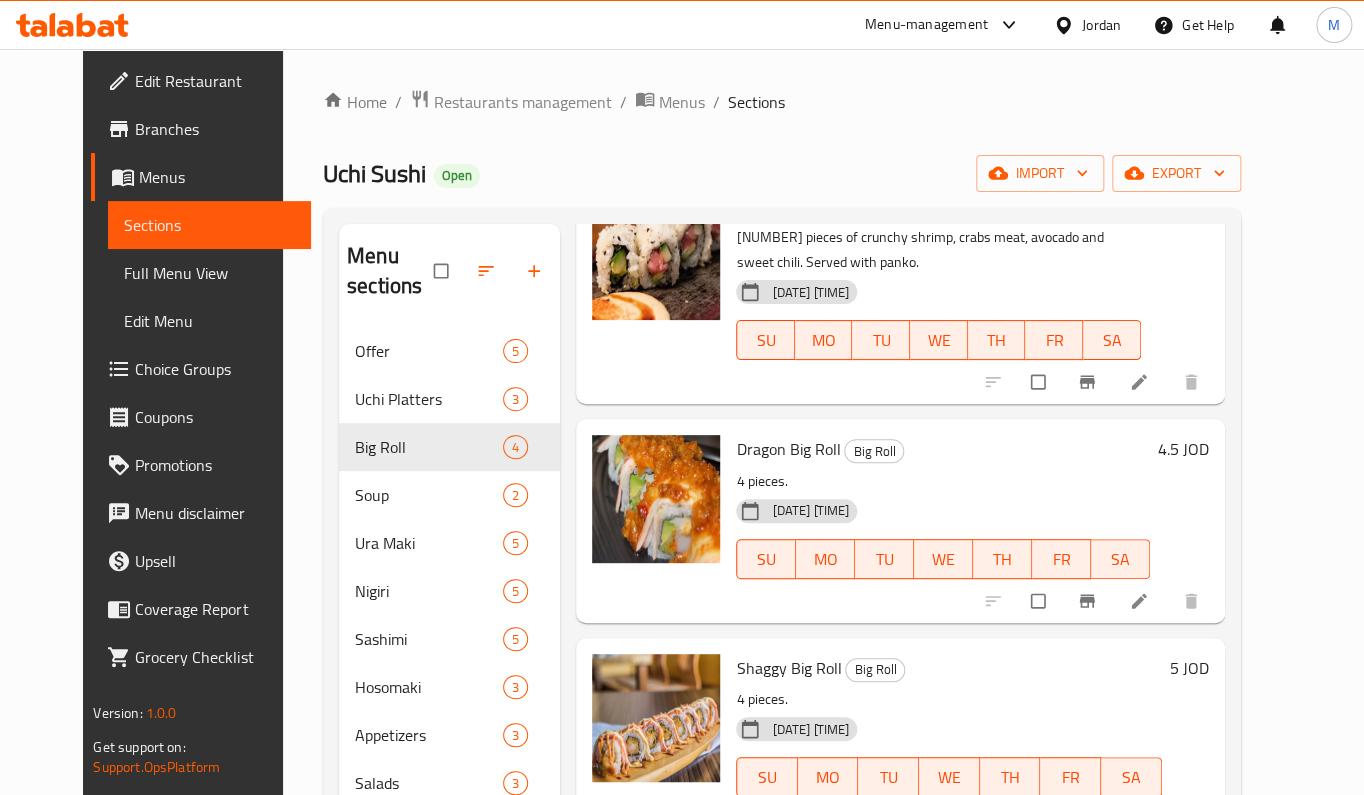 scroll, scrollTop: 184, scrollLeft: 0, axis: vertical 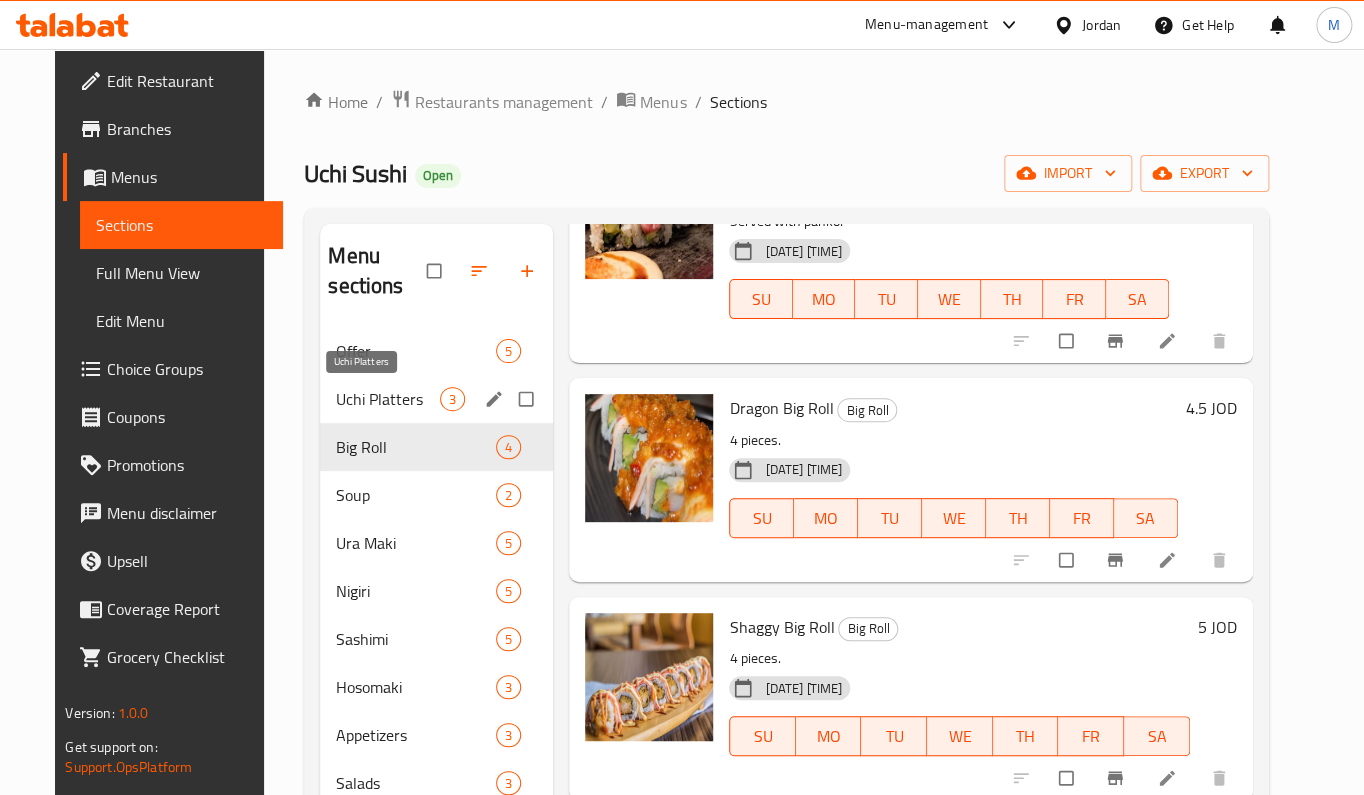 click on "Uchi Platters" at bounding box center [388, 399] 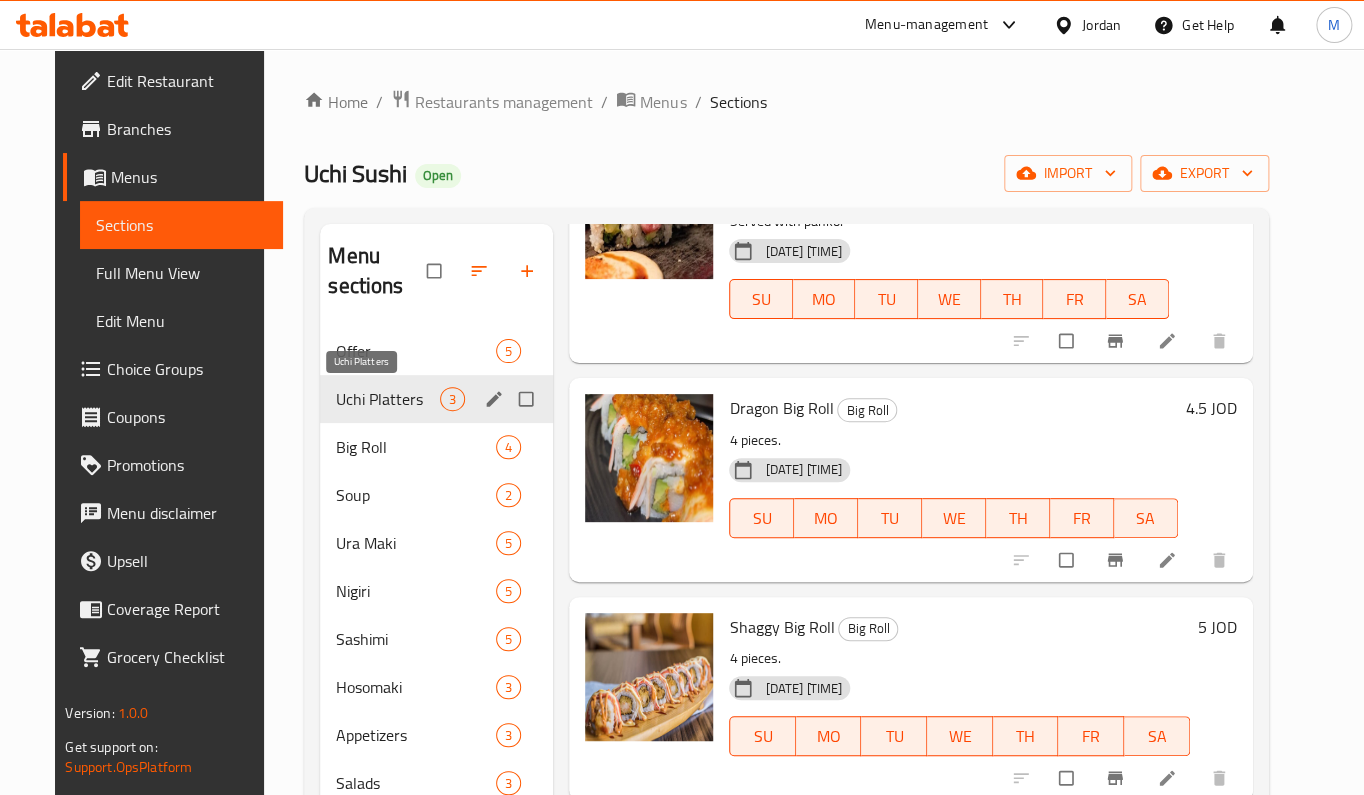 scroll, scrollTop: 40, scrollLeft: 0, axis: vertical 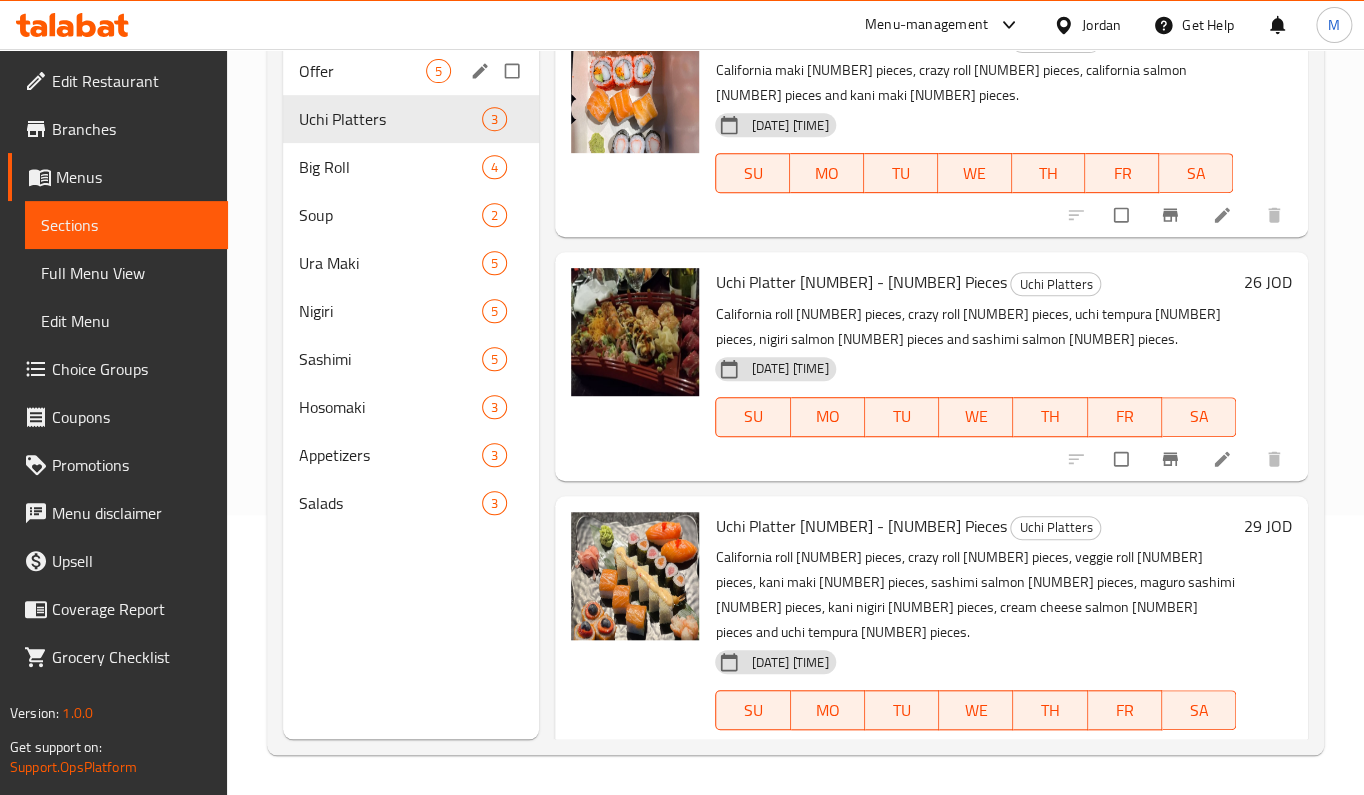 click on "5" at bounding box center (438, 71) 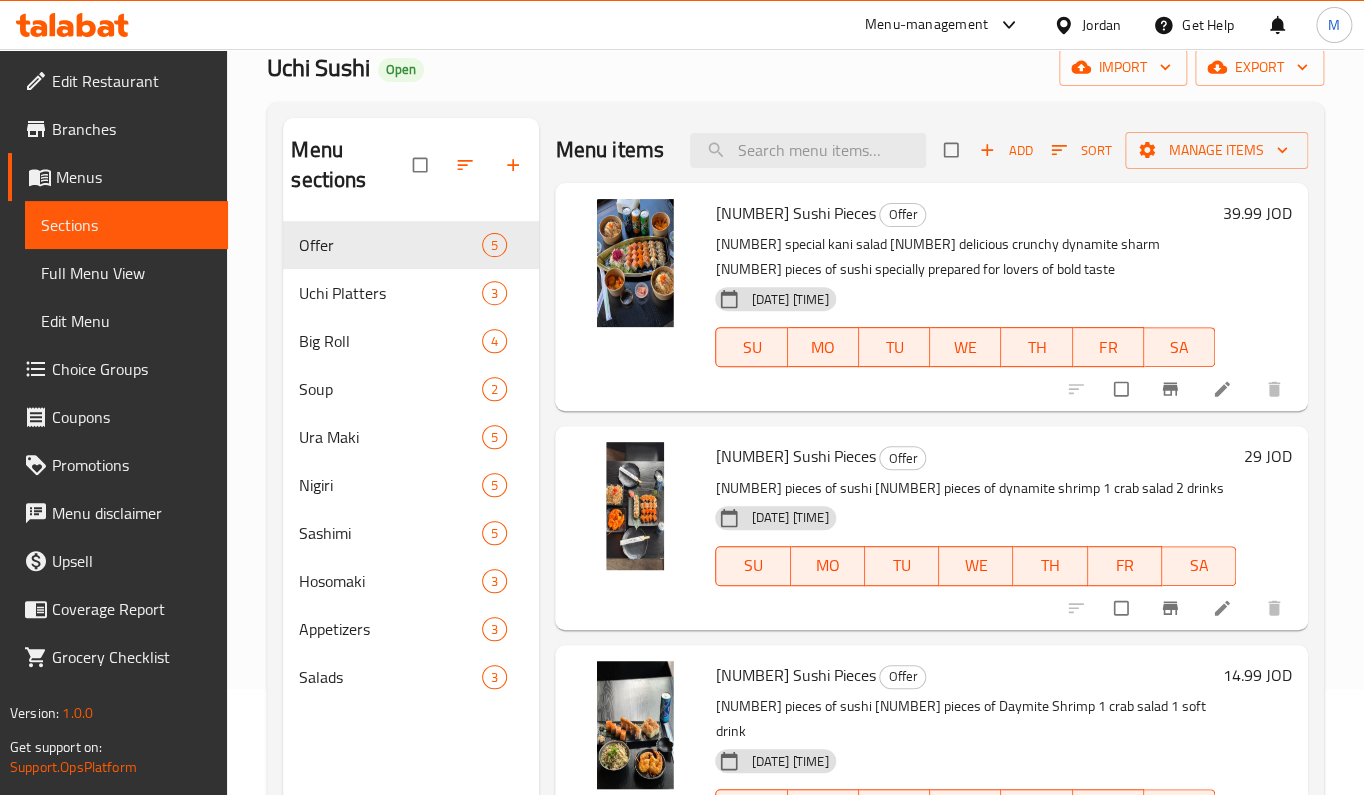 scroll, scrollTop: 13, scrollLeft: 0, axis: vertical 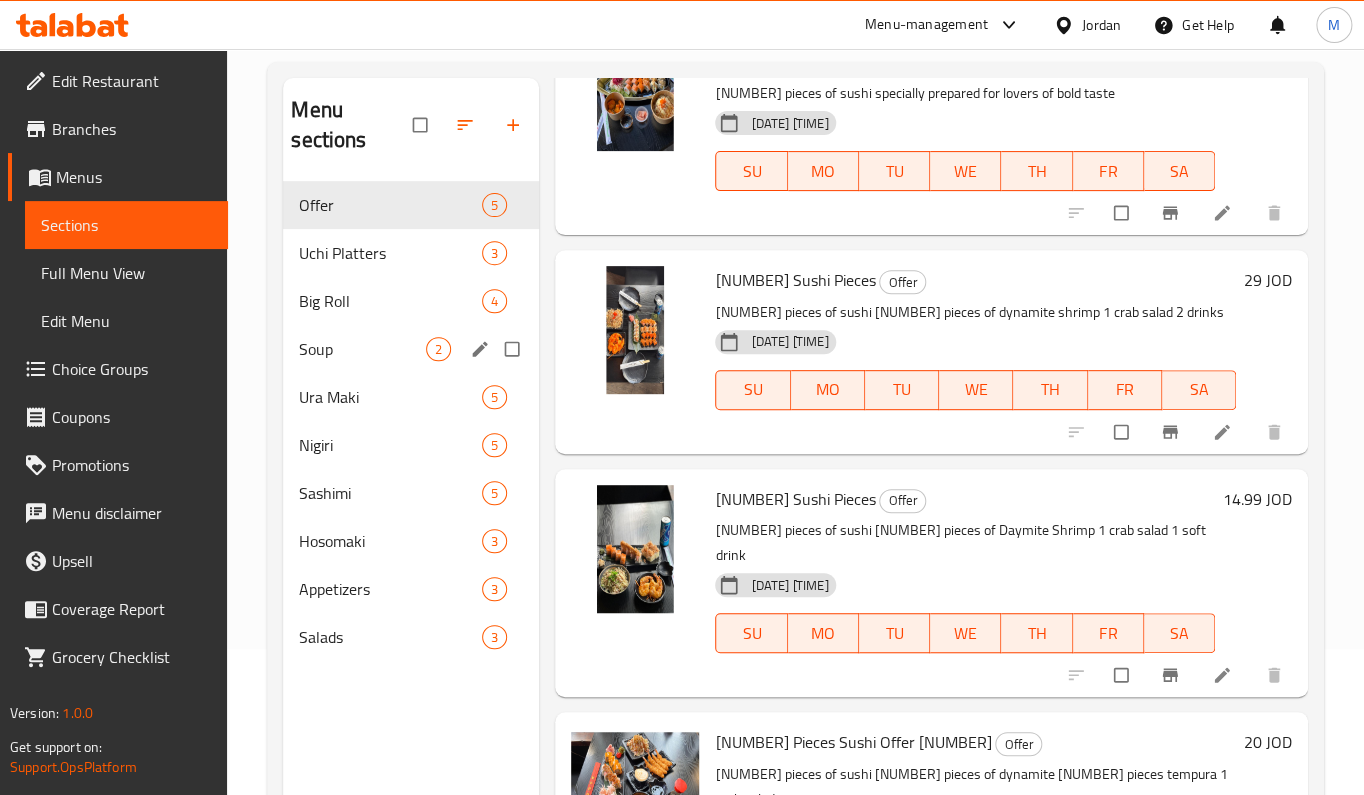 click on "Soup 2" at bounding box center (411, 349) 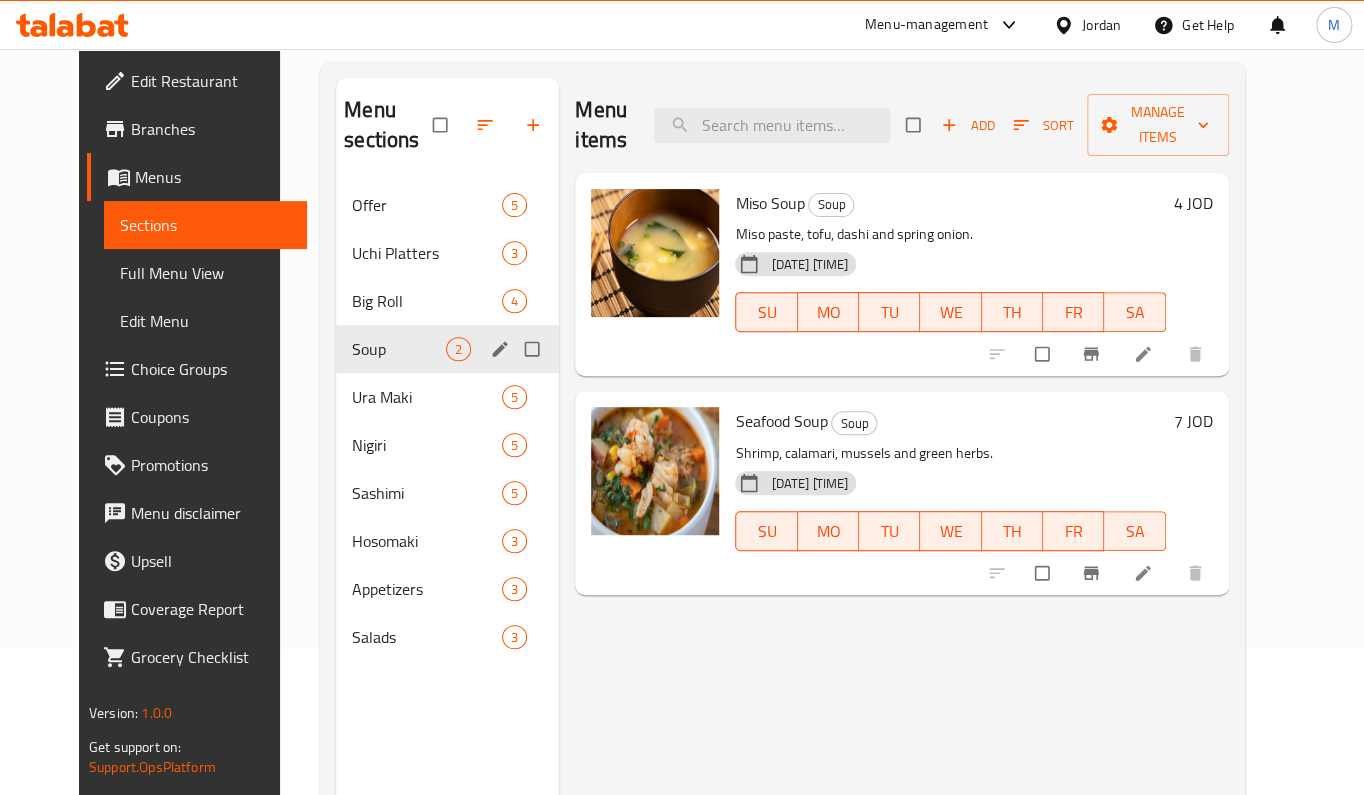 scroll, scrollTop: 0, scrollLeft: 0, axis: both 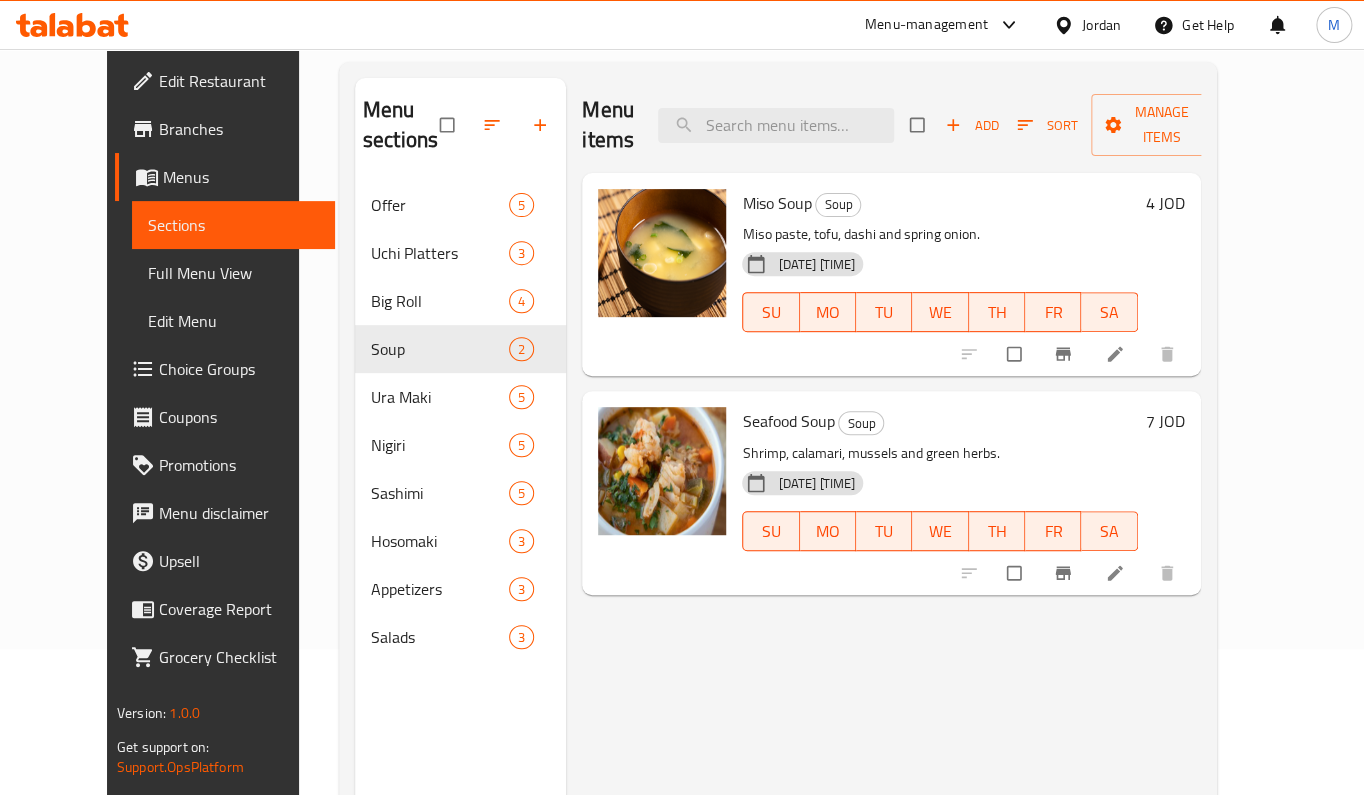 click on "Menu sections" at bounding box center [461, 125] 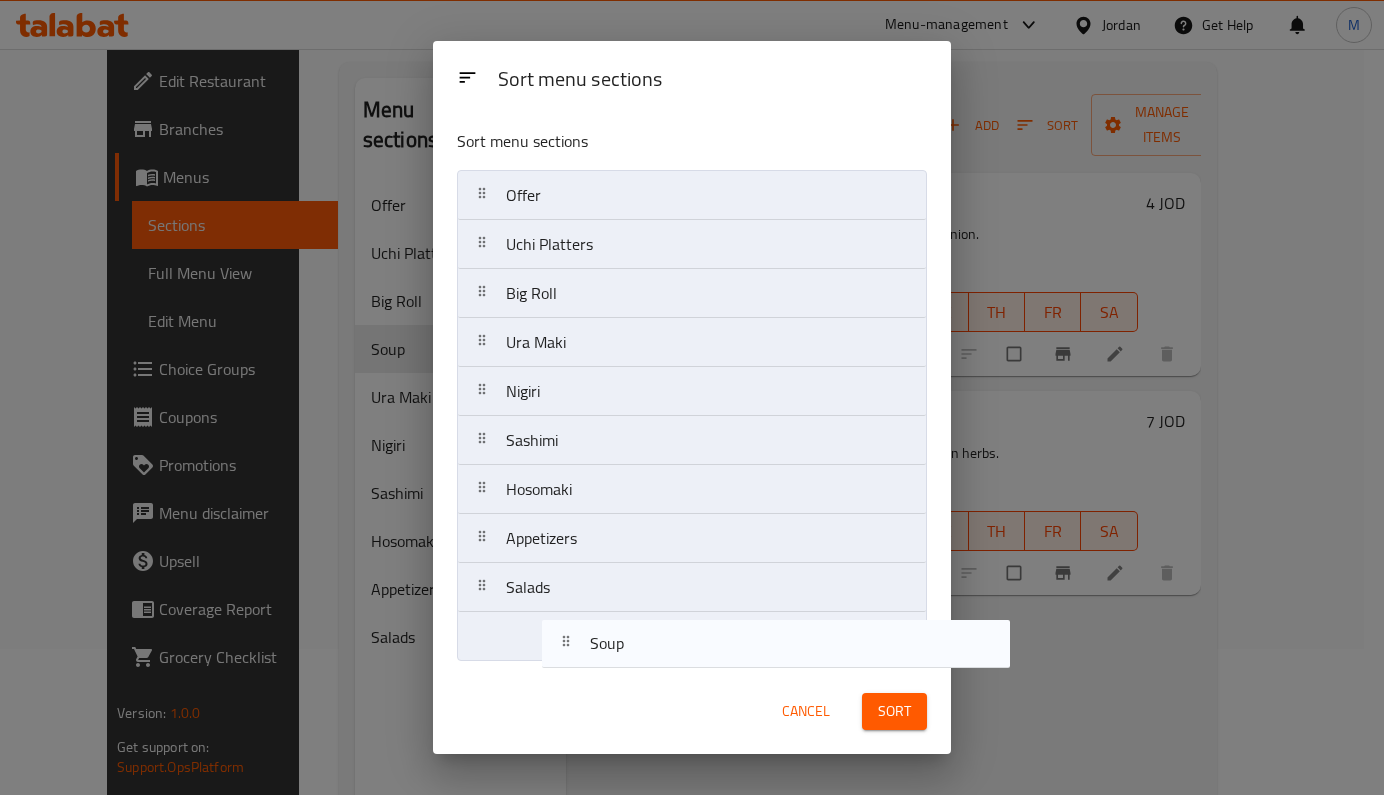 drag, startPoint x: 596, startPoint y: 353, endPoint x: 597, endPoint y: 655, distance: 302.00165 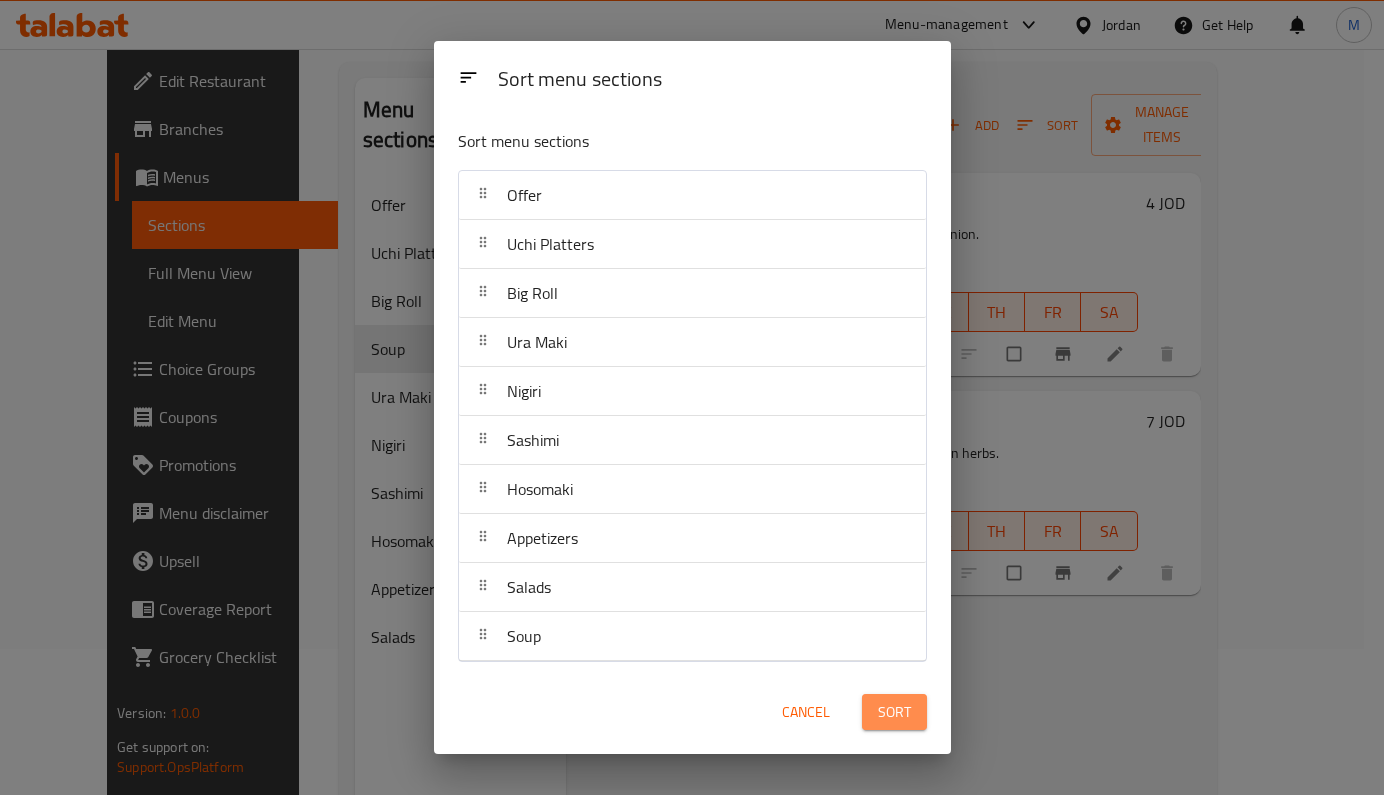 click on "Sort" at bounding box center (894, 712) 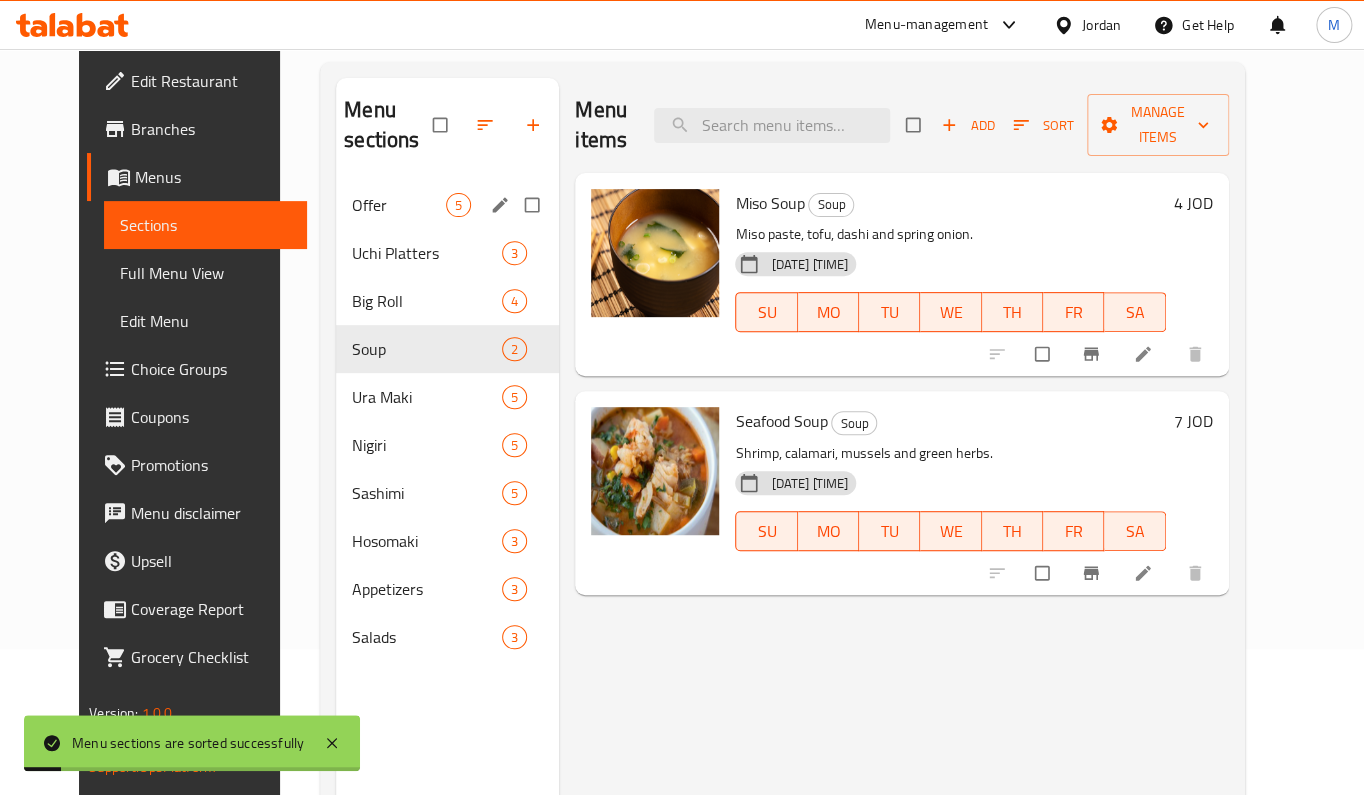 click on "Uchi Platters 3" at bounding box center [447, 253] 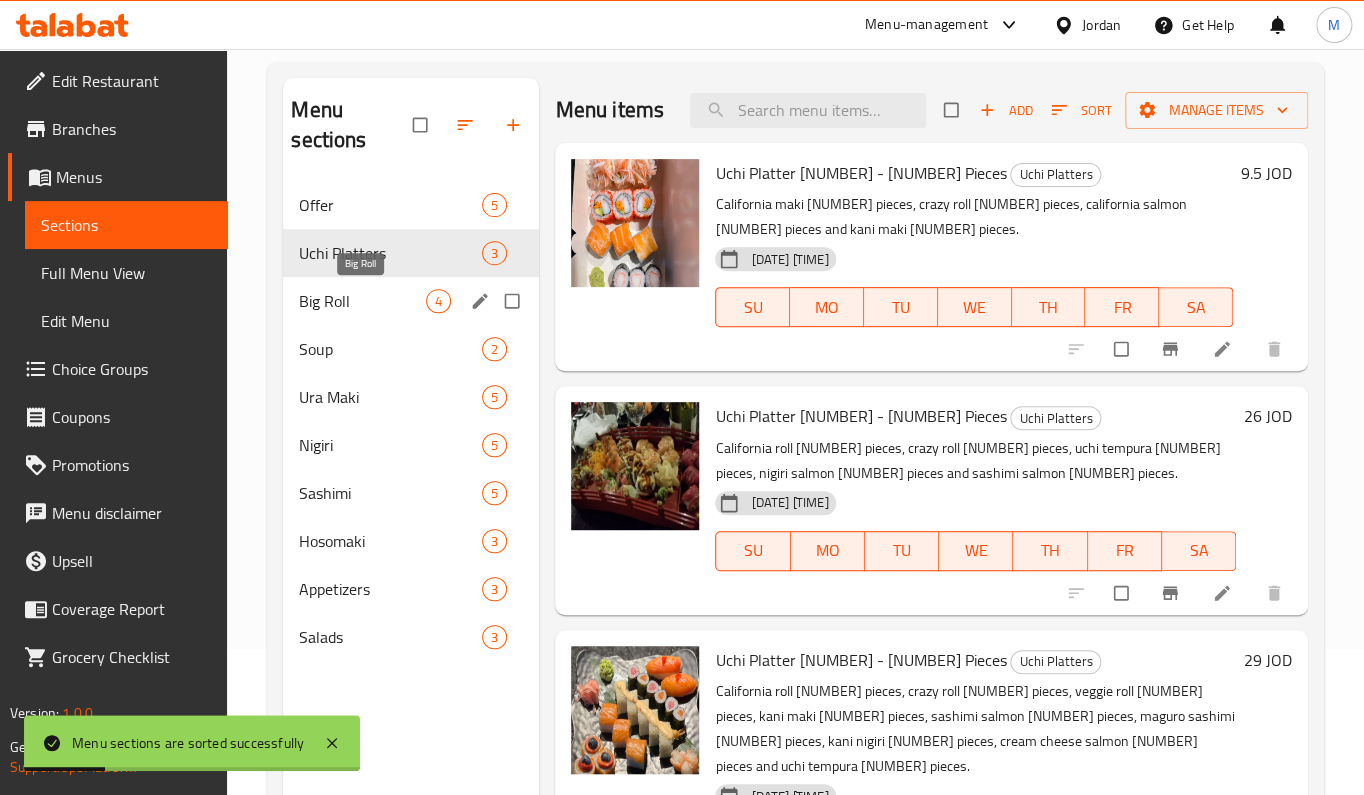 click on "Big Roll" at bounding box center [362, 301] 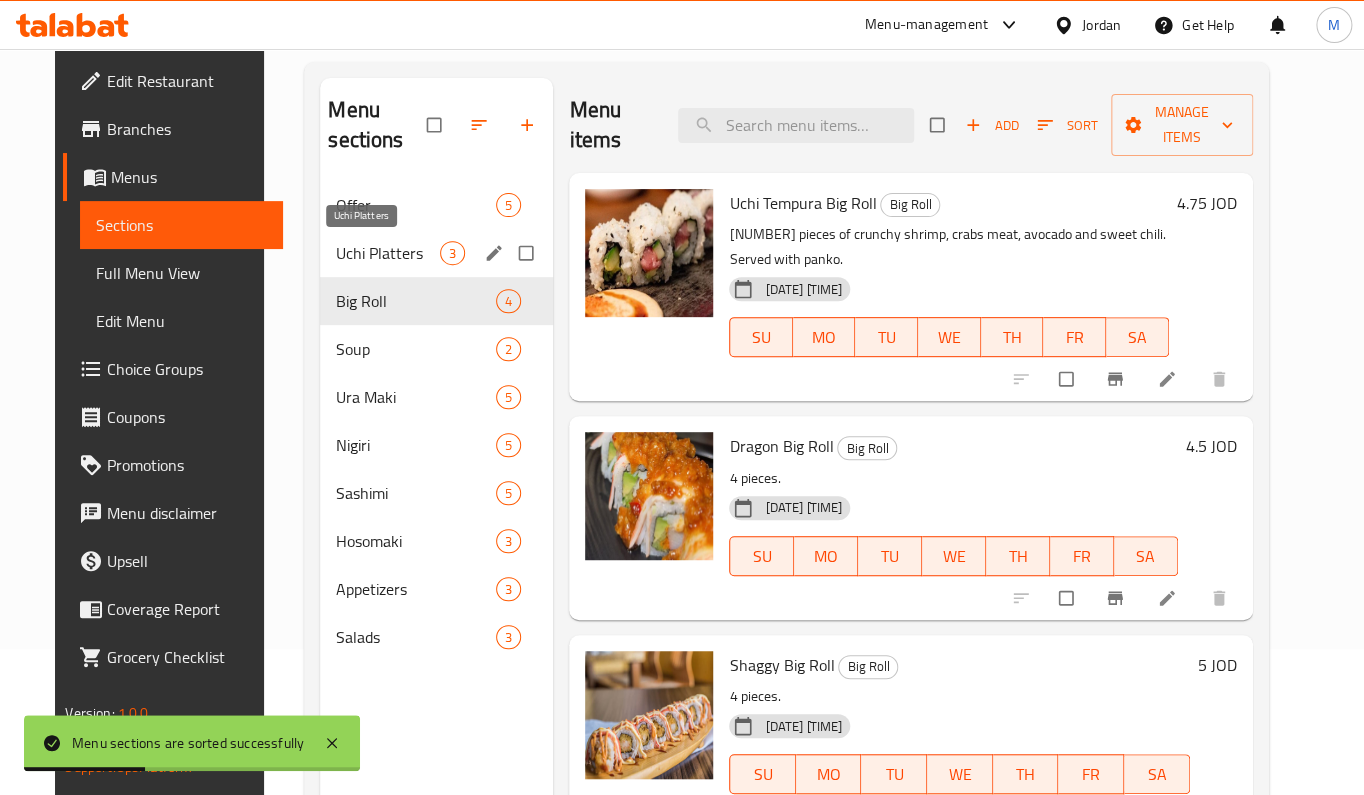 click on "Uchi Platters" at bounding box center [388, 253] 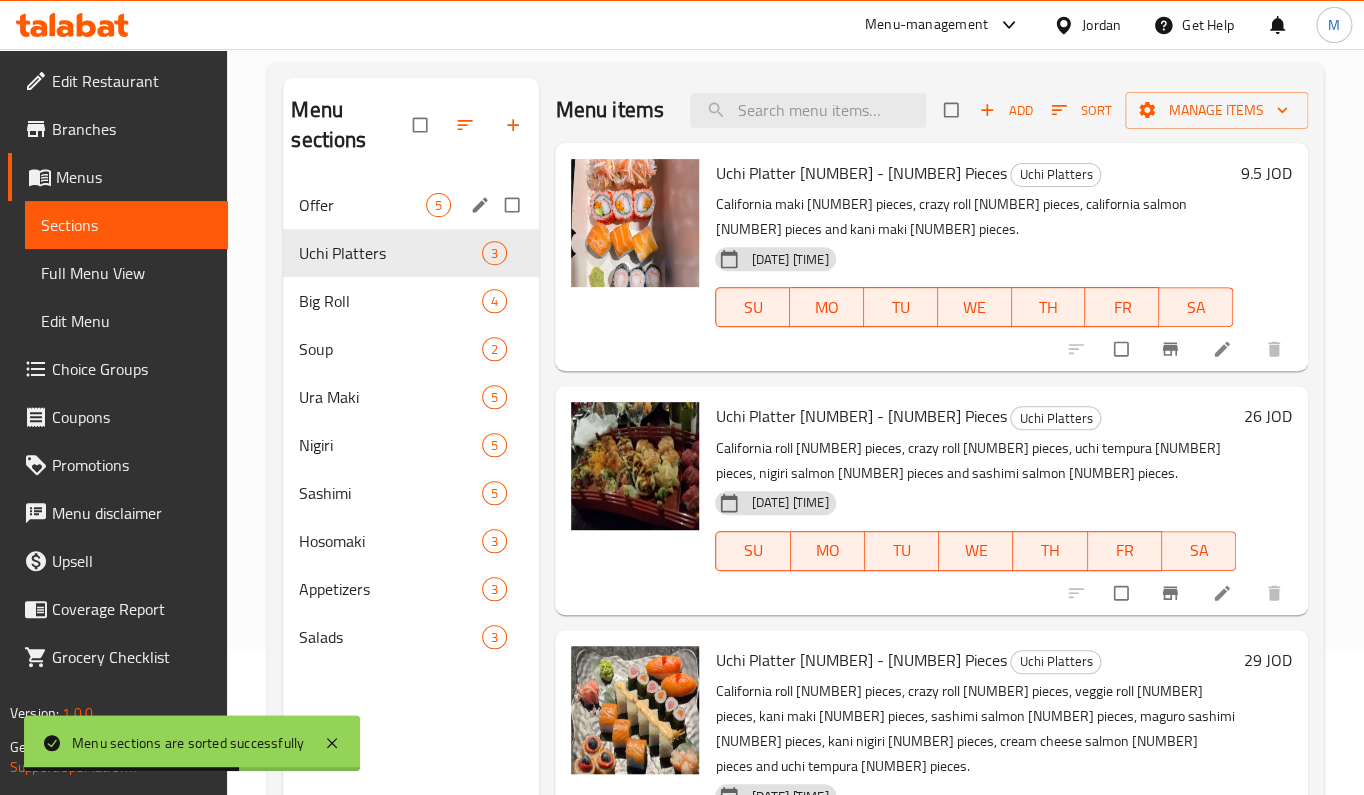 scroll, scrollTop: 13, scrollLeft: 0, axis: vertical 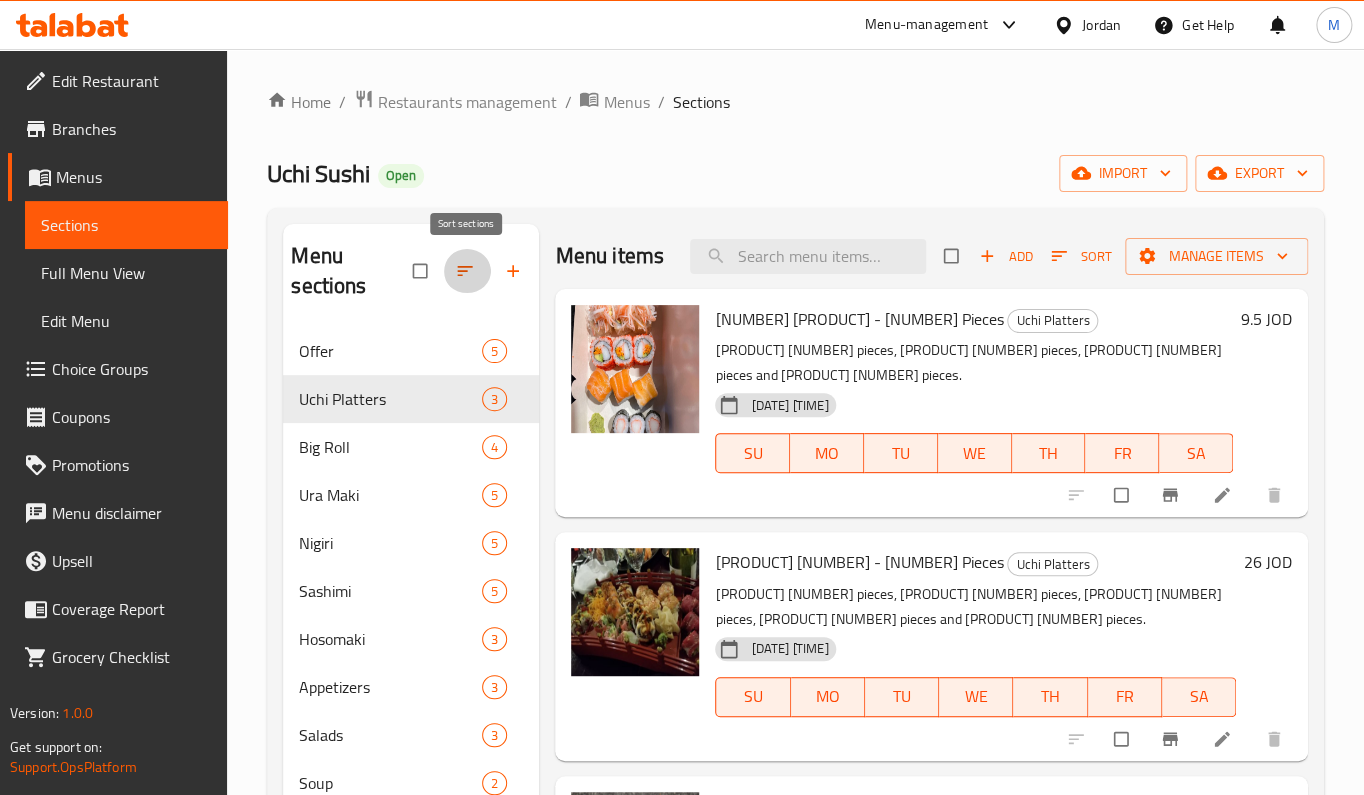 click 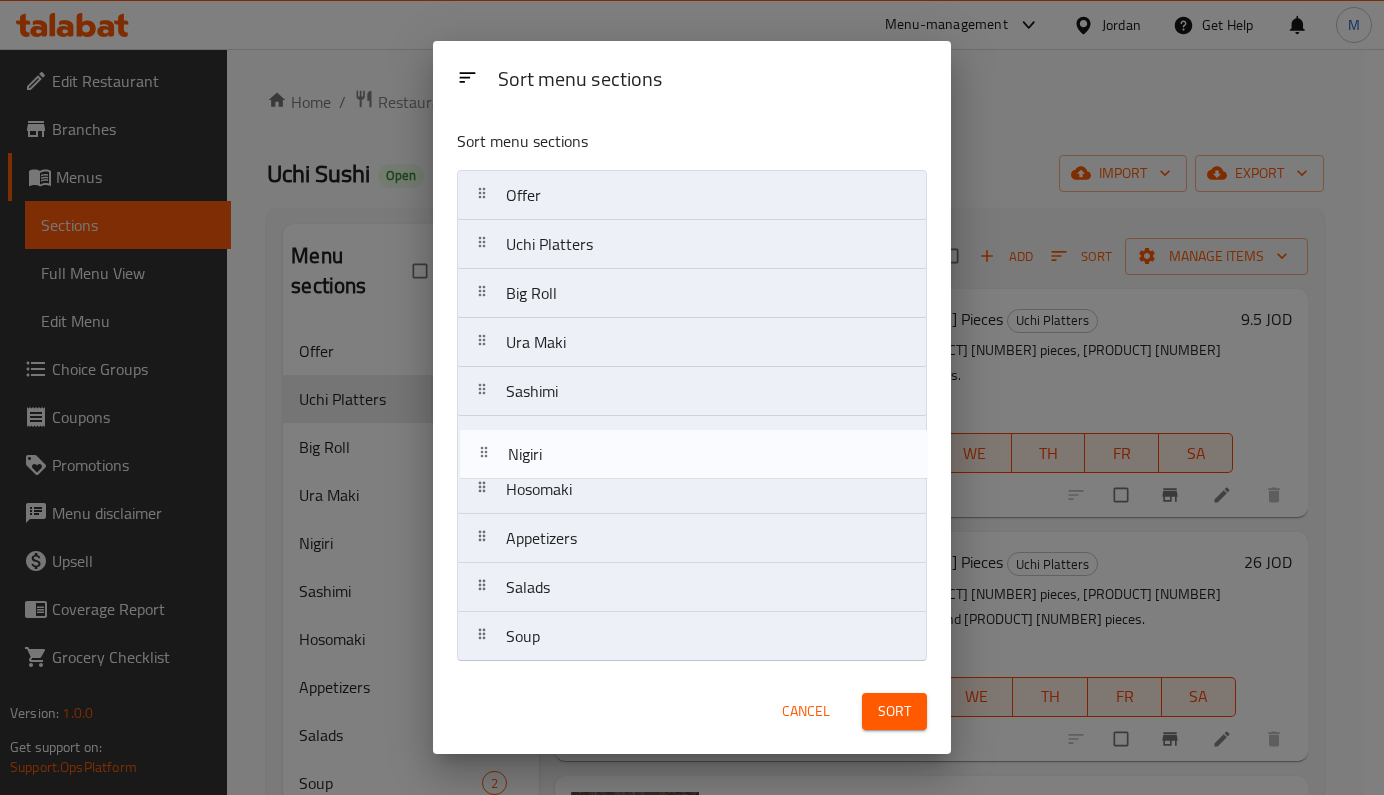 drag, startPoint x: 624, startPoint y: 387, endPoint x: 628, endPoint y: 484, distance: 97.082436 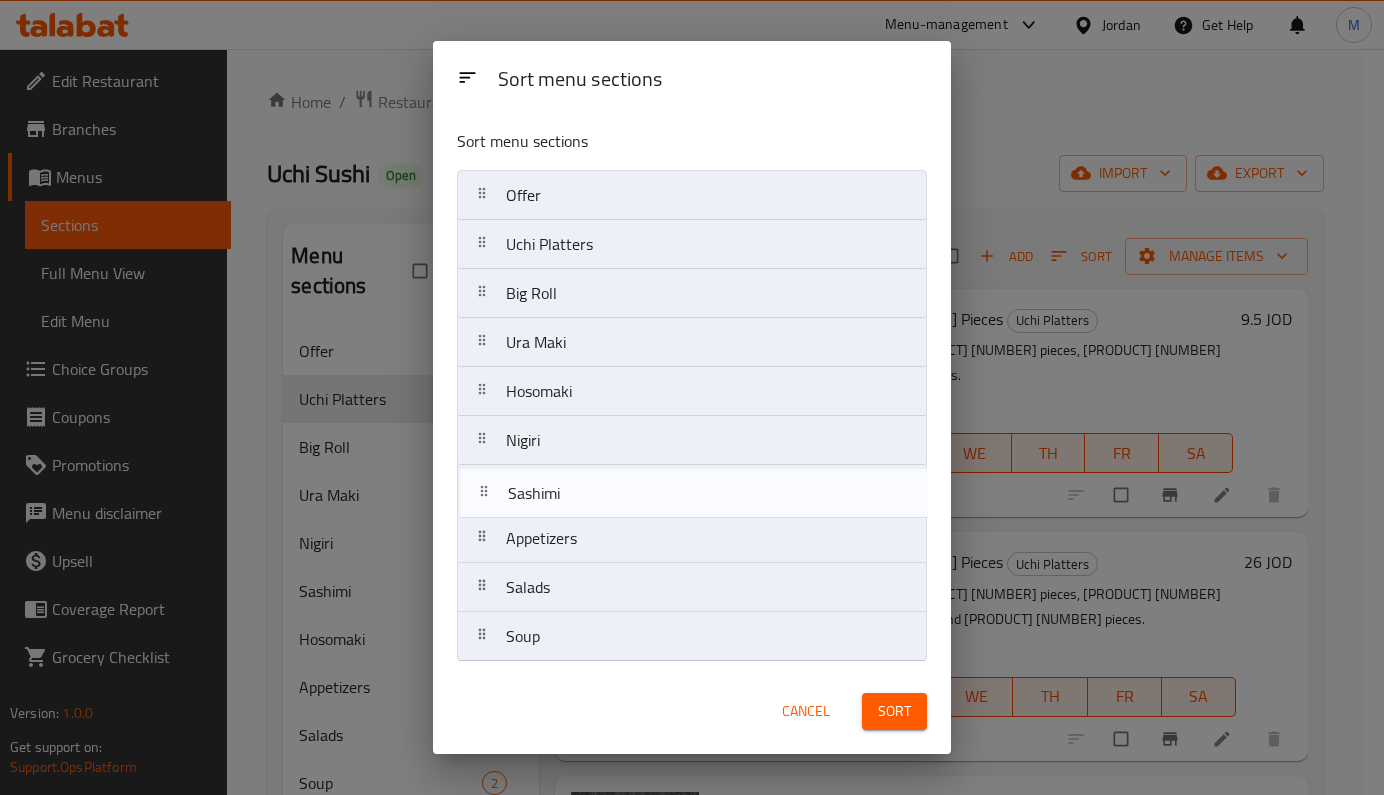 drag, startPoint x: 616, startPoint y: 404, endPoint x: 619, endPoint y: 513, distance: 109.041275 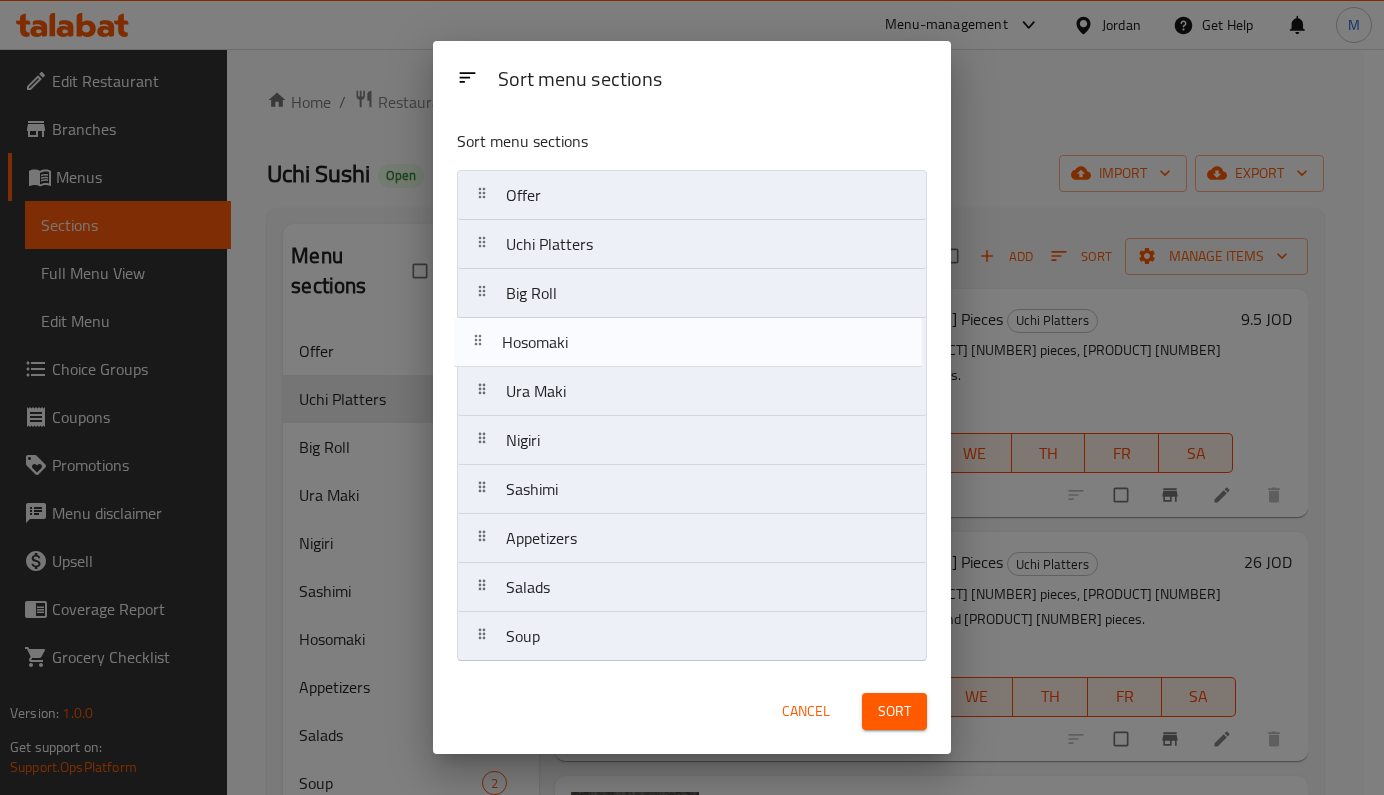 drag, startPoint x: 624, startPoint y: 436, endPoint x: 620, endPoint y: 354, distance: 82.0975 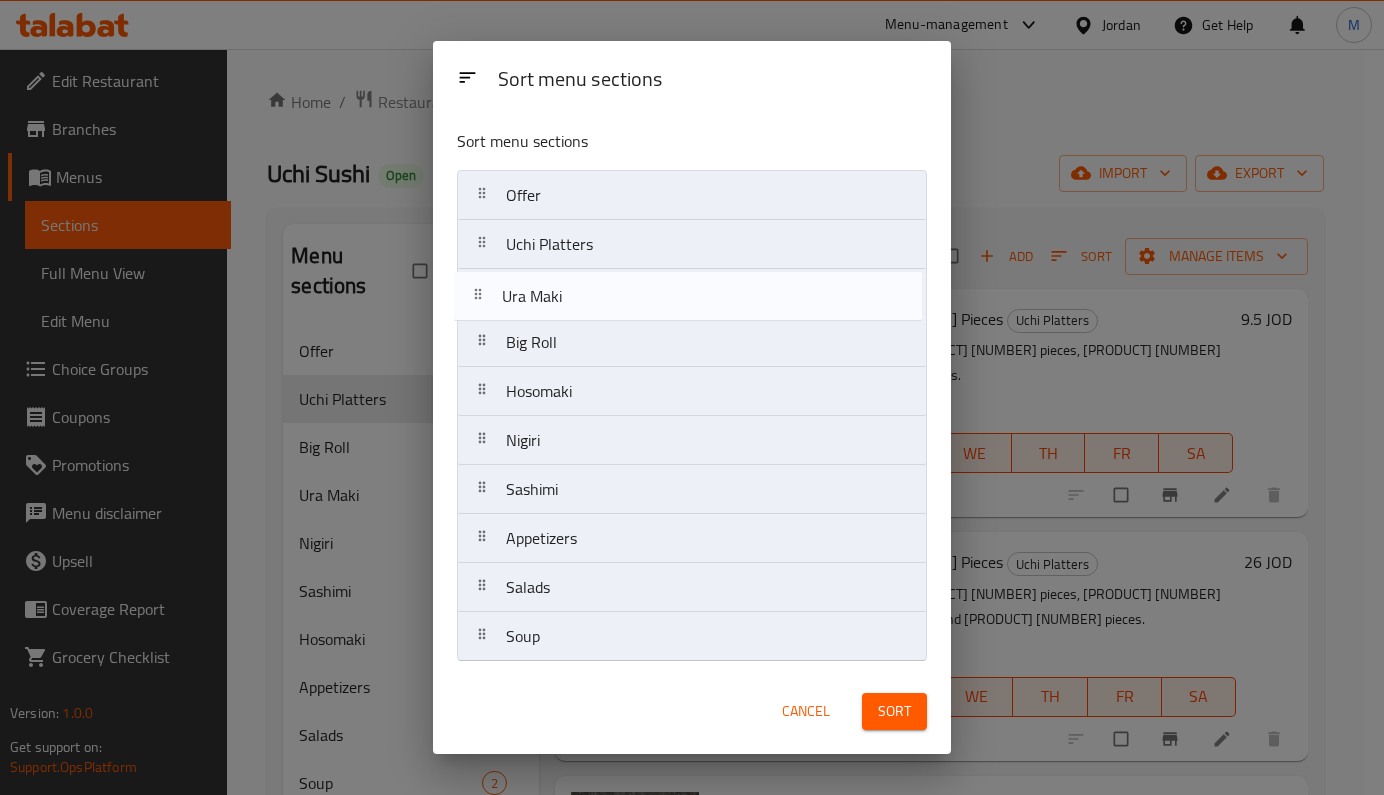 drag, startPoint x: 625, startPoint y: 388, endPoint x: 618, endPoint y: 294, distance: 94.26028 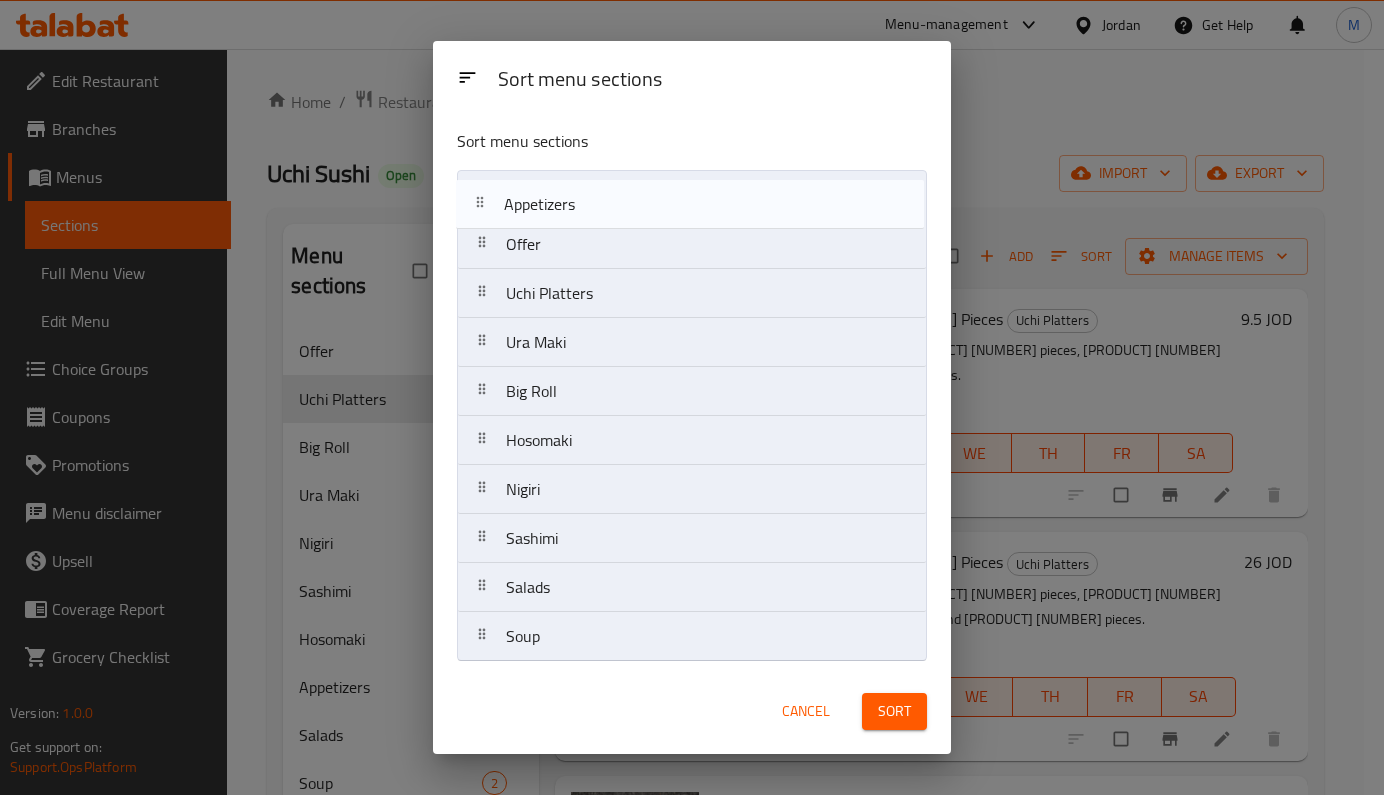 drag, startPoint x: 705, startPoint y: 532, endPoint x: 700, endPoint y: 181, distance: 351.0356 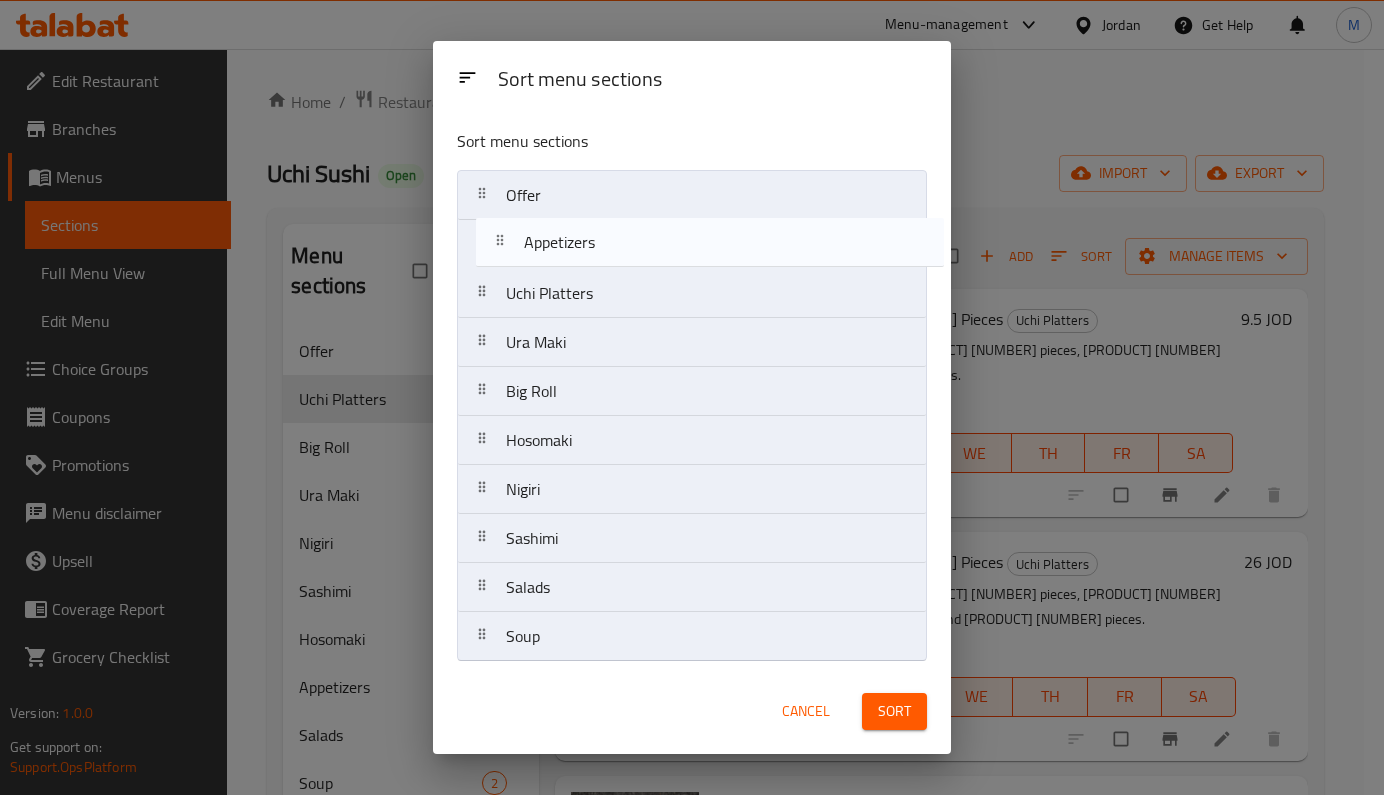 drag, startPoint x: 664, startPoint y: 206, endPoint x: 688, endPoint y: 256, distance: 55.461697 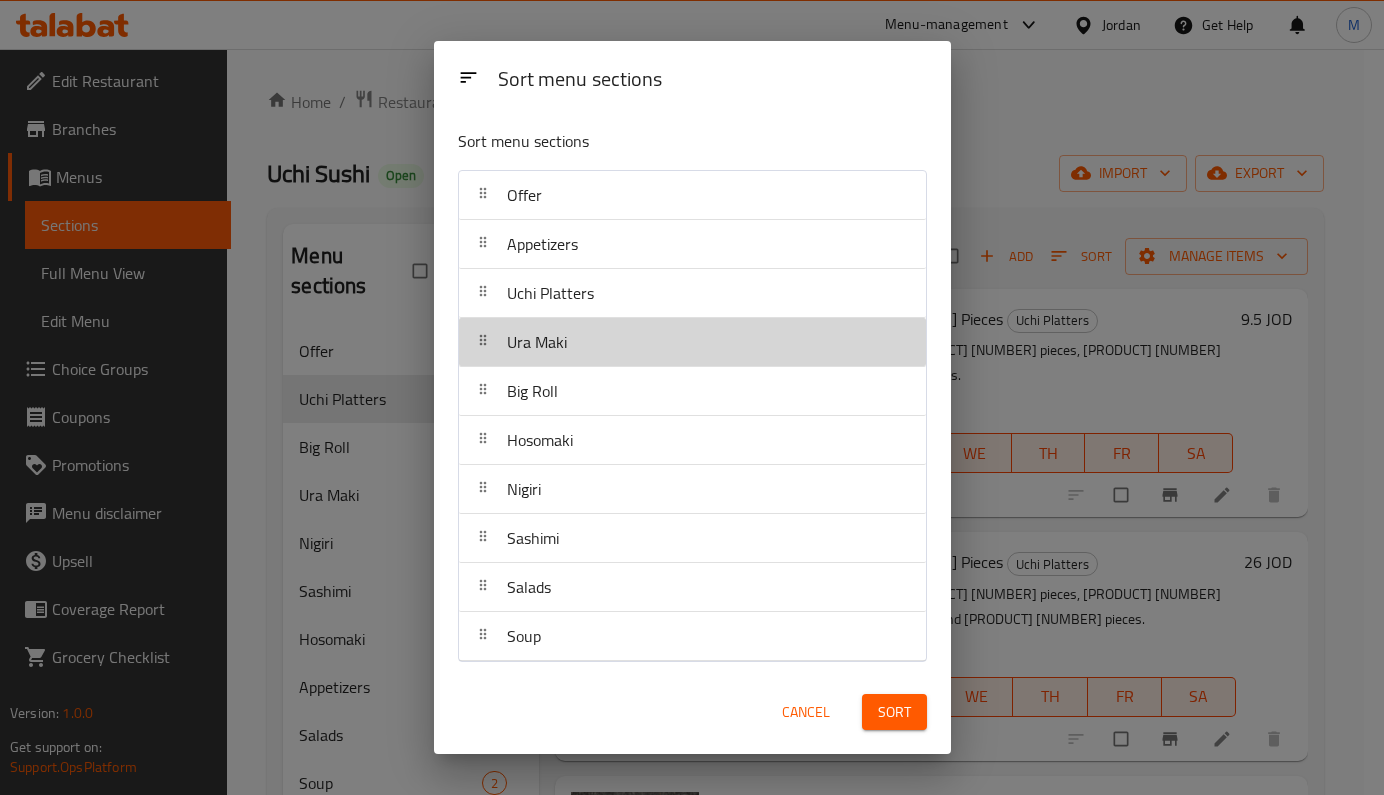 drag, startPoint x: 661, startPoint y: 351, endPoint x: 592, endPoint y: 340, distance: 69.87131 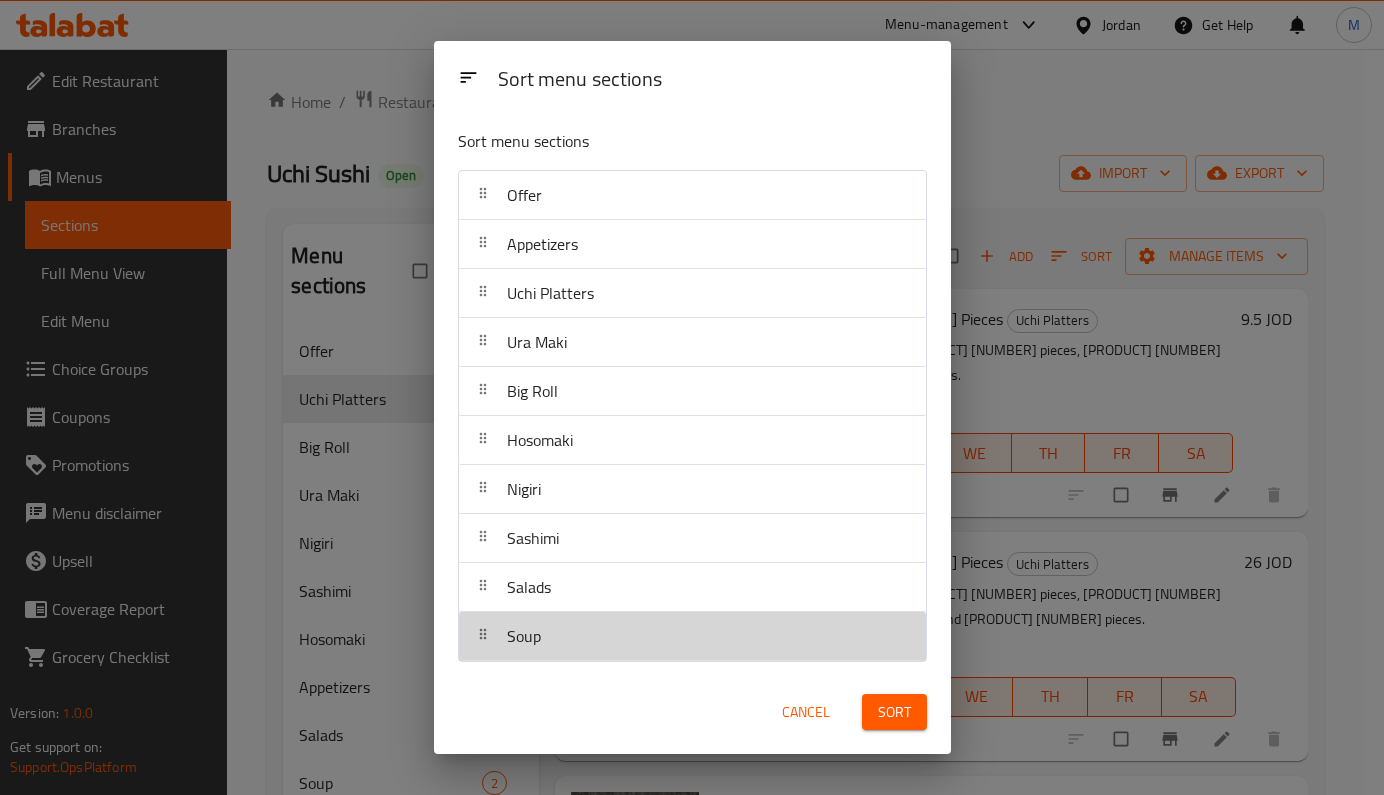 click on "Soup" at bounding box center [692, 636] 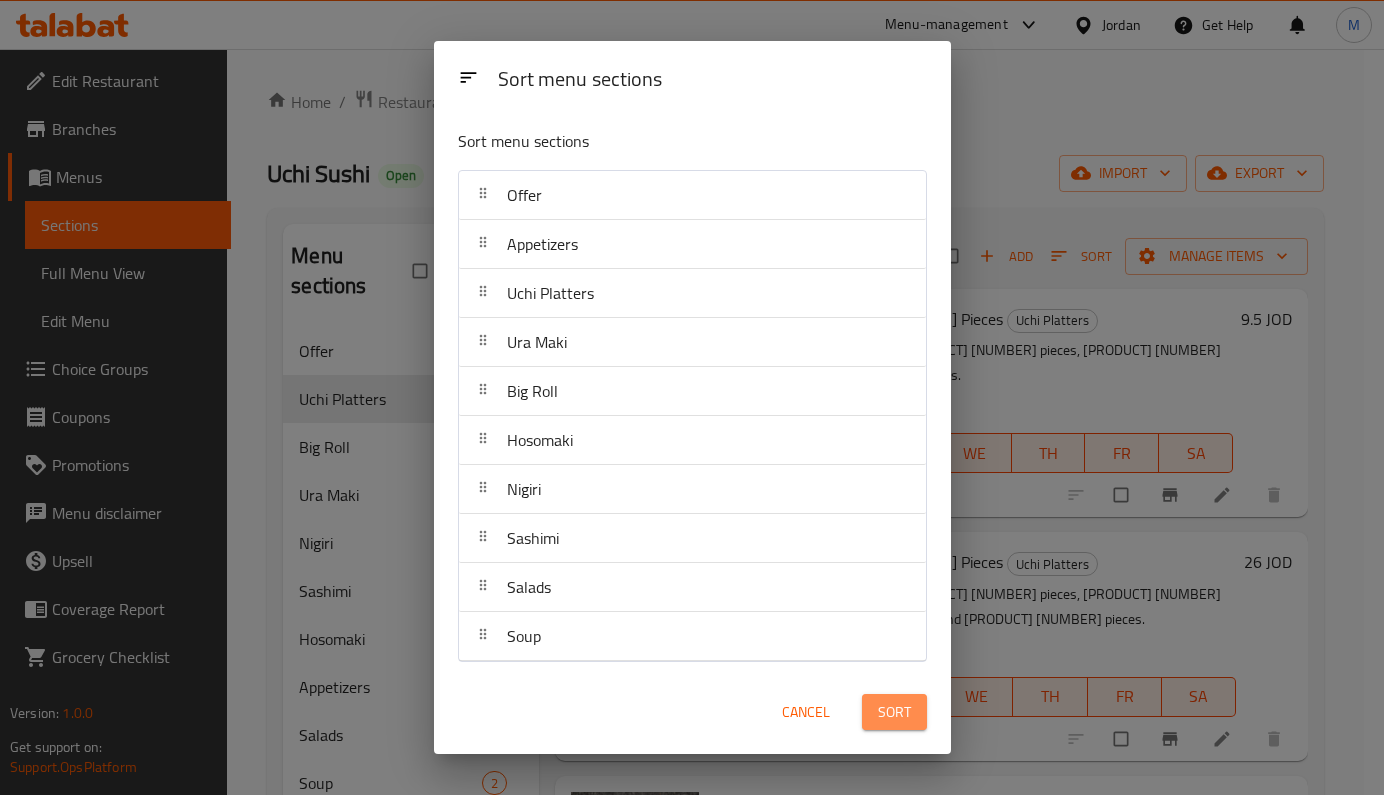click on "Sort" at bounding box center [894, 712] 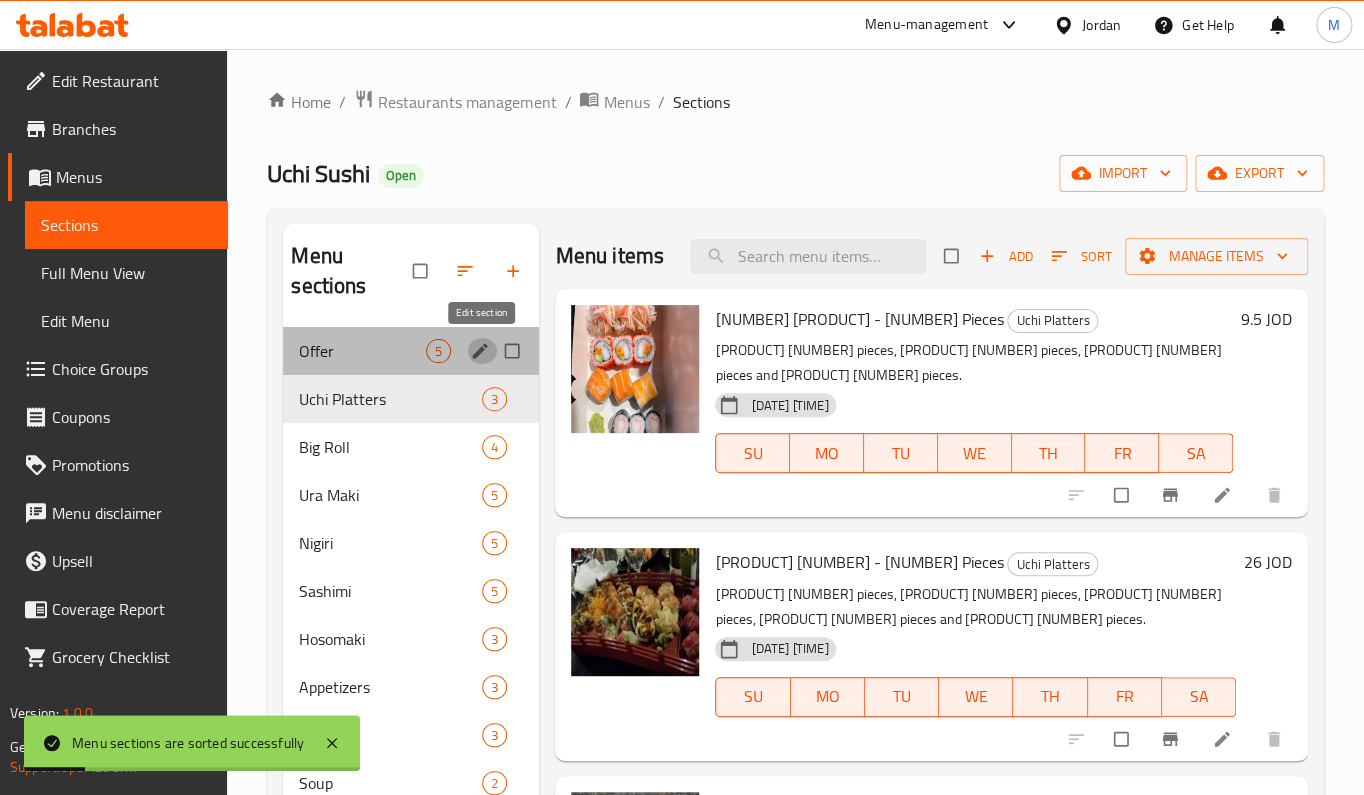 click 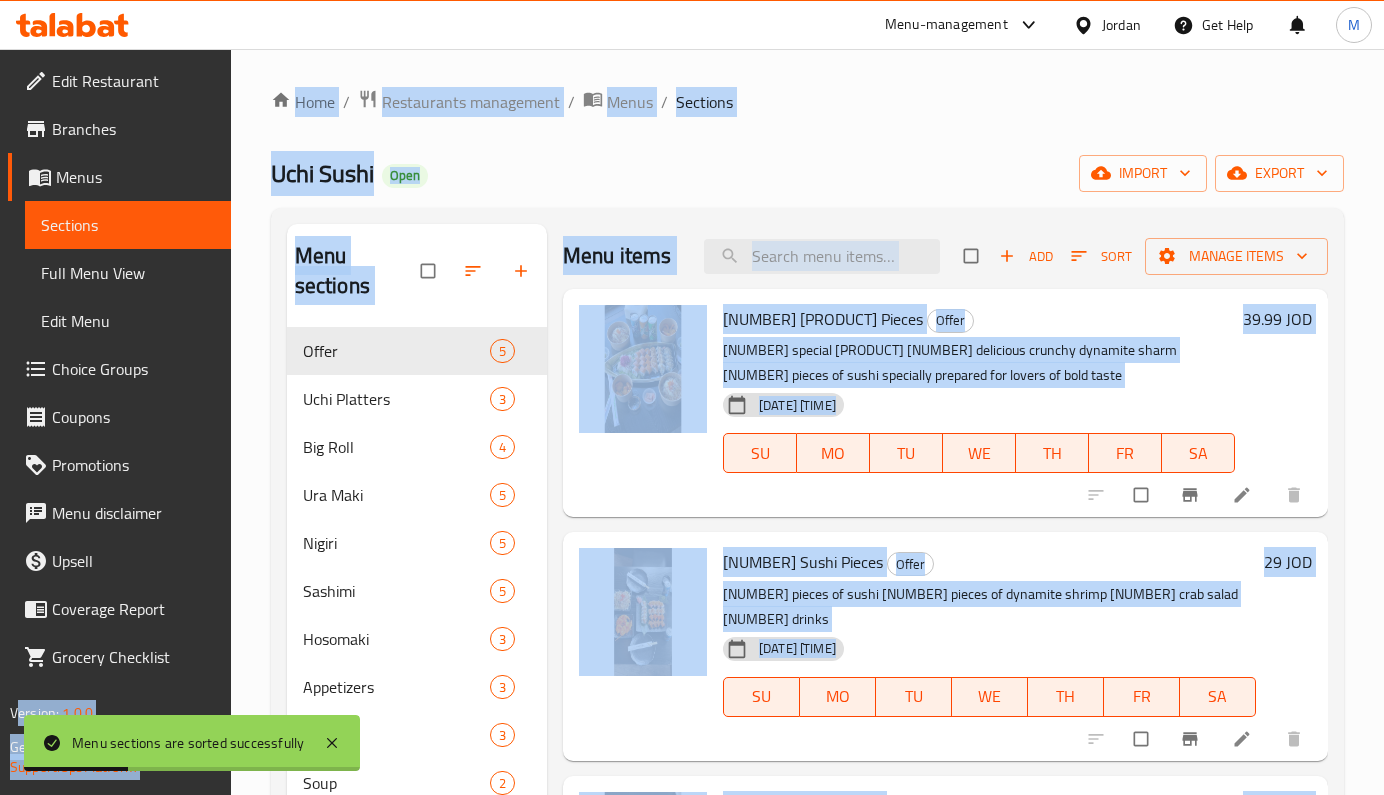 drag, startPoint x: 399, startPoint y: 378, endPoint x: 66, endPoint y: 516, distance: 360.4622 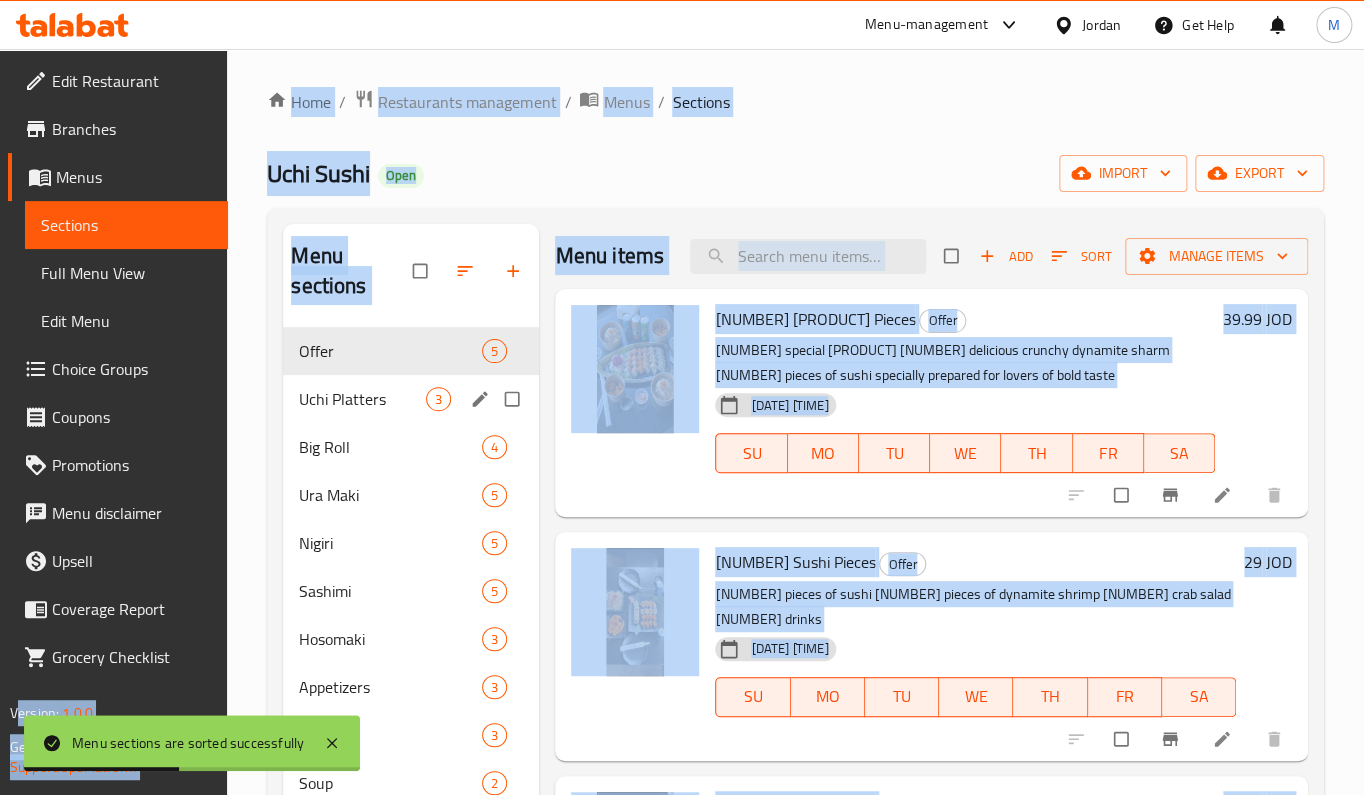 click on "Uchi Platters 3" at bounding box center [411, 399] 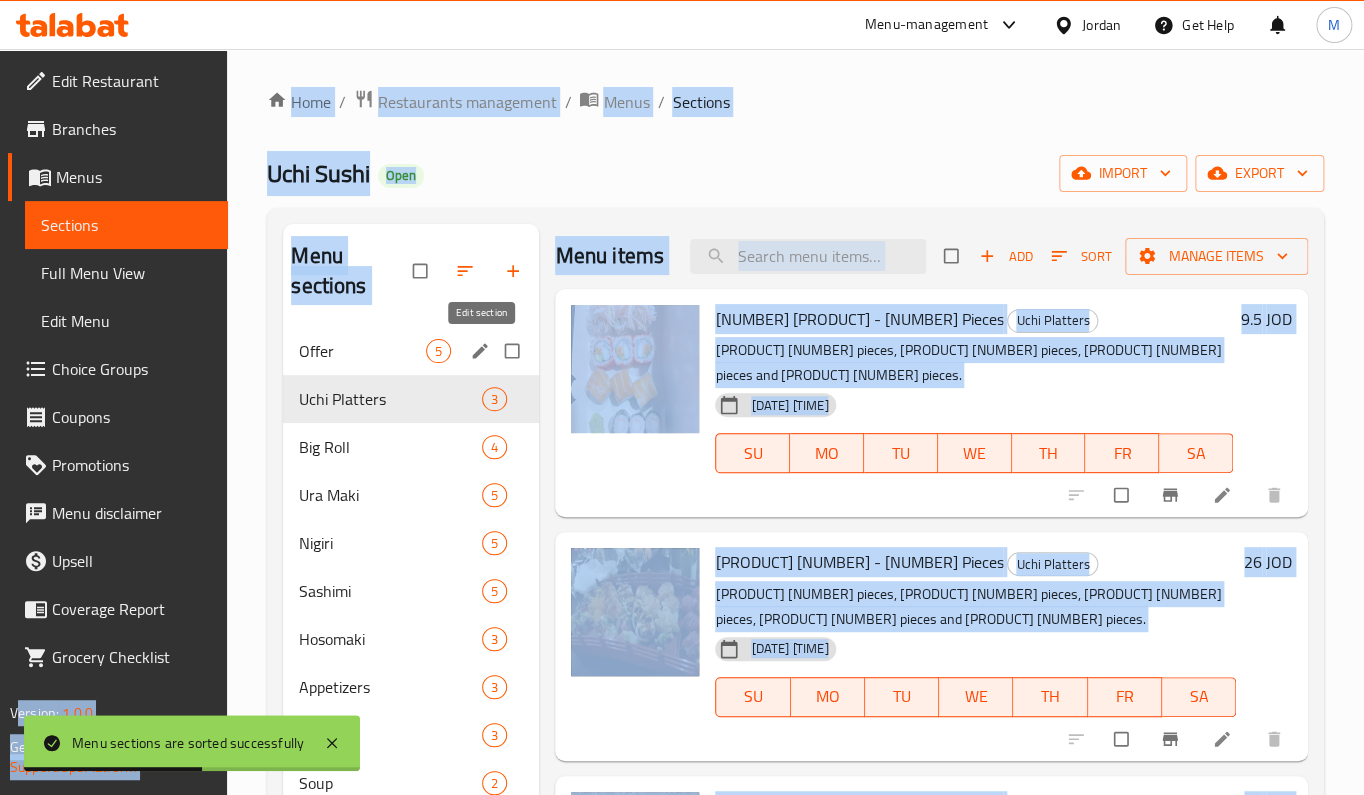 click 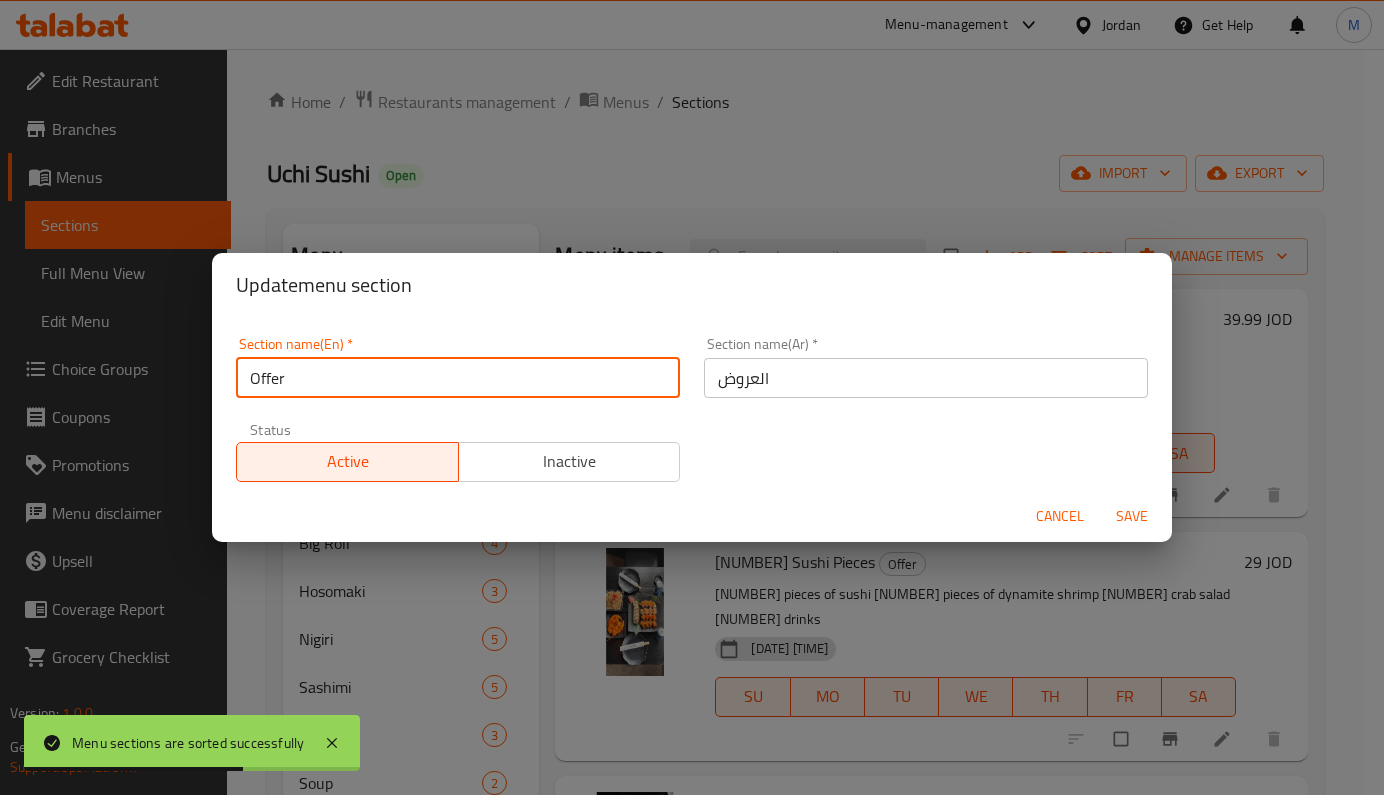 drag, startPoint x: 471, startPoint y: 375, endPoint x: 64, endPoint y: 436, distance: 411.54587 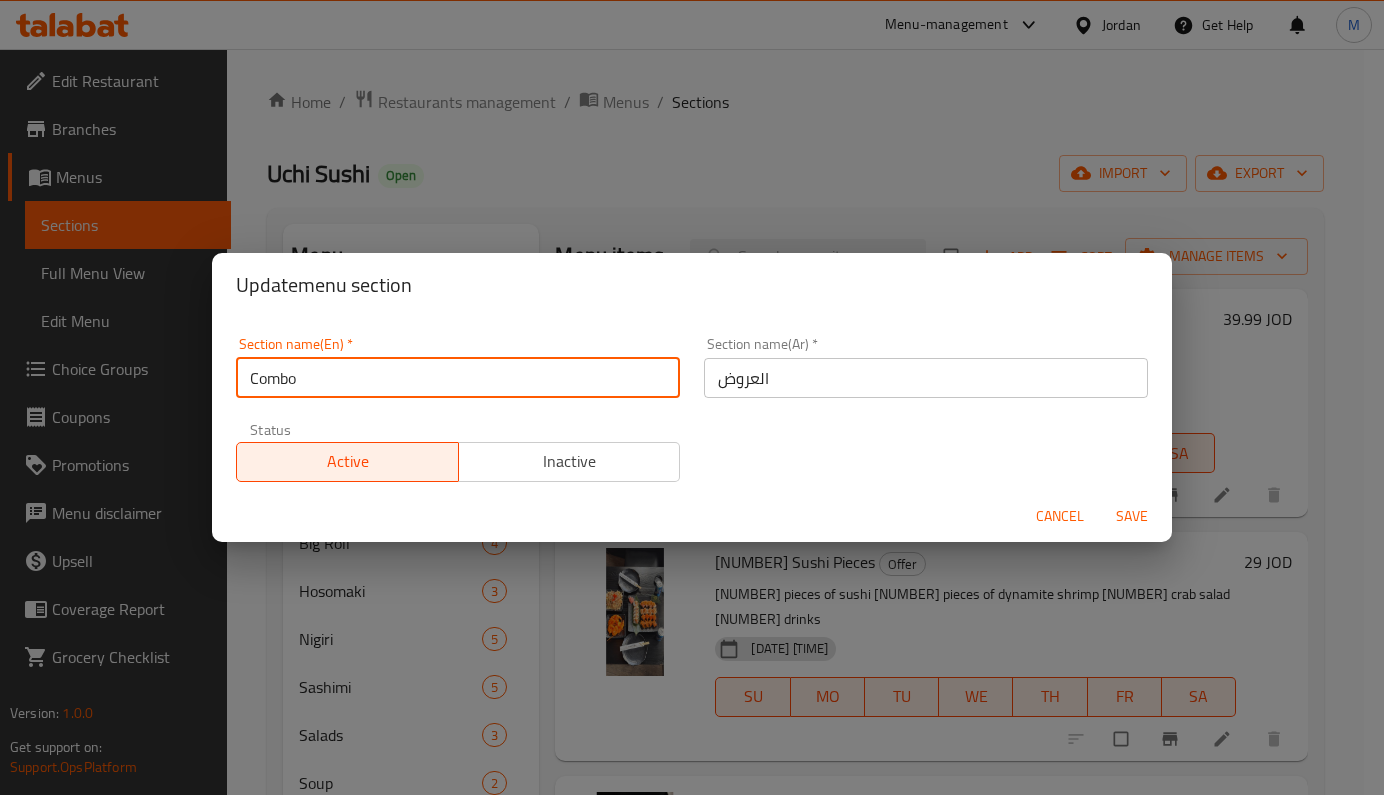 type on "Combo" 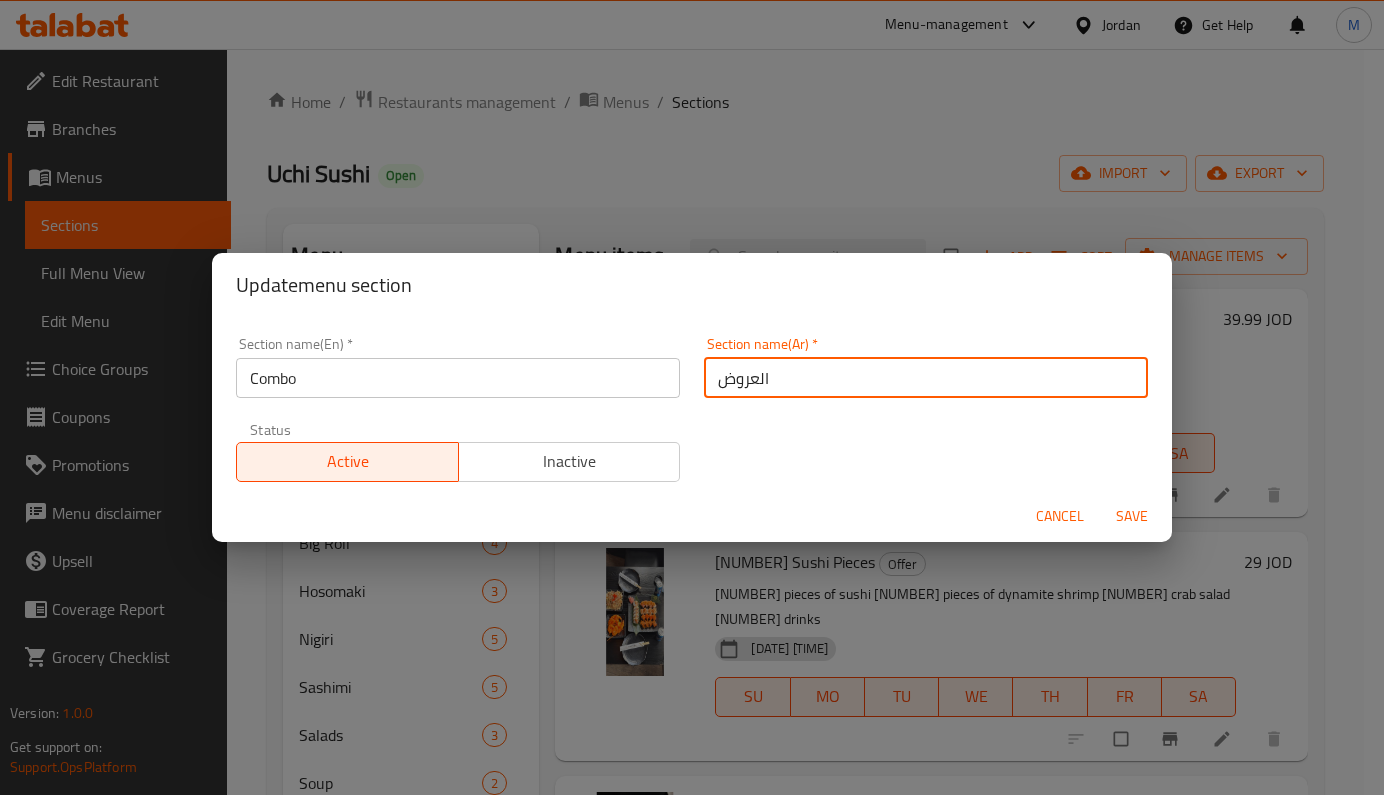 drag, startPoint x: 739, startPoint y: 388, endPoint x: 395, endPoint y: 408, distance: 344.5809 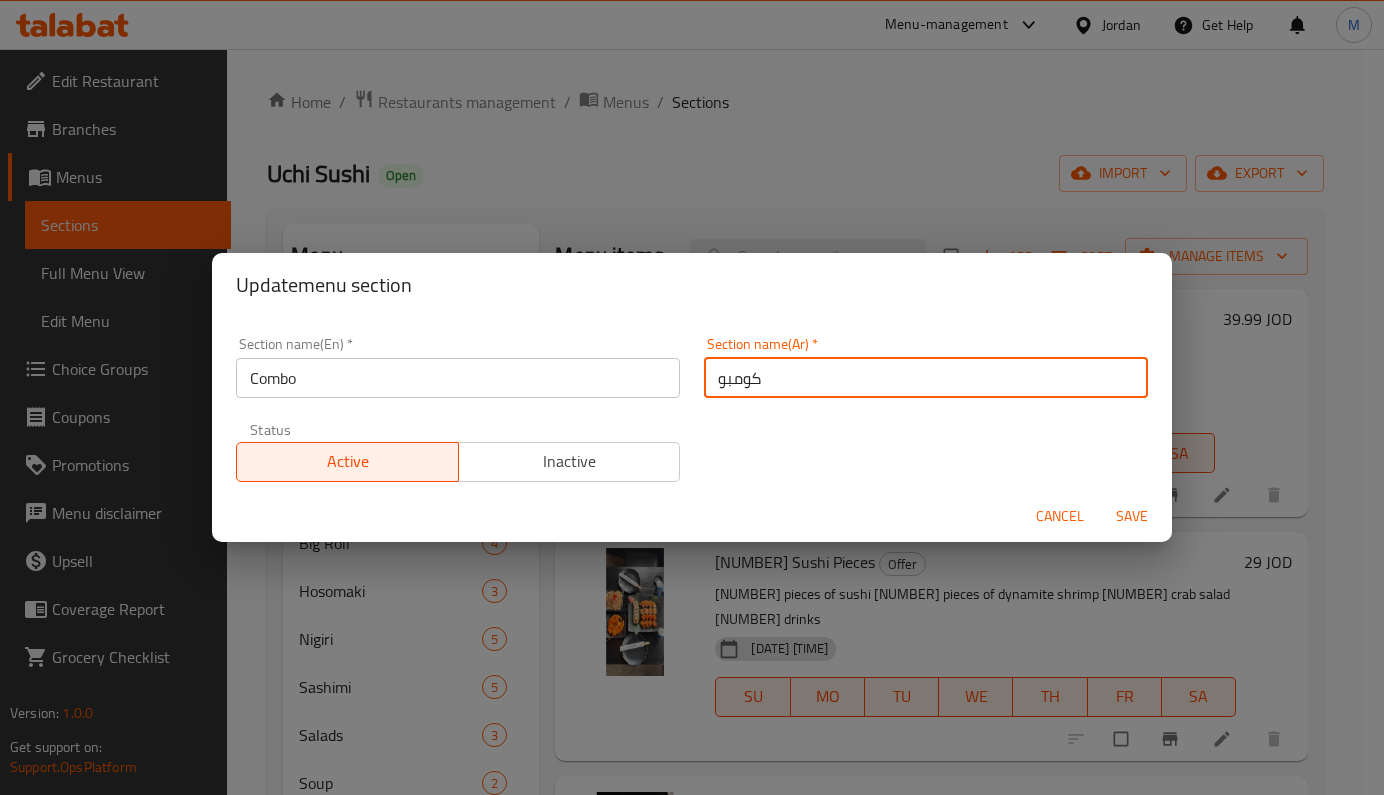 type on "كومبو" 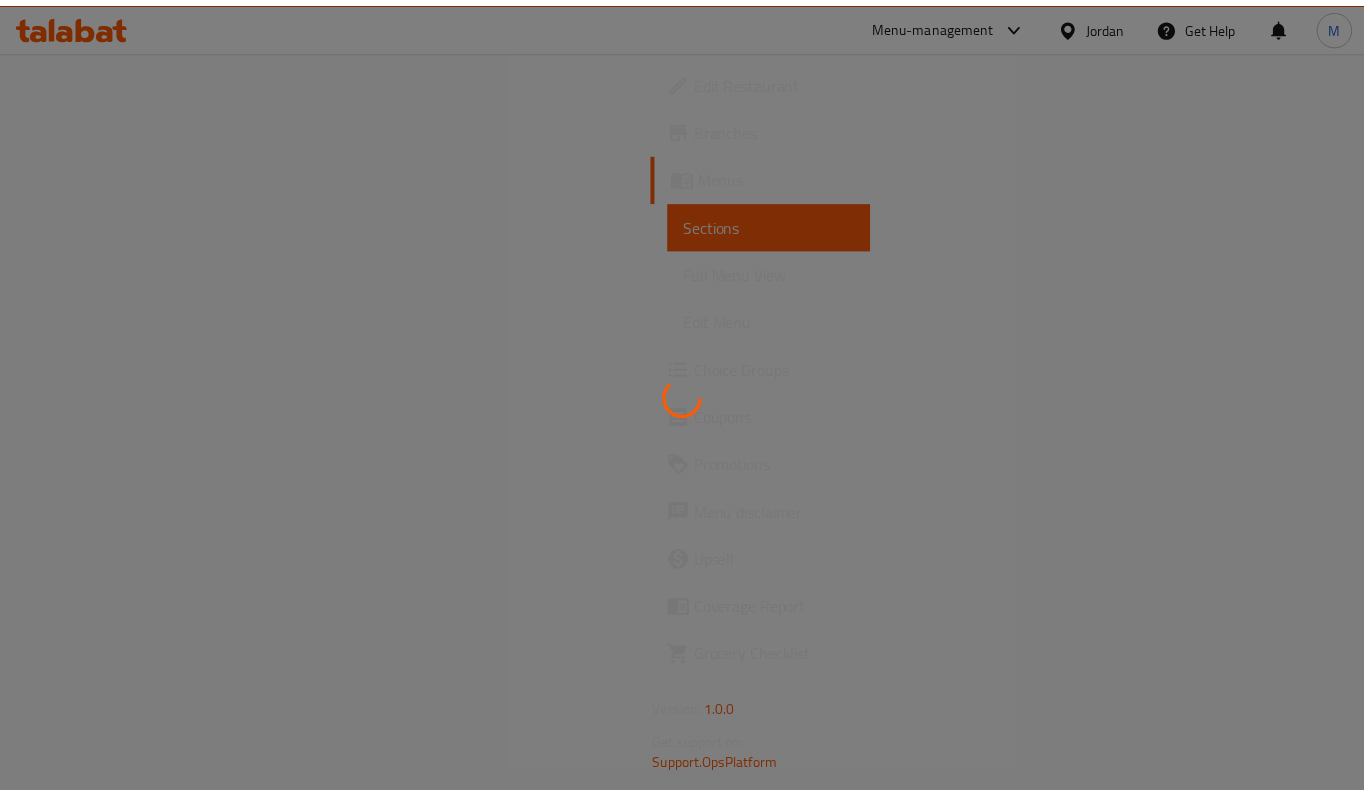 scroll, scrollTop: 0, scrollLeft: 0, axis: both 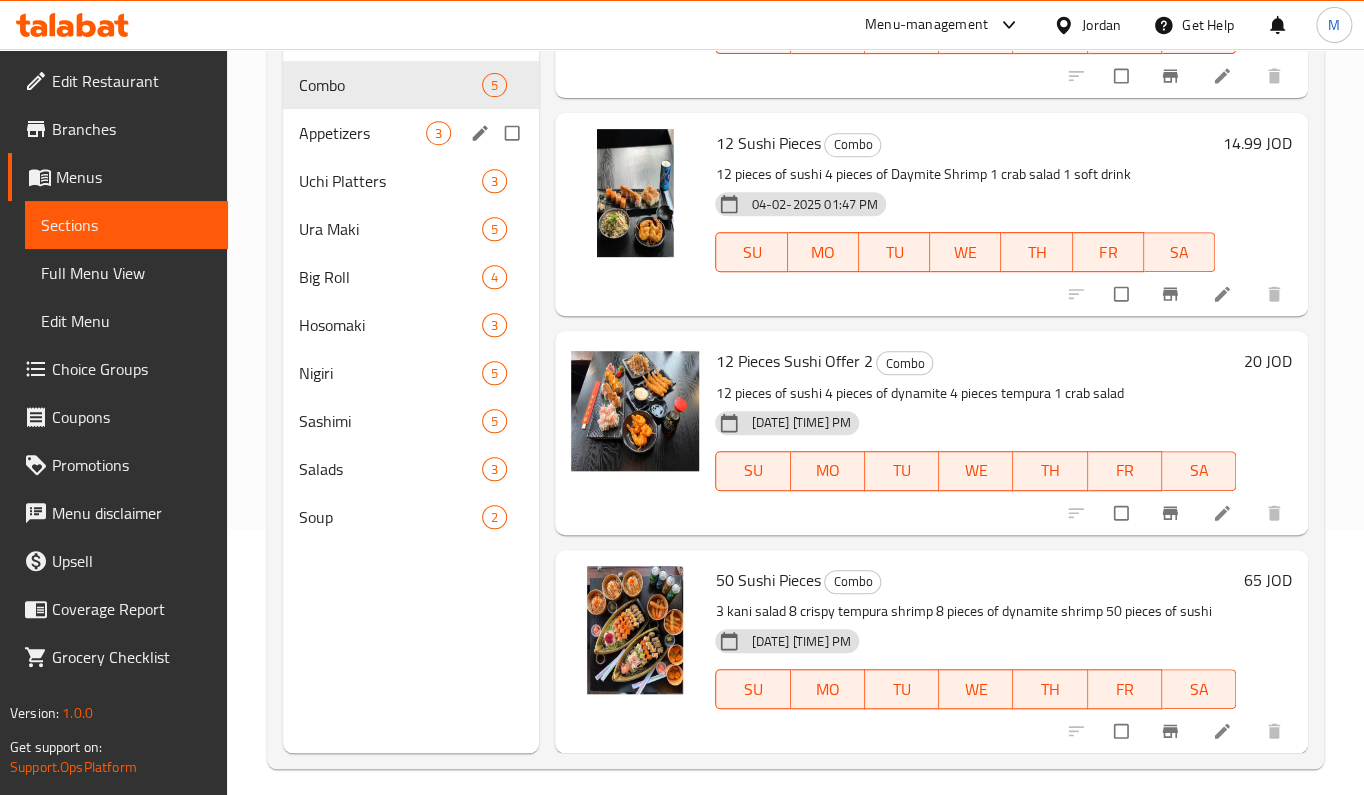 click on "Appetizers 3" at bounding box center [411, 133] 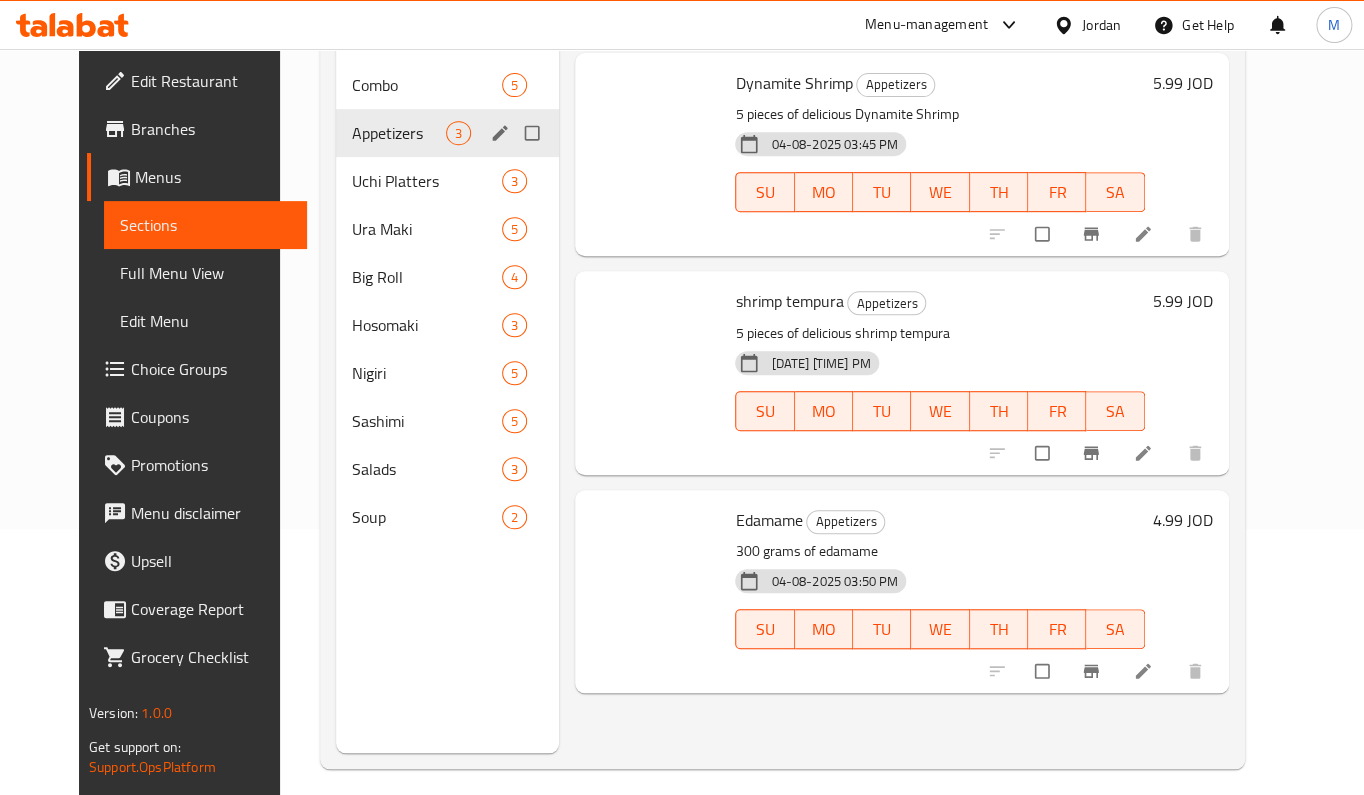 scroll, scrollTop: 0, scrollLeft: 0, axis: both 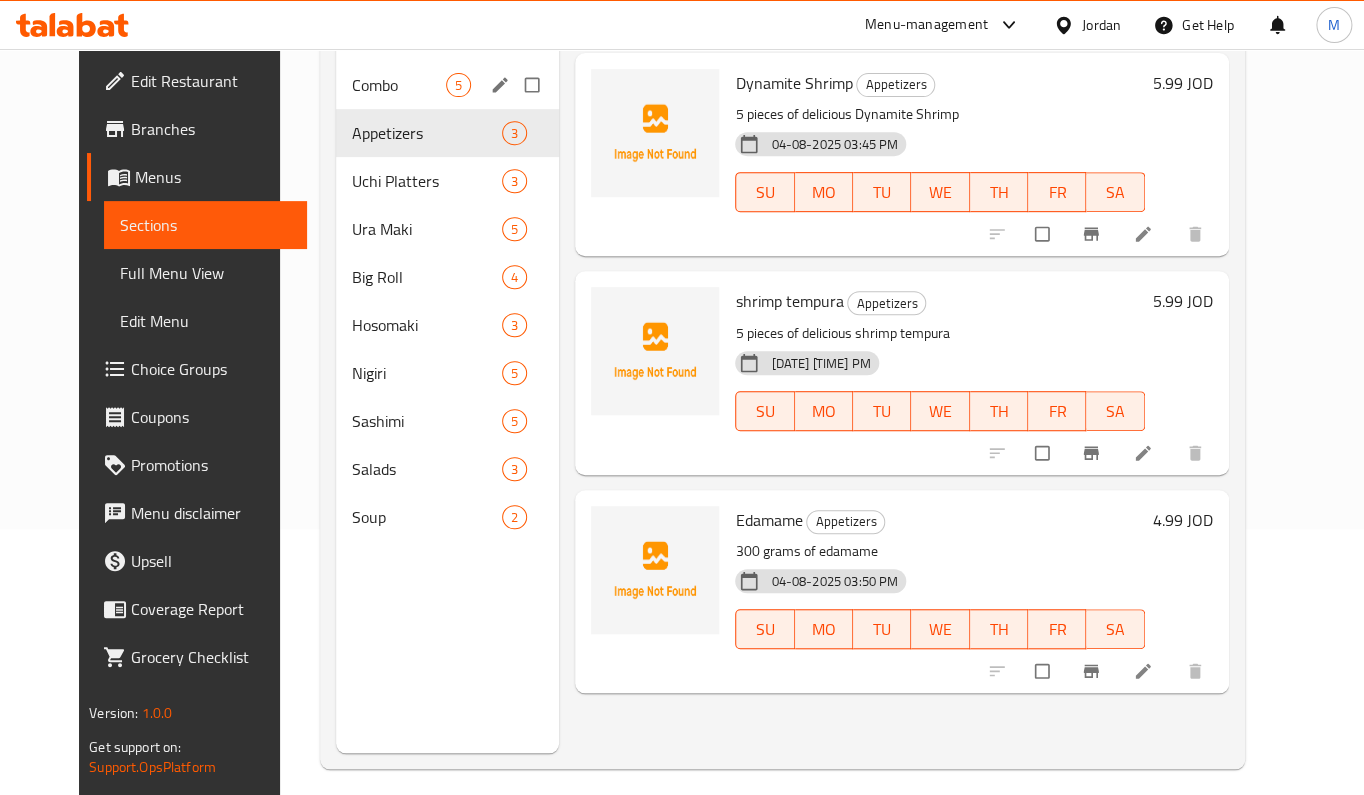 drag, startPoint x: 370, startPoint y: 88, endPoint x: 398, endPoint y: 95, distance: 28.86174 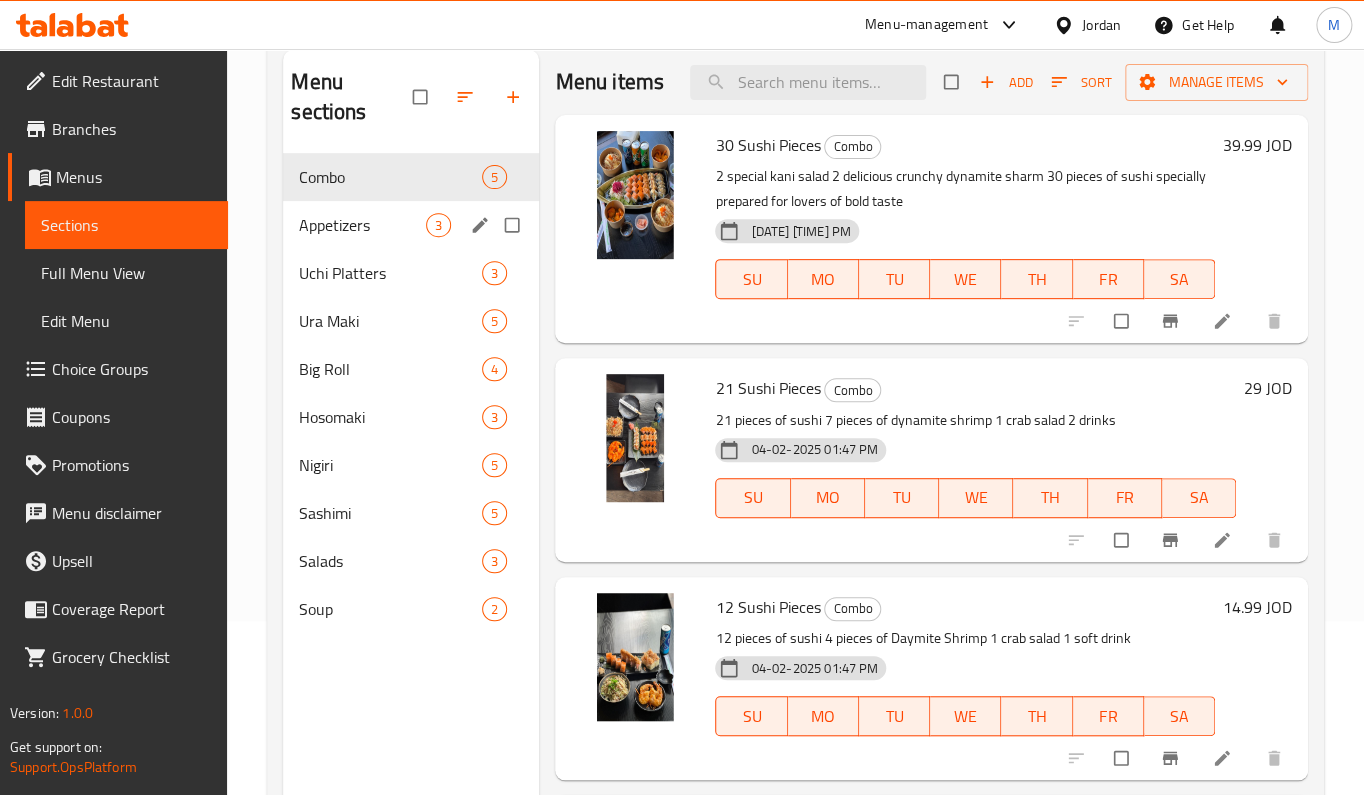 scroll, scrollTop: 133, scrollLeft: 0, axis: vertical 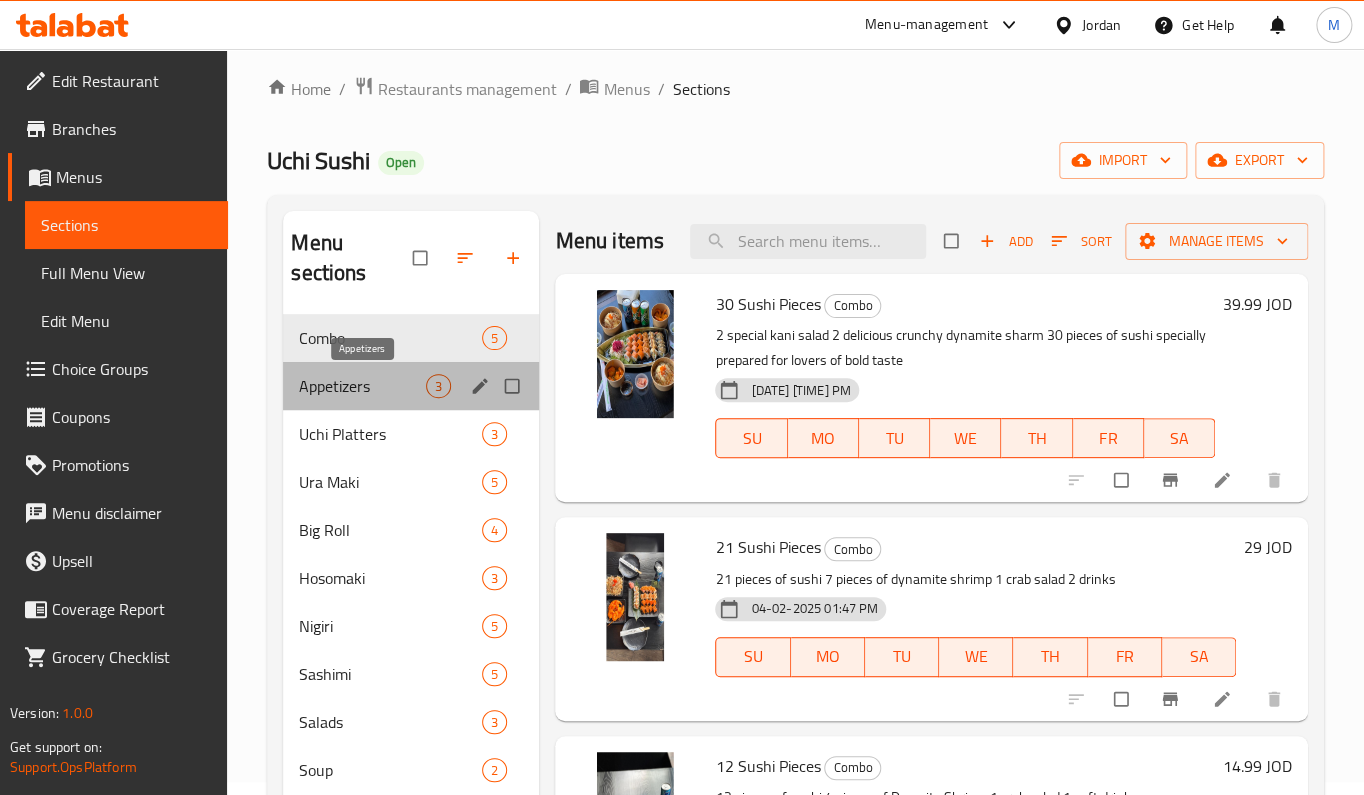 click on "Appetizers" at bounding box center (362, 386) 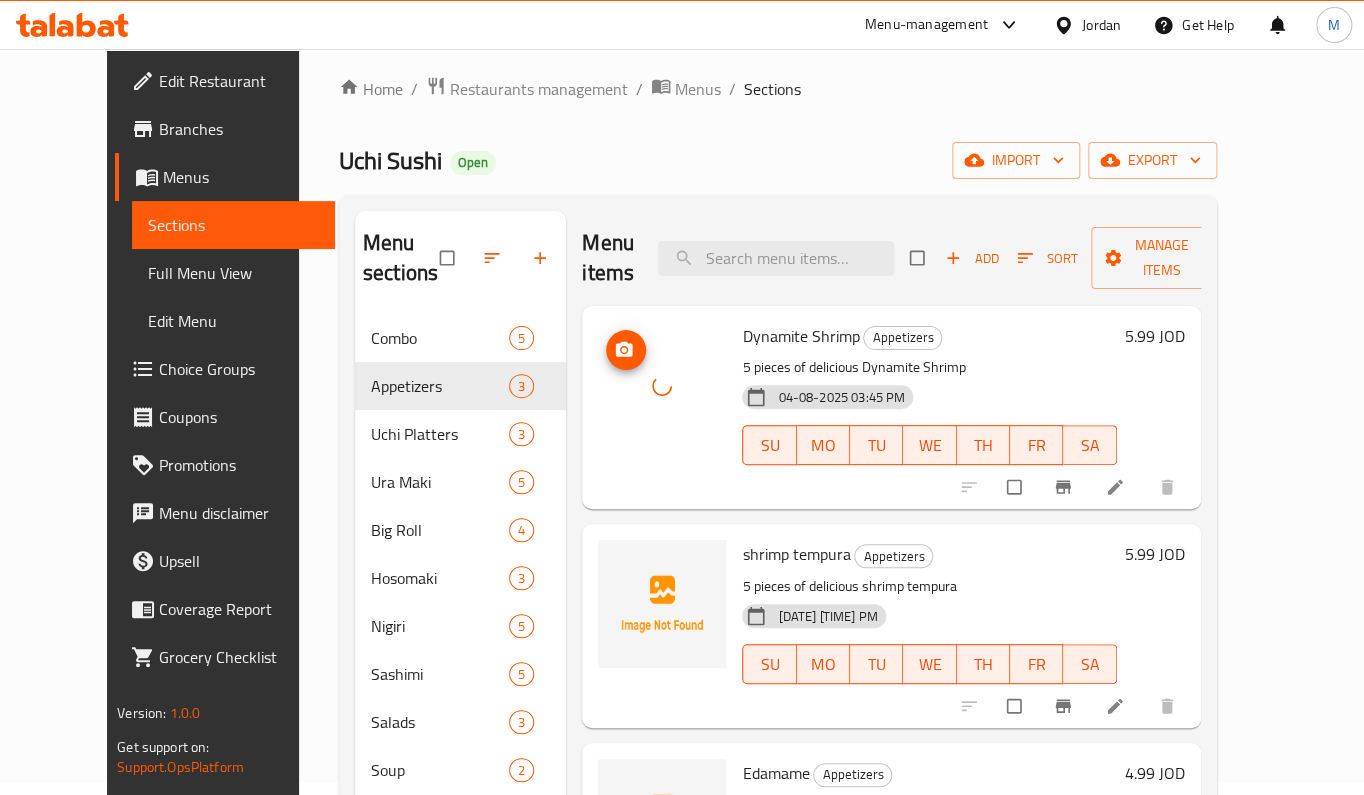 scroll, scrollTop: 146, scrollLeft: 0, axis: vertical 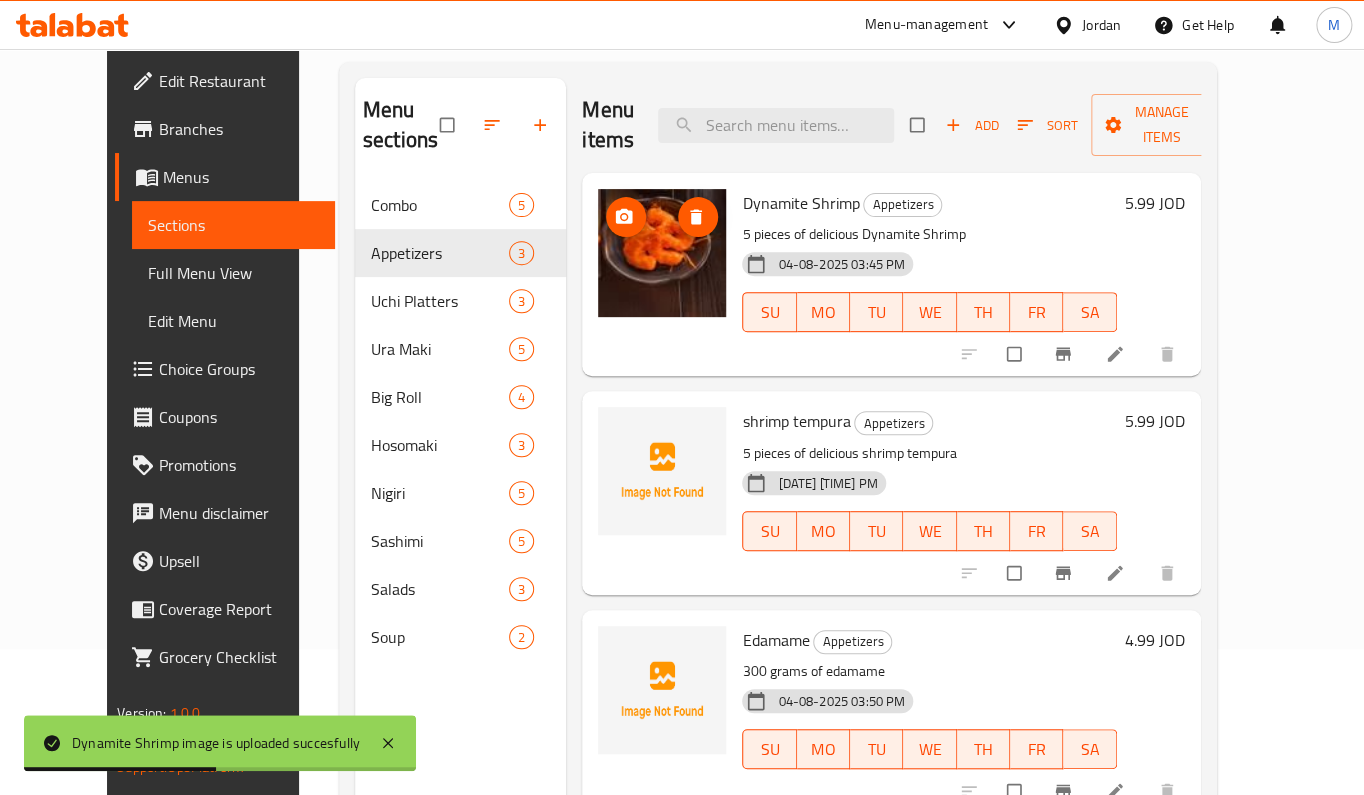 click at bounding box center (662, 253) 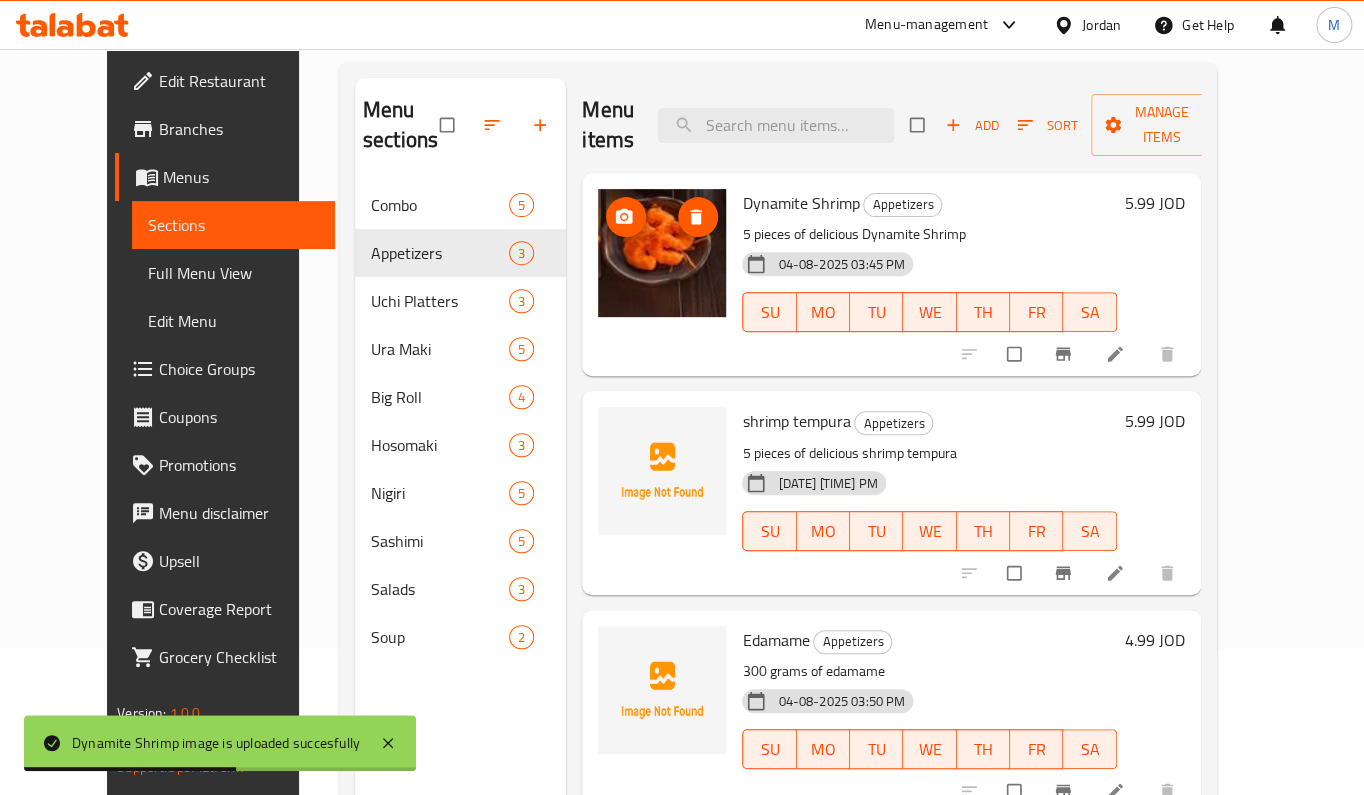 click at bounding box center [662, 253] 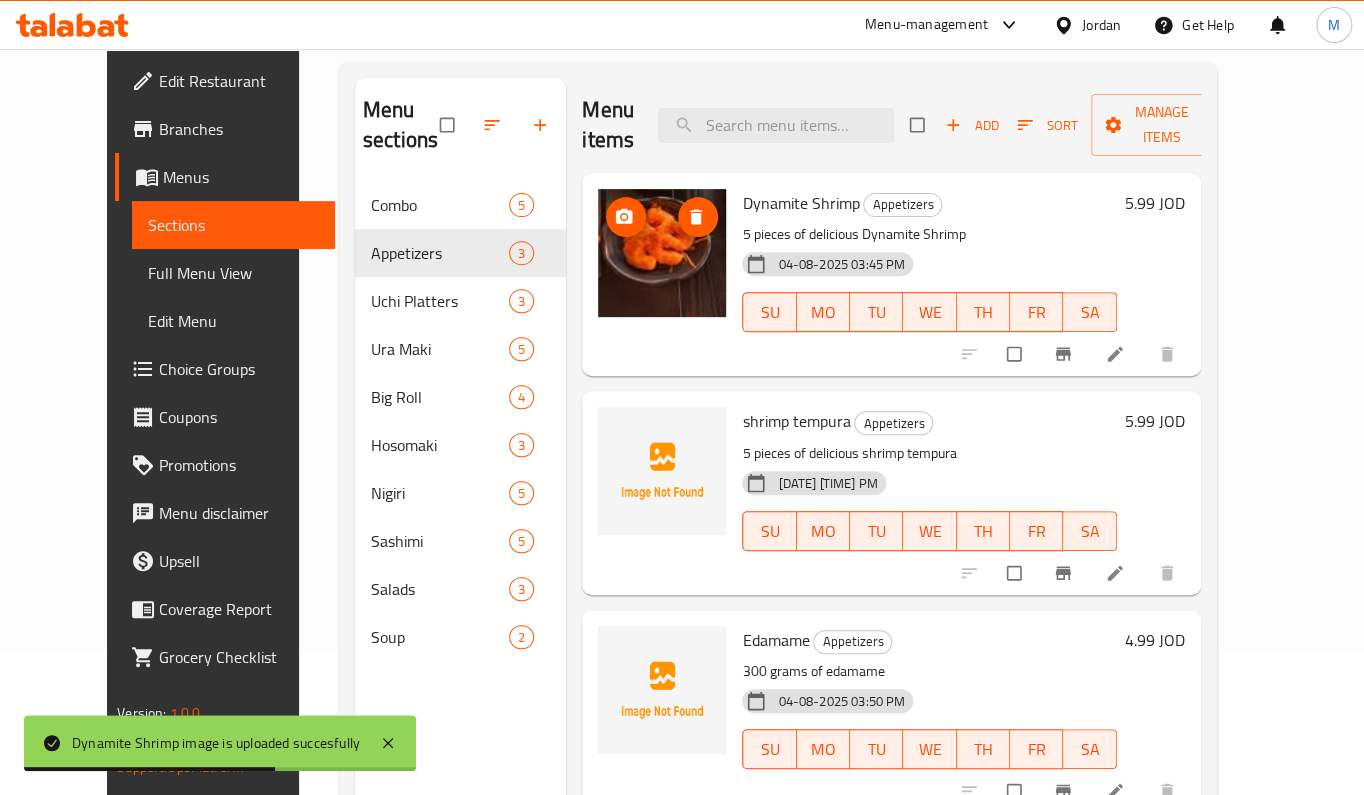 click at bounding box center (662, 253) 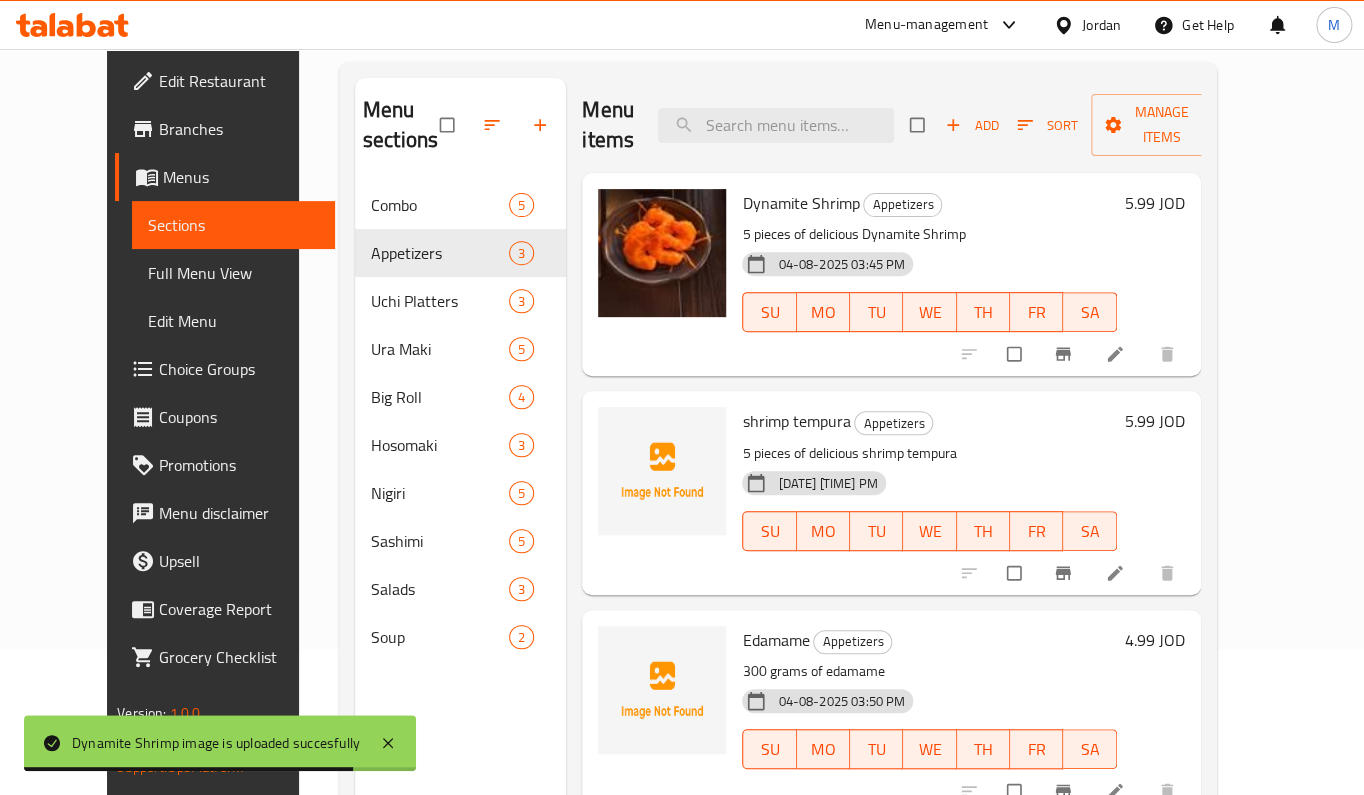 drag, startPoint x: 641, startPoint y: 228, endPoint x: 631, endPoint y: 256, distance: 29.732138 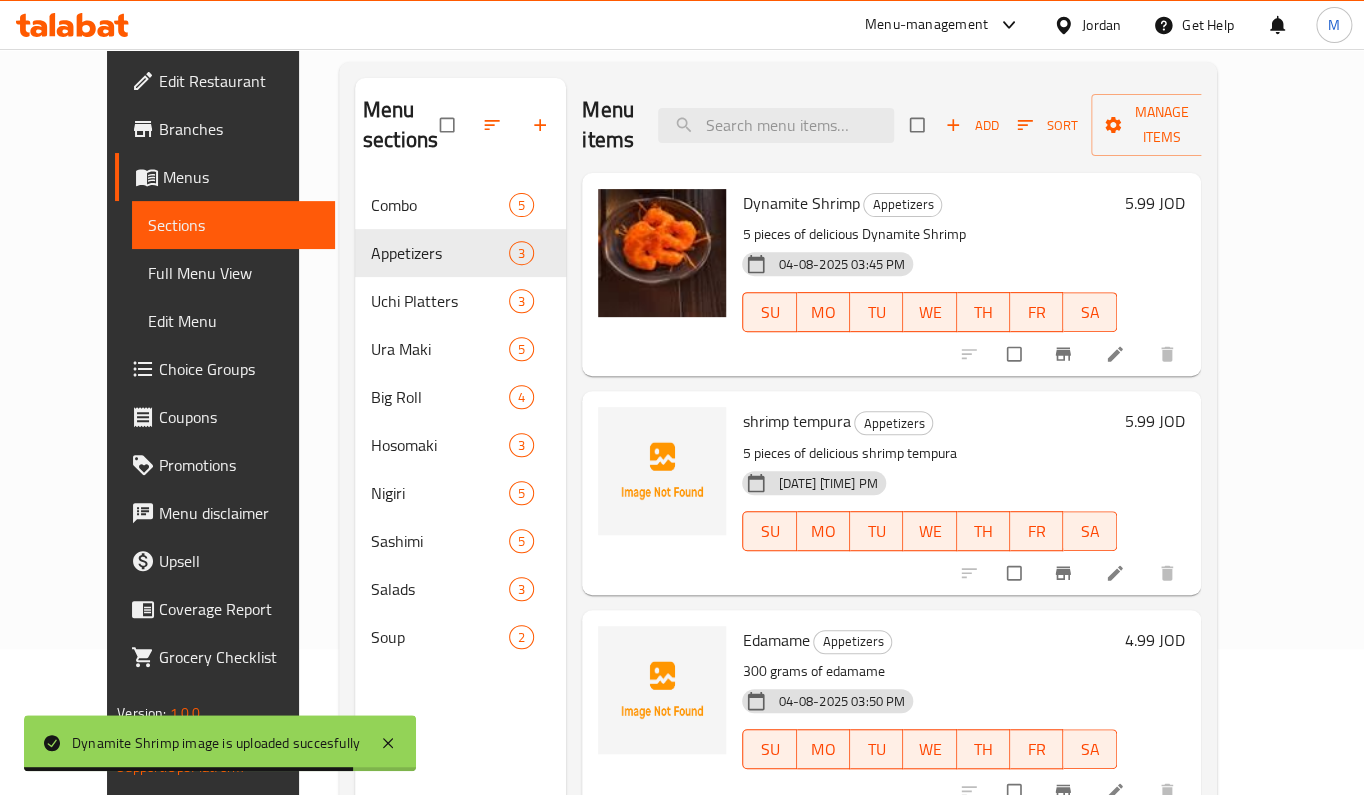 click on "Dynamite Shrimp  image is uploaded succesfully ​ Menu-management Jordan Get Help M   Edit Restaurant   Branches   Menus   Sections   Full Menu View   Edit Menu   Choice Groups   Coupons   Promotions   Menu disclaimer   Upsell   Coverage Report   Grocery Checklist  Version:    1.0.0  Get support on:    Support.OpsPlatform Home / Restaurants management / Menus / Sections Uchi Sushi Open import export Menu sections Combo 5 Appetizers 3 Uchi Platters 3 Ura Maki 5 Big Roll 4 Hosomaki 3 Nigiri 5 Sashimi 5 Salads 3 Soup 2 Menu items Add Sort Manage items Dynamite Shrimp    Appetizers 5 pieces of delicious Dynamite Shrimp  04-08-2025 03:45 PM SU MO TU WE TH FR SA 5.99   JOD shrimp tempura   Appetizers 5 pieces of delicious shrimp tempura 04-08-2025 03:47 PM SU MO TU WE TH FR SA 5.99   JOD Edamame    Appetizers 300 grams of edamame 04-08-2025 03:50 PM SU MO TU WE TH FR SA 4.99   JOD Bug report Fill out the following information to report your bug Error text Steps to reproduce * Expected behaviour Cancel Get Help Now" at bounding box center [682, 251] 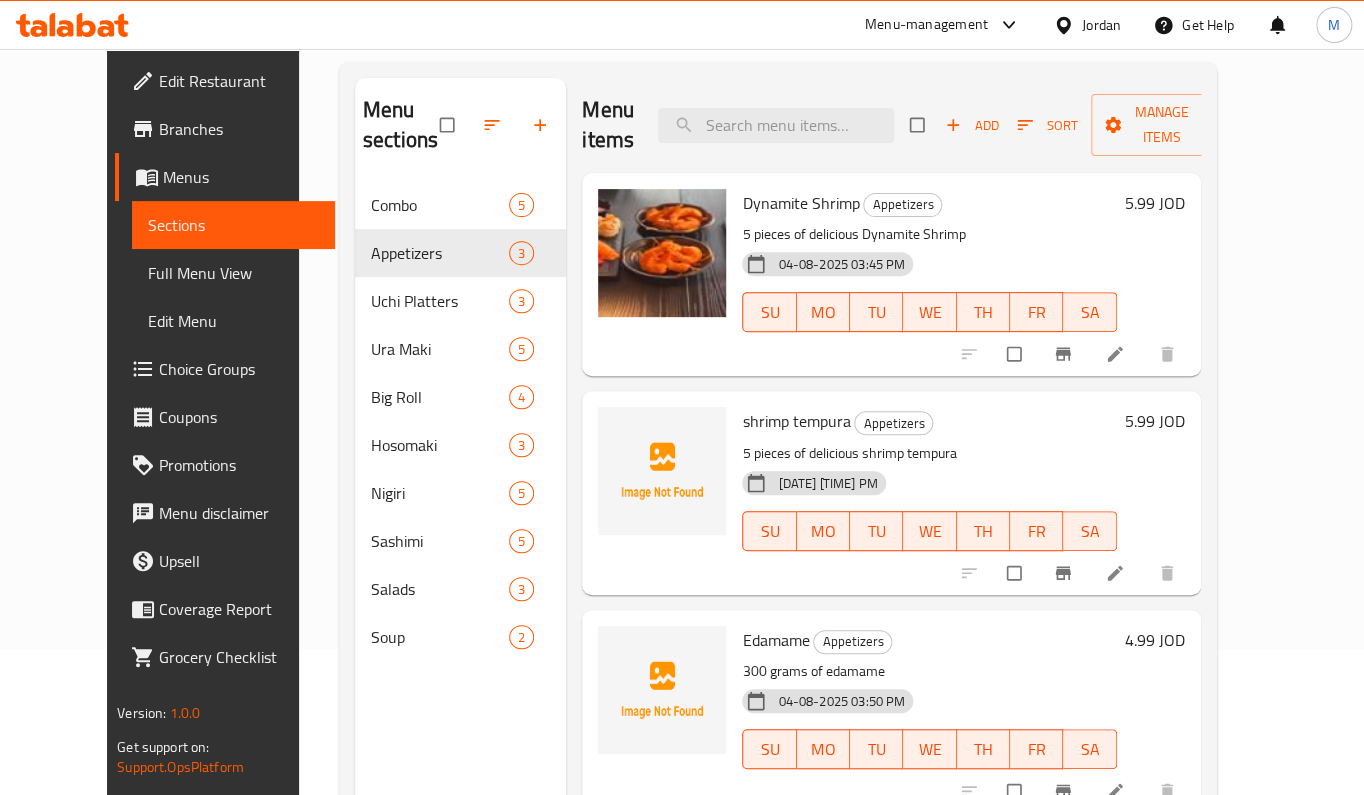 click on "Dynamite Shrimp" at bounding box center (800, 203) 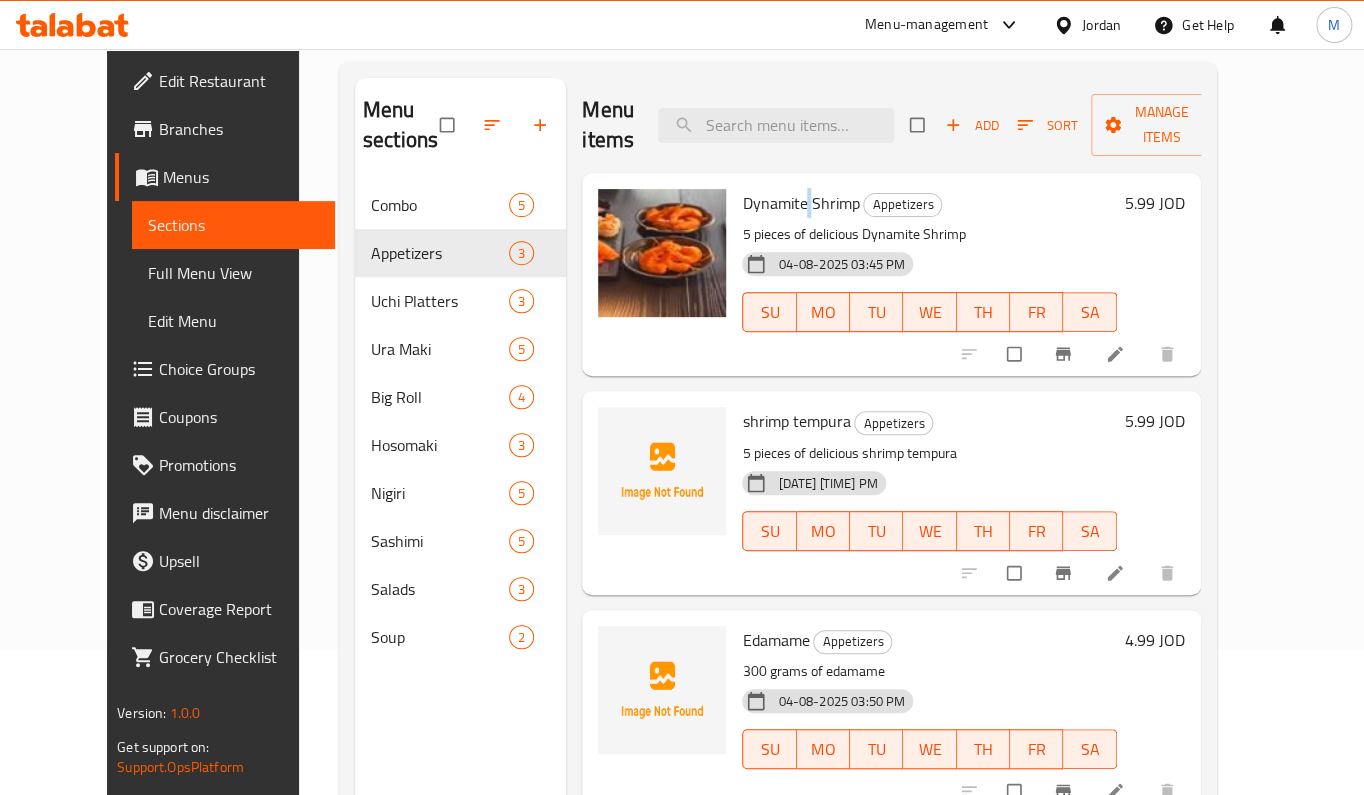 click on "Dynamite Shrimp" at bounding box center (800, 203) 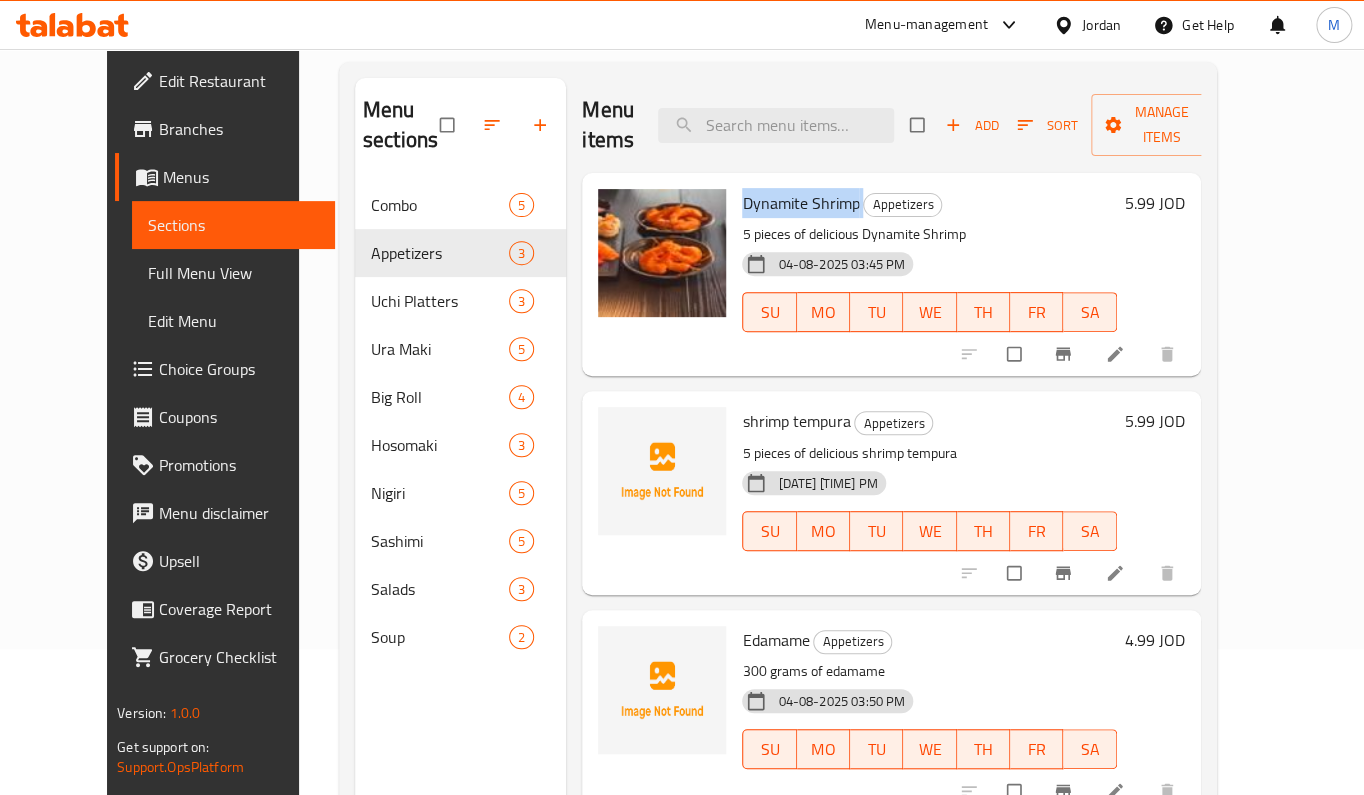 click on "Dynamite Shrimp" at bounding box center (800, 203) 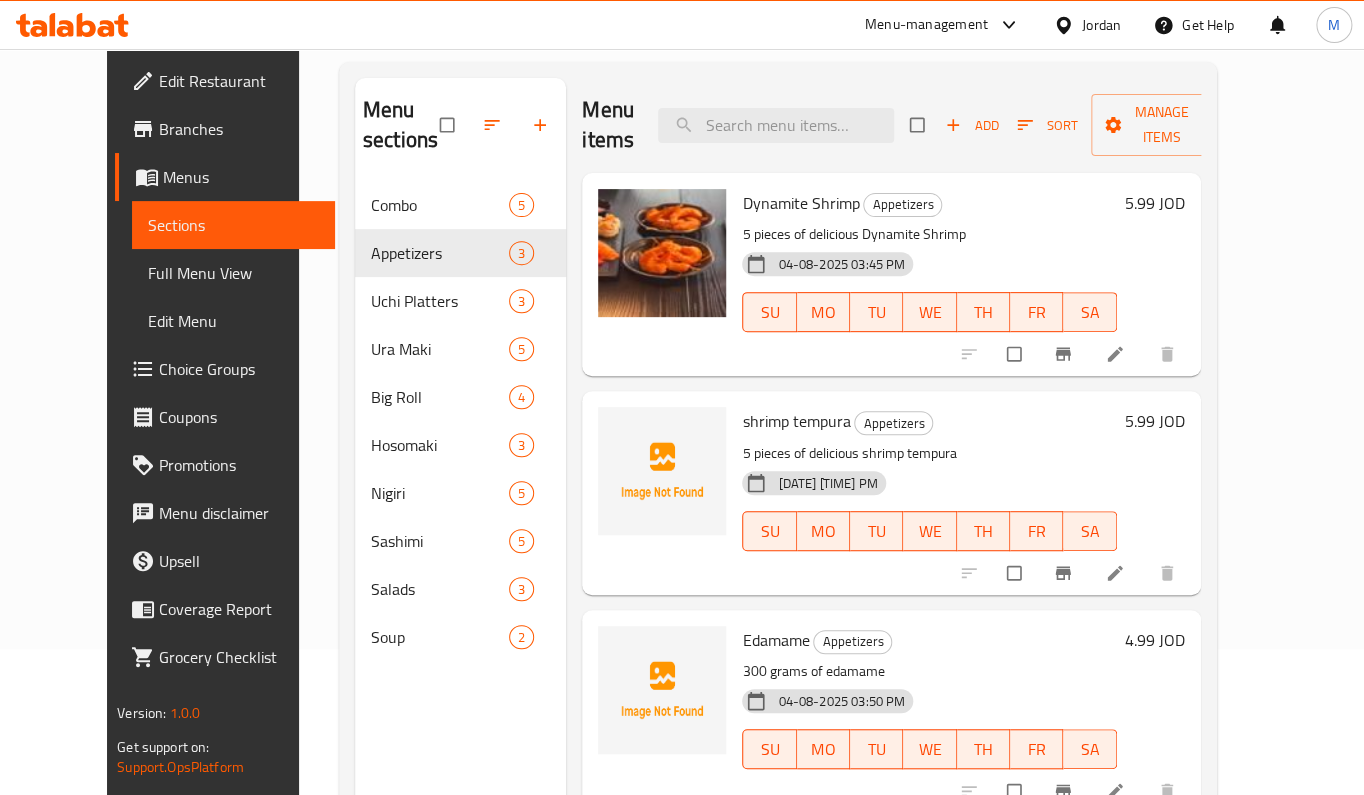 click on "[NUMBER] pieces of delicious Dynamite Shrimp" at bounding box center (929, 234) 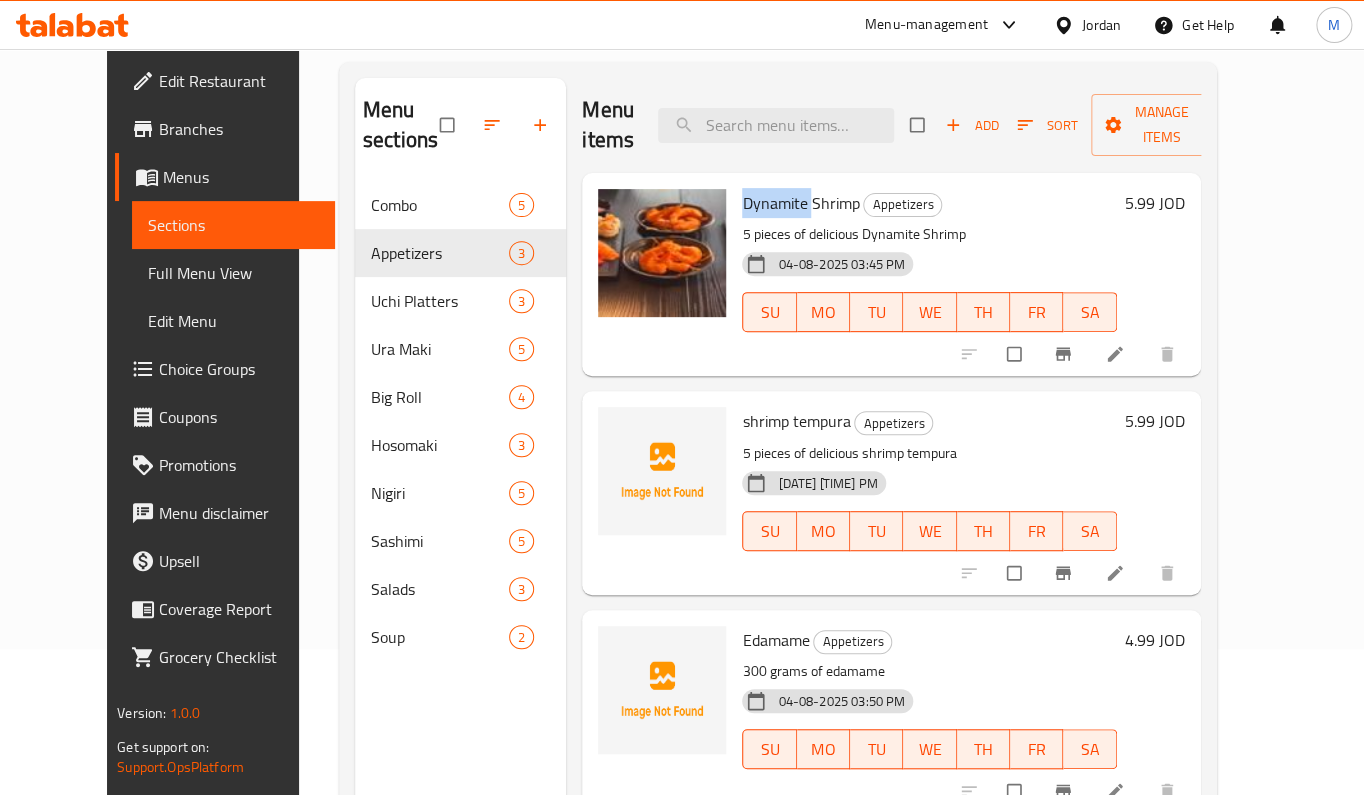 click on "Dynamite Shrimp" at bounding box center (800, 203) 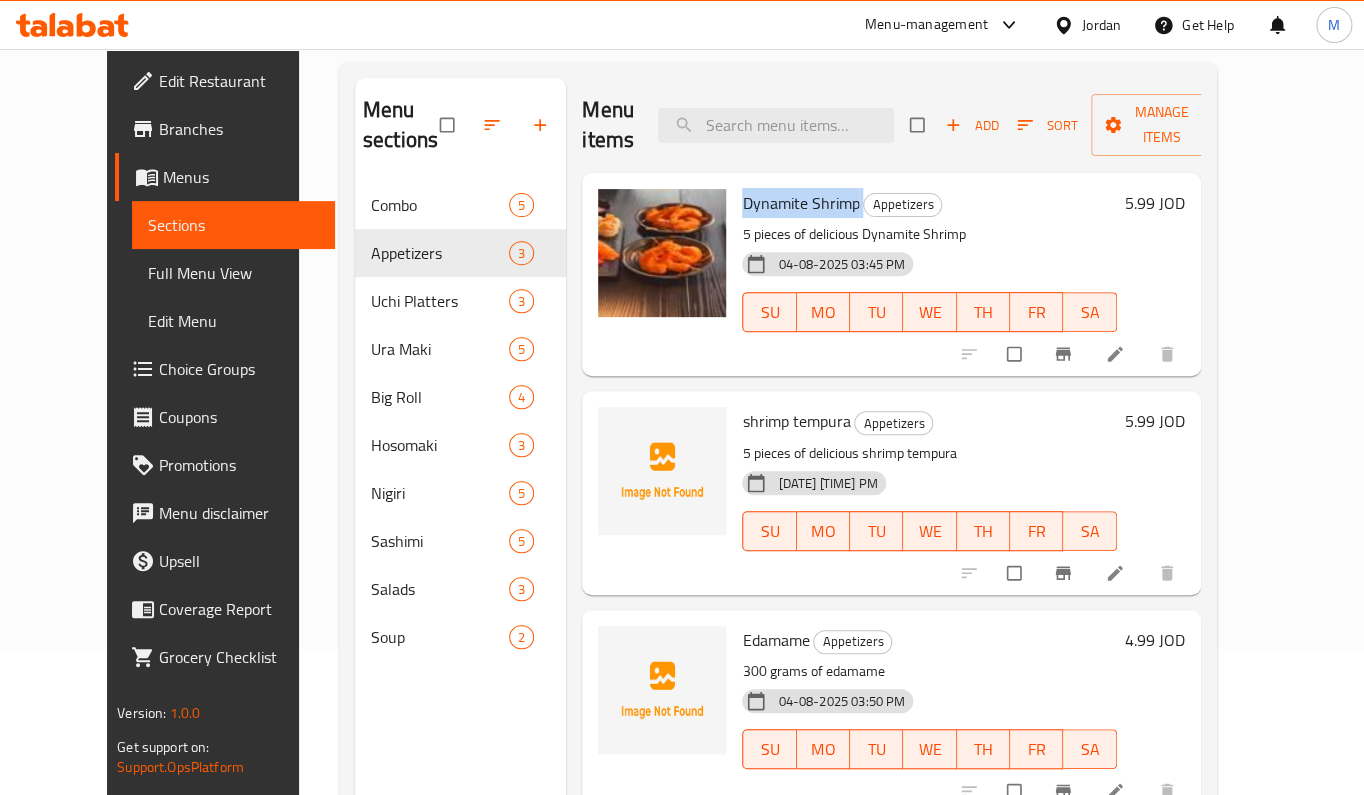 click on "Dynamite Shrimp" at bounding box center [800, 203] 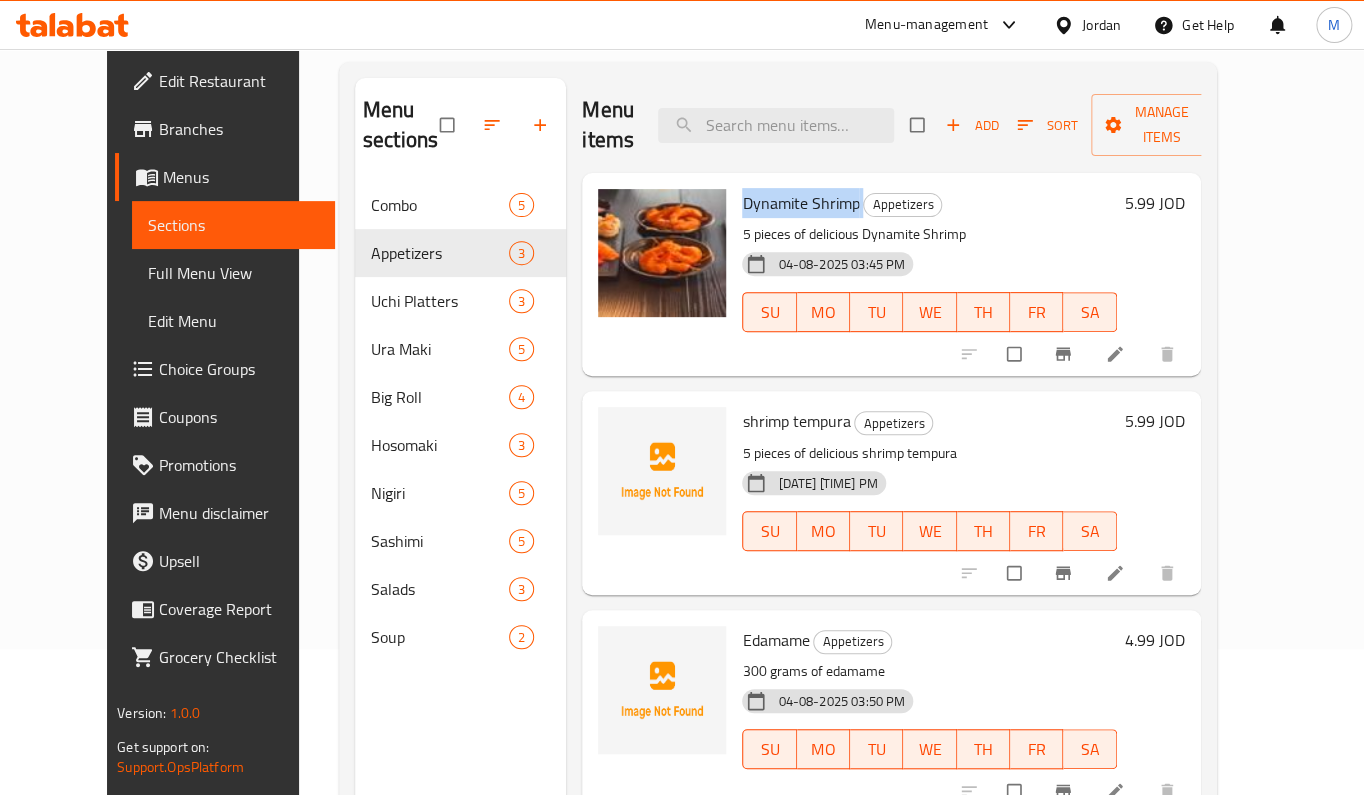 copy on "Dynamite Shrimp" 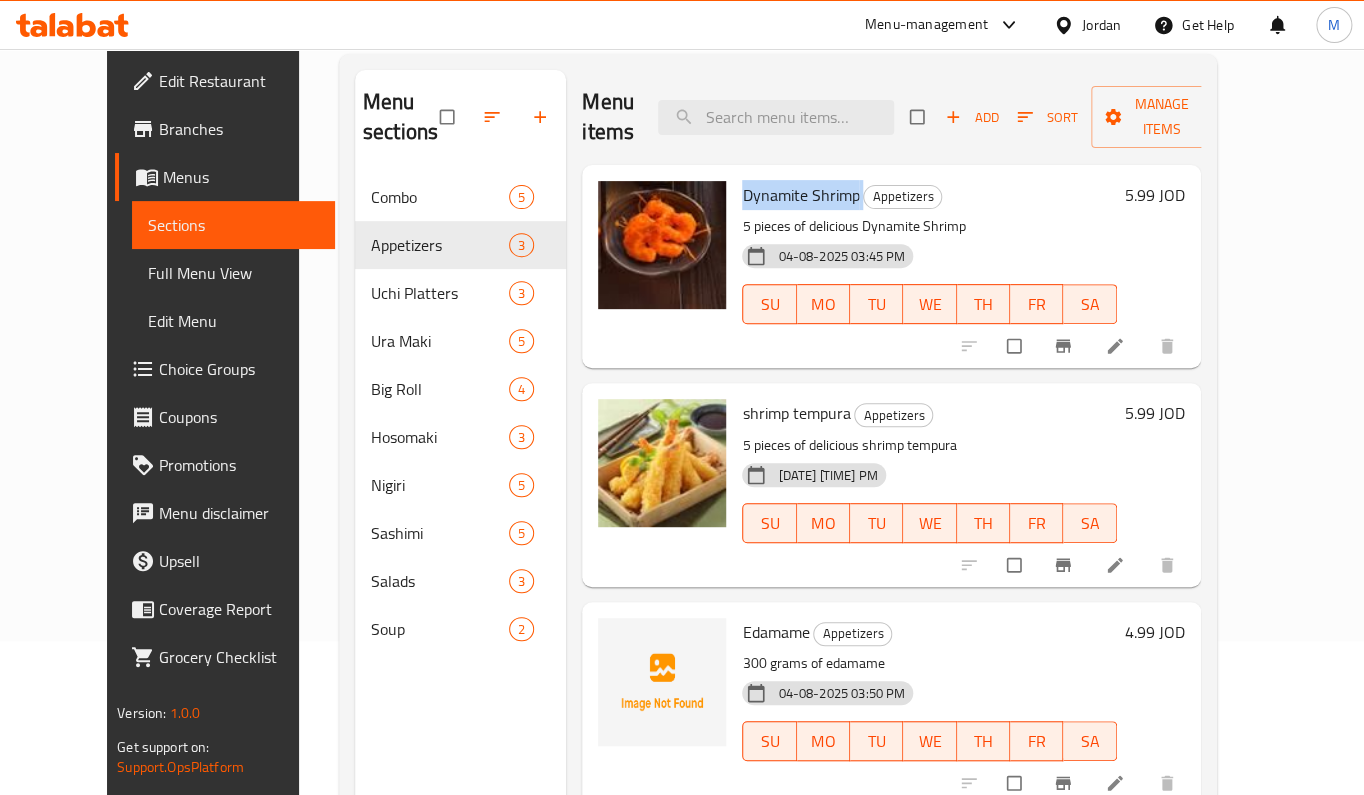 scroll, scrollTop: 280, scrollLeft: 0, axis: vertical 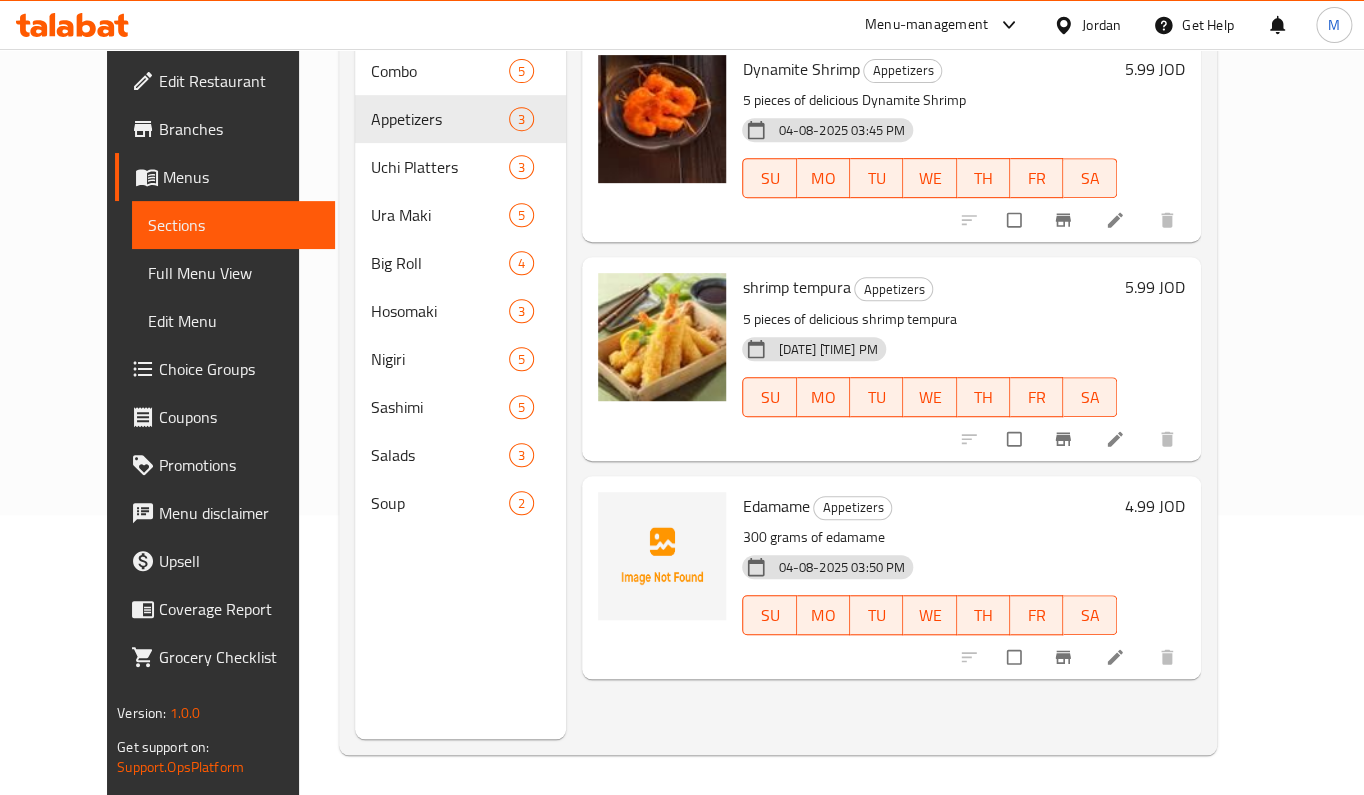 click on "Edamame" at bounding box center (775, 506) 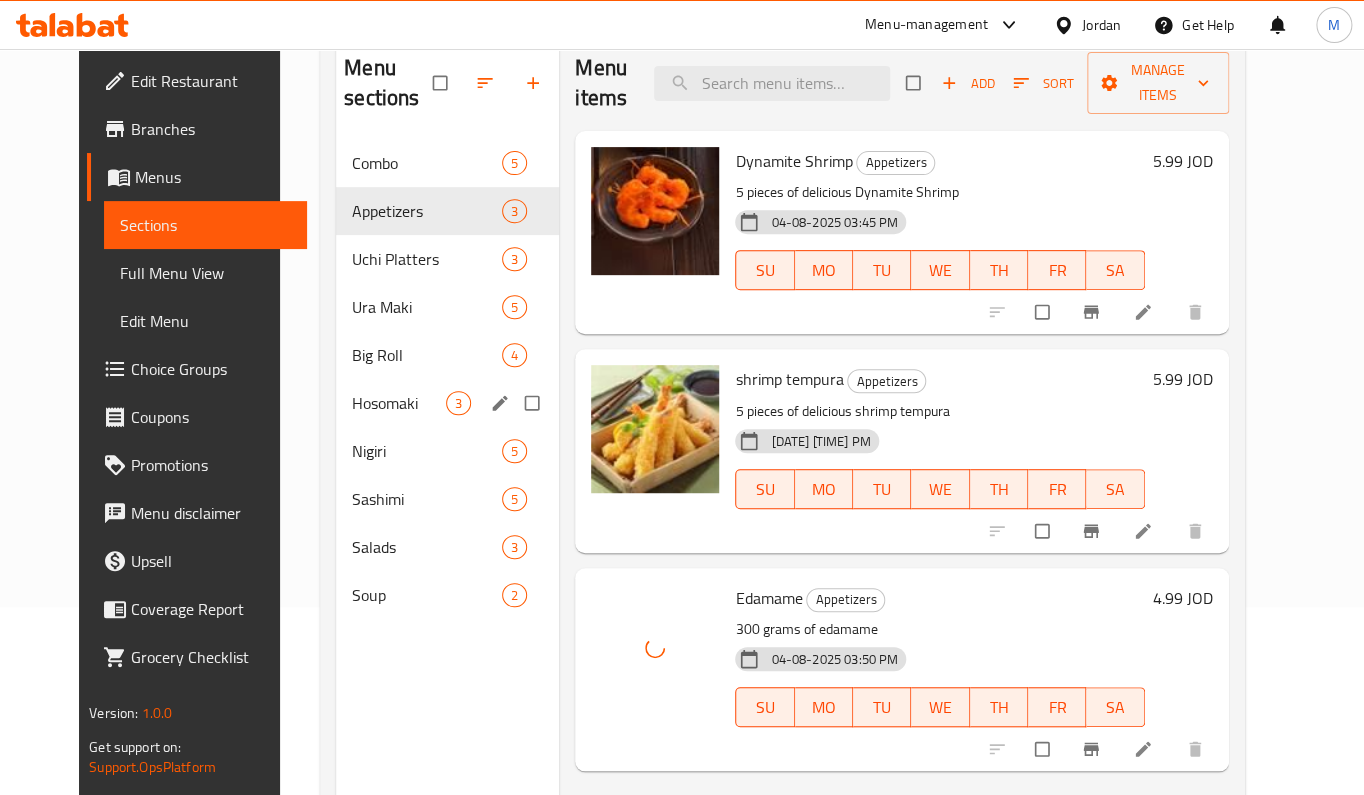 scroll, scrollTop: 146, scrollLeft: 0, axis: vertical 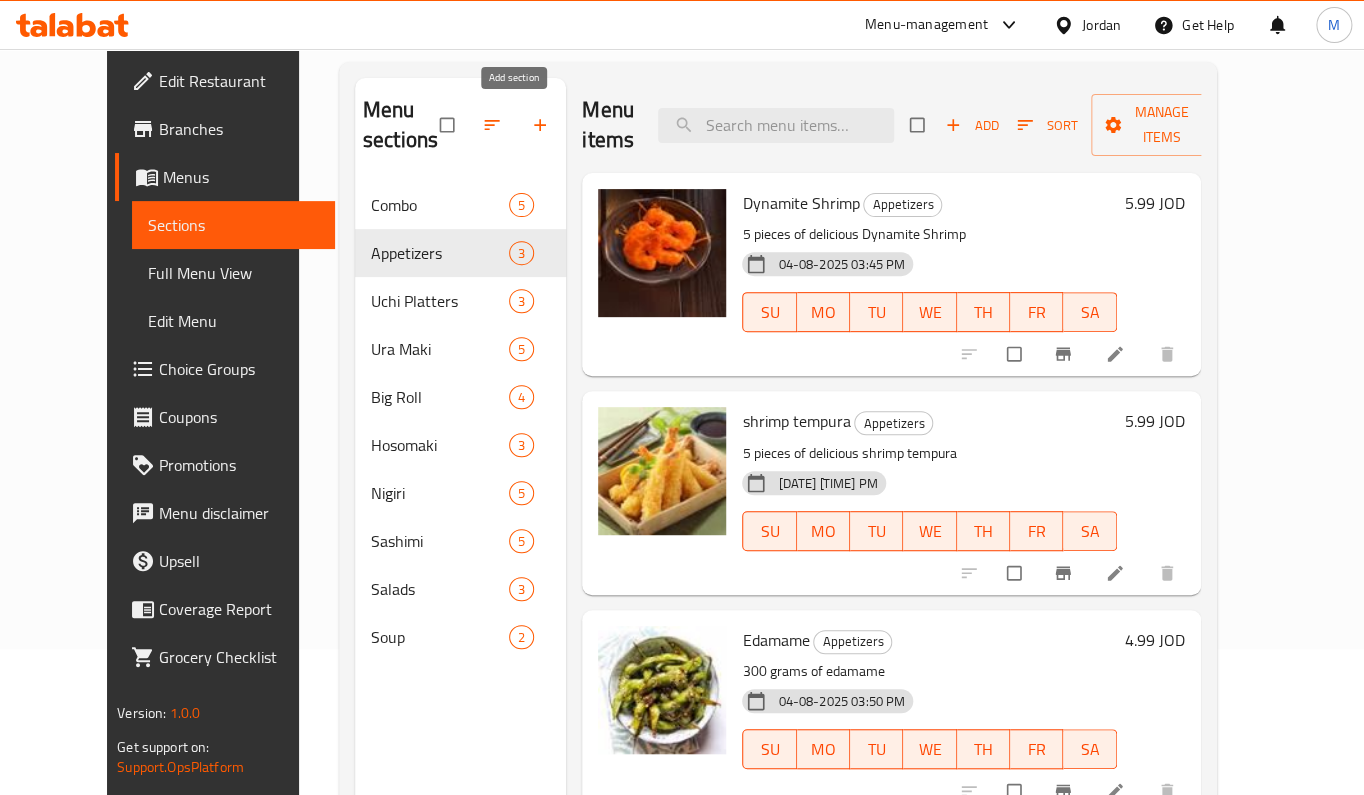 click at bounding box center [542, 125] 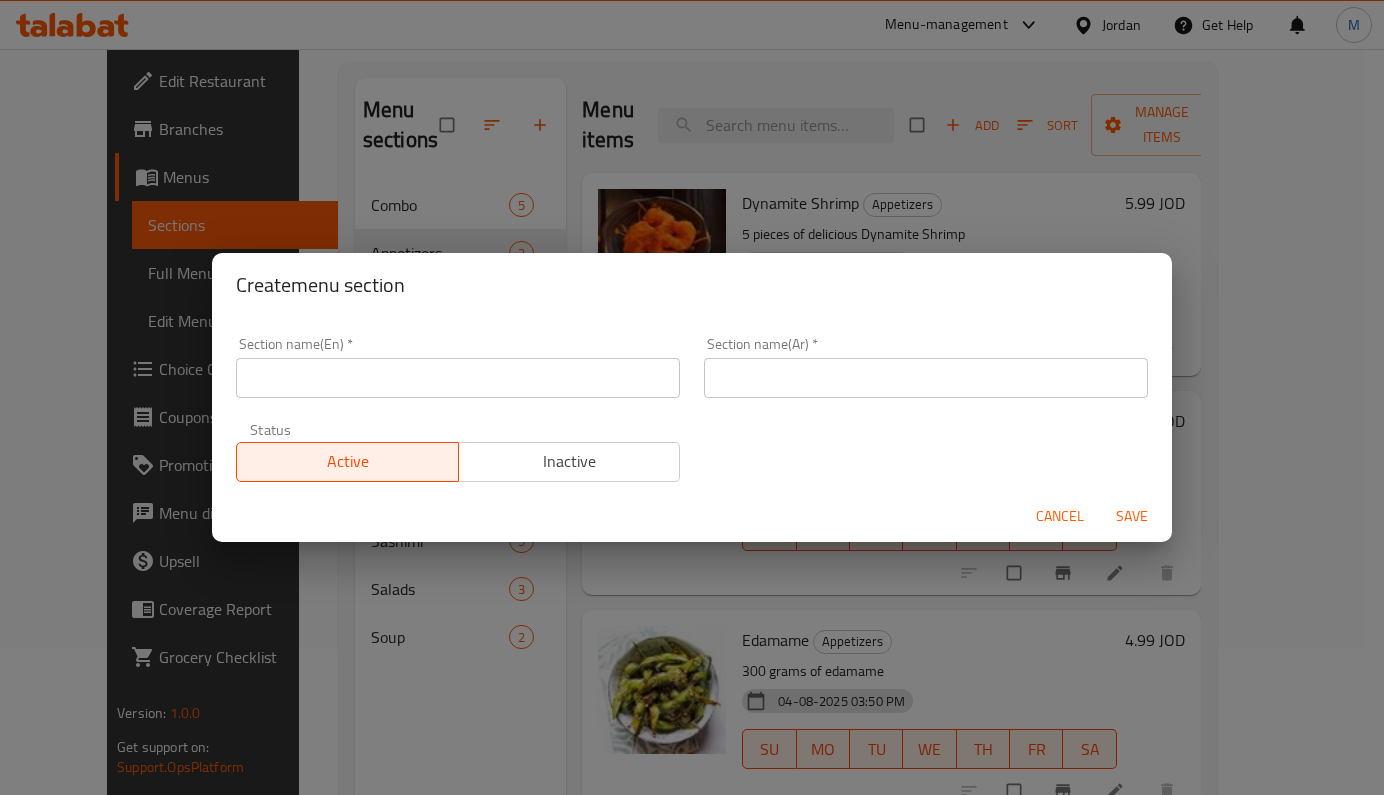 click at bounding box center [458, 378] 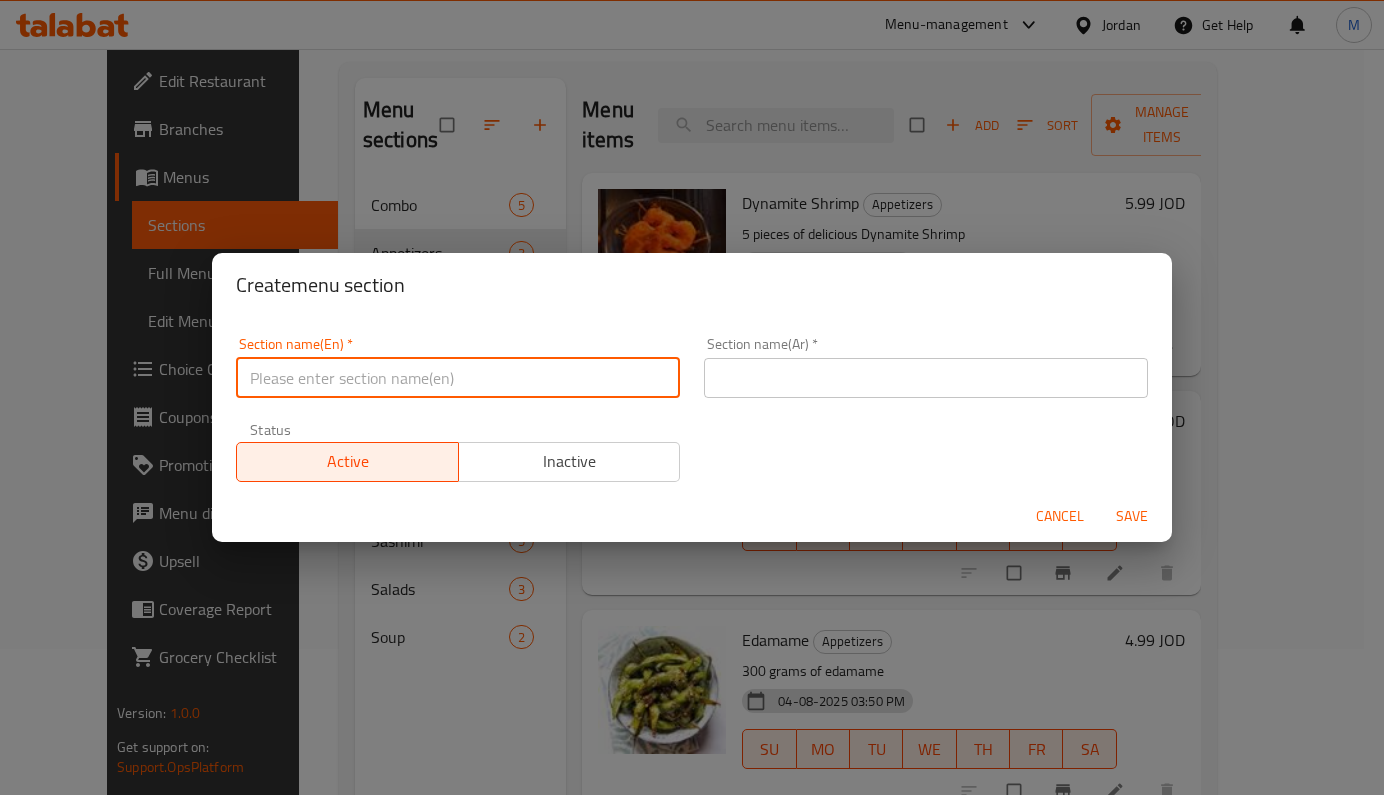 click on "Create  menu section Section name(En)   * Section name(En)  * Section name(Ar)   * Section name(Ar)  * Status Active Inactive Cancel Save" at bounding box center (692, 397) 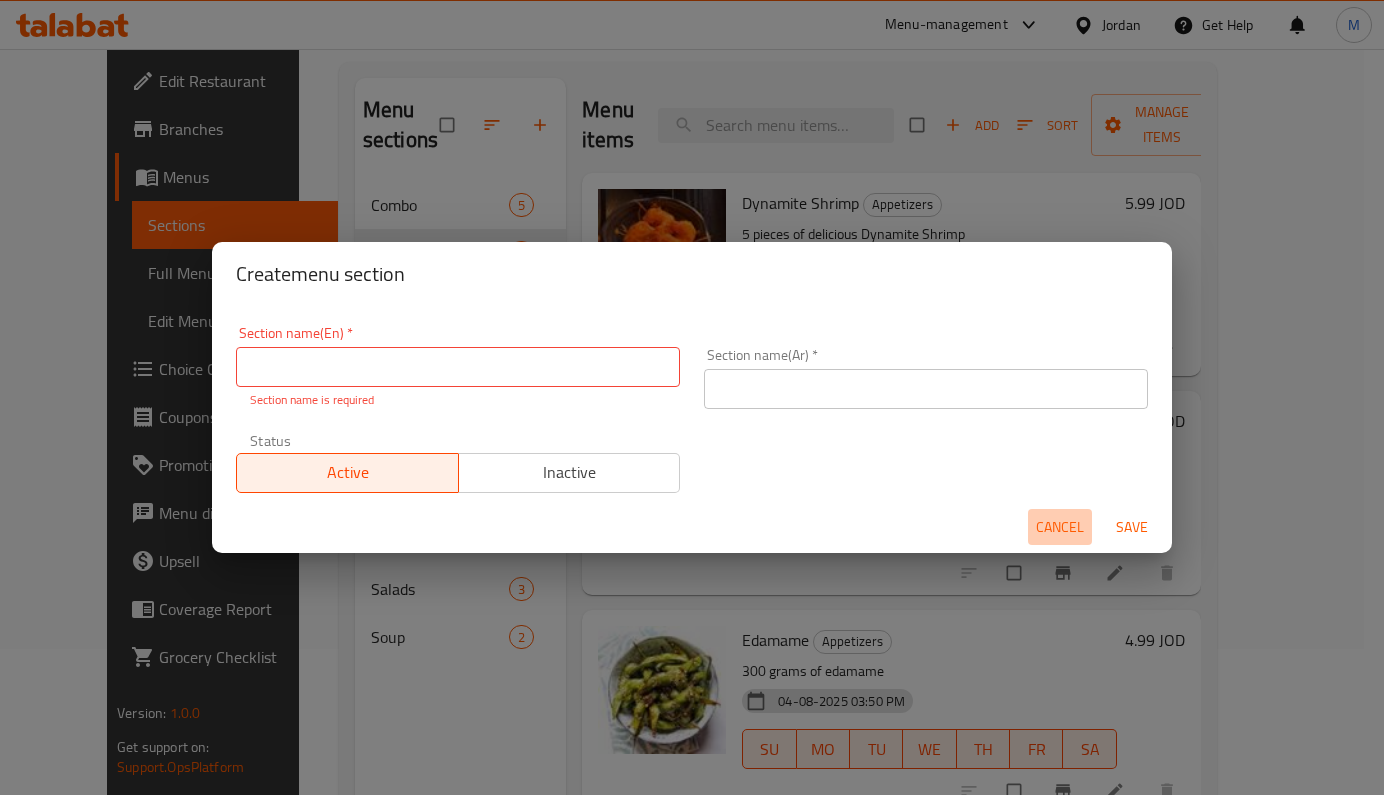 click on "Cancel" at bounding box center [1060, 527] 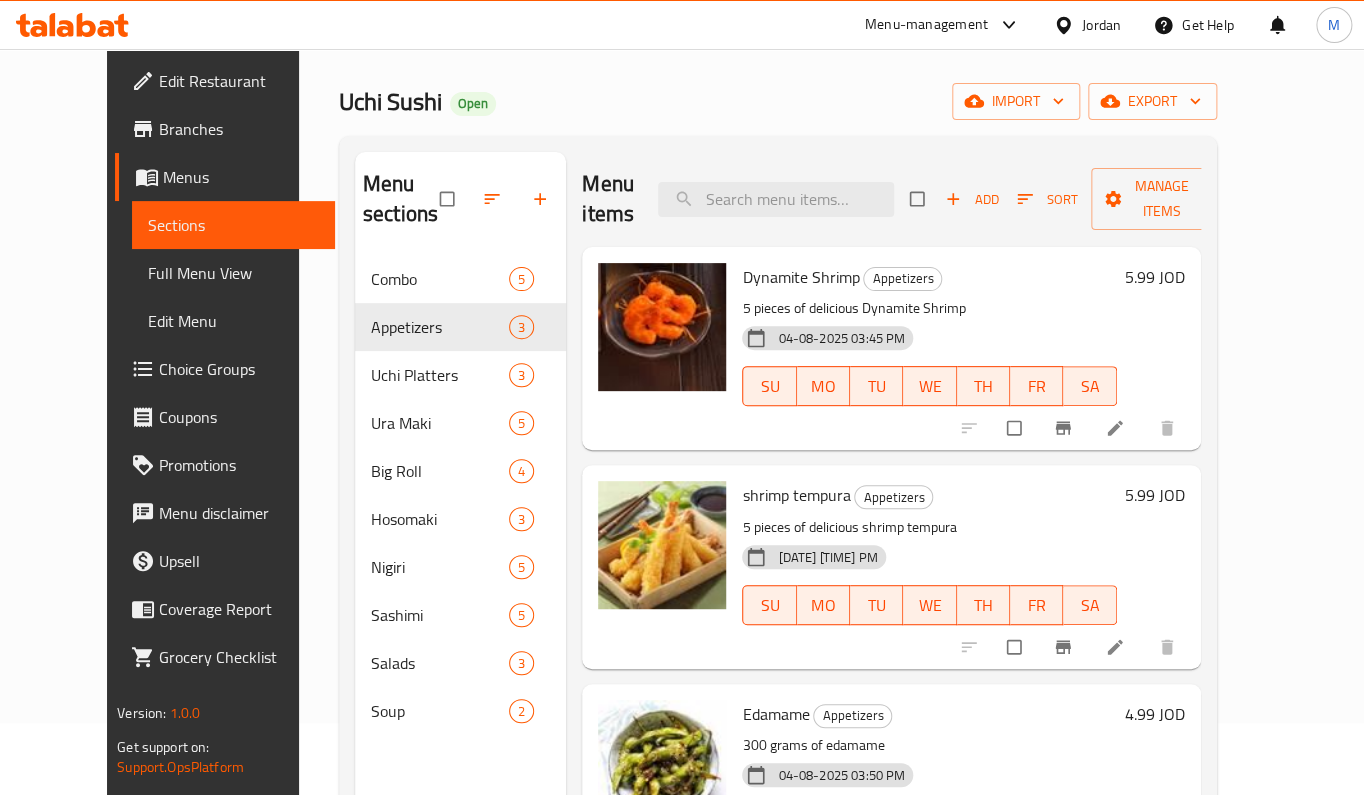 scroll, scrollTop: 13, scrollLeft: 0, axis: vertical 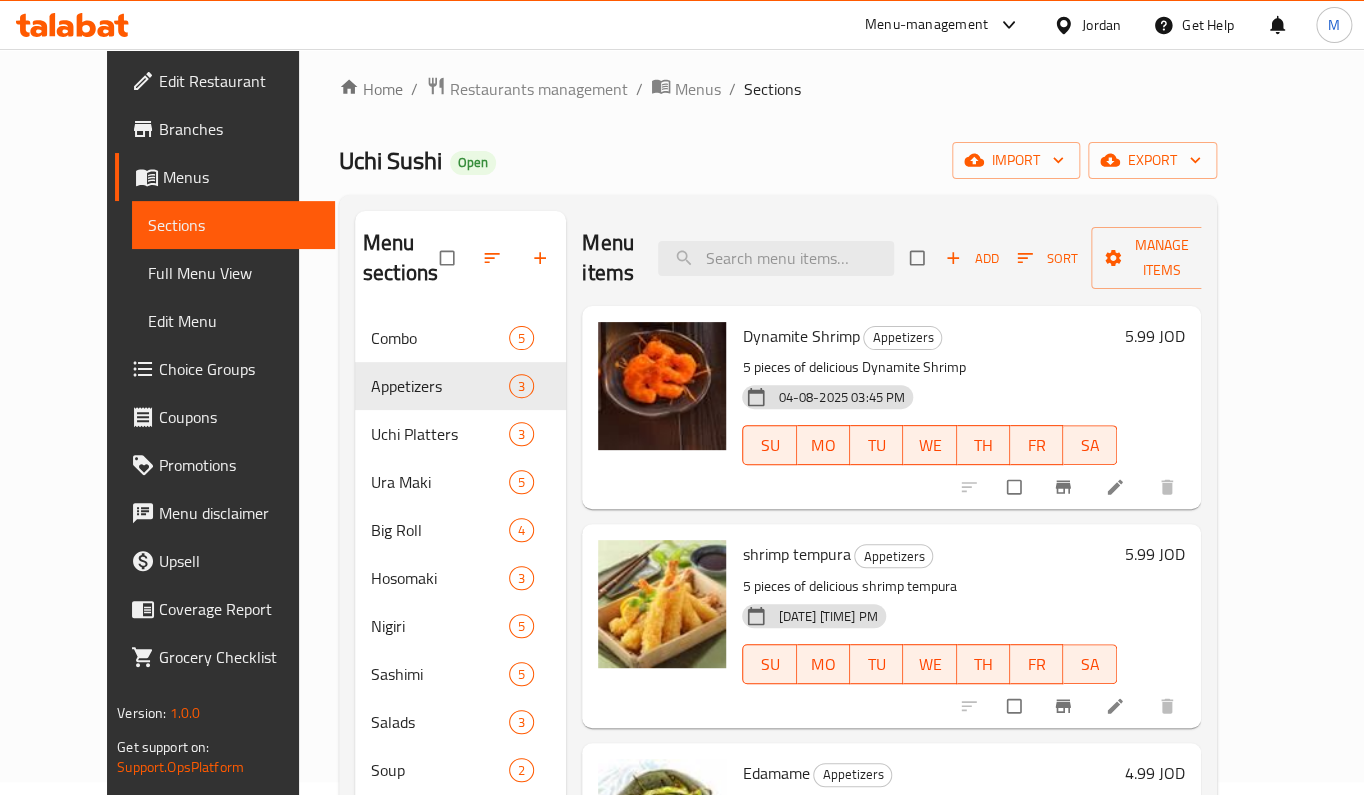 click on "Menu items Add Sort Manage items" at bounding box center (891, 258) 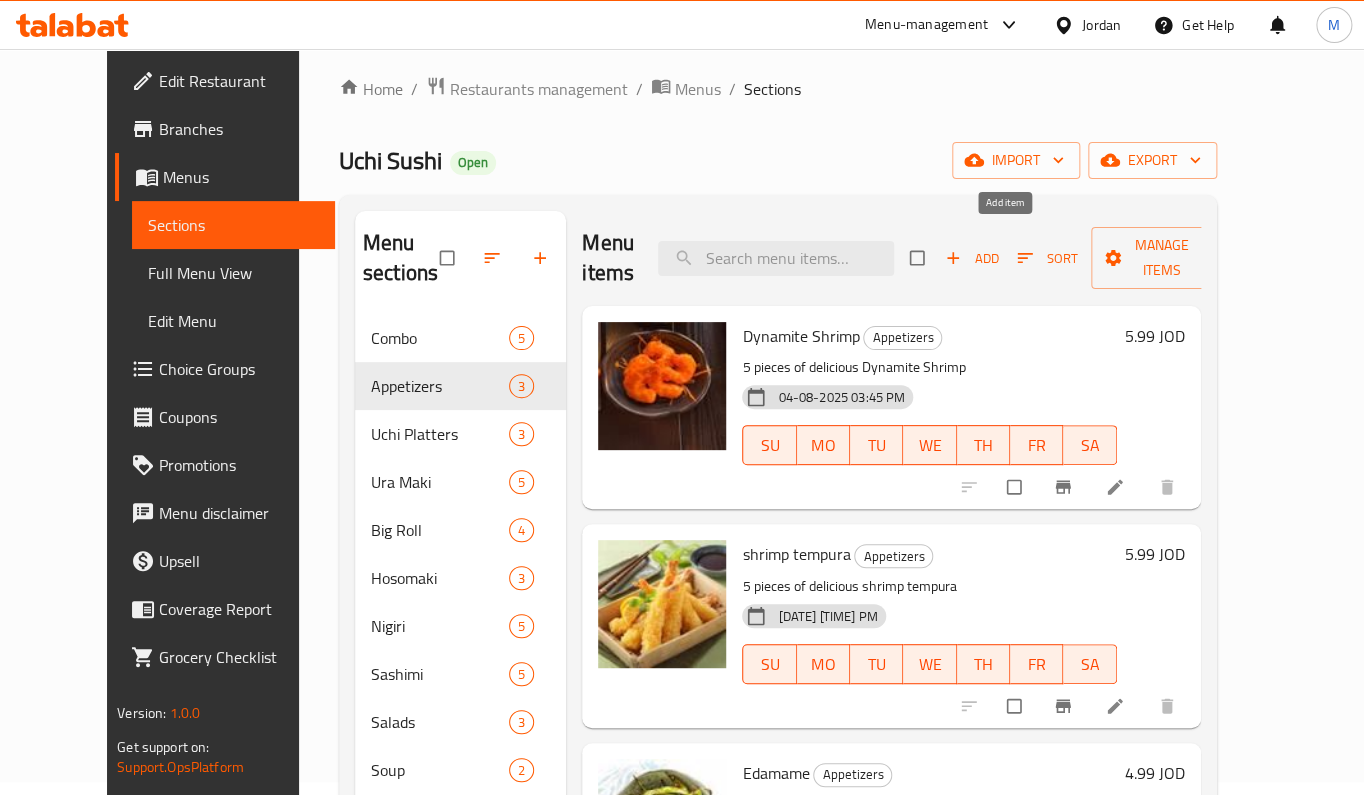 click on "Add" at bounding box center (972, 258) 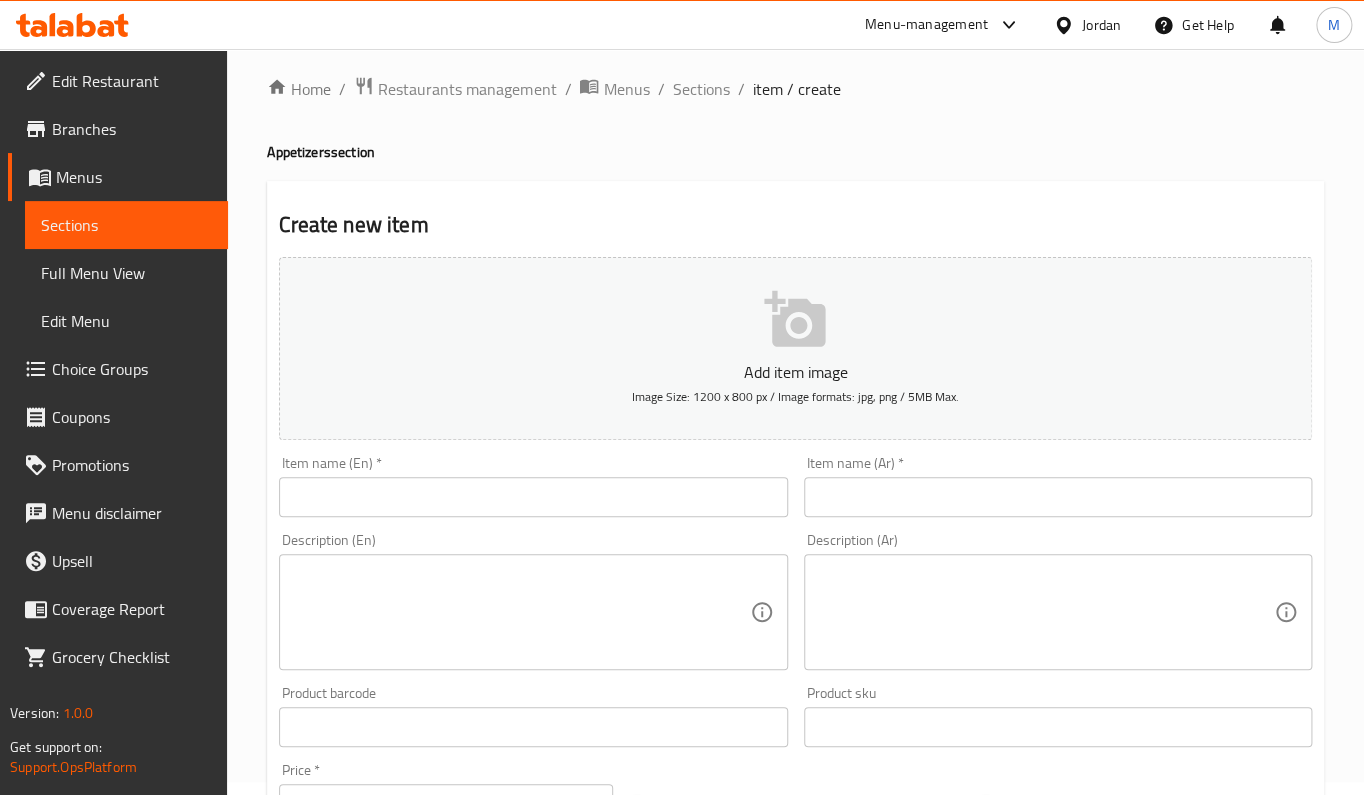 click at bounding box center [533, 497] 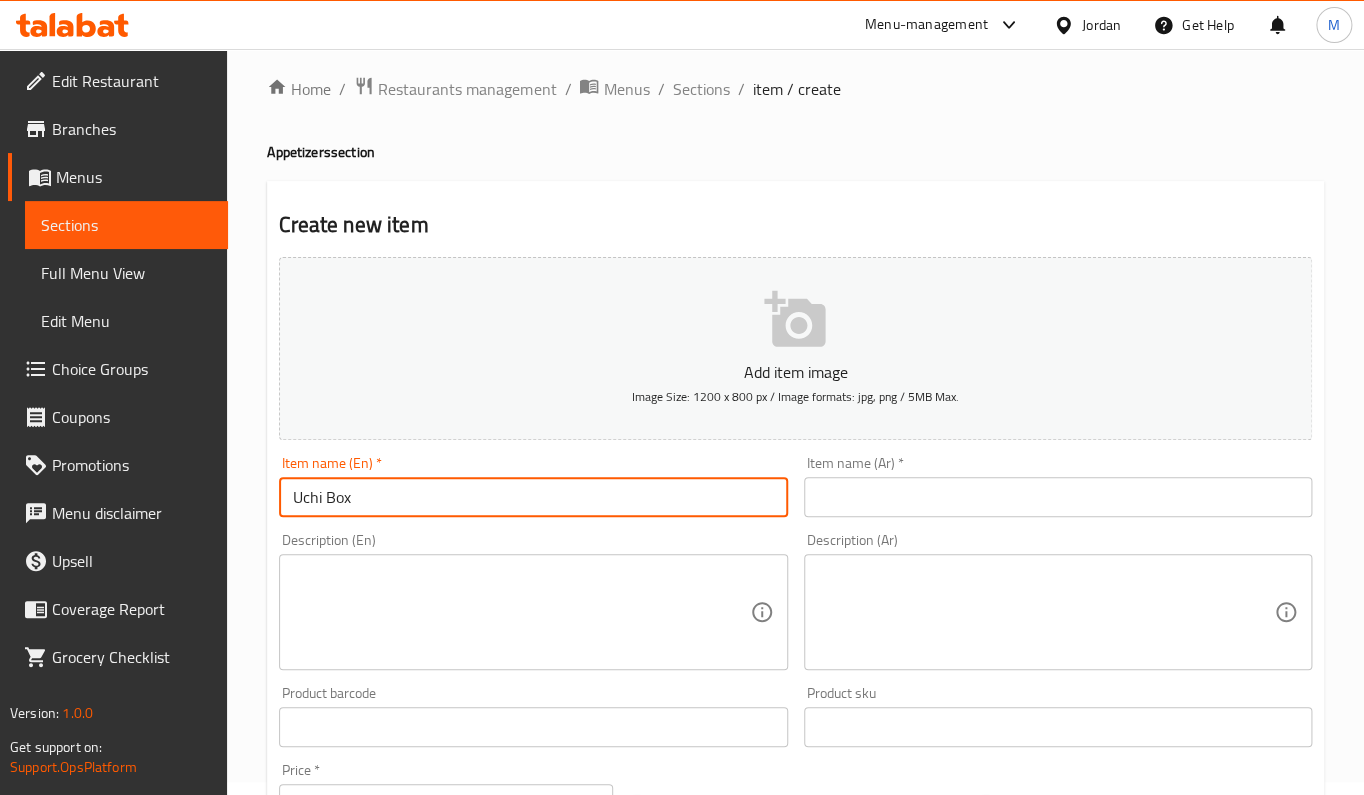 type on "Uchi Box" 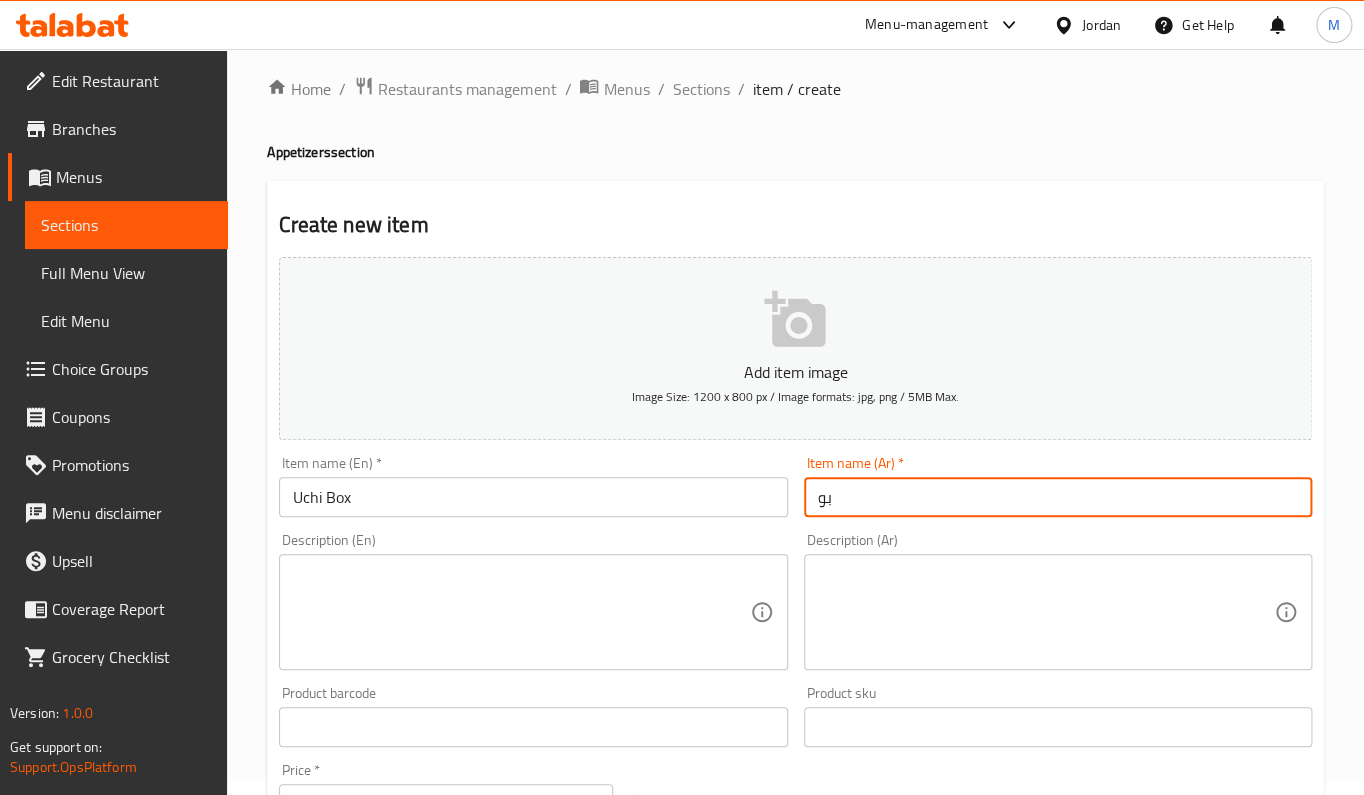 type on "ب" 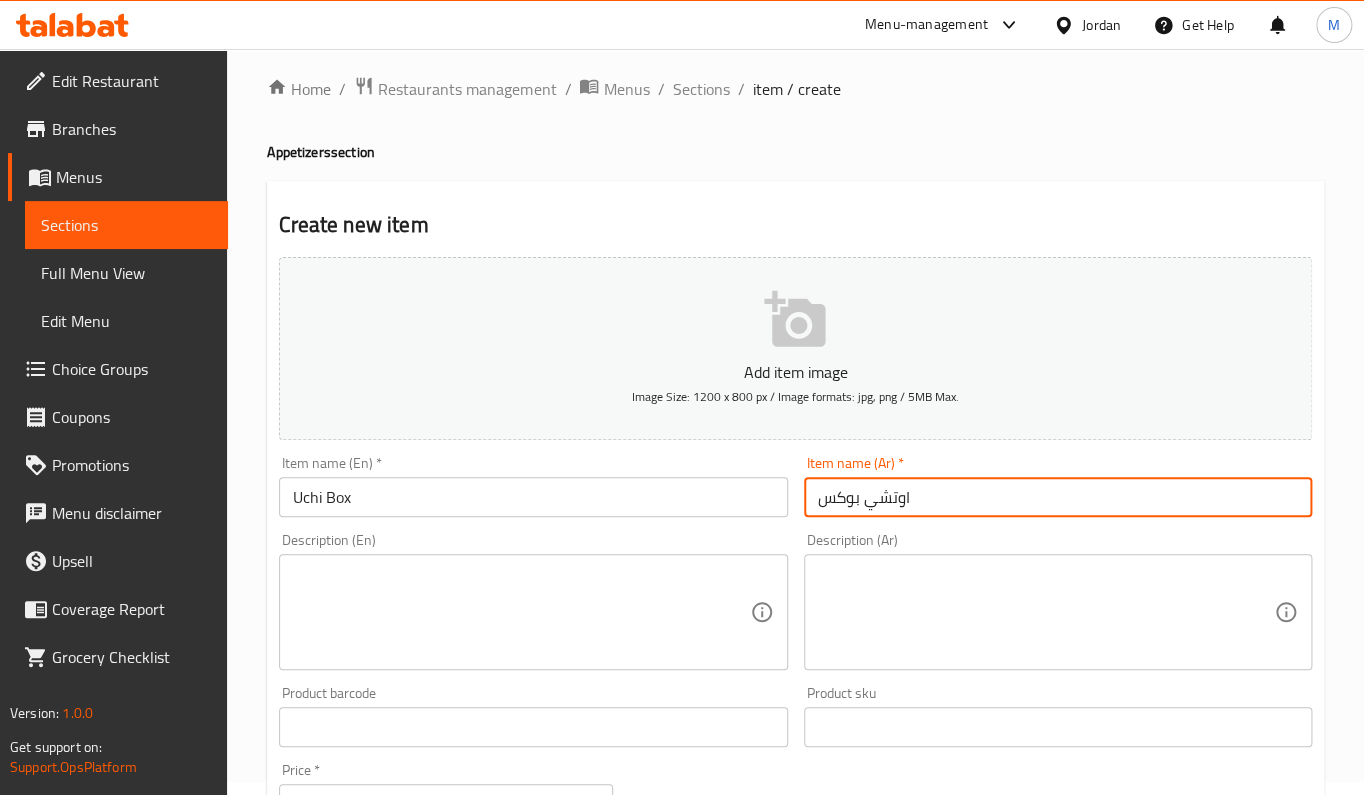type on "اوتشي بوكس" 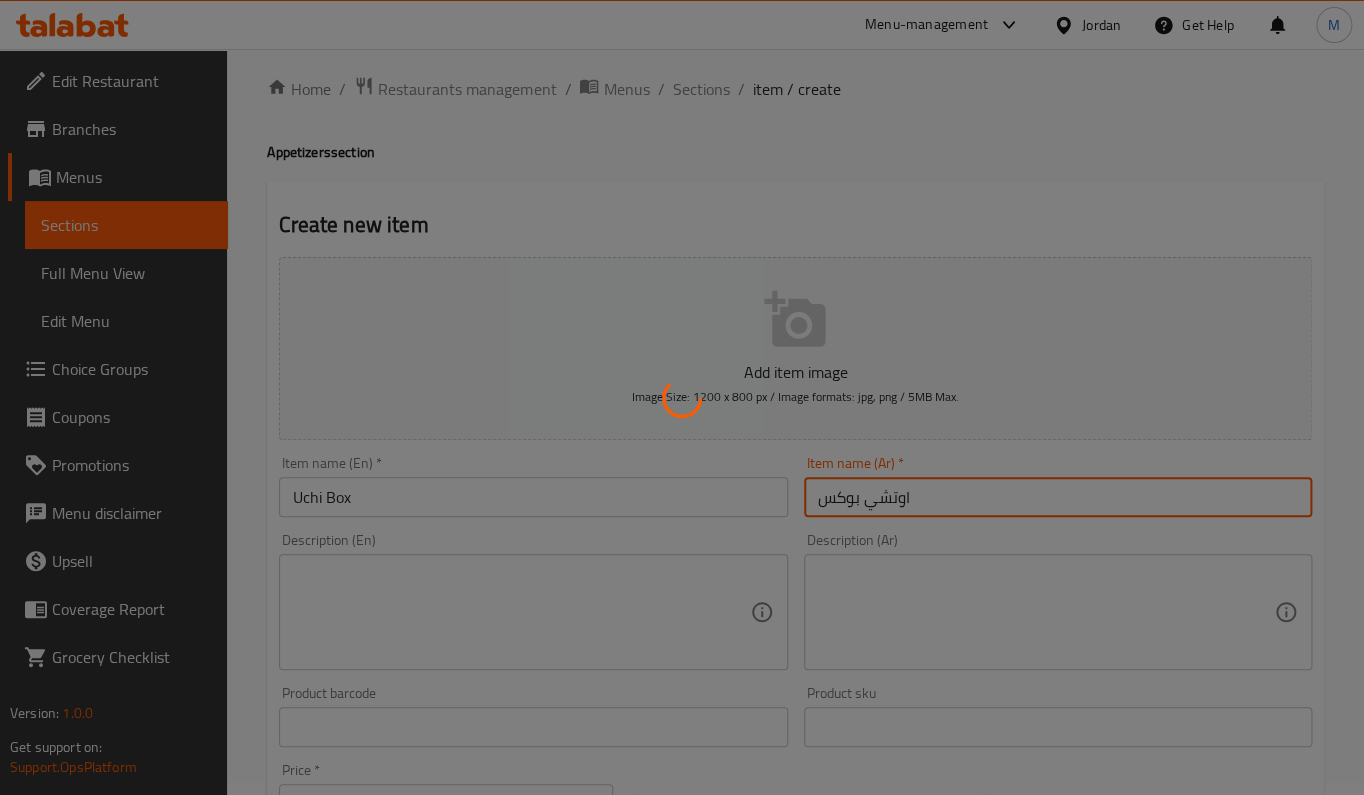 type 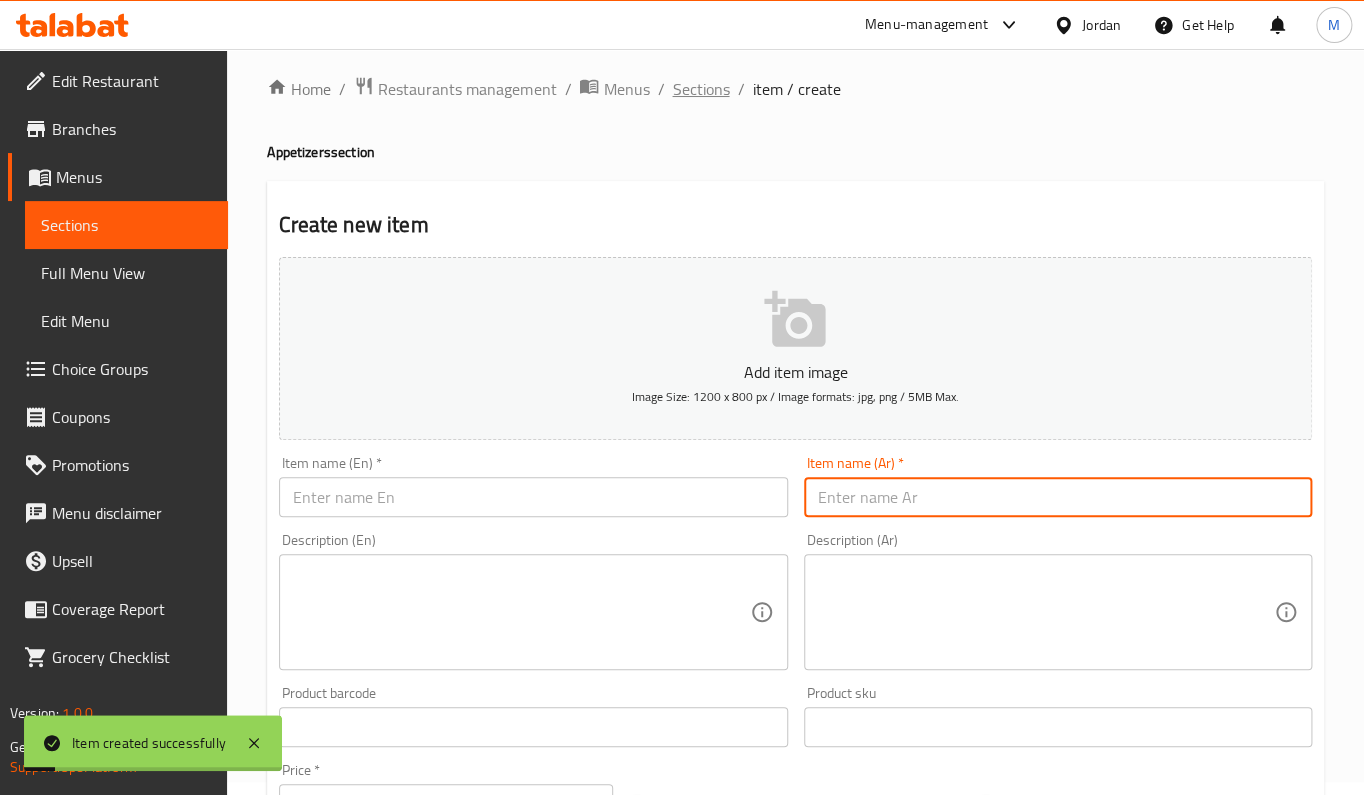 click on "Sections" at bounding box center (700, 89) 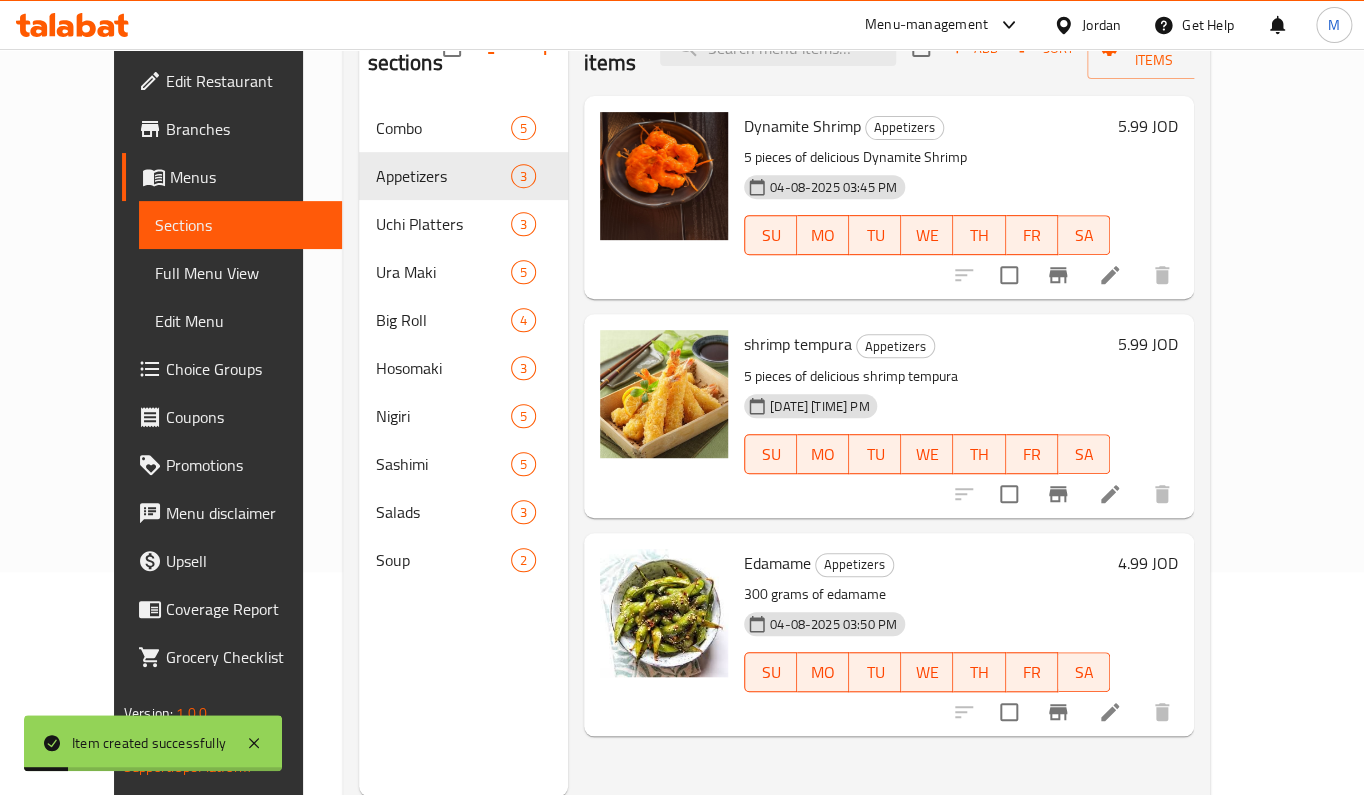 scroll, scrollTop: 280, scrollLeft: 0, axis: vertical 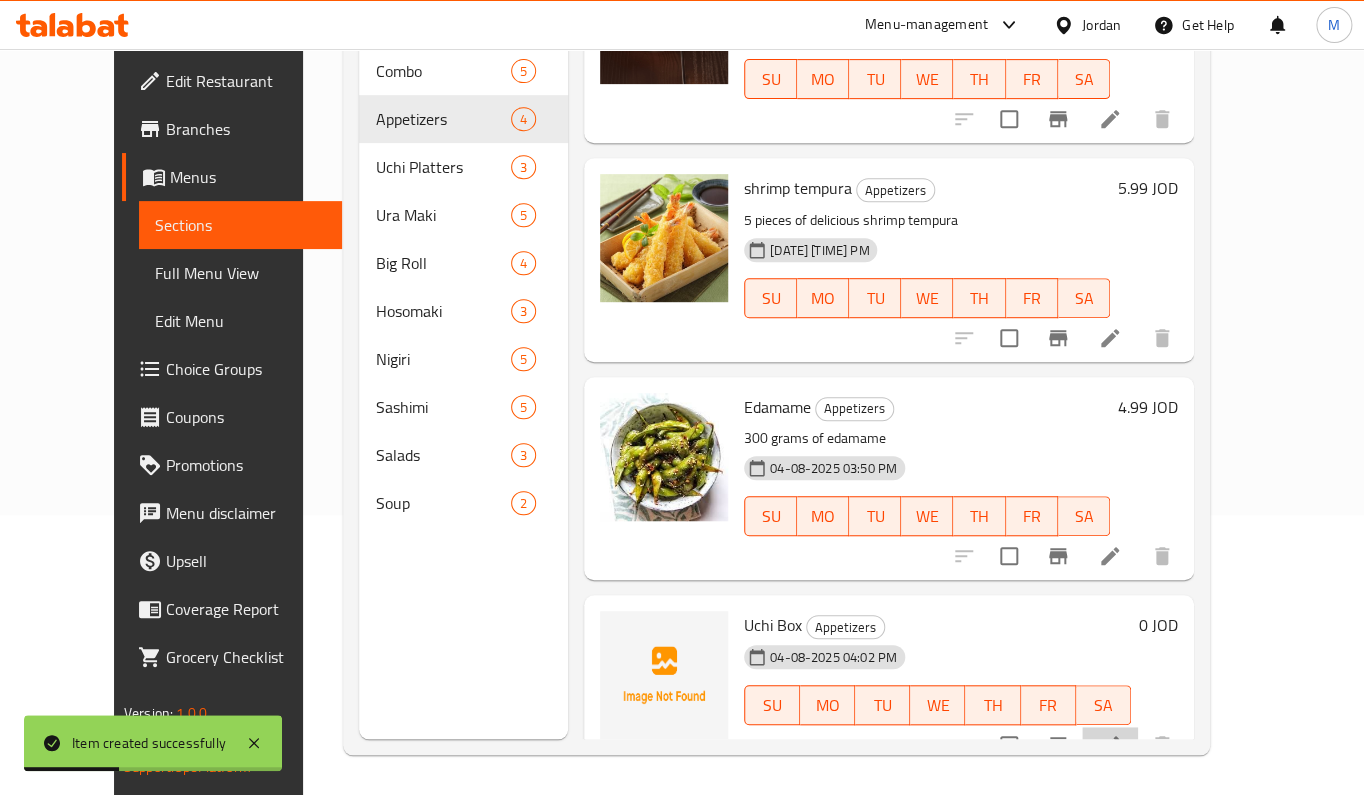 click at bounding box center (1110, 745) 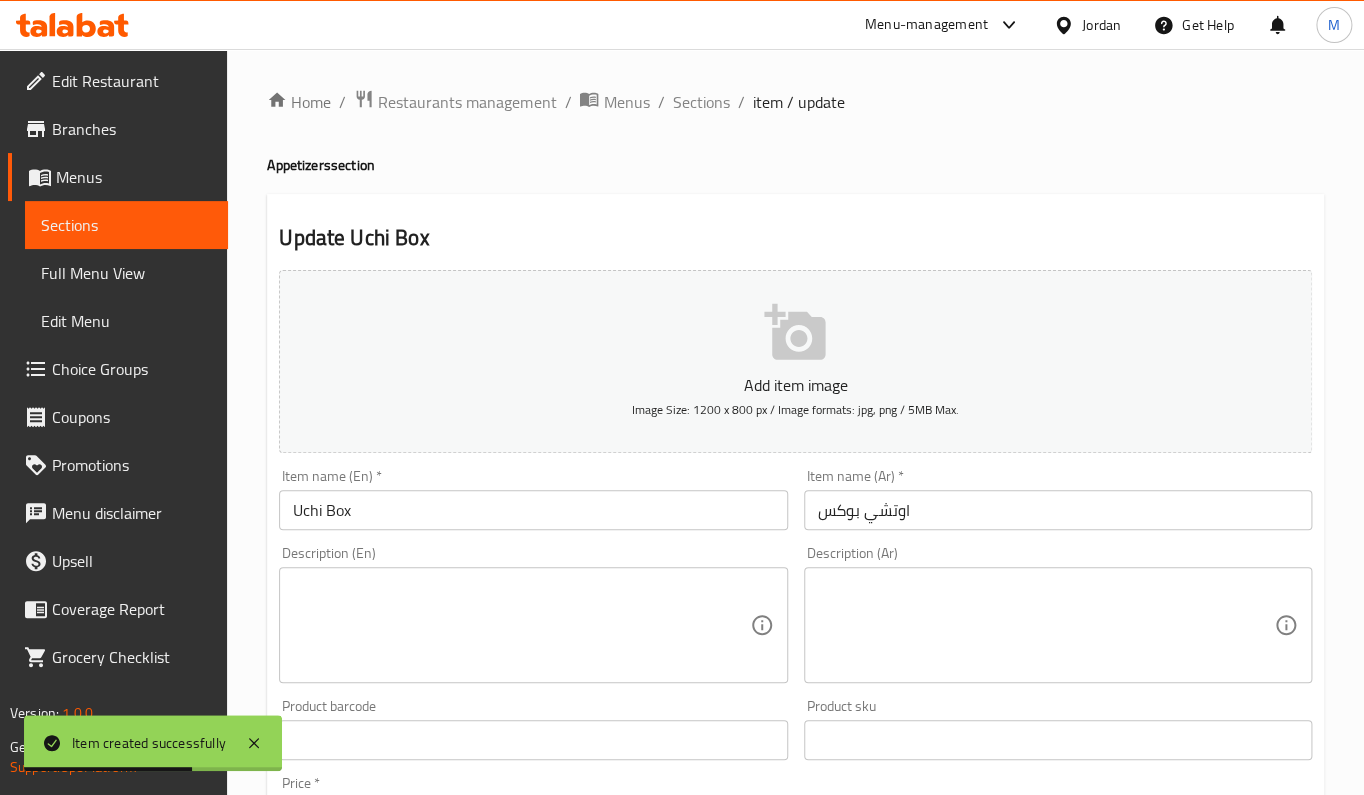 click at bounding box center [521, 625] 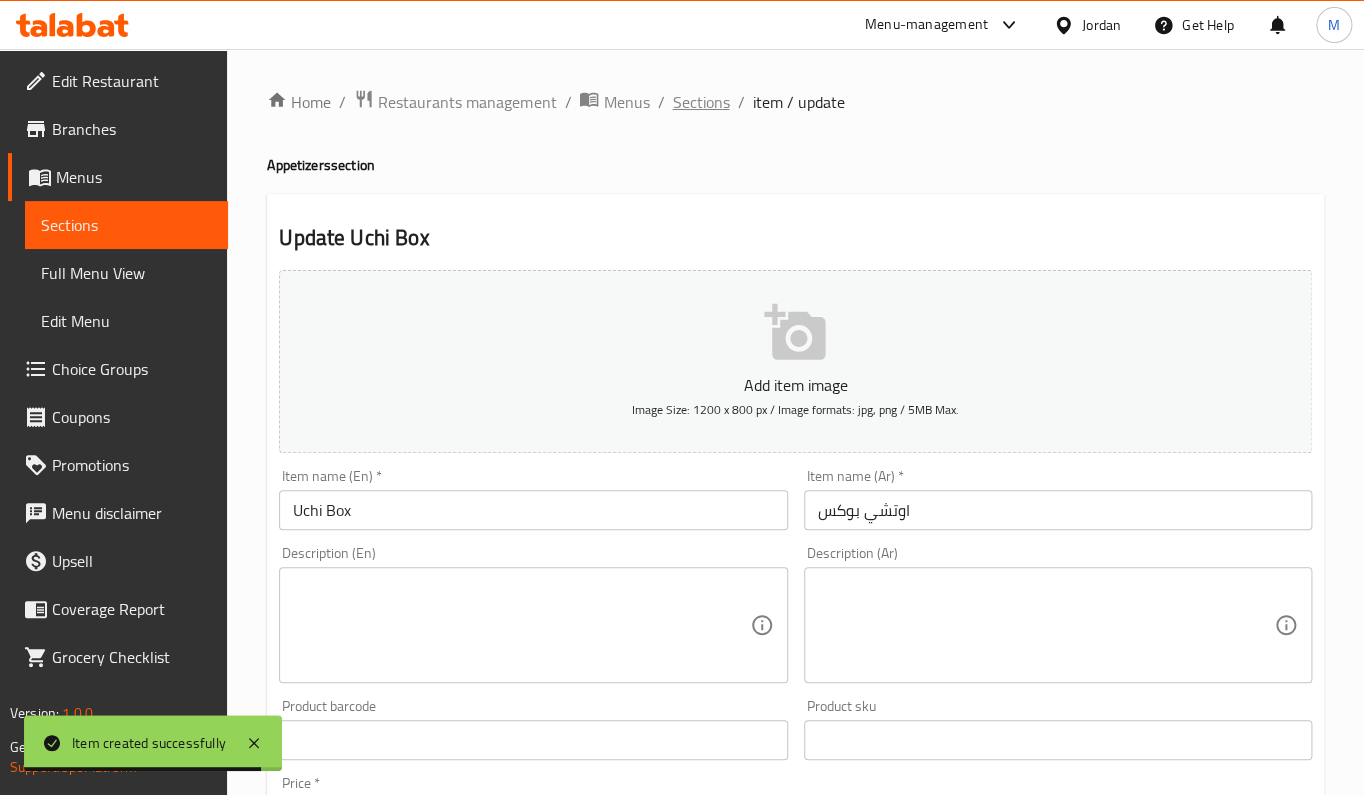 click on "Sections" at bounding box center [700, 102] 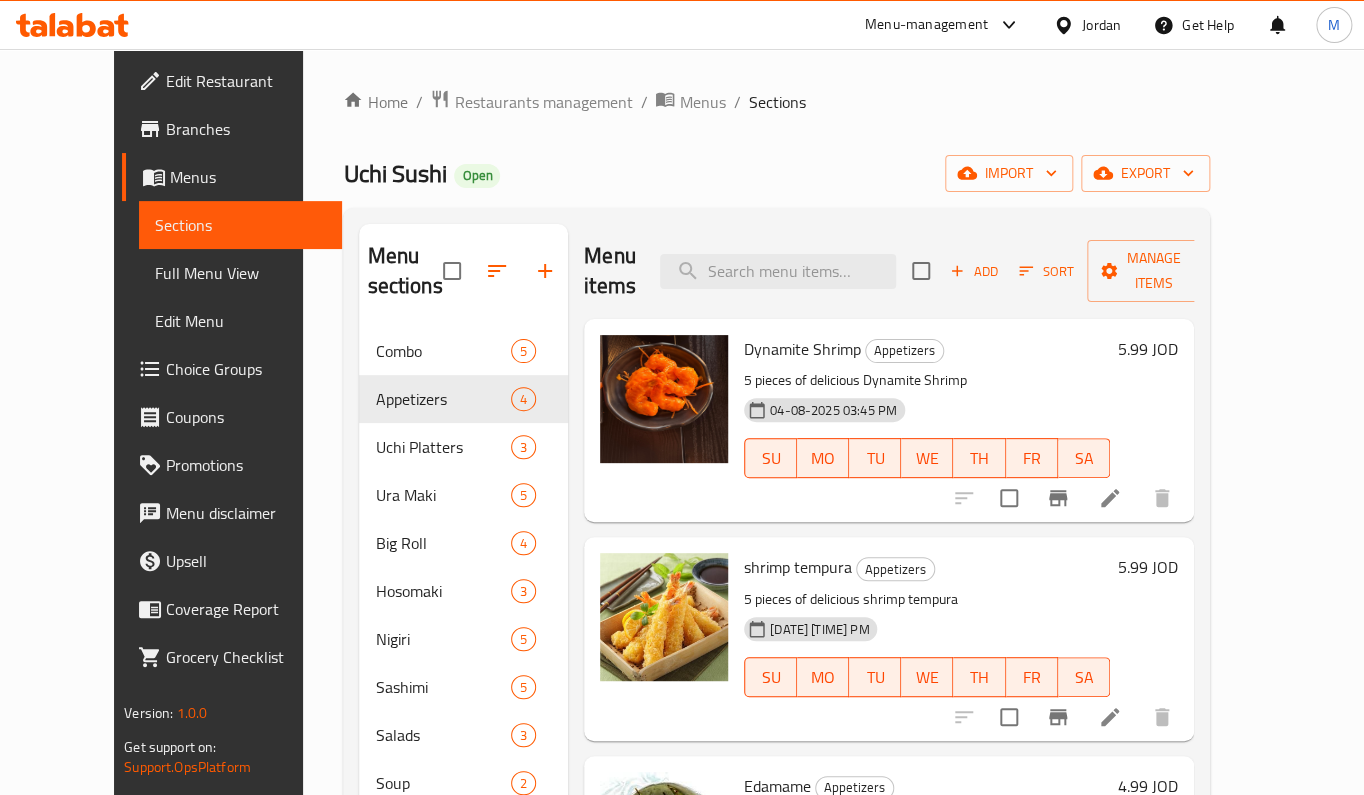 click on "shrimp tempura" at bounding box center [798, 567] 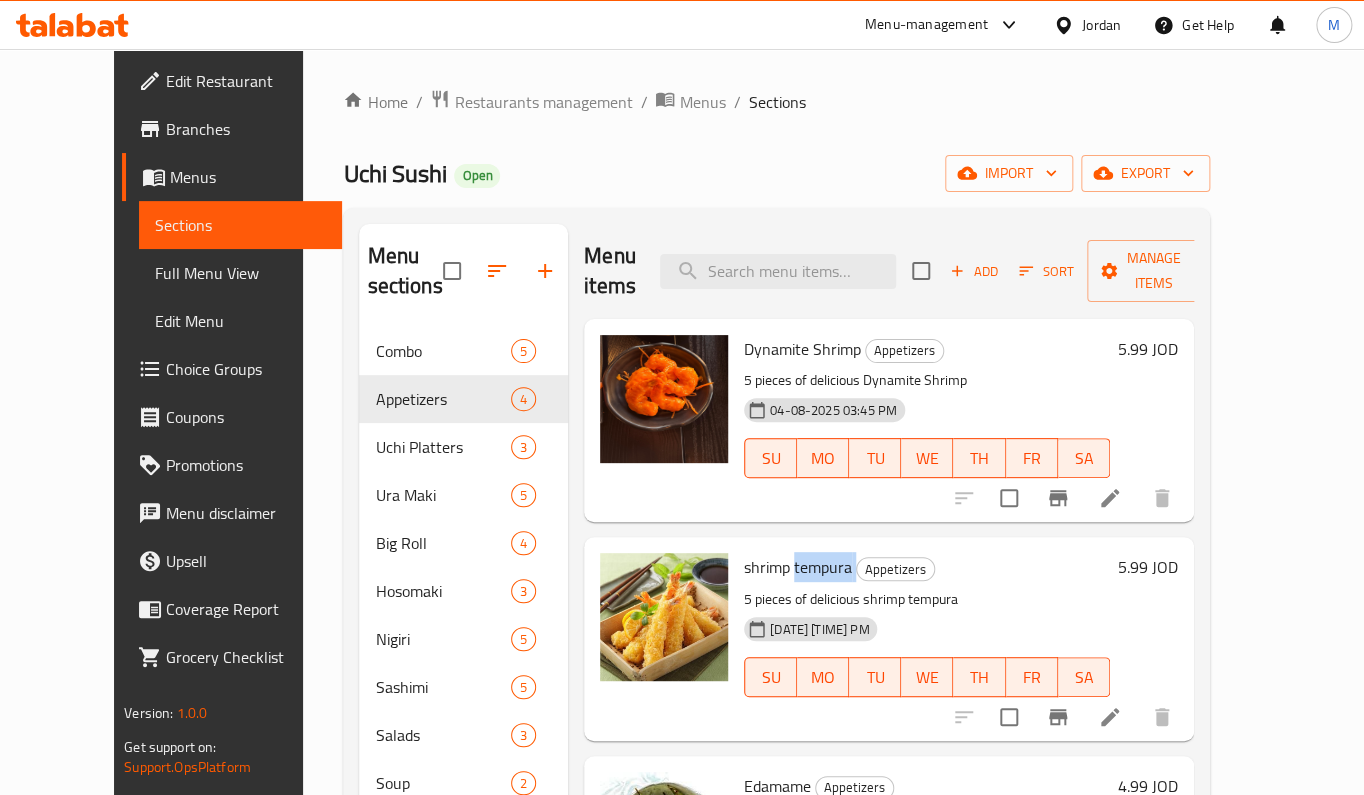 click on "shrimp tempura" at bounding box center [798, 567] 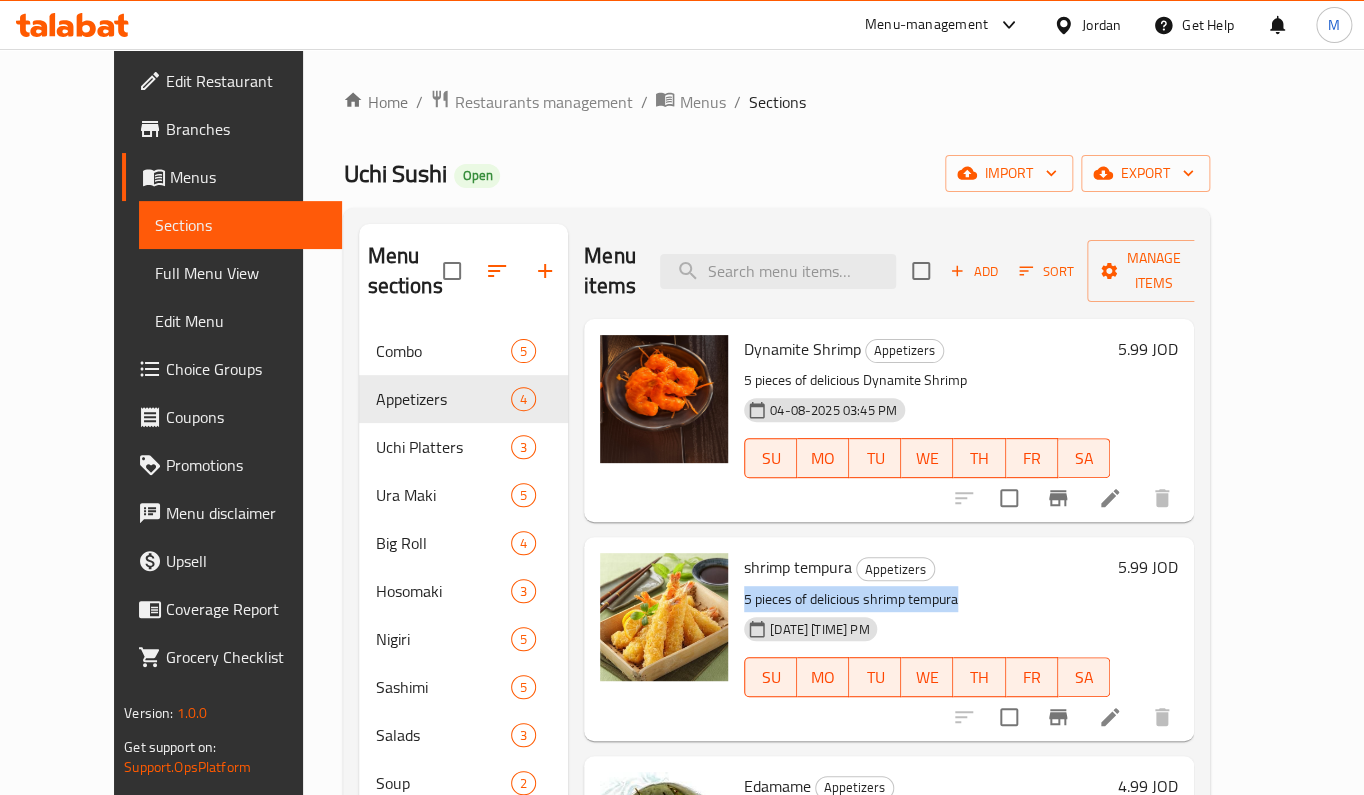 drag, startPoint x: 951, startPoint y: 572, endPoint x: 717, endPoint y: 572, distance: 234 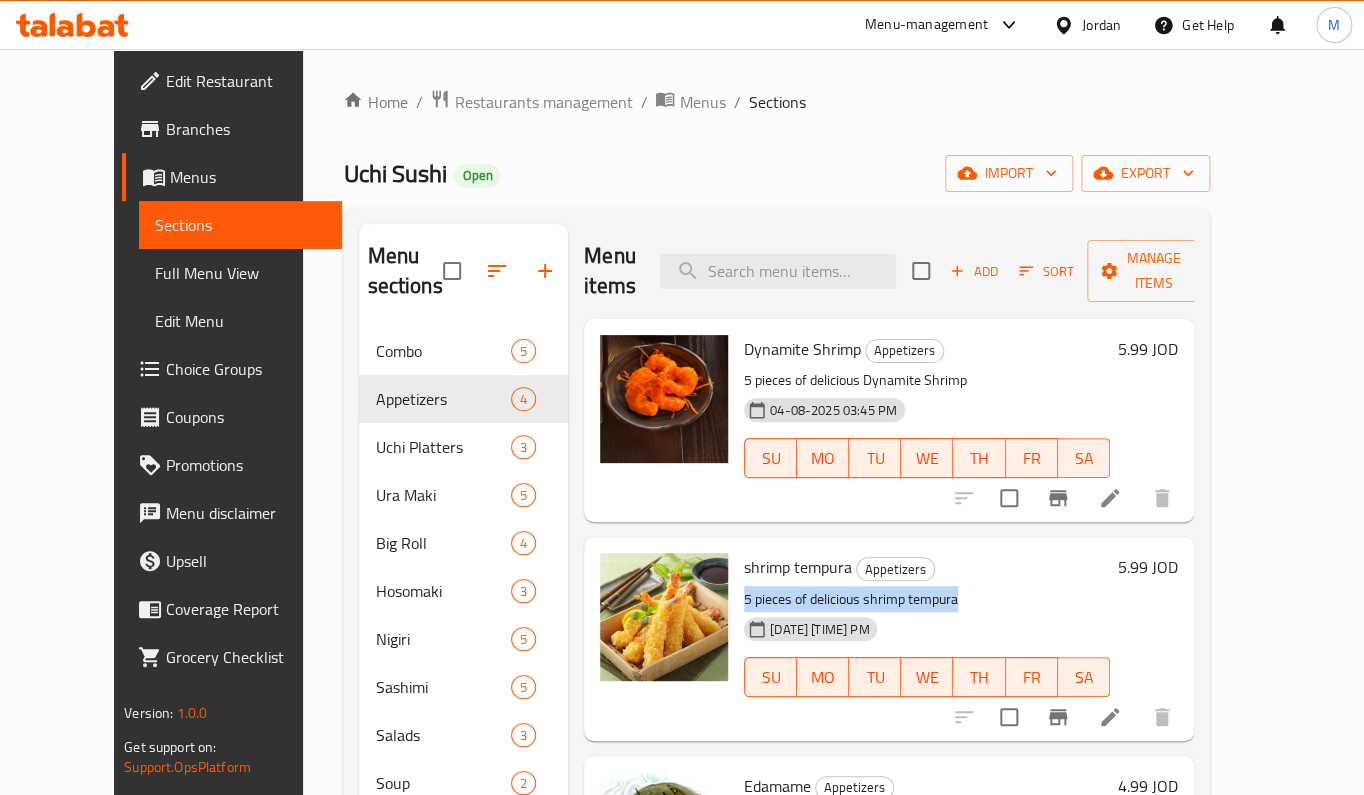 click on "5 pieces of delicious shrimp tempura" at bounding box center [927, 599] 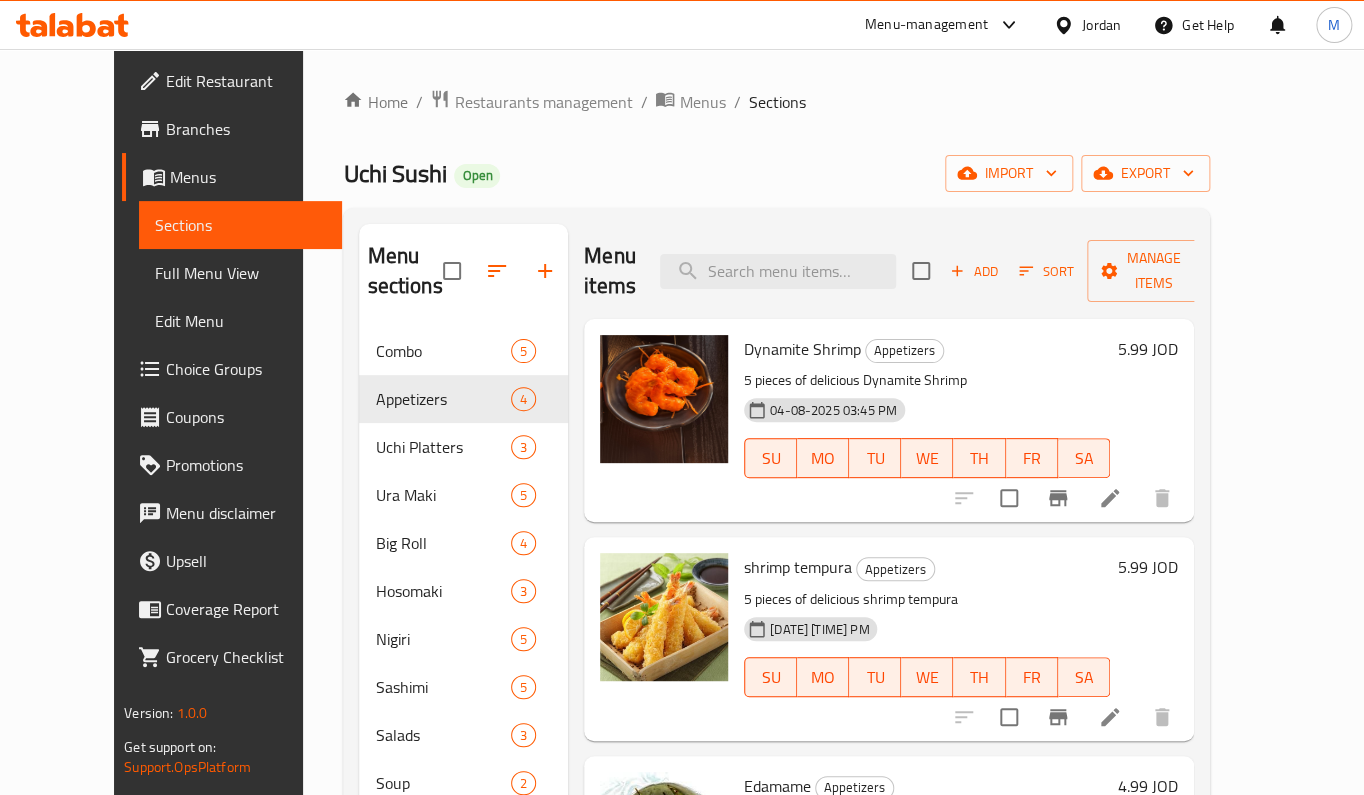click on "Dynamite Shrimp    Appetizers" at bounding box center (927, 349) 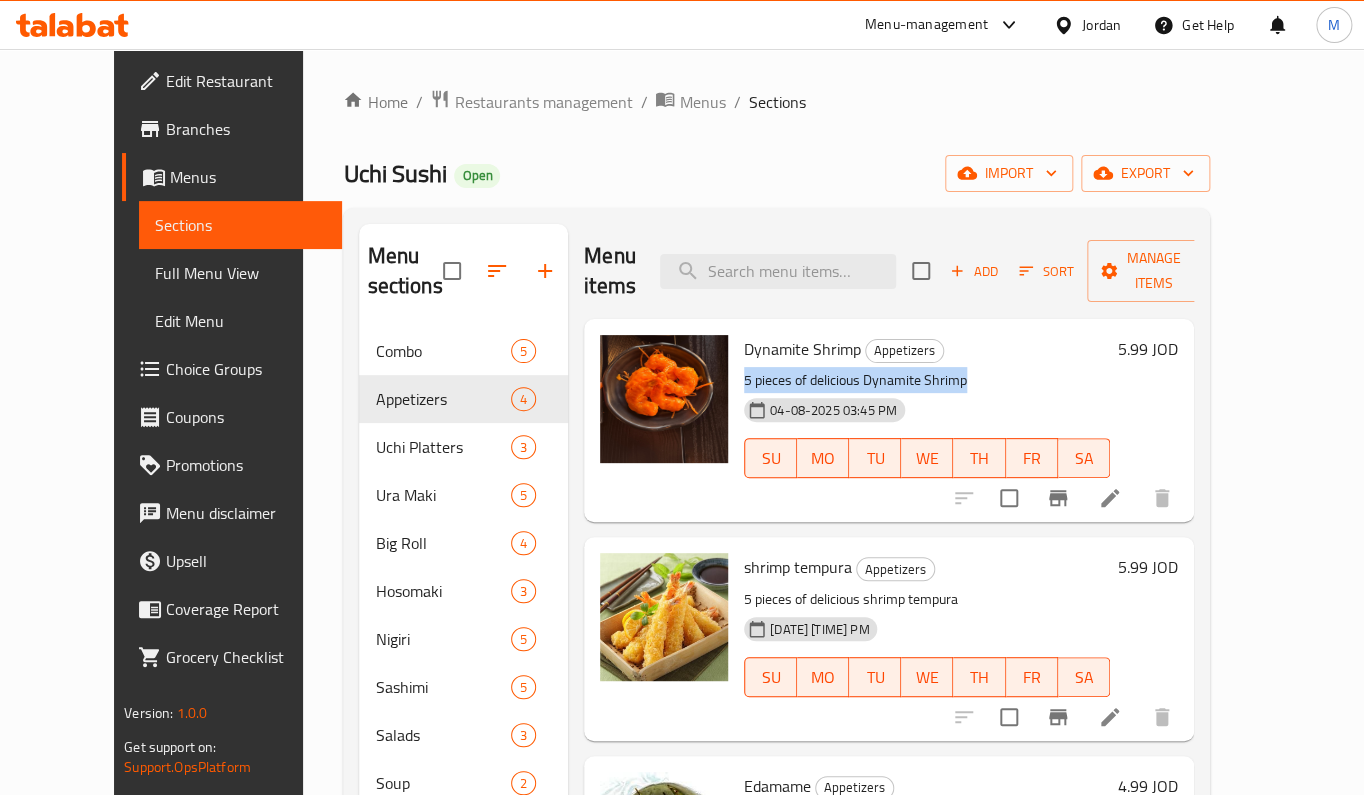 drag, startPoint x: 978, startPoint y: 344, endPoint x: 717, endPoint y: 358, distance: 261.3752 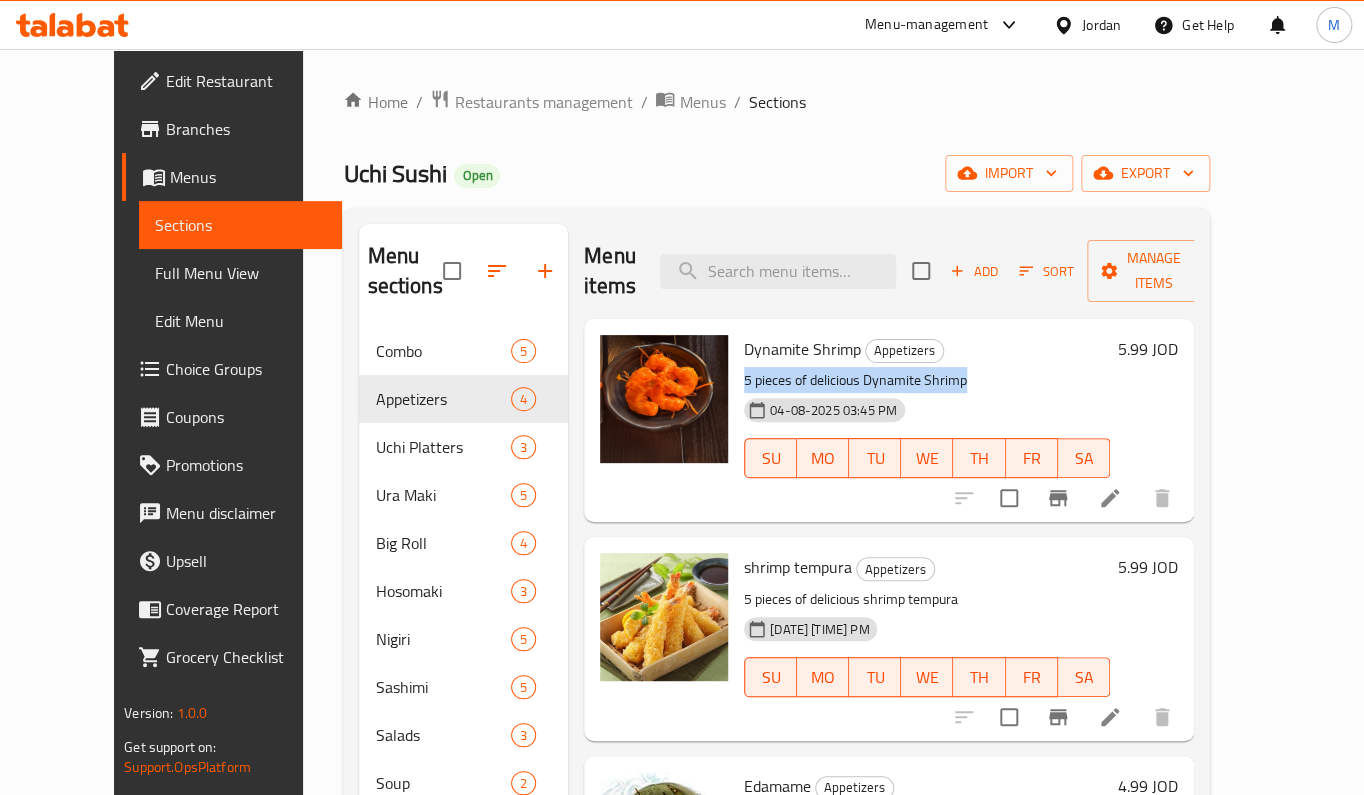 click on "5 pieces of delicious Dynamite Shrimp" at bounding box center [927, 380] 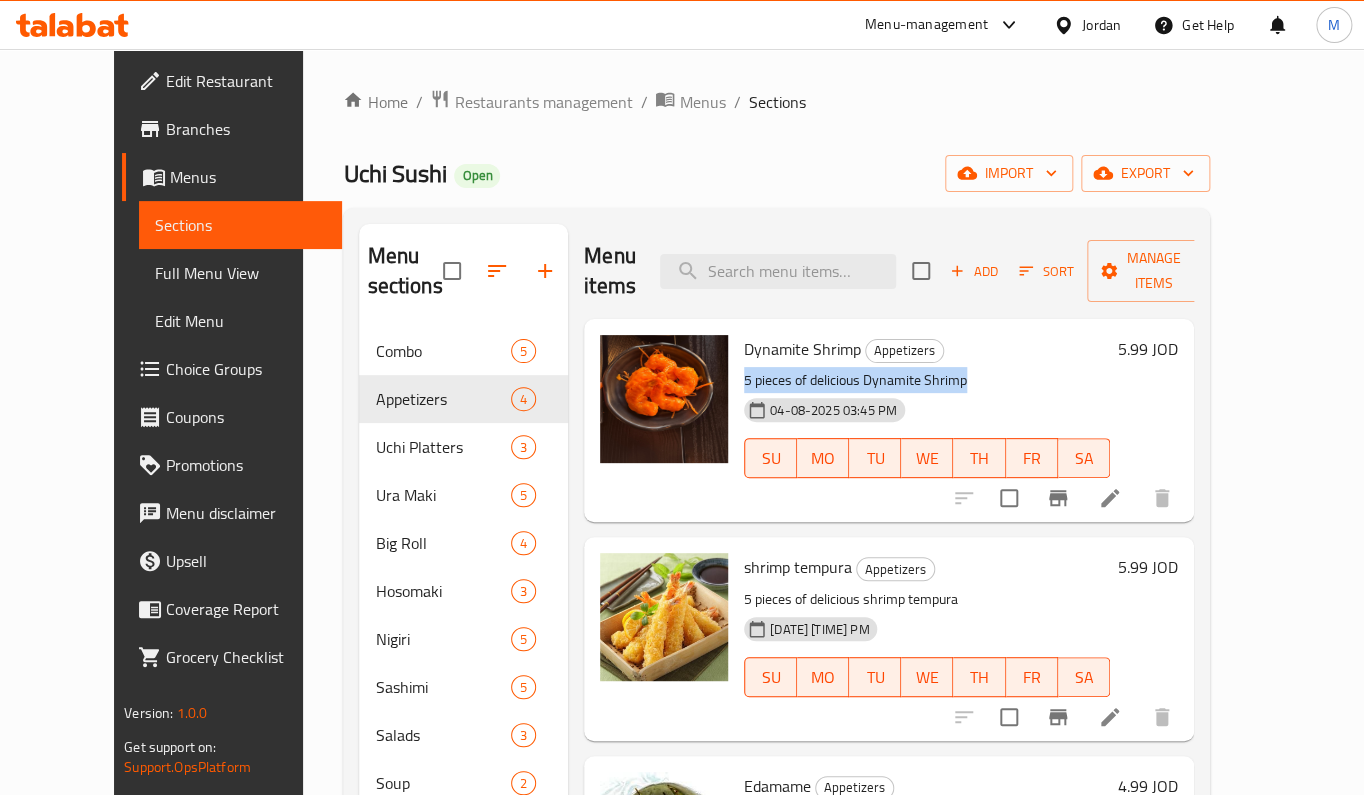 copy on "5 pieces of delicious Dynamite Shrimp" 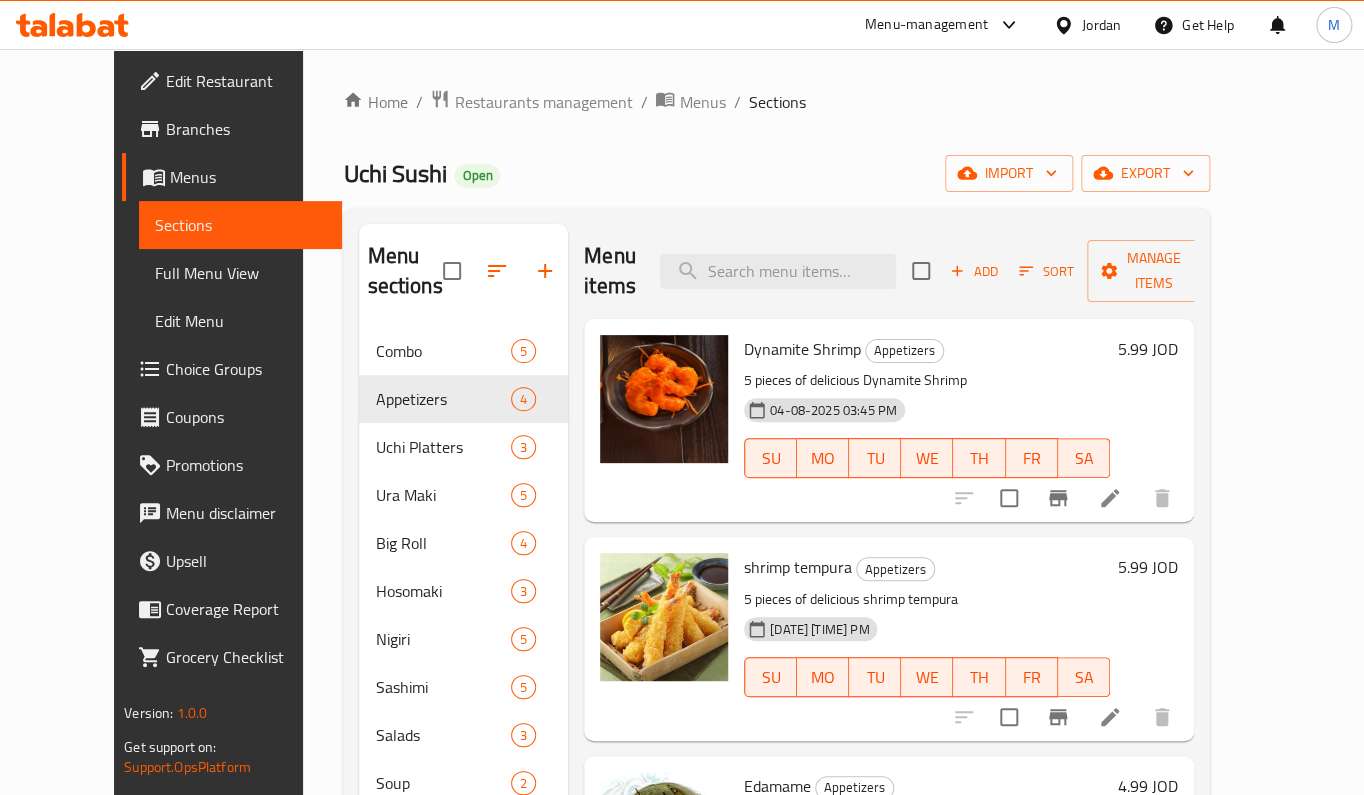 click on "shrimp tempura   Appetizers 5 pieces of delicious shrimp tempura 04-08-2025 03:47 PM SU MO TU WE TH FR SA" at bounding box center [927, 638] 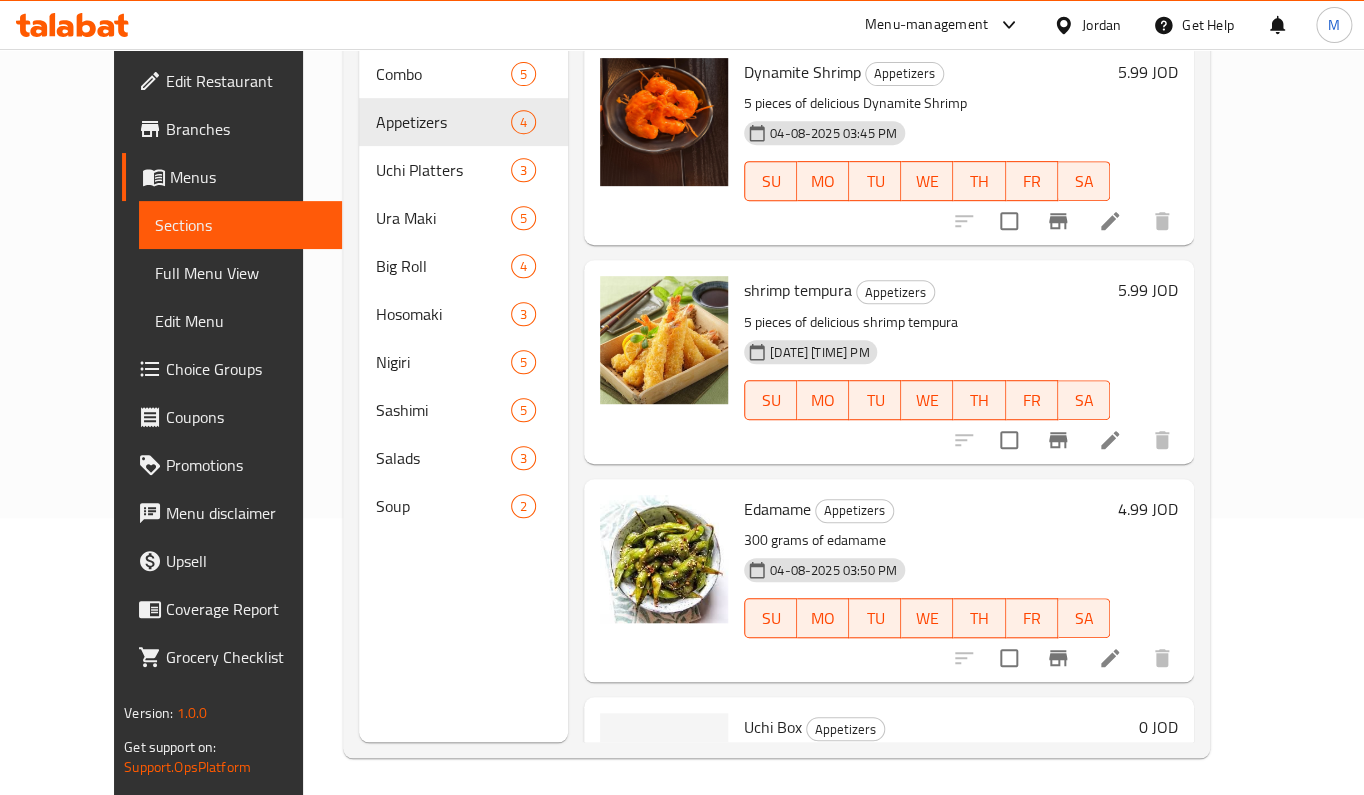 scroll, scrollTop: 280, scrollLeft: 0, axis: vertical 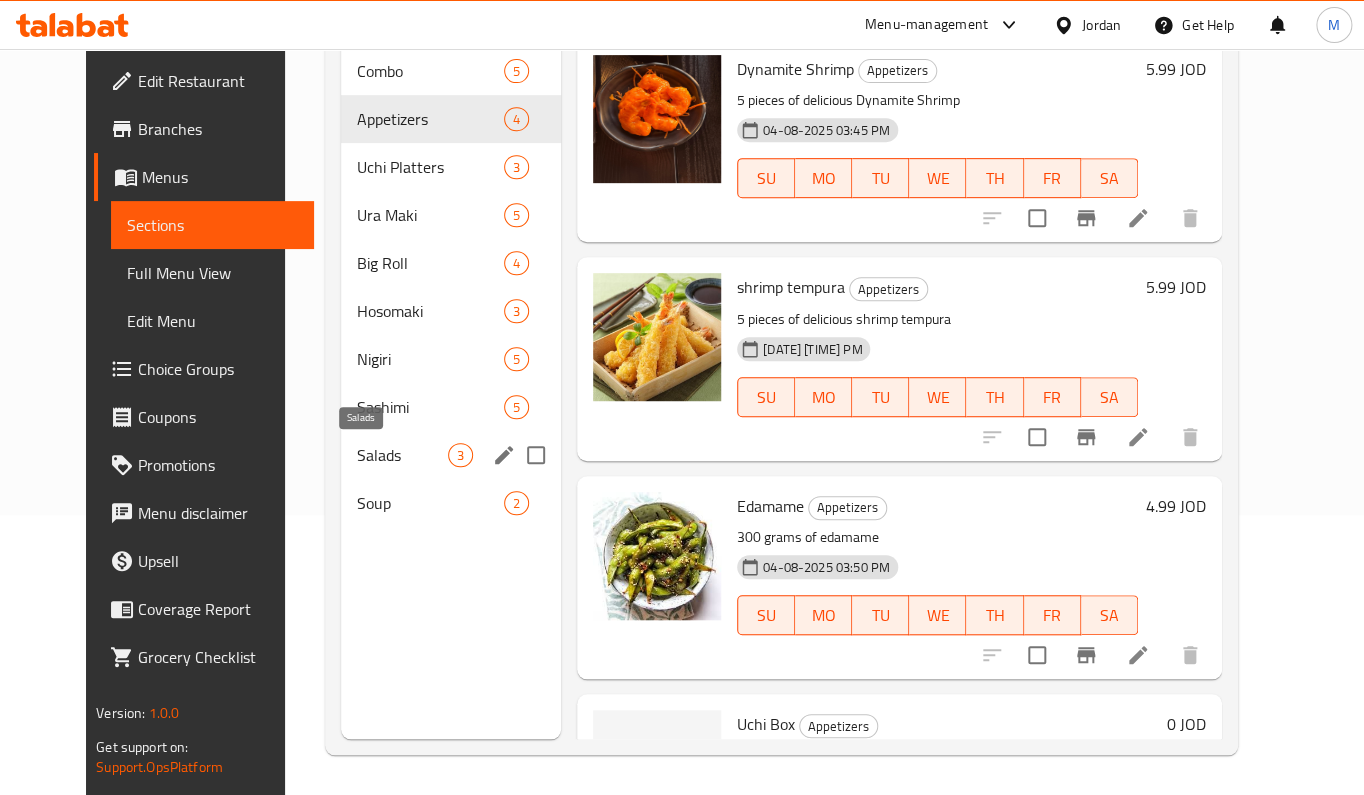 click on "Salads" at bounding box center [402, 455] 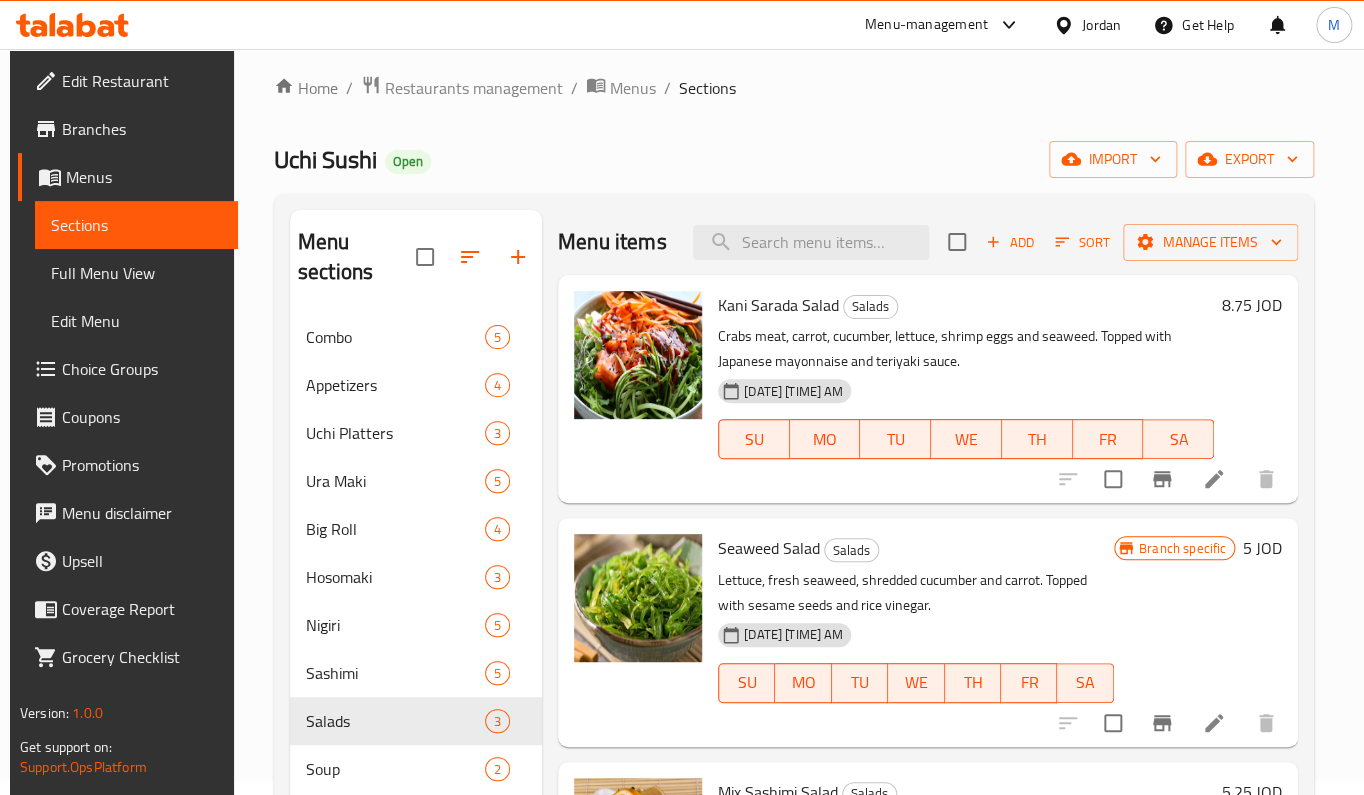 scroll, scrollTop: 13, scrollLeft: 0, axis: vertical 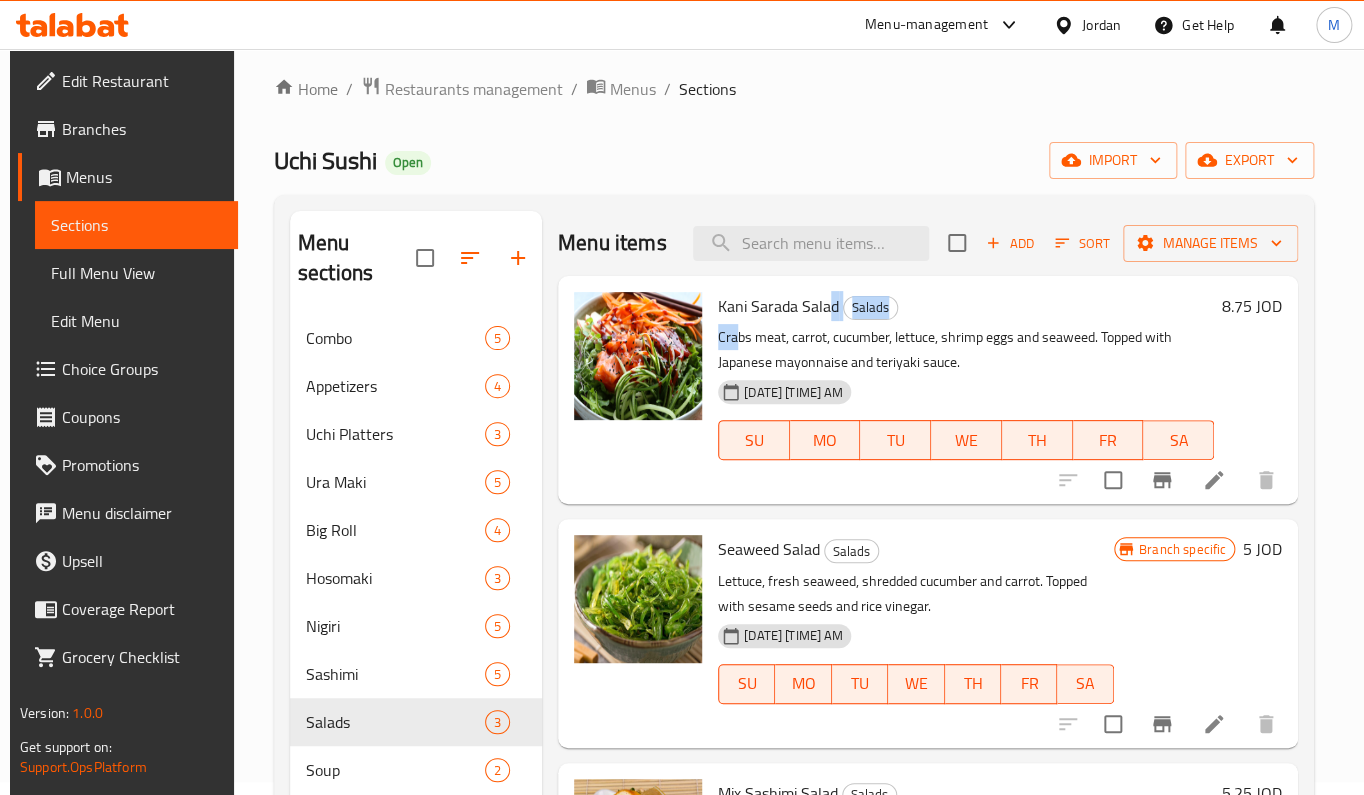 drag, startPoint x: 830, startPoint y: 309, endPoint x: 732, endPoint y: 320, distance: 98.61542 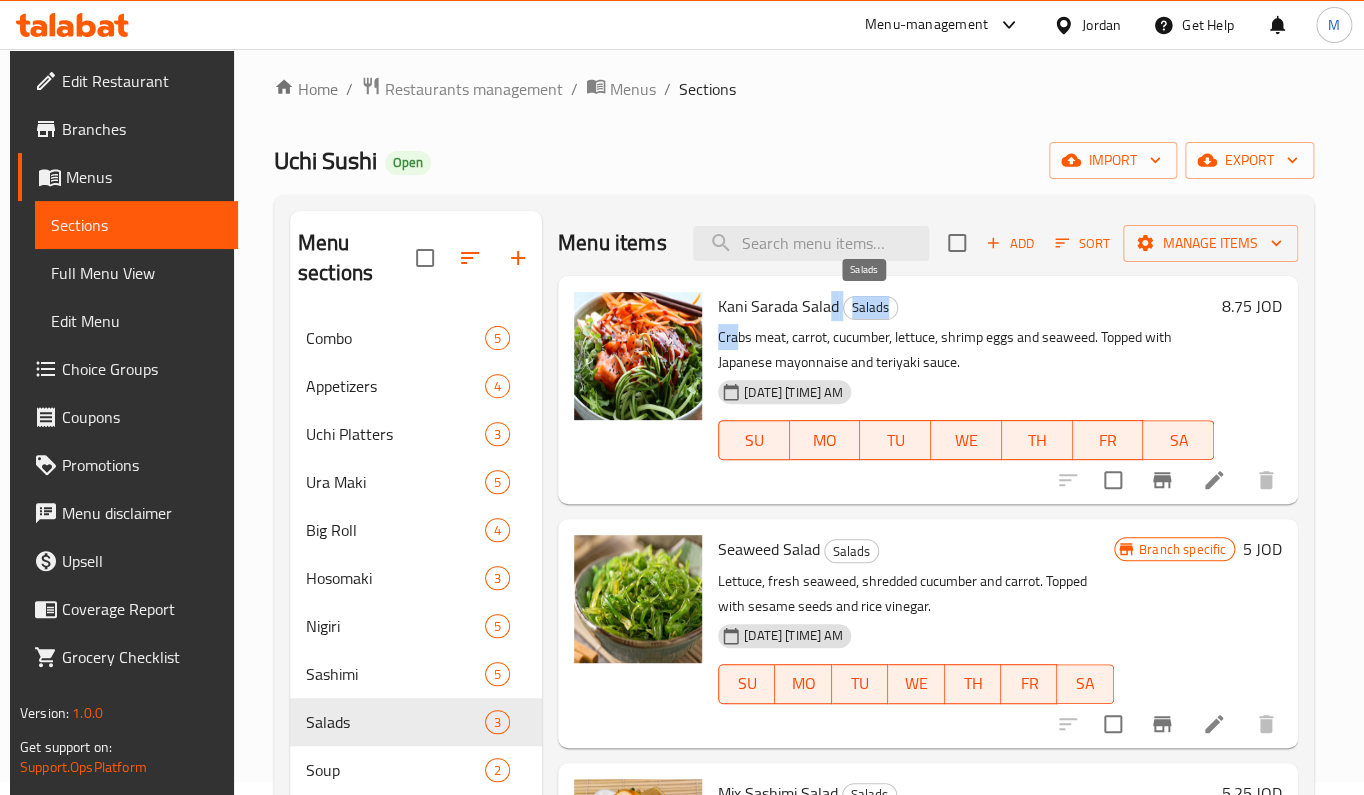 drag, startPoint x: 890, startPoint y: 316, endPoint x: 911, endPoint y: 308, distance: 22.472204 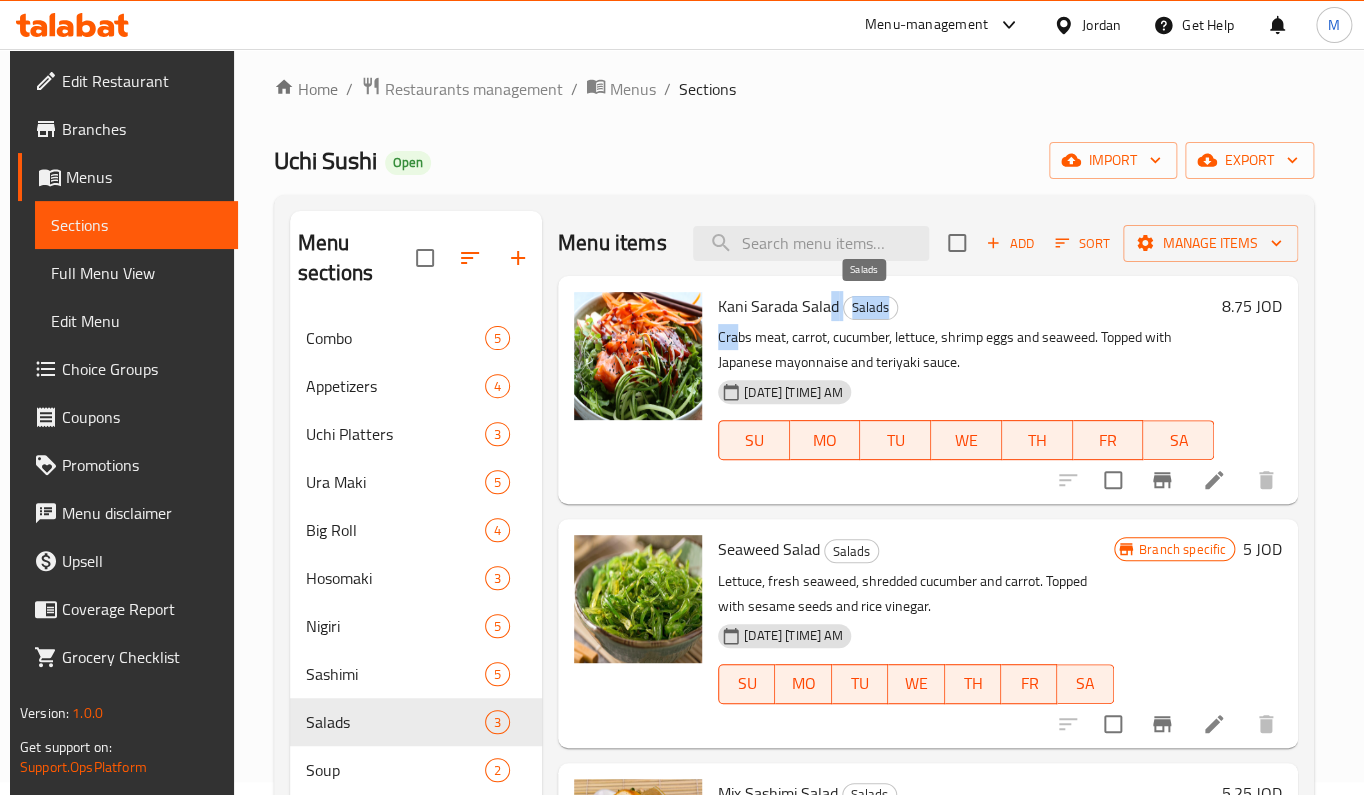 click on "Kani Sarada Salad   Salads" at bounding box center (966, 306) 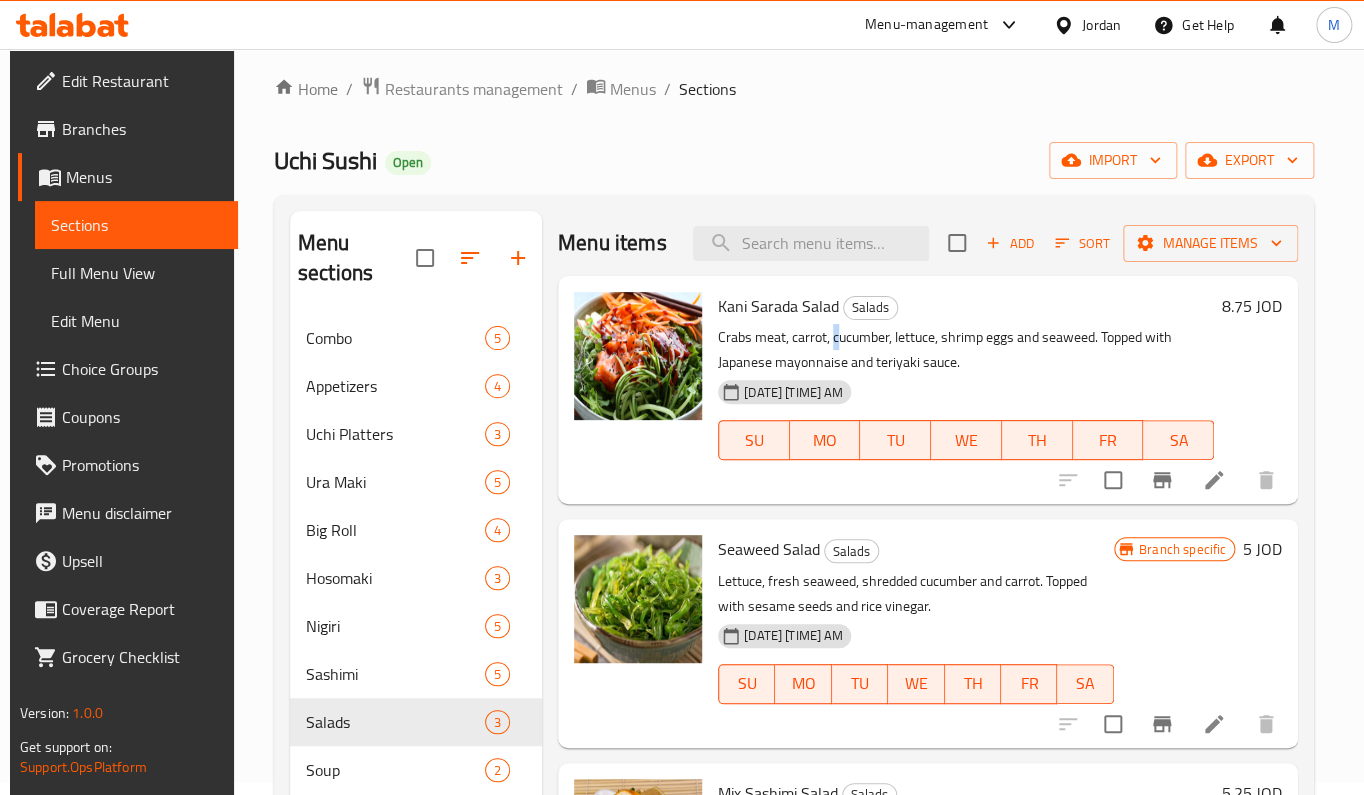 click on "Crabs meat, carrot, cucumber, lettuce, shrimp eggs and seaweed. Topped with Japanese mayonnaise and teriyaki sauce." at bounding box center [966, 350] 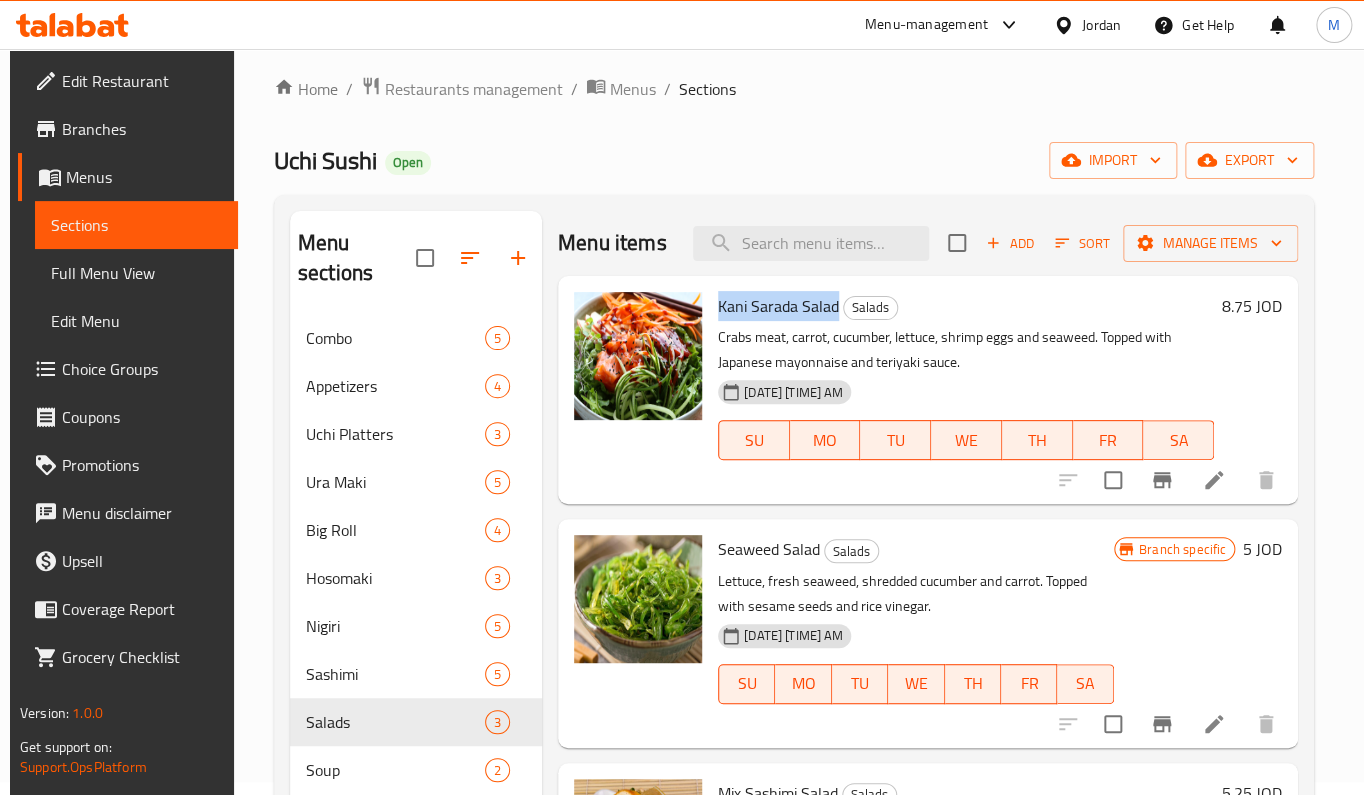 drag, startPoint x: 707, startPoint y: 314, endPoint x: 833, endPoint y: 308, distance: 126.14278 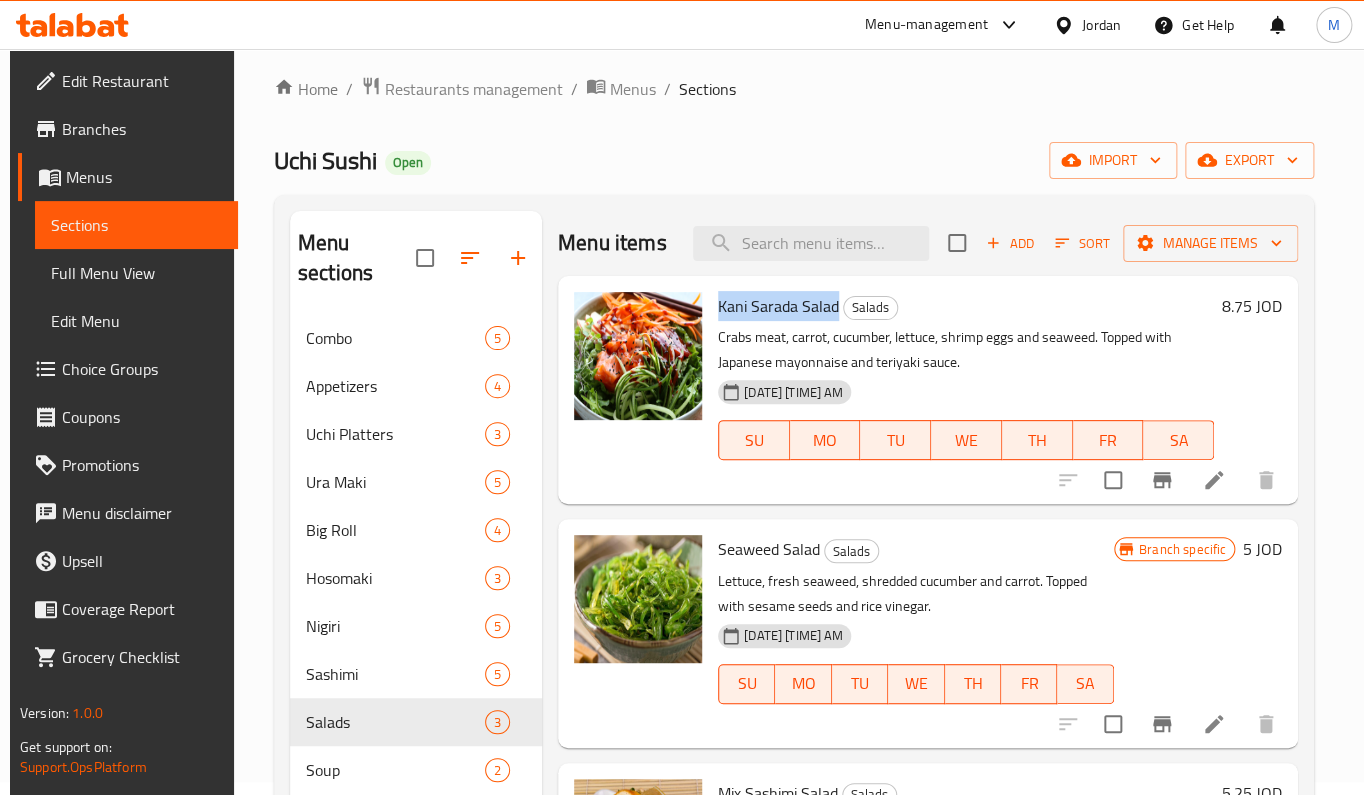copy on "Kani Sarada Salad" 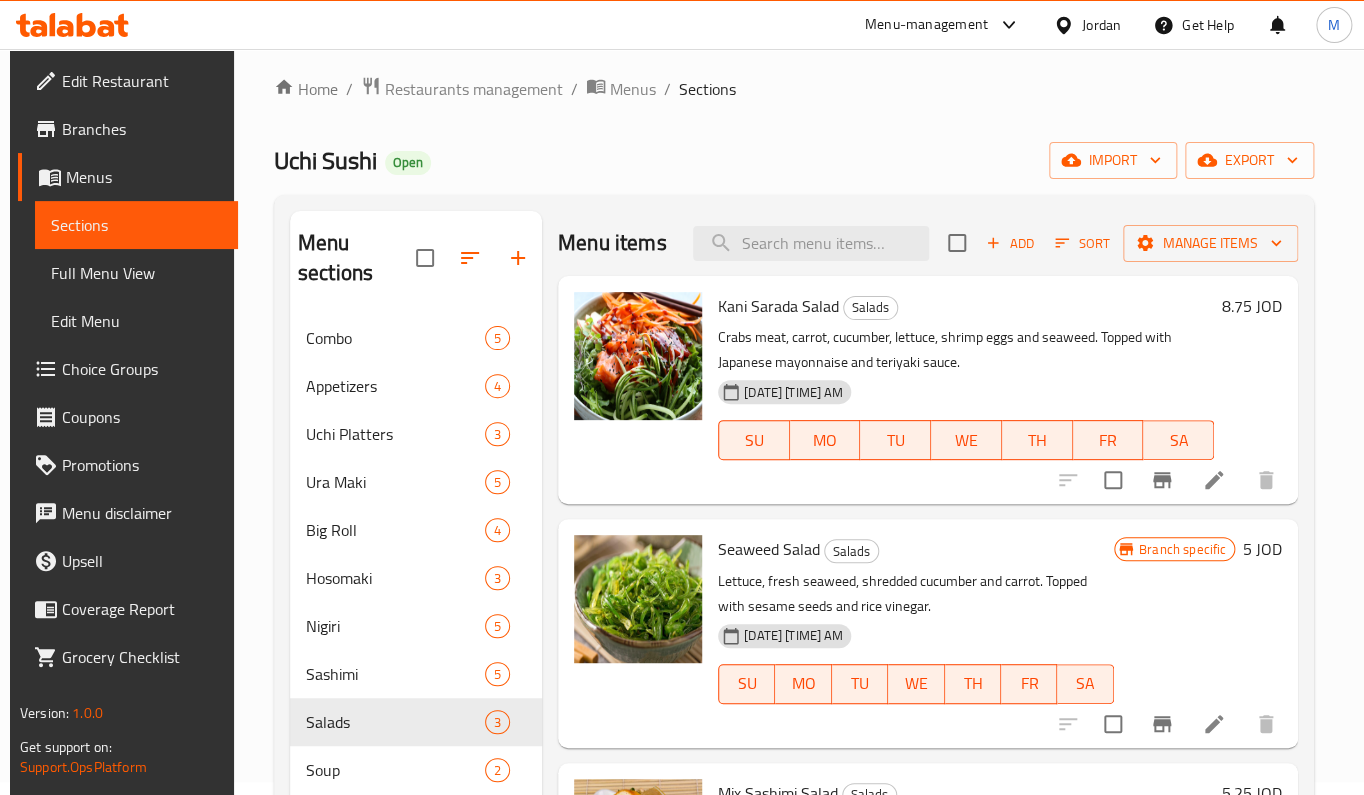 click on "Crabs meat, carrot, cucumber, lettuce, shrimp eggs and seaweed. Topped with Japanese mayonnaise and teriyaki sauce." at bounding box center [966, 350] 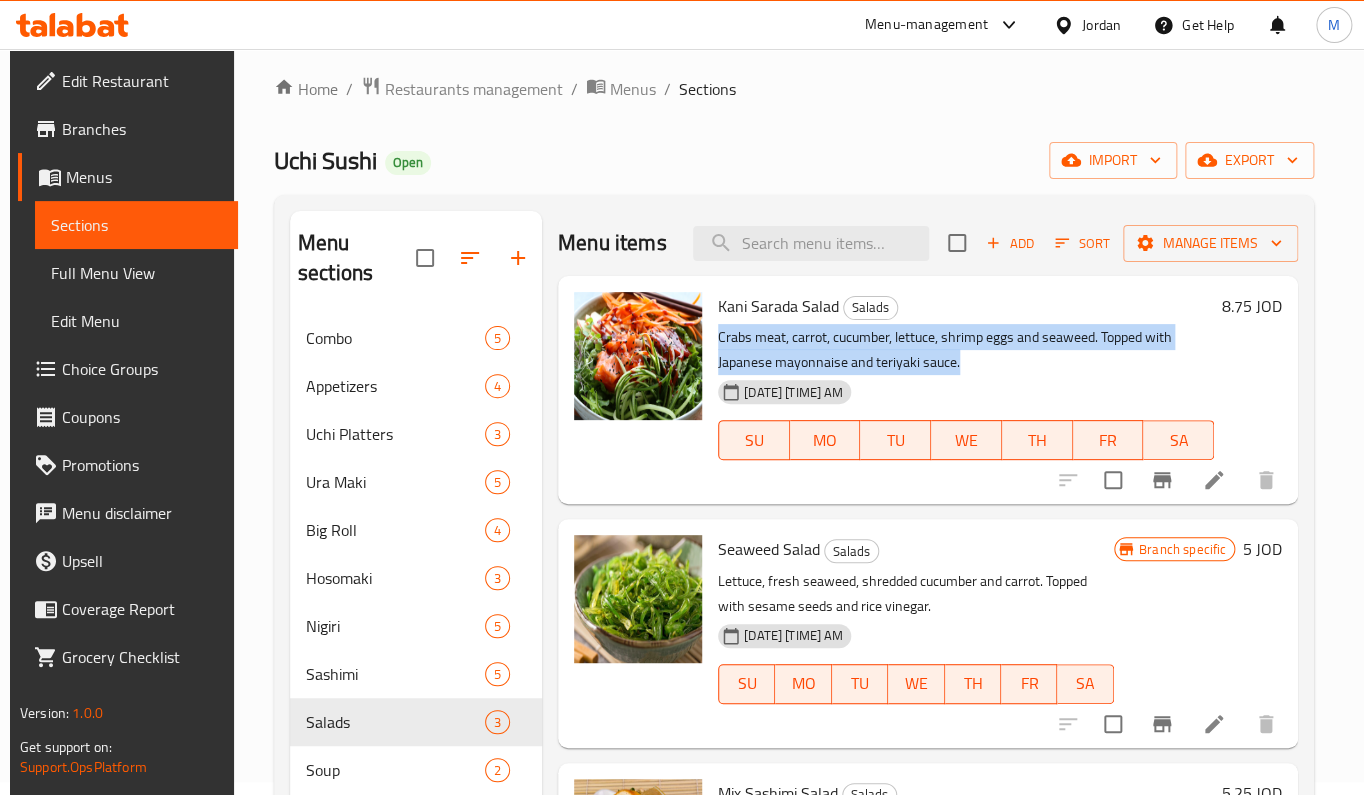 copy on "Crabs meat, carrot, cucumber, lettuce, shrimp eggs and seaweed. Topped with Japanese mayonnaise and teriyaki sauce." 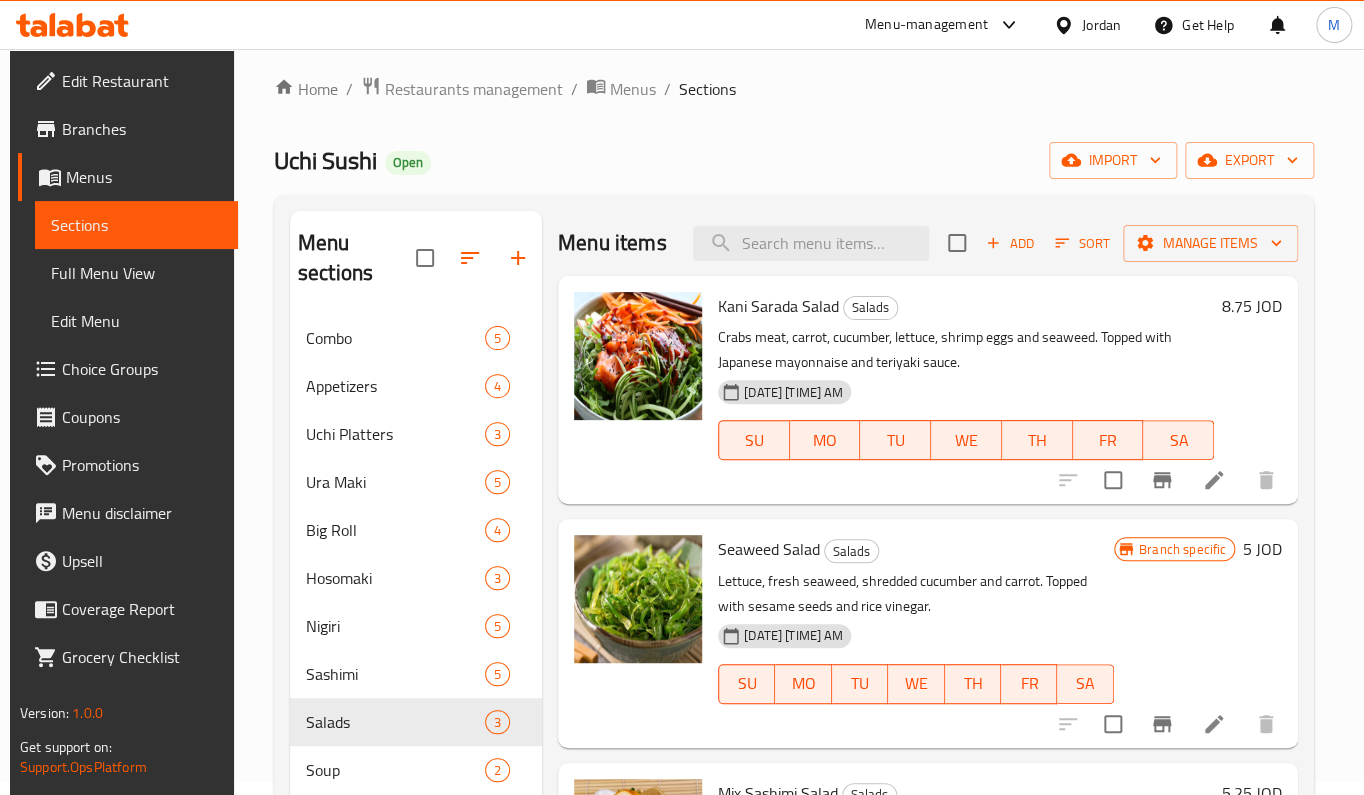 click 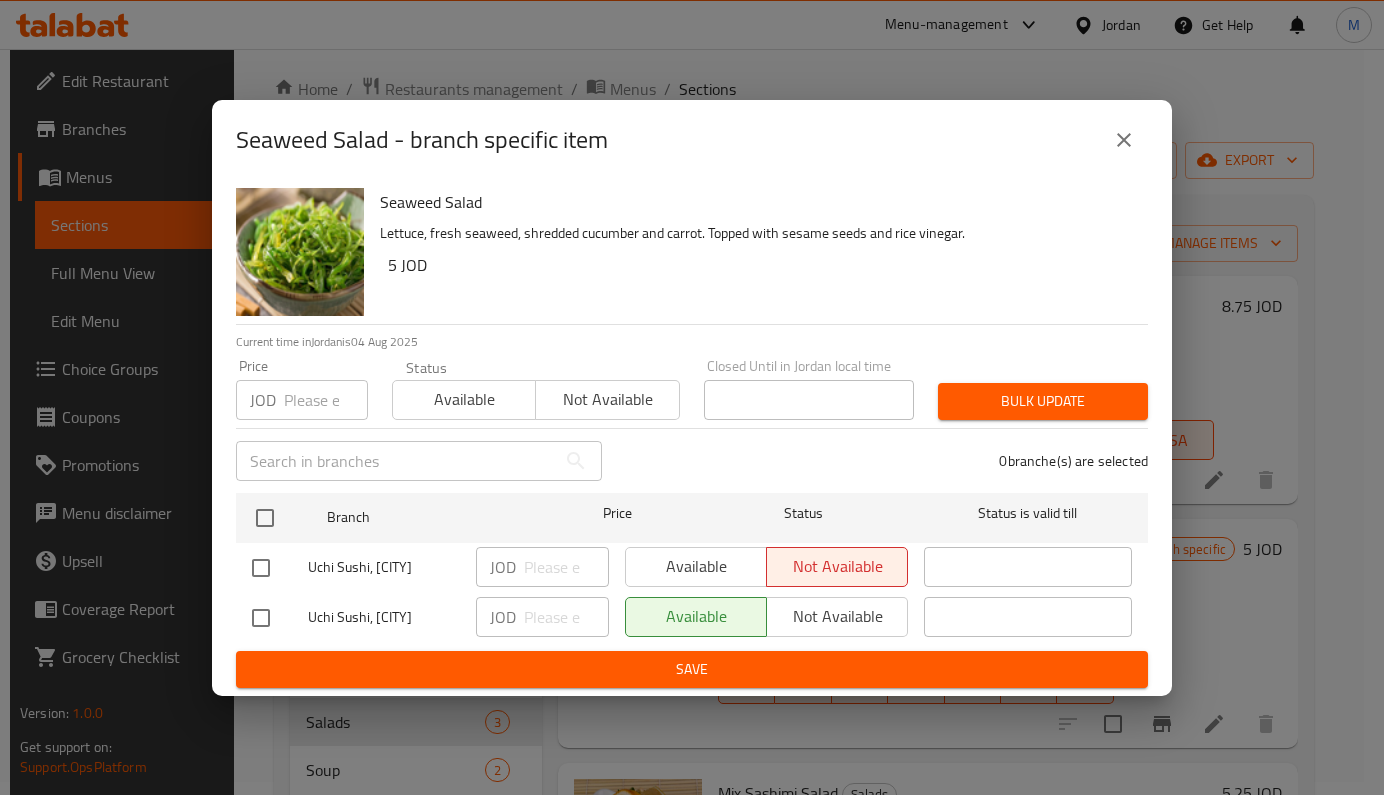 click on "Available Not available" at bounding box center (766, 617) 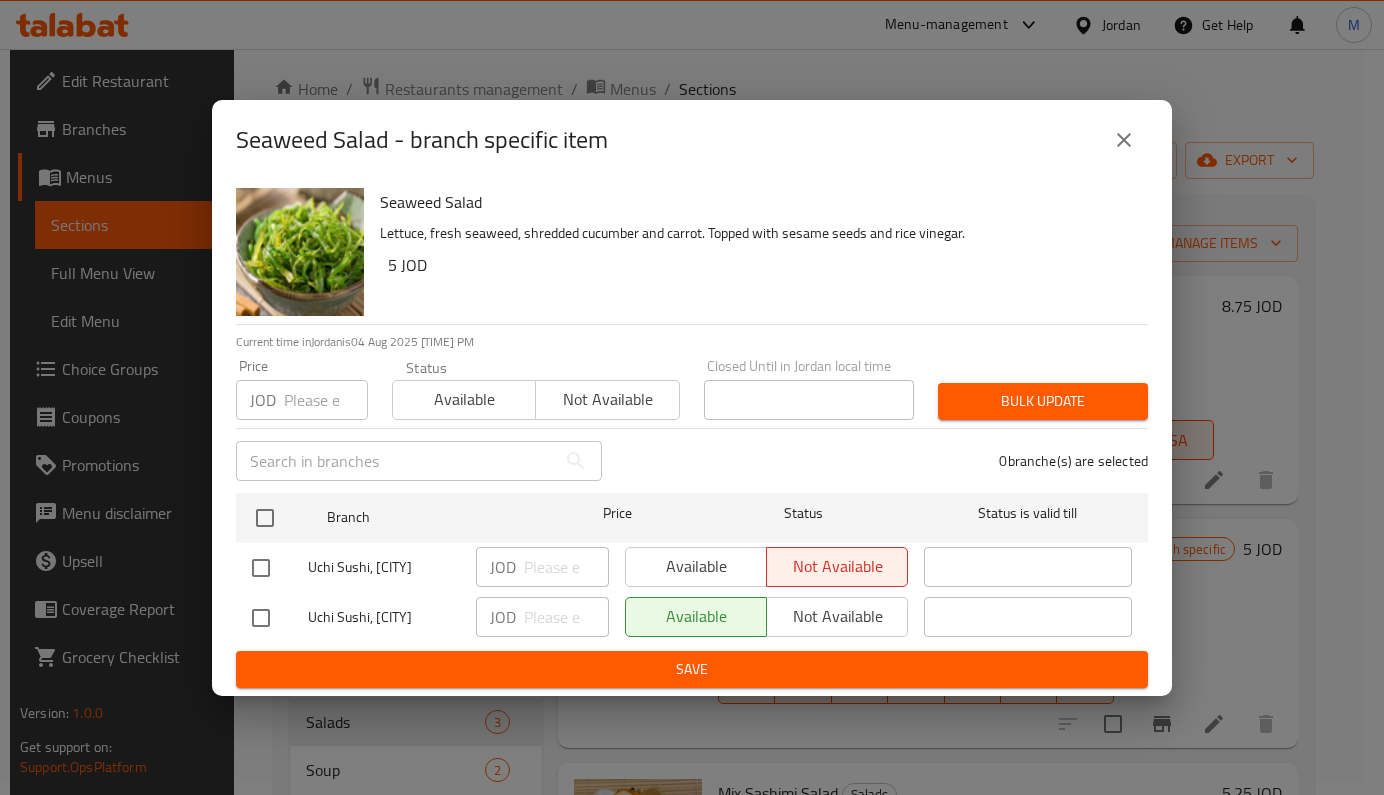 drag, startPoint x: 255, startPoint y: 619, endPoint x: 314, endPoint y: 621, distance: 59.03389 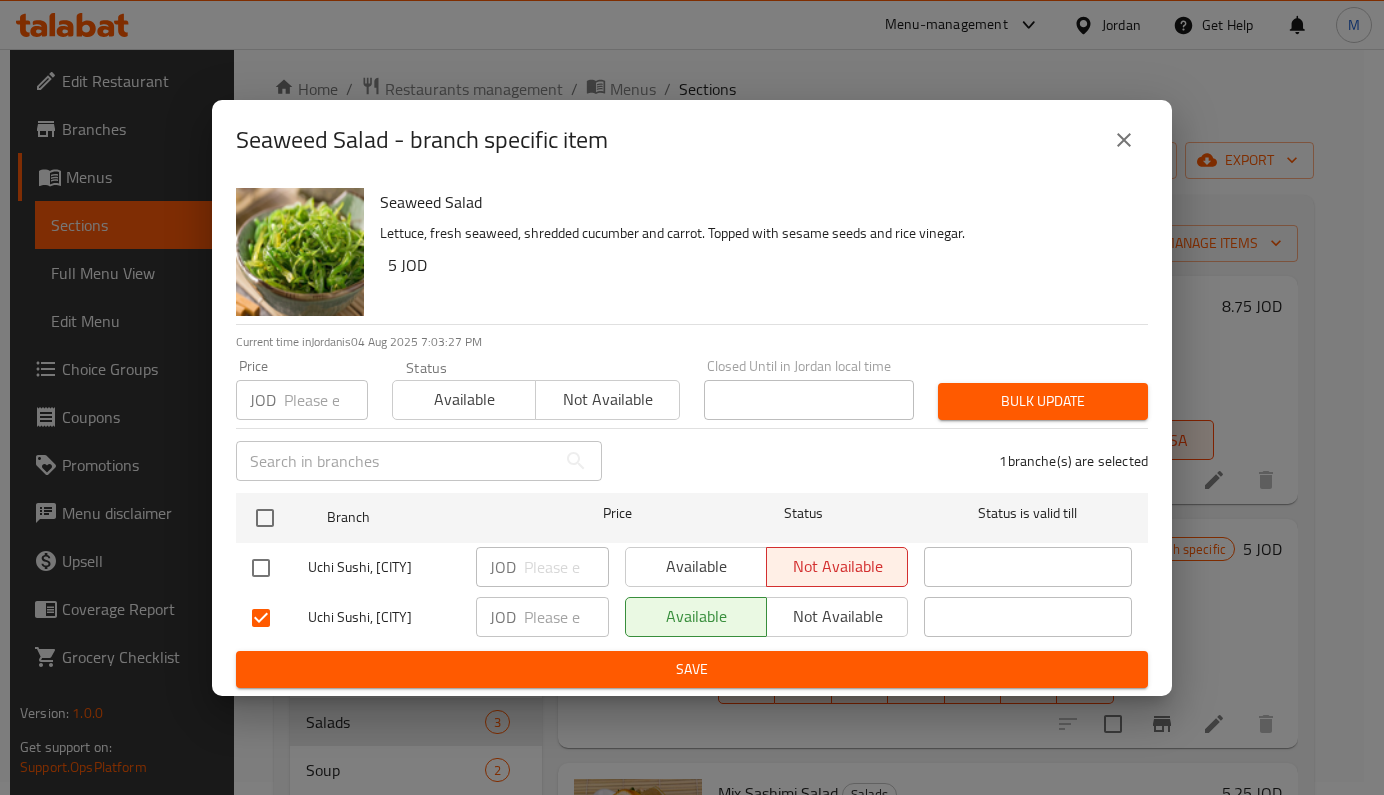 drag, startPoint x: 824, startPoint y: 618, endPoint x: 825, endPoint y: 636, distance: 18.027756 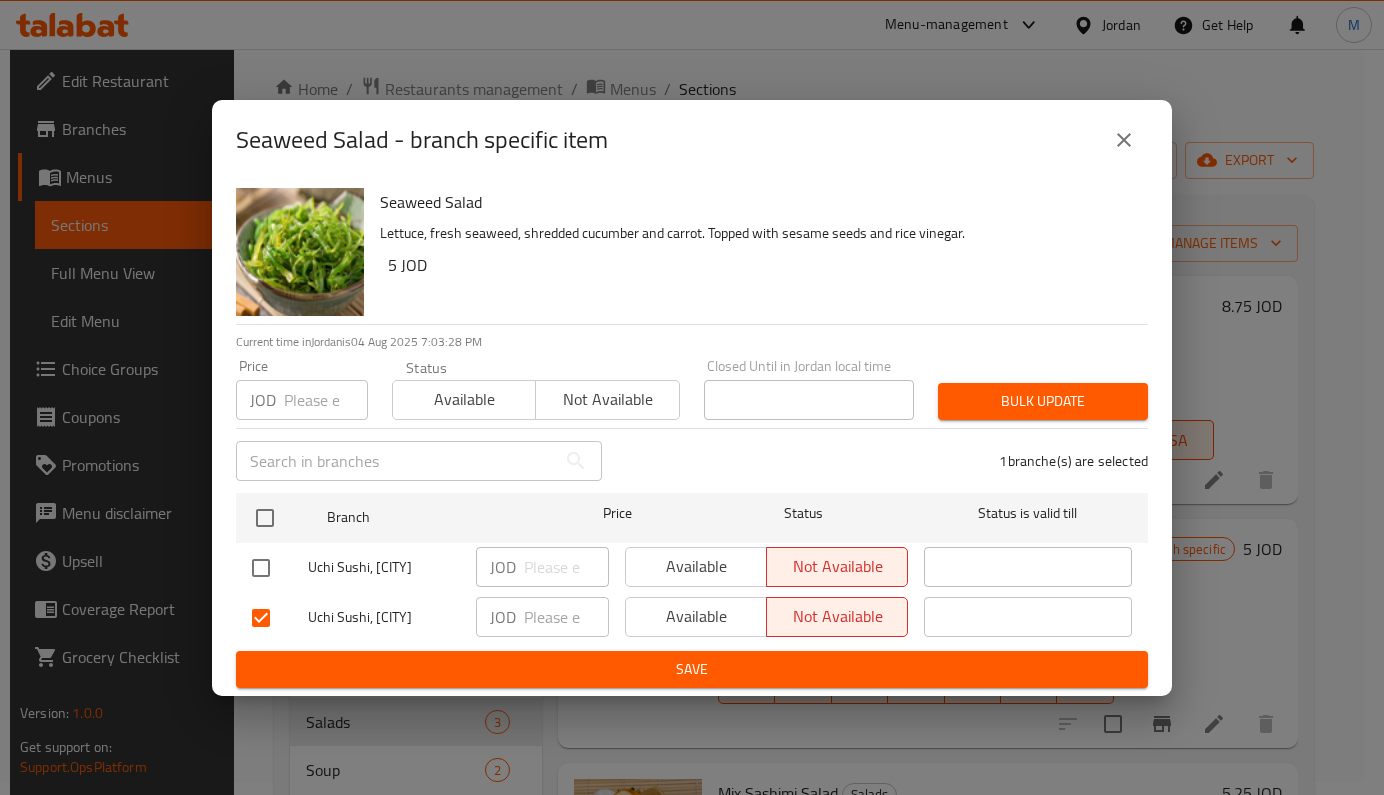 click on "Save" at bounding box center (692, 669) 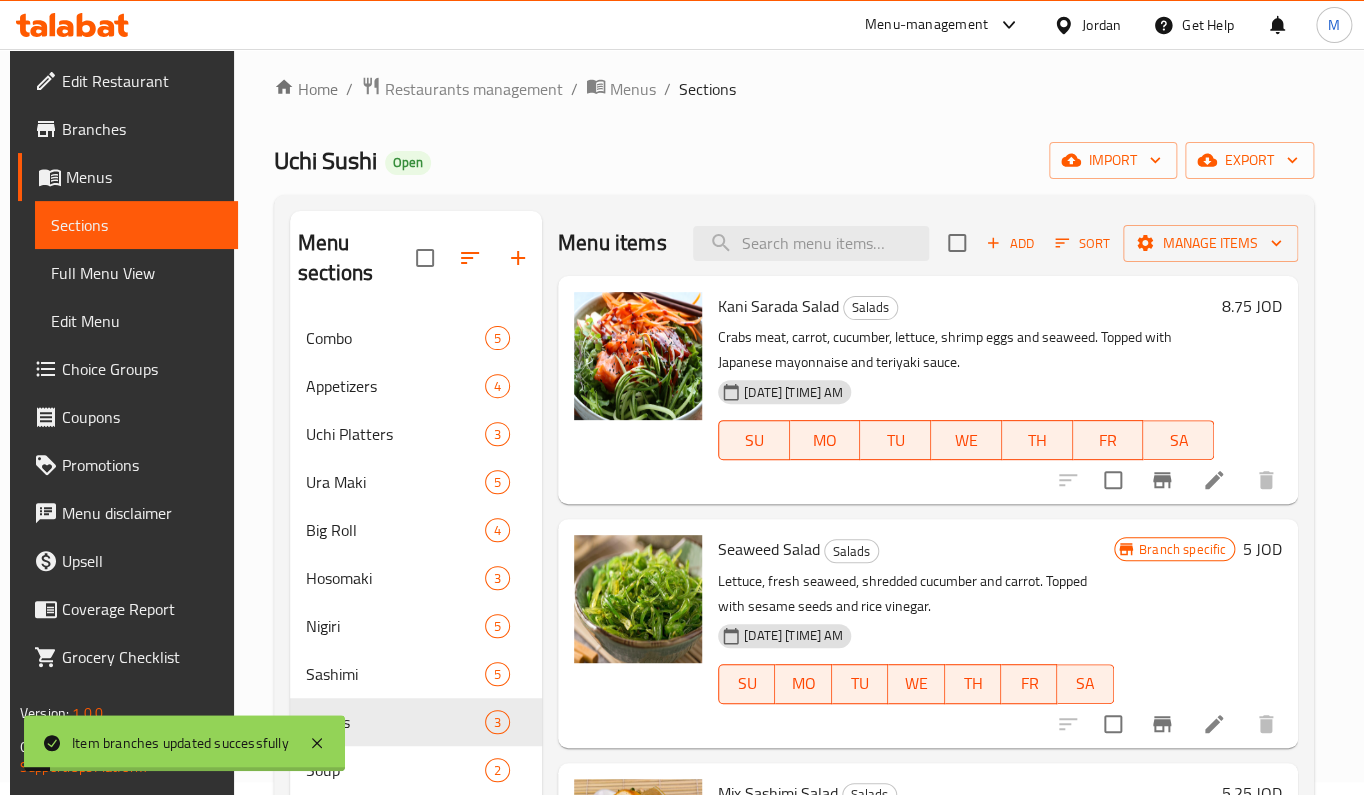 scroll, scrollTop: 280, scrollLeft: 0, axis: vertical 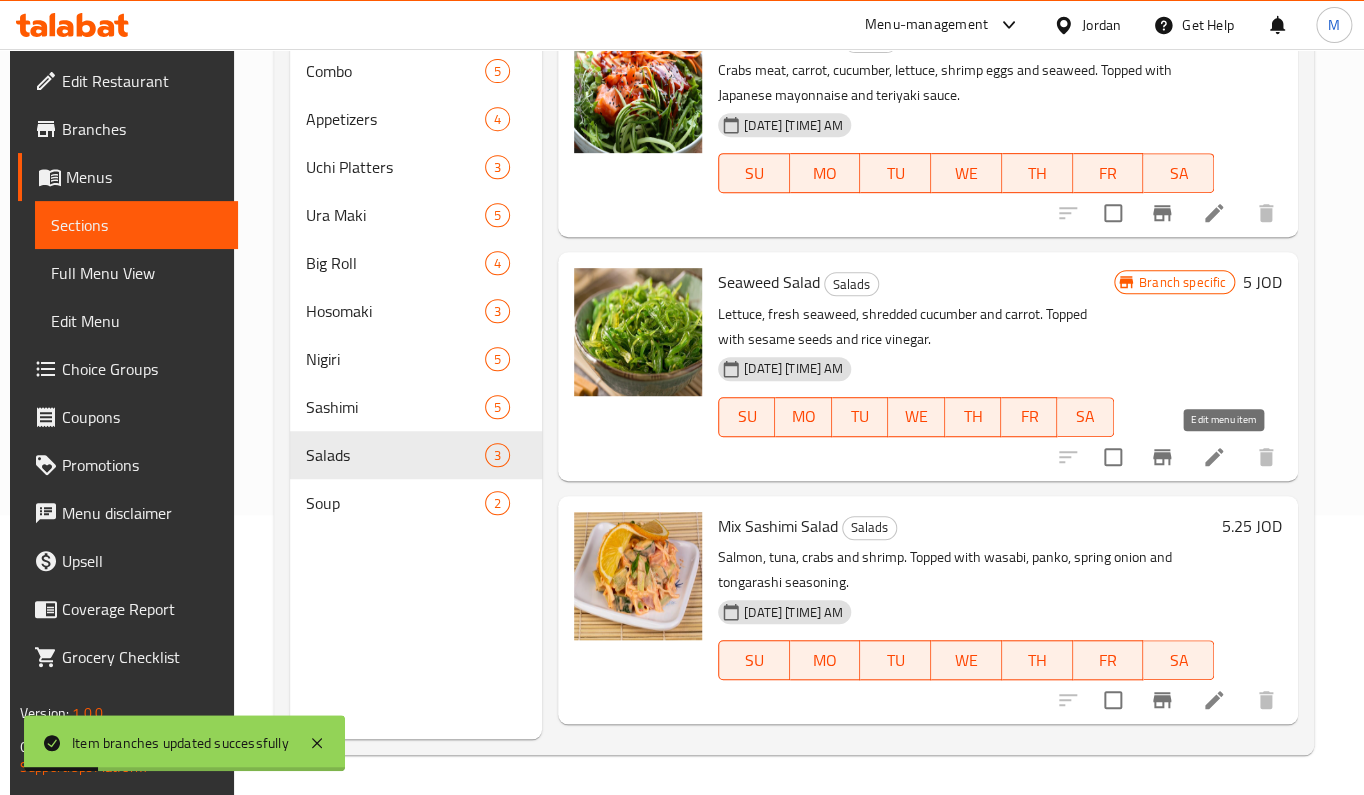 click 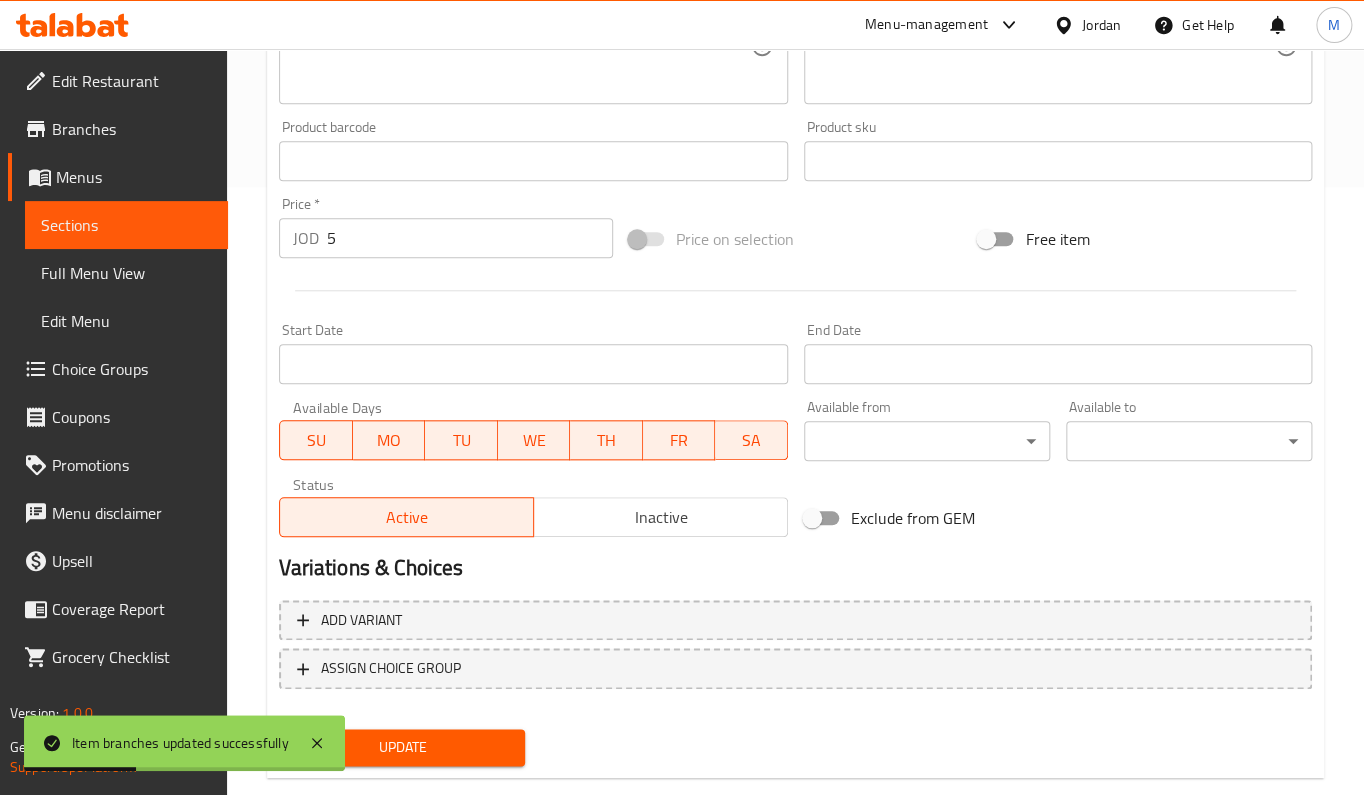 scroll, scrollTop: 647, scrollLeft: 0, axis: vertical 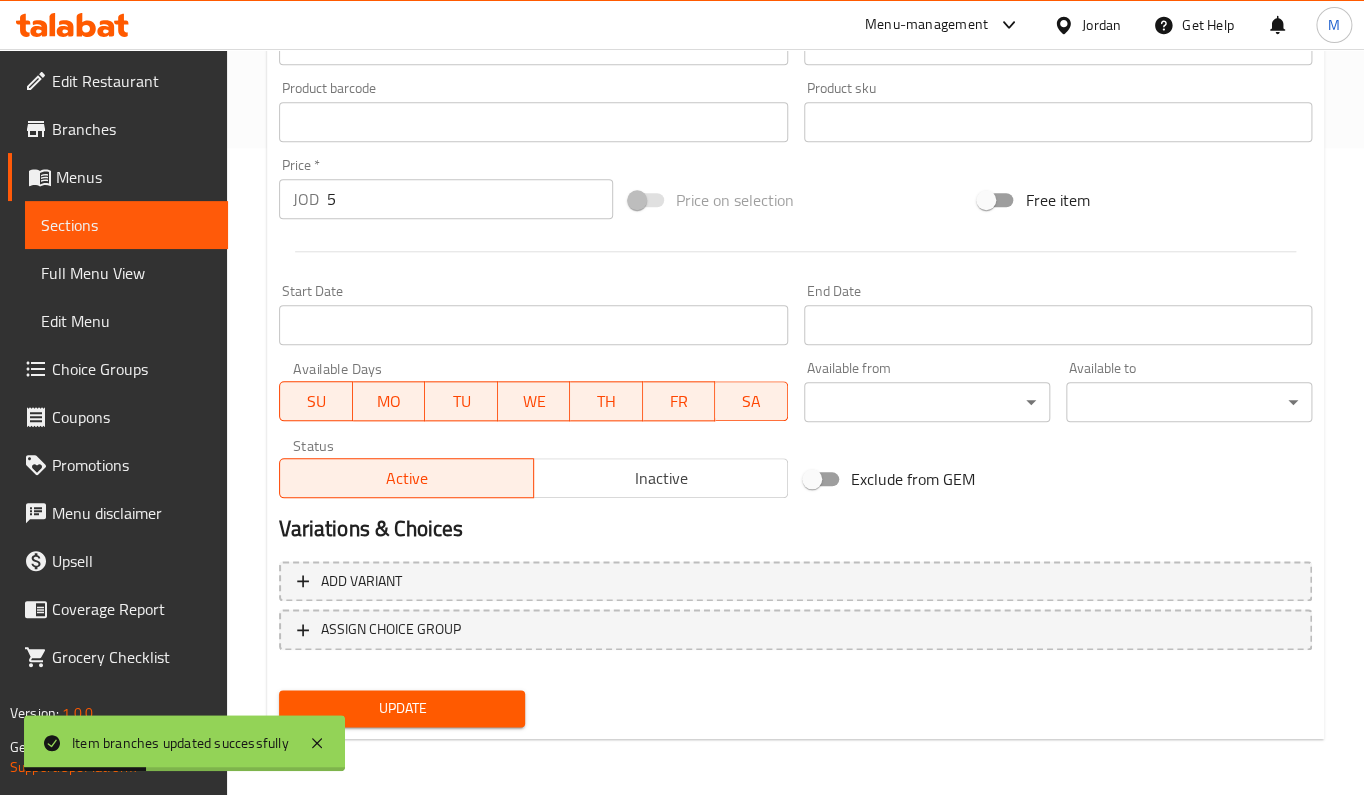 click on "Active Inactive" at bounding box center (533, 468) 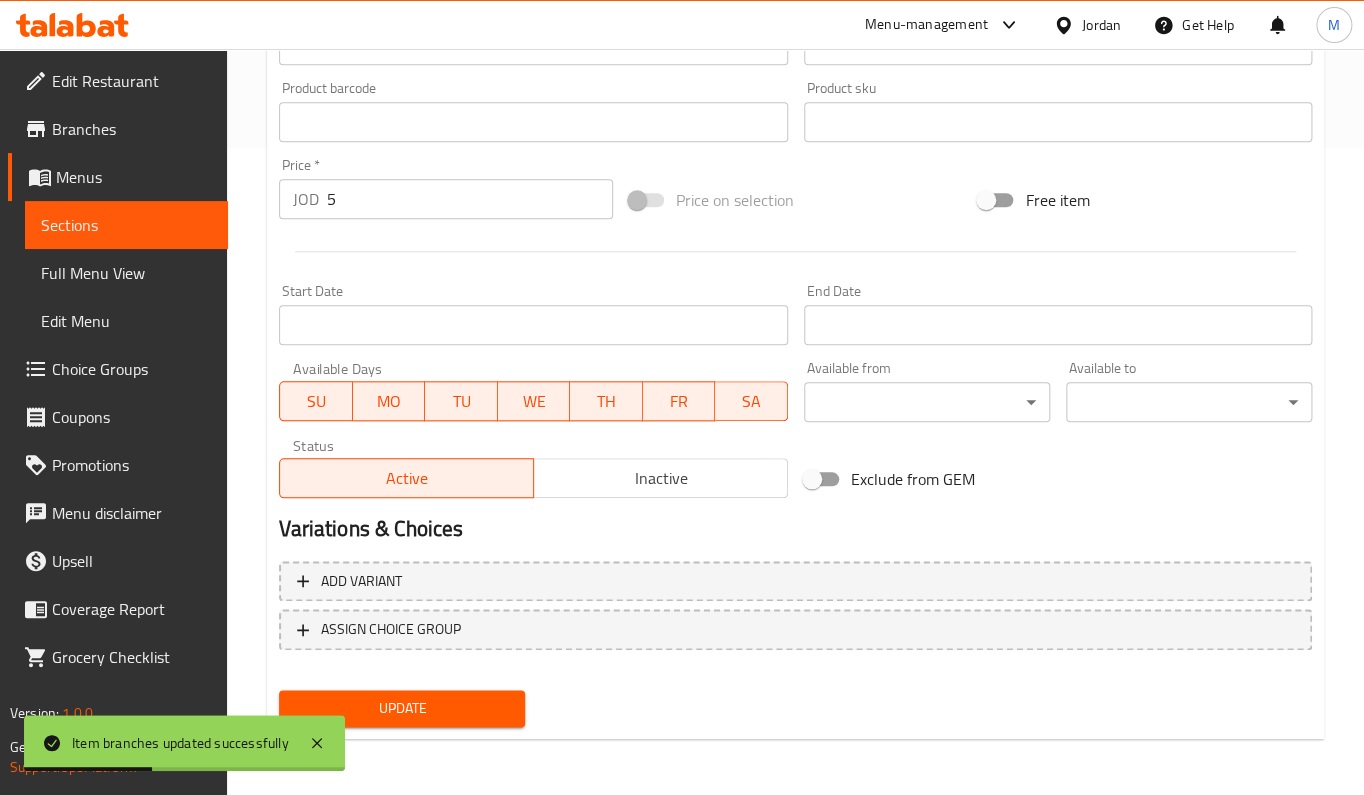 click on "Inactive" at bounding box center (660, 478) 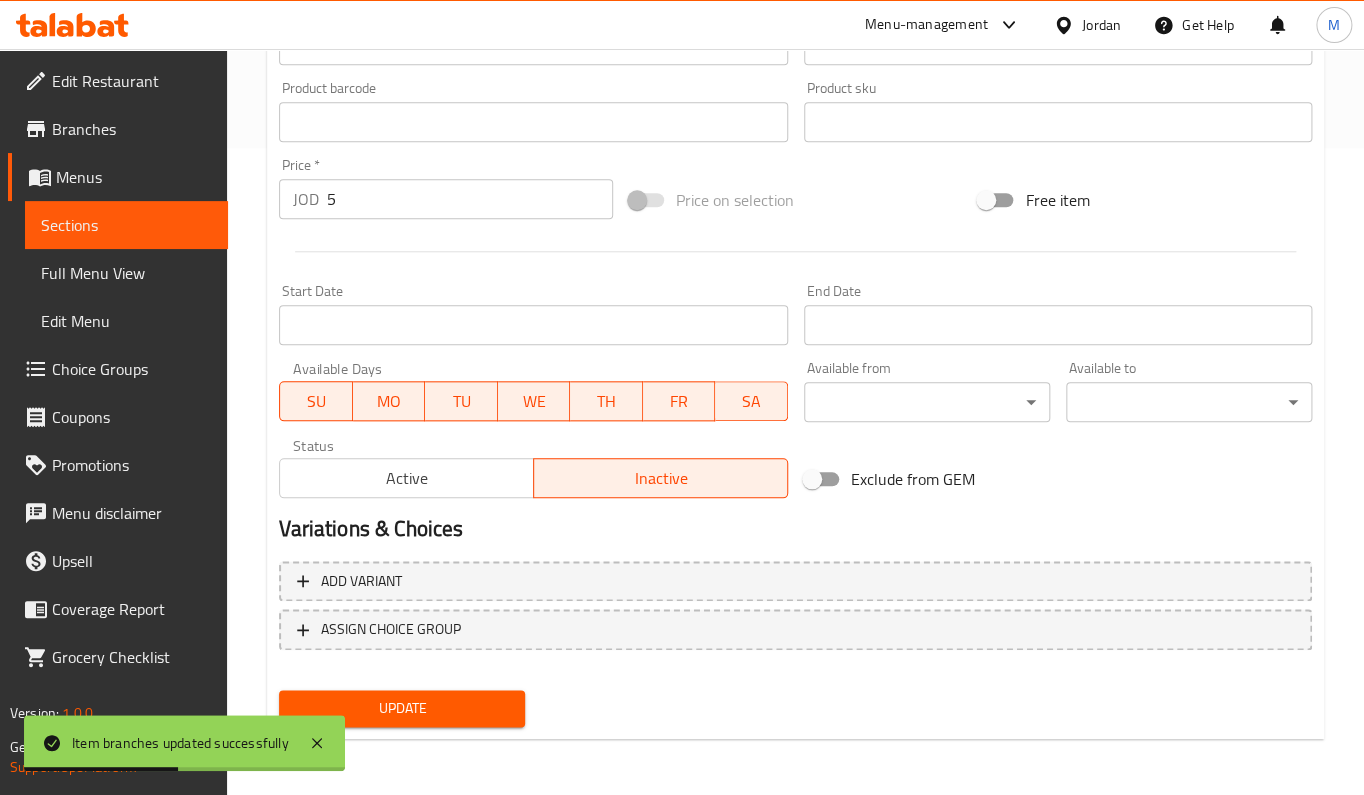 click on "Update" at bounding box center (402, 708) 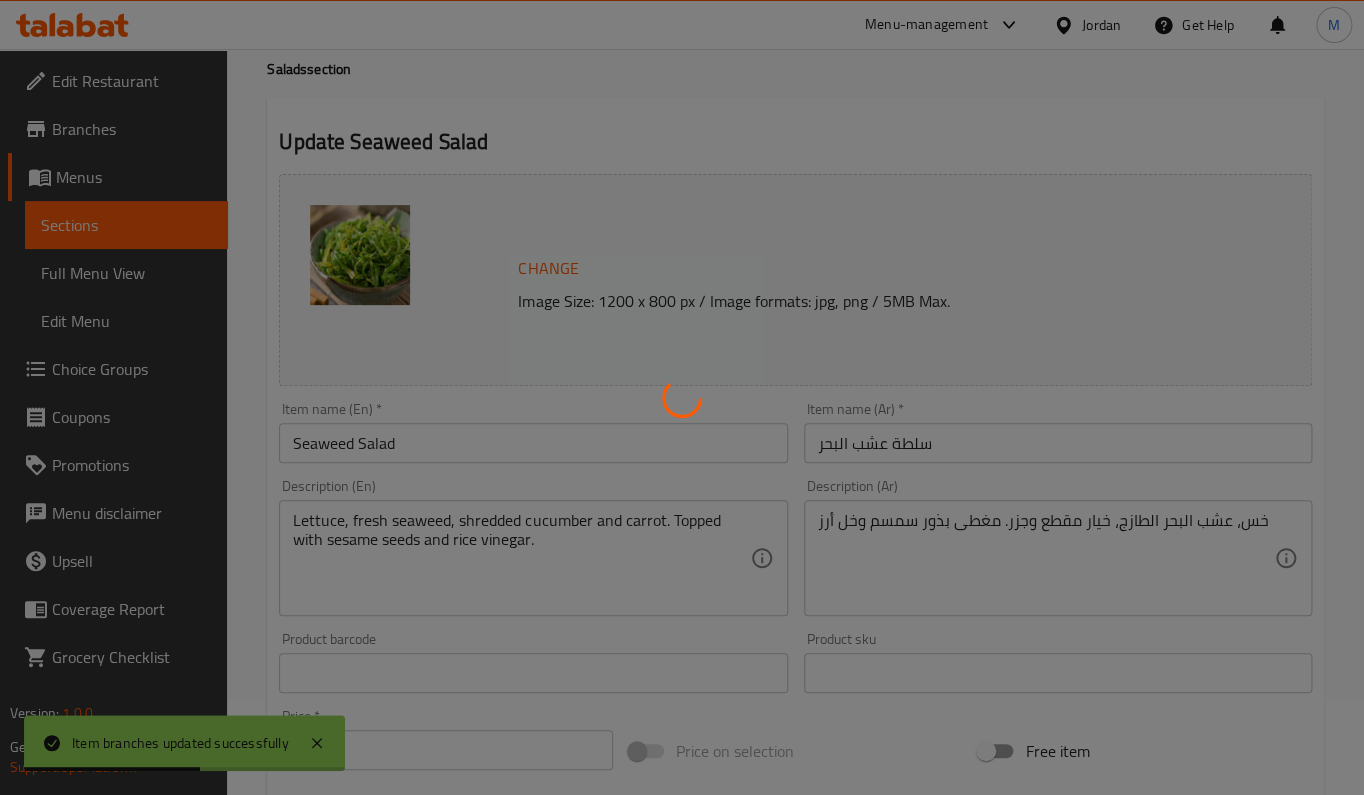 scroll, scrollTop: 0, scrollLeft: 0, axis: both 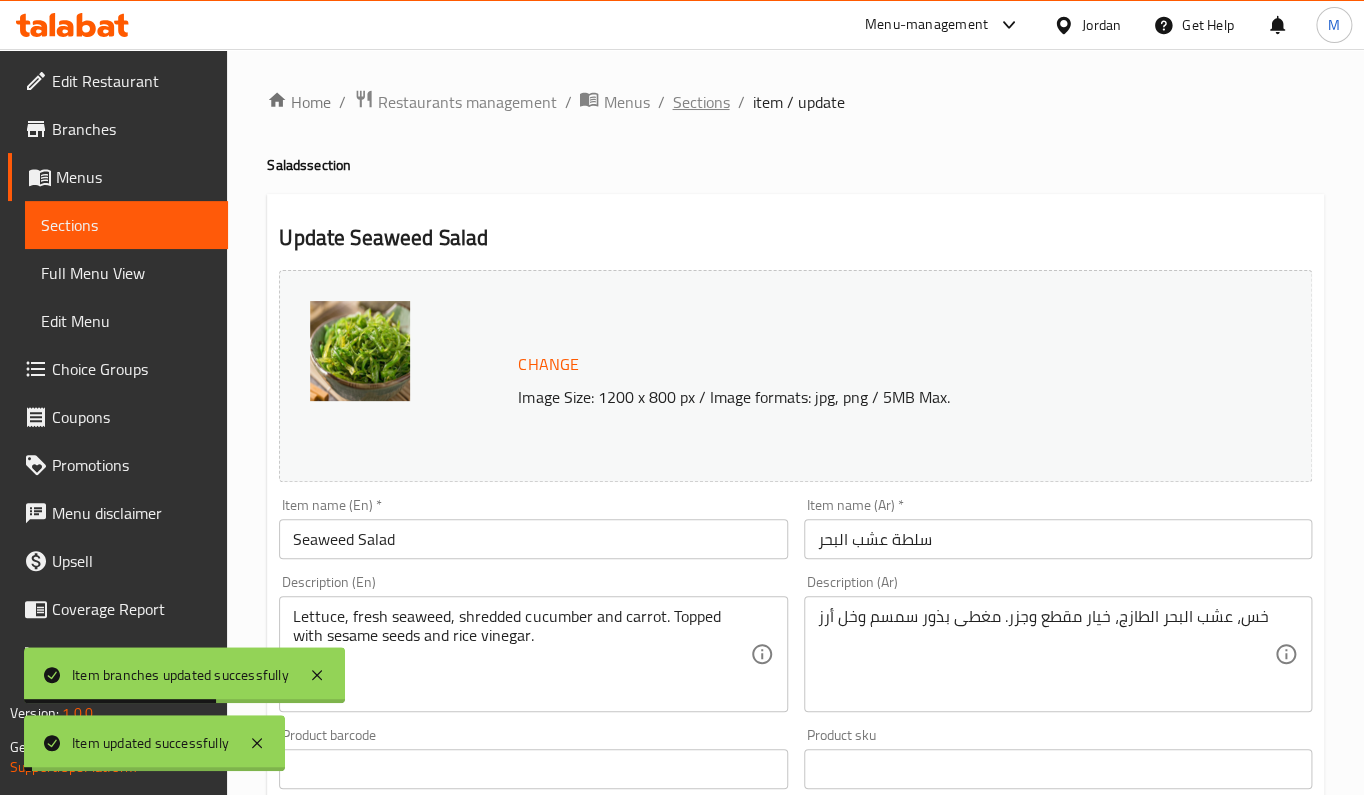 click on "Sections" at bounding box center [700, 102] 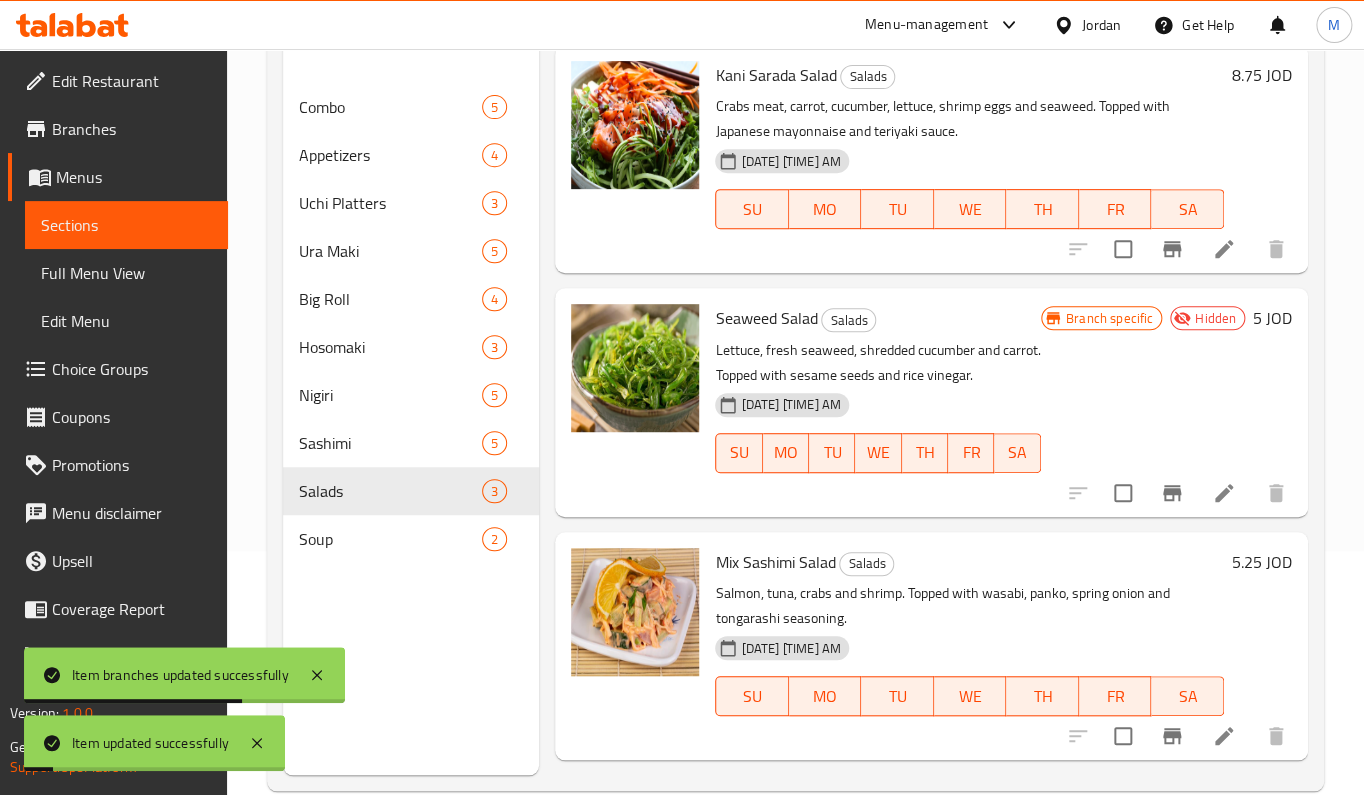 scroll, scrollTop: 280, scrollLeft: 0, axis: vertical 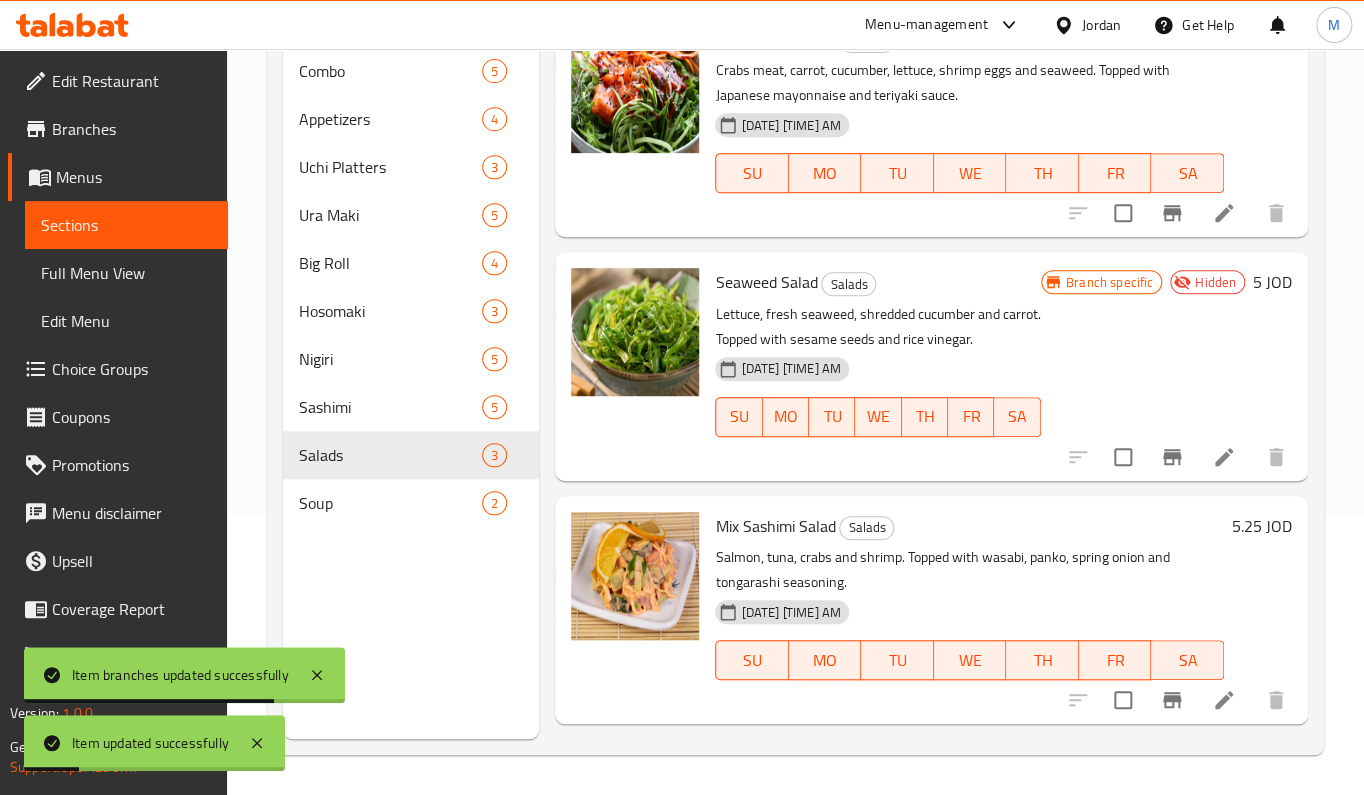 click on "5.25   JOD" at bounding box center (1262, 526) 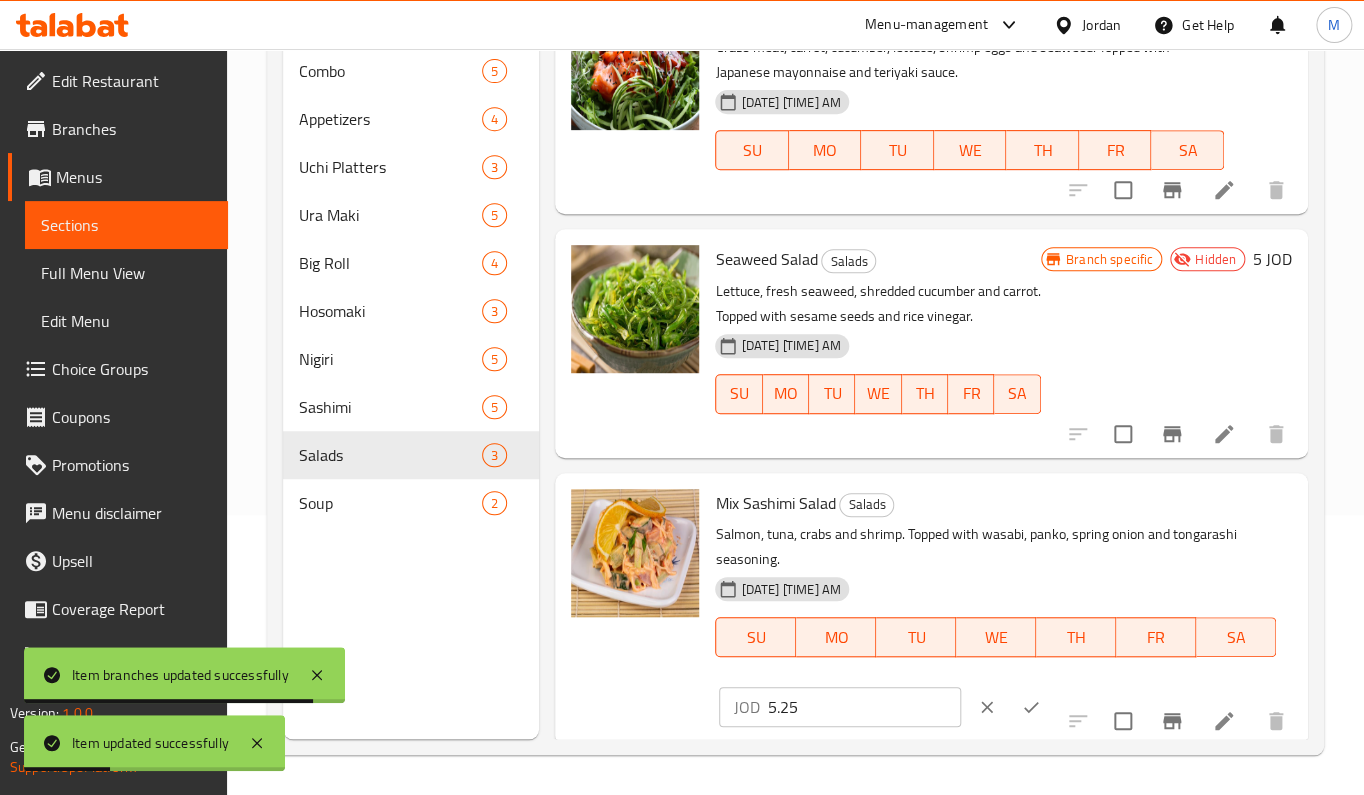 scroll, scrollTop: 29, scrollLeft: 0, axis: vertical 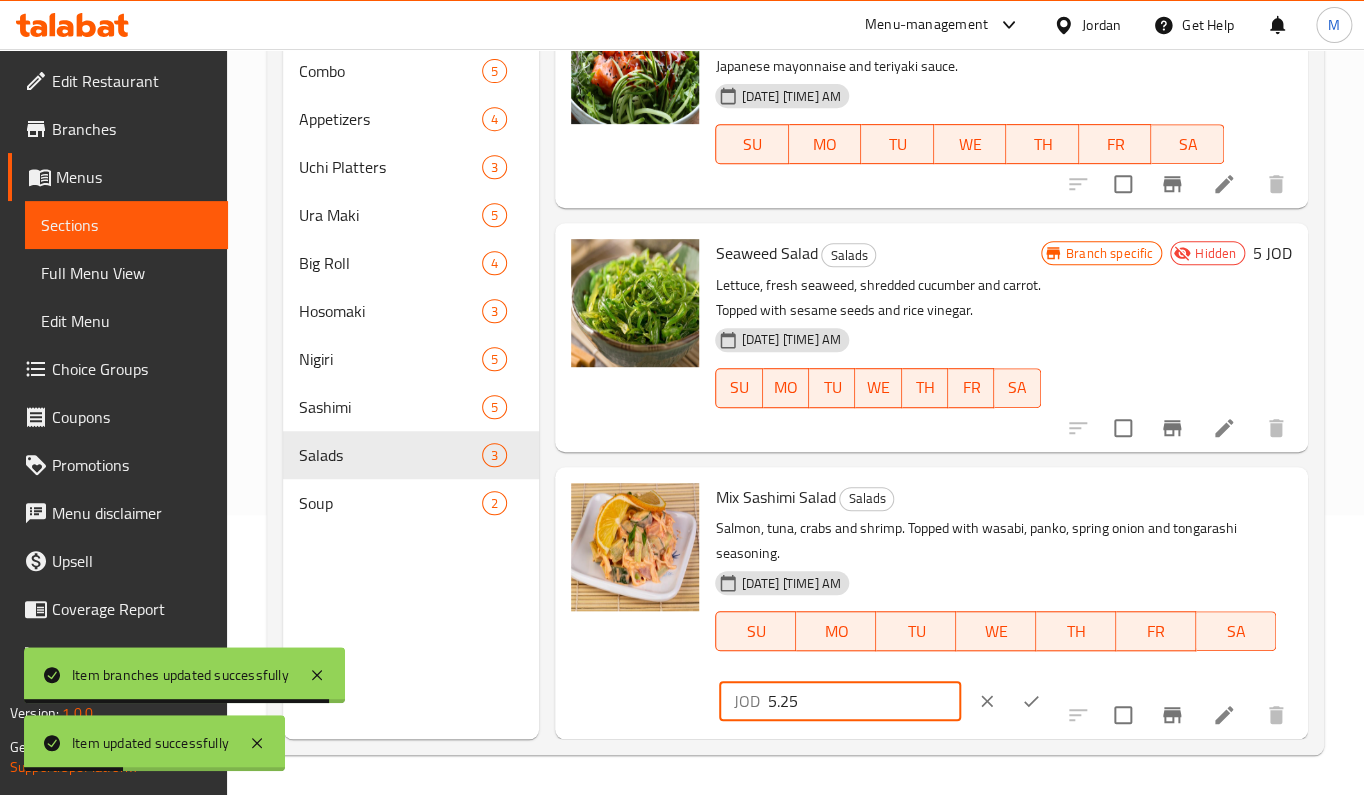 drag, startPoint x: 826, startPoint y: 697, endPoint x: 342, endPoint y: 706, distance: 484.08368 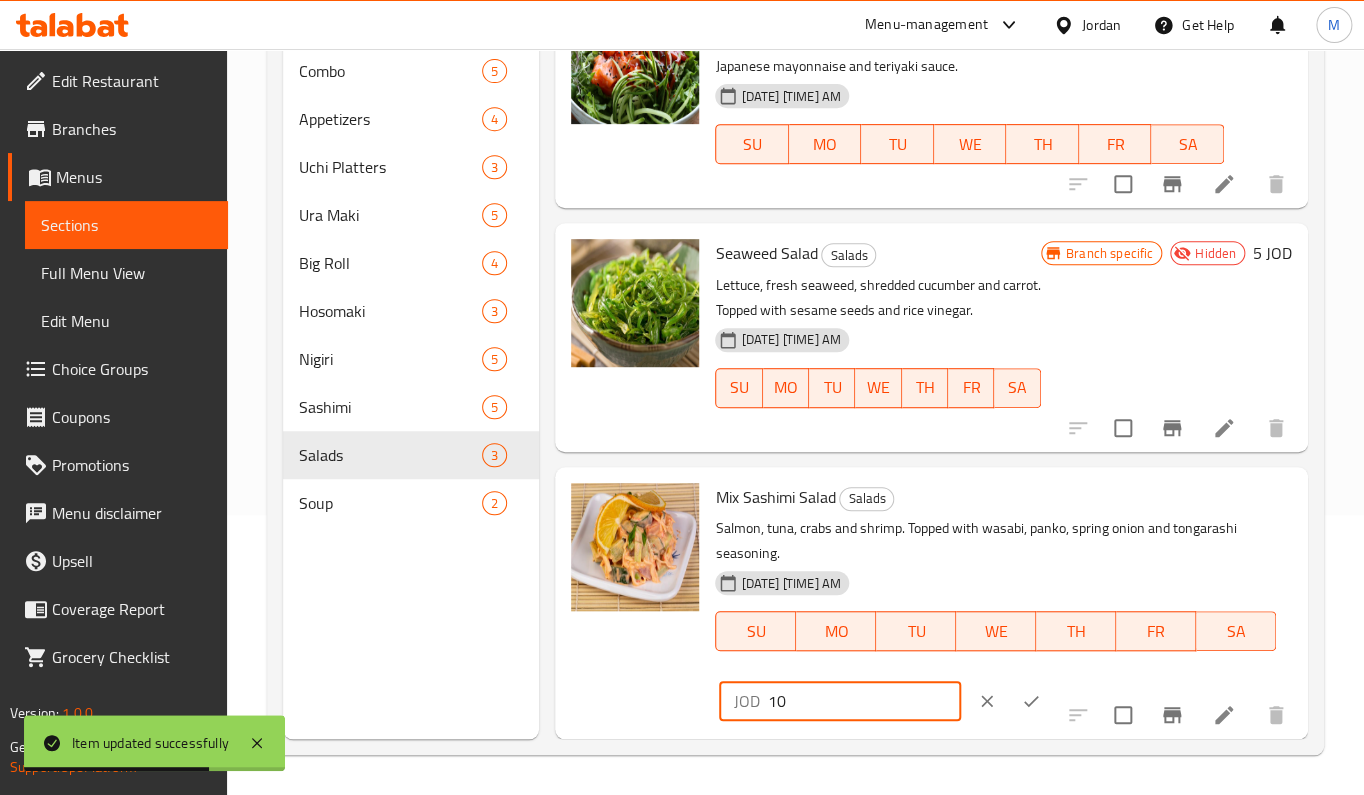 type on "10" 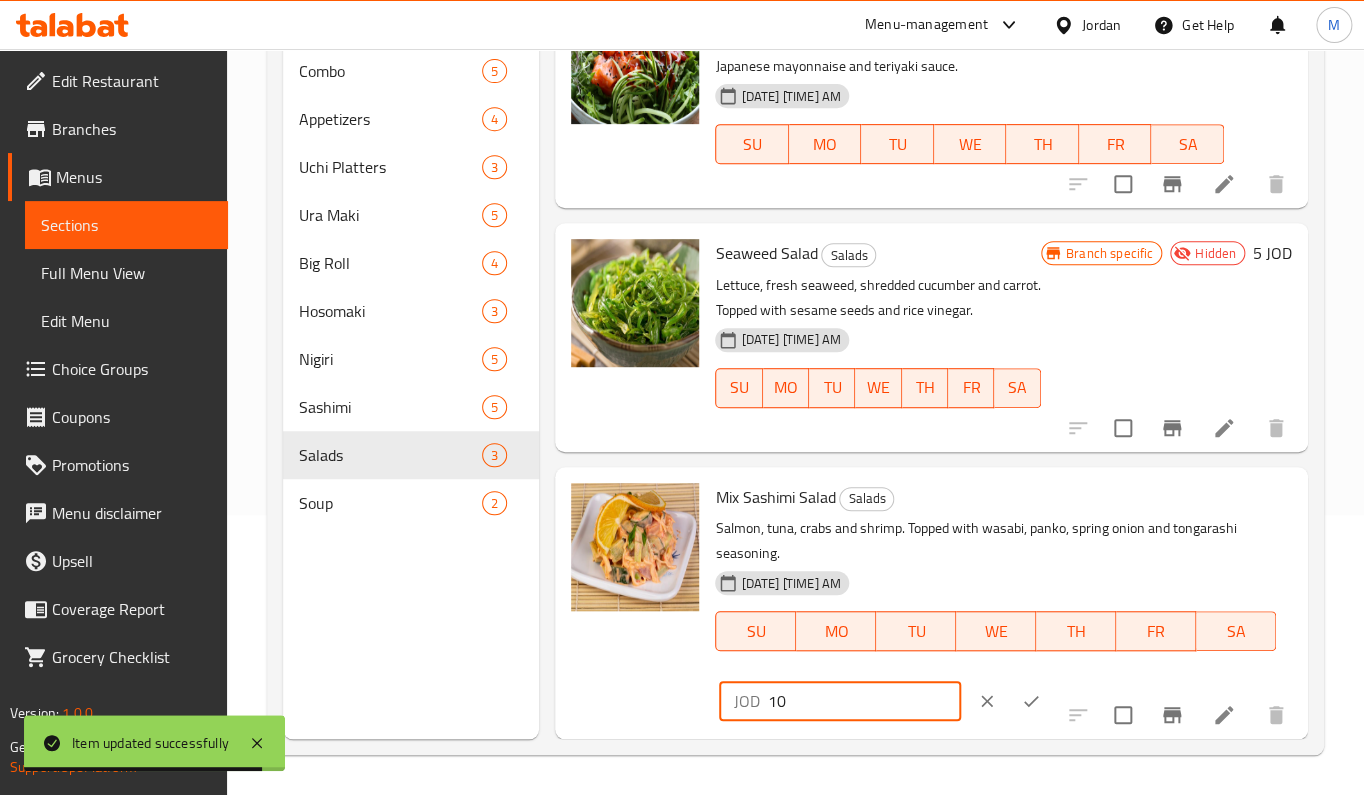 click at bounding box center (1031, 701) 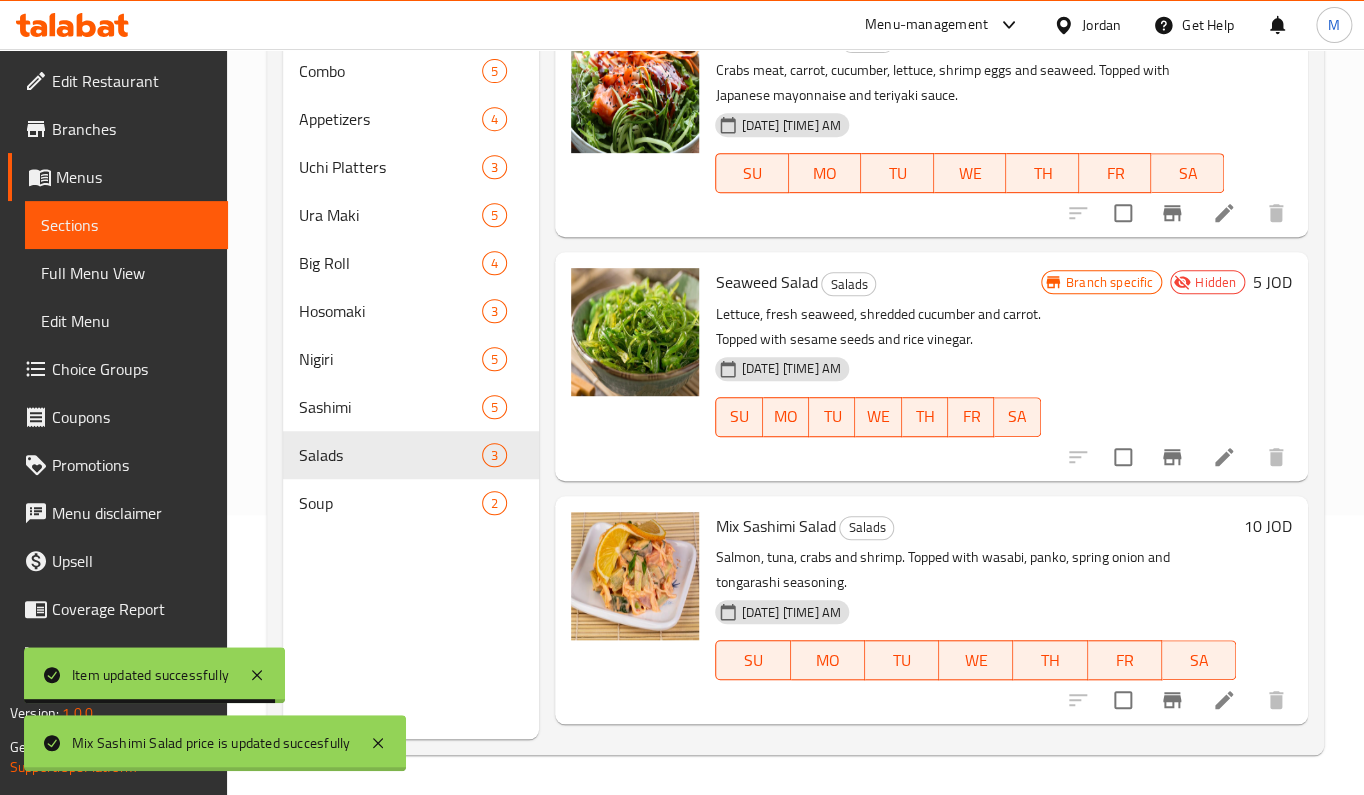 scroll, scrollTop: 0, scrollLeft: 0, axis: both 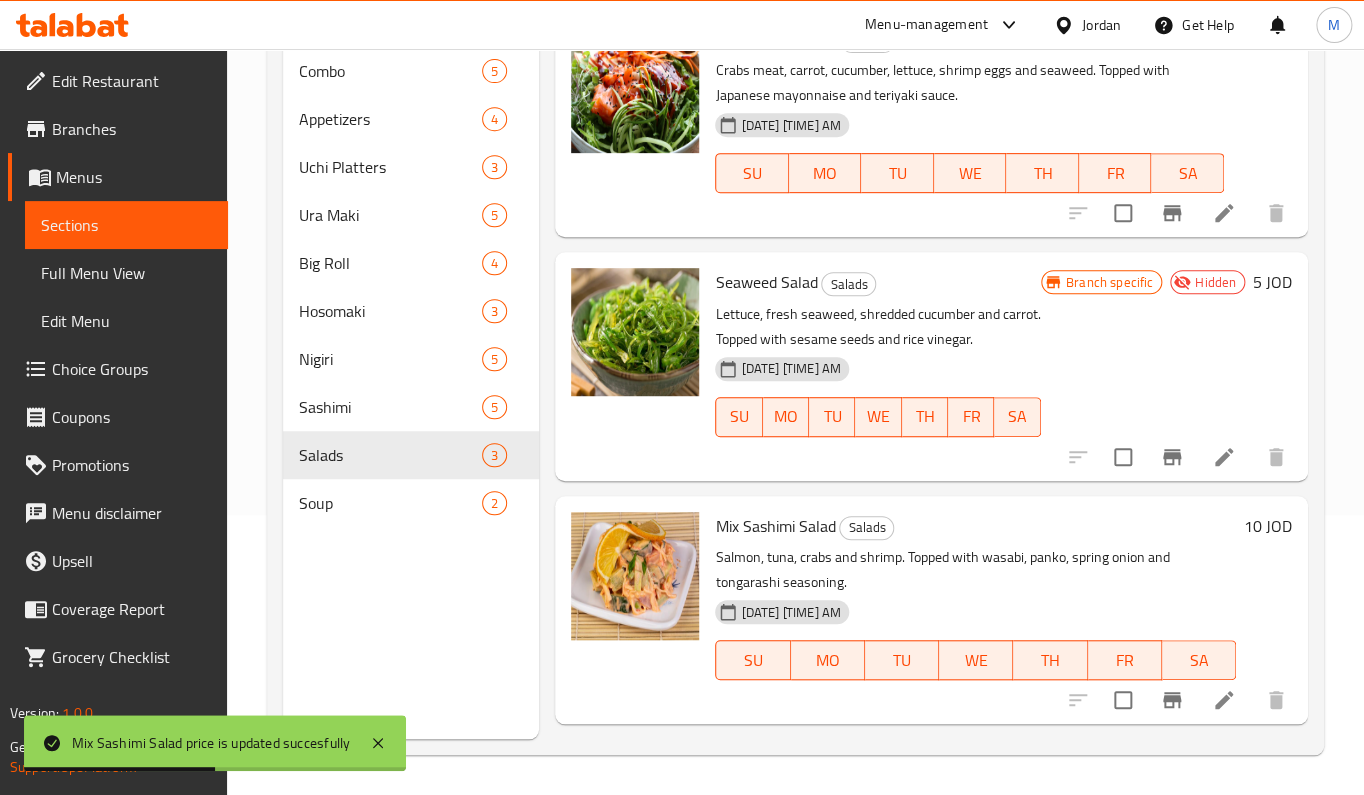 click at bounding box center [1224, 700] 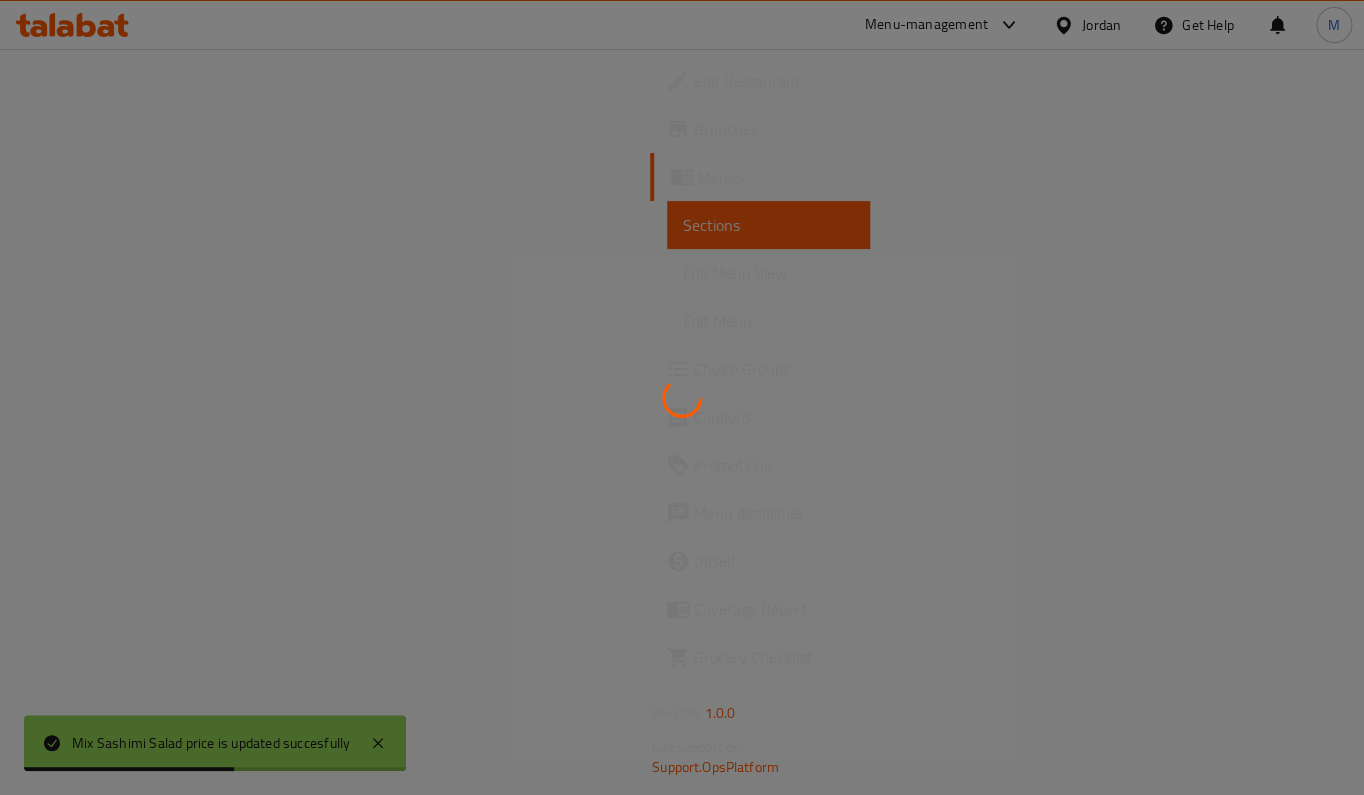 scroll, scrollTop: 0, scrollLeft: 0, axis: both 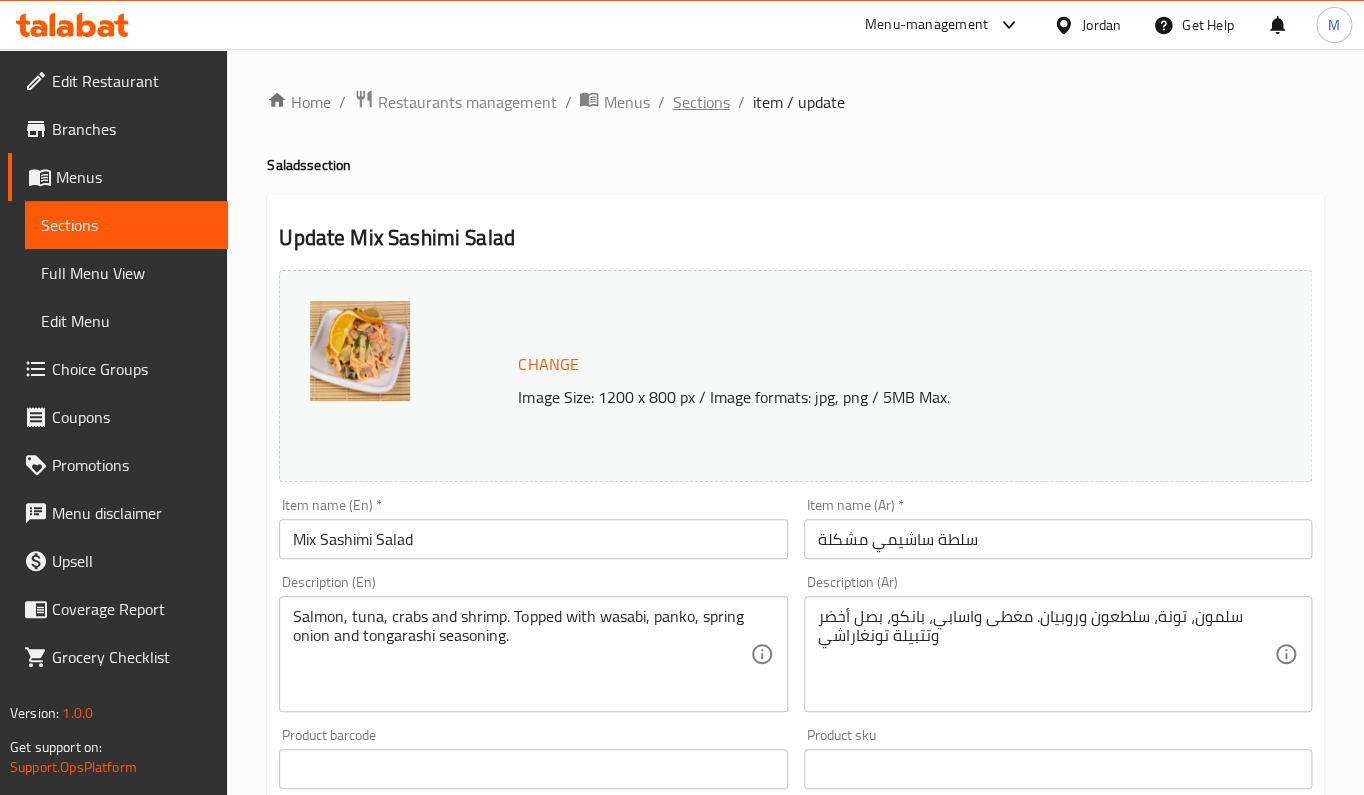 click on "Sections" at bounding box center (700, 102) 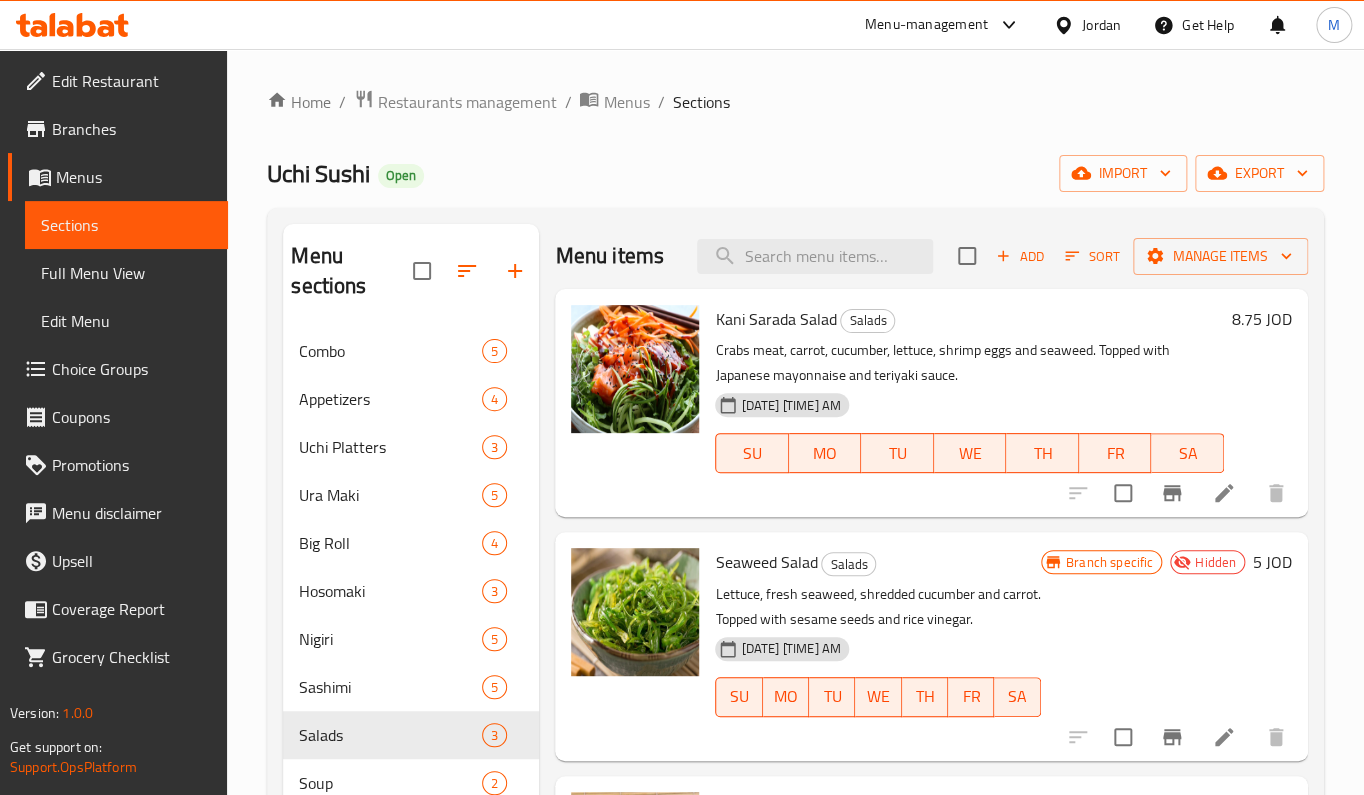 click on "5   JOD" at bounding box center (1272, 562) 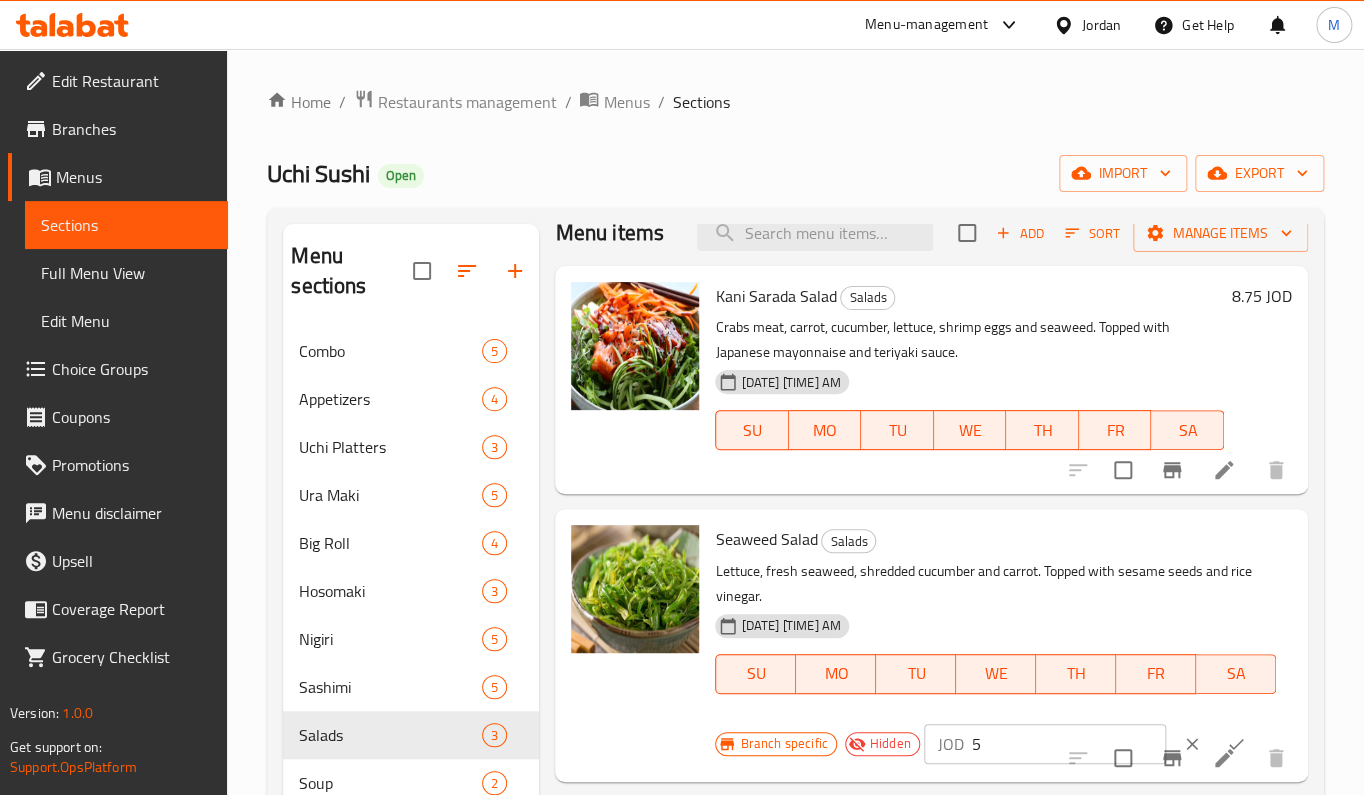 scroll, scrollTop: 29, scrollLeft: 0, axis: vertical 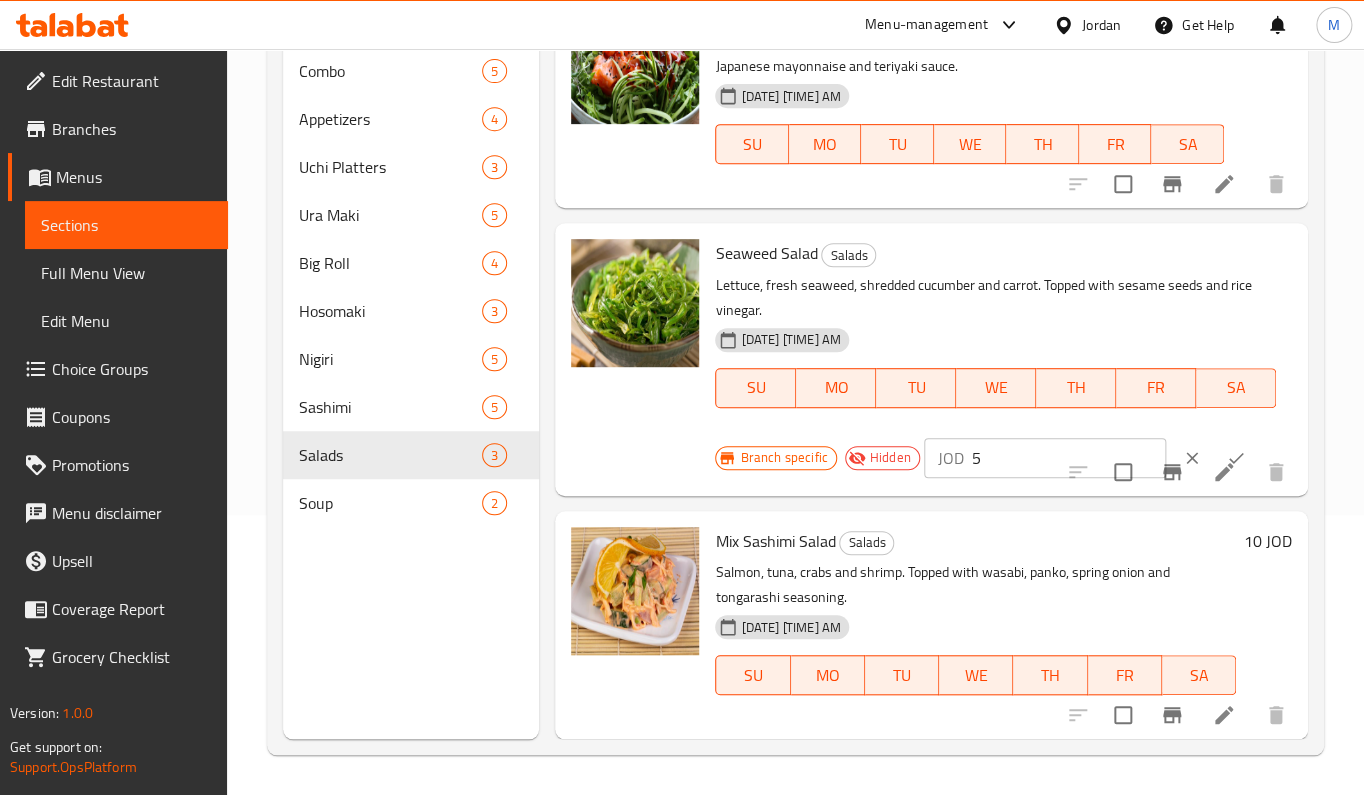 click on "10   JOD" at bounding box center [1268, 541] 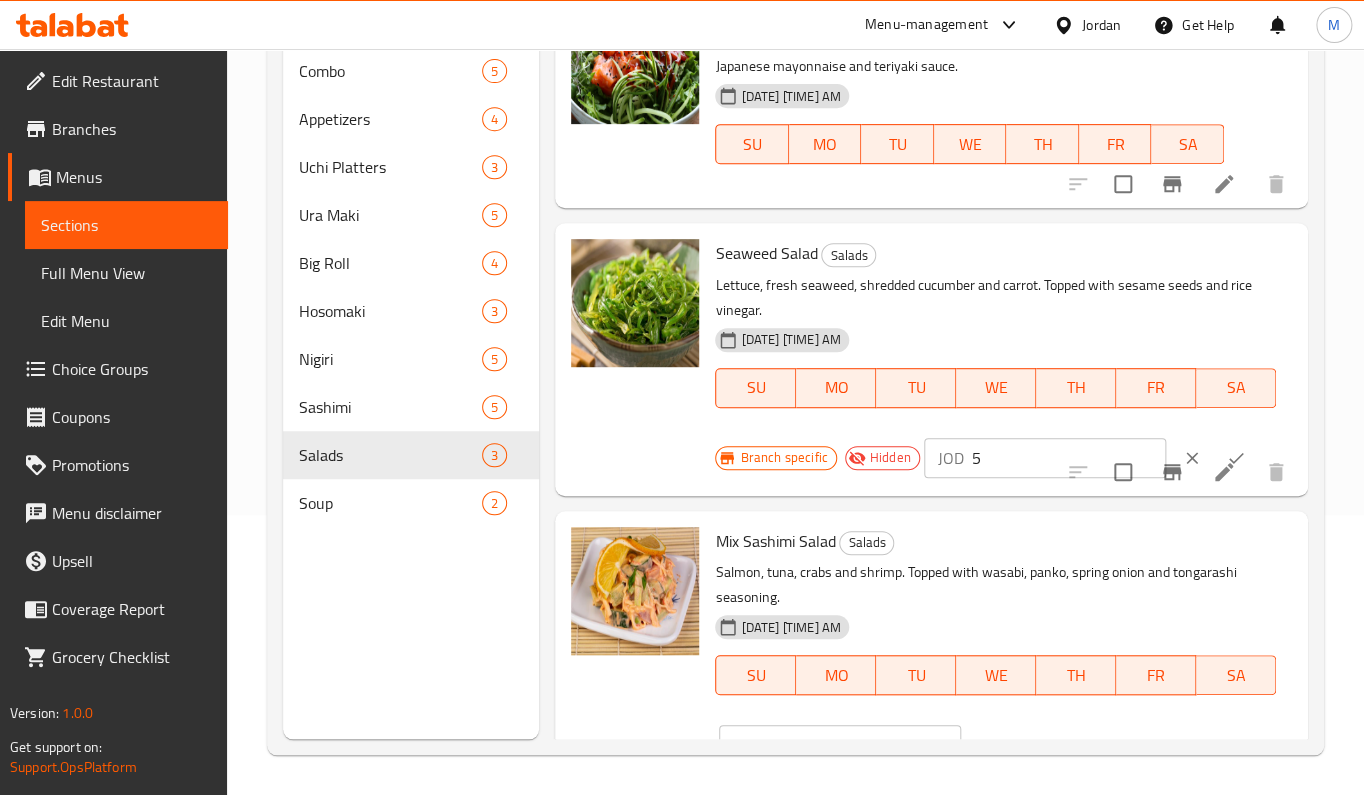 scroll, scrollTop: 73, scrollLeft: 0, axis: vertical 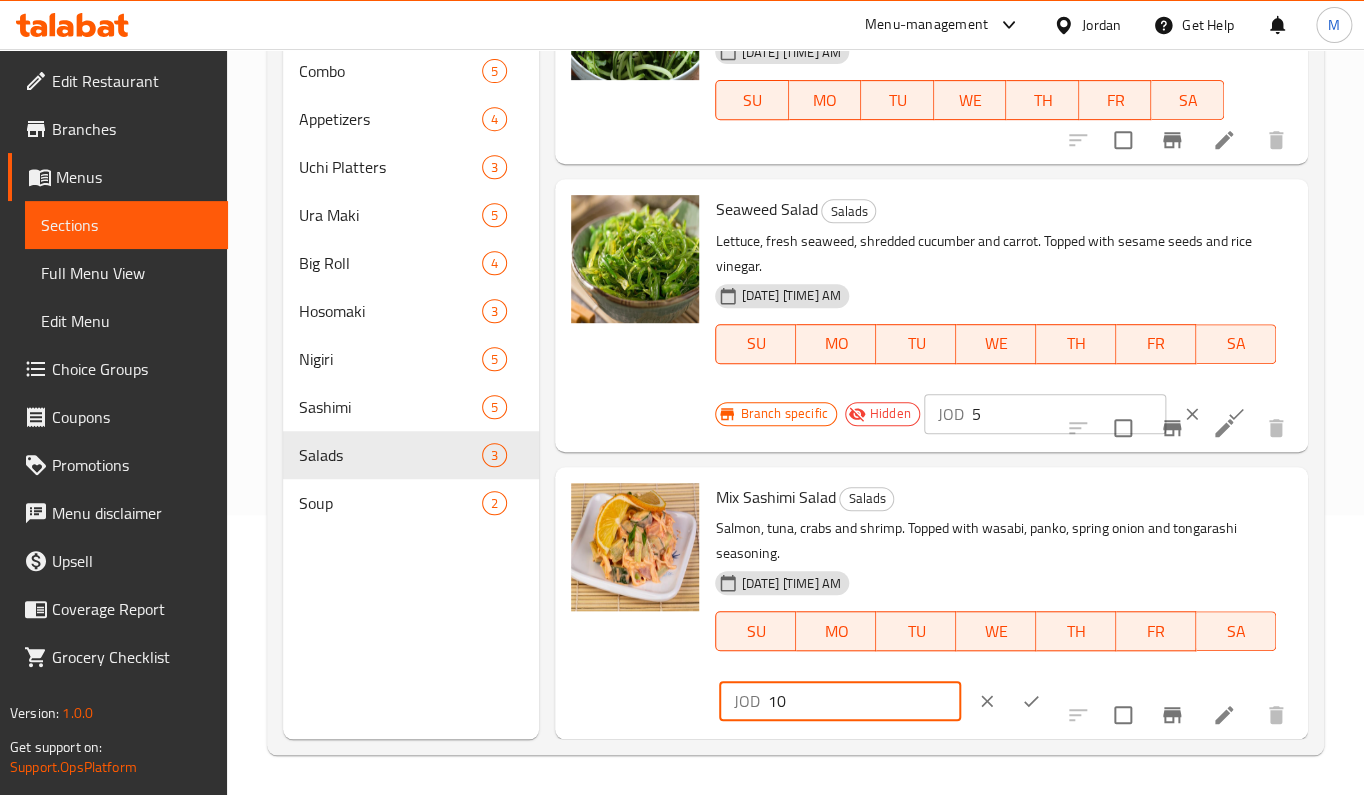 drag, startPoint x: 794, startPoint y: 703, endPoint x: 710, endPoint y: 711, distance: 84.38009 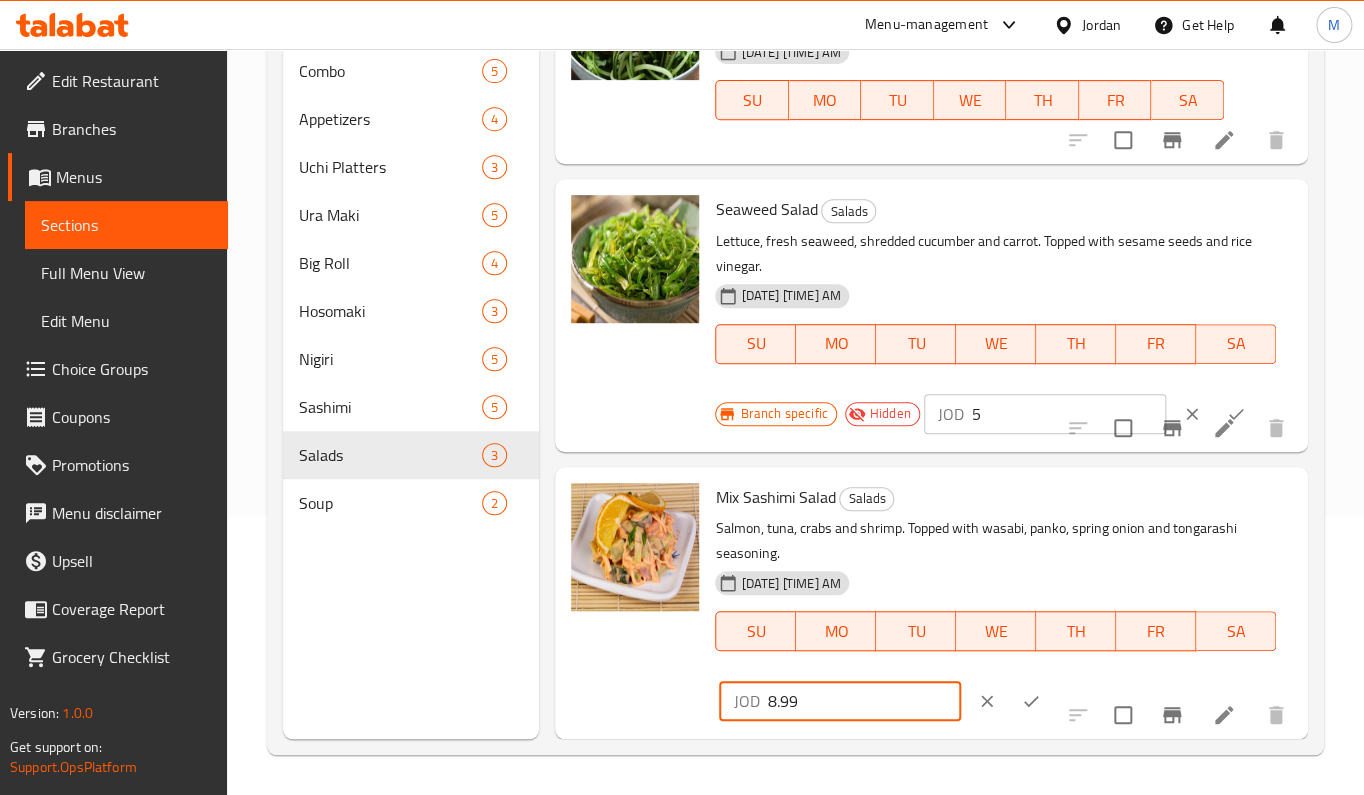 type on "8.99" 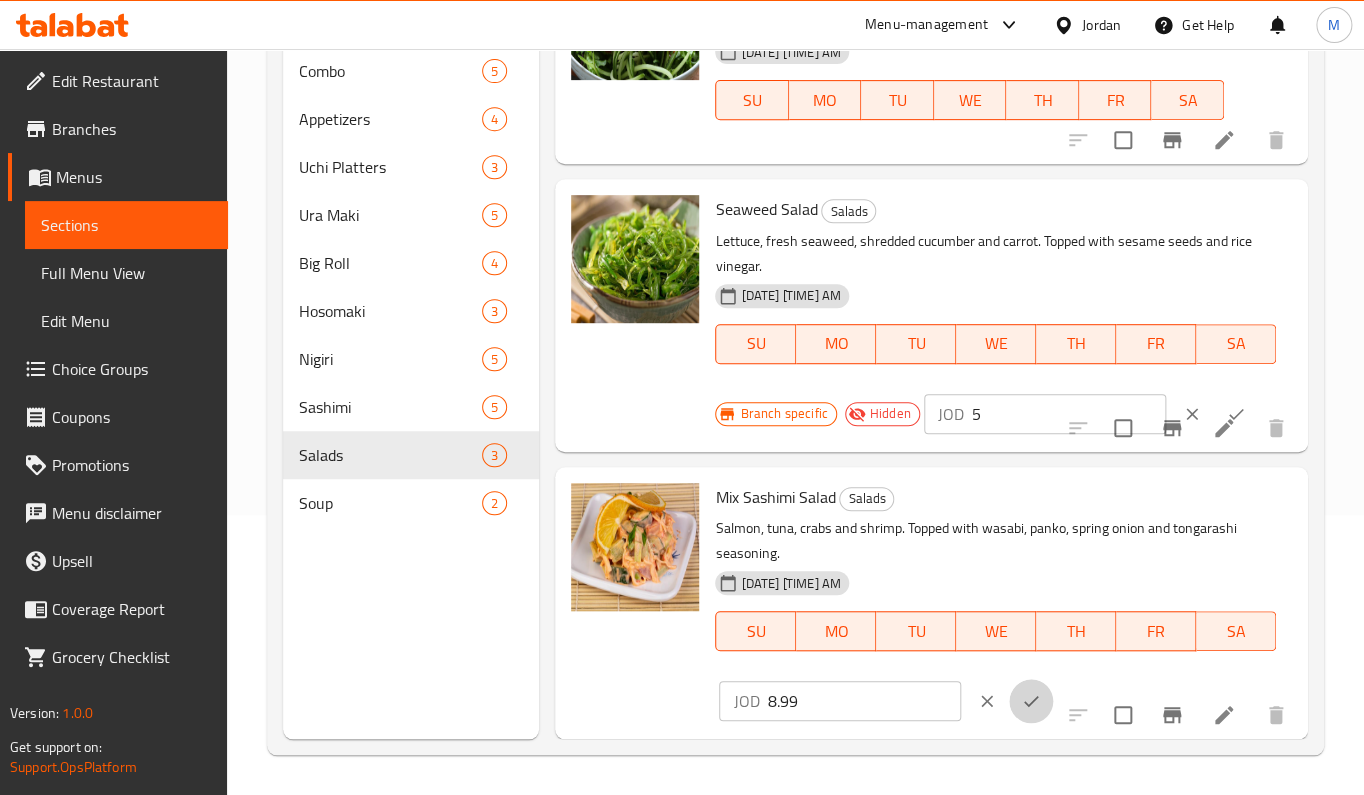 click at bounding box center (1031, 701) 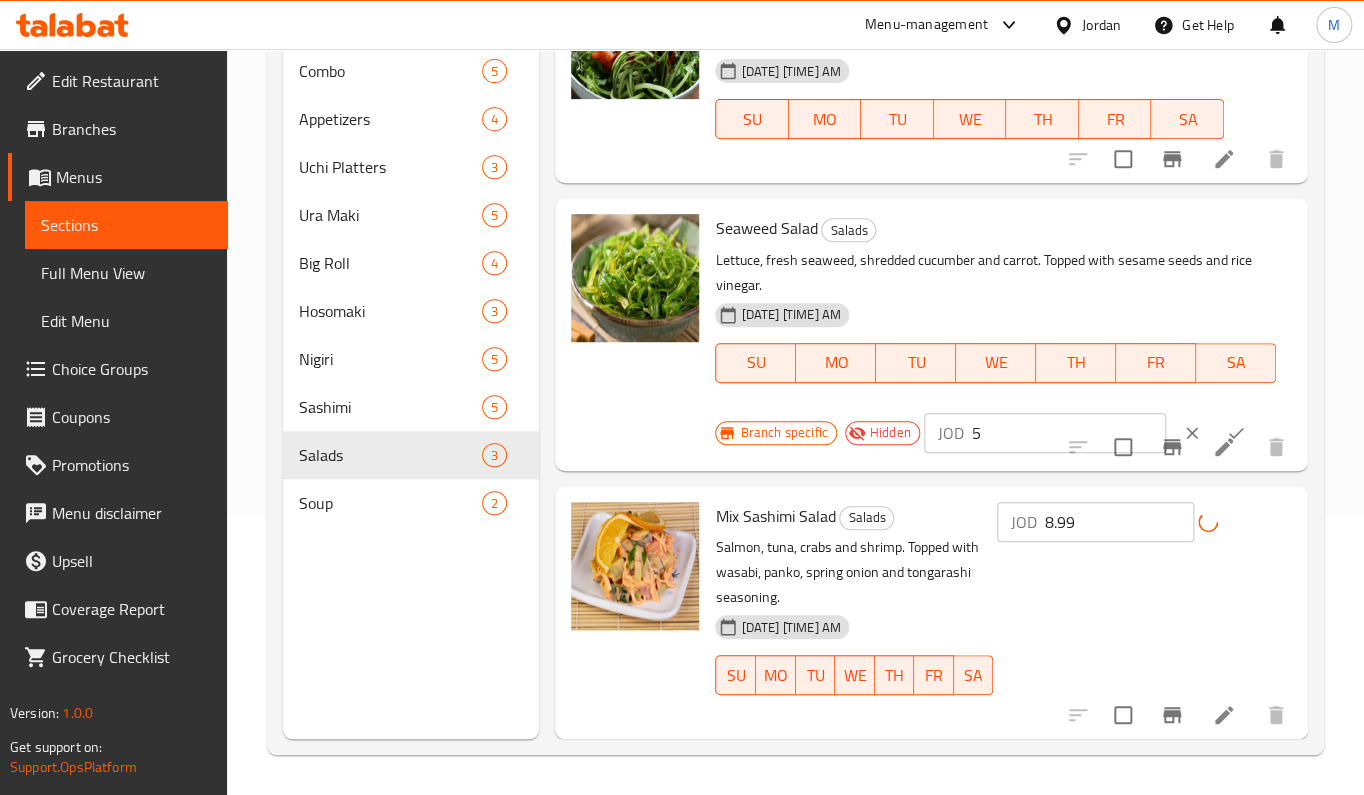 scroll, scrollTop: 29, scrollLeft: 0, axis: vertical 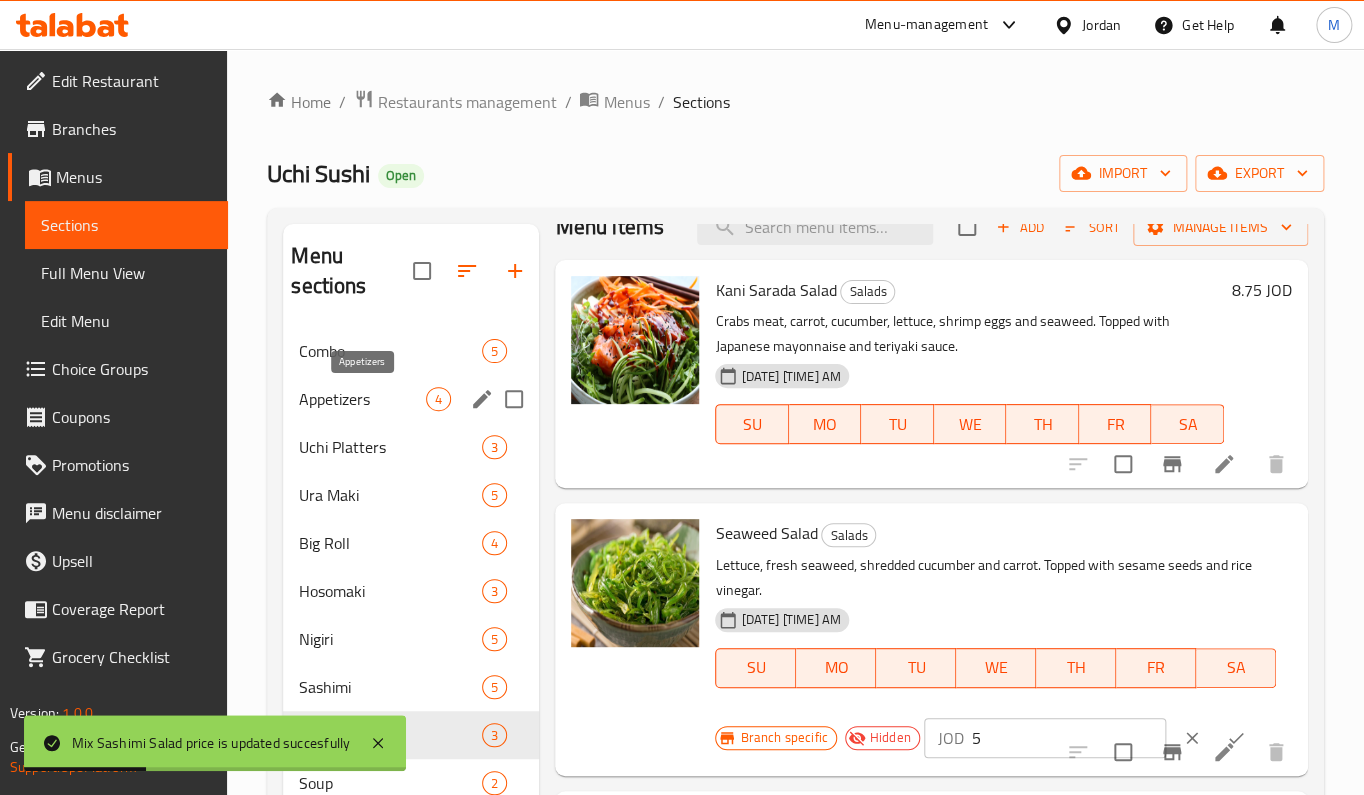 click on "Appetizers" at bounding box center (362, 399) 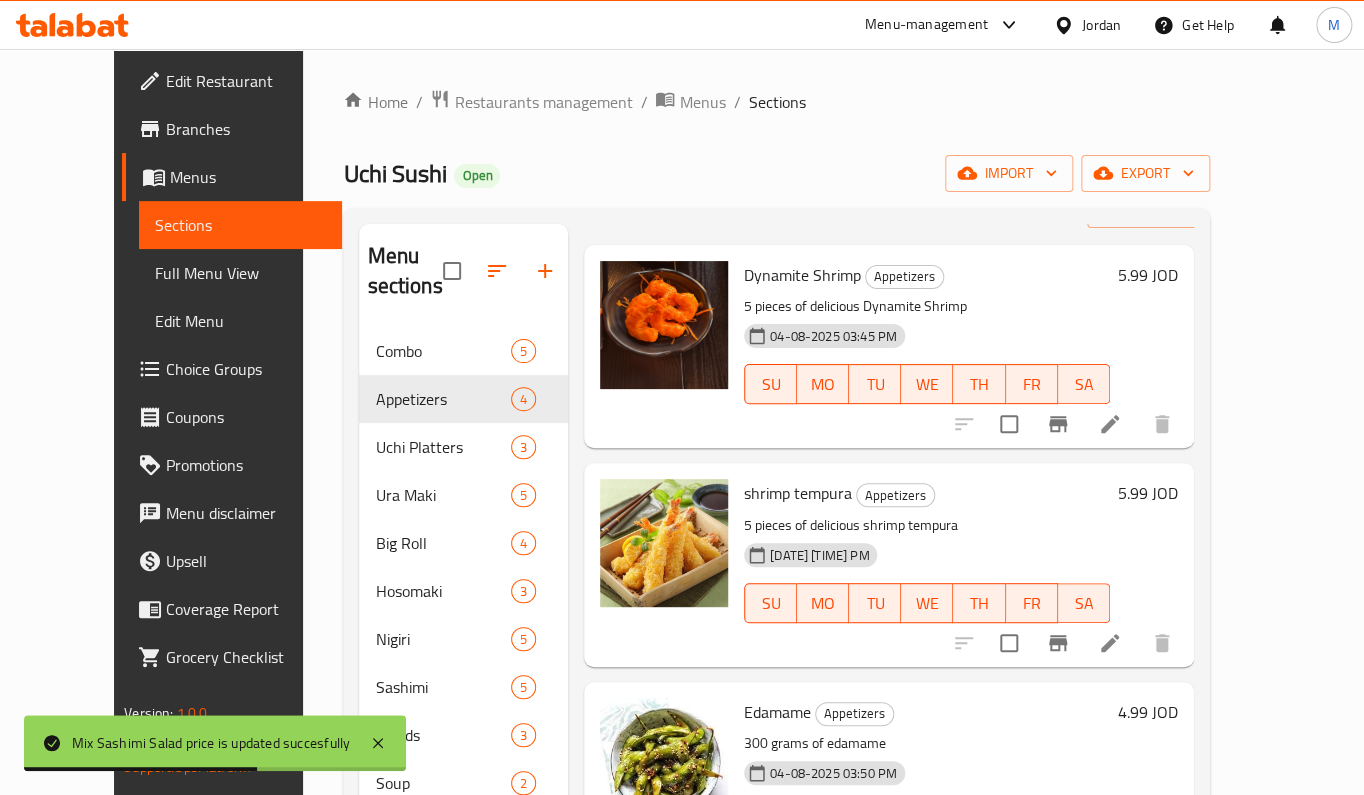 scroll, scrollTop: 99, scrollLeft: 0, axis: vertical 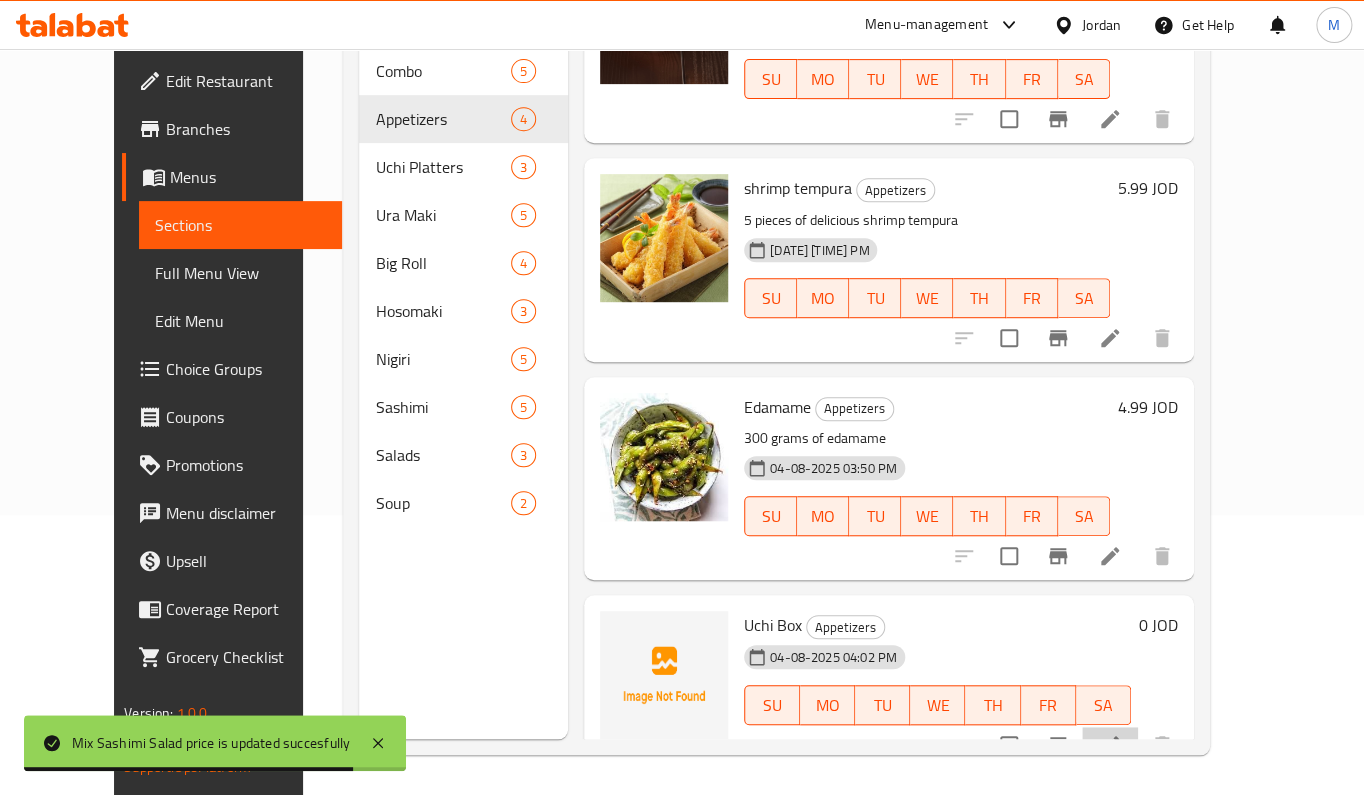 click at bounding box center [1110, 745] 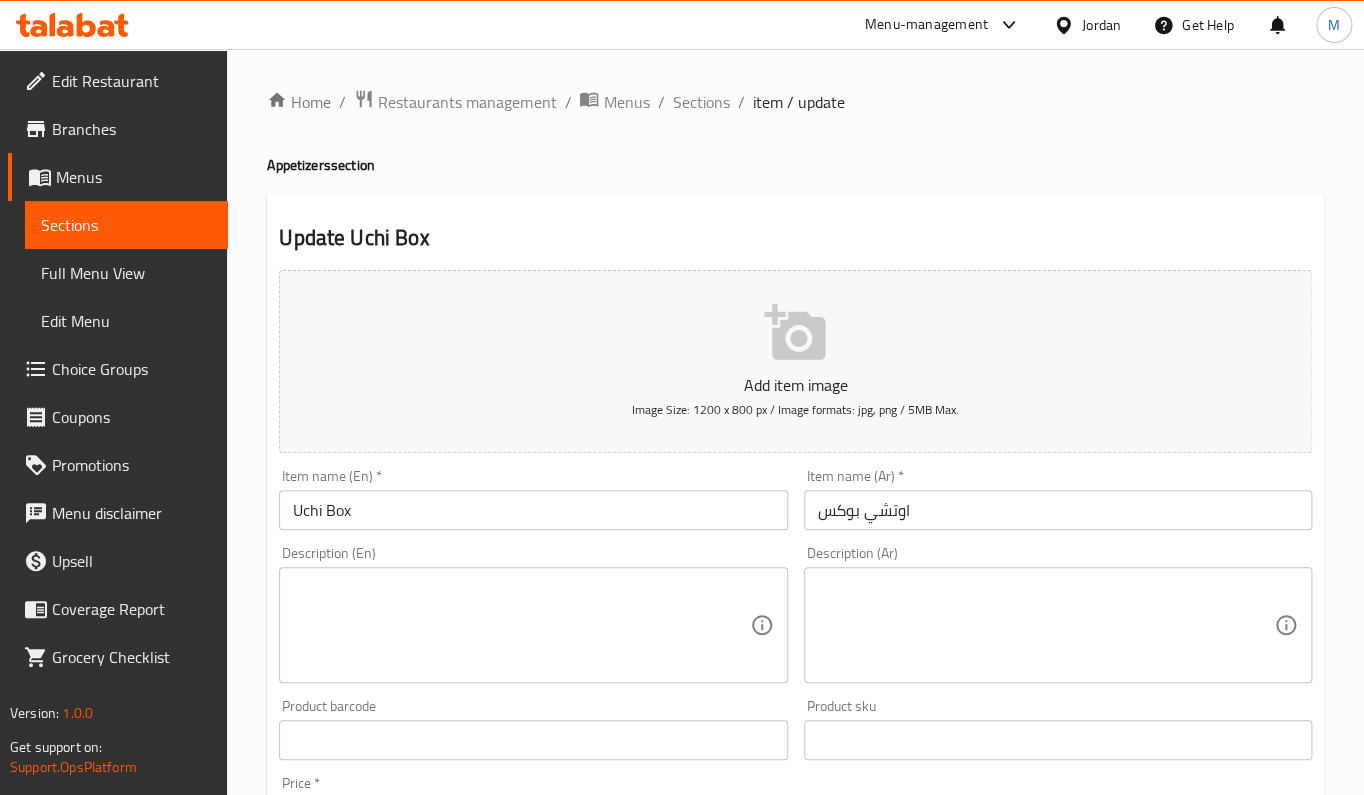 click at bounding box center [521, 625] 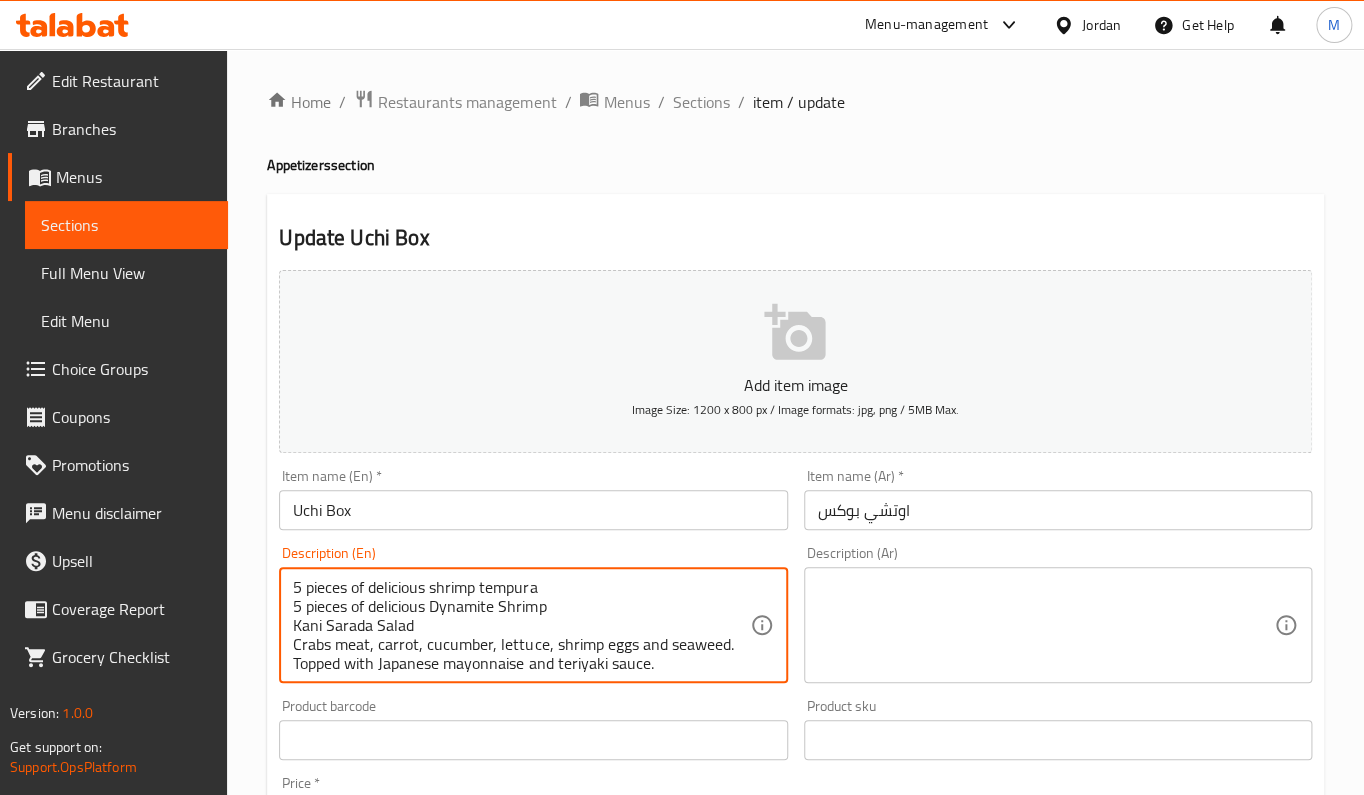 scroll, scrollTop: 5, scrollLeft: 0, axis: vertical 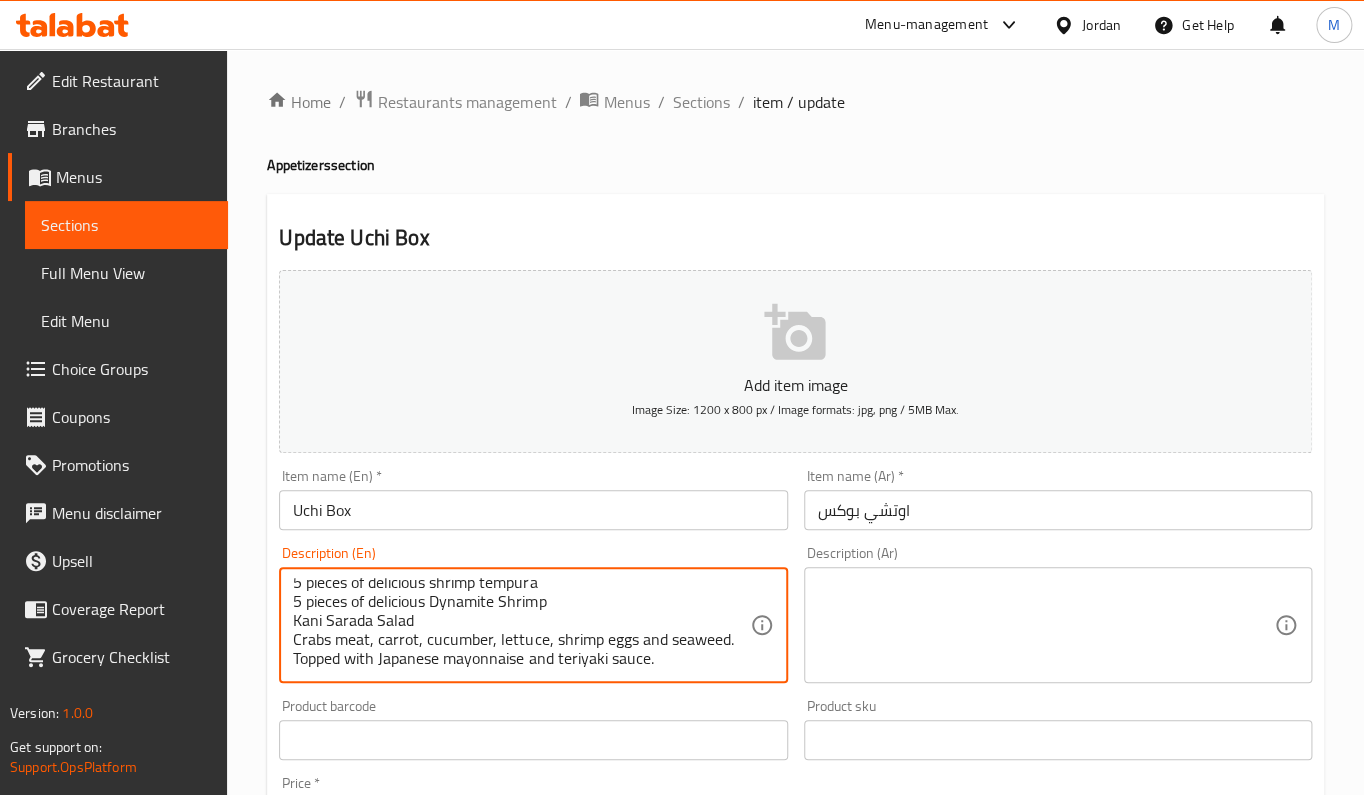 click on "5 pieces of delicious shrimp tempura
5 pieces of delicious Dynamite Shrimp
Kani Sarada Salad
Crabs meat, carrot, cucumber, lettuce, shrimp eggs and seaweed. Topped with Japanese mayonnaise and teriyaki sauce. Description (En)" at bounding box center (533, 625) 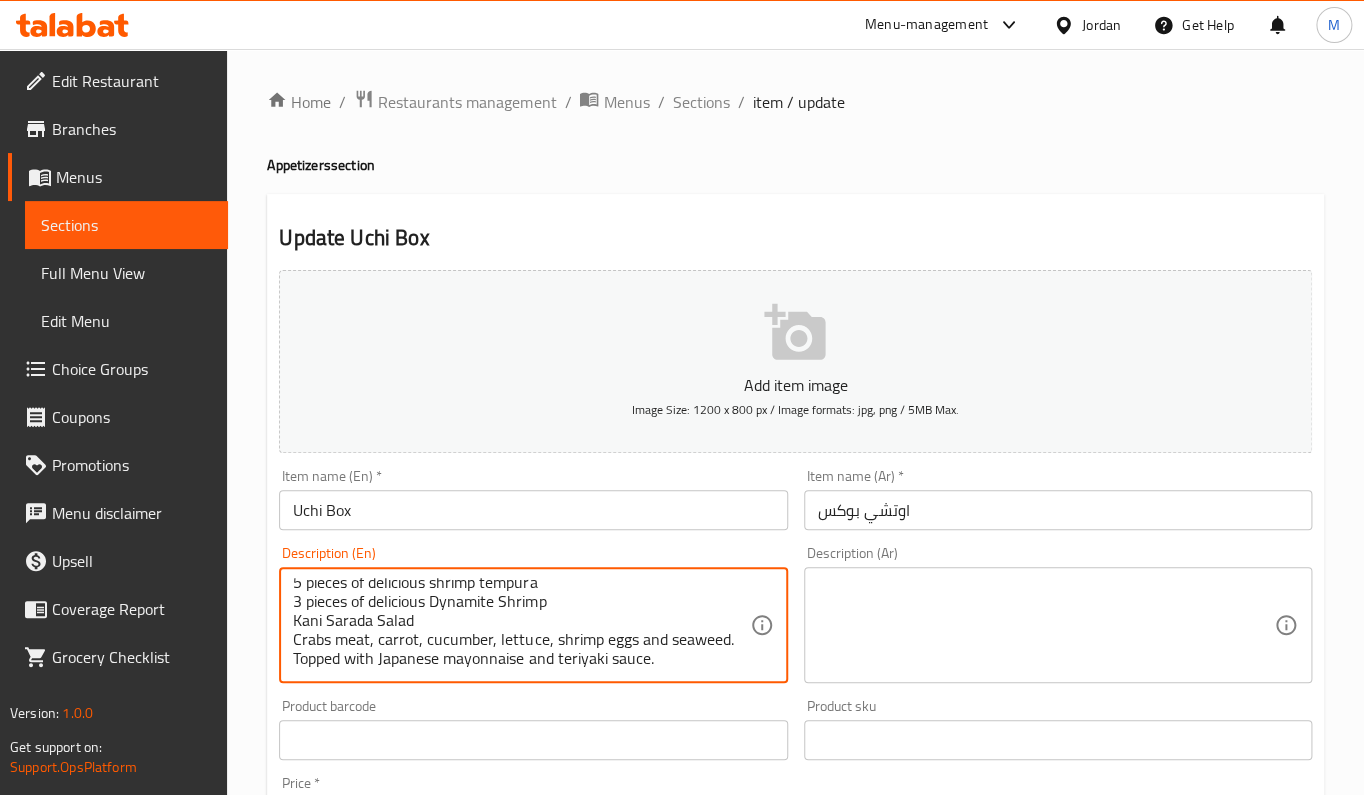 scroll, scrollTop: 0, scrollLeft: 0, axis: both 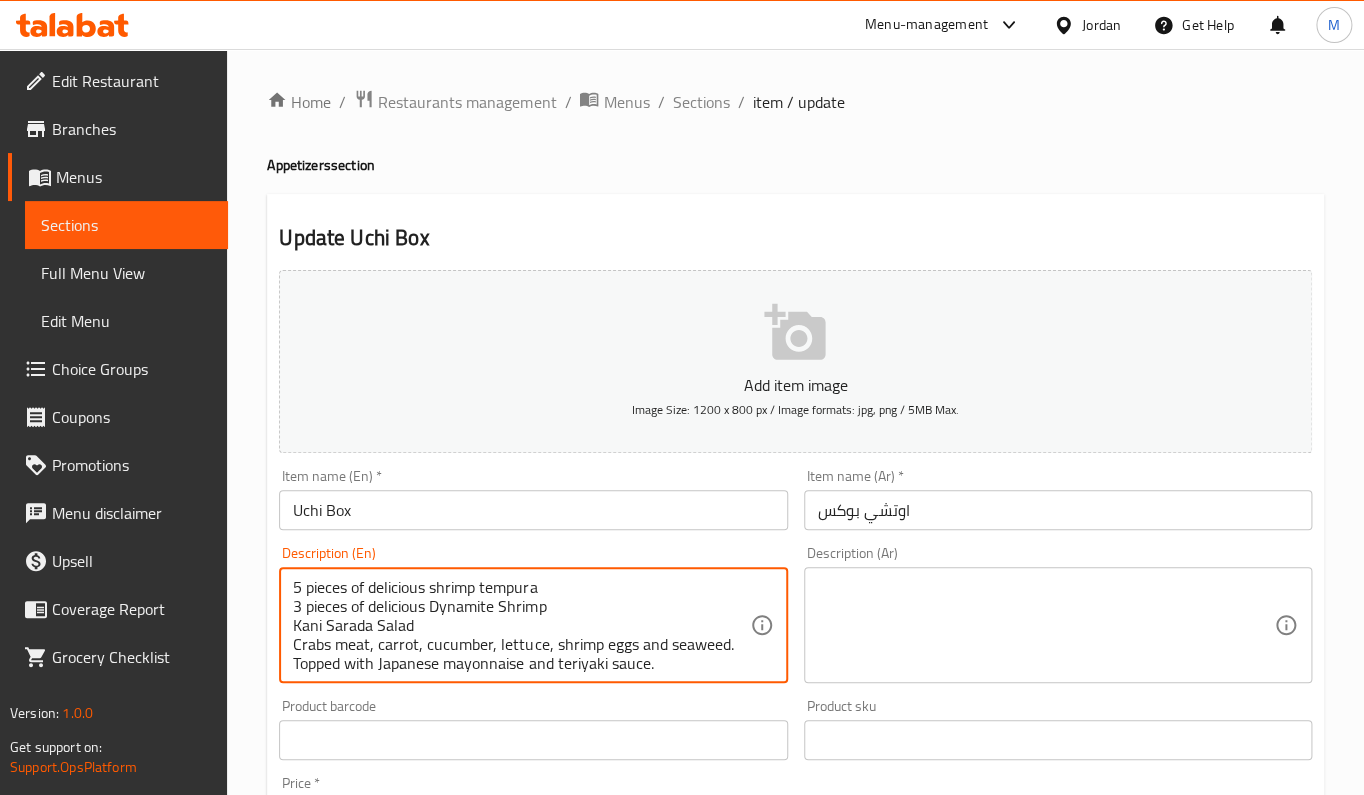 drag, startPoint x: 302, startPoint y: 586, endPoint x: 284, endPoint y: 588, distance: 18.110771 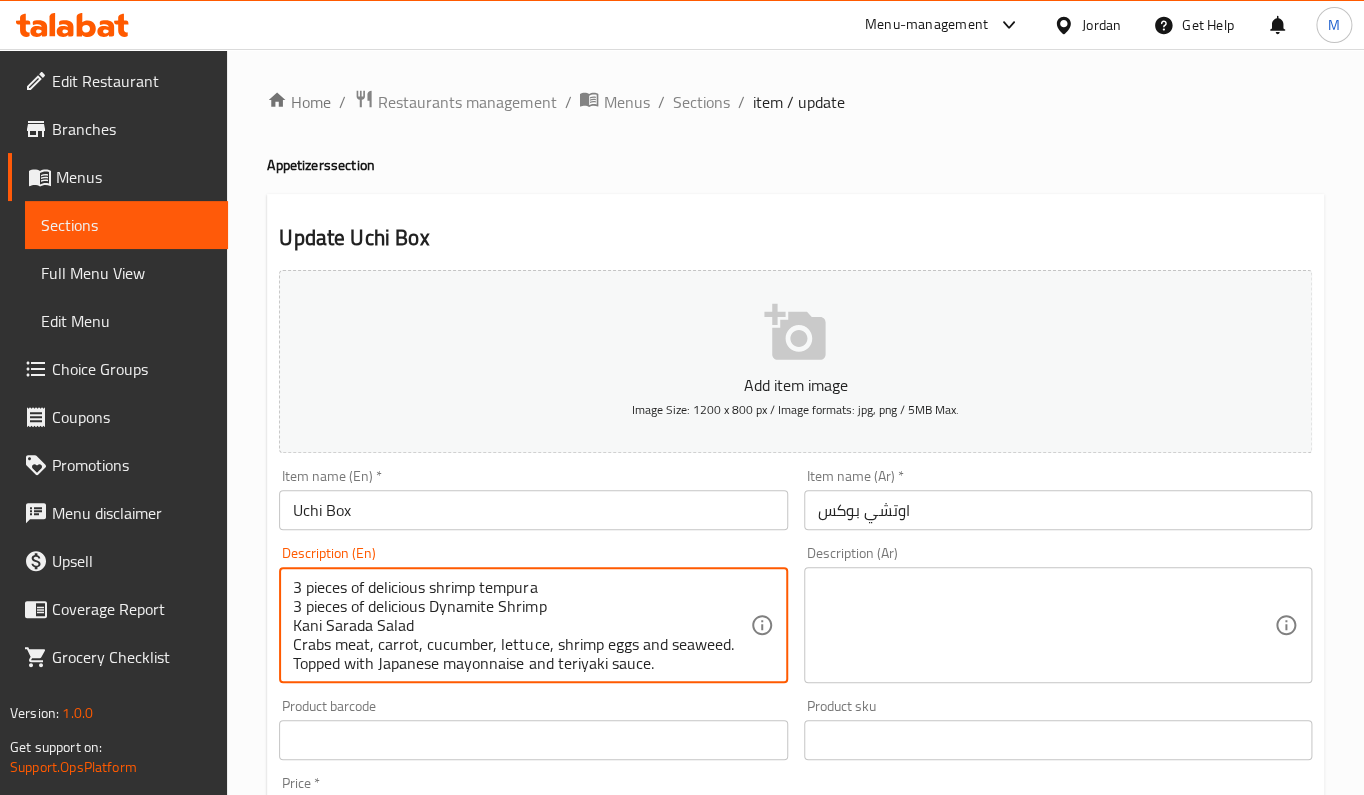 scroll, scrollTop: 5, scrollLeft: 0, axis: vertical 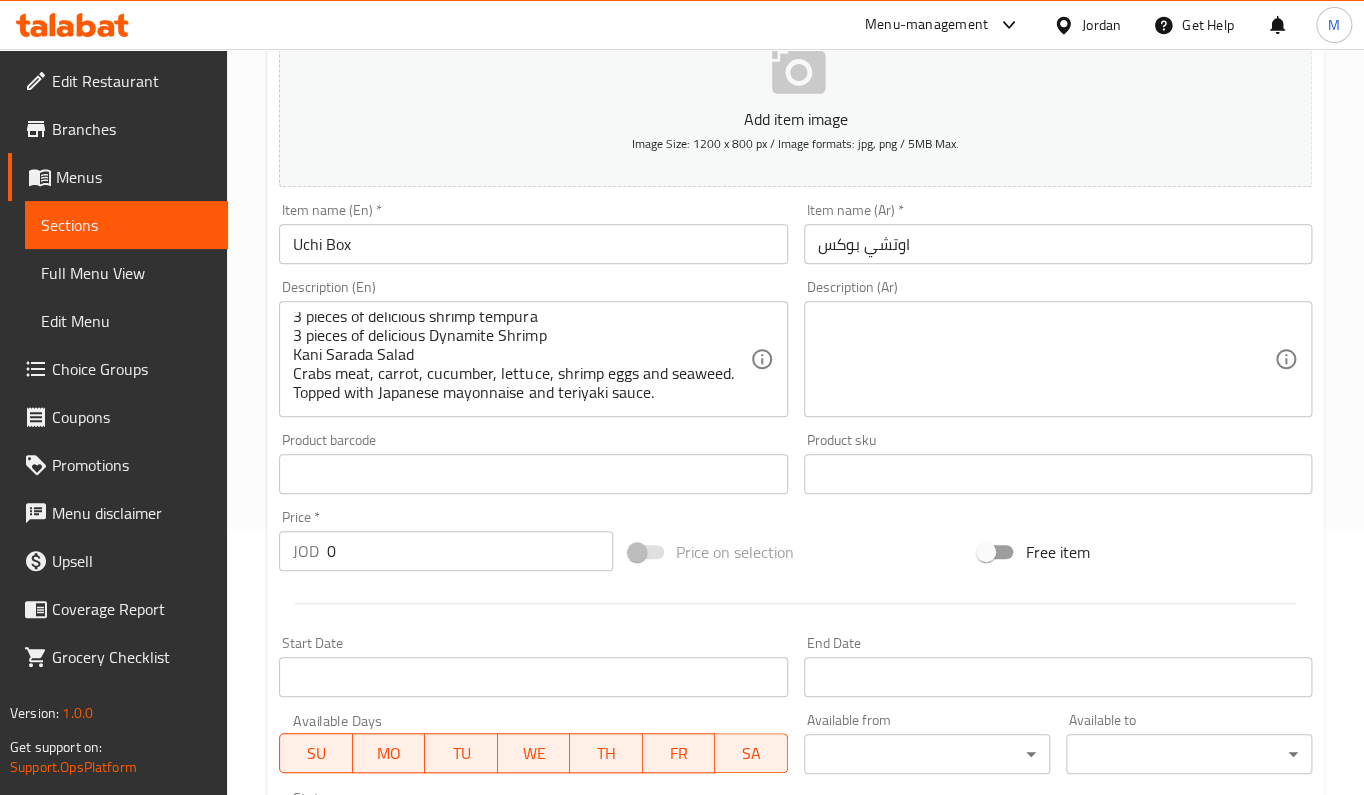 click on "3 pieces of delicious shrimp tempura
3 pieces of delicious Dynamite Shrimp
Kani Sarada Salad
Crabs meat, carrot, cucumber, lettuce, shrimp eggs and seaweed. Topped with Japanese mayonnaise and teriyaki sauce. Description (En)" at bounding box center [533, 359] 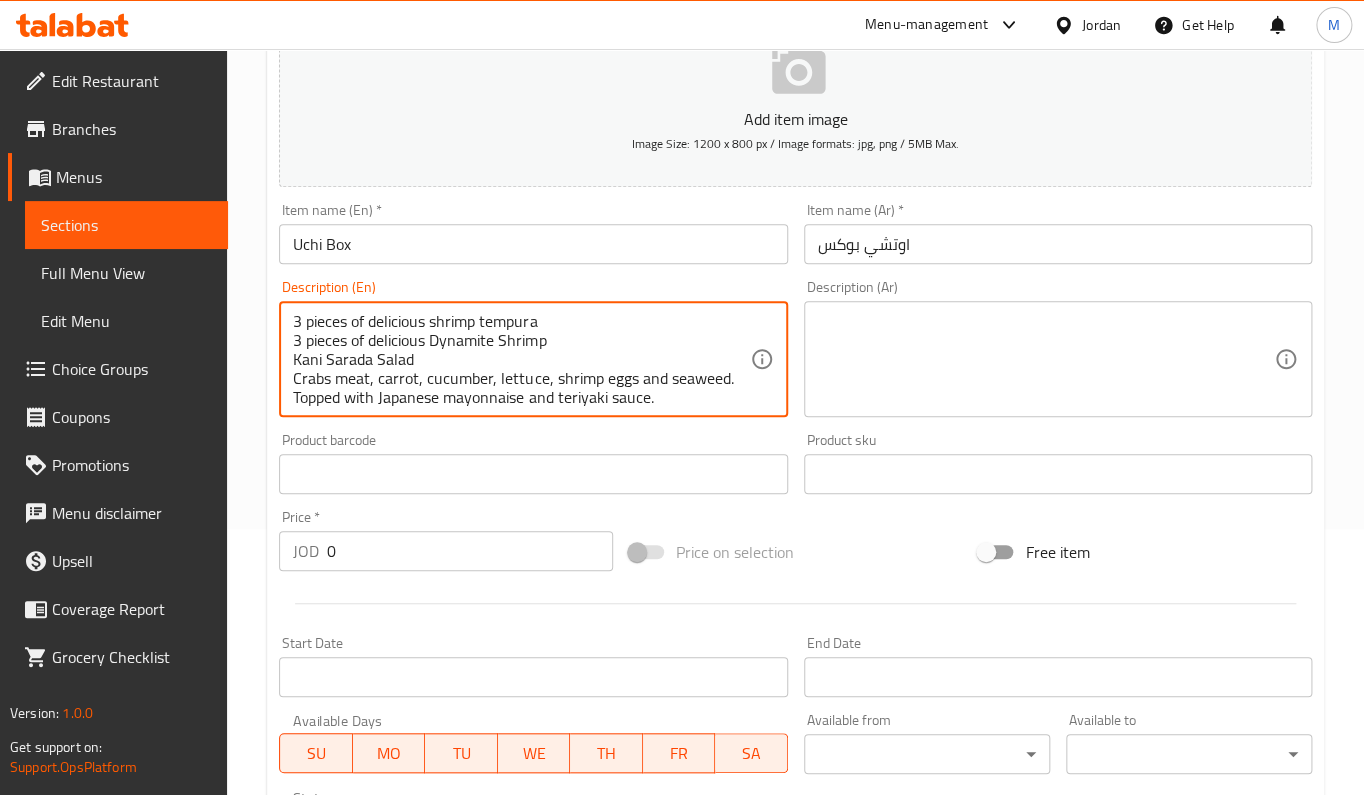 click on "3 pieces of delicious shrimp tempura
3 pieces of delicious Dynamite Shrimp
Kani Sarada Salad
Crabs meat, carrot, cucumber, lettuce, shrimp eggs and seaweed. Topped with Japanese mayonnaise and teriyaki sauce." at bounding box center (521, 359) 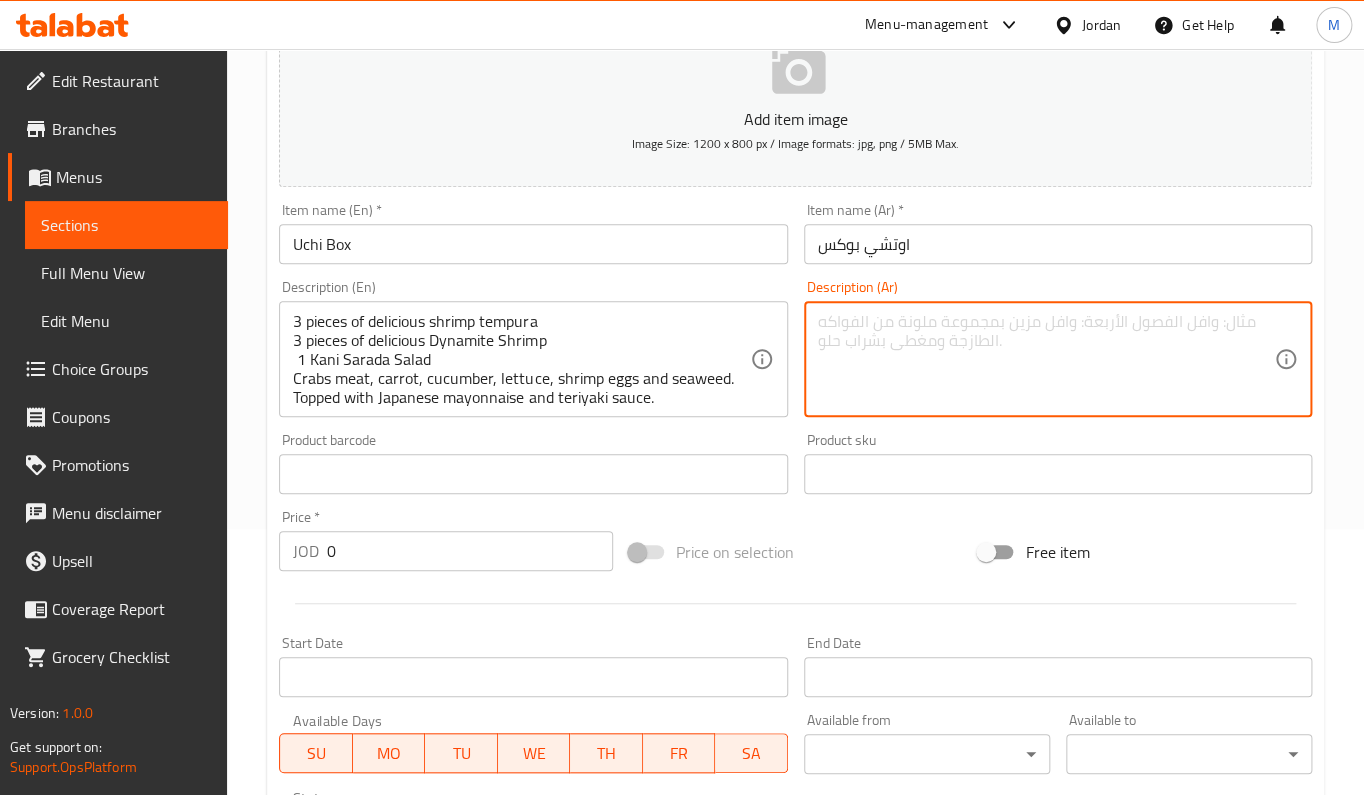 click at bounding box center [1046, 359] 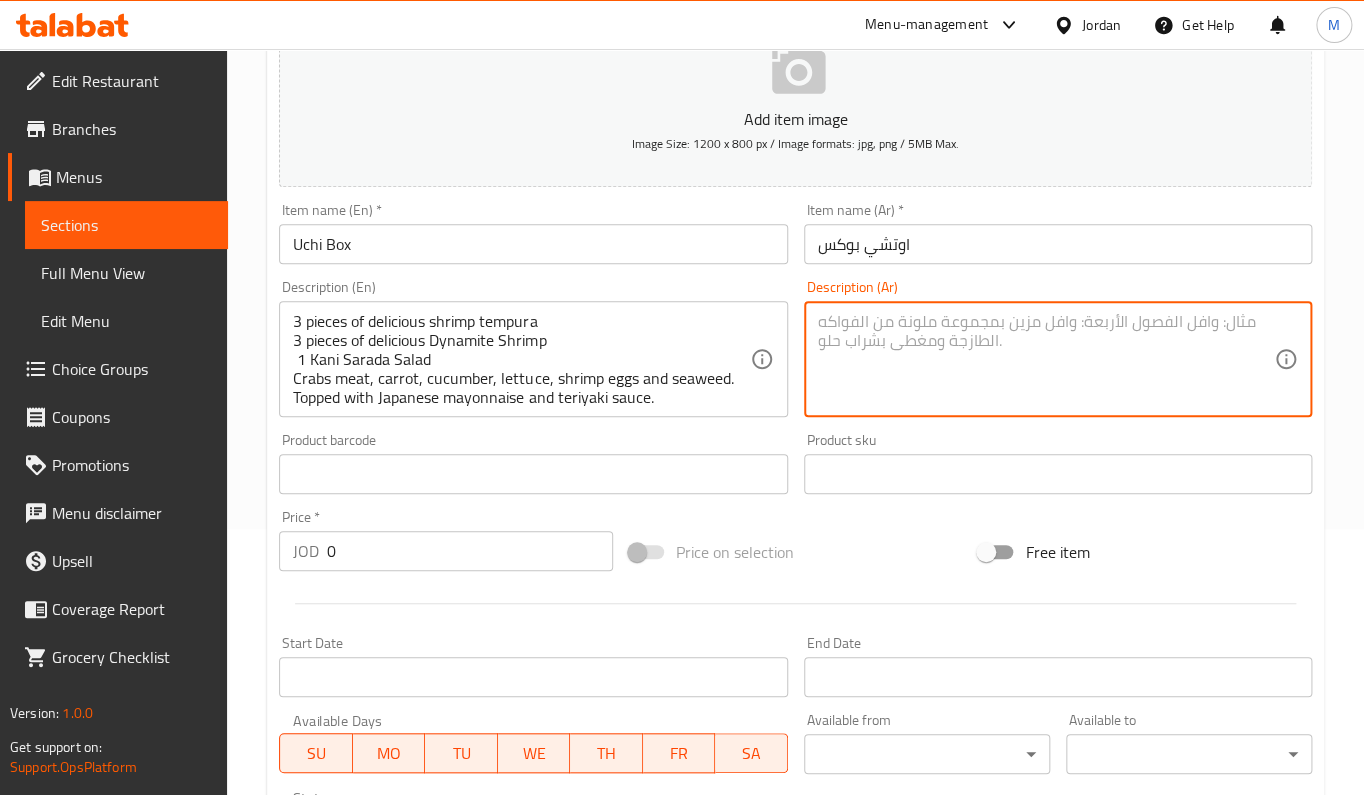 click at bounding box center [1046, 359] 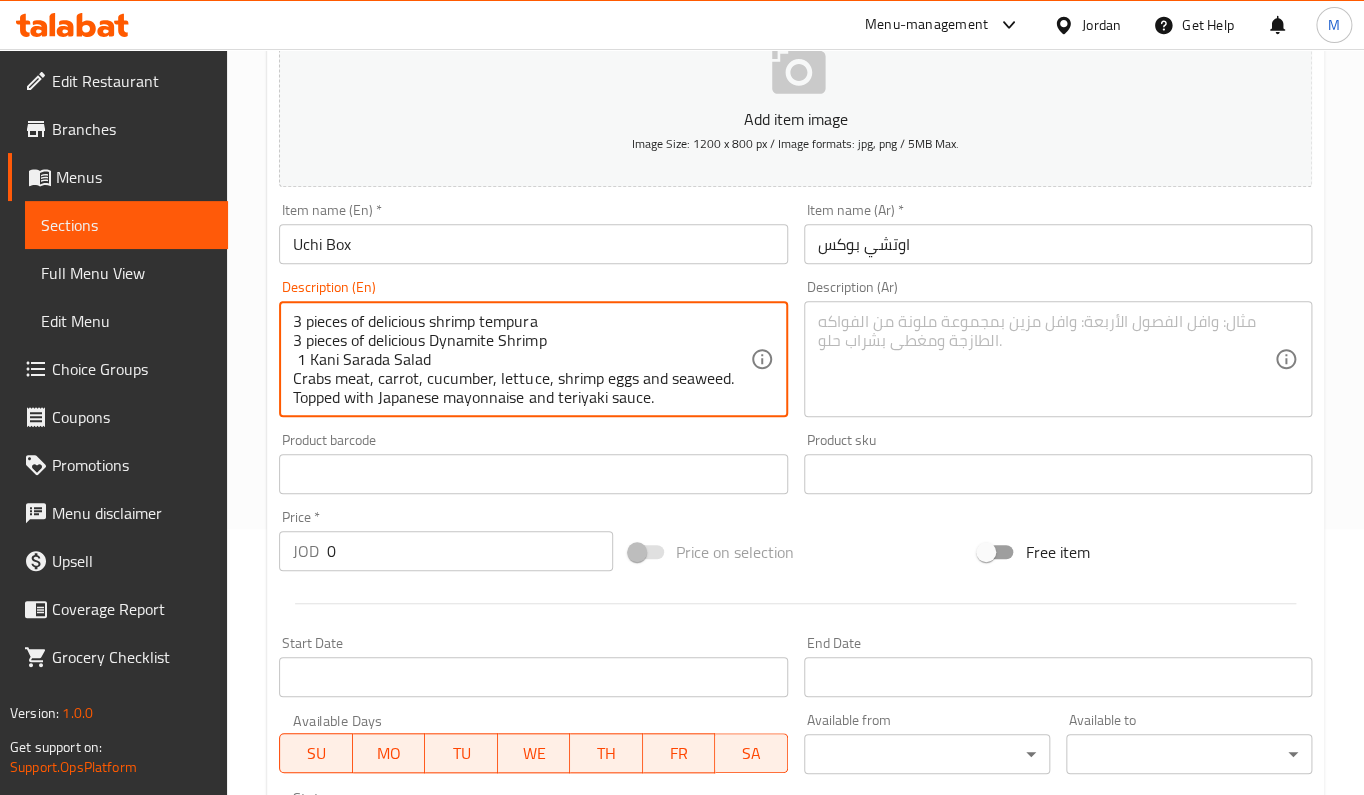 drag, startPoint x: 298, startPoint y: 337, endPoint x: 275, endPoint y: 344, distance: 24.04163 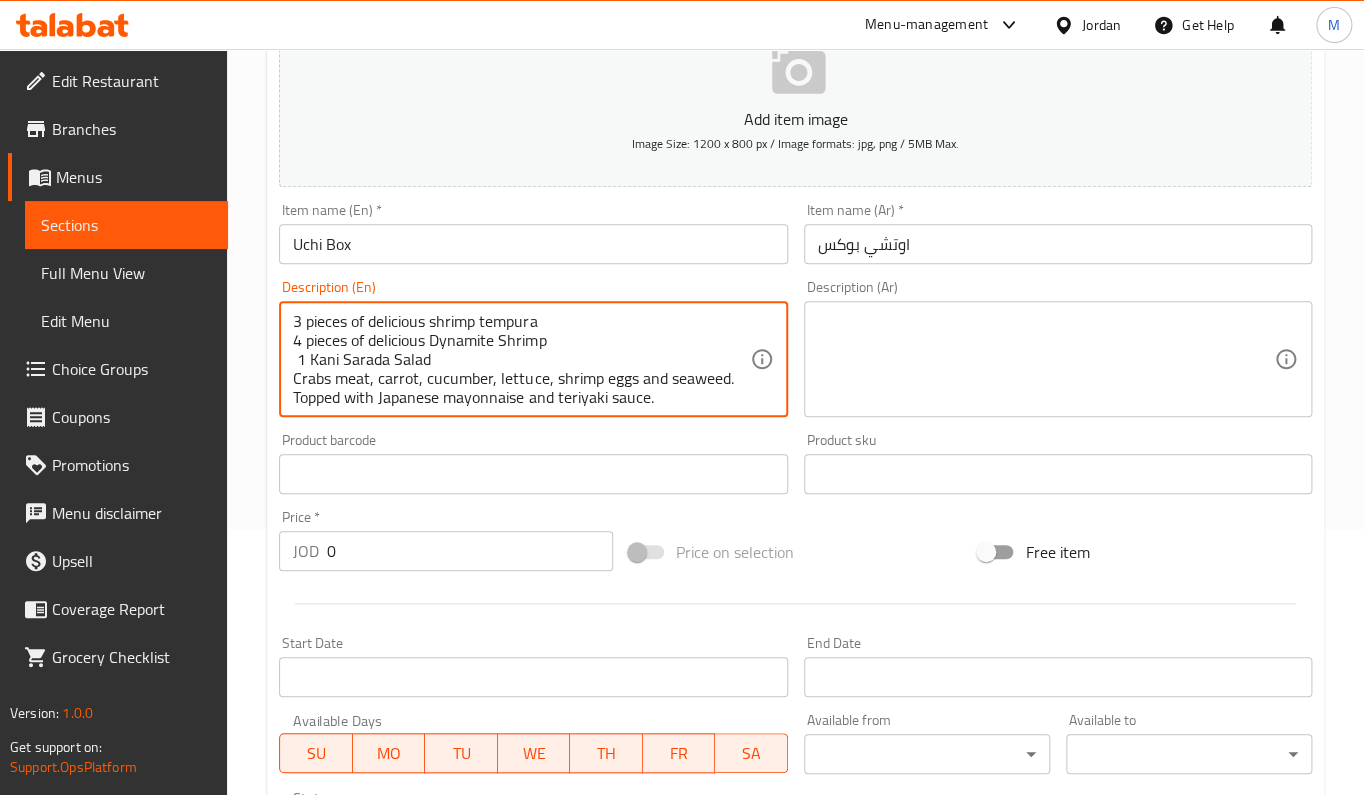 drag, startPoint x: 298, startPoint y: 325, endPoint x: 286, endPoint y: 328, distance: 12.369317 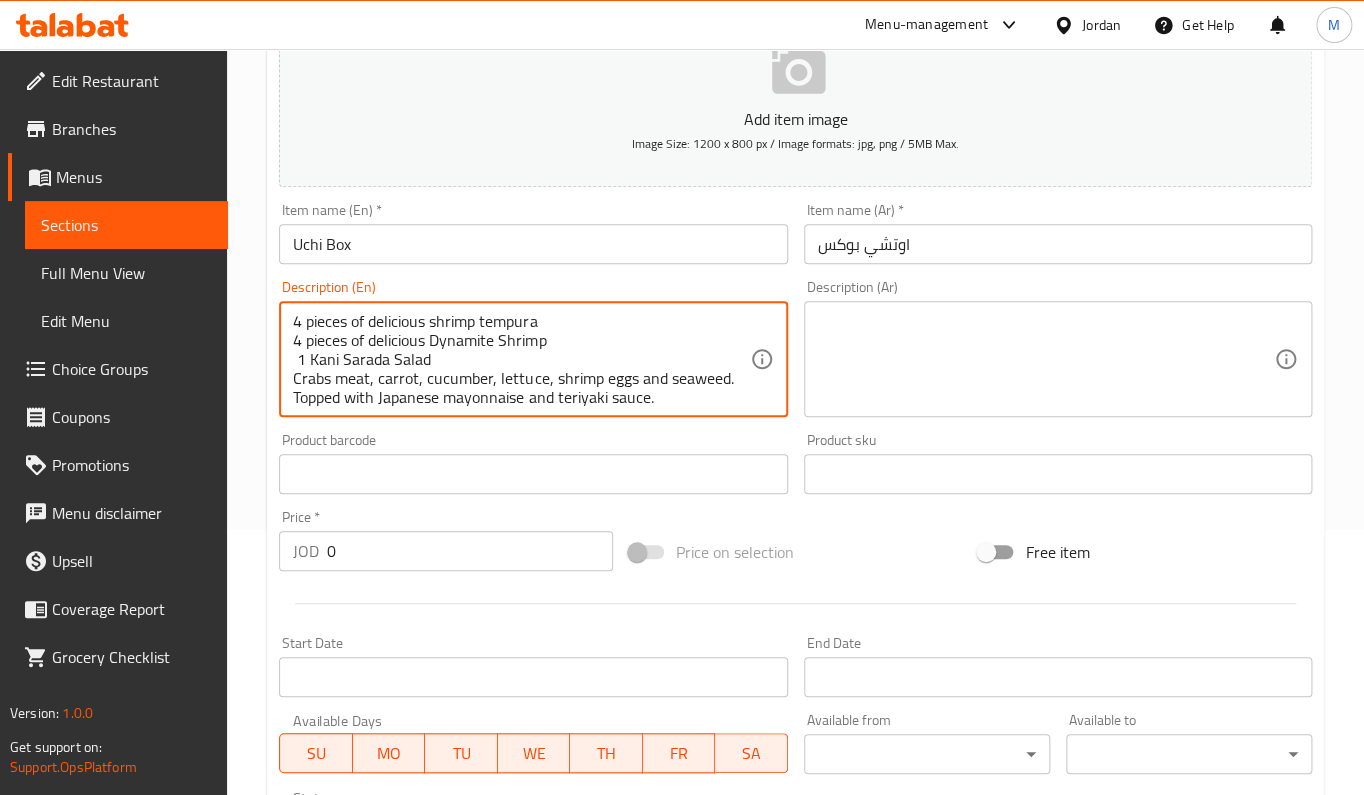 drag, startPoint x: 562, startPoint y: 331, endPoint x: 850, endPoint y: 316, distance: 288.39035 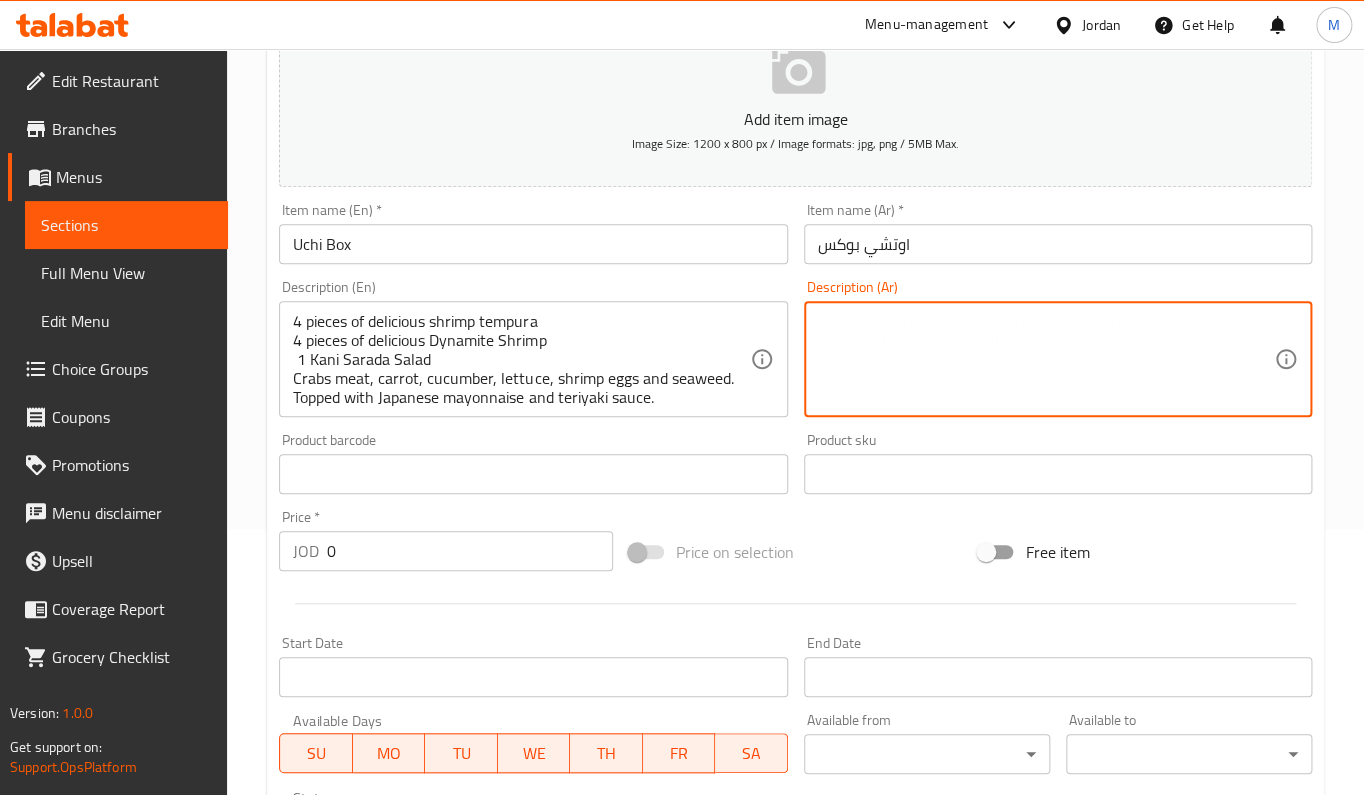 click at bounding box center (1046, 359) 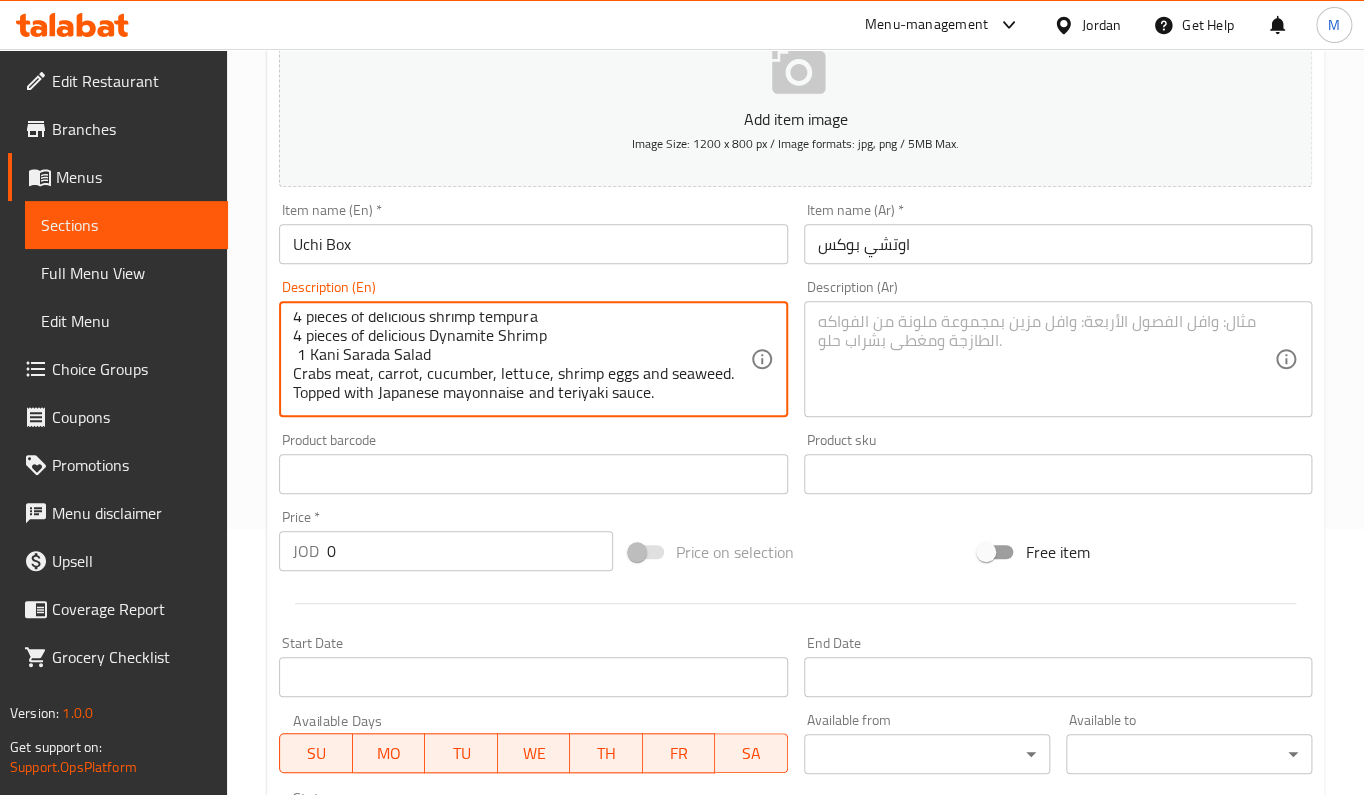 scroll, scrollTop: 0, scrollLeft: 0, axis: both 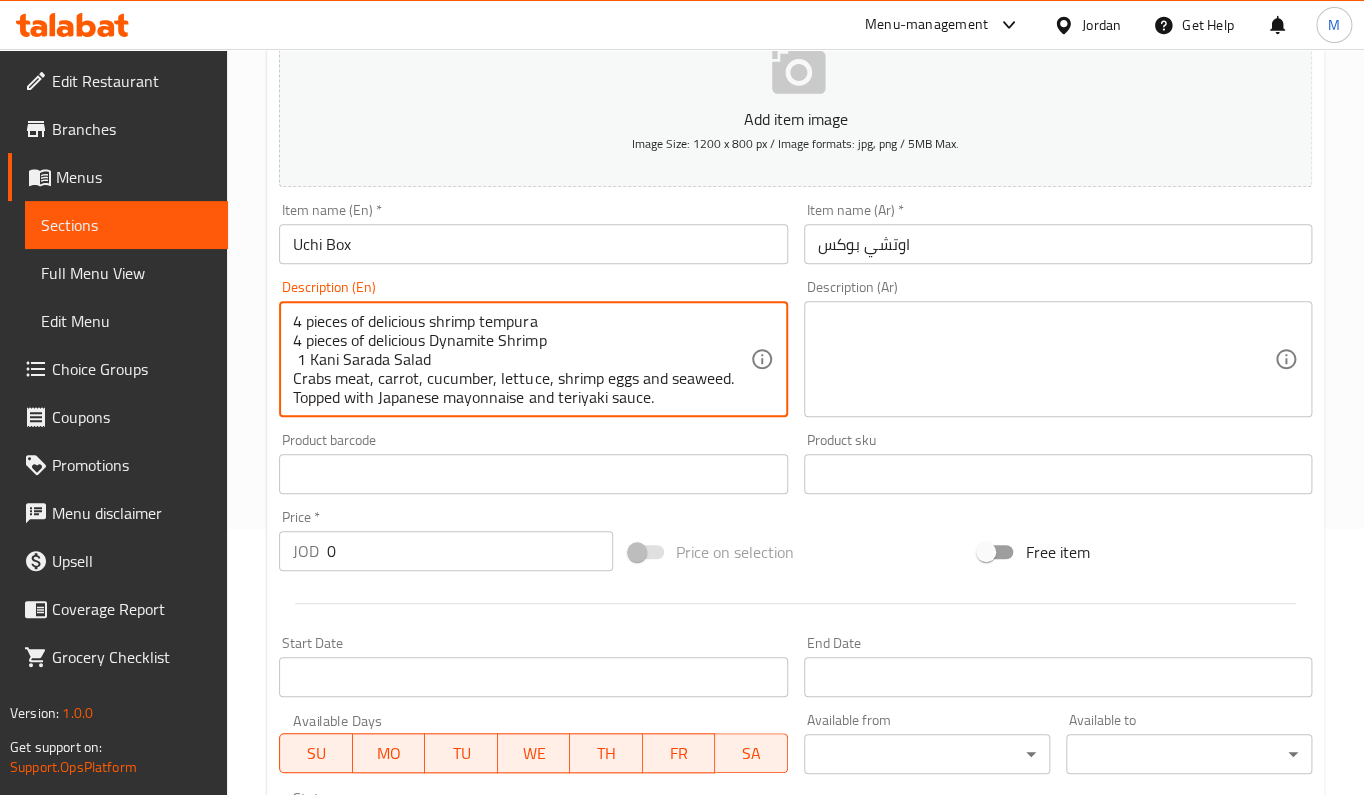 drag, startPoint x: 671, startPoint y: 400, endPoint x: 260, endPoint y: 303, distance: 422.29138 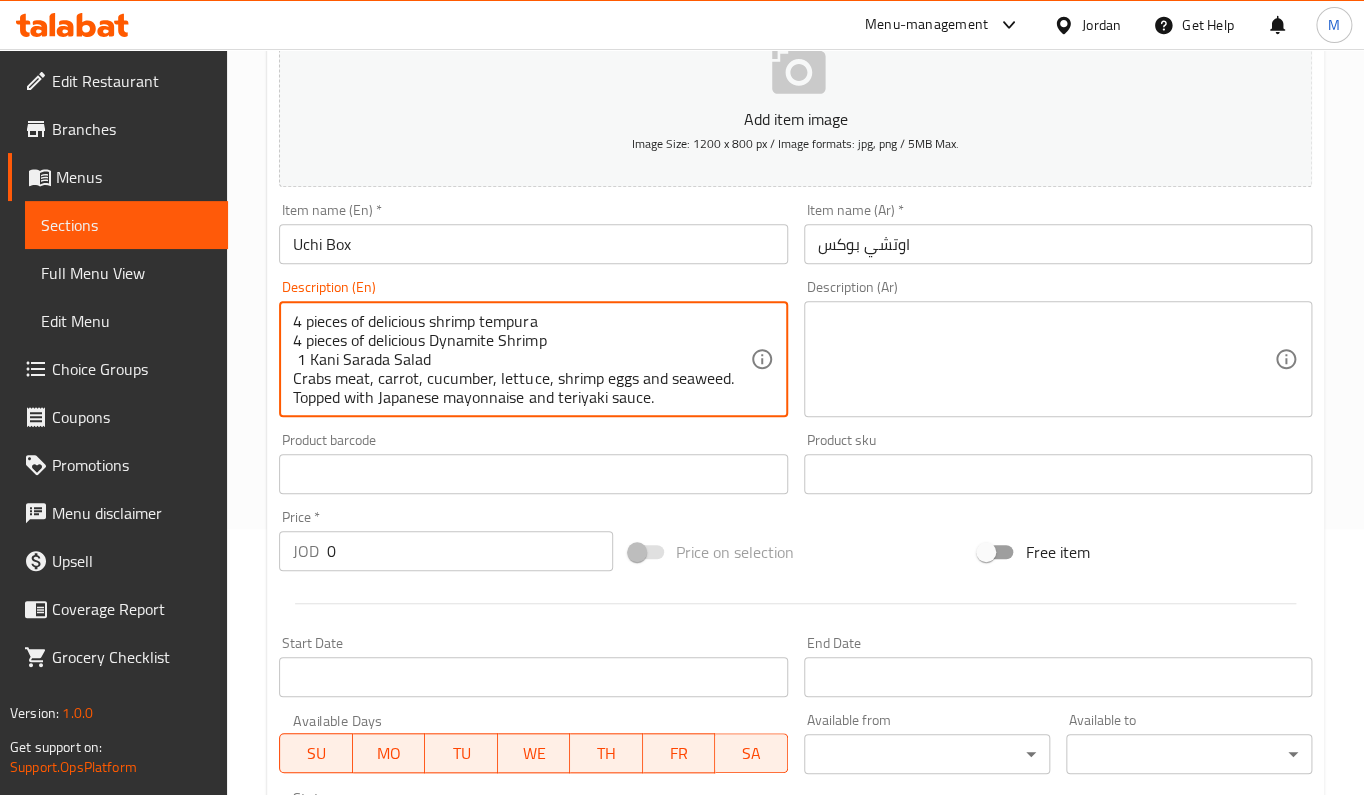 click at bounding box center [1046, 359] 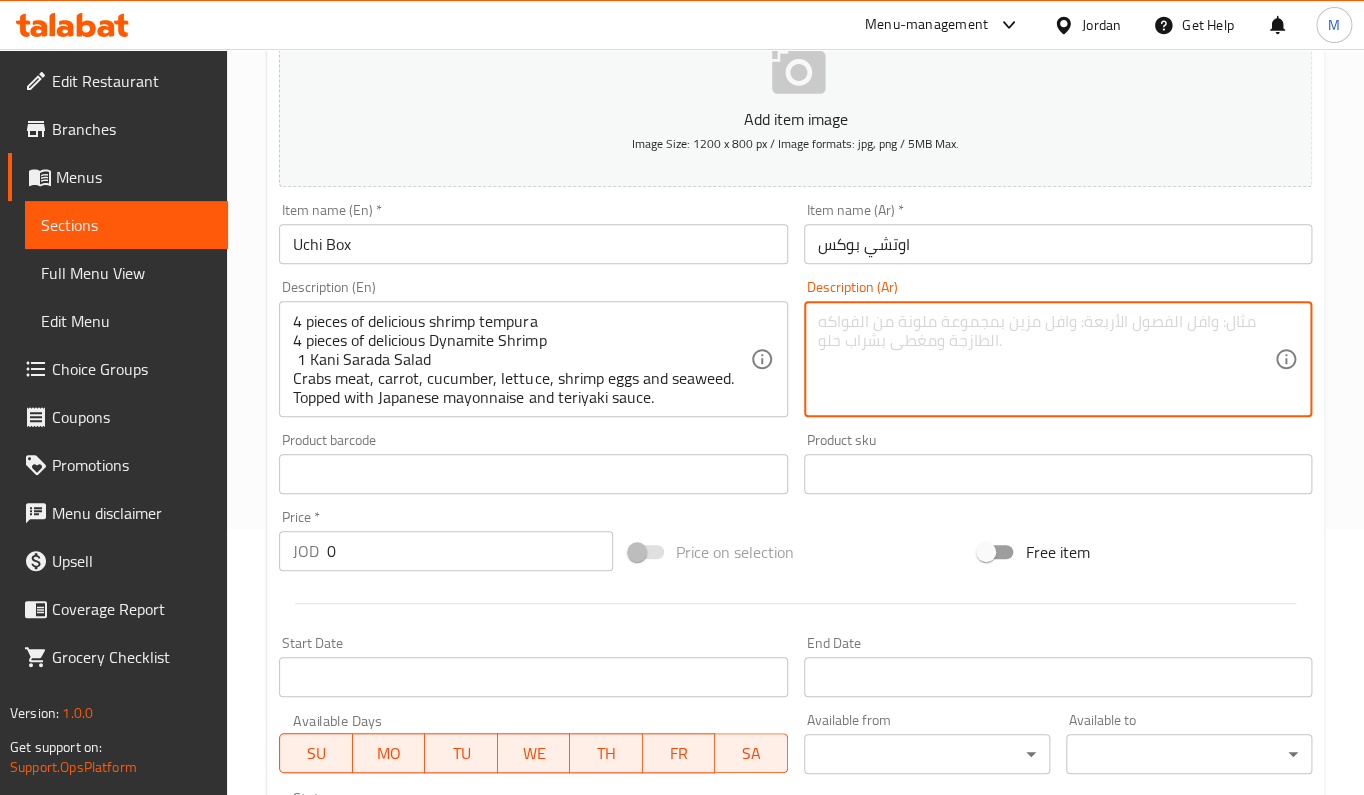 paste on "٤ قطع من روبيان تمبورا اللذيذ
٤ قطع من روبيان ديناميت اللذيذ
١ سلطة كاني سارادا
لحم سلطعون، جزر، خيار، خس، بيض روبيان، وأعشاب بحرية. يُزيّن بالمايونيز الياباني وصلصة ترياكي." 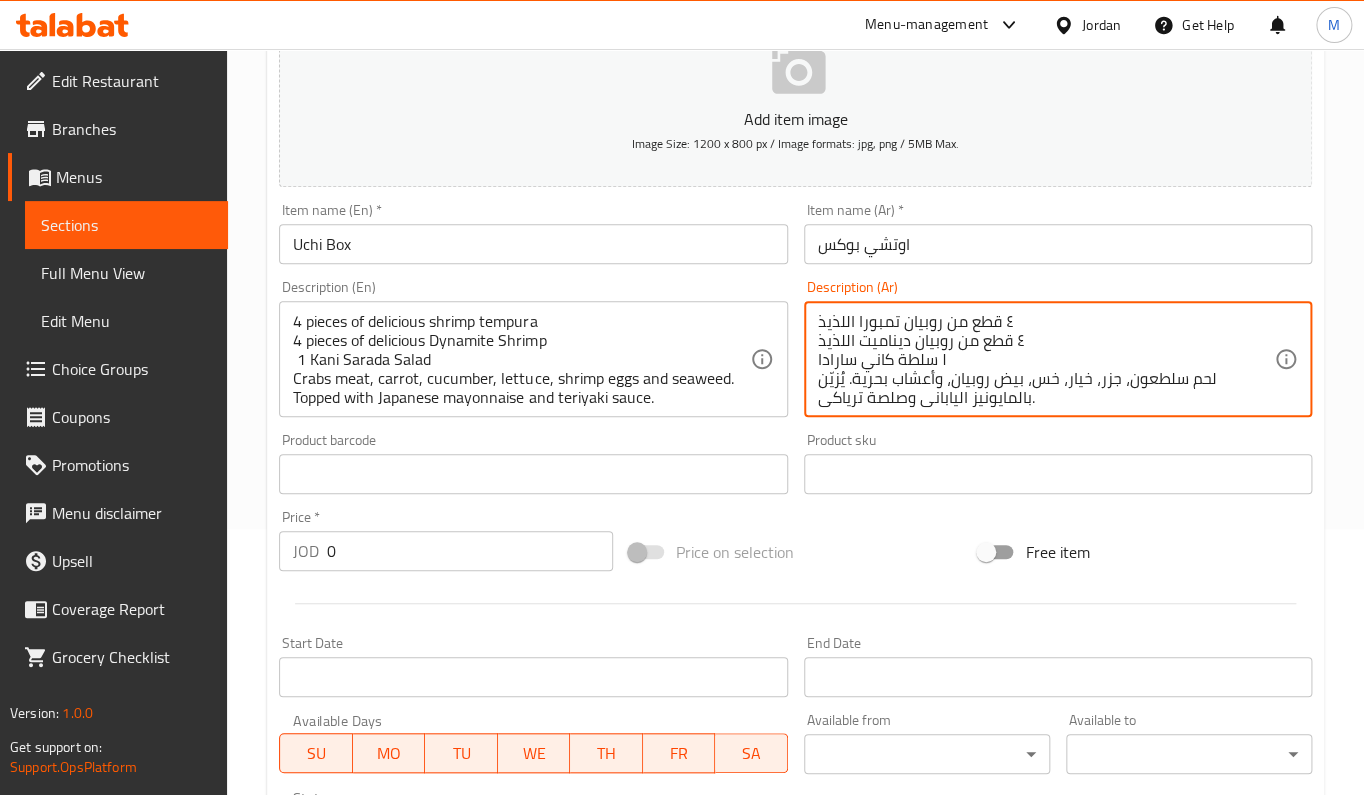 scroll, scrollTop: 0, scrollLeft: 0, axis: both 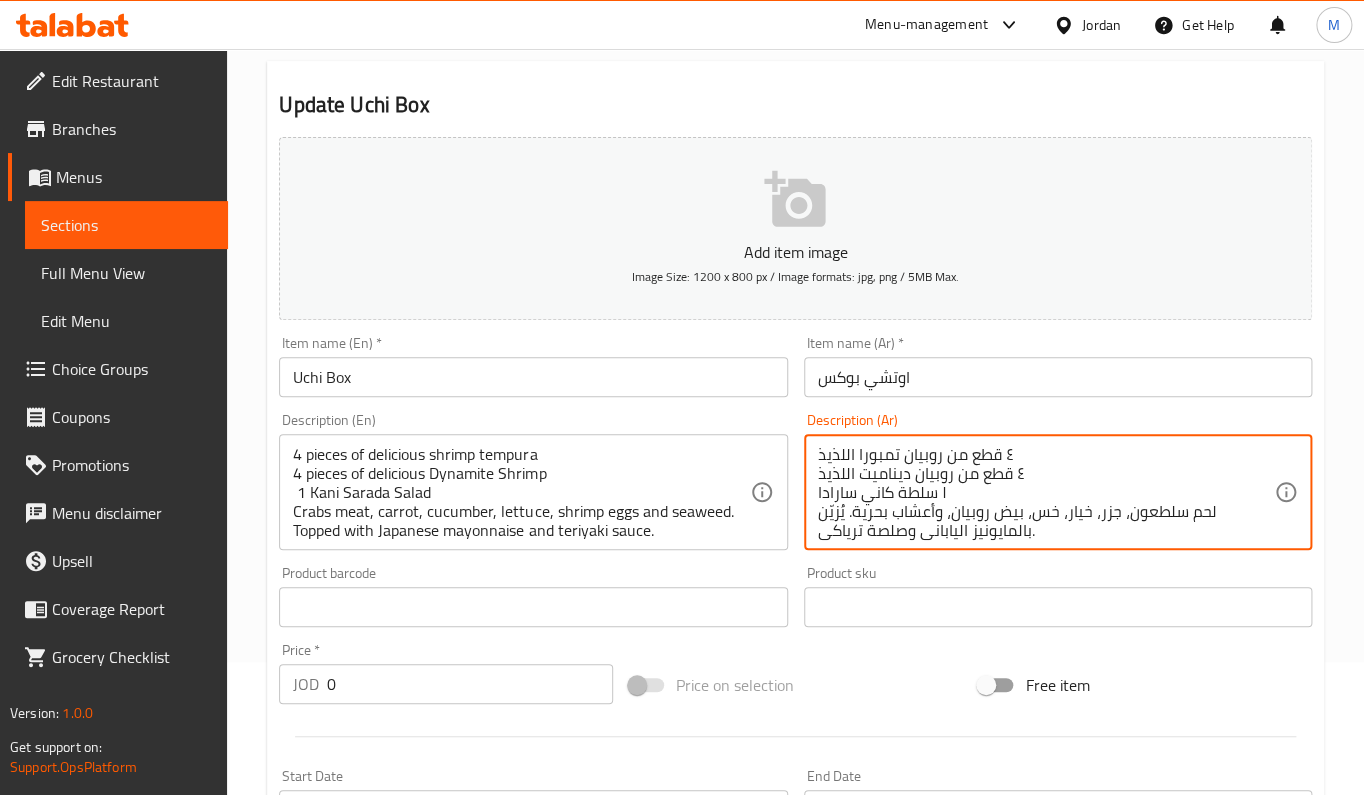 drag, startPoint x: 862, startPoint y: 492, endPoint x: 811, endPoint y: 495, distance: 51.088158 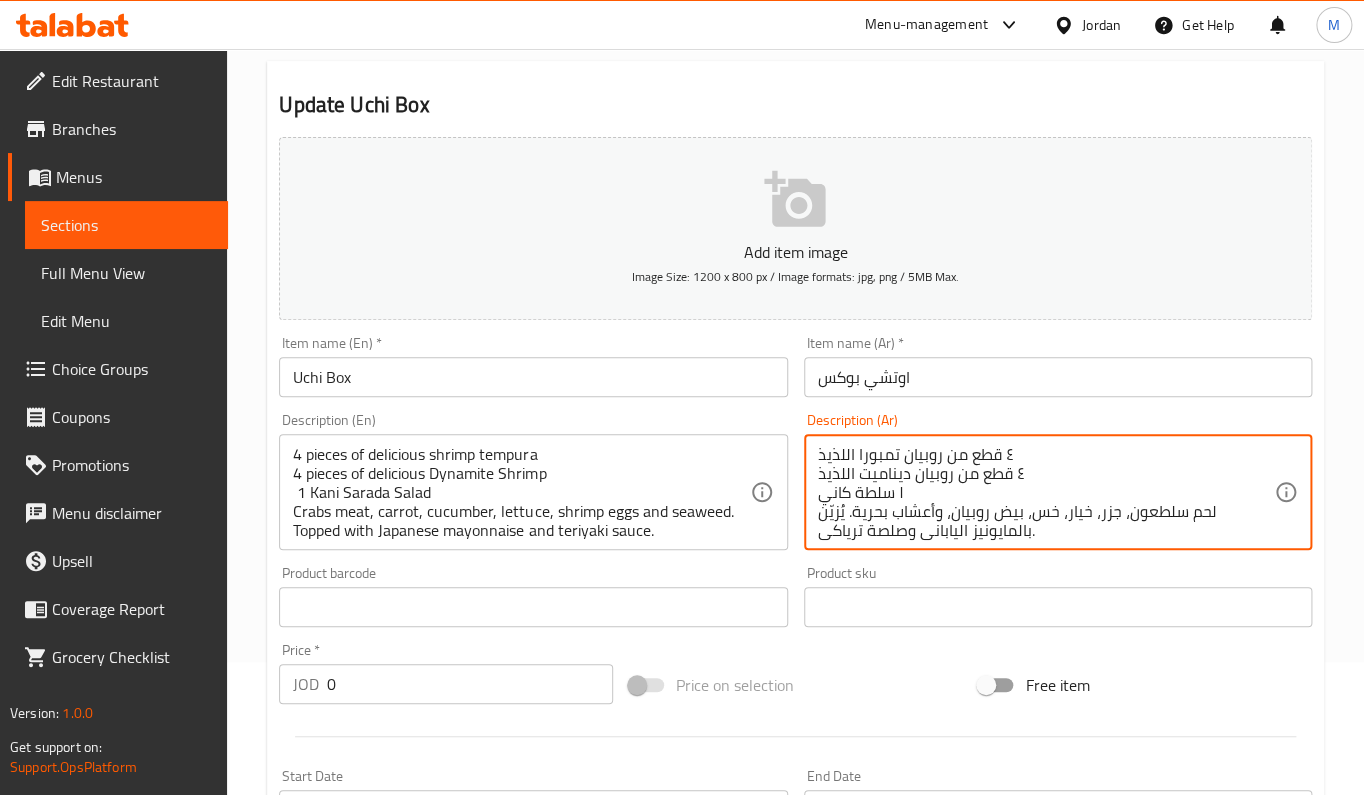 click on "٤ قطع من روبيان تمبورا اللذيذ
٤ قطع من روبيان ديناميت اللذيذ
١ سلطة كاني
لحم سلطعون، جزر، خيار، خس، بيض روبيان، وأعشاب بحرية. يُزيّن بالمايونيز الياباني وصلصة ترياكي." at bounding box center (1046, 492) 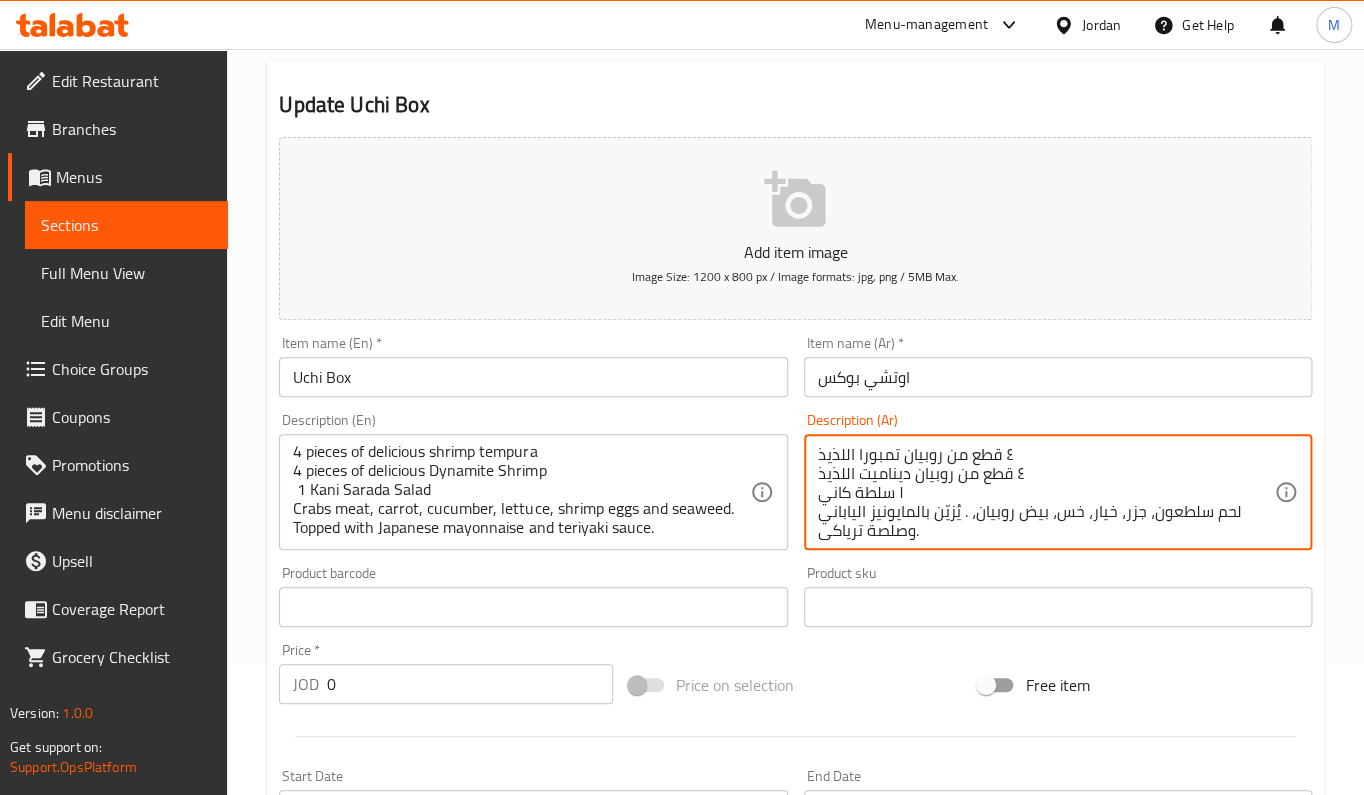 scroll, scrollTop: 5, scrollLeft: 0, axis: vertical 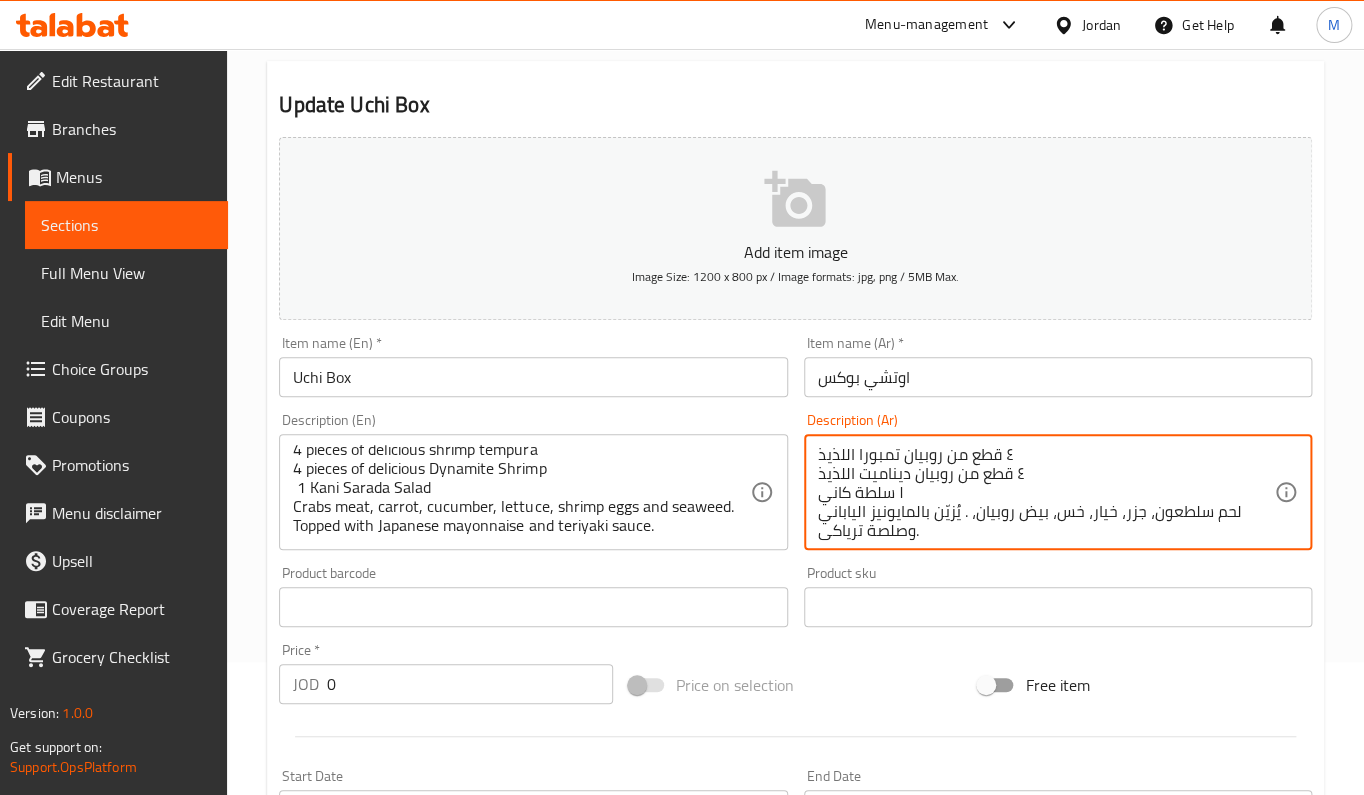 type on "٤ قطع من روبيان تمبورا اللذيذ
٤ قطع من روبيان ديناميت اللذيذ
١ سلطة كاني
لحم سلطعون، جزر، خيار، خس، بيض روبيان، . يُزيّن بالمايونيز الياباني وصلصة ترياكي." 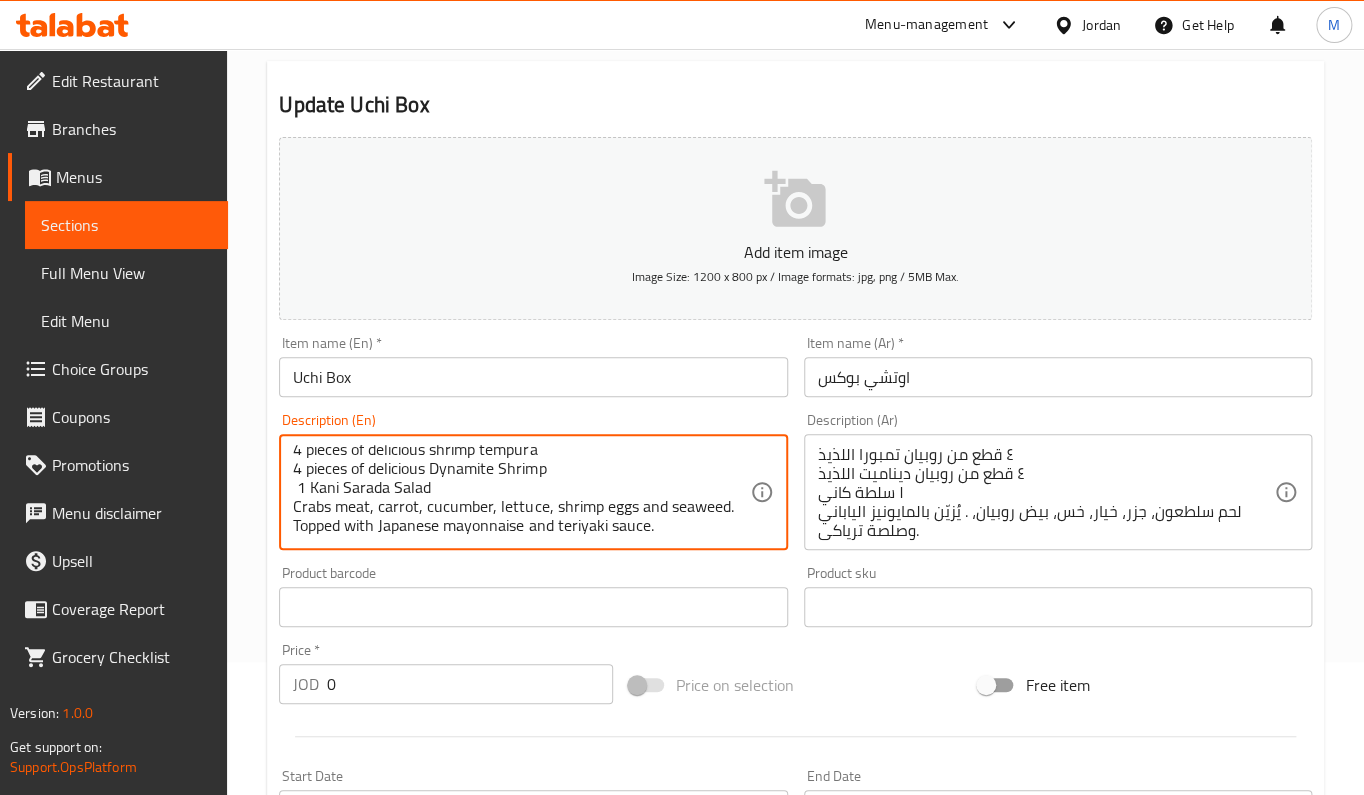 drag, startPoint x: 669, startPoint y: 519, endPoint x: 552, endPoint y: 532, distance: 117.72001 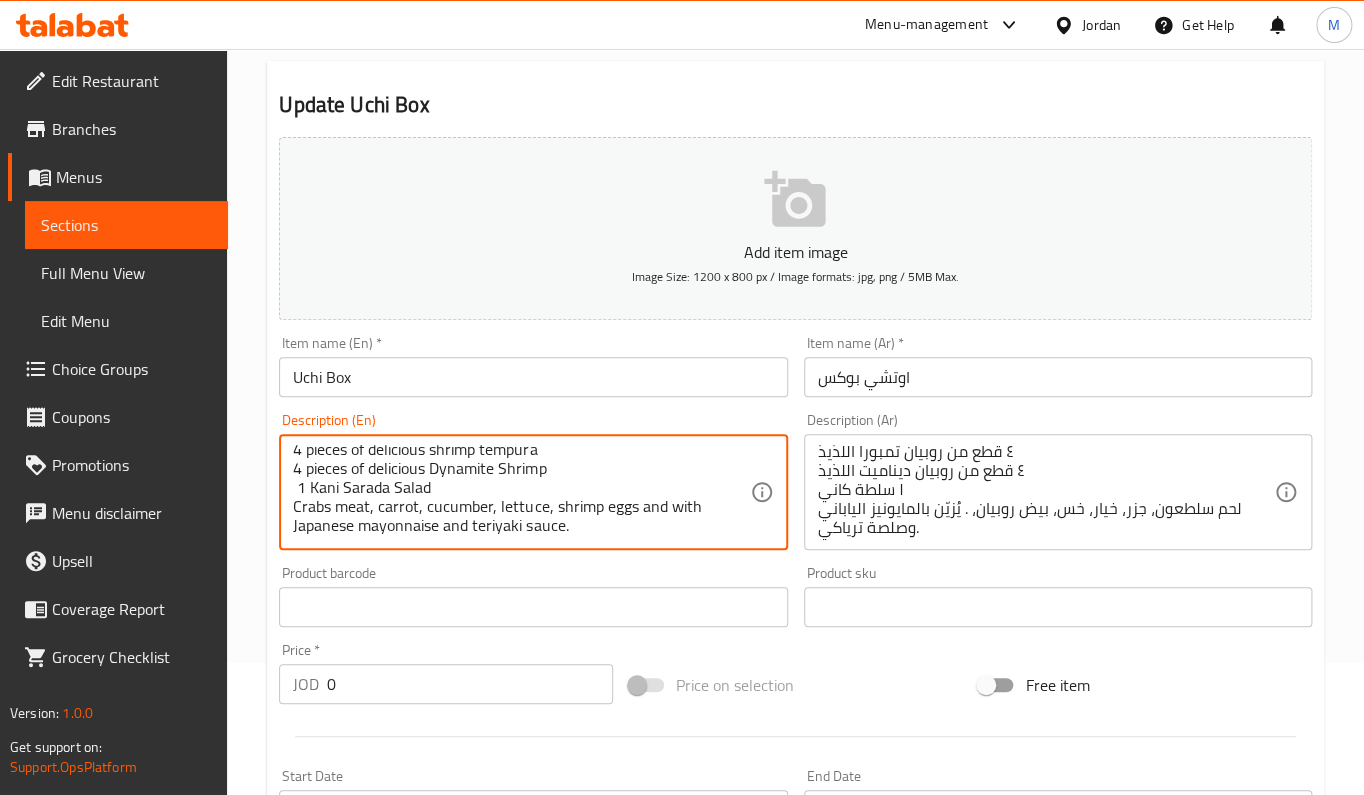scroll, scrollTop: 5, scrollLeft: 0, axis: vertical 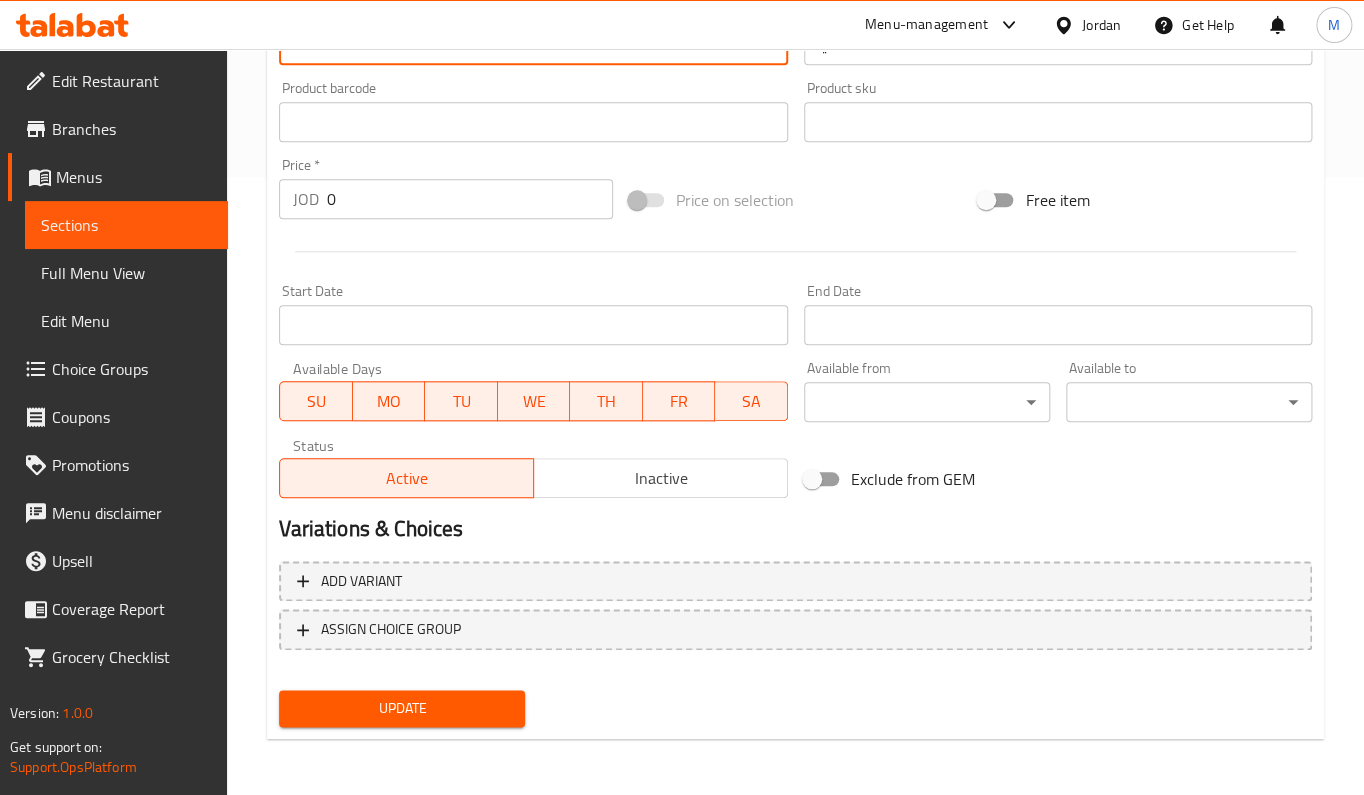 type on "4 pieces of delicious shrimp tempura
4 pieces of delicious Dynamite Shrimp
1 Kani Sarada Salad
Crabs meat, carrot, cucumber, lettuce, shrimp eggs and with Japanese mayonnaise and teriyaki sauce." 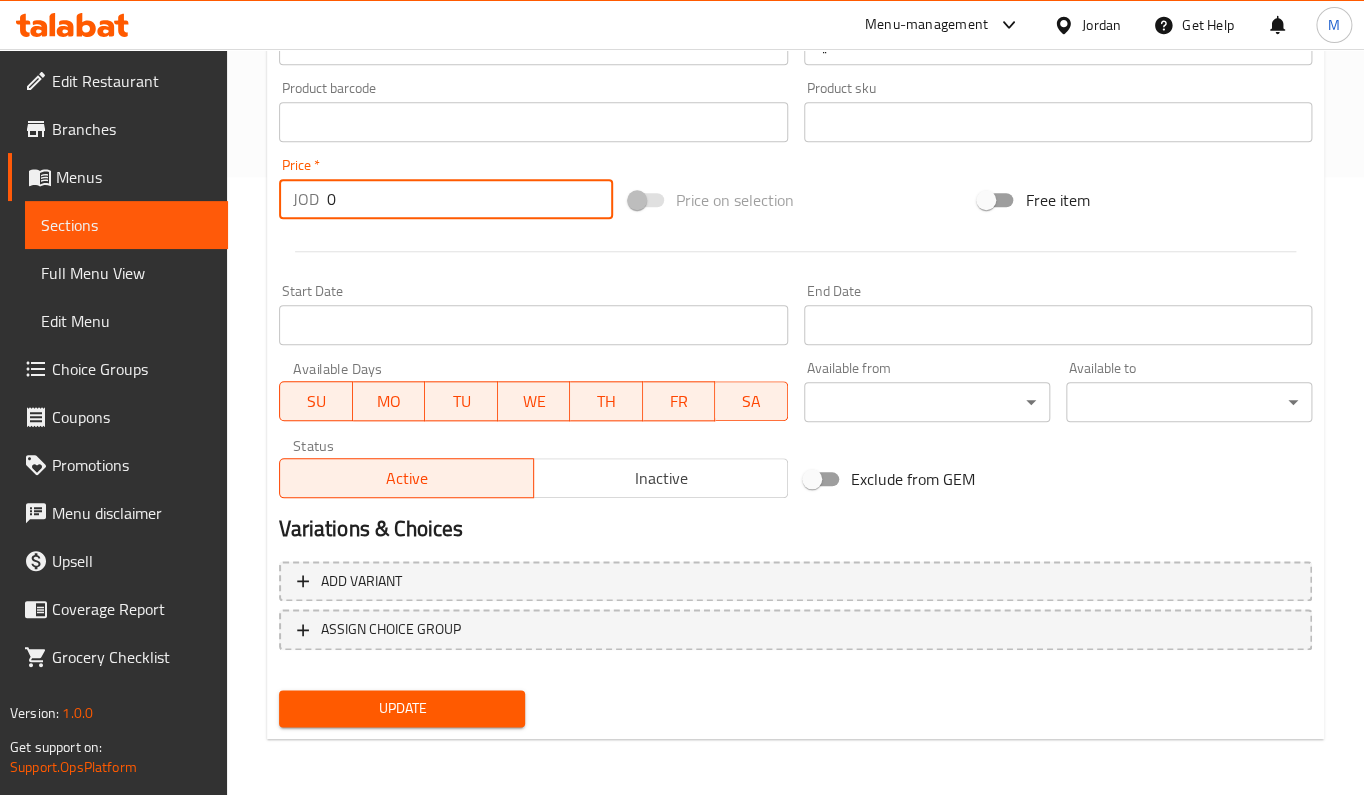drag, startPoint x: 352, startPoint y: 194, endPoint x: 40, endPoint y: 179, distance: 312.36038 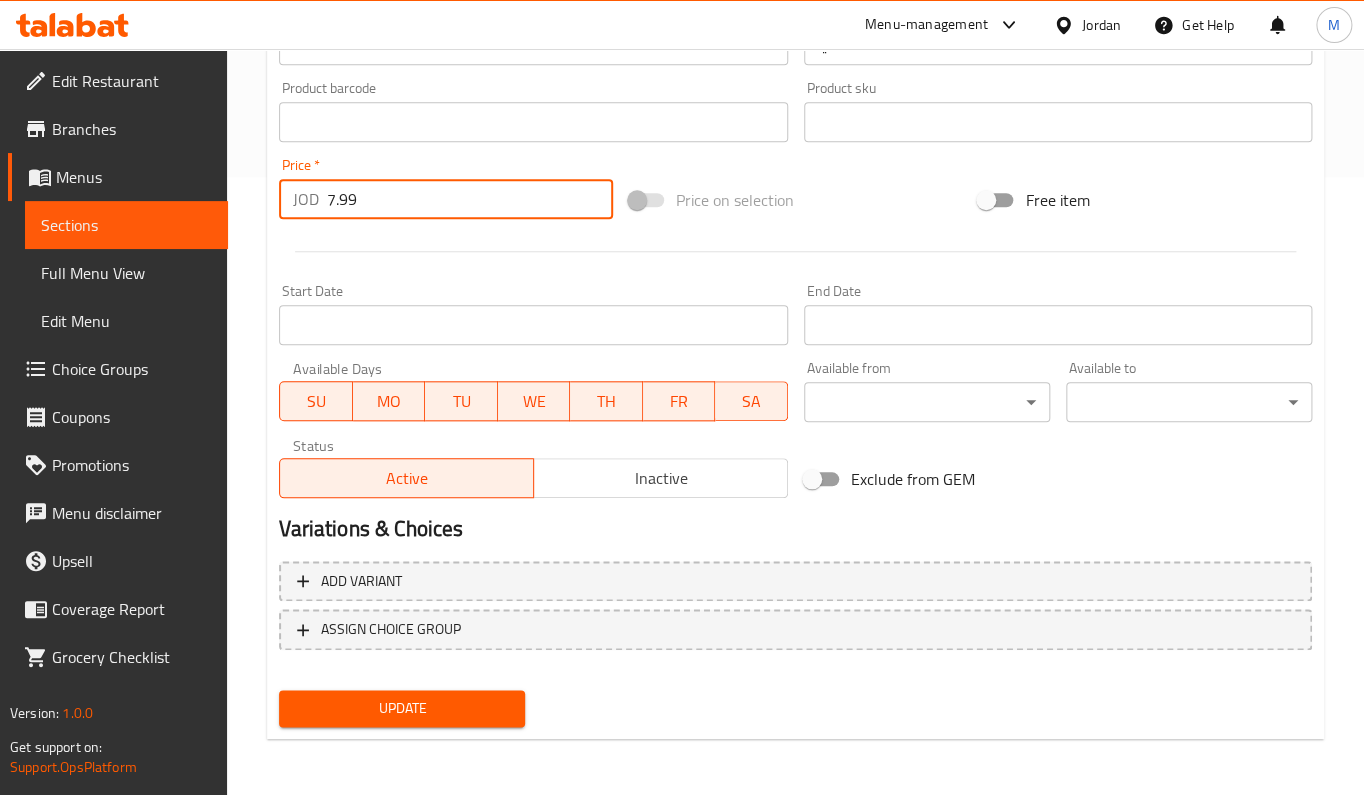 type on "7.99" 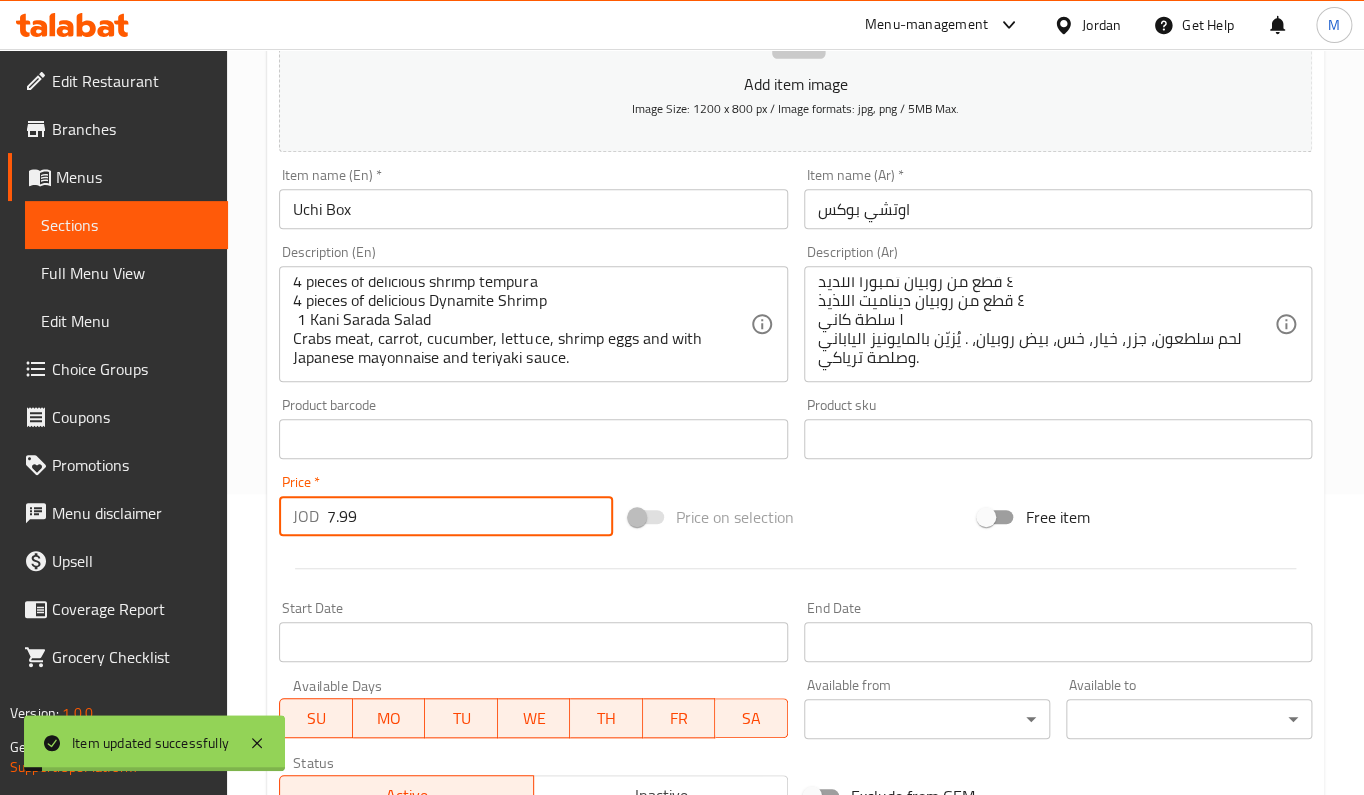 scroll, scrollTop: 0, scrollLeft: 0, axis: both 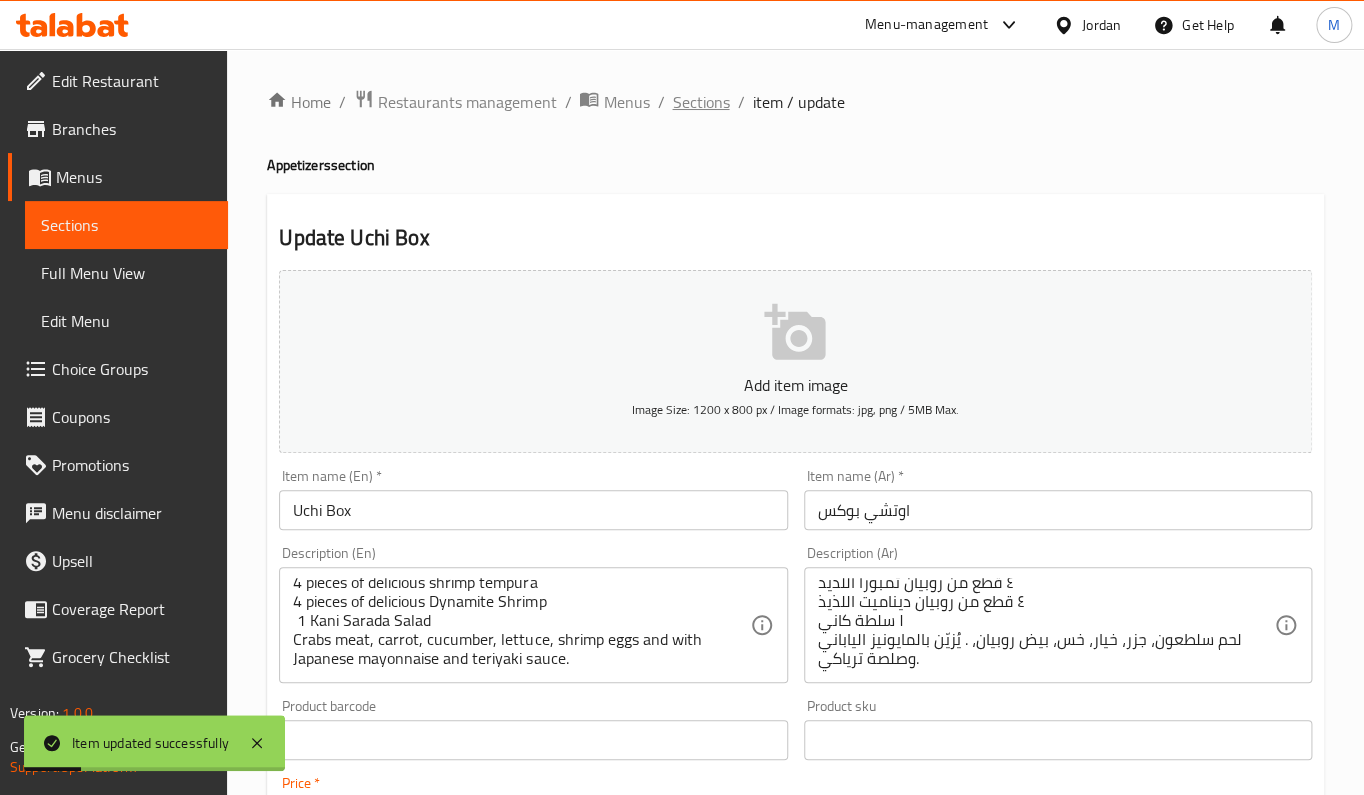 click on "Sections" at bounding box center [700, 102] 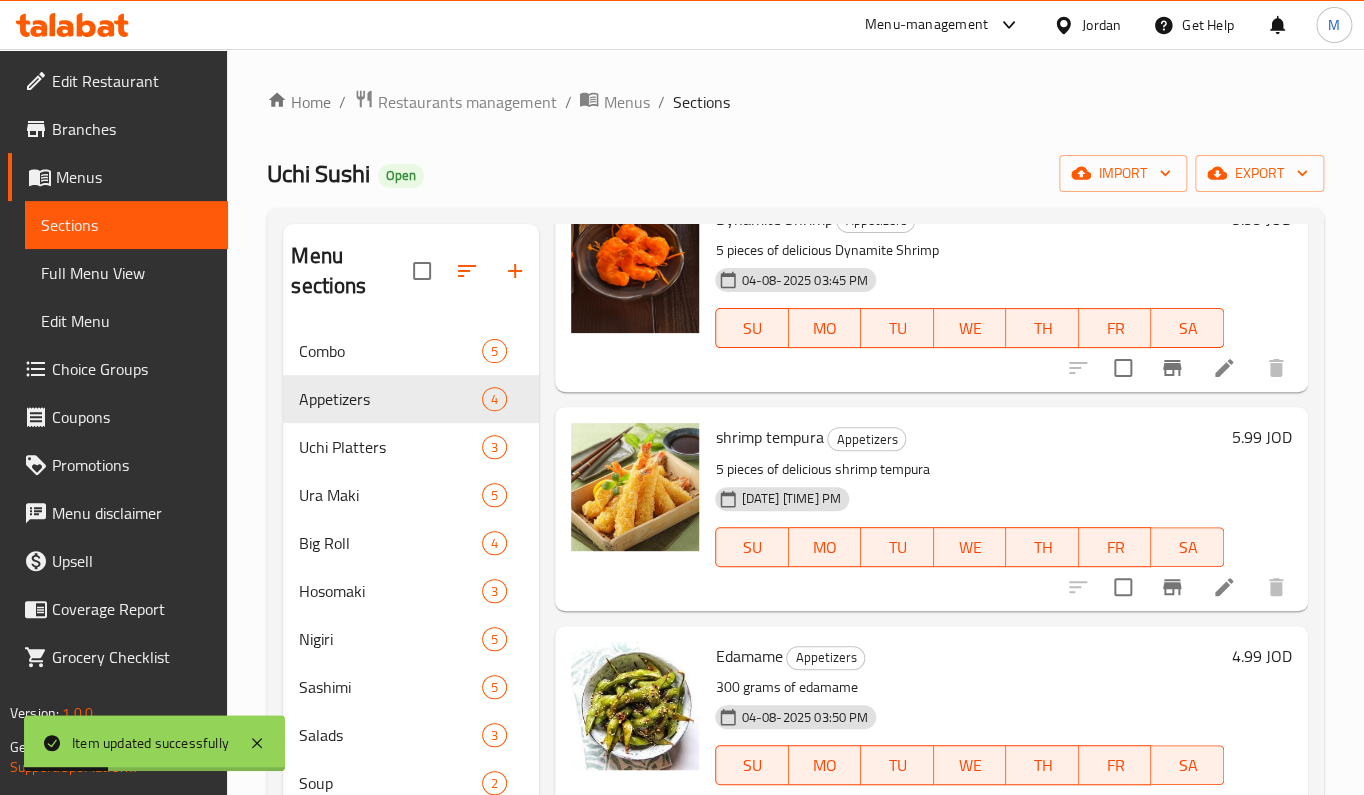 scroll, scrollTop: 178, scrollLeft: 0, axis: vertical 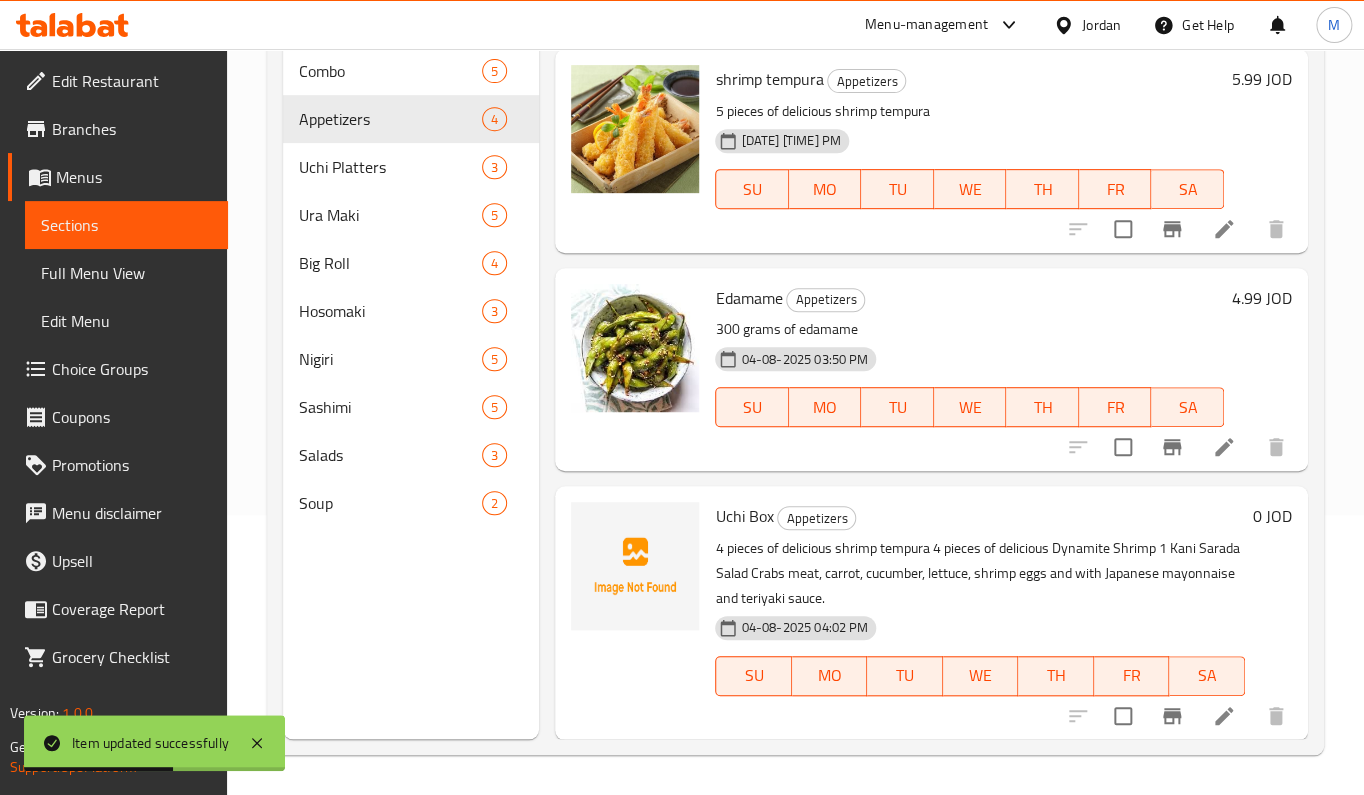 click on "0   JOD" at bounding box center [1272, 516] 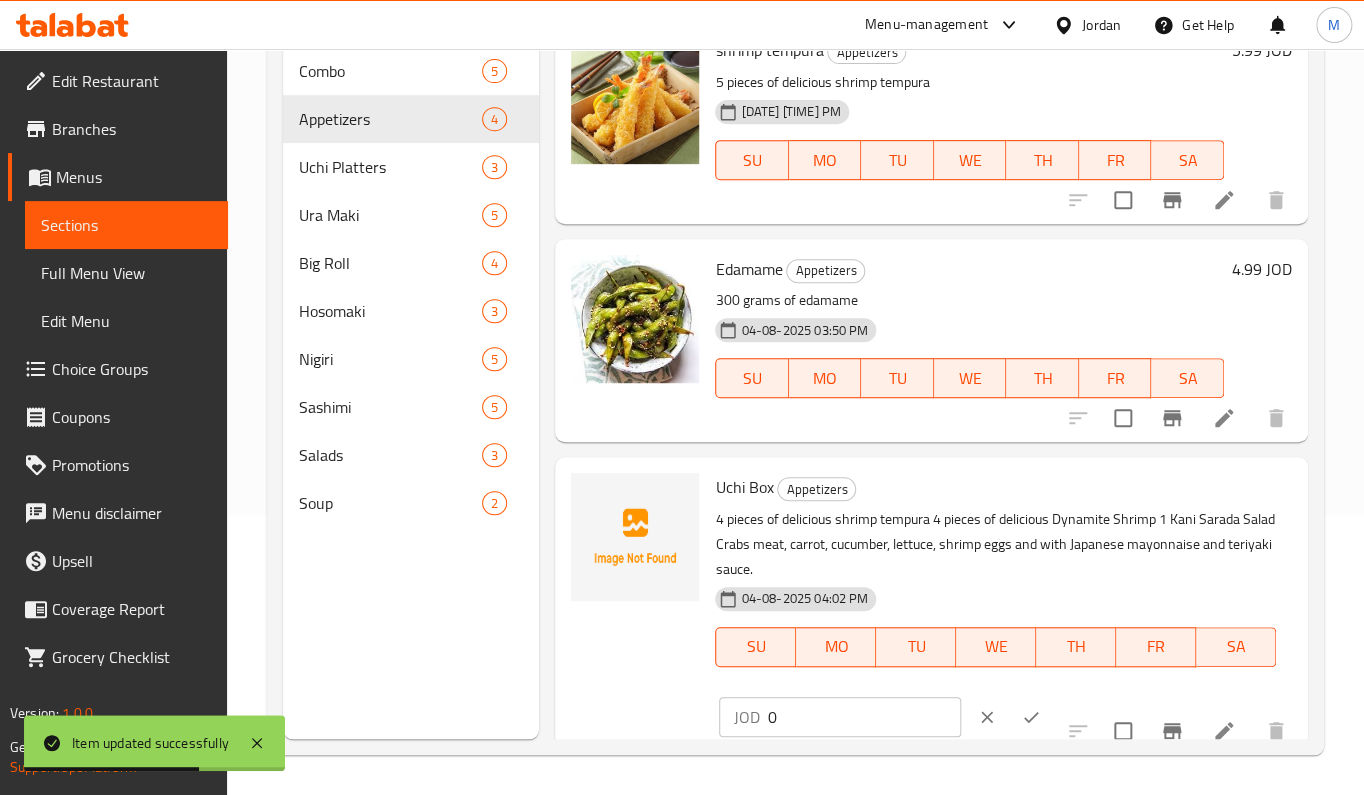 scroll, scrollTop: 223, scrollLeft: 0, axis: vertical 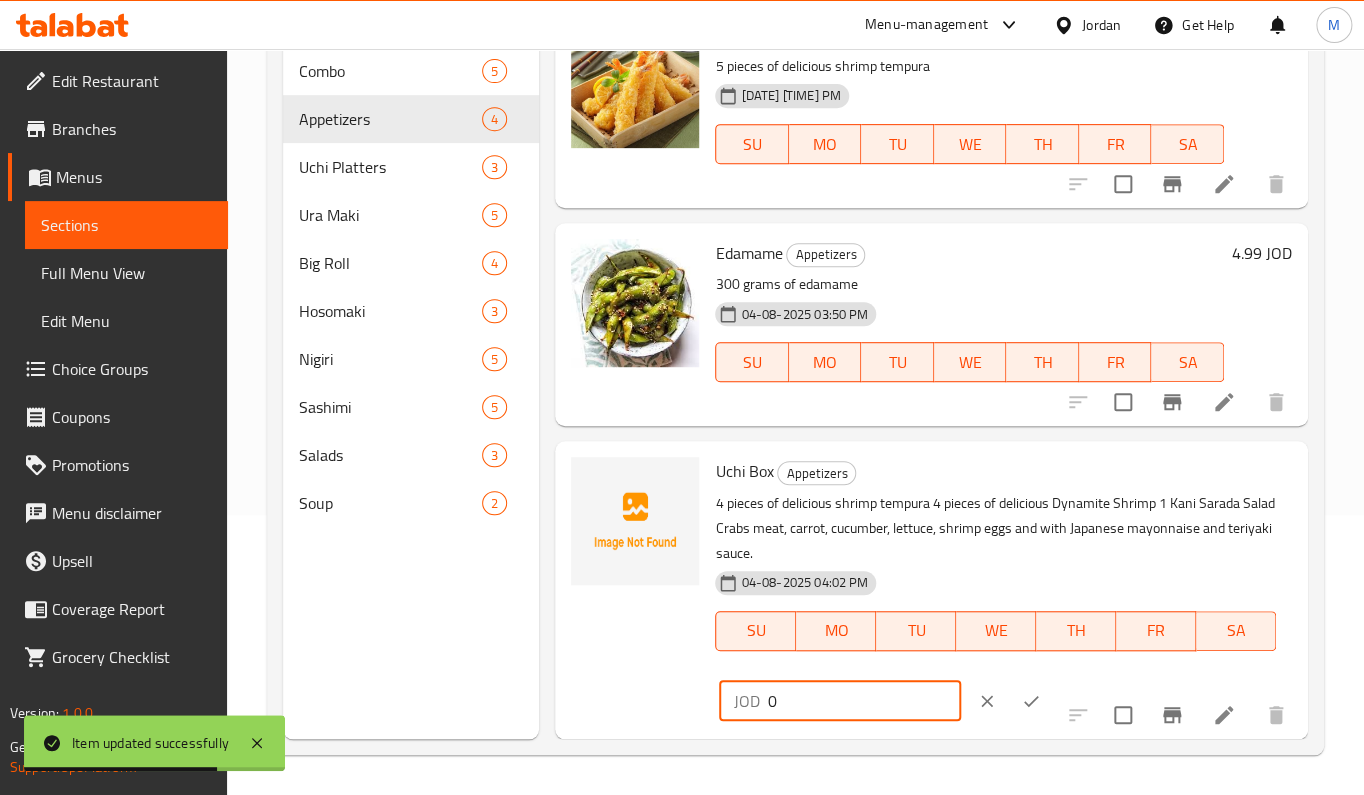 drag, startPoint x: 817, startPoint y: 713, endPoint x: 646, endPoint y: 713, distance: 171 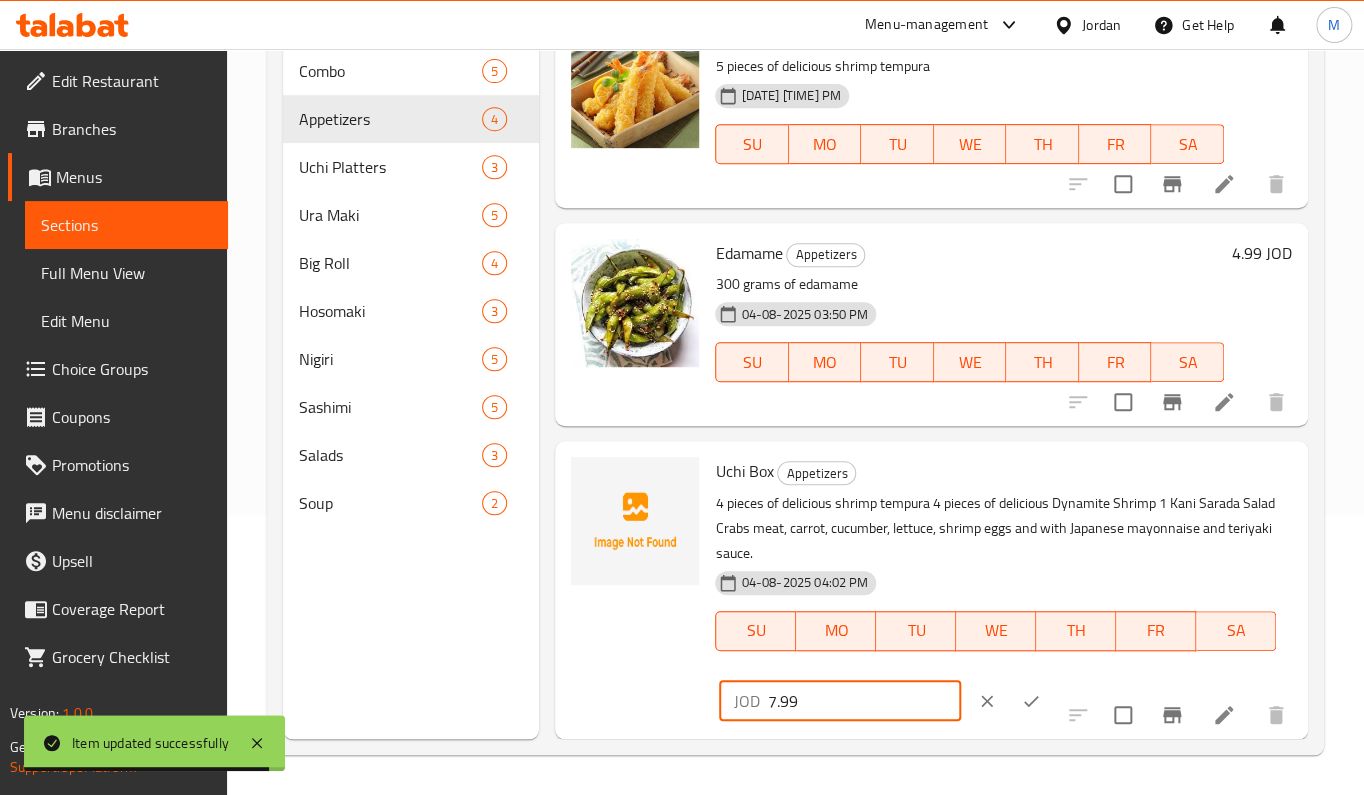 type on "7.99" 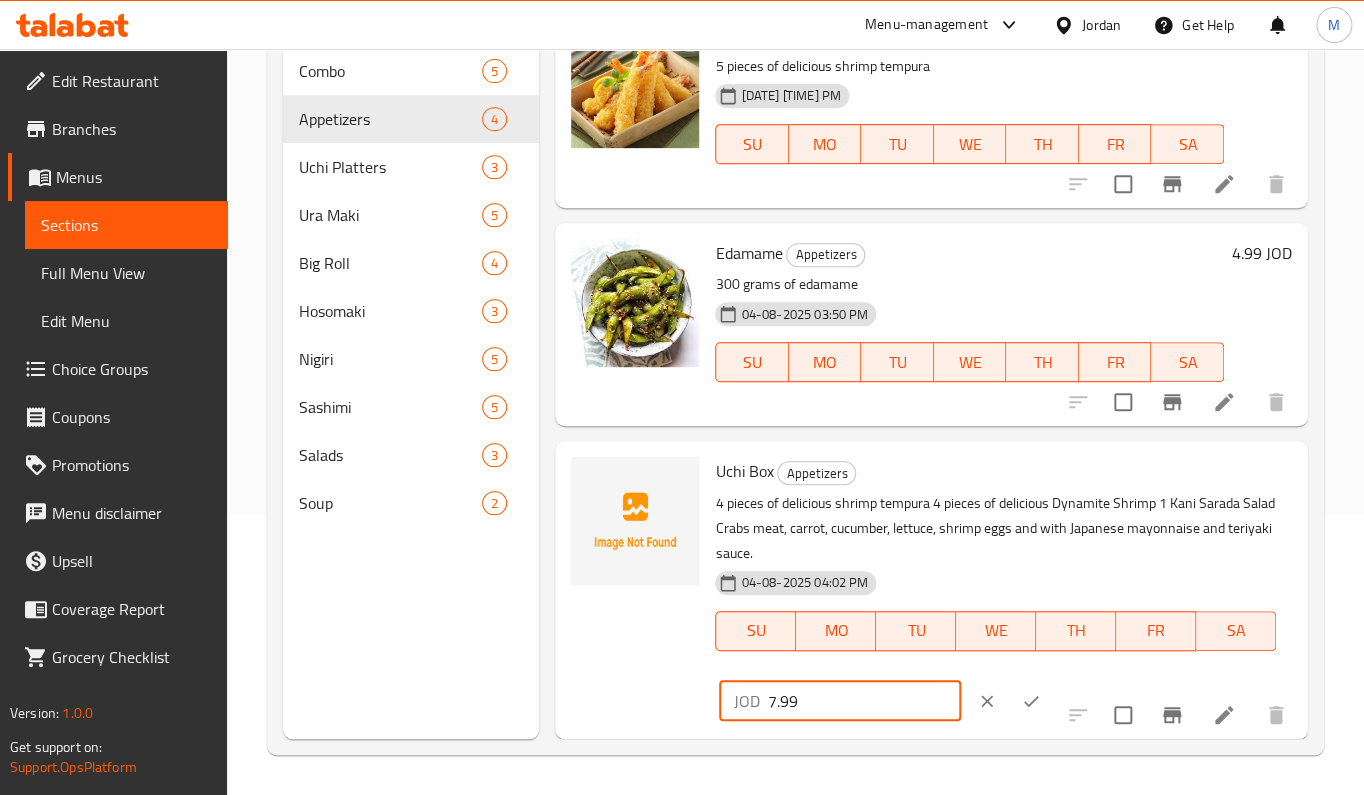 click 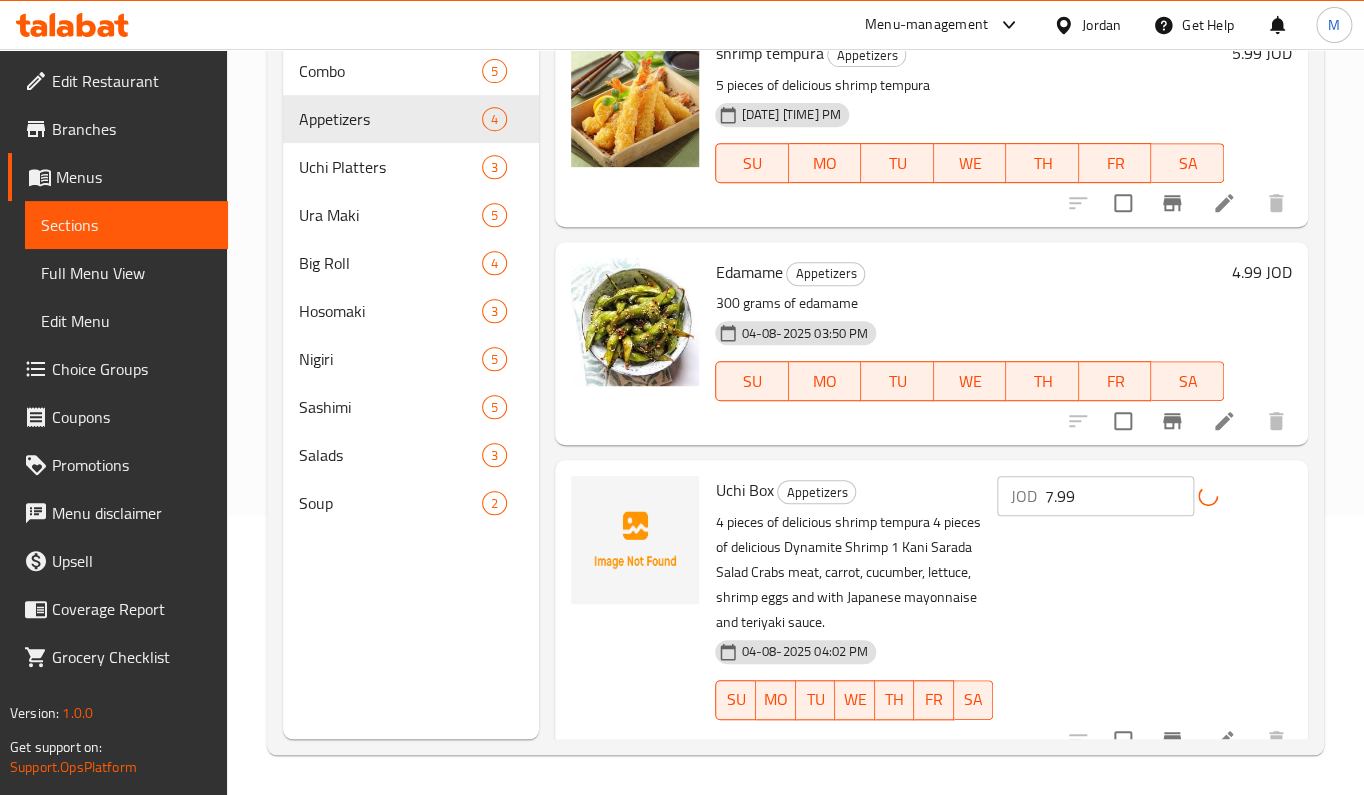 scroll, scrollTop: 178, scrollLeft: 0, axis: vertical 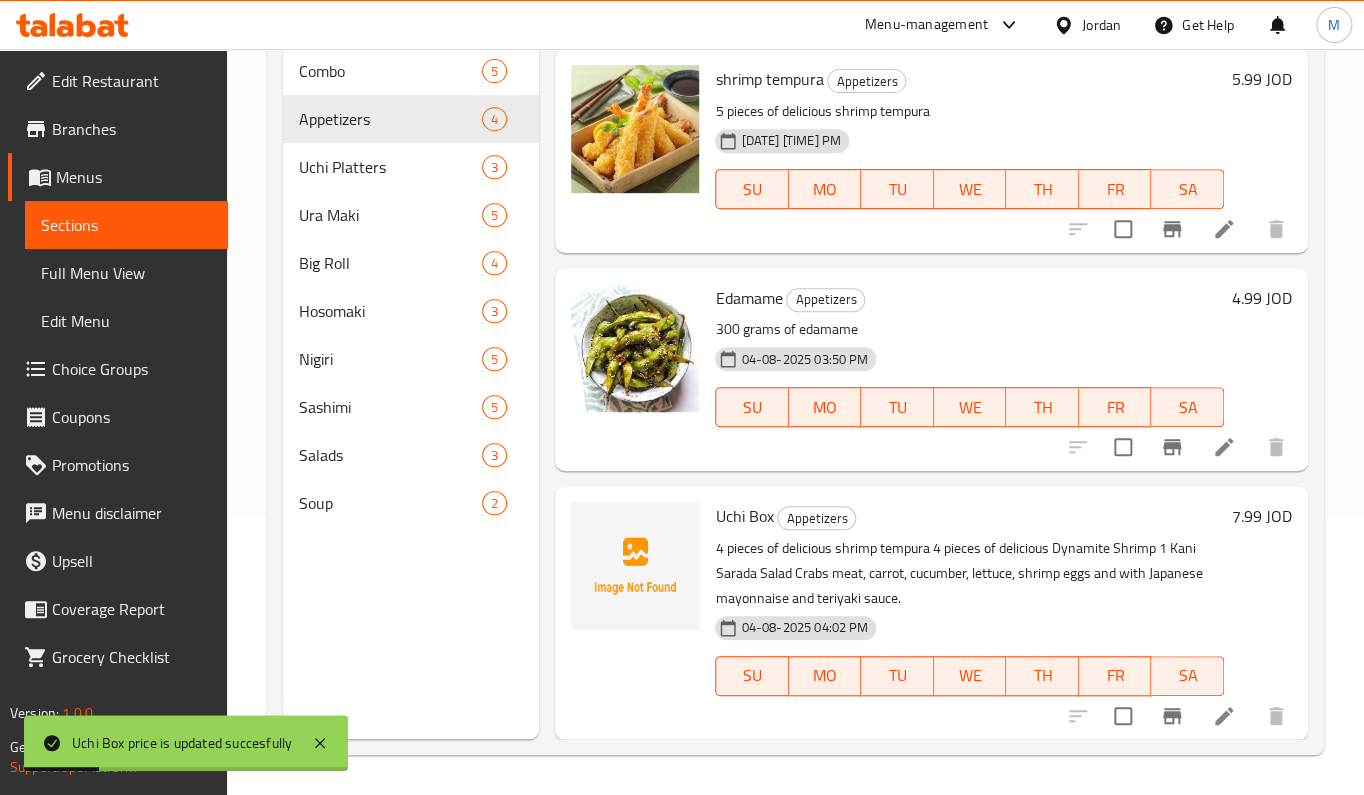 click on "Uchi Box" at bounding box center (744, 516) 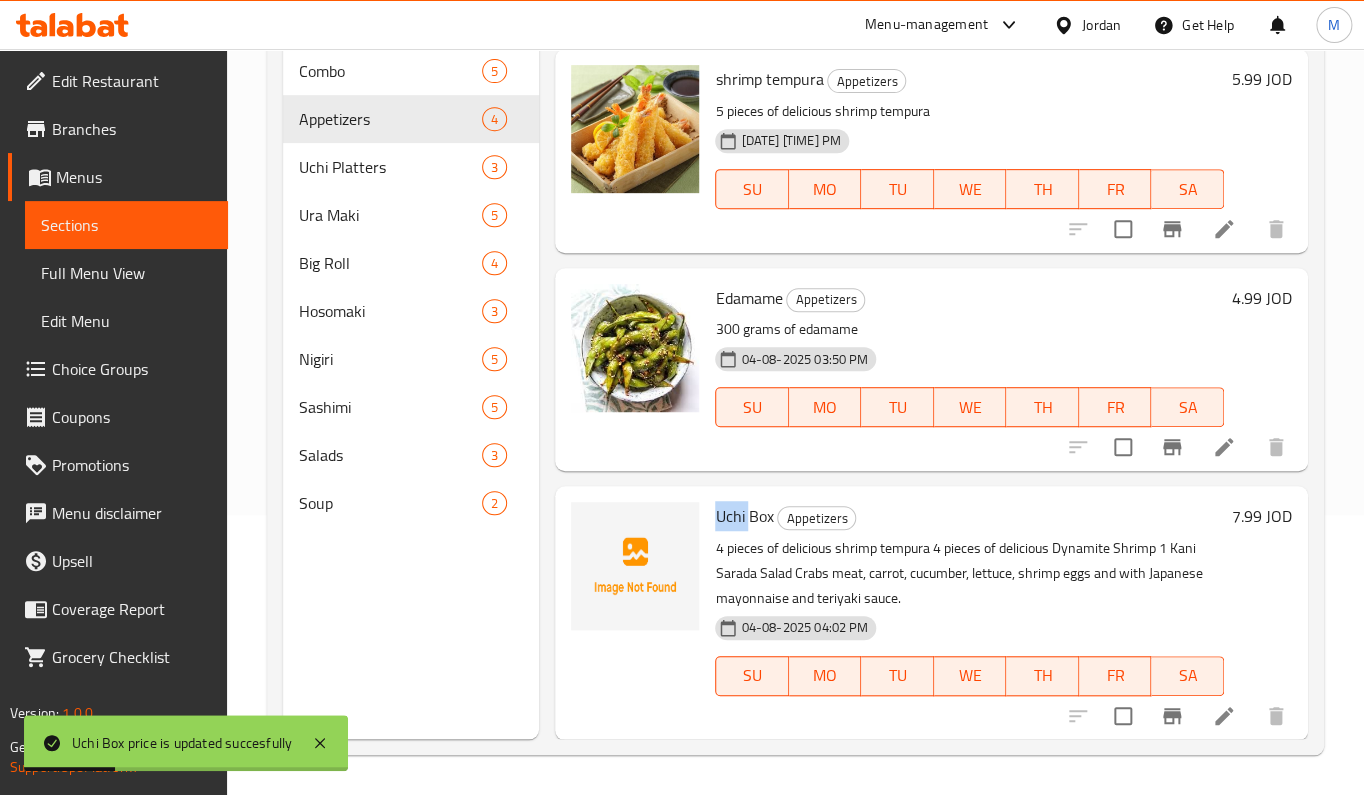 click on "Uchi Box" at bounding box center [744, 516] 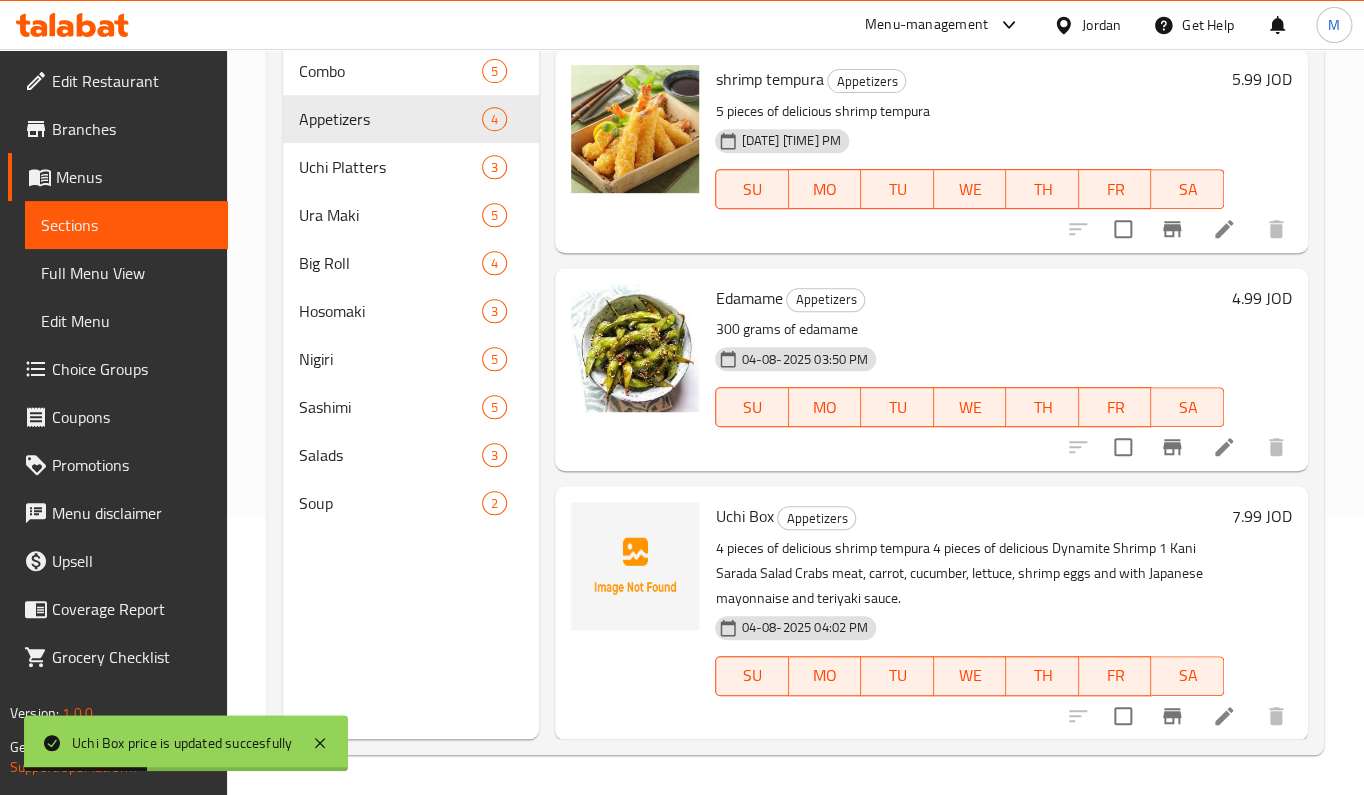 click on "4 pieces of delicious shrimp tempura
4 pieces of delicious Dynamite Shrimp
1 Kani Sarada Salad
Crabs meat, carrot, cucumber, lettuce, shrimp eggs and with Japanese mayonnaise and teriyaki sauce." at bounding box center (969, 573) 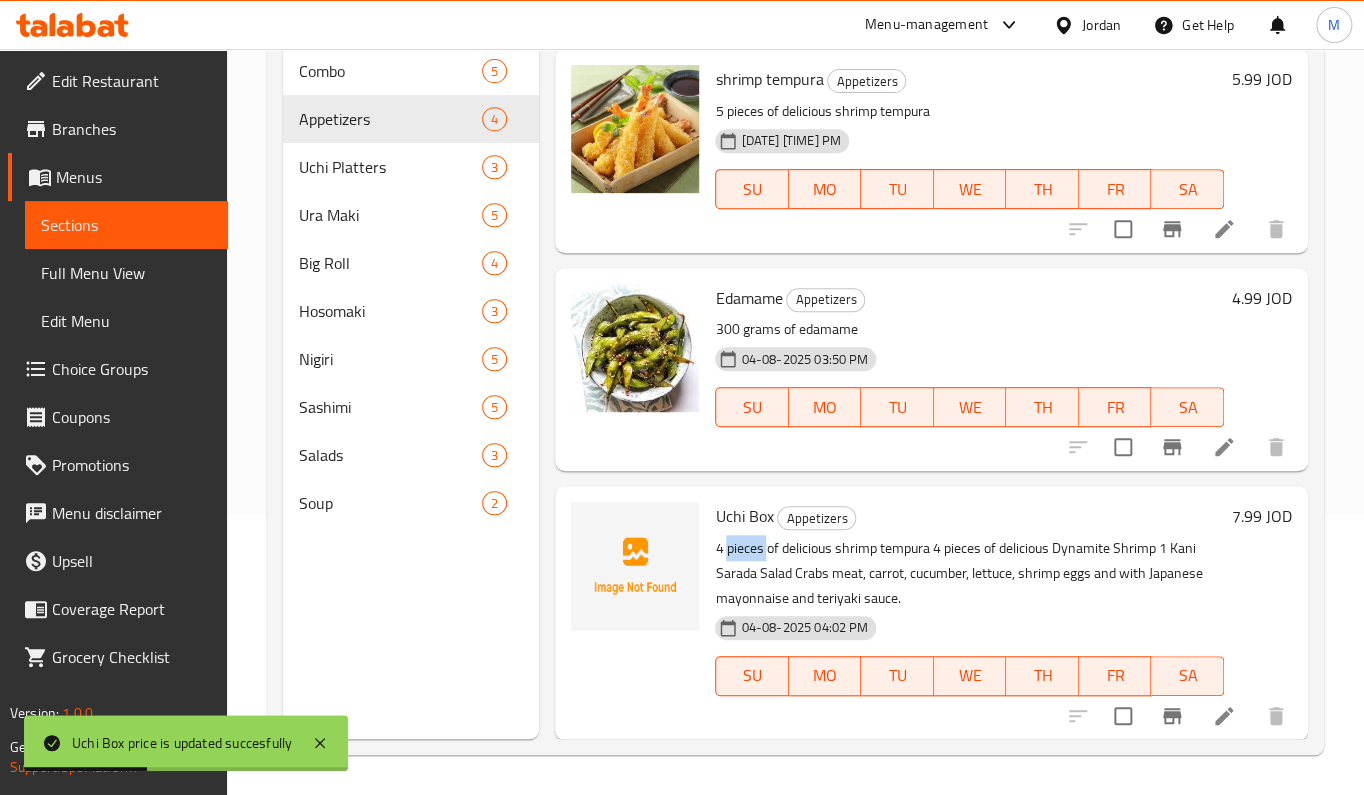 click on "4 pieces of delicious shrimp tempura
4 pieces of delicious Dynamite Shrimp
1 Kani Sarada Salad
Crabs meat, carrot, cucumber, lettuce, shrimp eggs and with Japanese mayonnaise and teriyaki sauce." at bounding box center (969, 573) 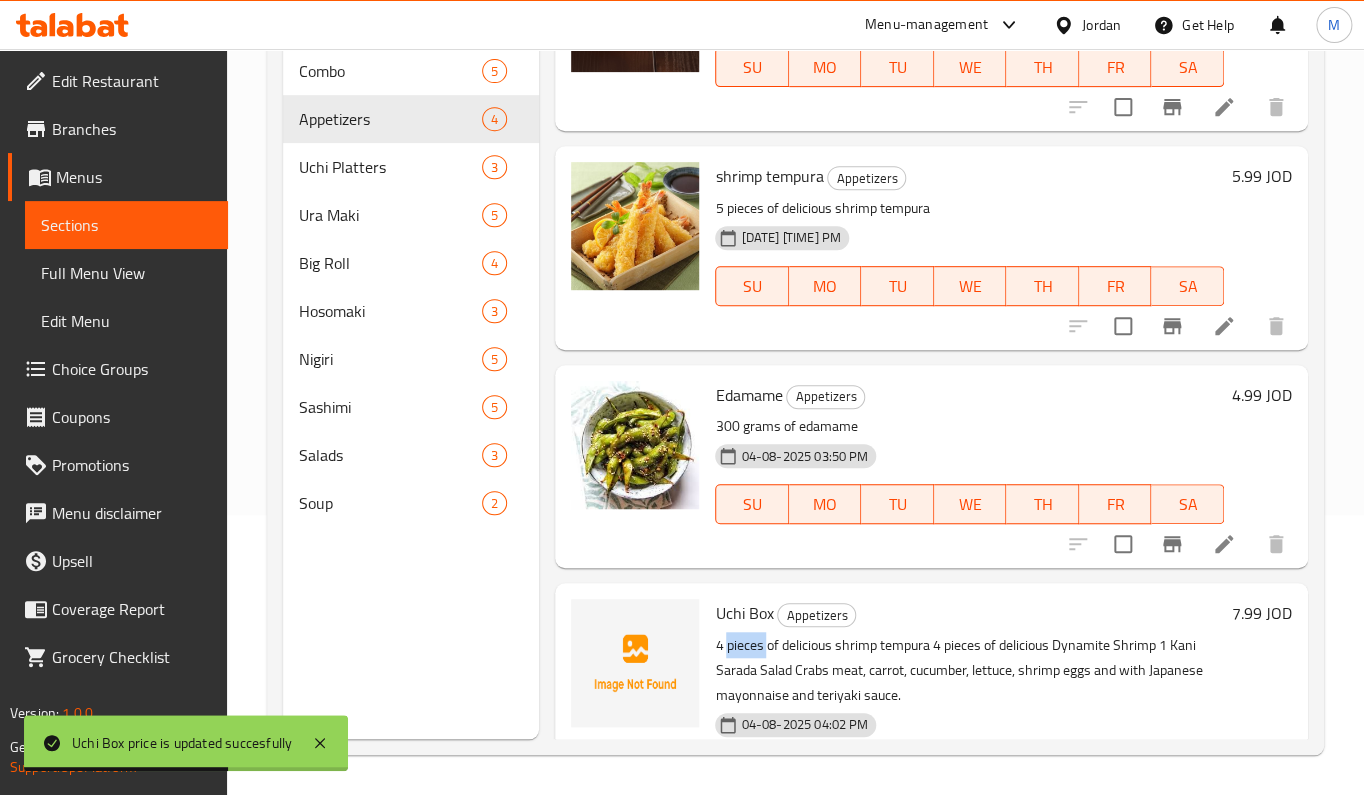 scroll, scrollTop: 0, scrollLeft: 0, axis: both 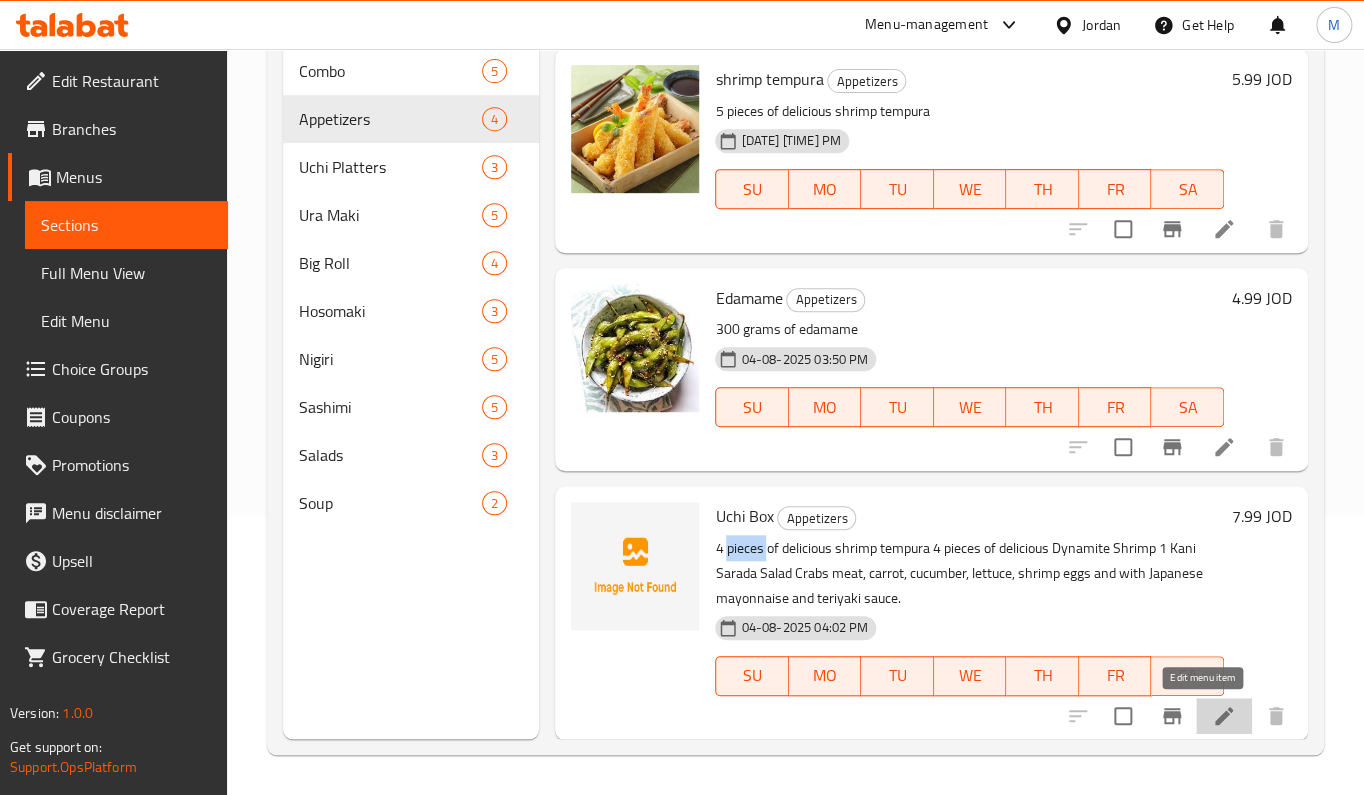 click 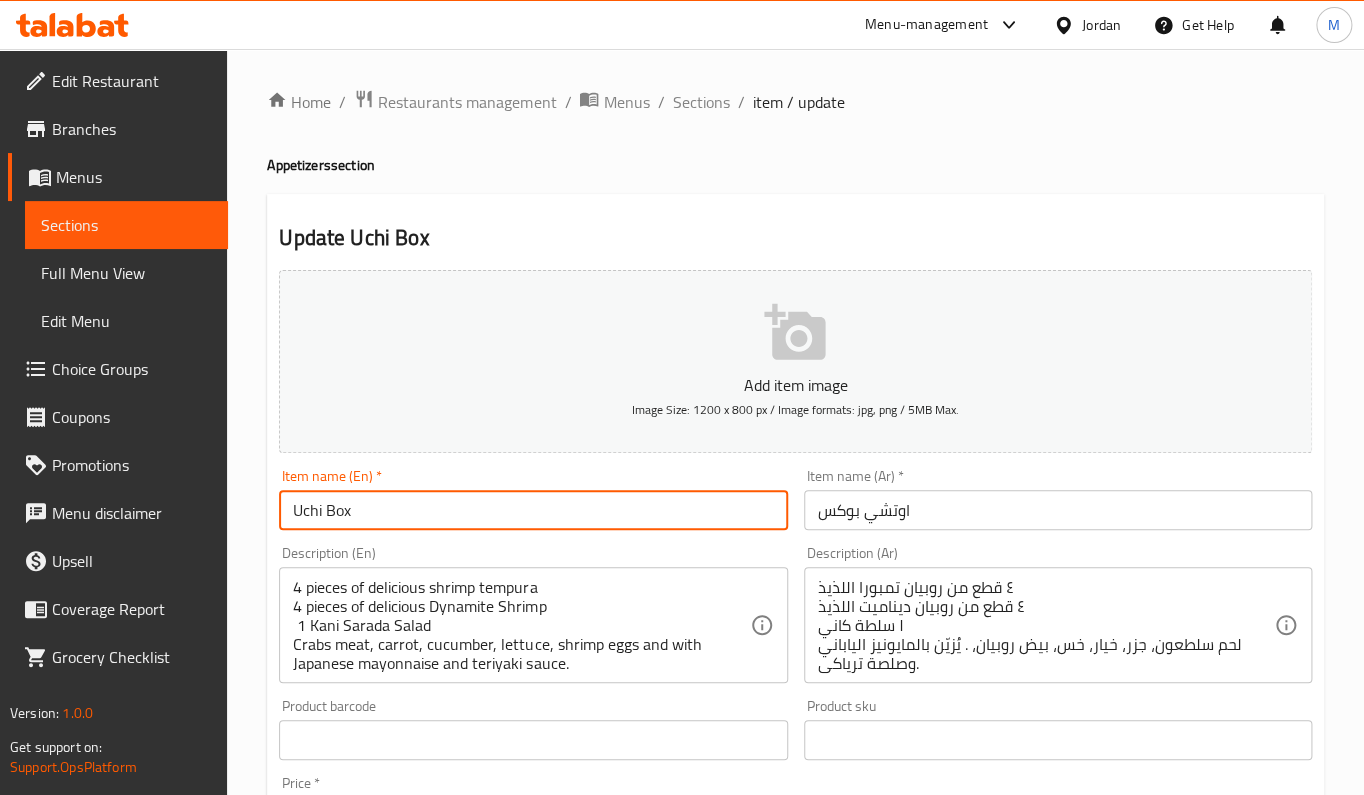 drag, startPoint x: 191, startPoint y: 524, endPoint x: 149, endPoint y: 524, distance: 42 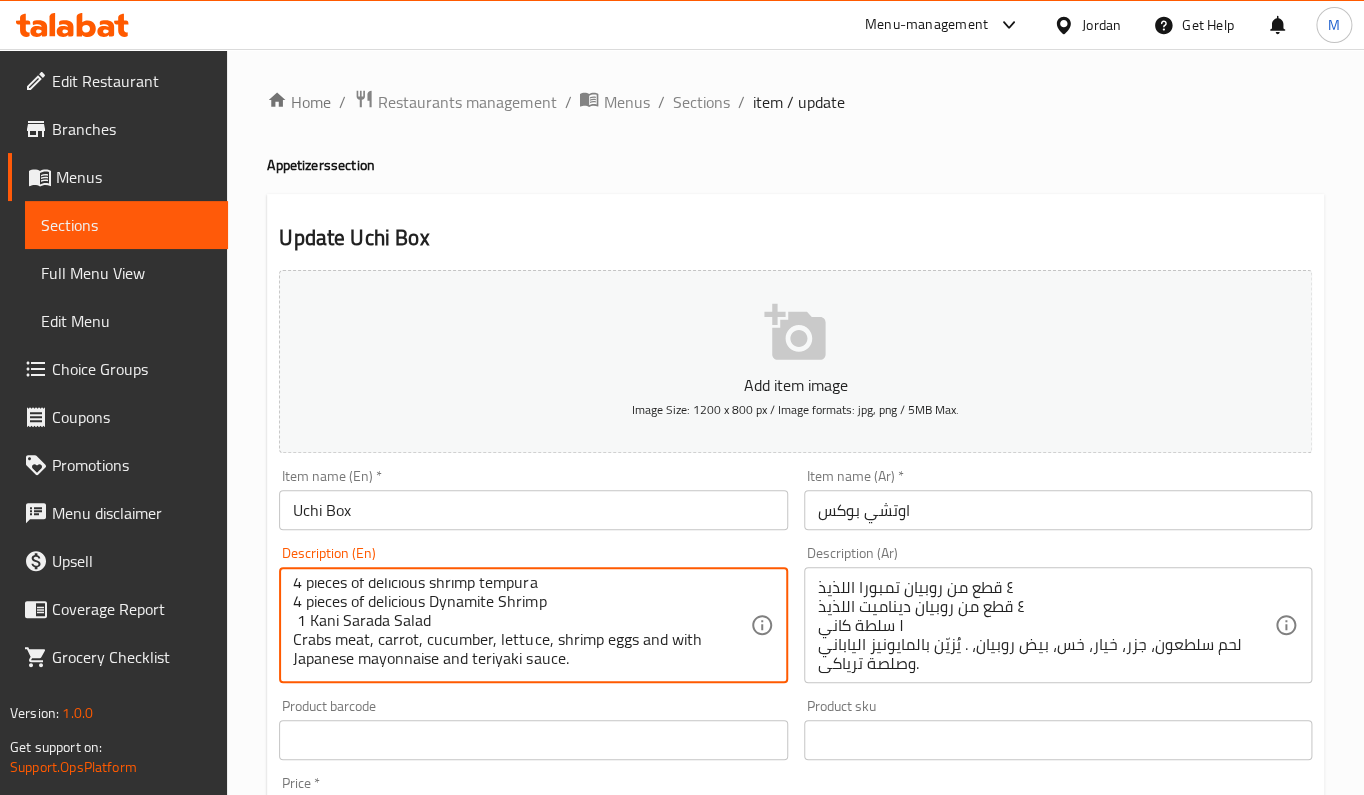 scroll, scrollTop: 0, scrollLeft: 0, axis: both 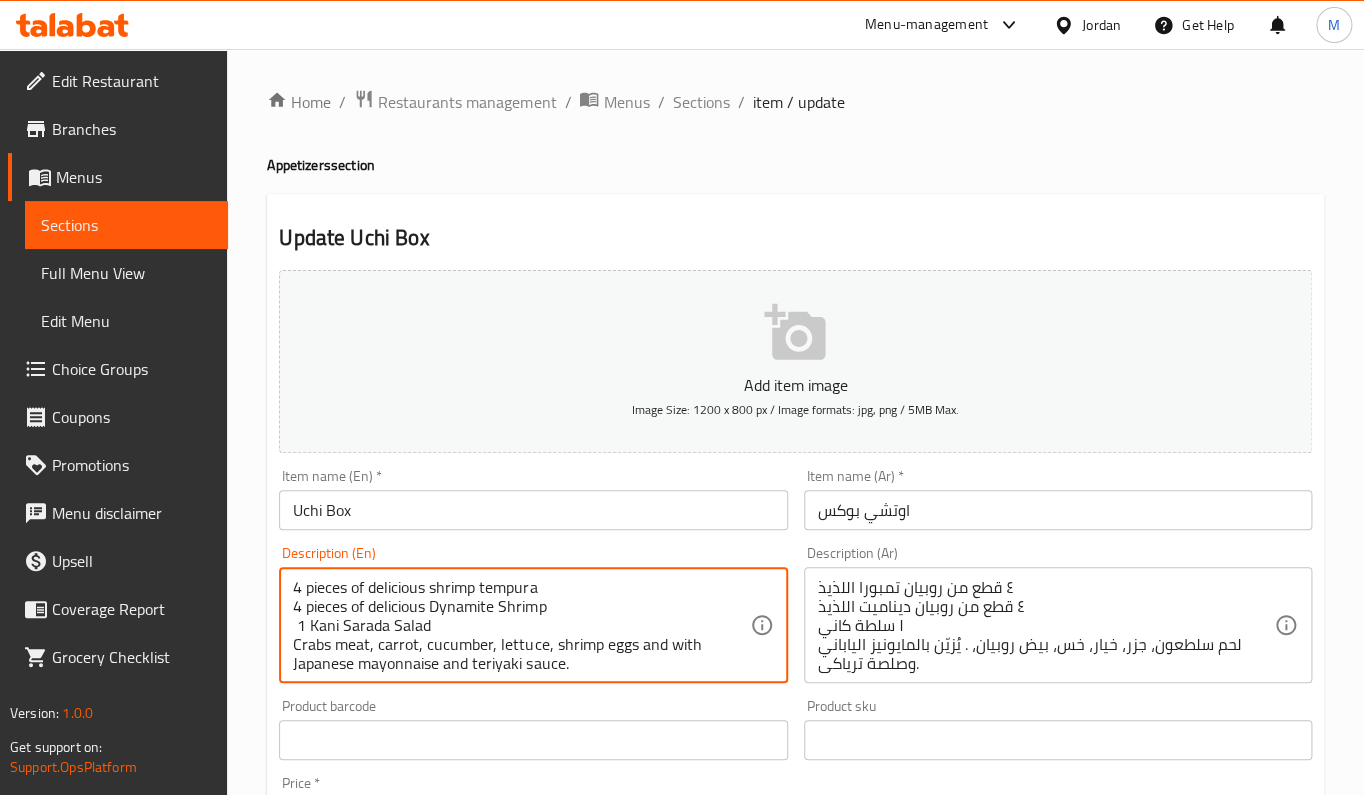 drag, startPoint x: 639, startPoint y: 670, endPoint x: 280, endPoint y: 569, distance: 372.93698 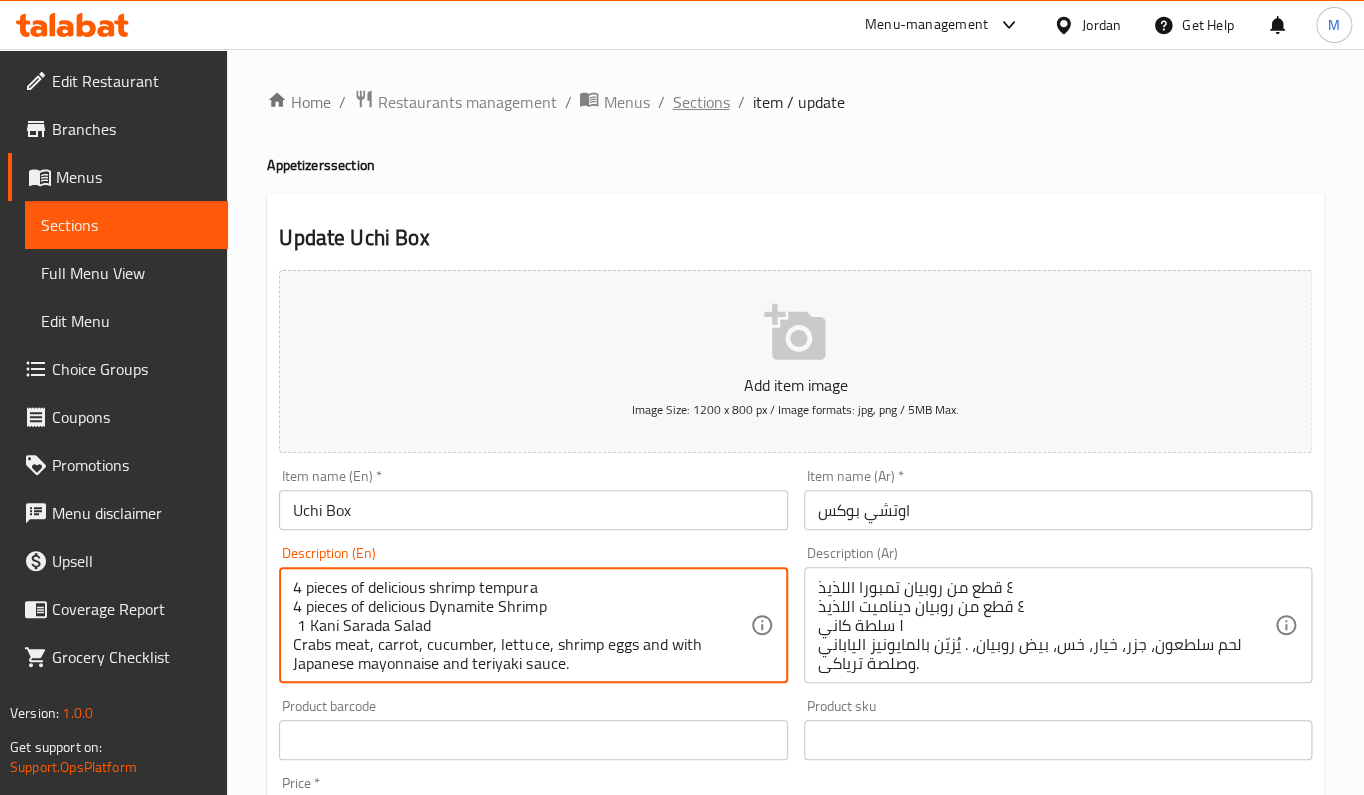 click on "Sections" at bounding box center (700, 102) 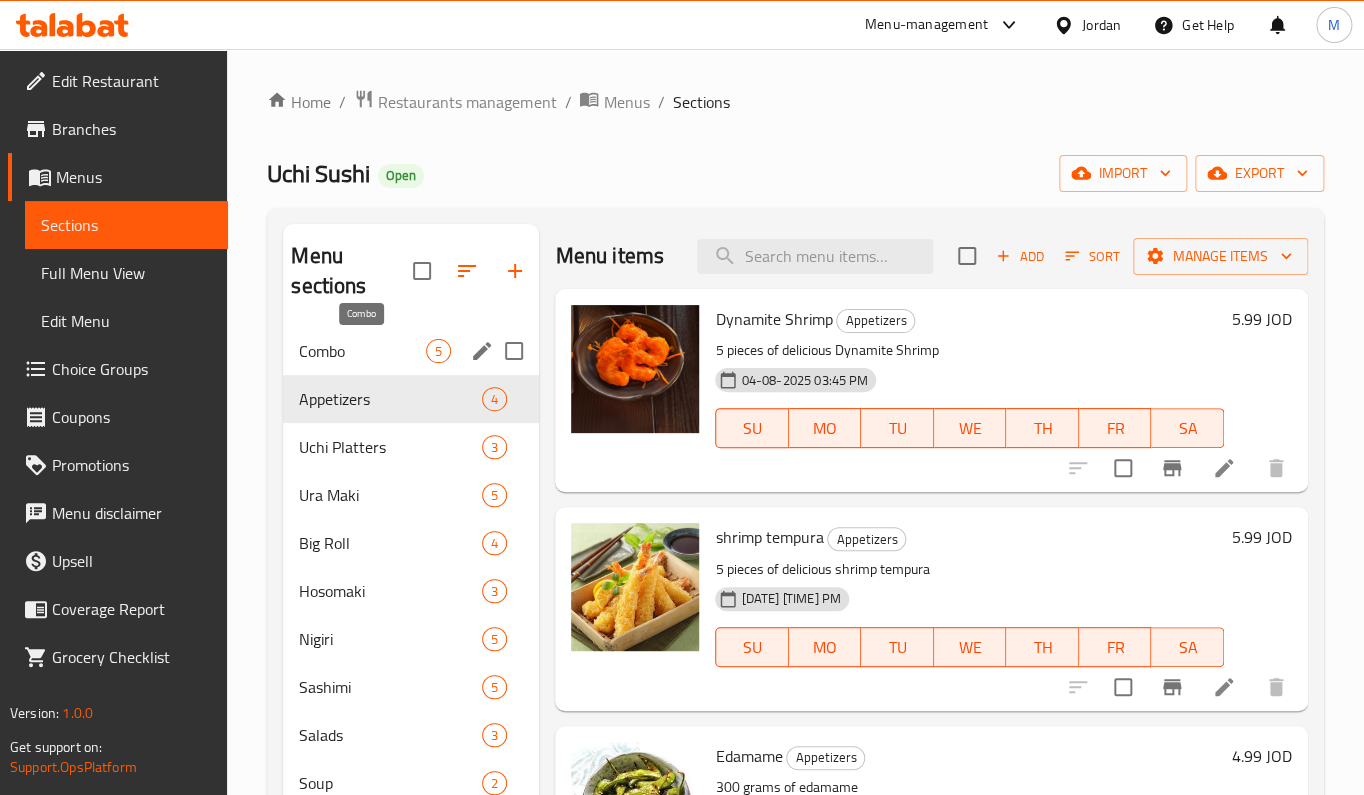 click on "Combo" at bounding box center [362, 351] 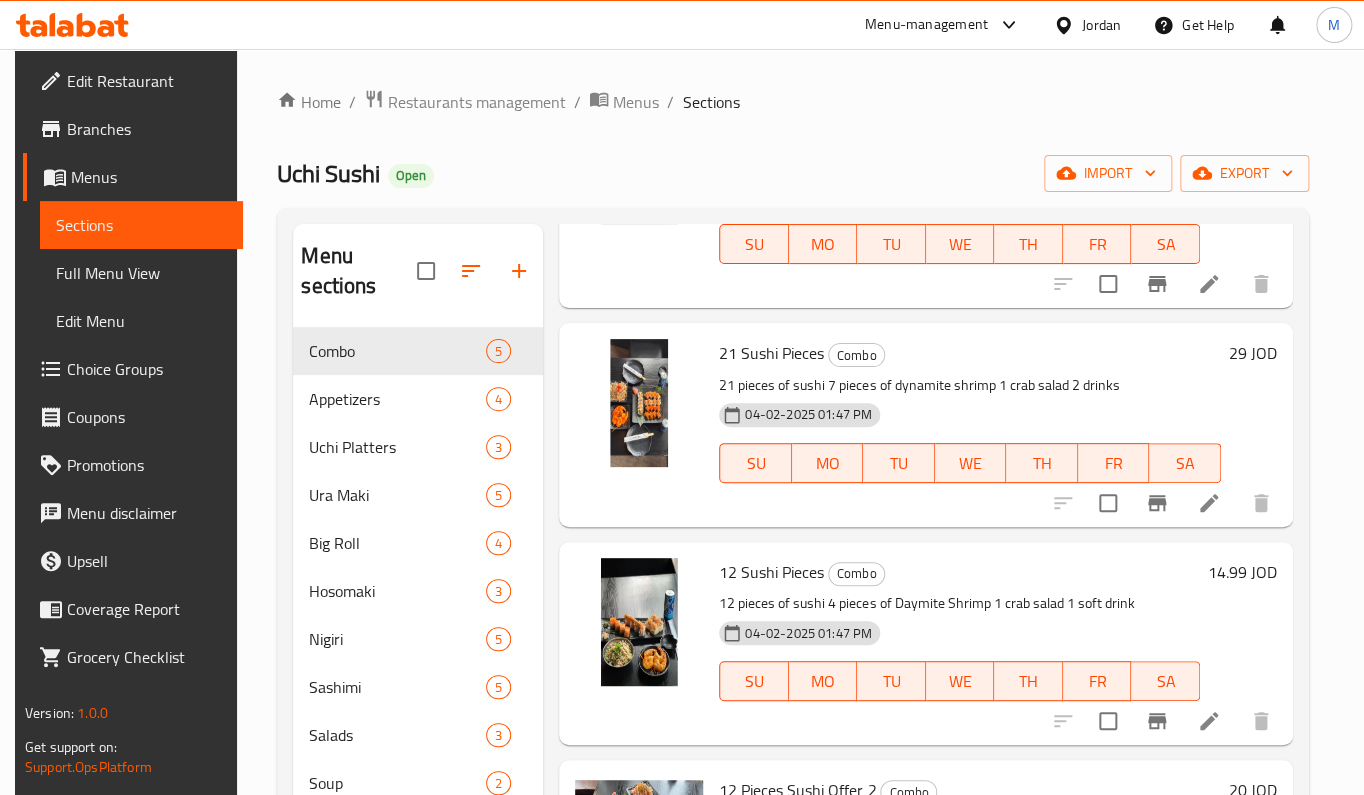 scroll, scrollTop: 372, scrollLeft: 0, axis: vertical 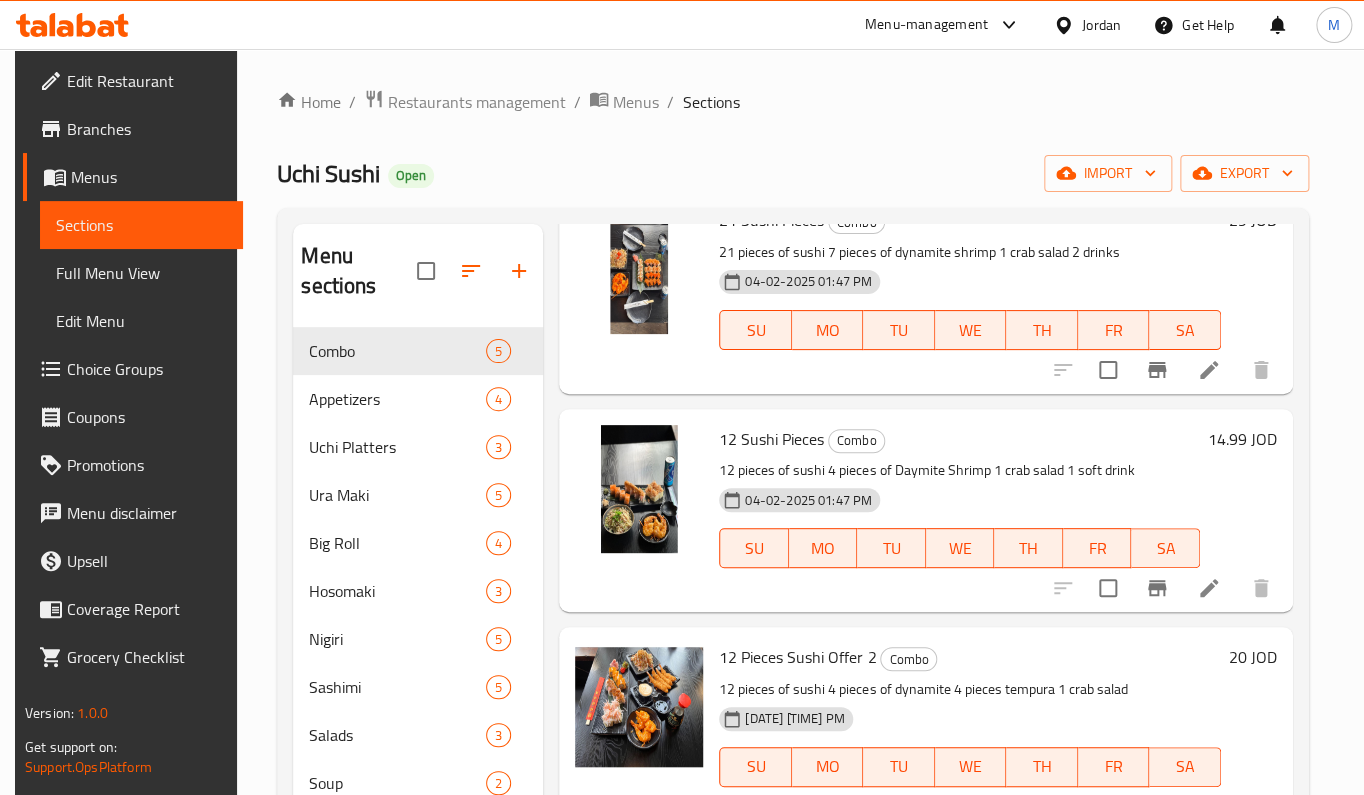 click on "14.99   JOD" at bounding box center (1242, 439) 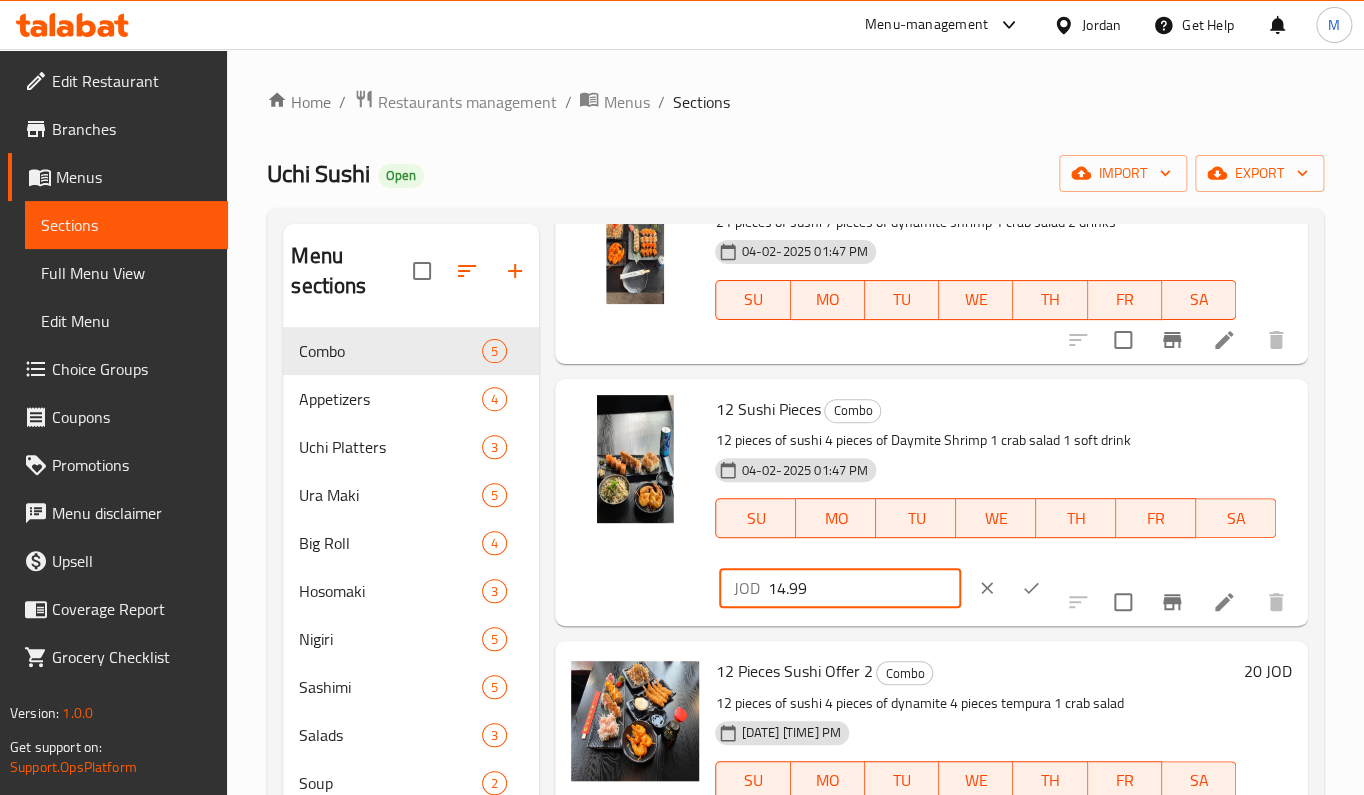 click on "14.99" at bounding box center (864, 588) 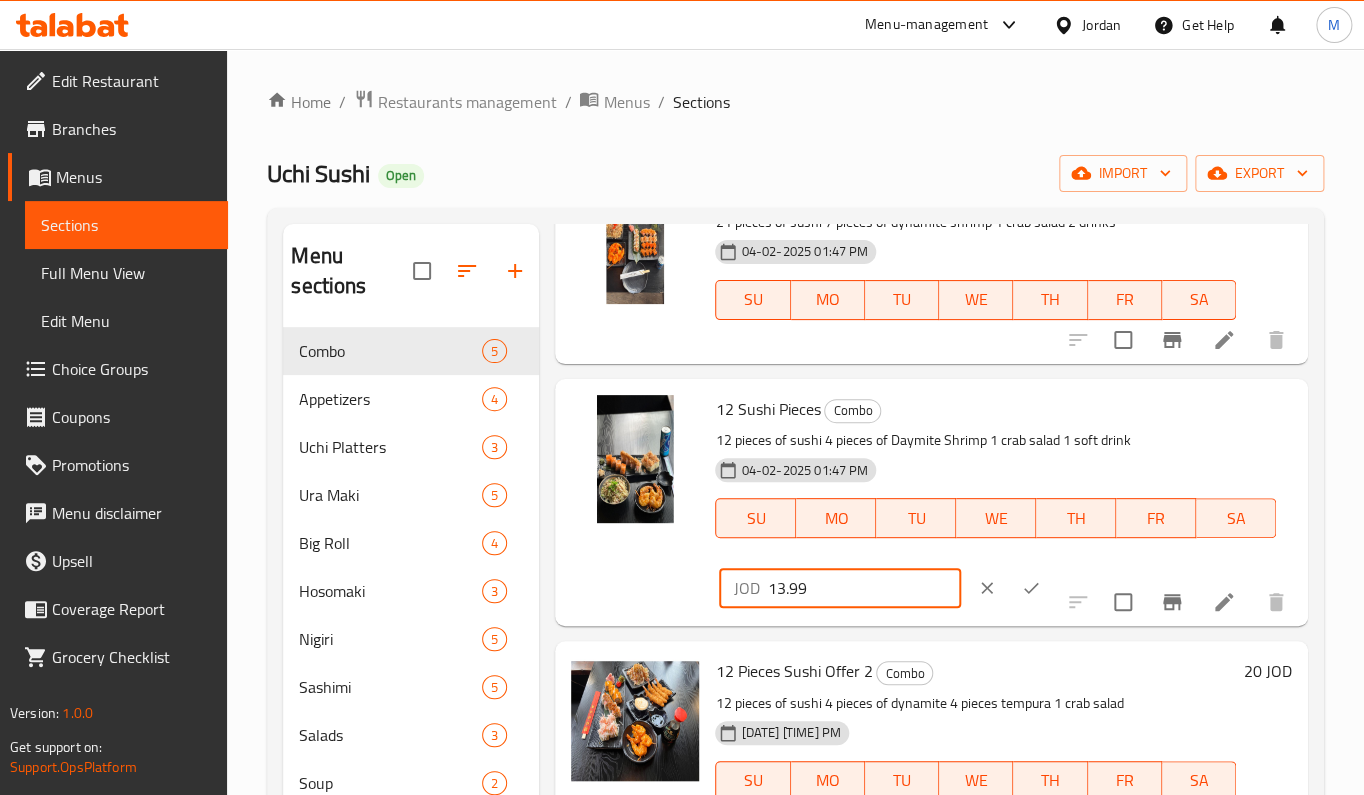 type on "13.99" 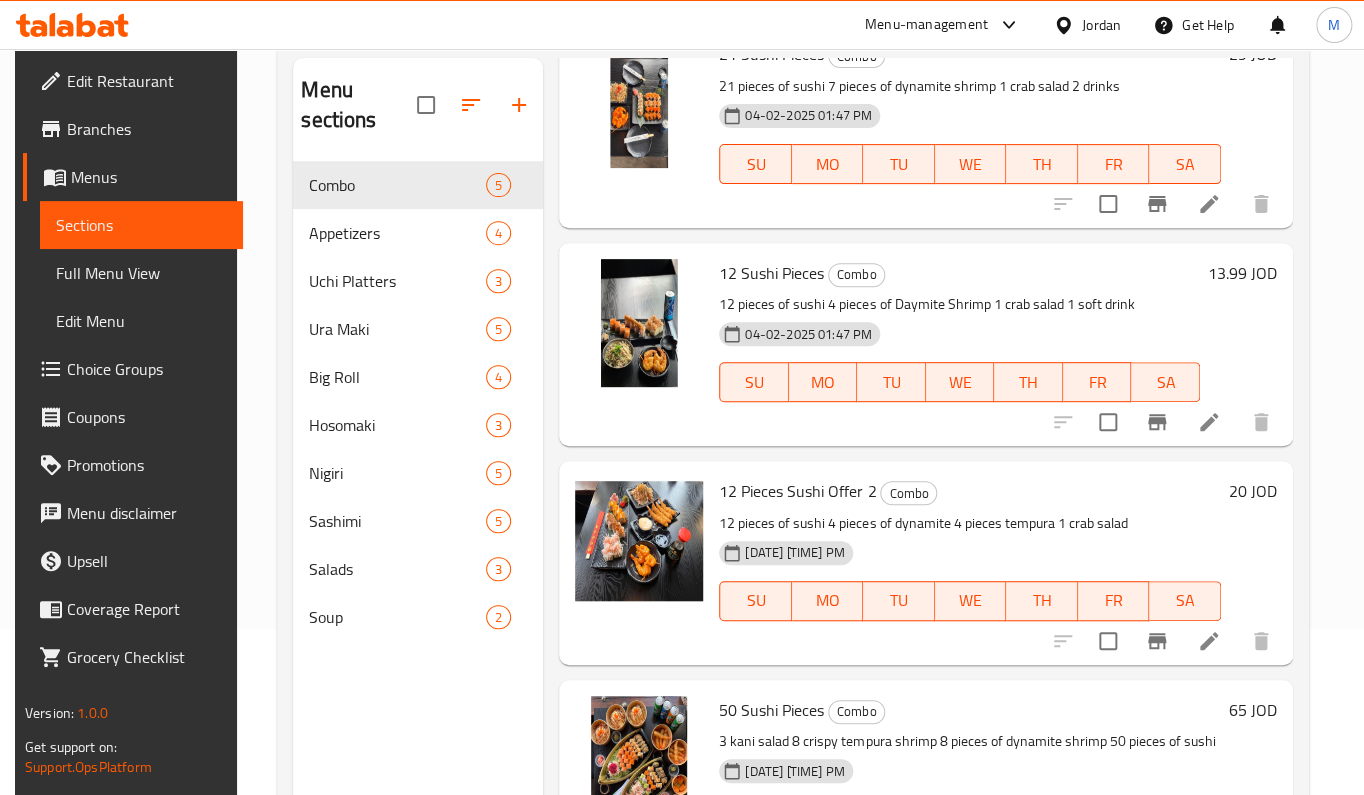 scroll, scrollTop: 280, scrollLeft: 0, axis: vertical 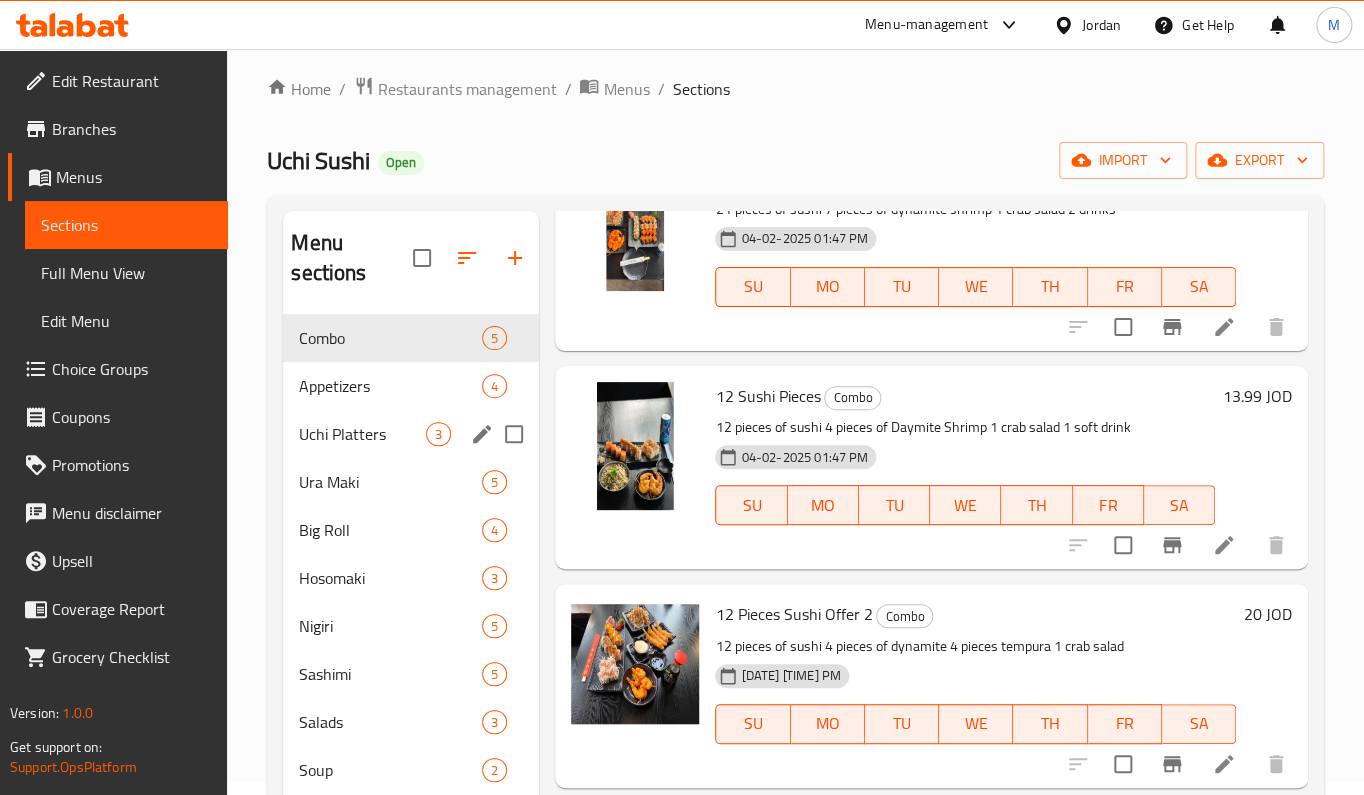 click on "Uchi Platters" at bounding box center [362, 434] 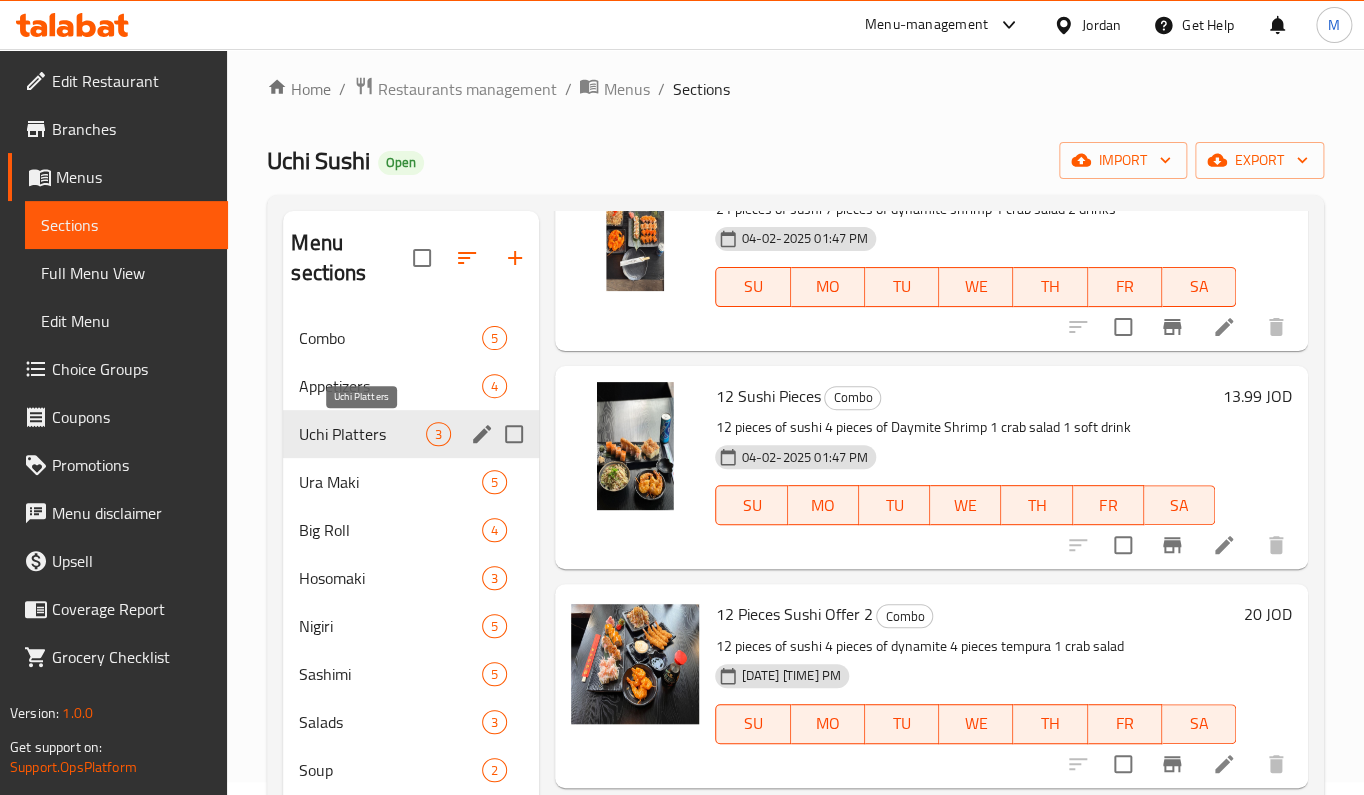 scroll, scrollTop: 10, scrollLeft: 0, axis: vertical 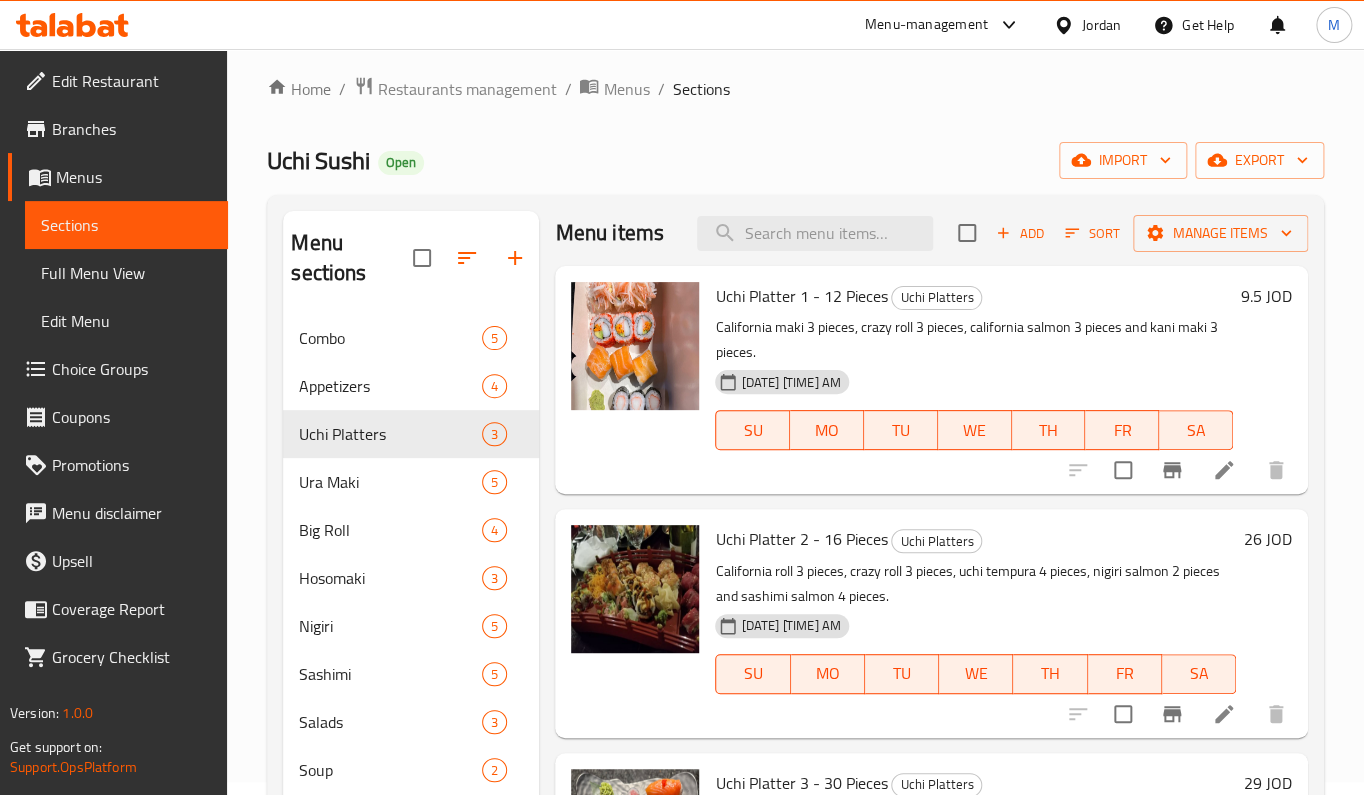 click on "9.5   JOD" at bounding box center (1266, 296) 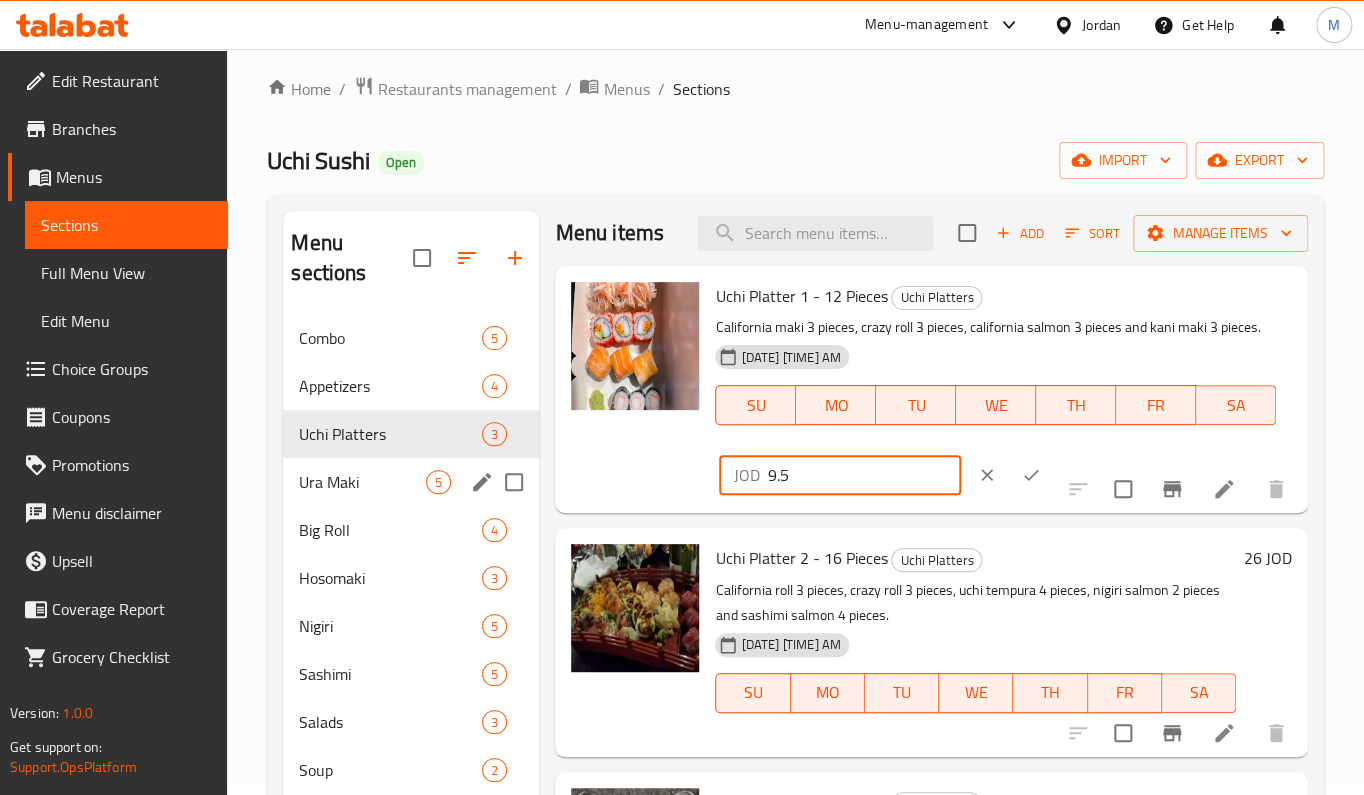 drag, startPoint x: 819, startPoint y: 492, endPoint x: 308, endPoint y: 497, distance: 511.02448 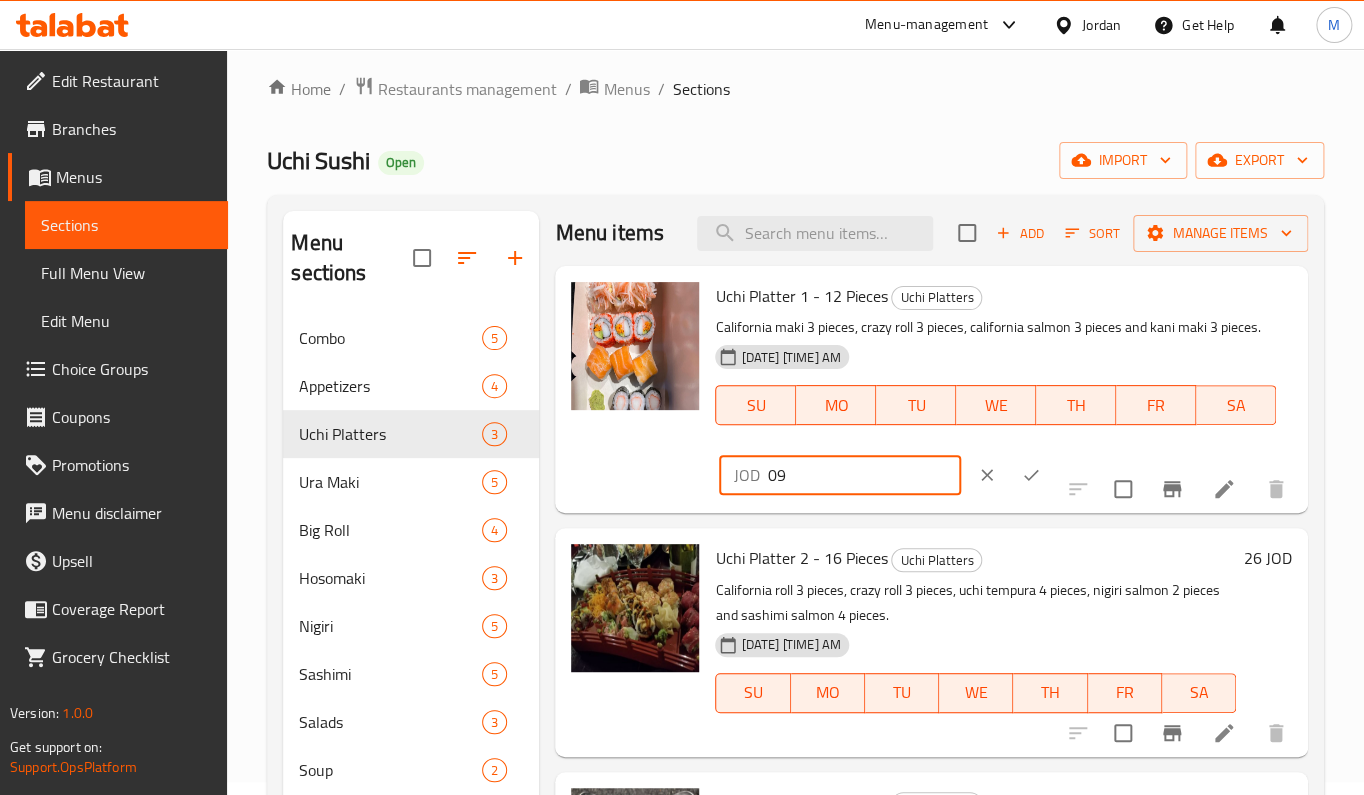 type on "0" 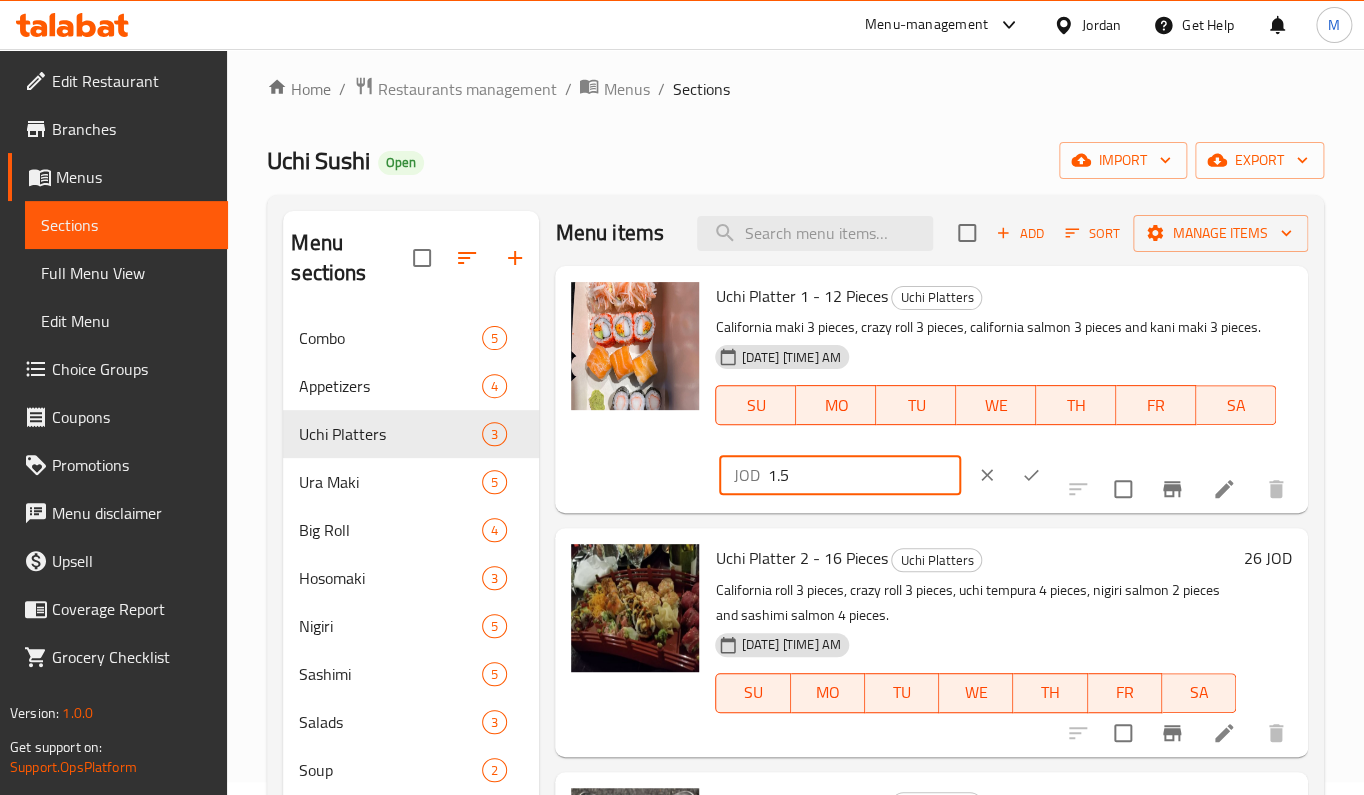 type on "1" 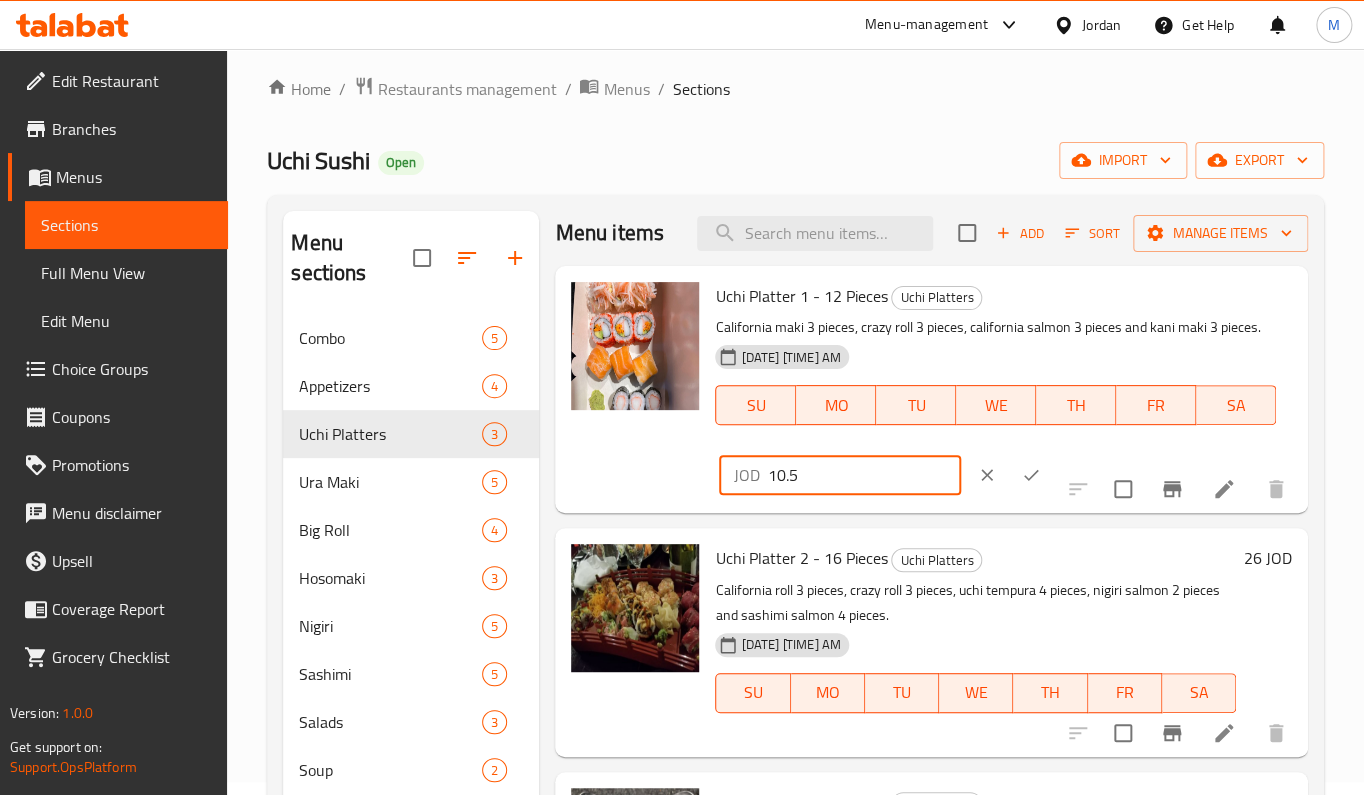type on "10.5" 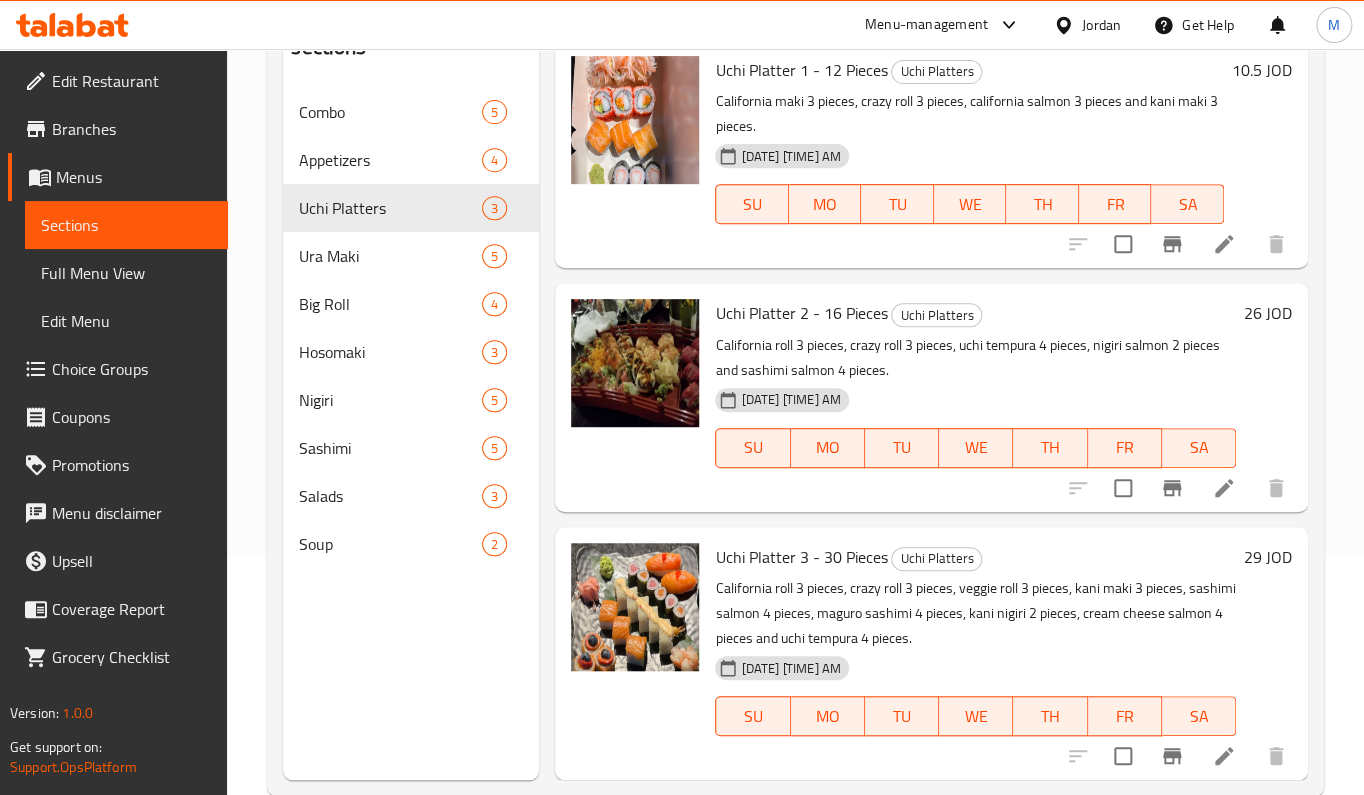 scroll, scrollTop: 280, scrollLeft: 0, axis: vertical 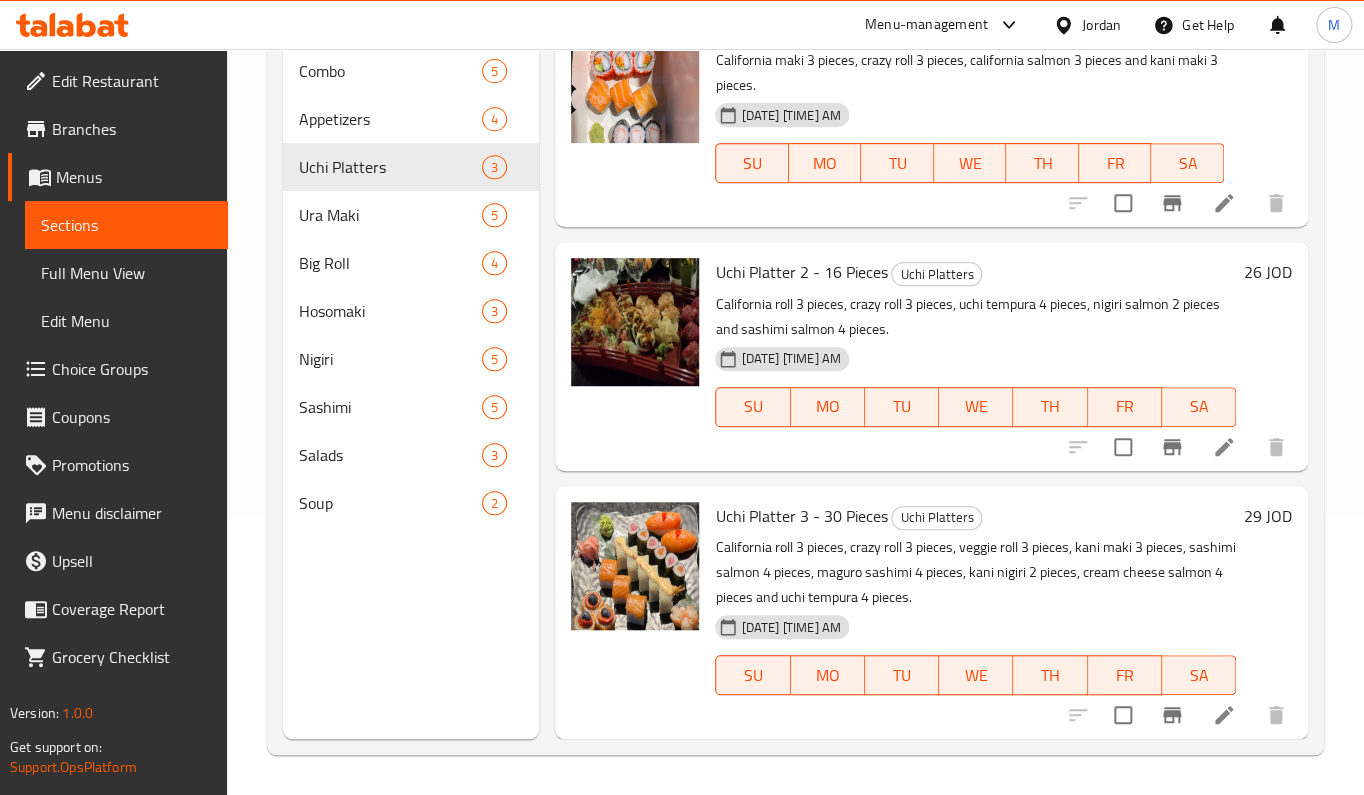 click at bounding box center (1172, 447) 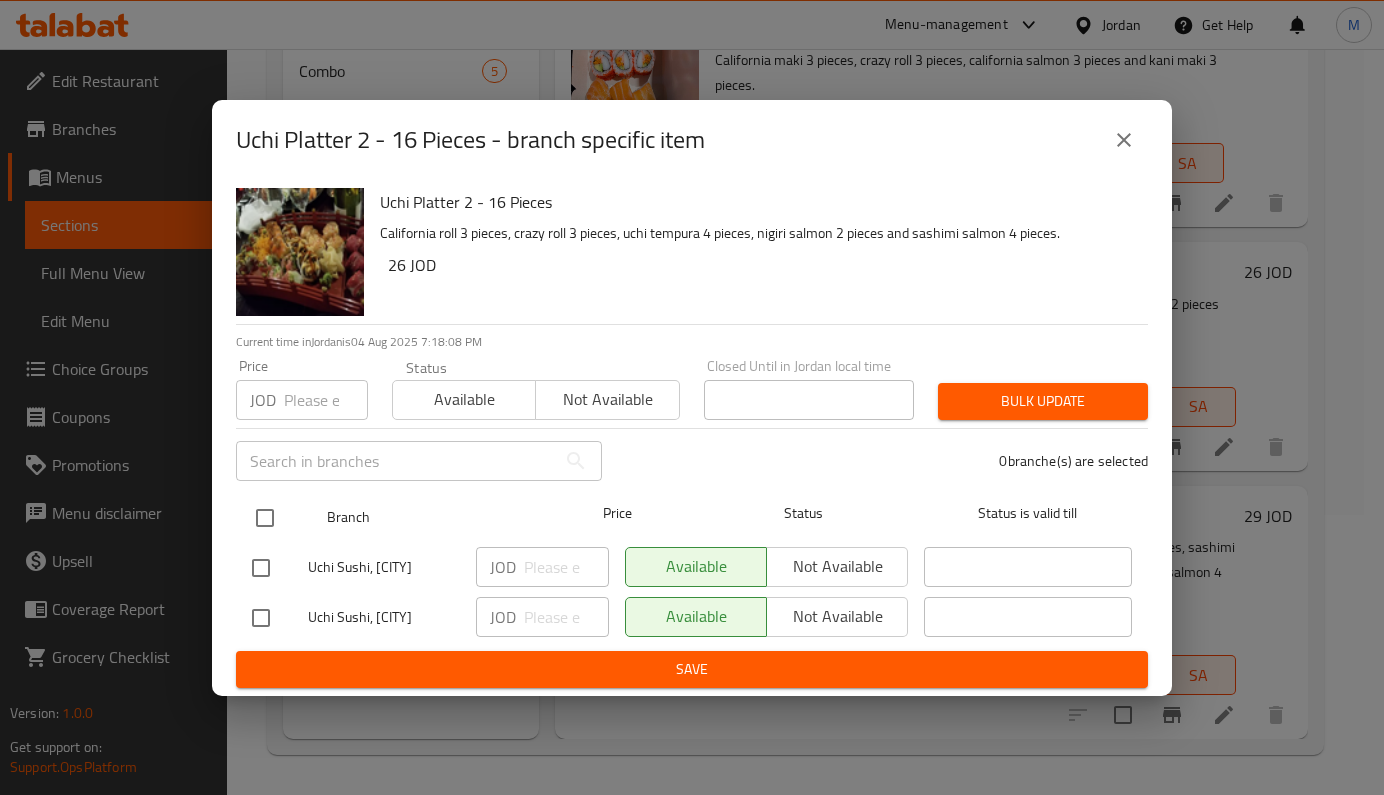 click at bounding box center [265, 518] 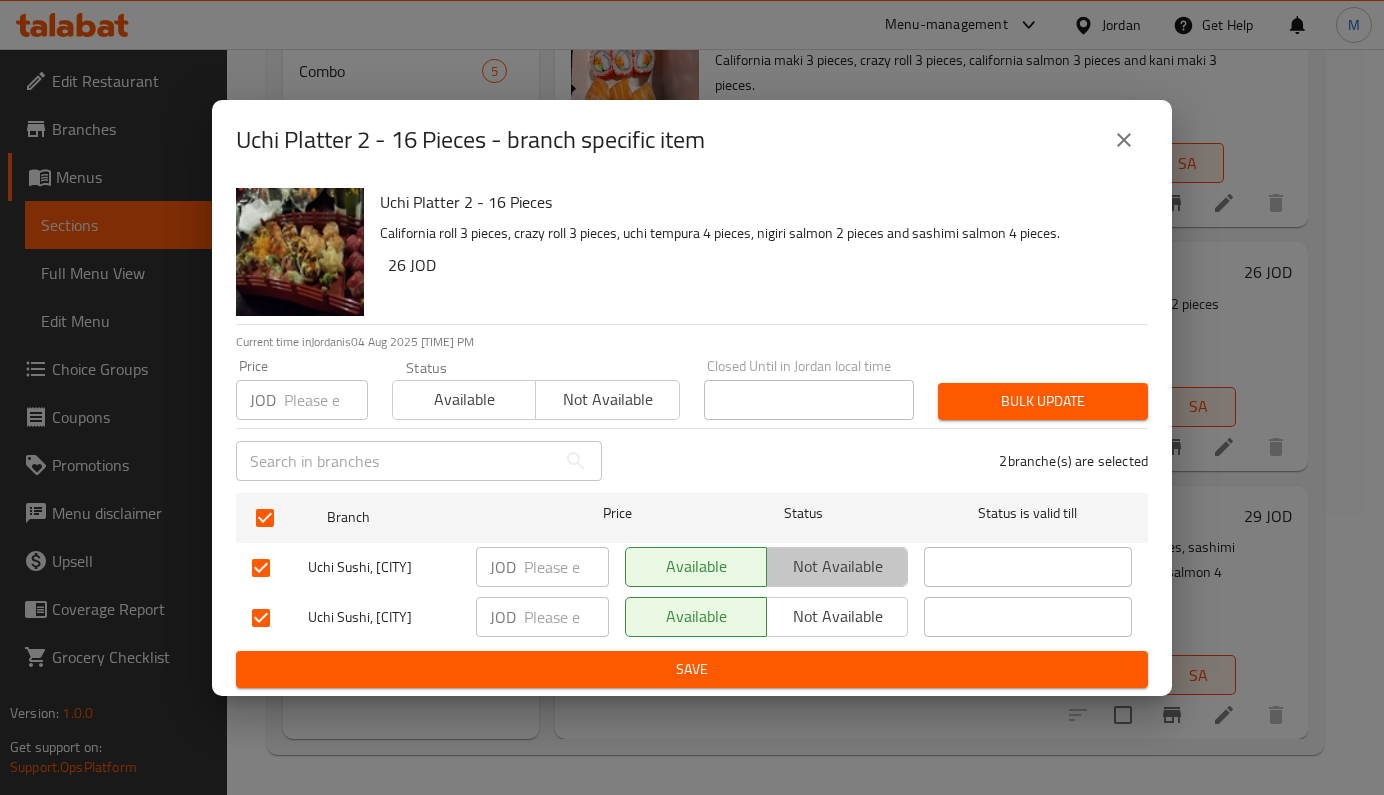 click on "Not available" at bounding box center (837, 566) 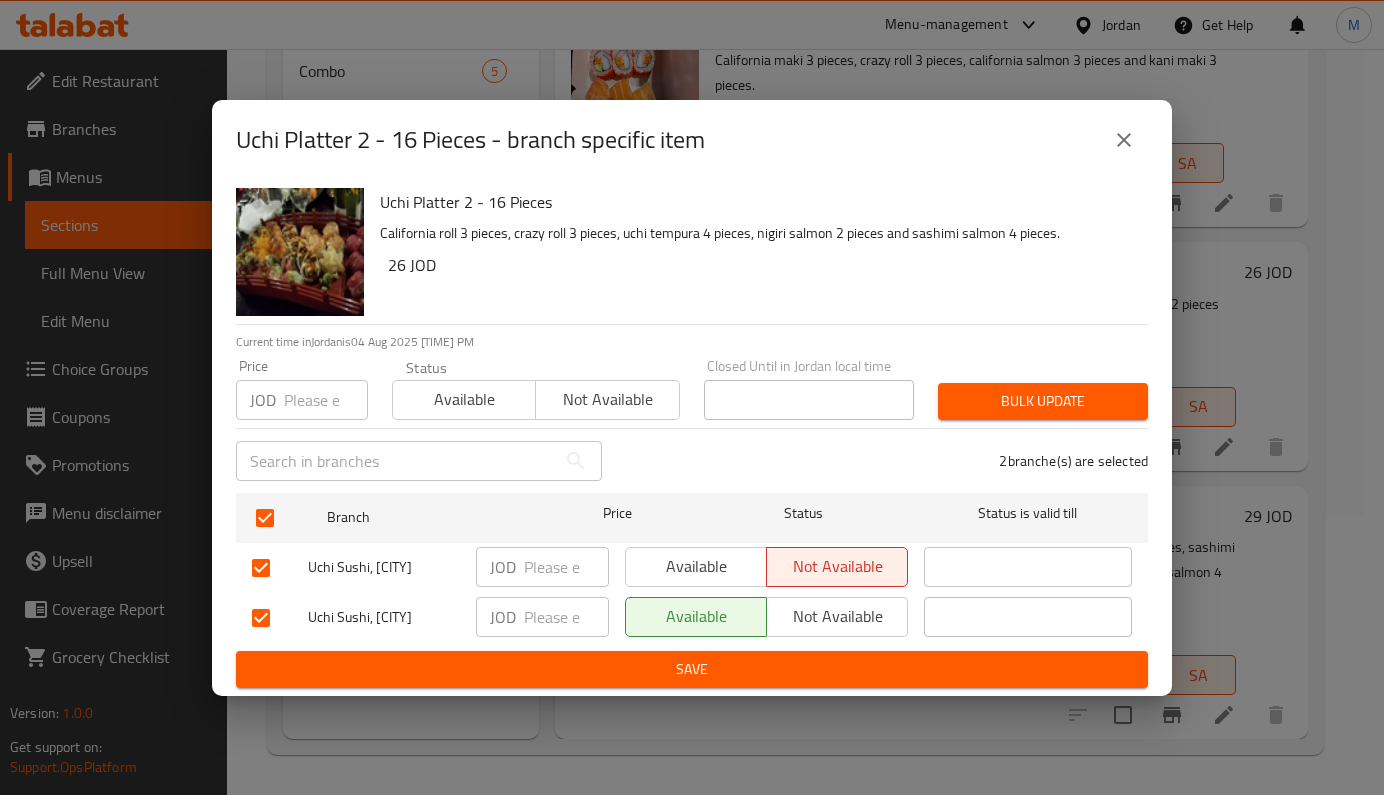 drag, startPoint x: 821, startPoint y: 611, endPoint x: 826, endPoint y: 635, distance: 24.5153 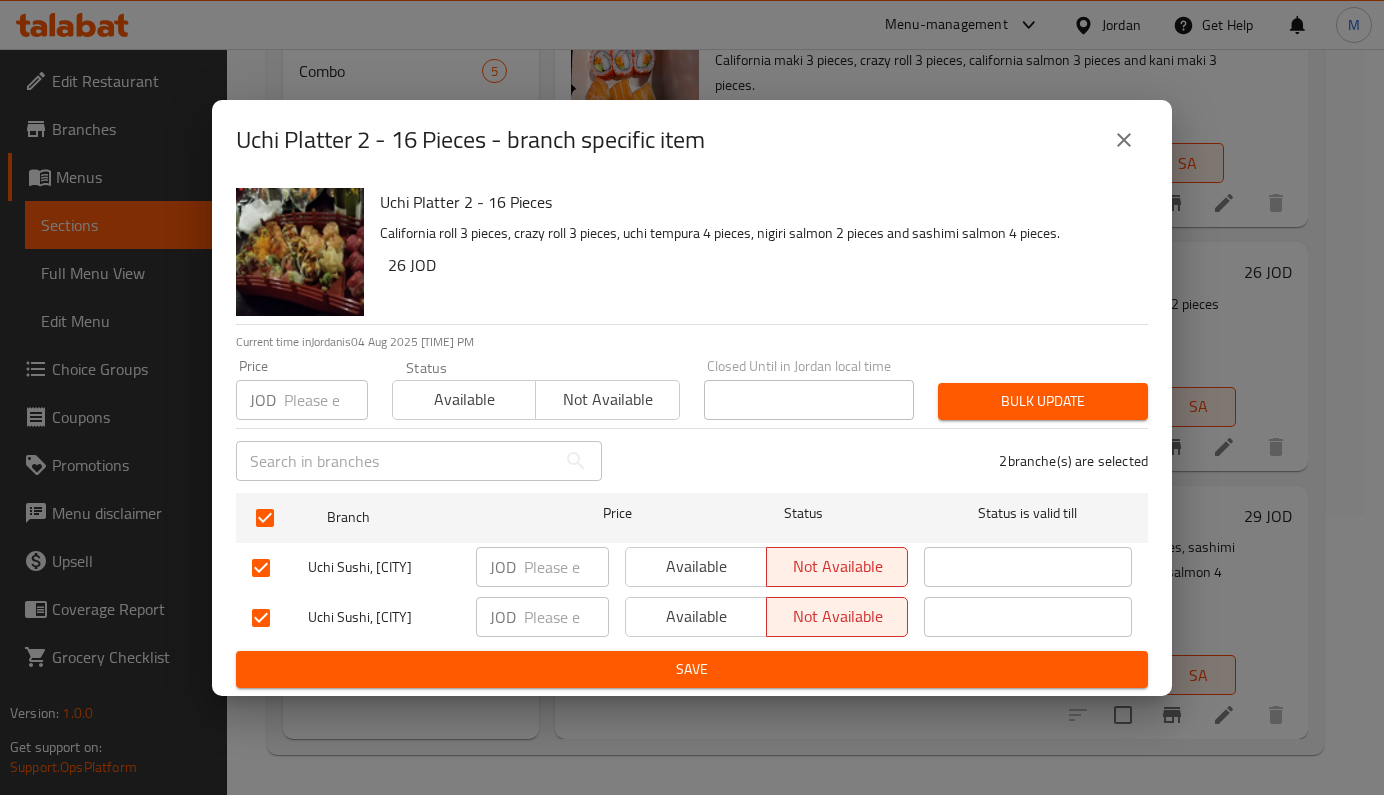 click on "Save" at bounding box center [692, 669] 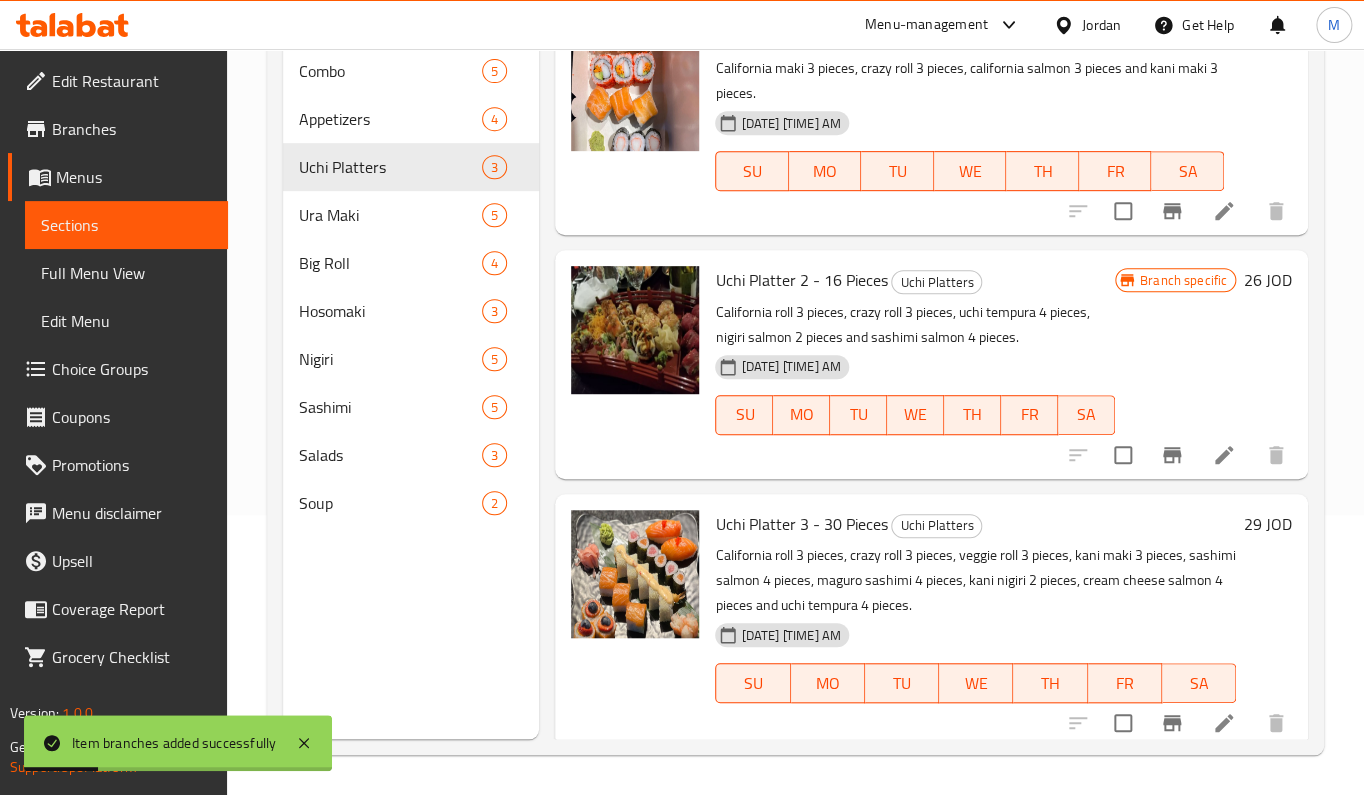 scroll, scrollTop: 0, scrollLeft: 0, axis: both 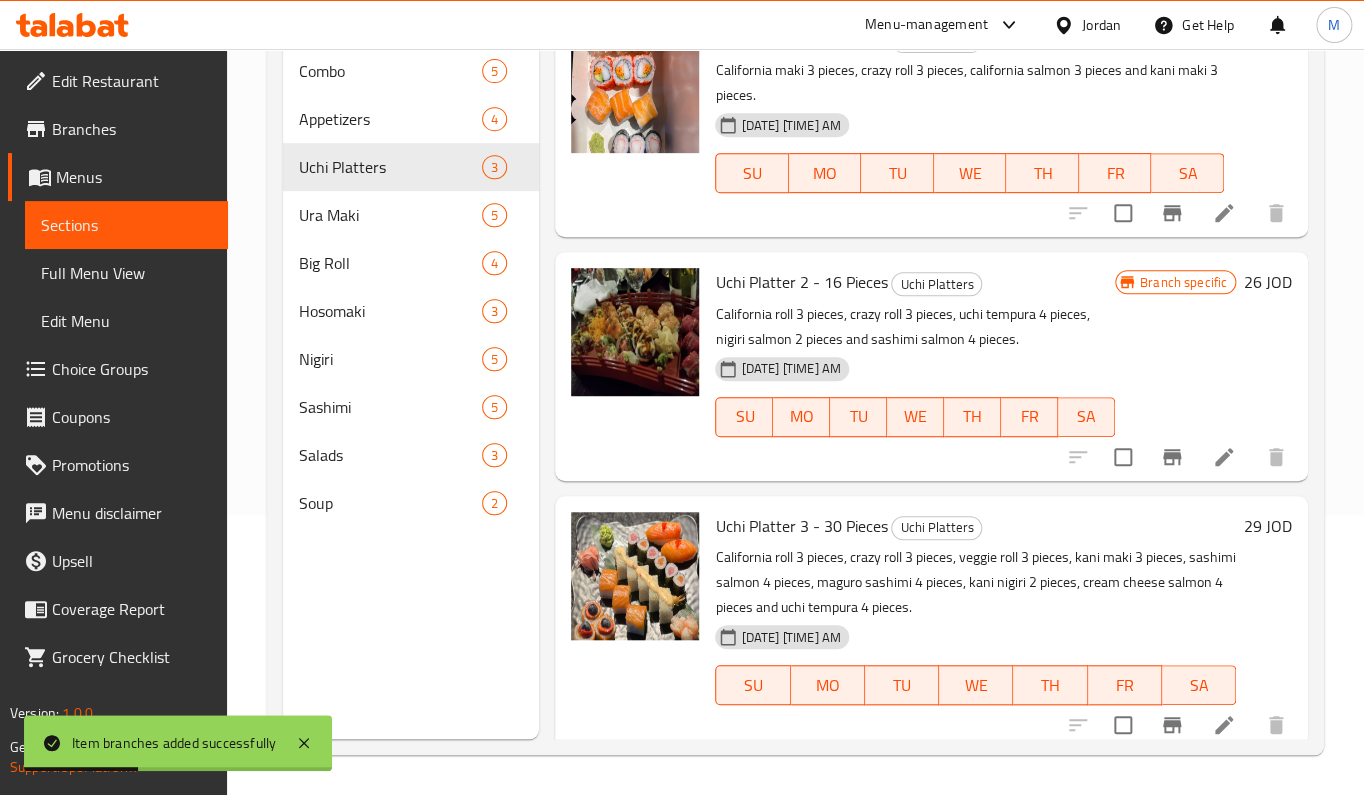 click on "Uchi Platter 3 - 30 Pieces" at bounding box center (801, 526) 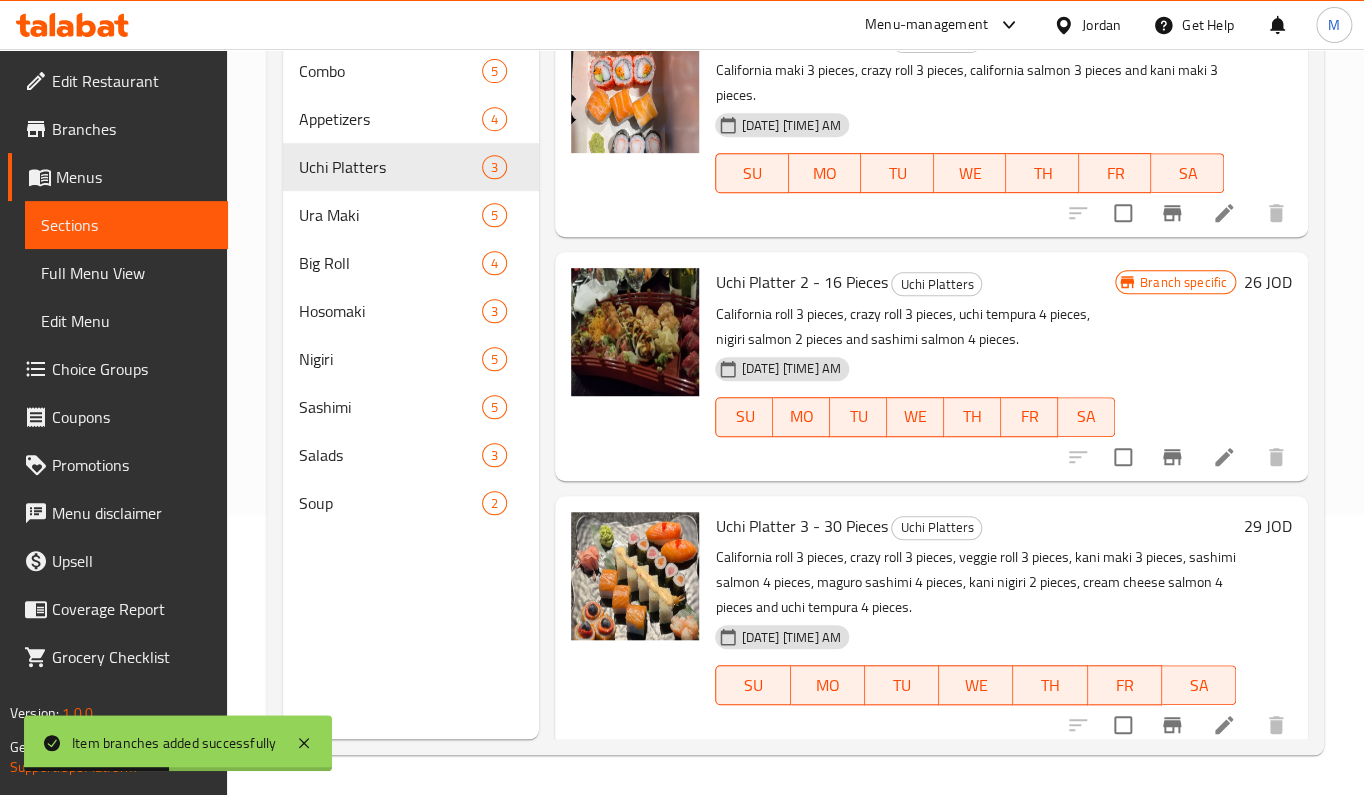 click on "Uchi Platter 3 - 30 Pieces" at bounding box center (801, 526) 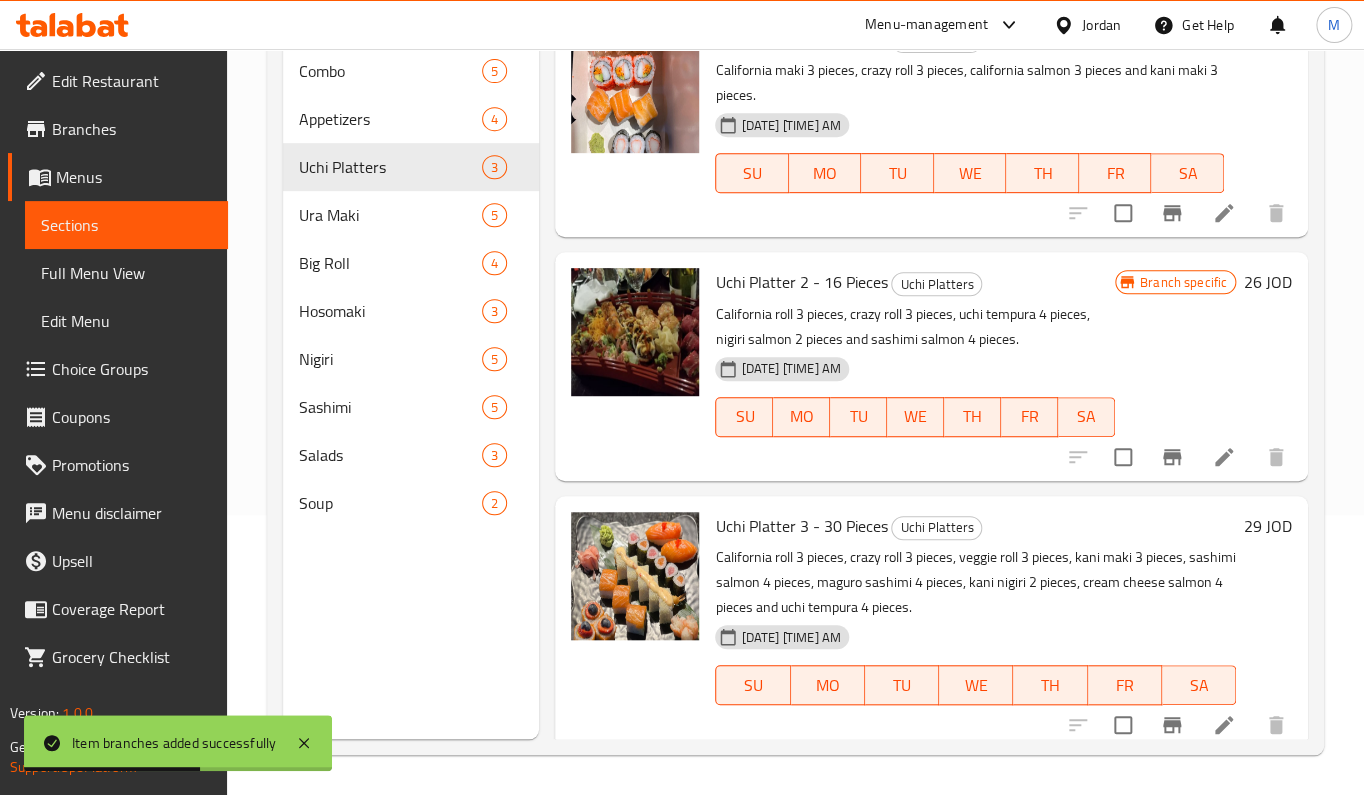click 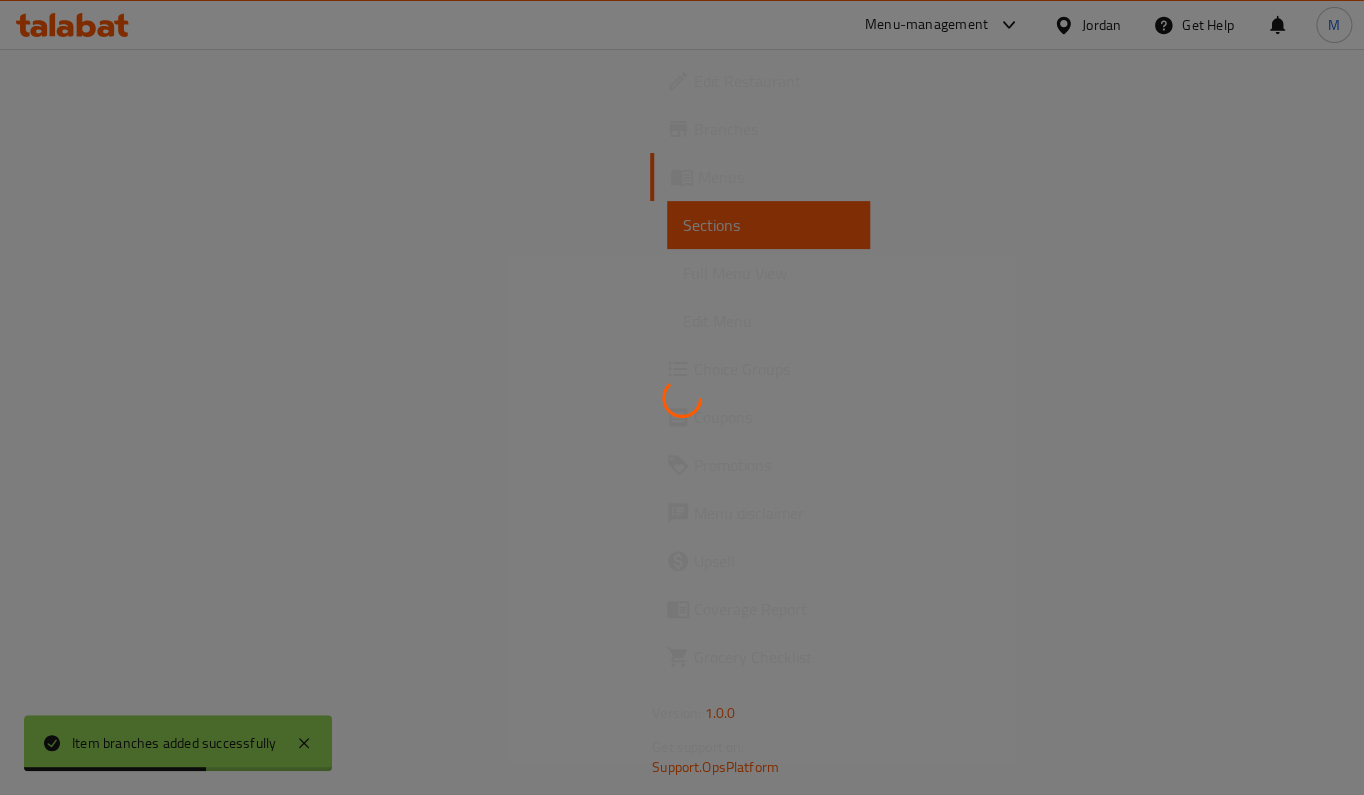 scroll, scrollTop: 0, scrollLeft: 0, axis: both 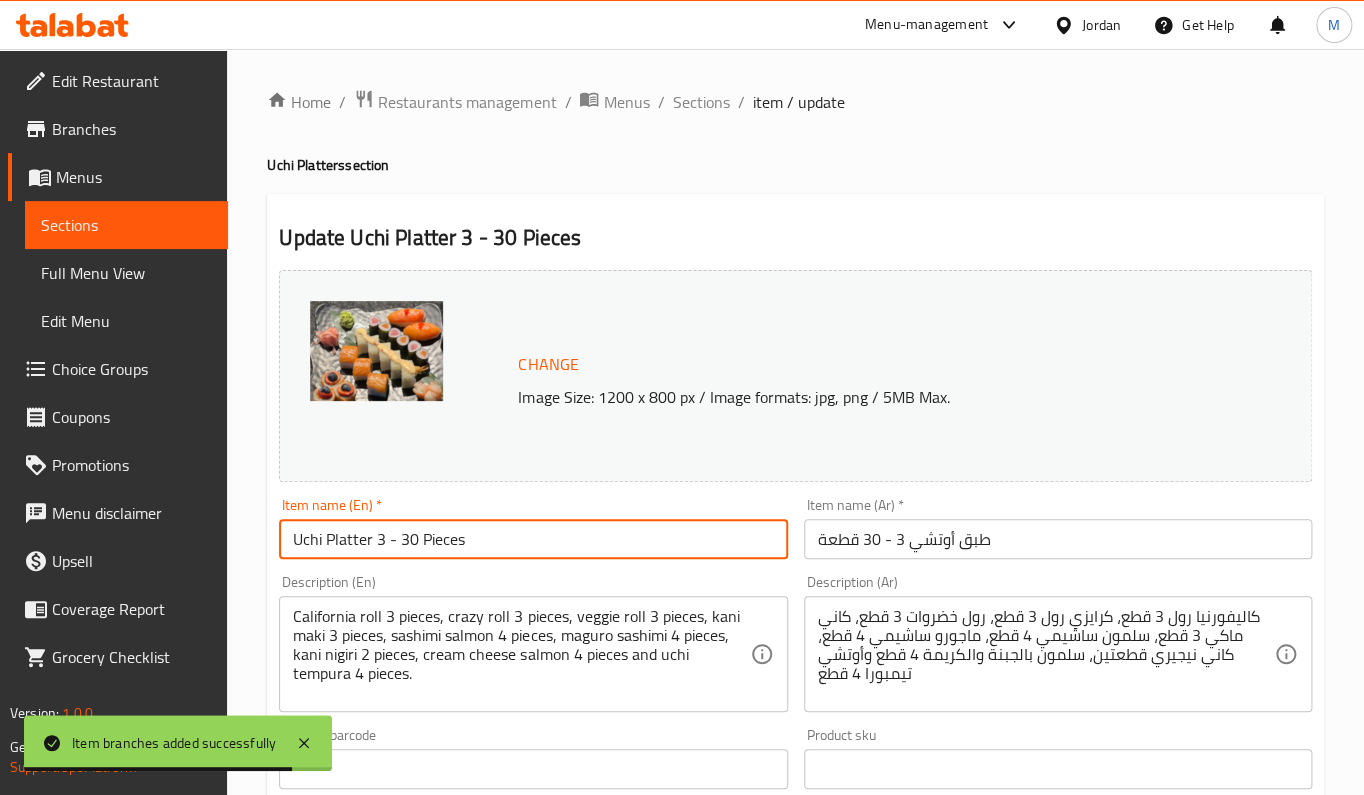drag, startPoint x: 378, startPoint y: 533, endPoint x: 384, endPoint y: 544, distance: 12.529964 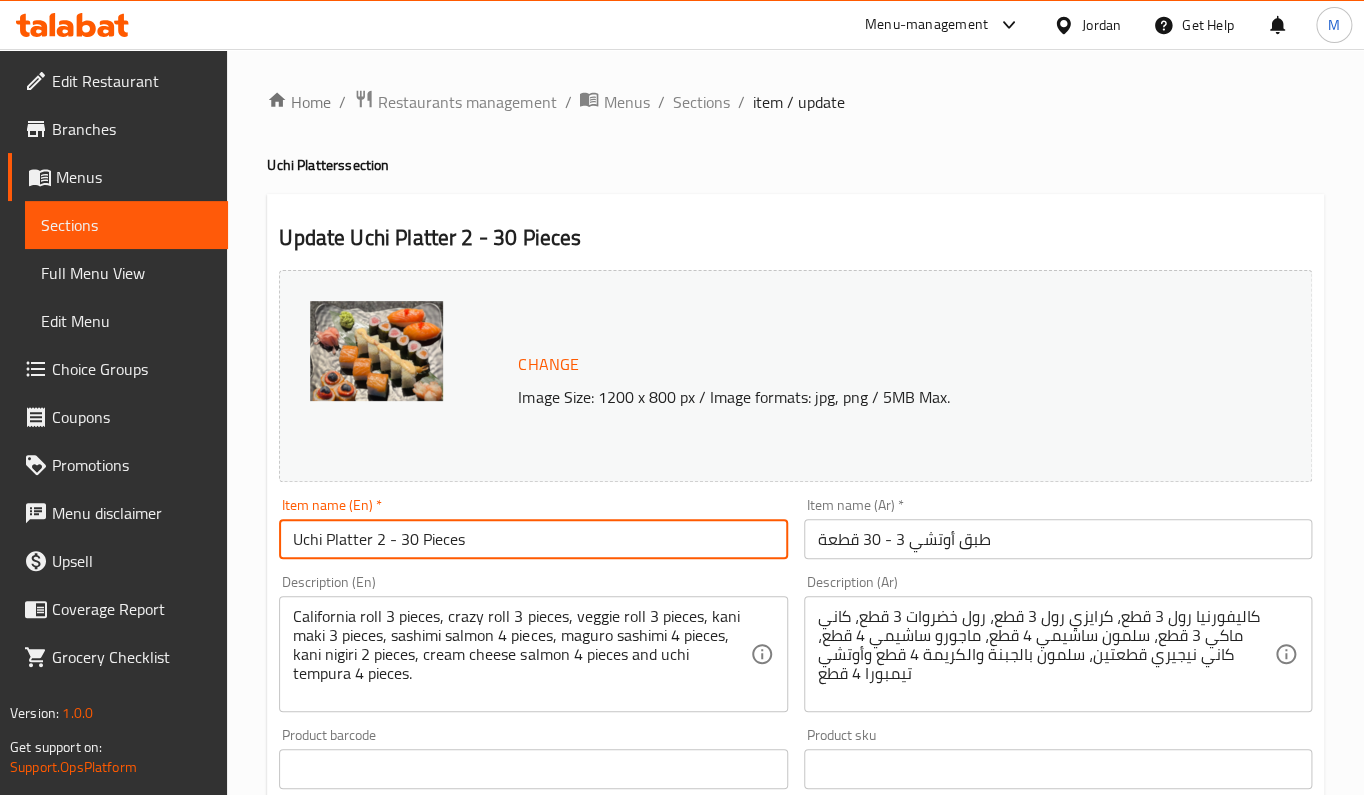 type on "Uchi Platter 2 - 30 Pieces" 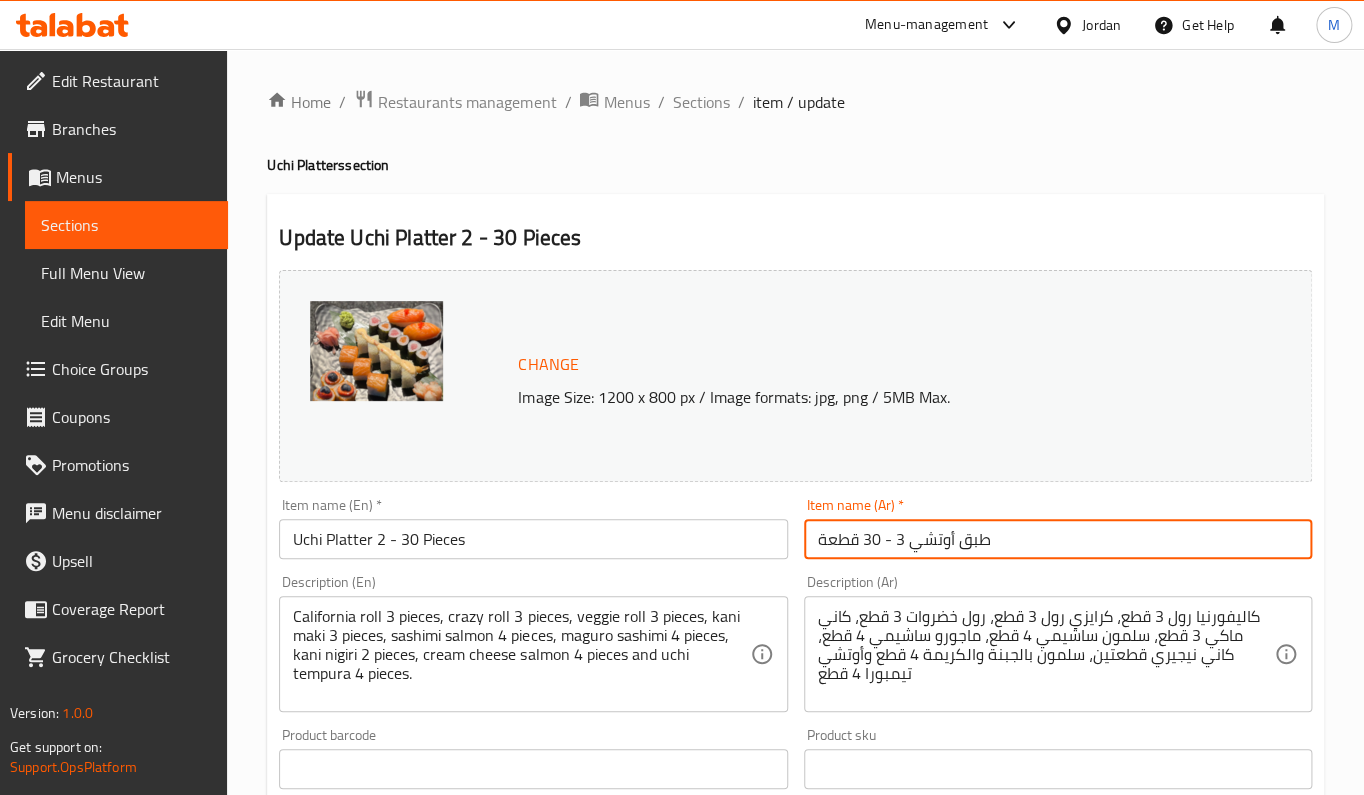 click on "طبق أوتشي 3 - 30 قطعة" at bounding box center (1058, 539) 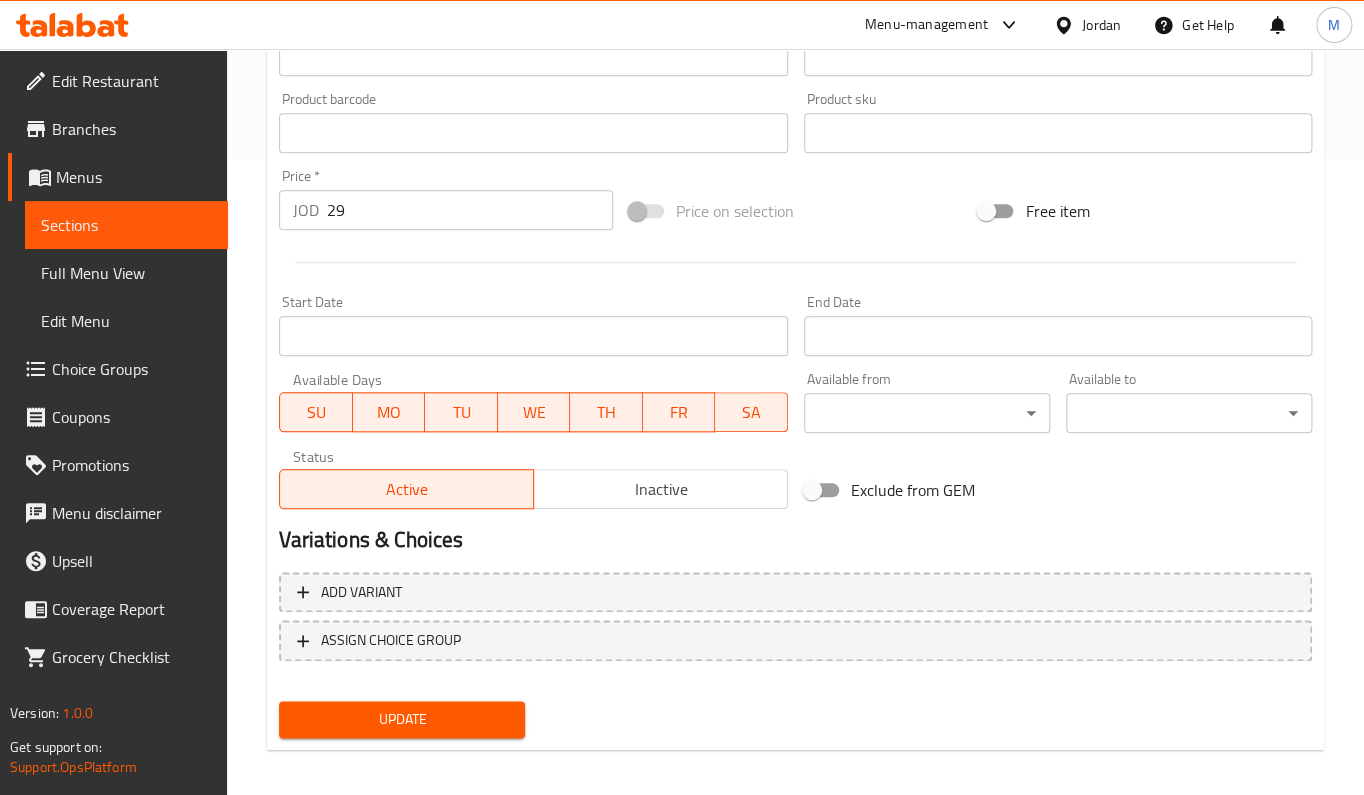 scroll, scrollTop: 647, scrollLeft: 0, axis: vertical 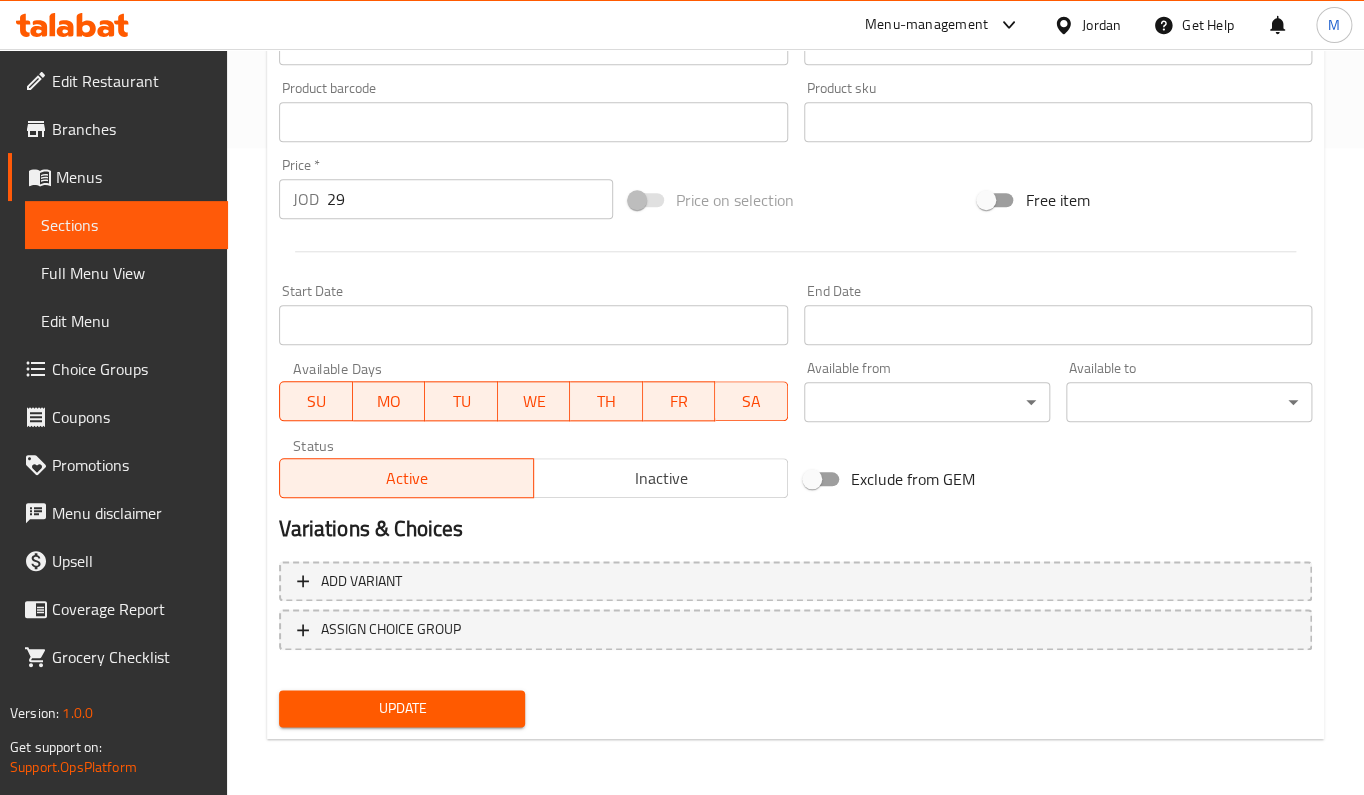 type on "طبق أوتشي 2 - 30 قطعة" 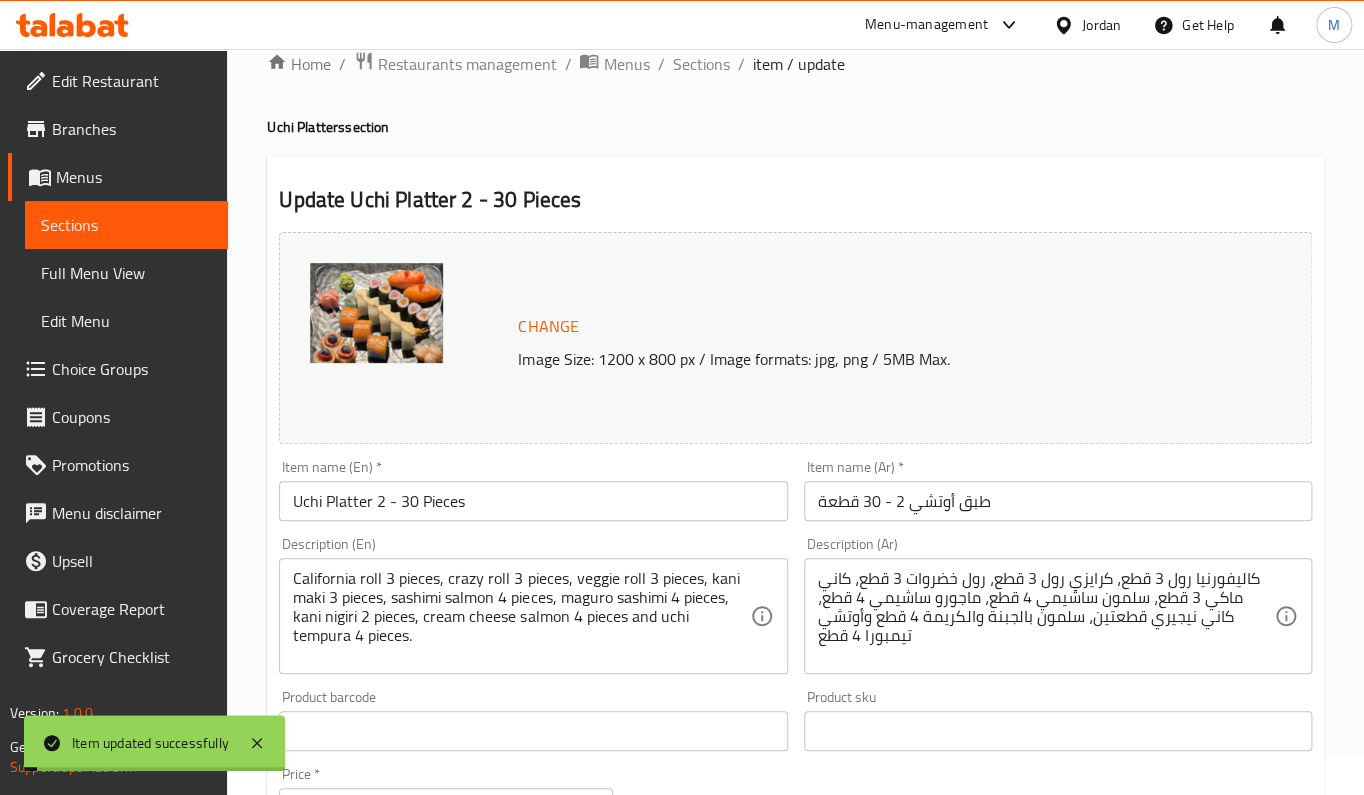scroll, scrollTop: 0, scrollLeft: 0, axis: both 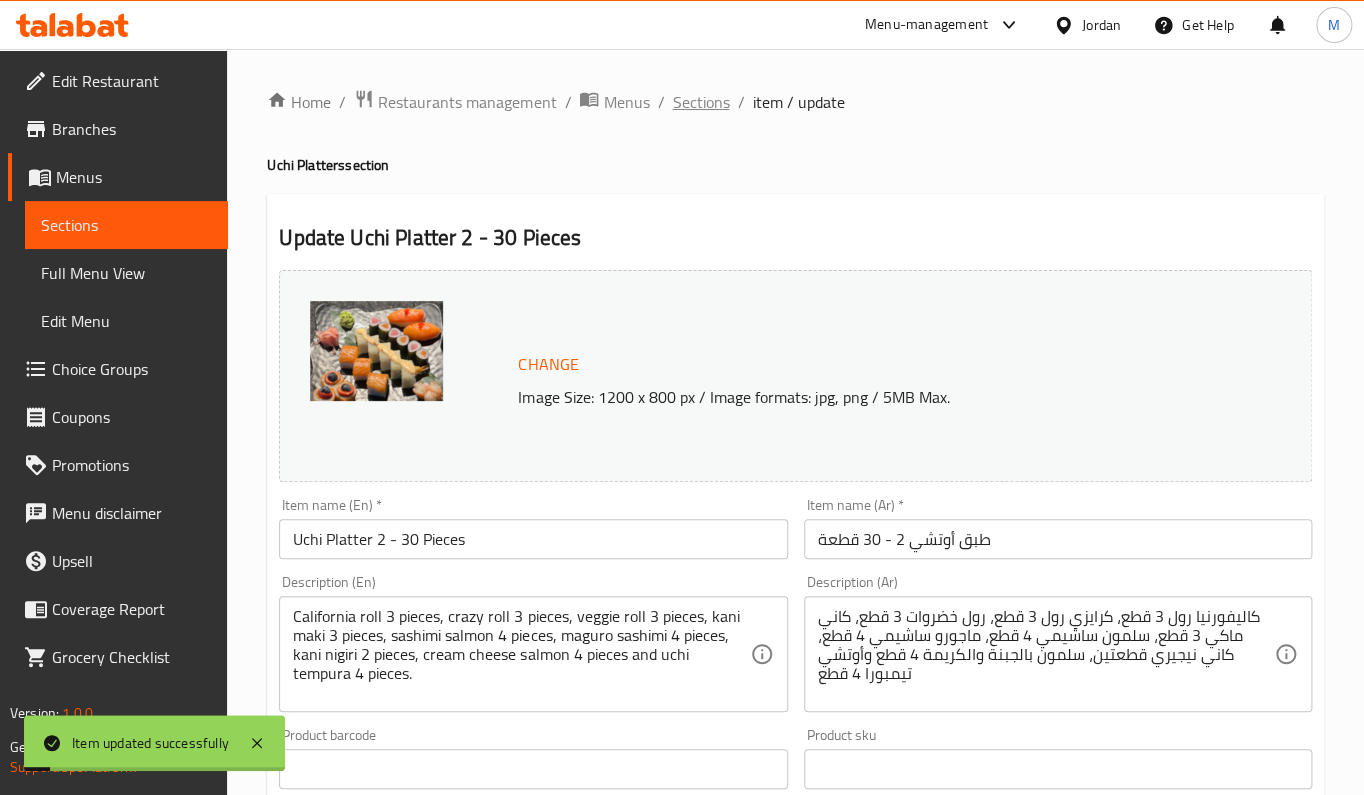 click on "Sections" at bounding box center [700, 102] 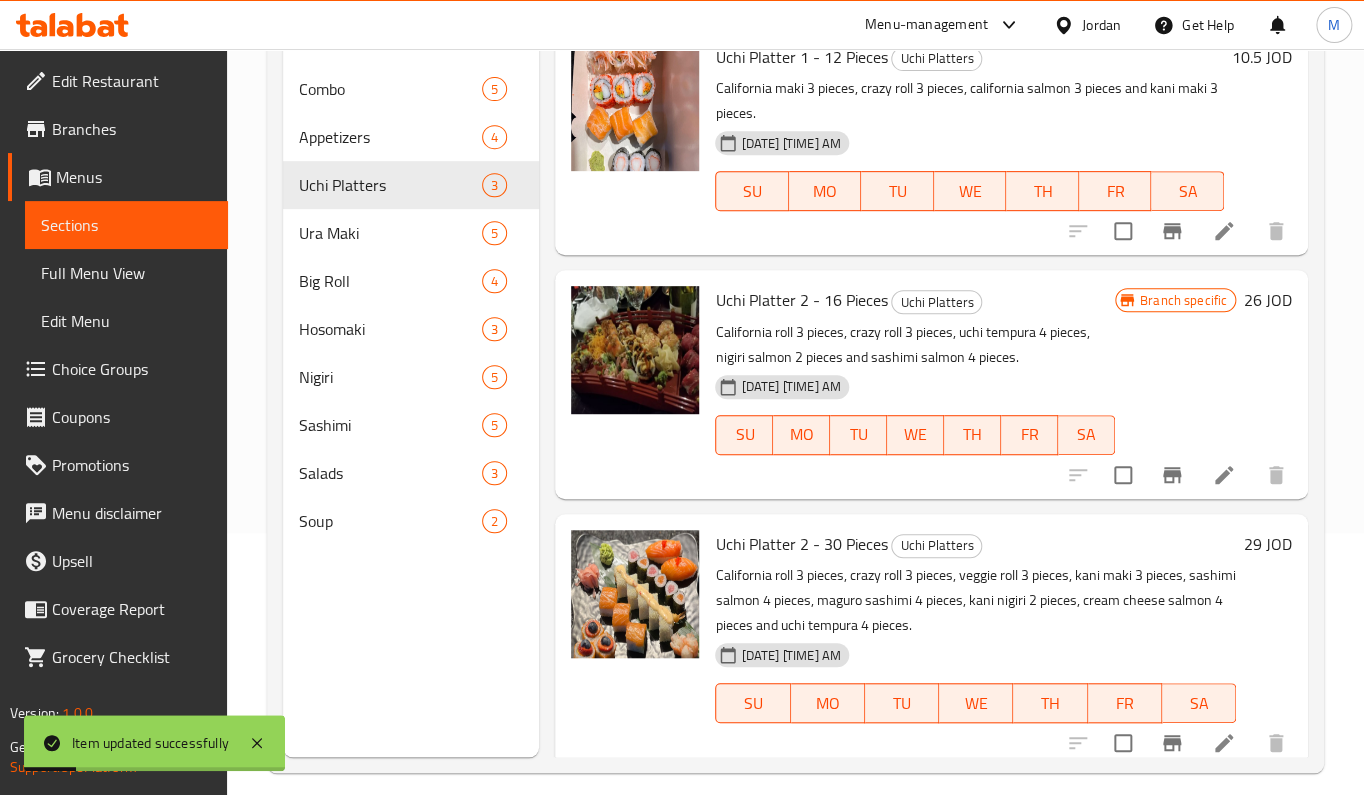 scroll, scrollTop: 280, scrollLeft: 0, axis: vertical 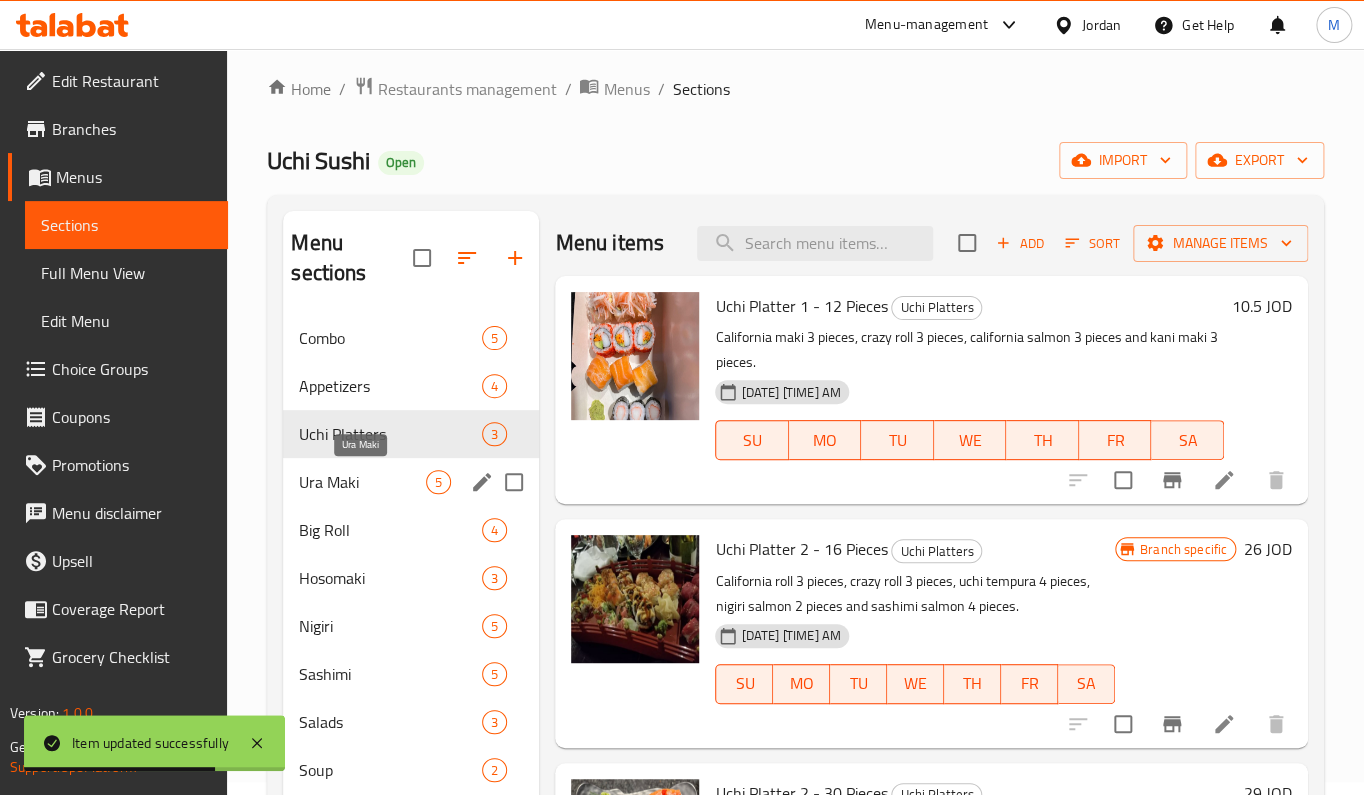 click on "Ura Maki" at bounding box center [362, 482] 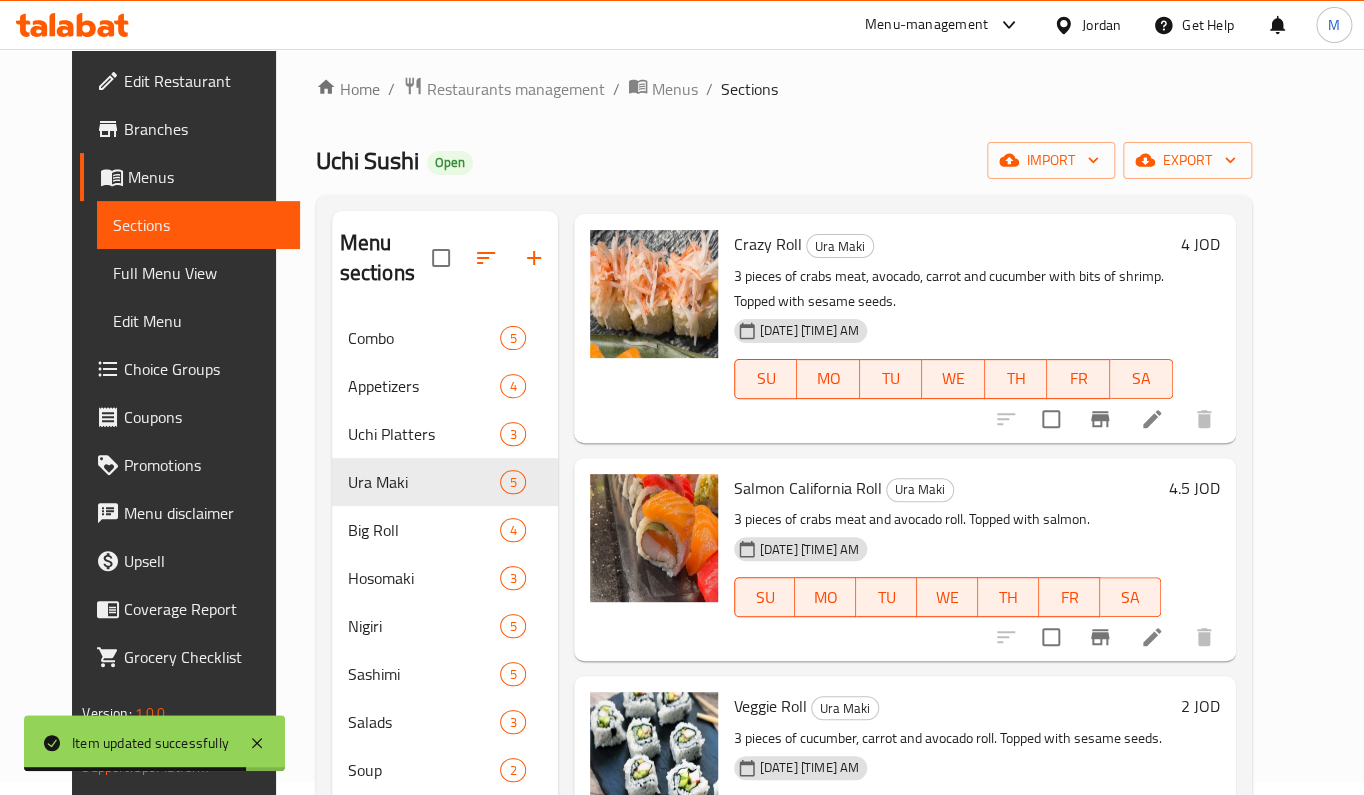 scroll, scrollTop: 372, scrollLeft: 0, axis: vertical 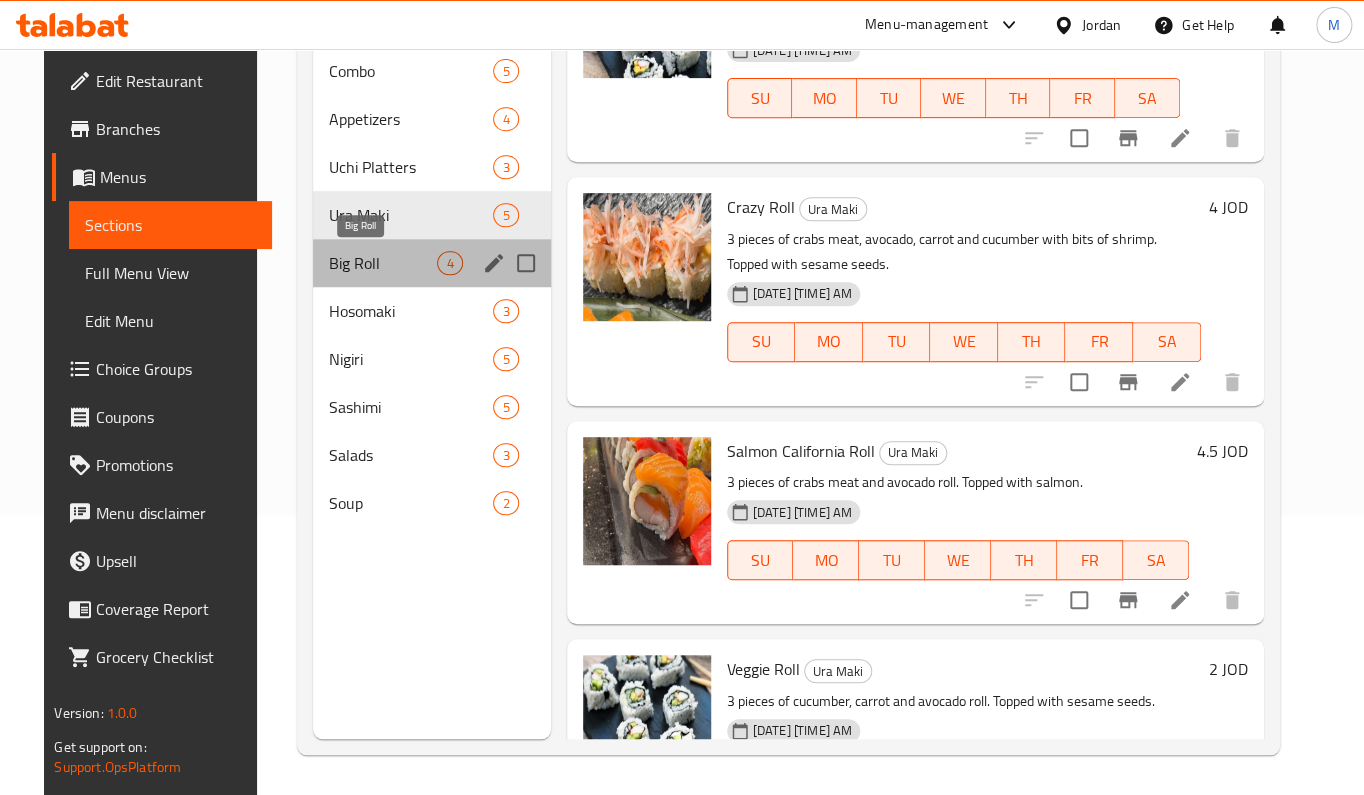 click on "Big Roll" at bounding box center (383, 263) 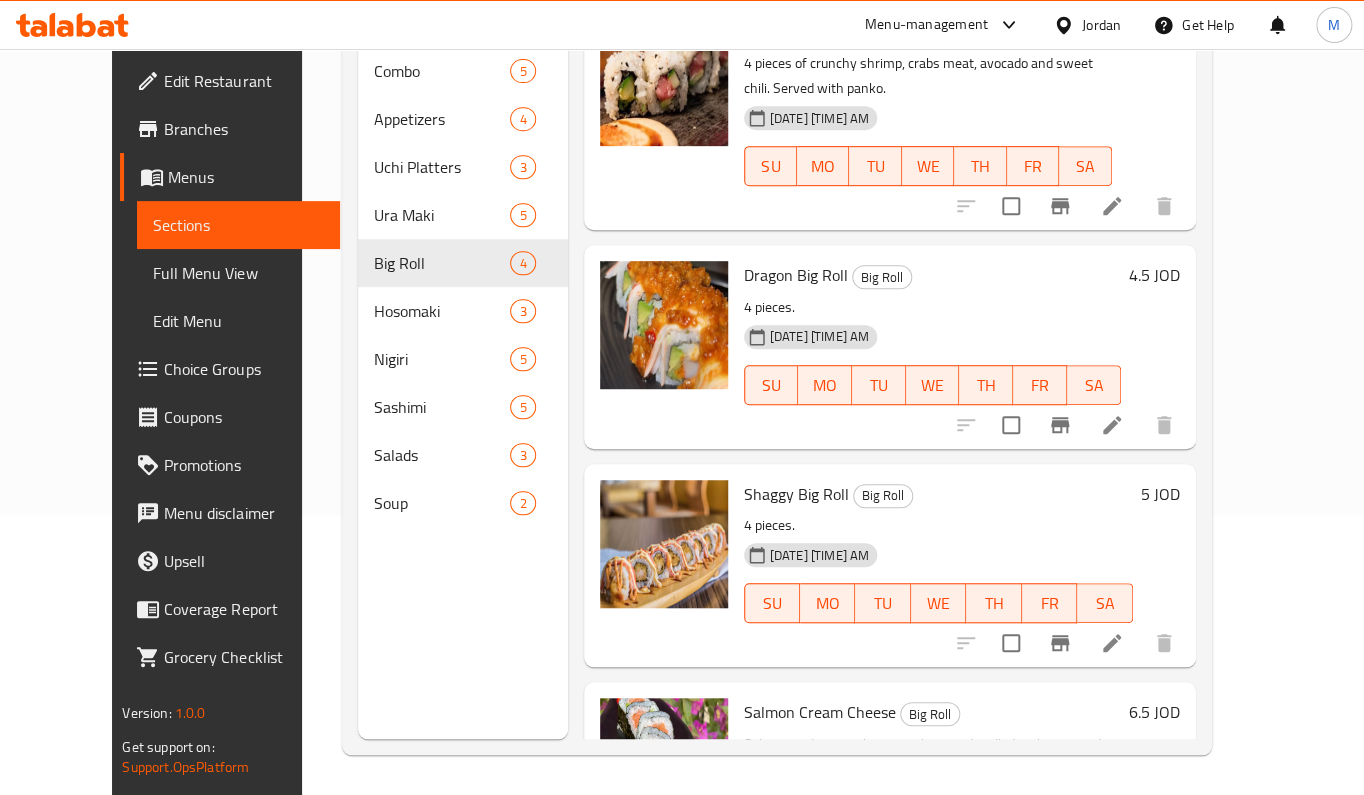 scroll, scrollTop: 0, scrollLeft: 0, axis: both 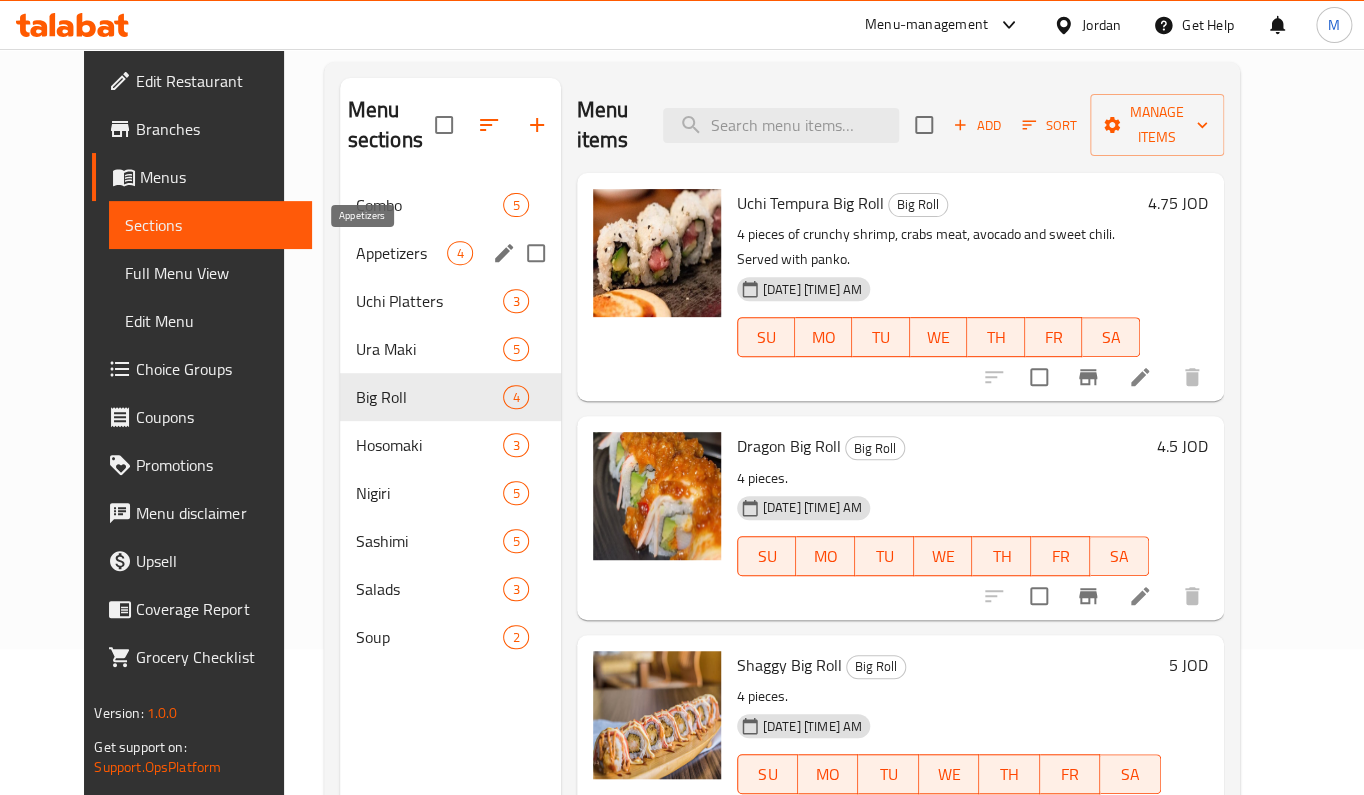 click on "Appetizers" at bounding box center [402, 253] 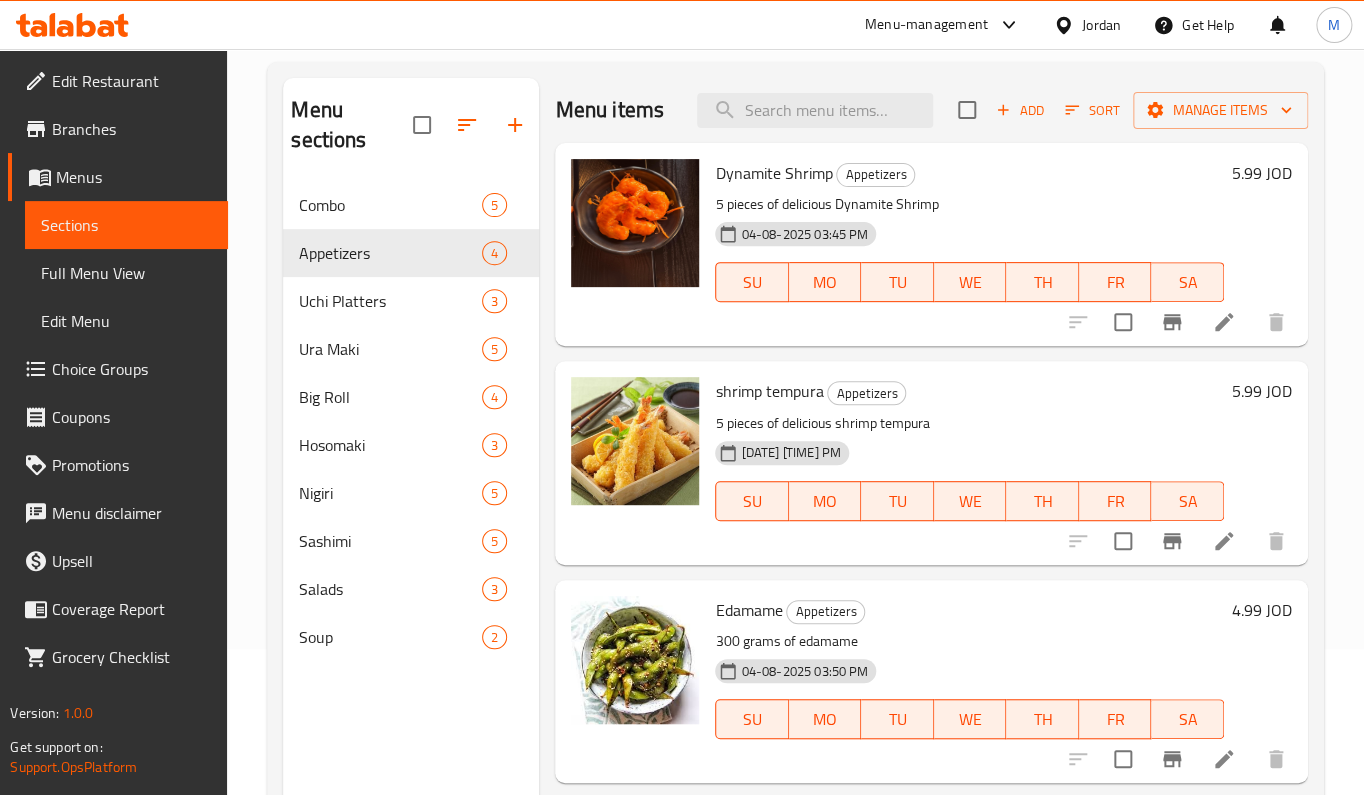 scroll, scrollTop: 178, scrollLeft: 0, axis: vertical 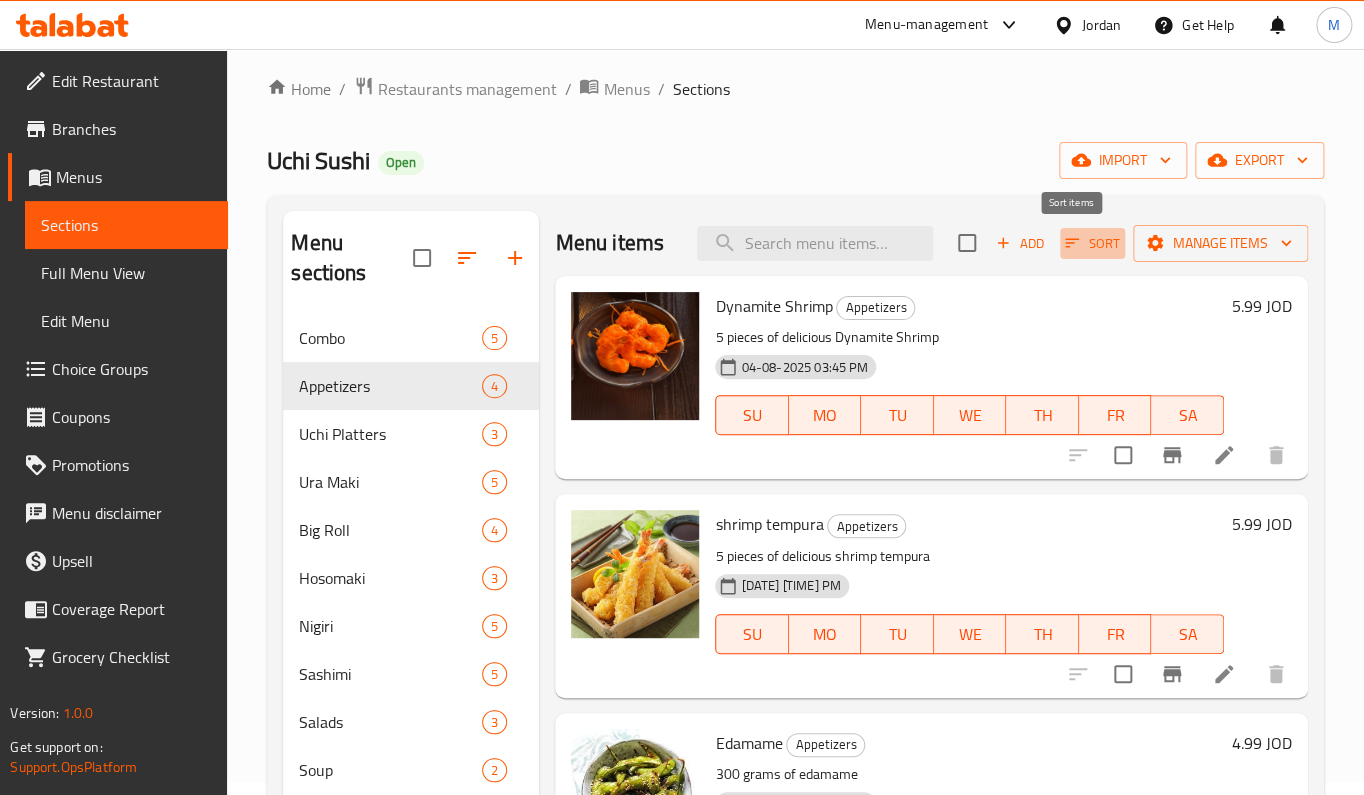 click 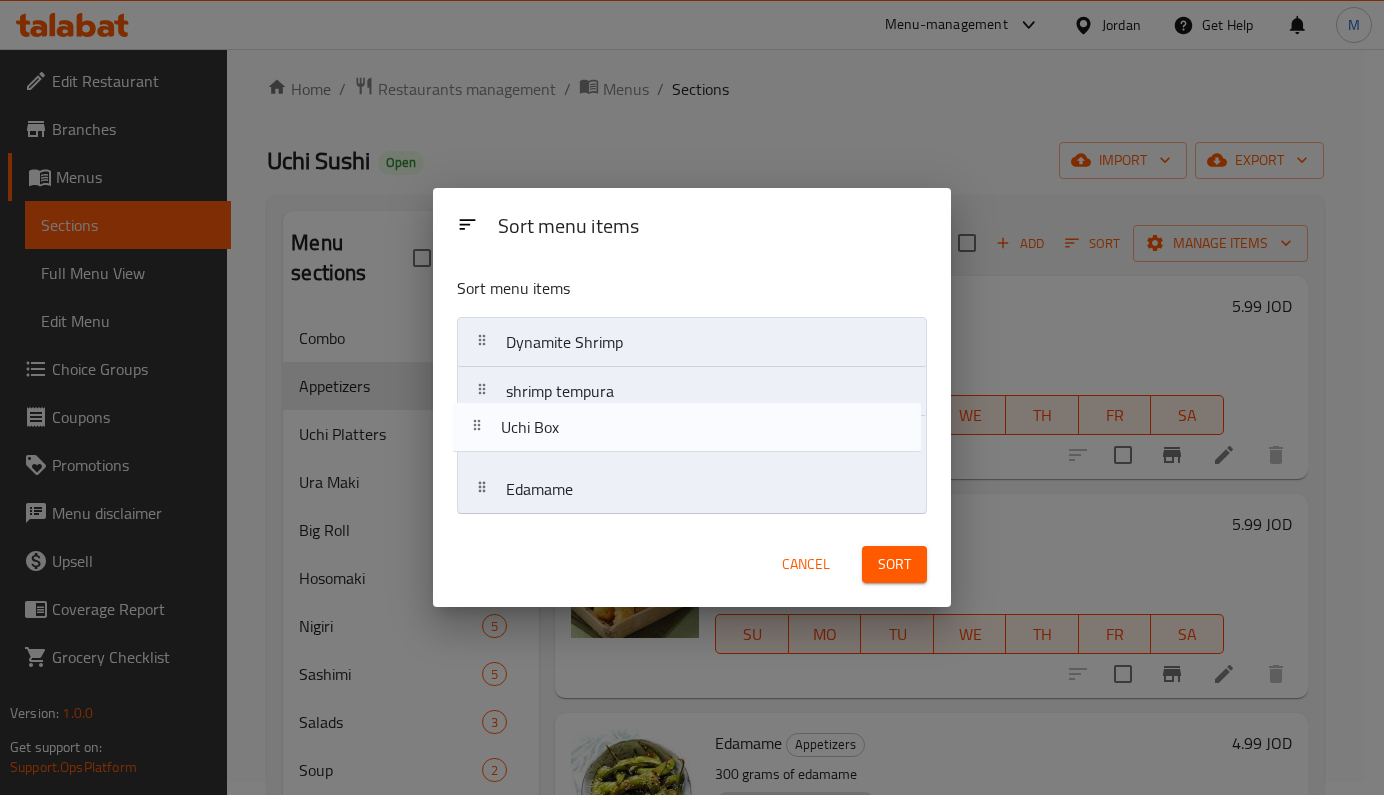 drag, startPoint x: 795, startPoint y: 489, endPoint x: 791, endPoint y: 420, distance: 69.115845 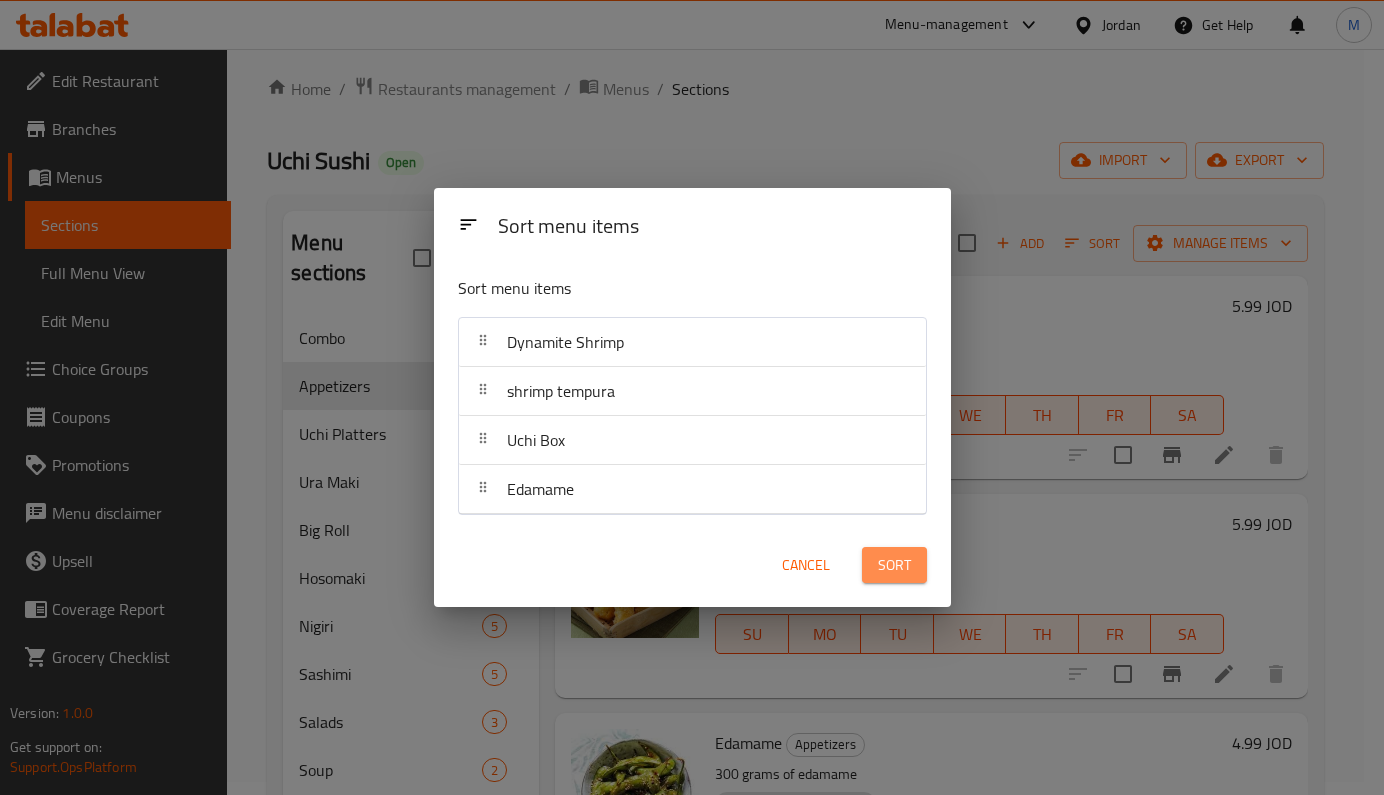 click on "Sort" at bounding box center [894, 565] 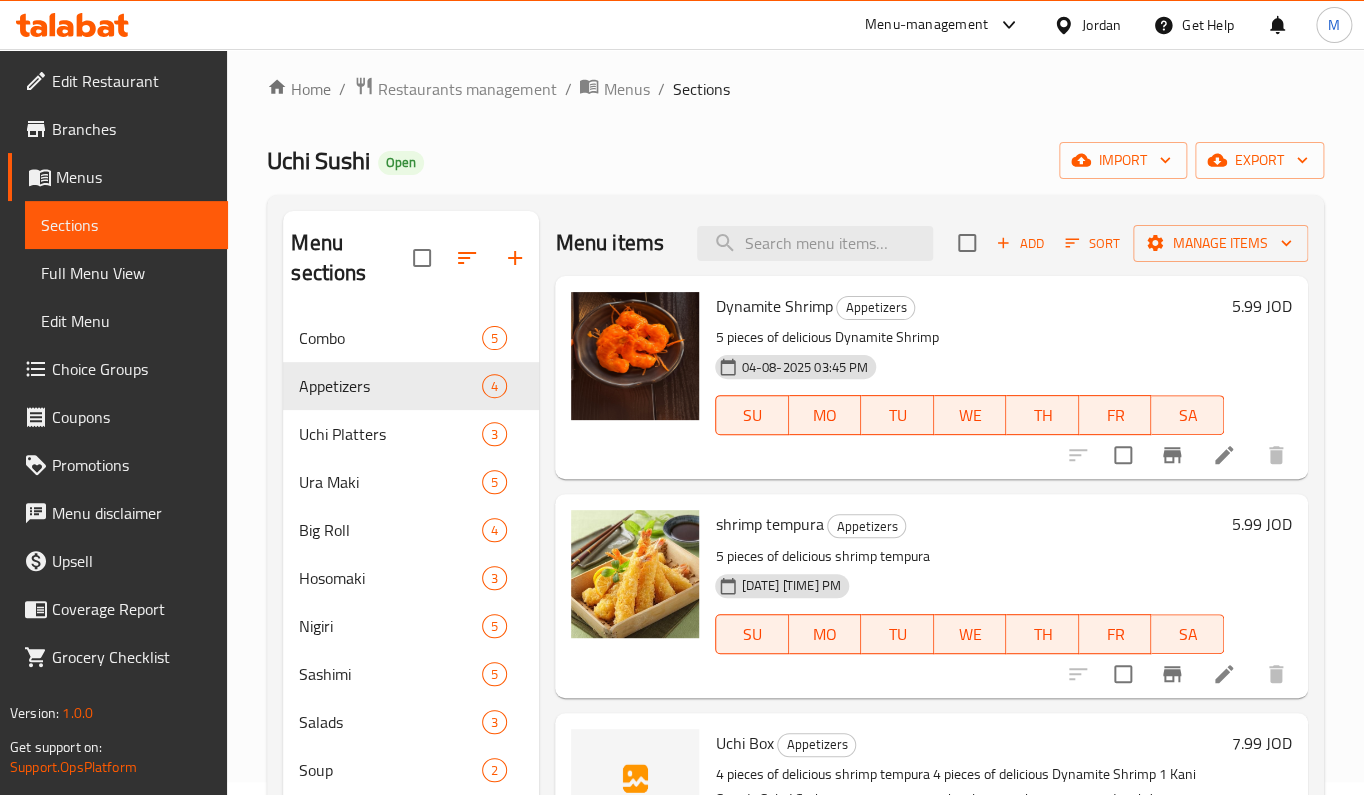 scroll, scrollTop: 178, scrollLeft: 0, axis: vertical 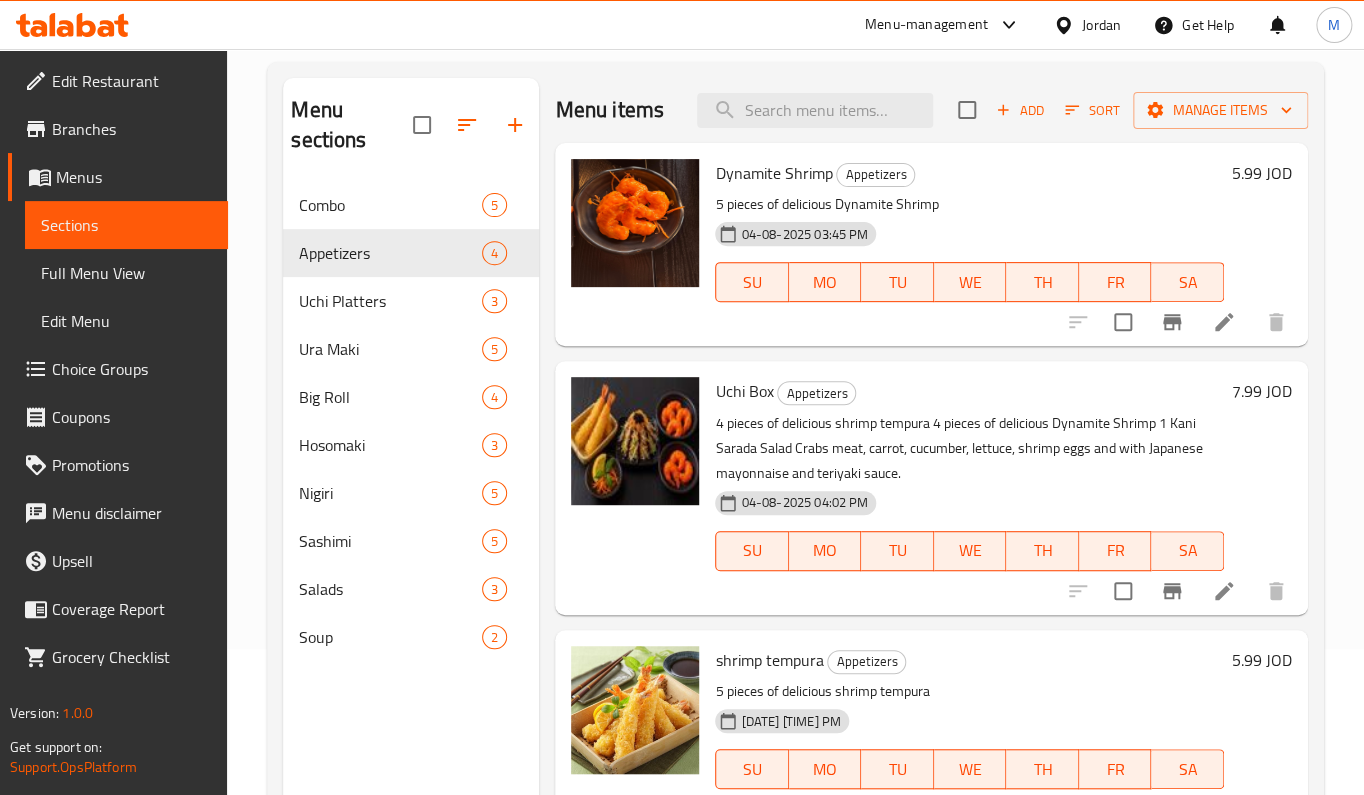 click on "Combo 5 Appetizers 4 Uchi Platters 3 Ura Maki 5 Big Roll 4 Hosomaki 3 Nigiri 5 Sashimi 5 Salads 3 Soup 2" at bounding box center (411, 421) 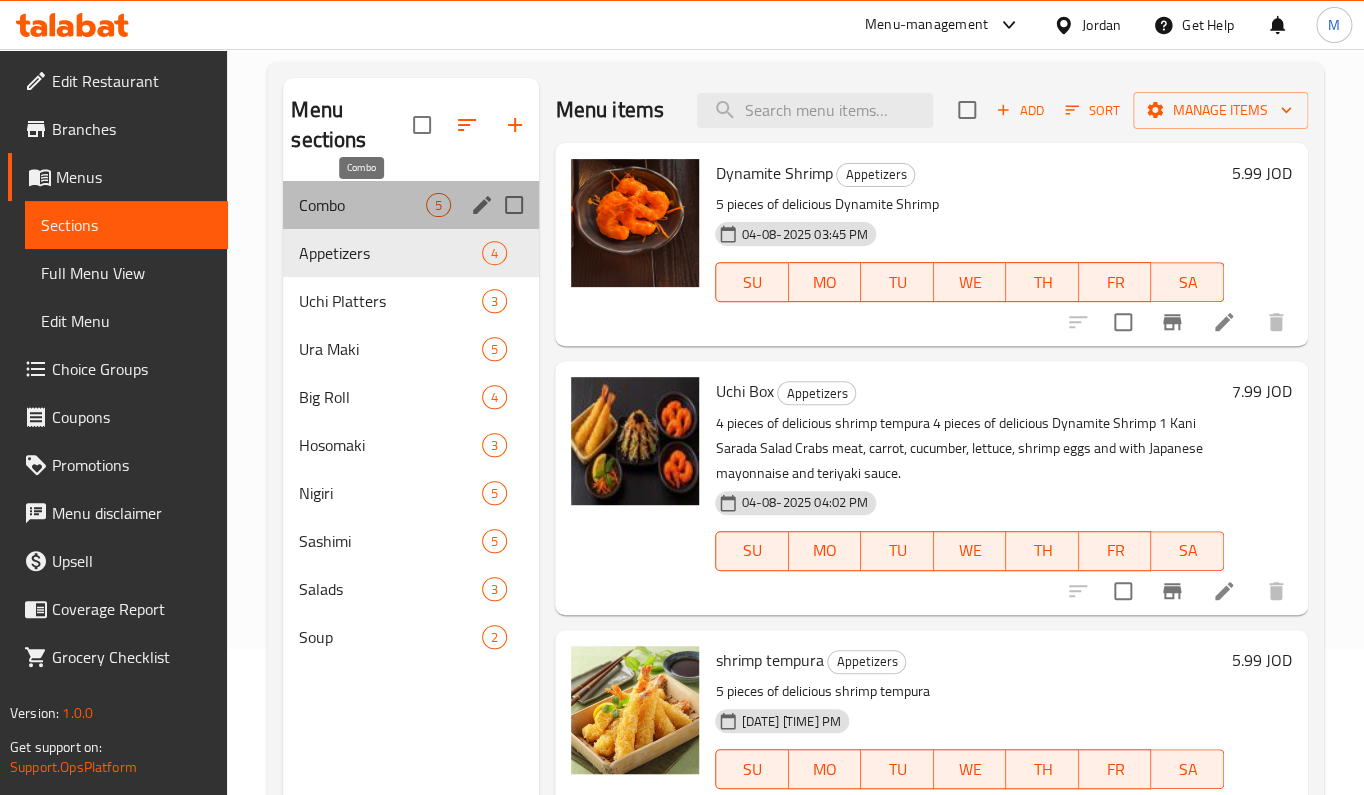 click on "Combo" at bounding box center [362, 205] 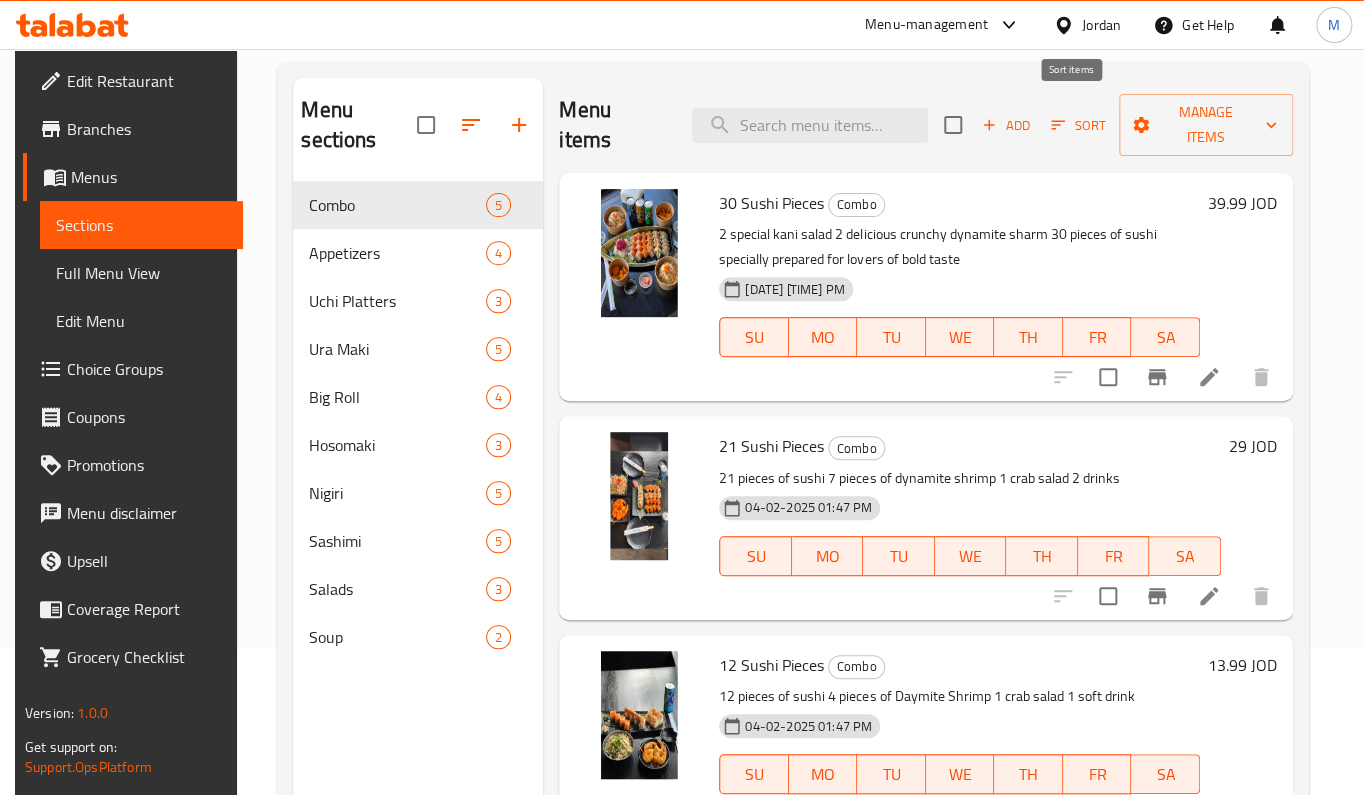 click on "Sort" at bounding box center (1078, 125) 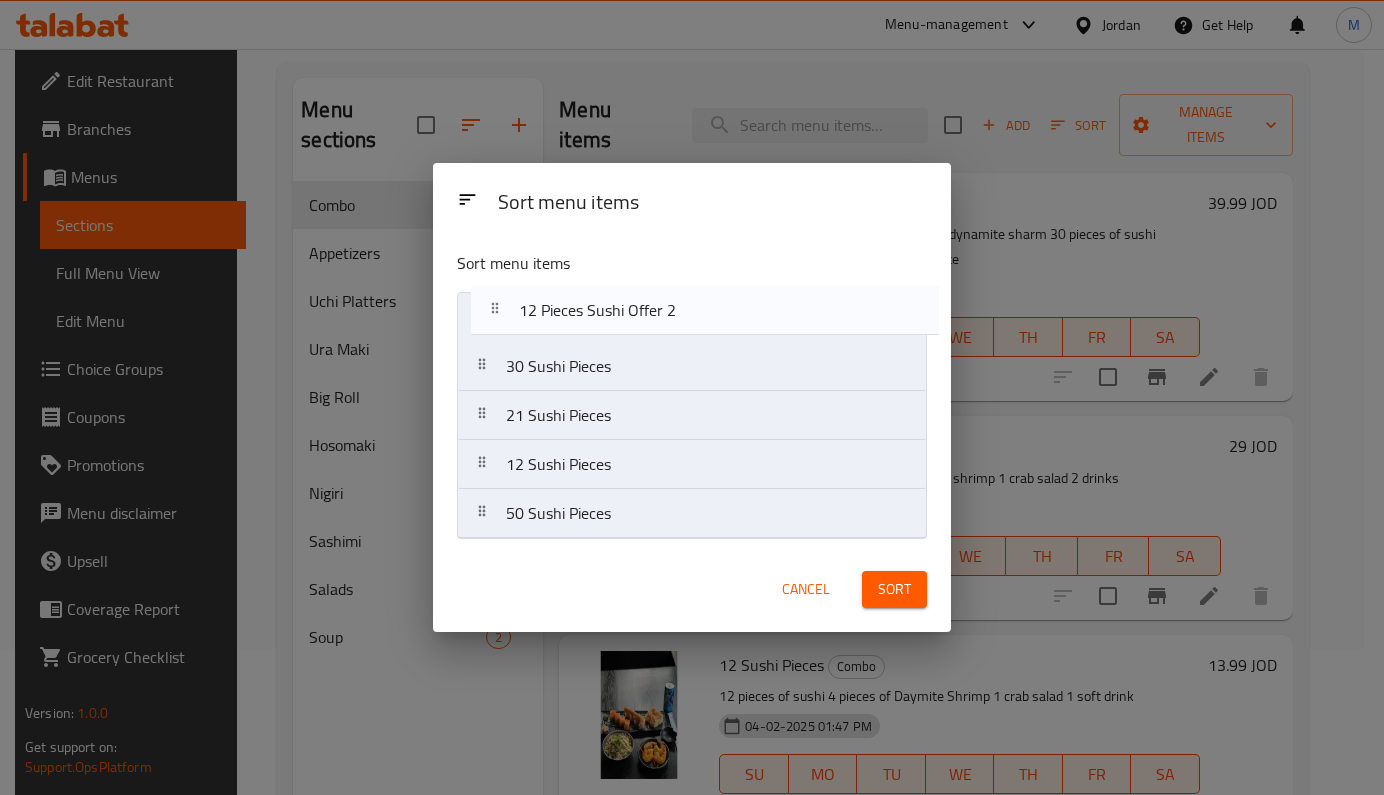 drag, startPoint x: 694, startPoint y: 484, endPoint x: 710, endPoint y: 318, distance: 166.7693 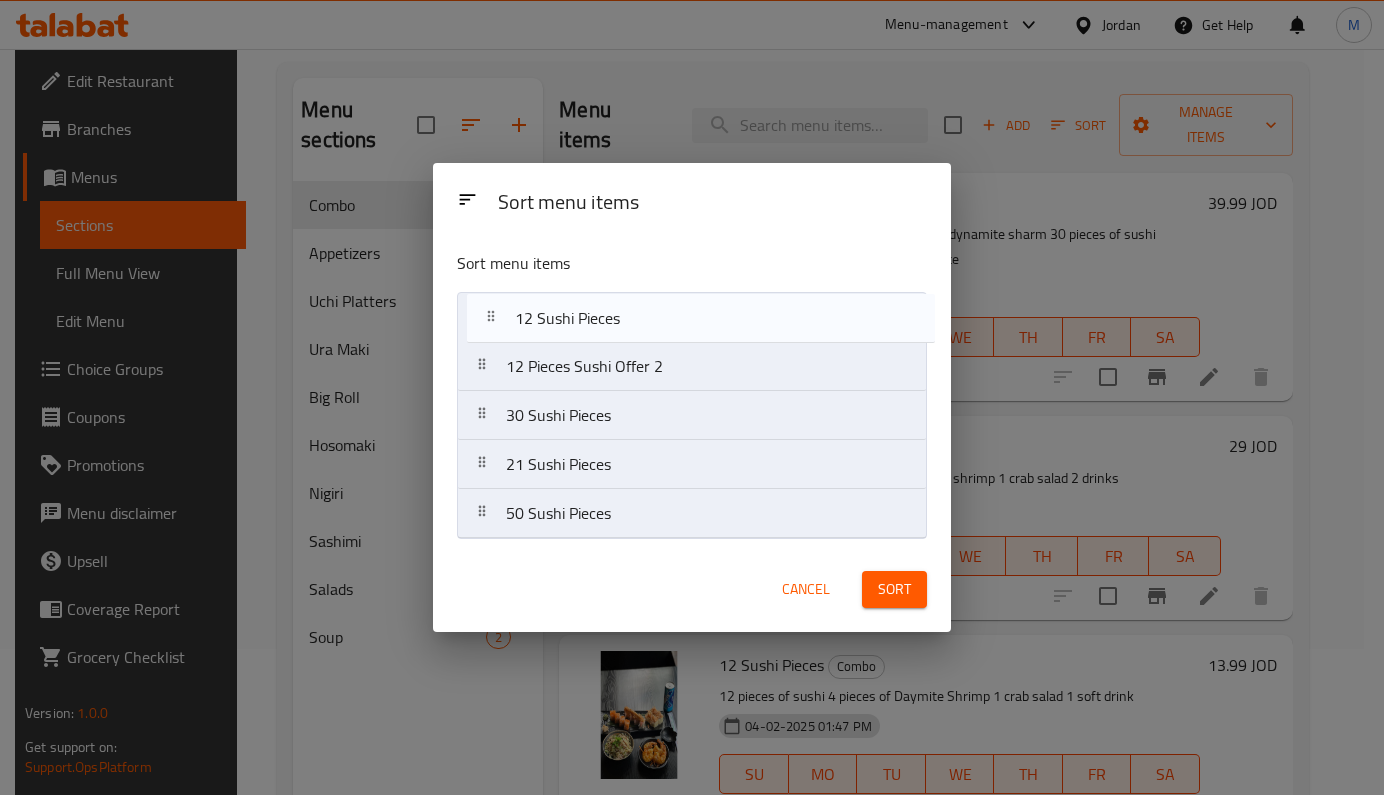 drag, startPoint x: 693, startPoint y: 460, endPoint x: 698, endPoint y: 305, distance: 155.08063 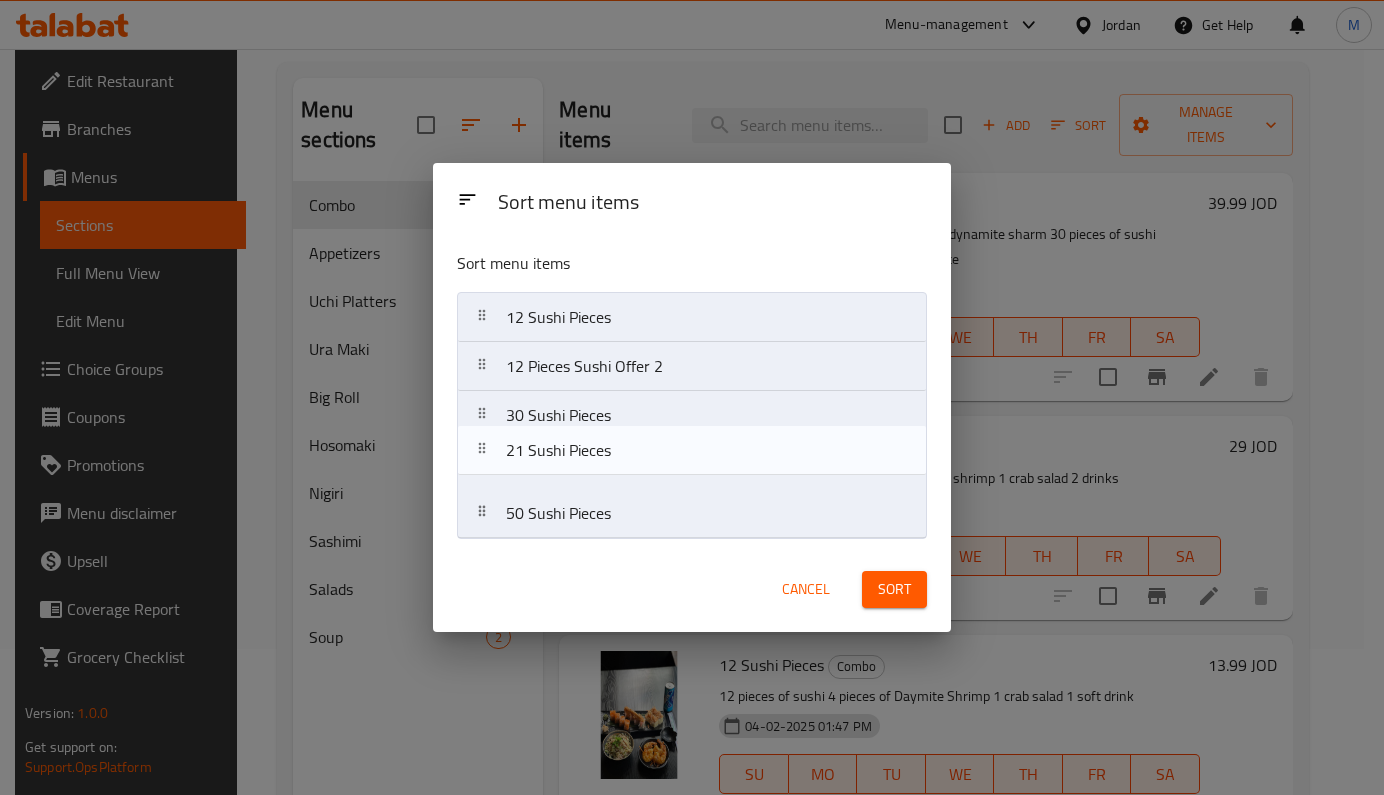 drag, startPoint x: 544, startPoint y: 460, endPoint x: 548, endPoint y: 407, distance: 53.15073 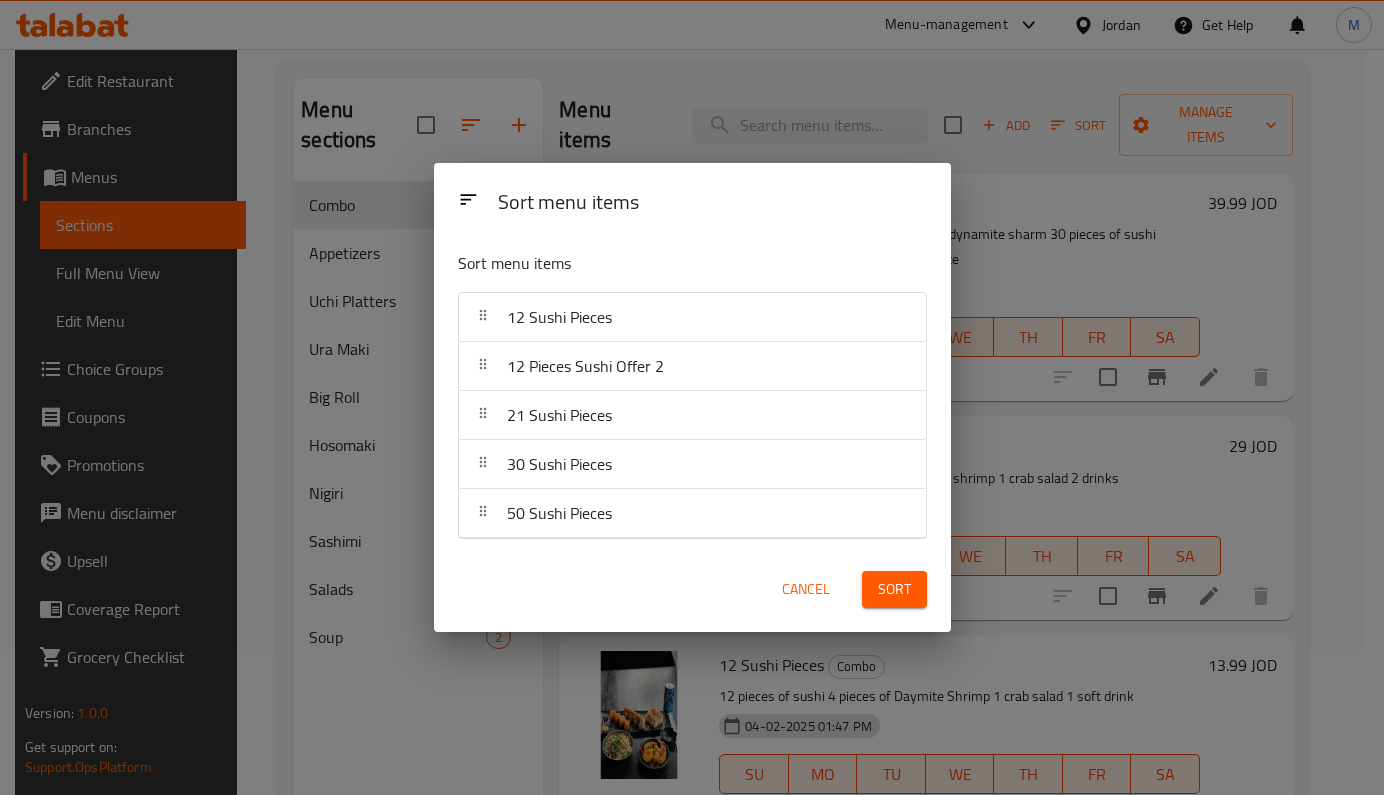 click on "Sort" at bounding box center (894, 589) 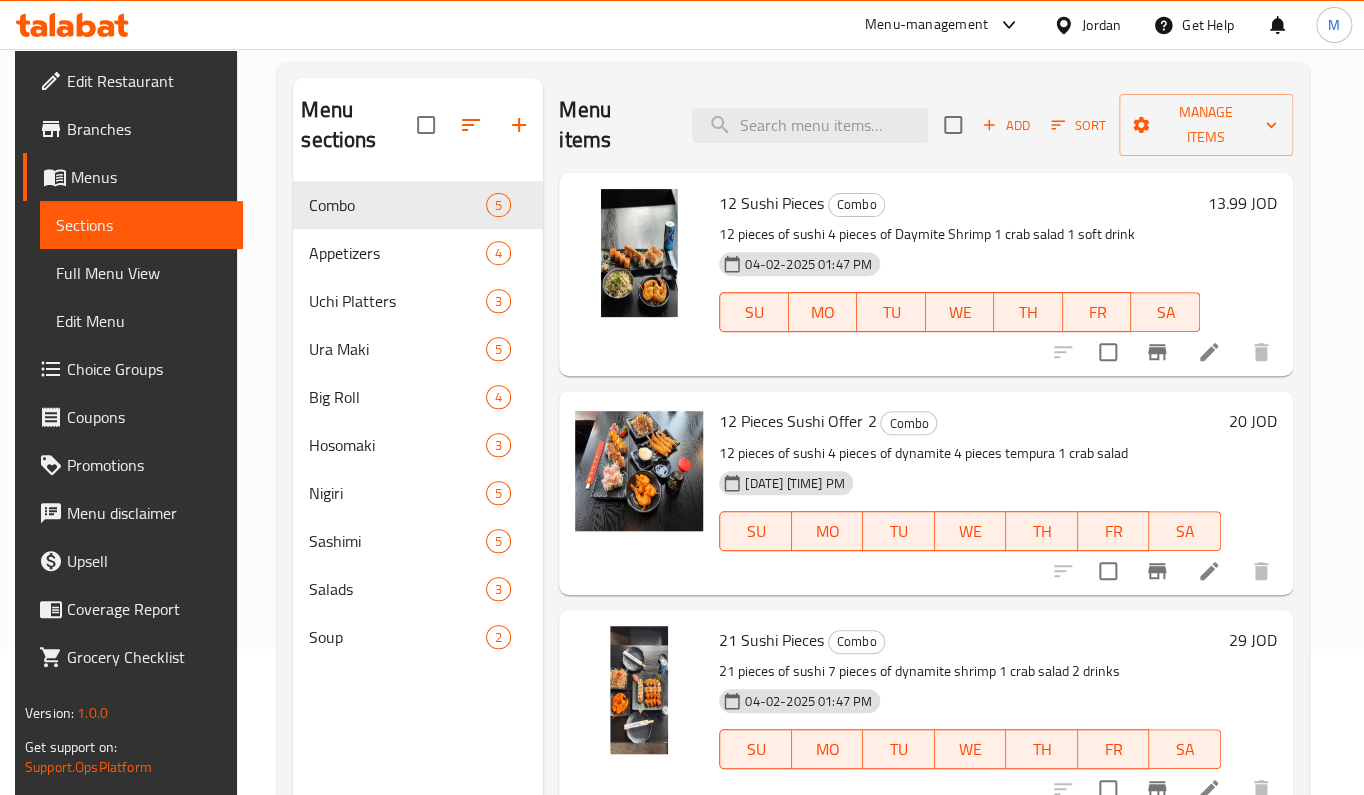 click on "12 Pieces Sushi Offer 2" at bounding box center (797, 421) 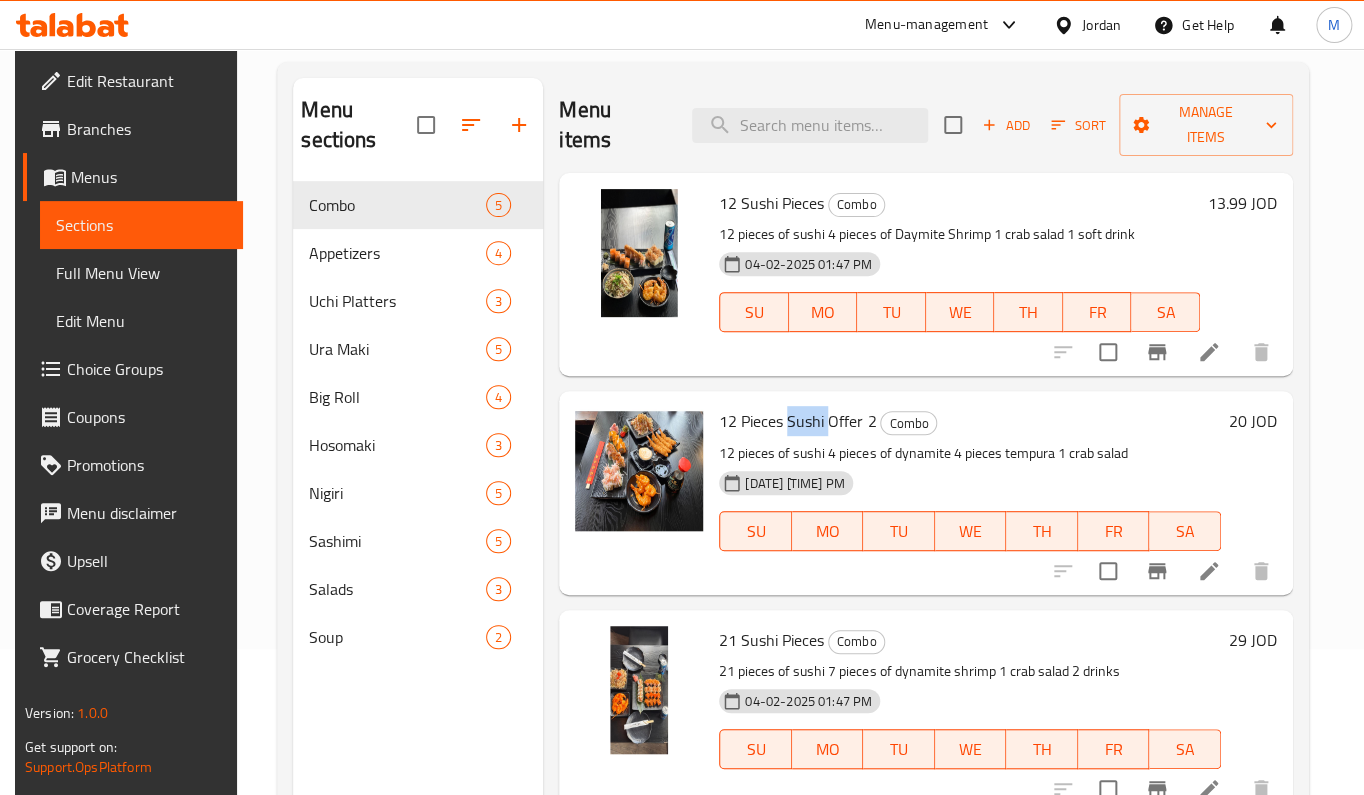 click on "12 Pieces Sushi Offer 2" at bounding box center (797, 421) 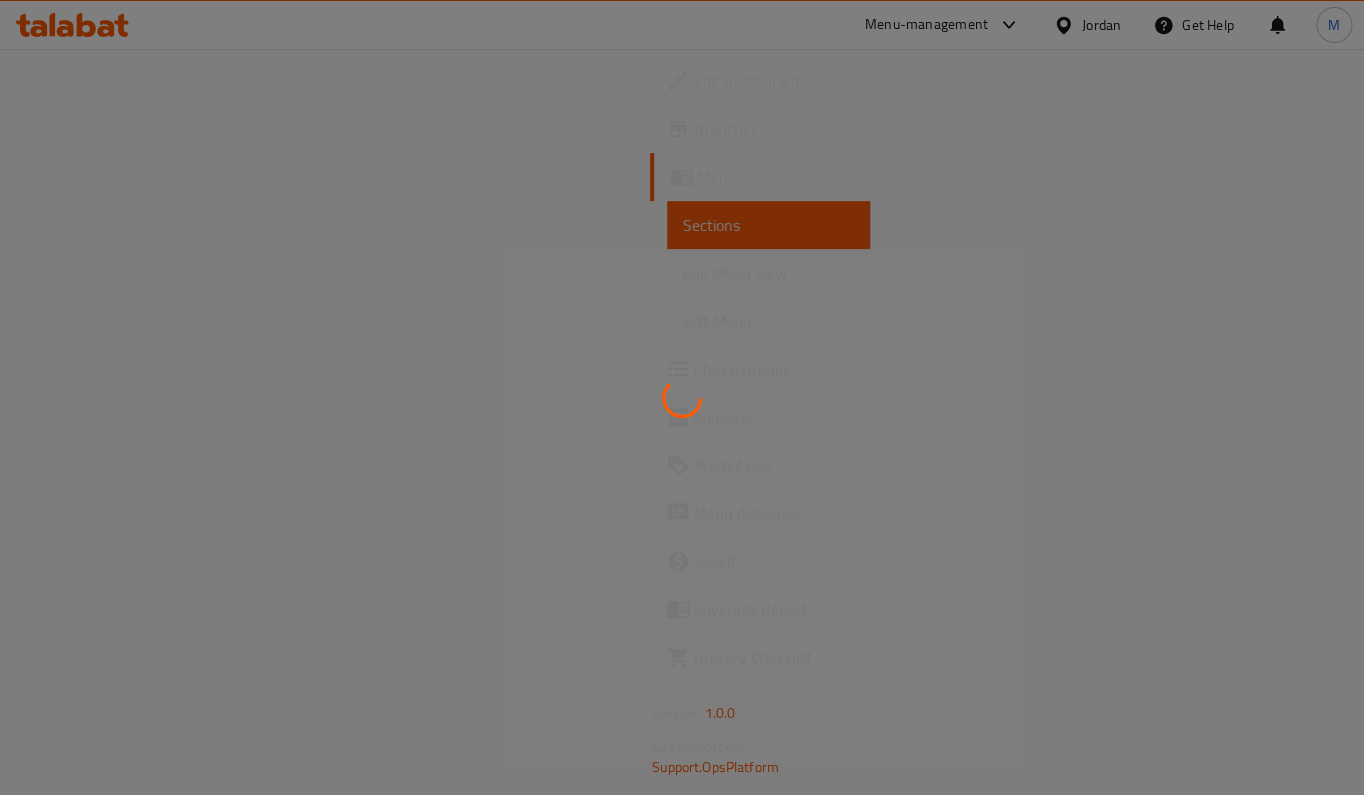 scroll, scrollTop: 0, scrollLeft: 0, axis: both 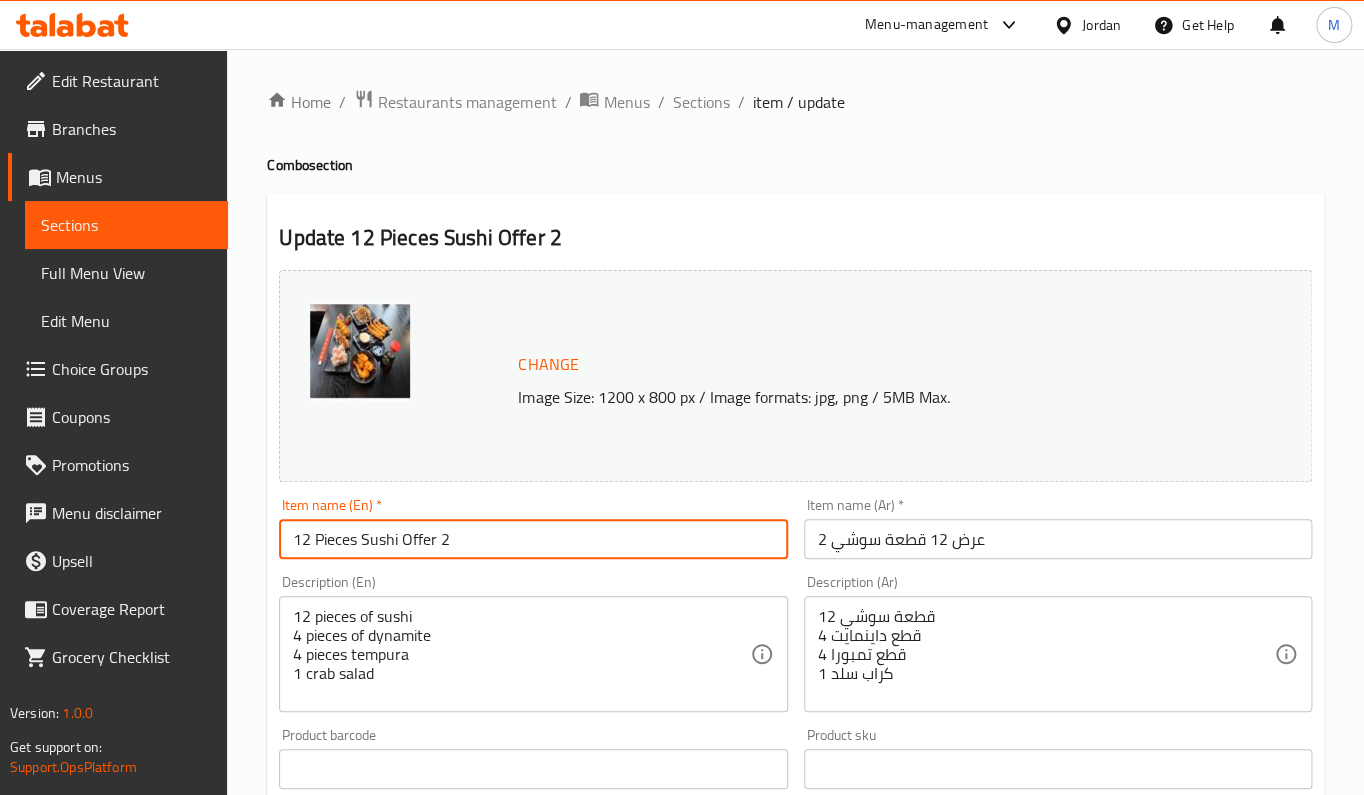 drag, startPoint x: 566, startPoint y: 554, endPoint x: 248, endPoint y: 563, distance: 318.12732 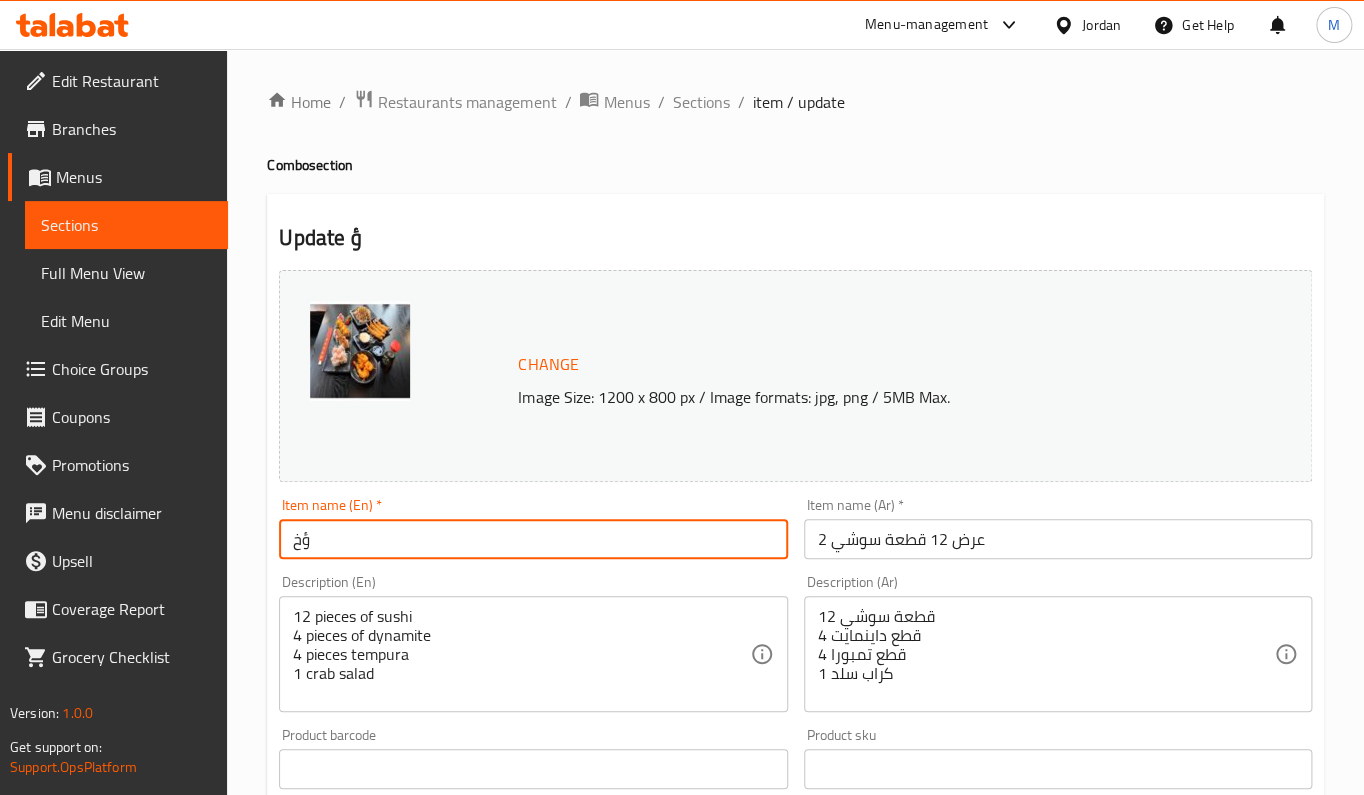 type on "ؤ" 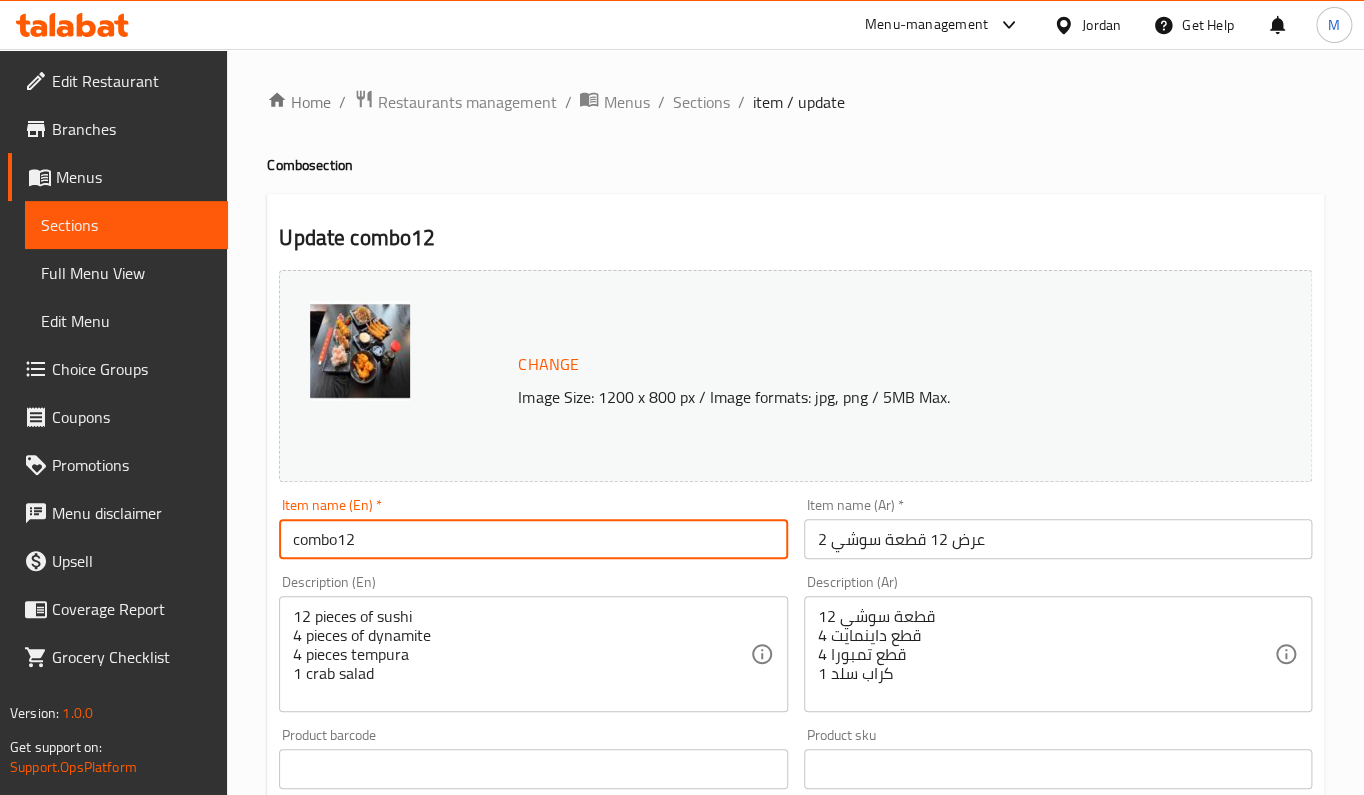 type on "combo12" 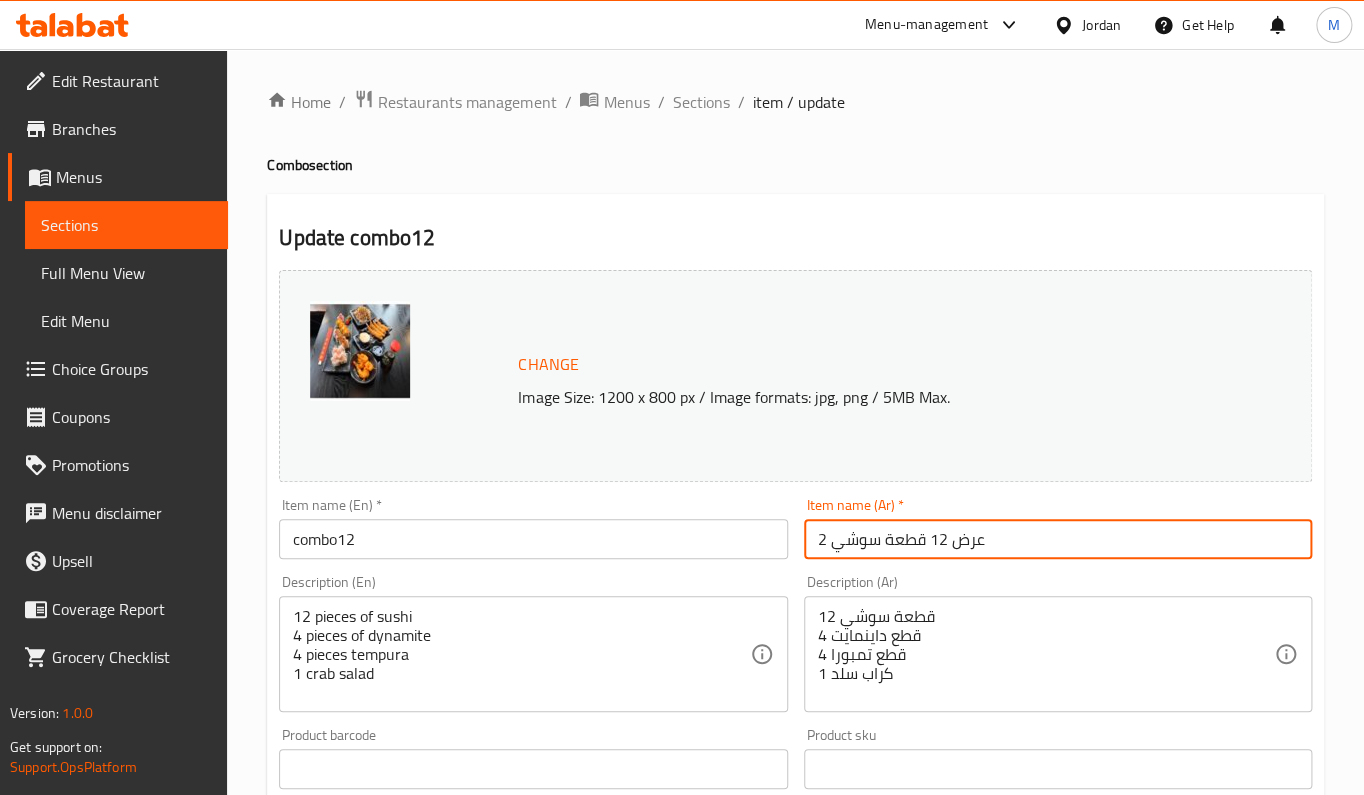 drag, startPoint x: 1035, startPoint y: 540, endPoint x: 596, endPoint y: 547, distance: 439.05582 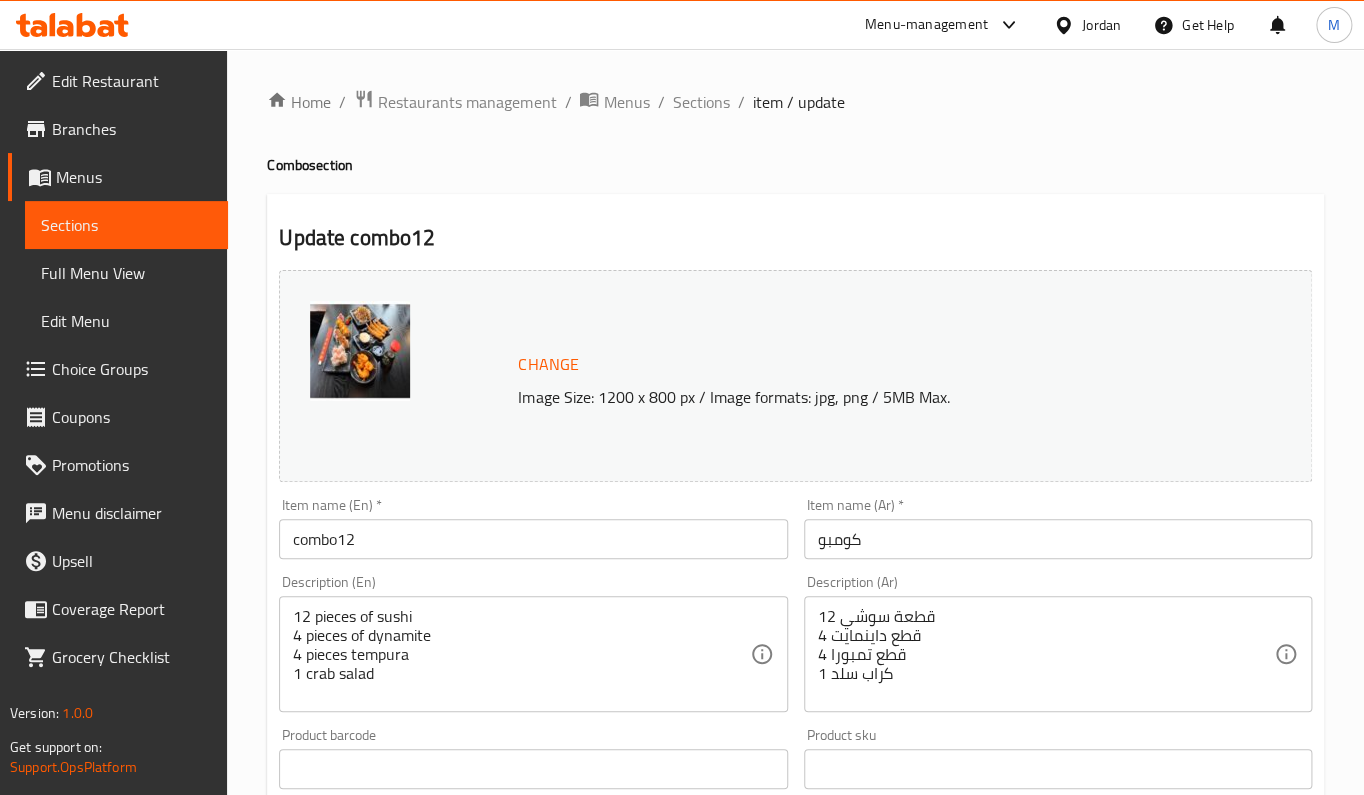 click on "combo12" at bounding box center (533, 539) 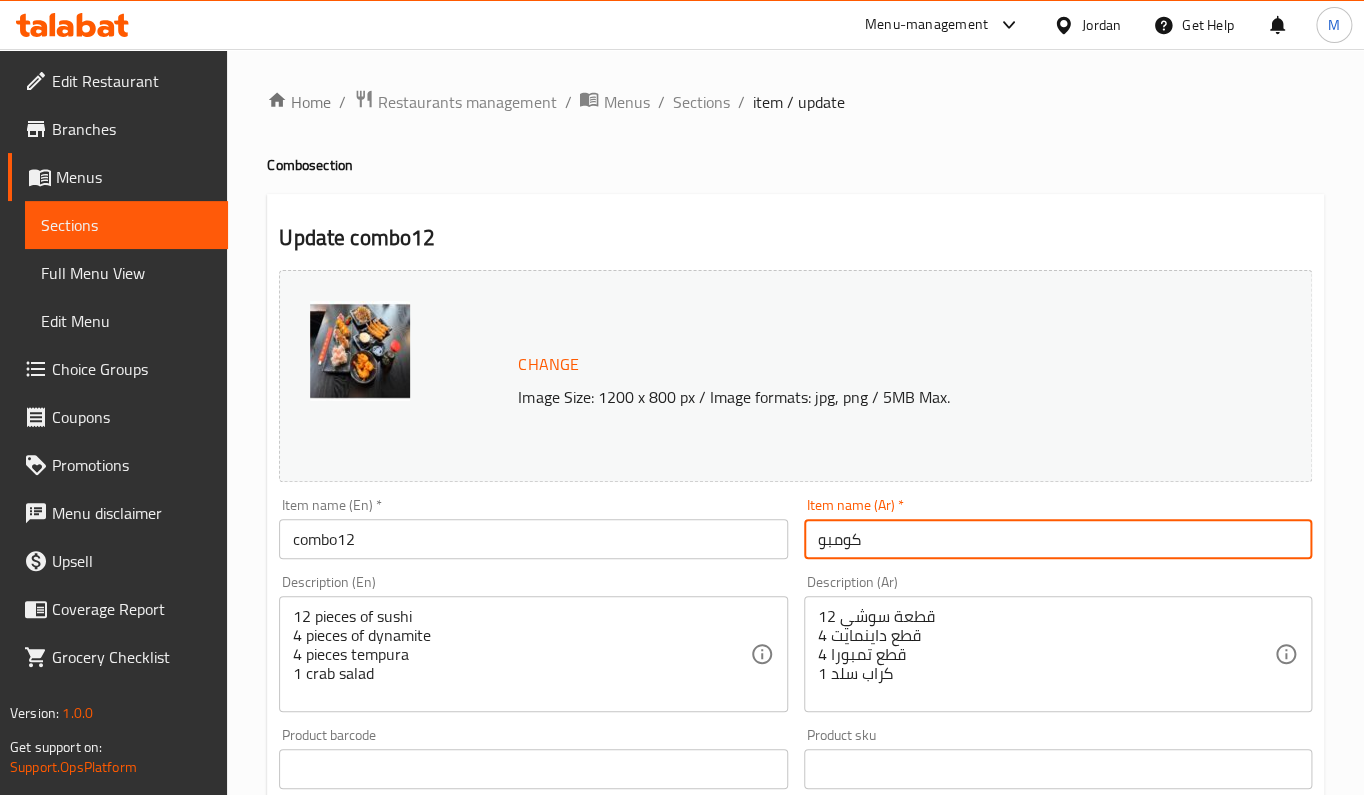 click on "كومبو" at bounding box center [1058, 539] 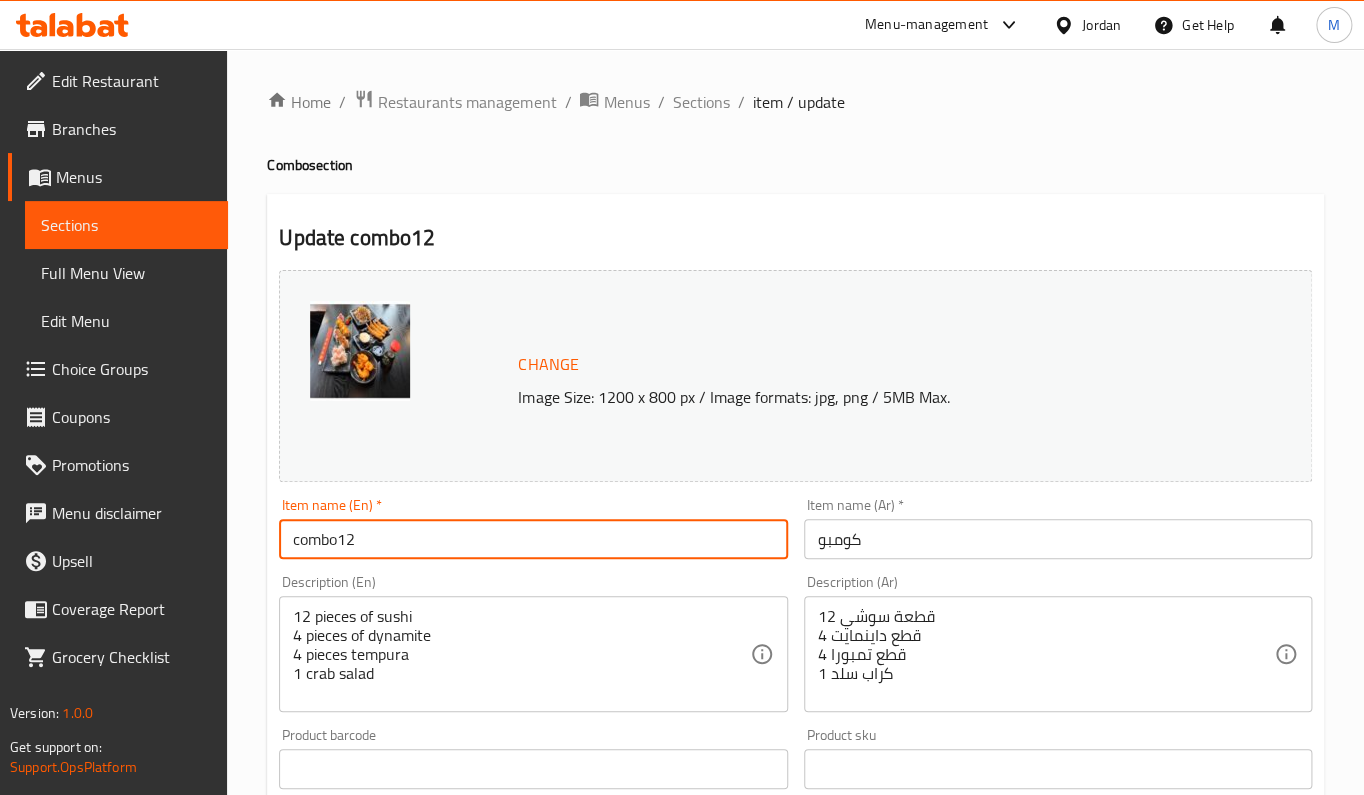 click on "combo12" at bounding box center [533, 539] 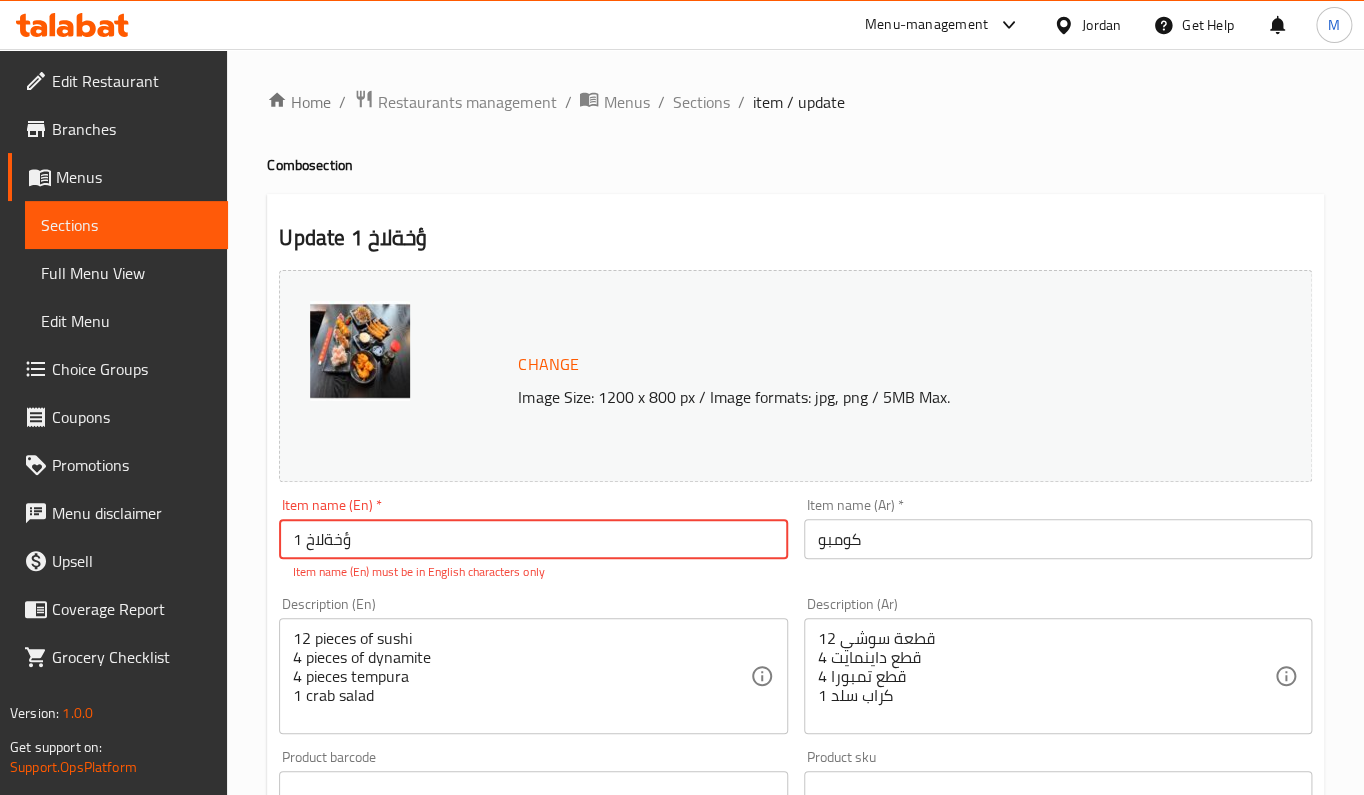 drag, startPoint x: 572, startPoint y: 544, endPoint x: 580, endPoint y: 537, distance: 10.630146 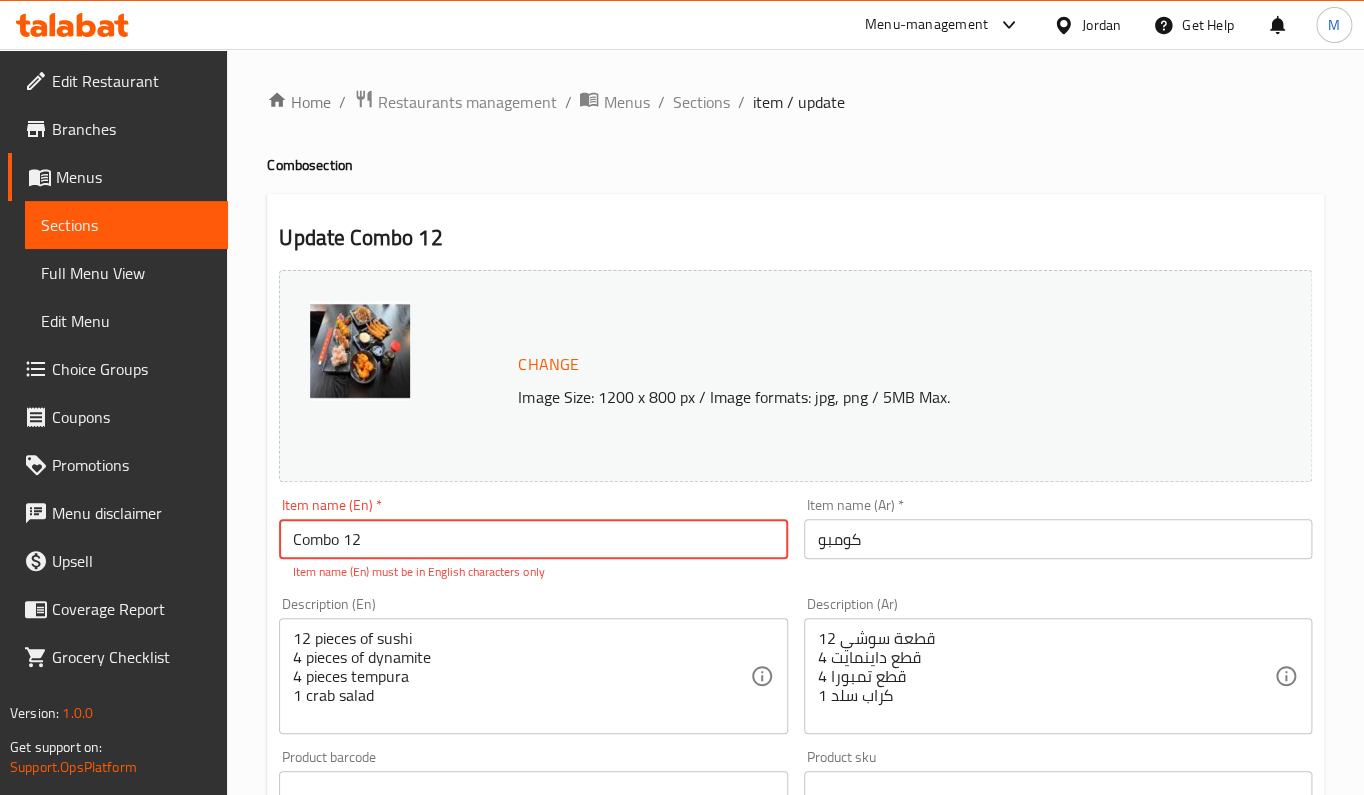 type on "Combo 12" 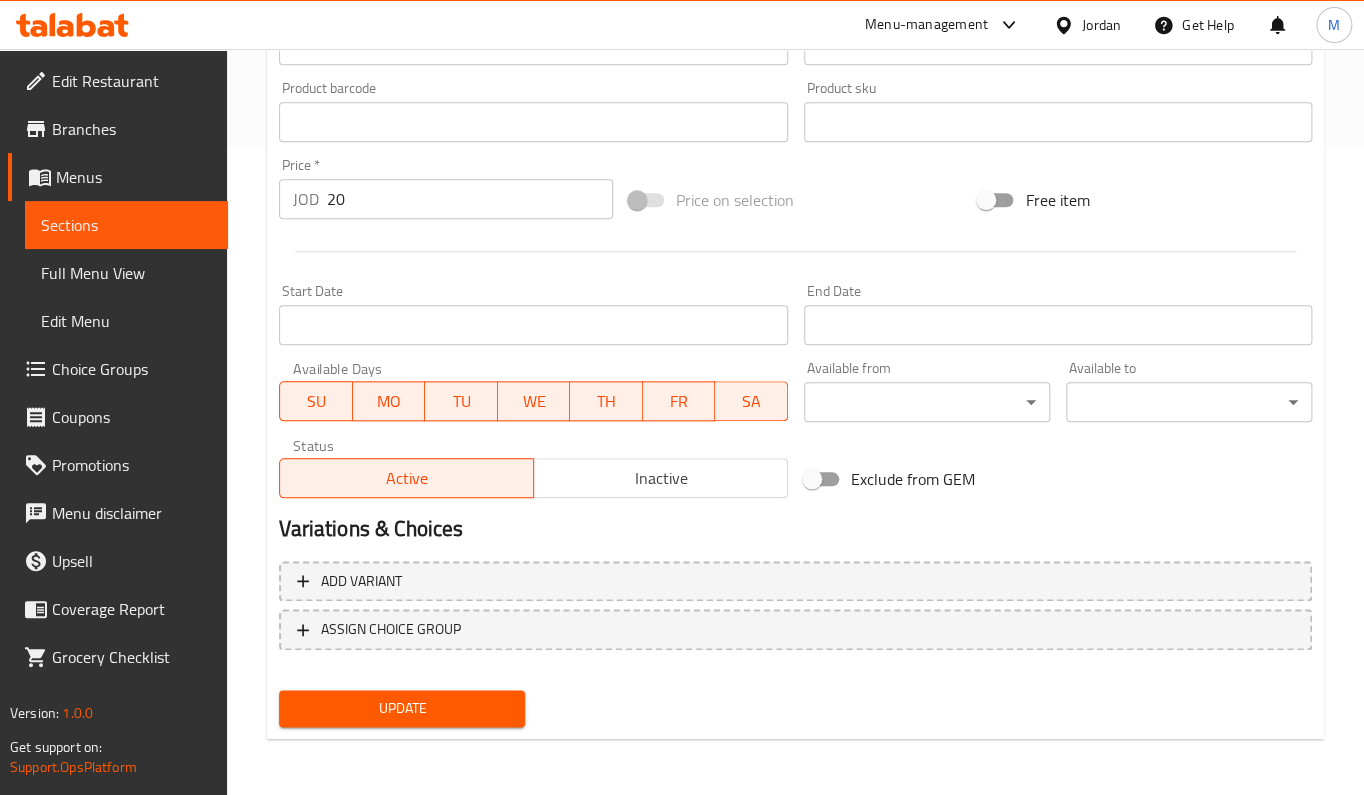 type on "كومبو 12" 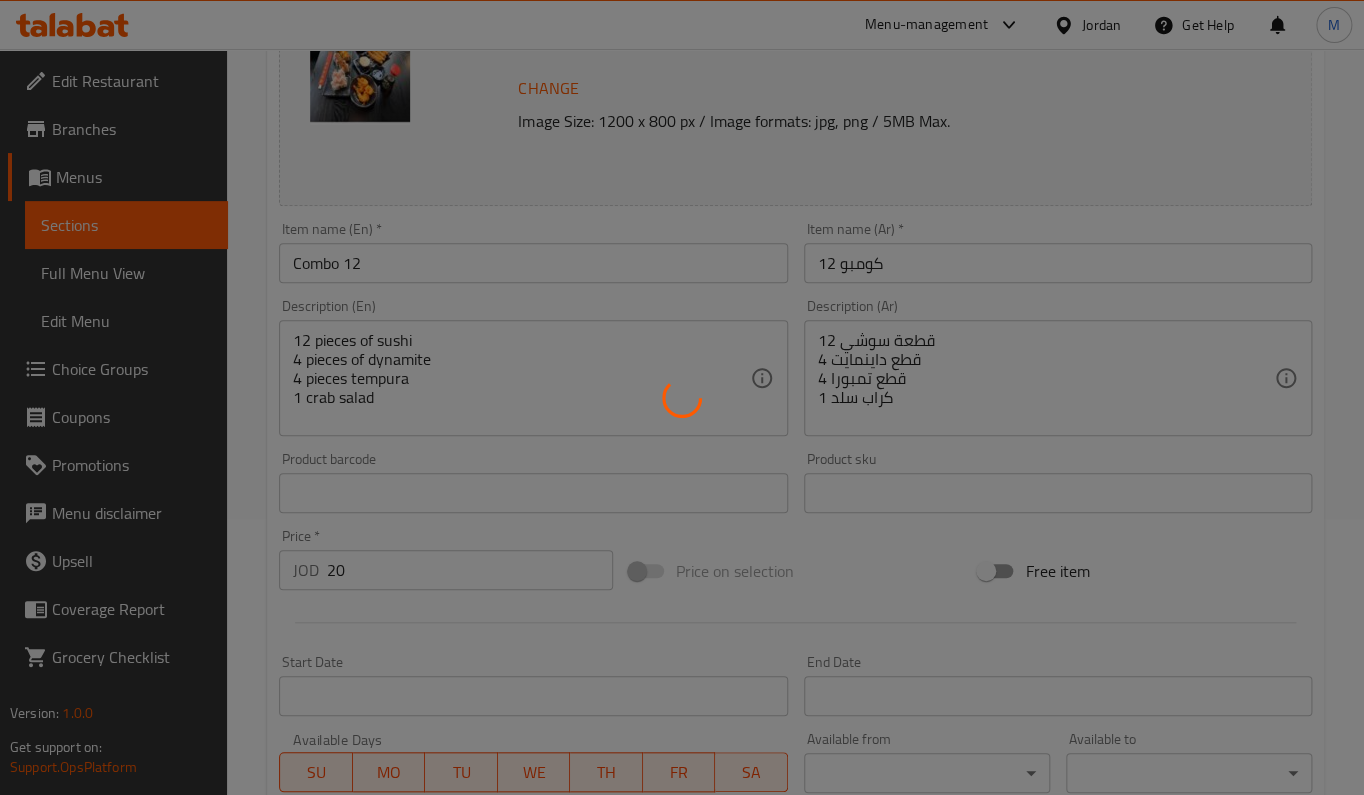 scroll, scrollTop: 0, scrollLeft: 0, axis: both 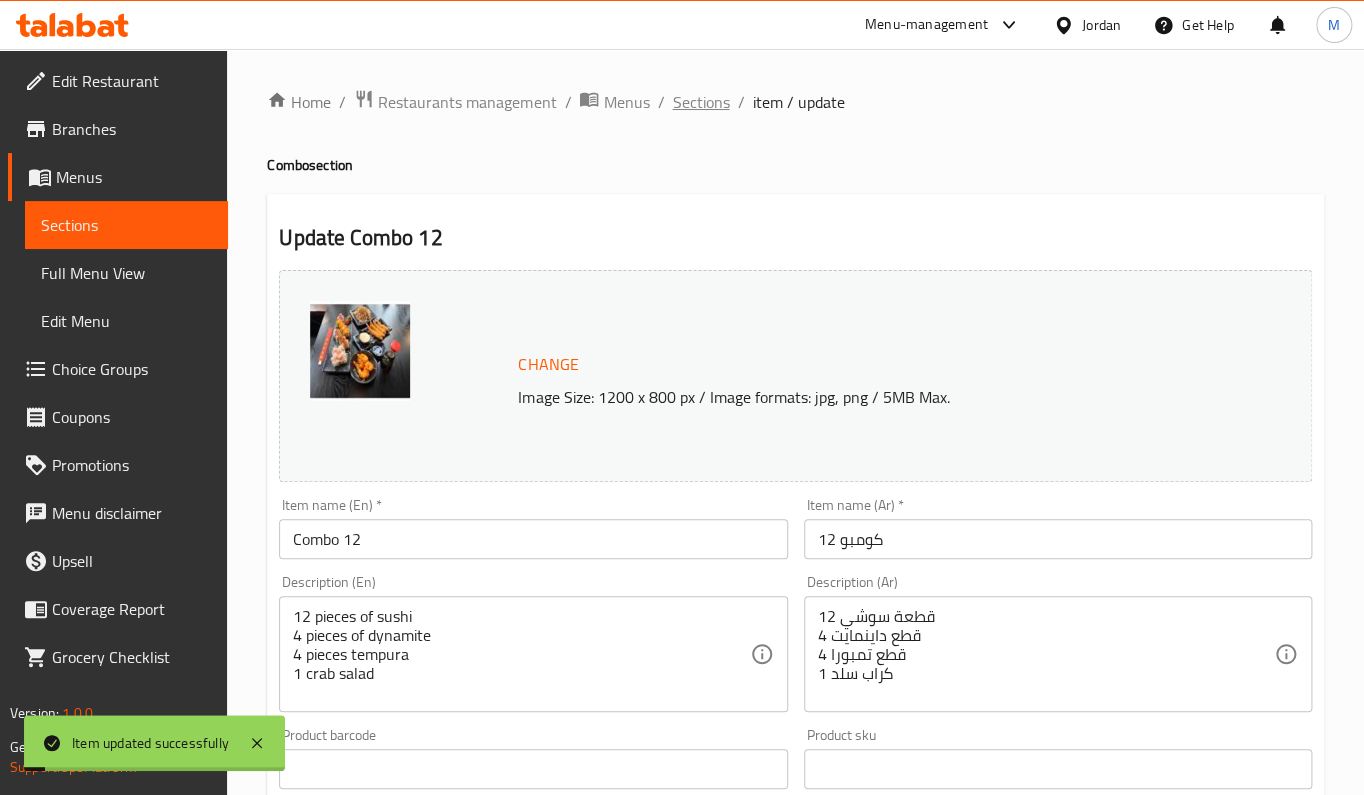 click on "Sections" at bounding box center (700, 102) 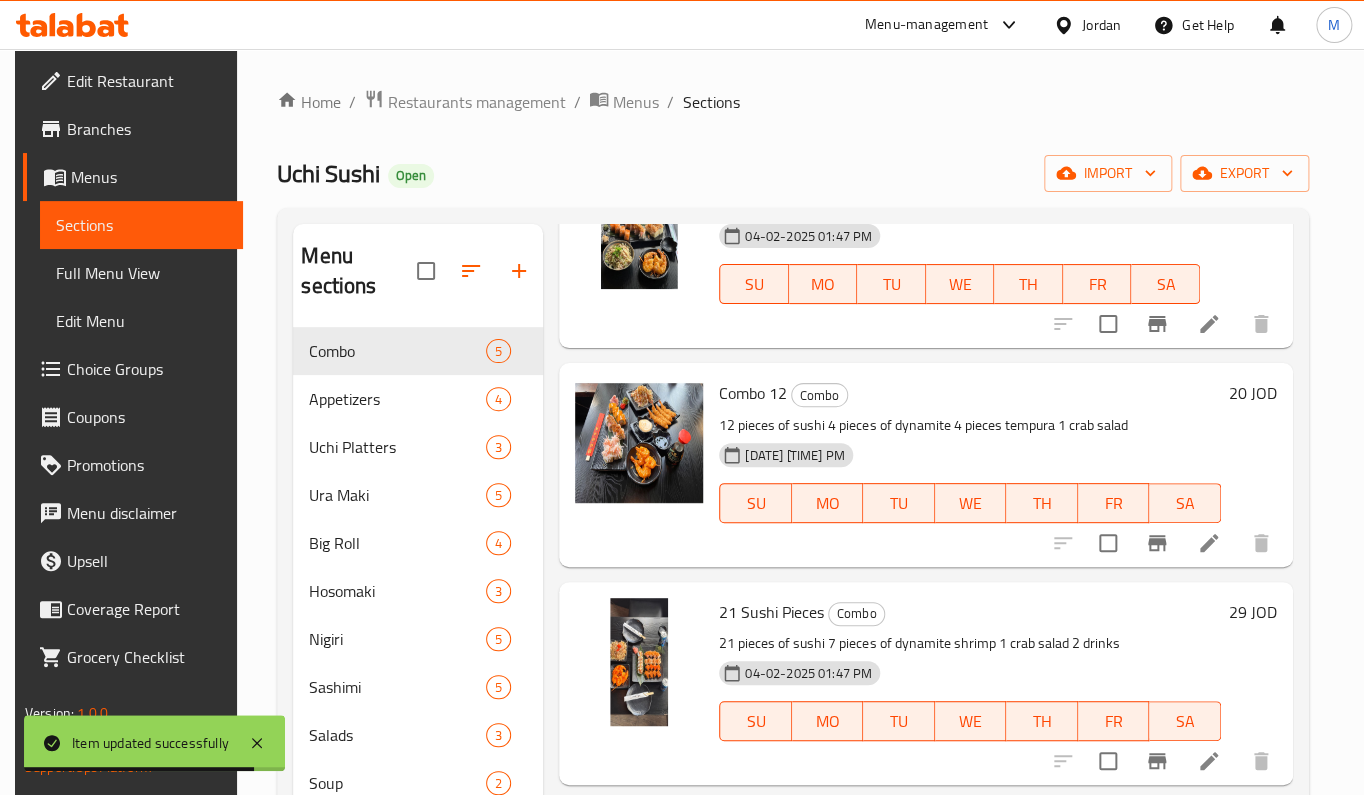 scroll, scrollTop: 133, scrollLeft: 0, axis: vertical 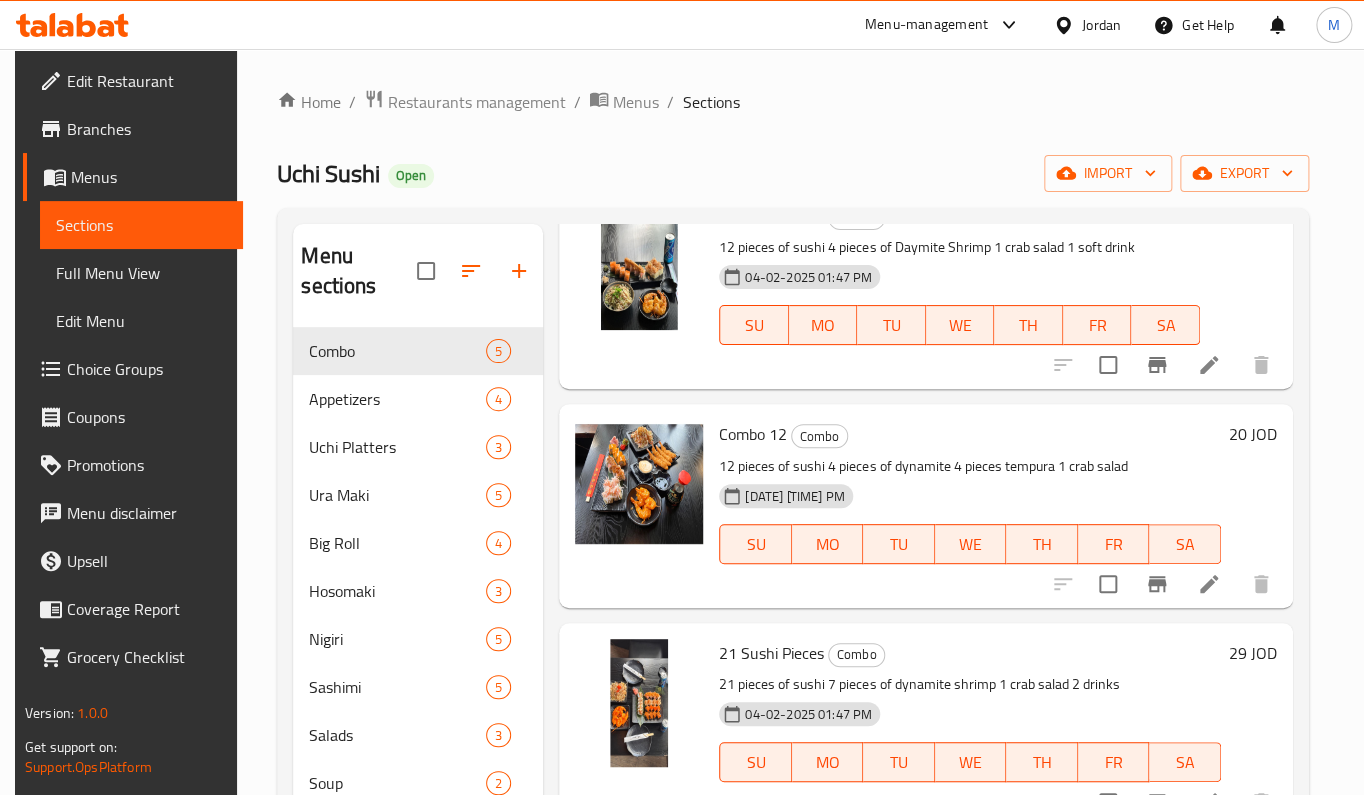 click on "12 pieces of sushi
4 pieces of dynamite
4 pieces tempura
1 crab salad" at bounding box center [970, 466] 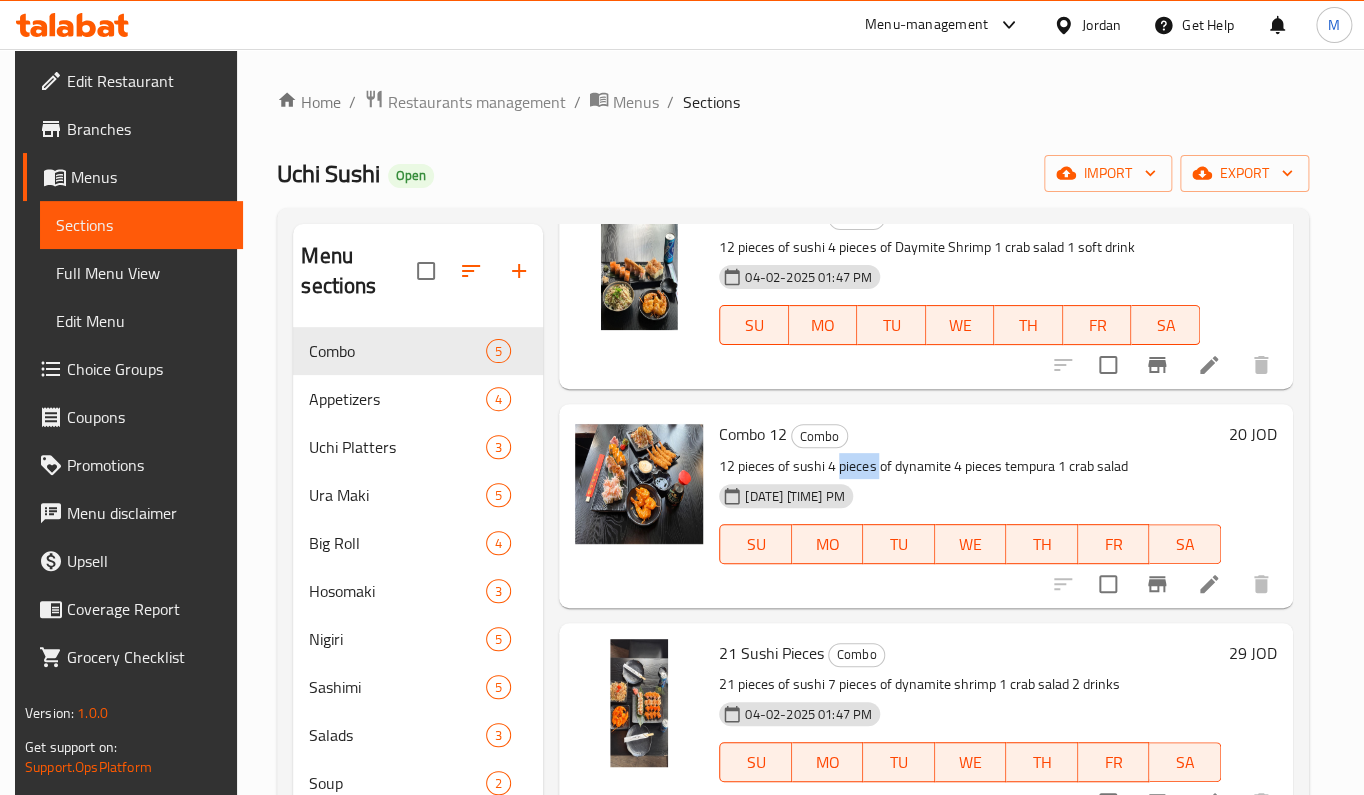 click on "12 pieces of sushi
4 pieces of dynamite
4 pieces tempura
1 crab salad" at bounding box center [970, 466] 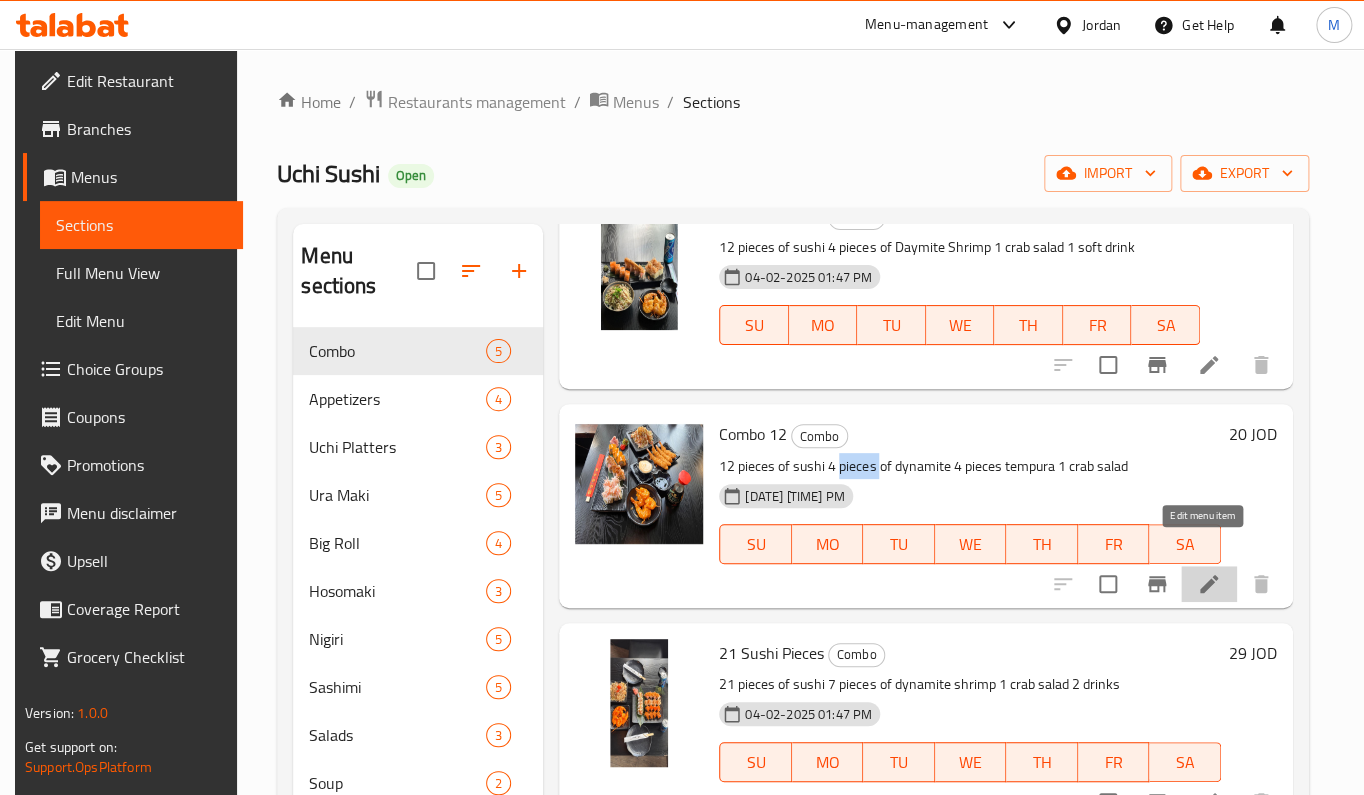 click 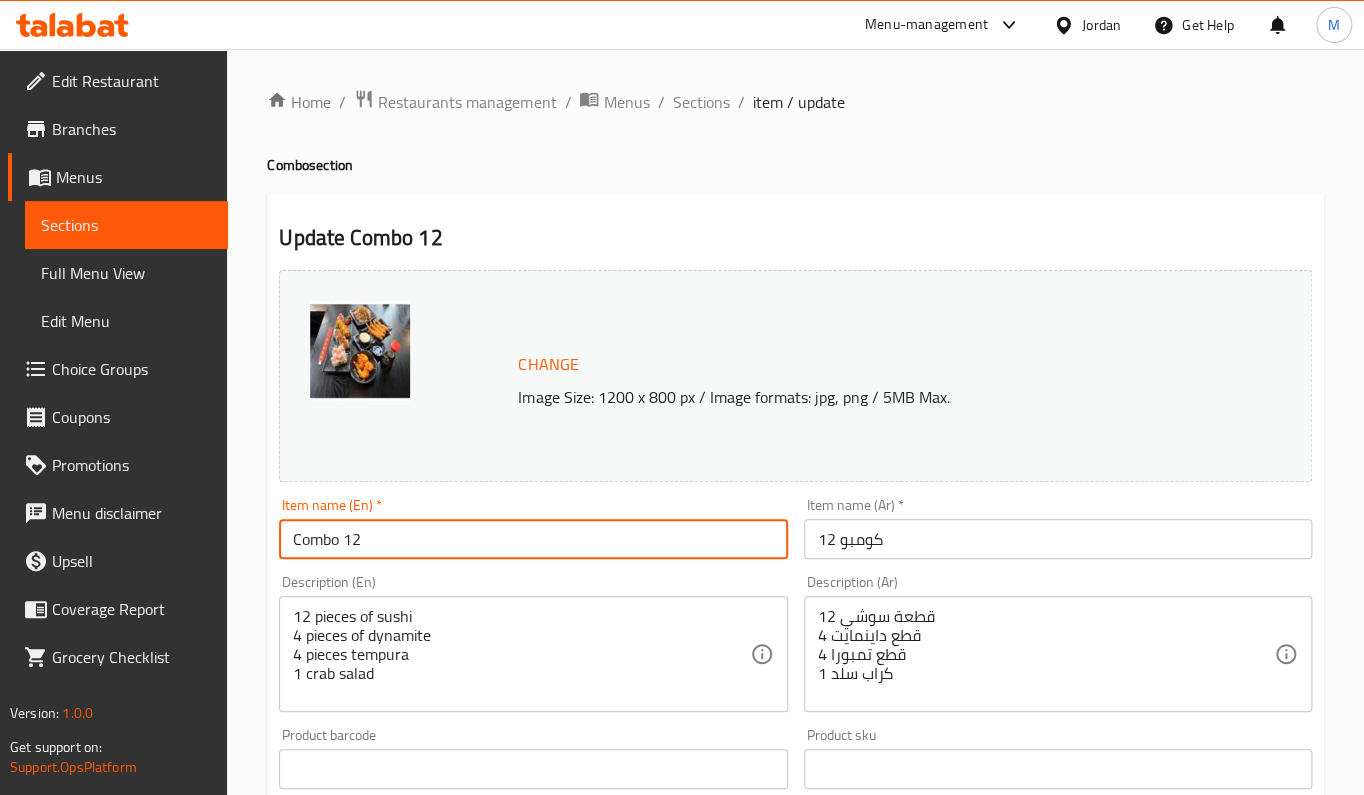 click on "Combo 12" at bounding box center [533, 539] 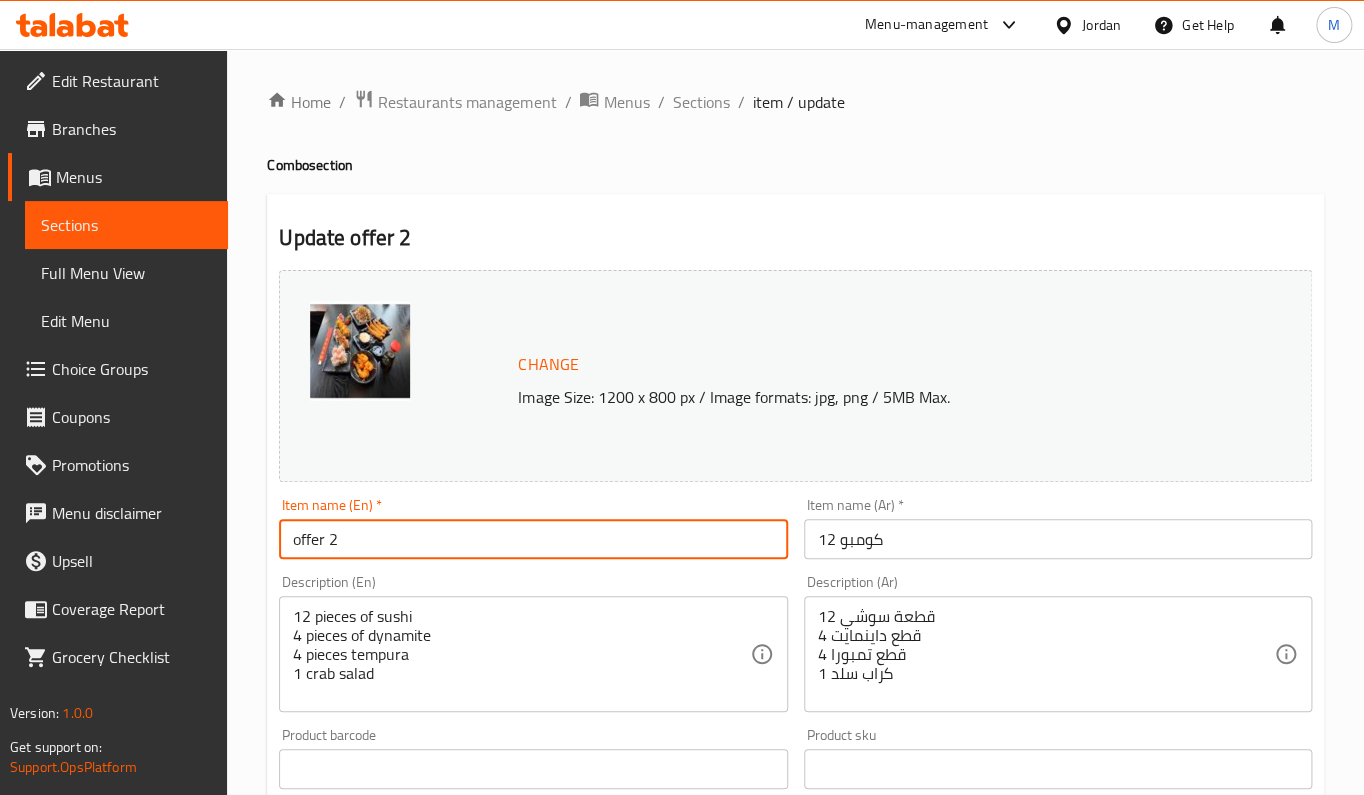 type on "offer 2" 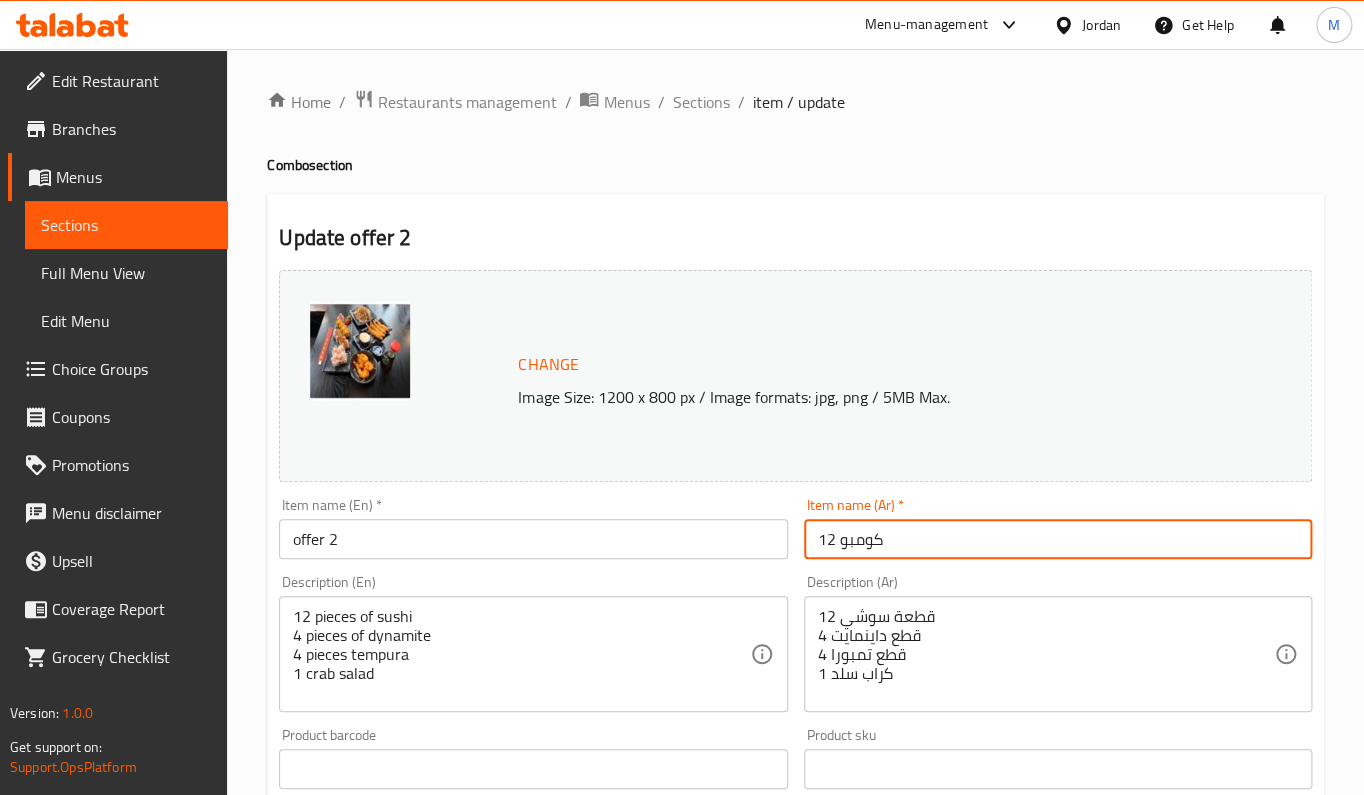 click on "كومبو 12" at bounding box center (1058, 539) 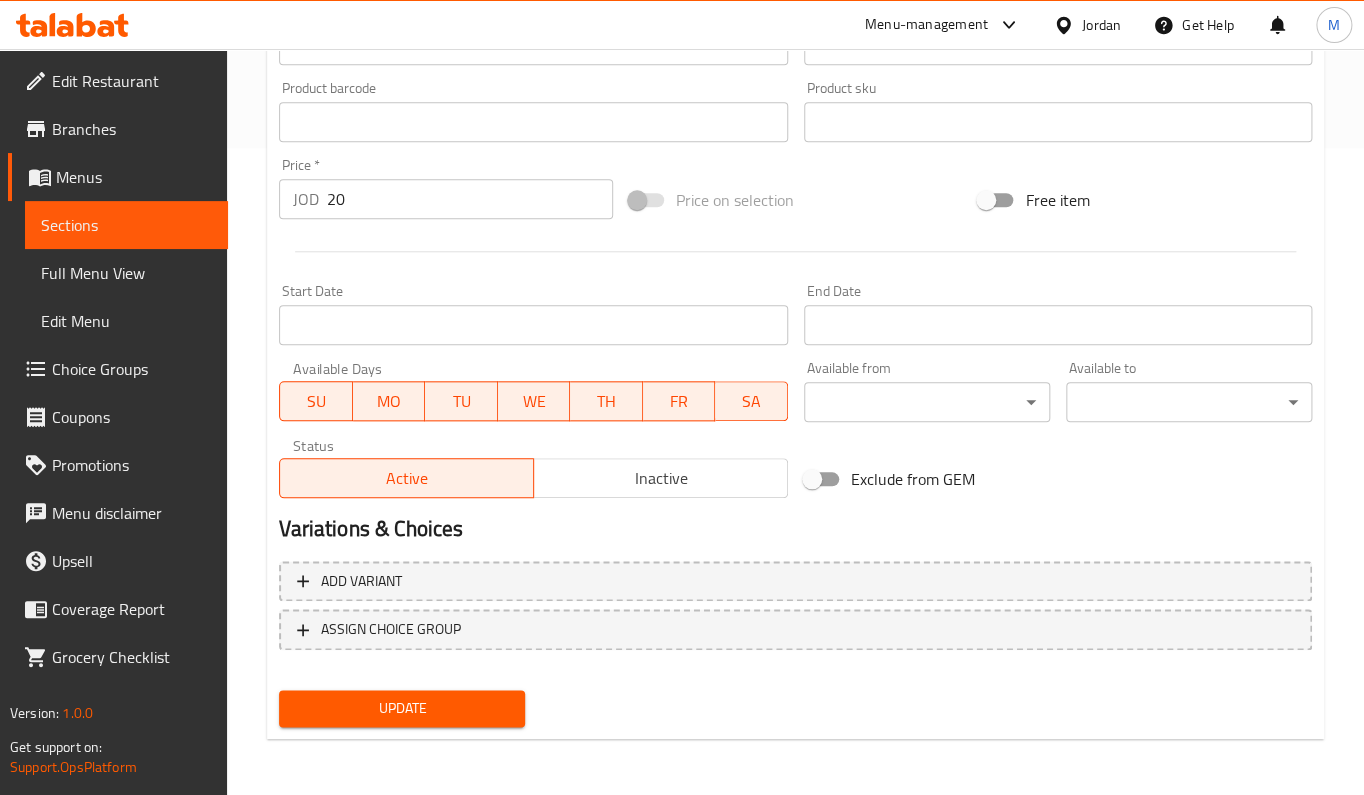 type on "عرض 2" 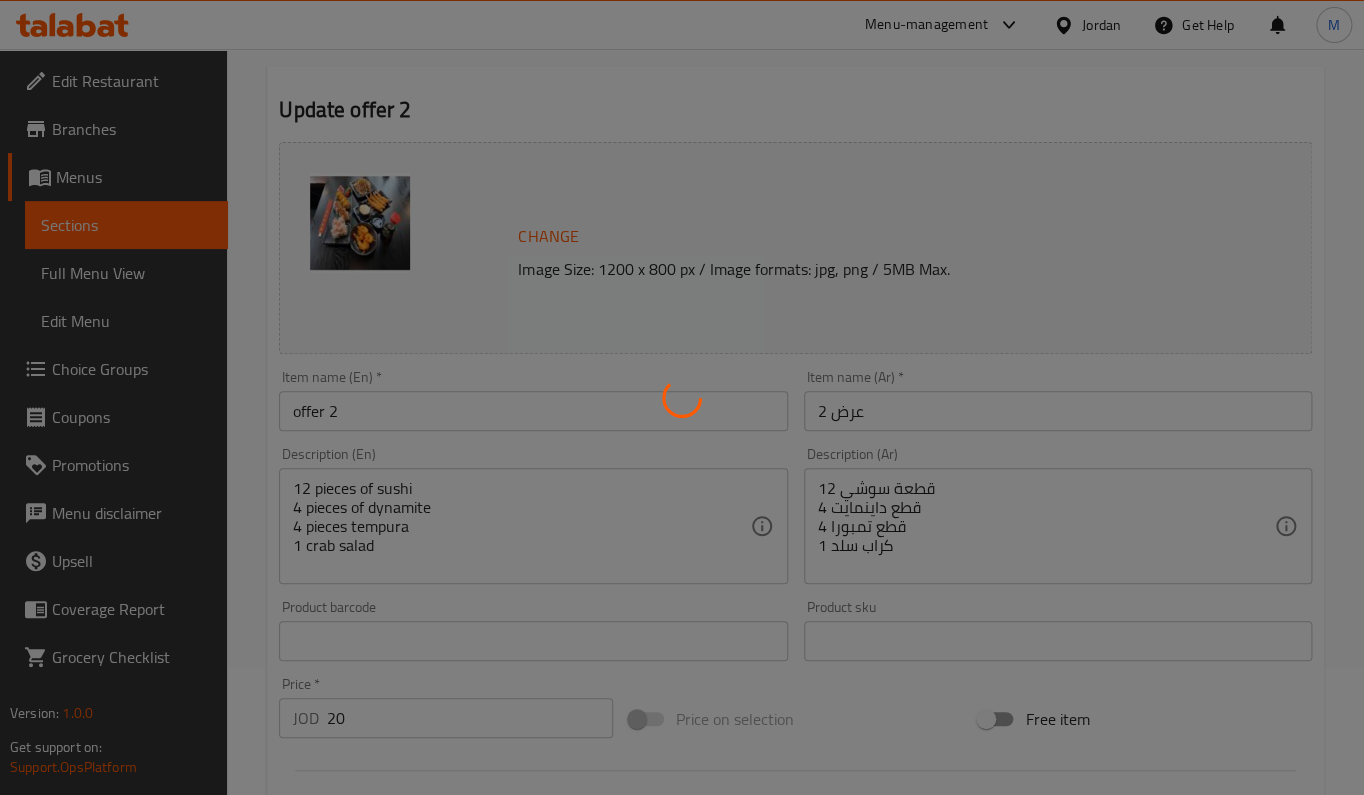 scroll, scrollTop: 0, scrollLeft: 0, axis: both 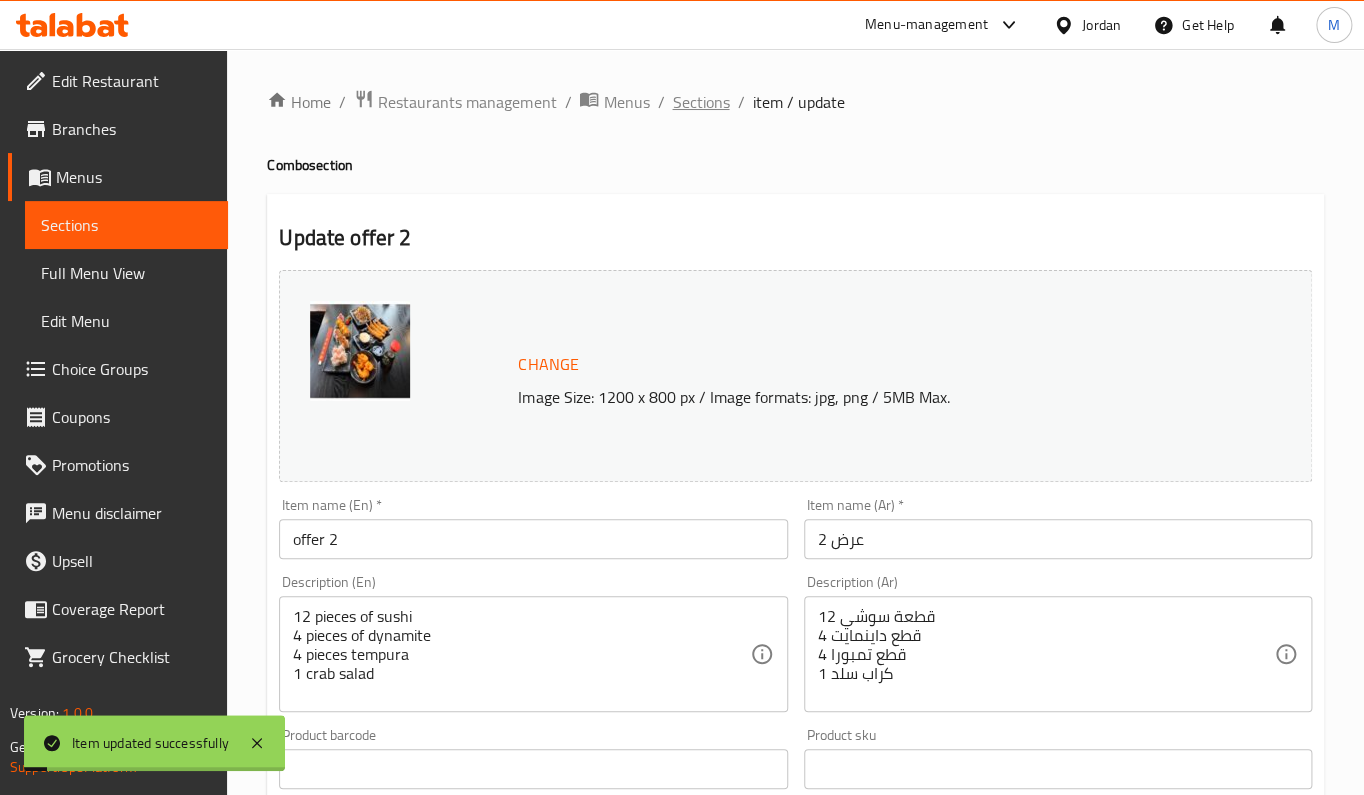 click on "Sections" at bounding box center (700, 102) 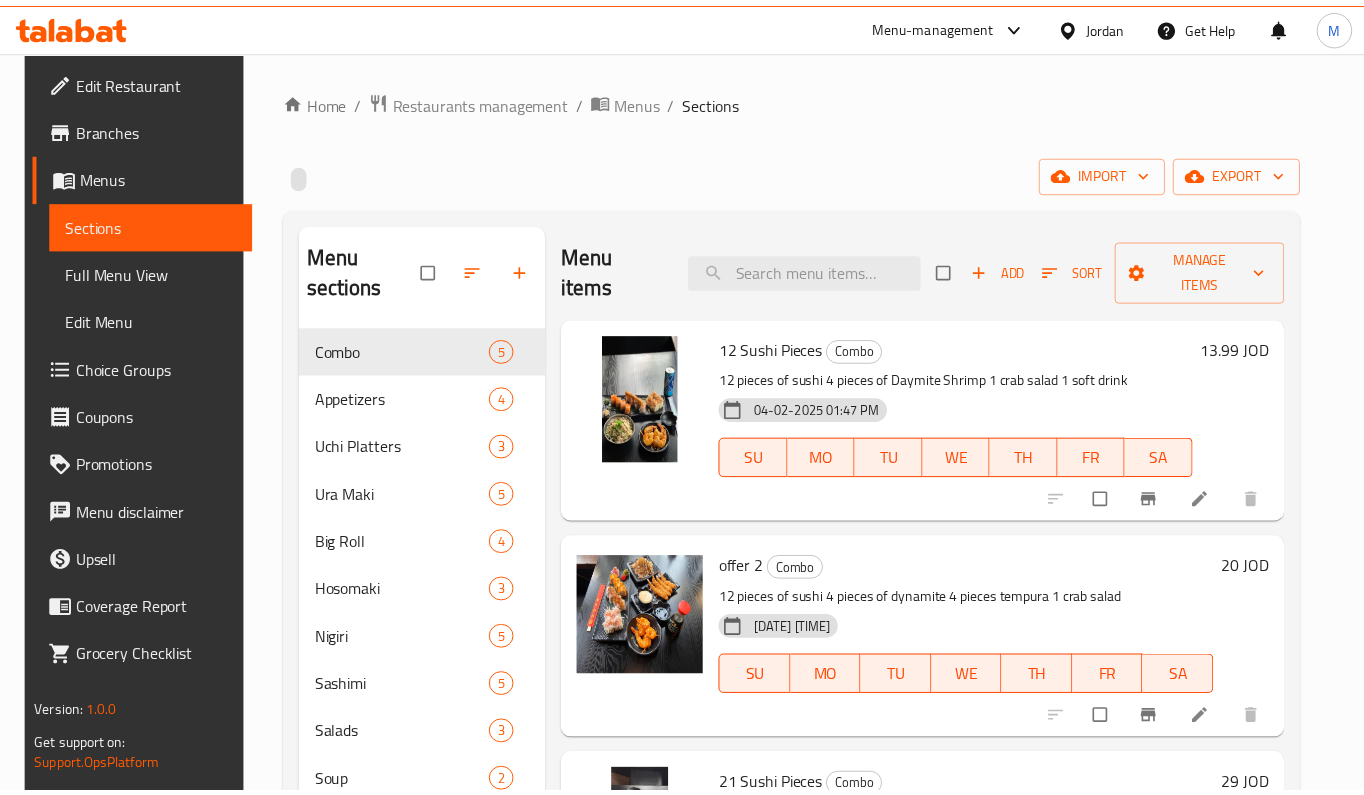 scroll, scrollTop: 0, scrollLeft: 0, axis: both 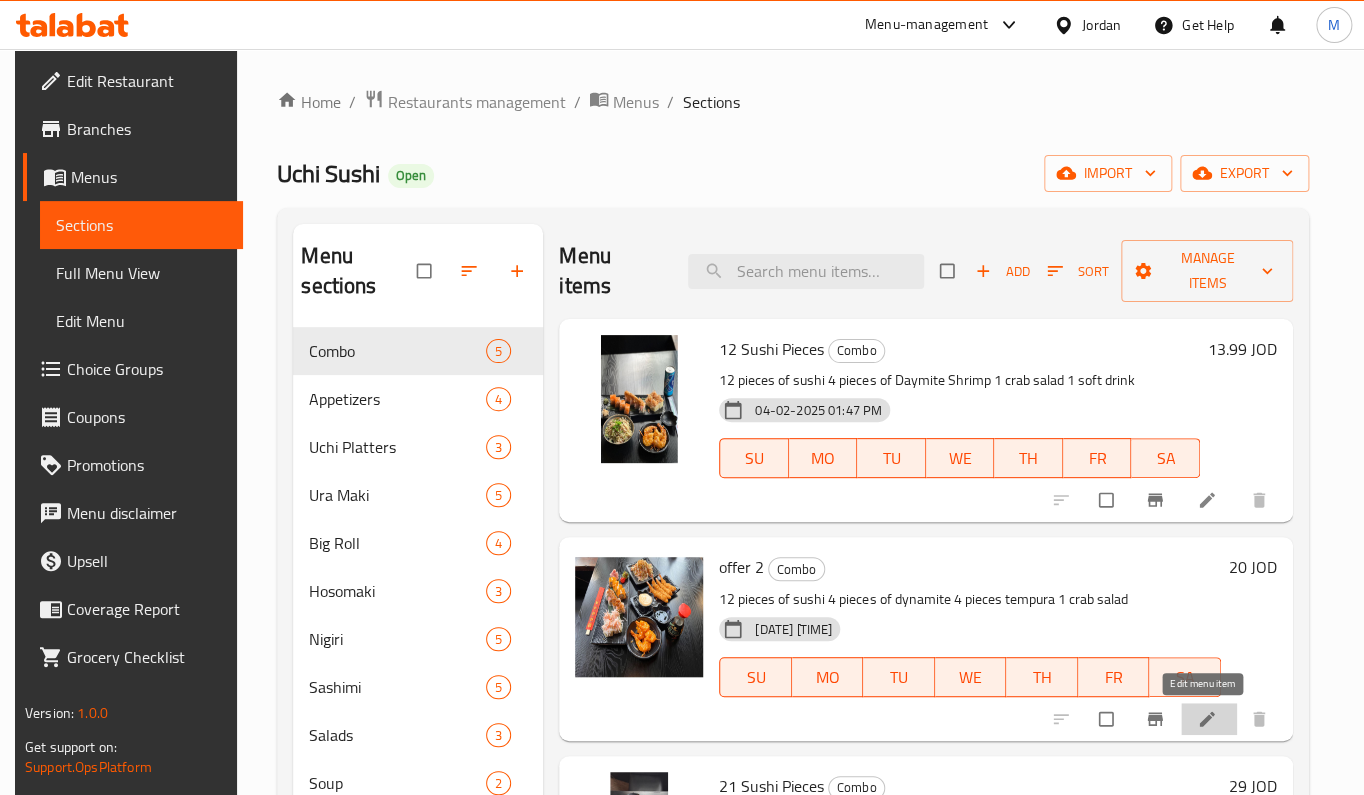 click 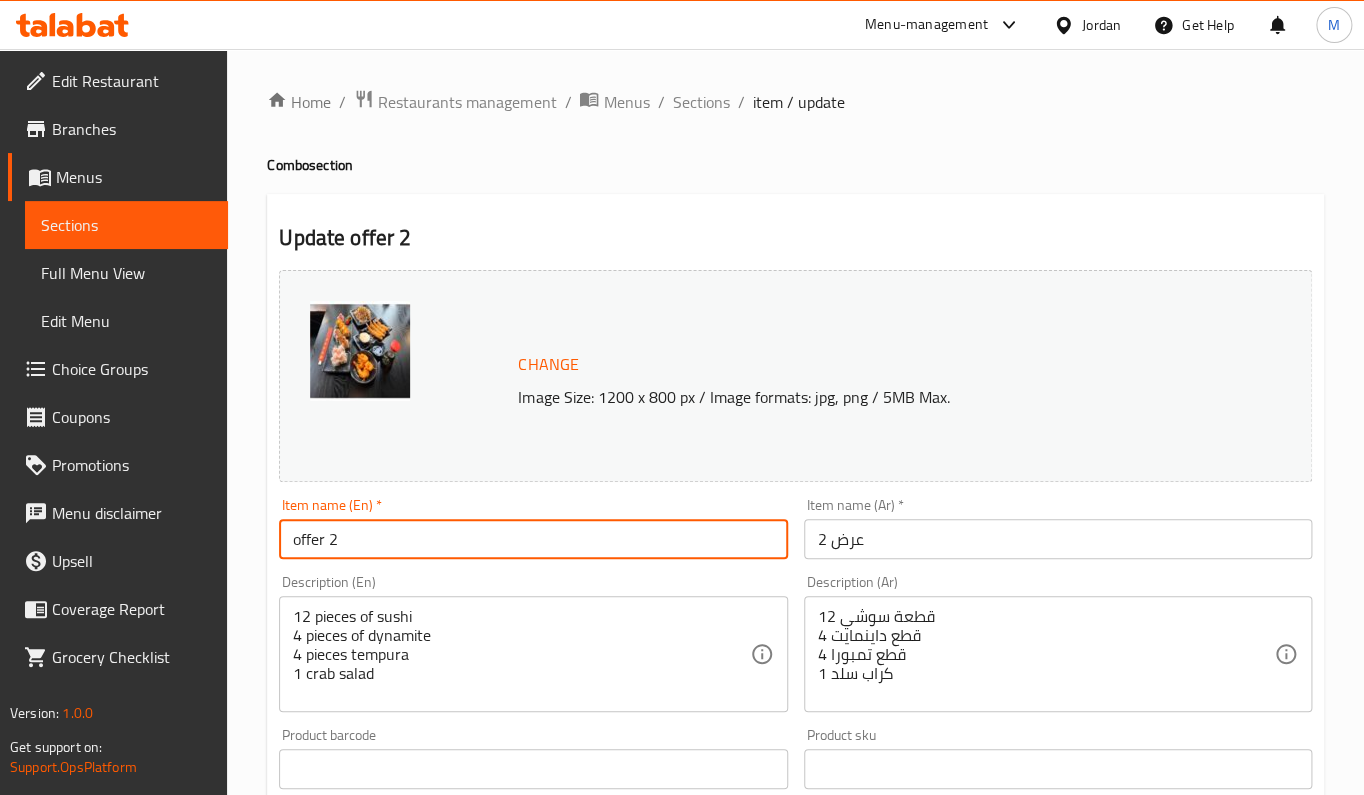 click on "offer 2" at bounding box center (533, 539) 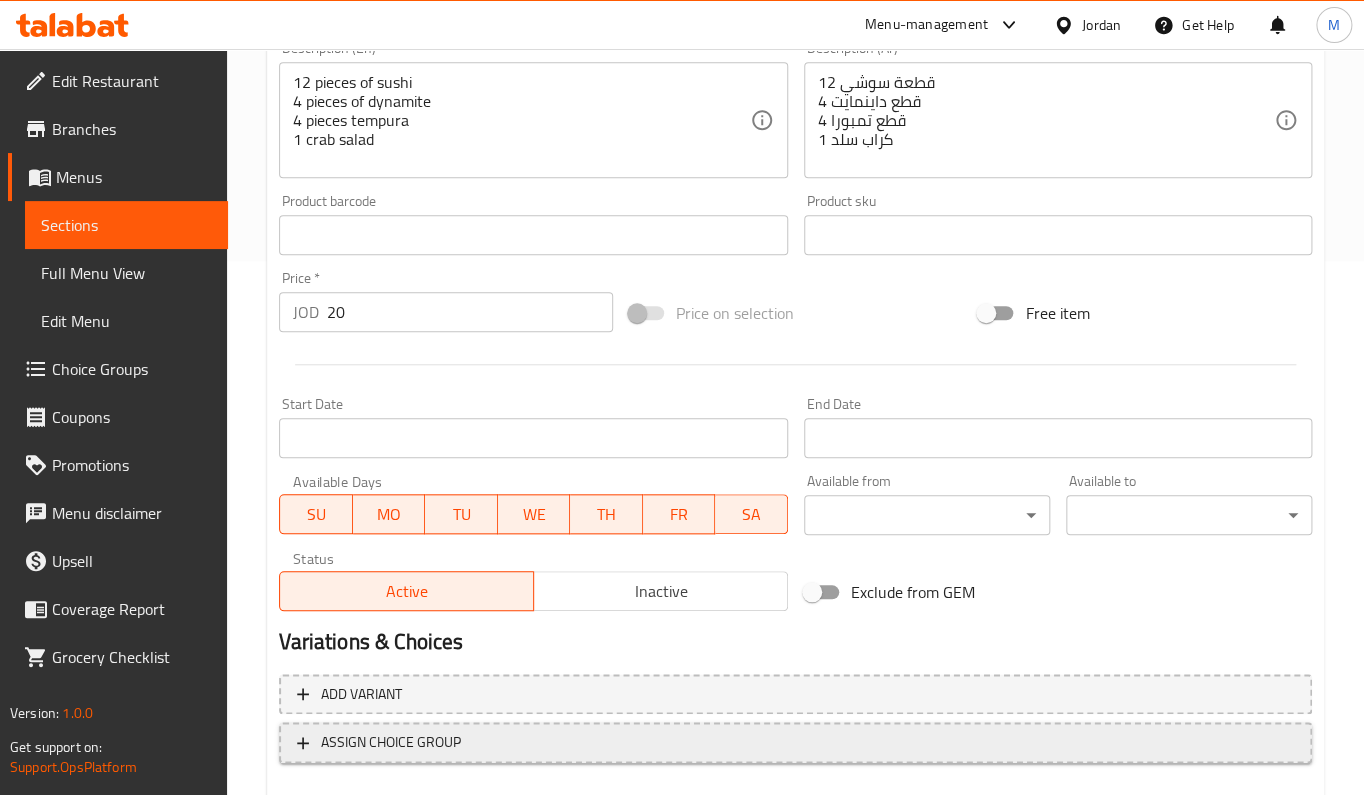 scroll, scrollTop: 647, scrollLeft: 0, axis: vertical 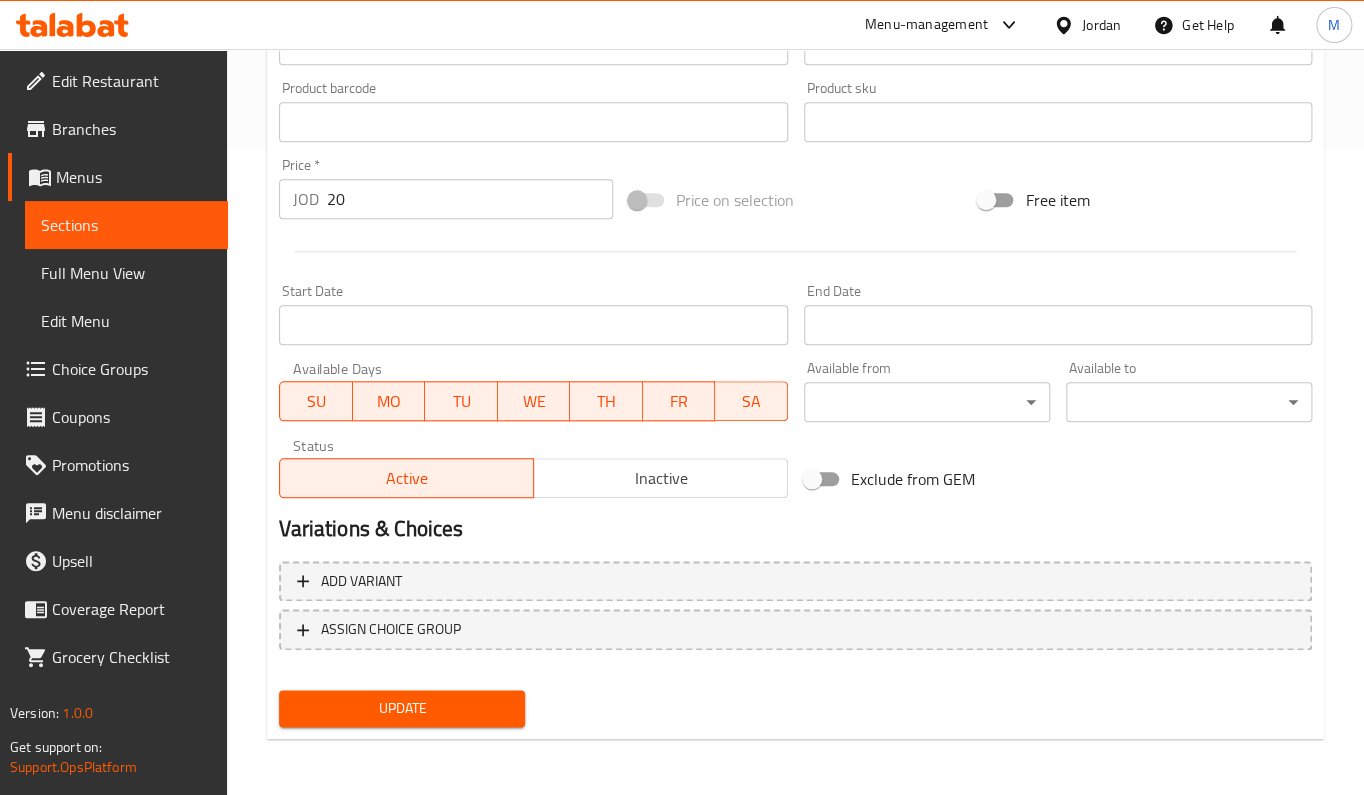 type on "Offer 2" 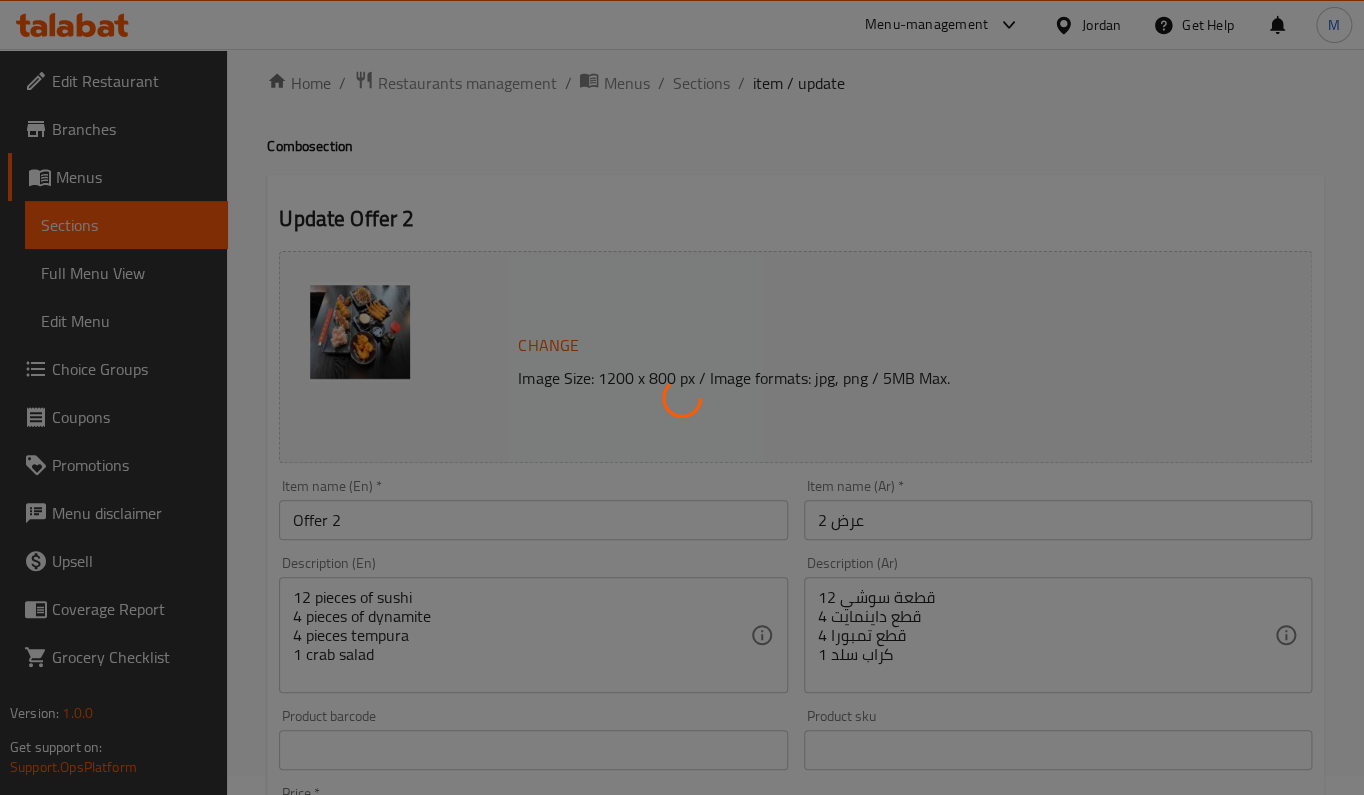scroll, scrollTop: 0, scrollLeft: 0, axis: both 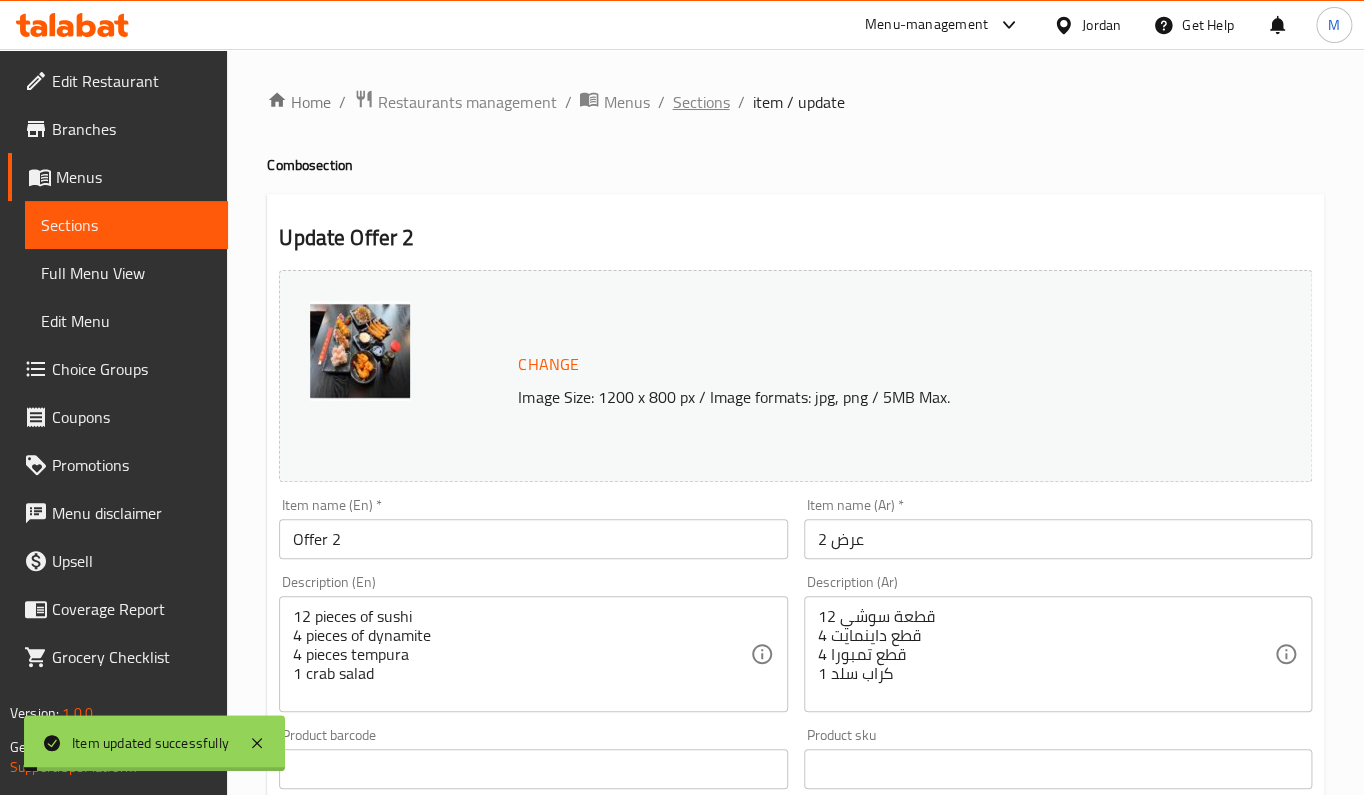 click on "Sections" at bounding box center [700, 102] 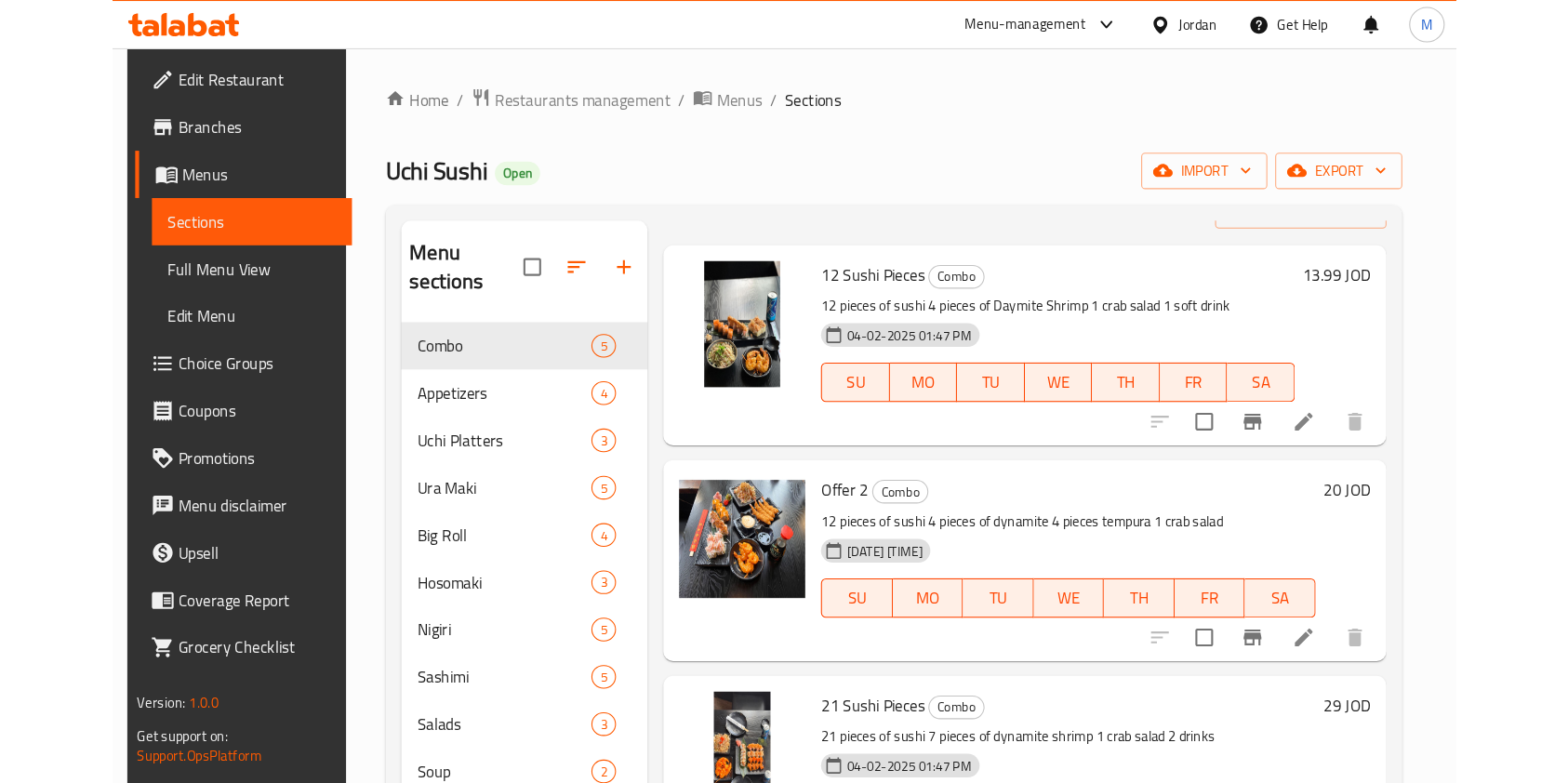scroll, scrollTop: 0, scrollLeft: 0, axis: both 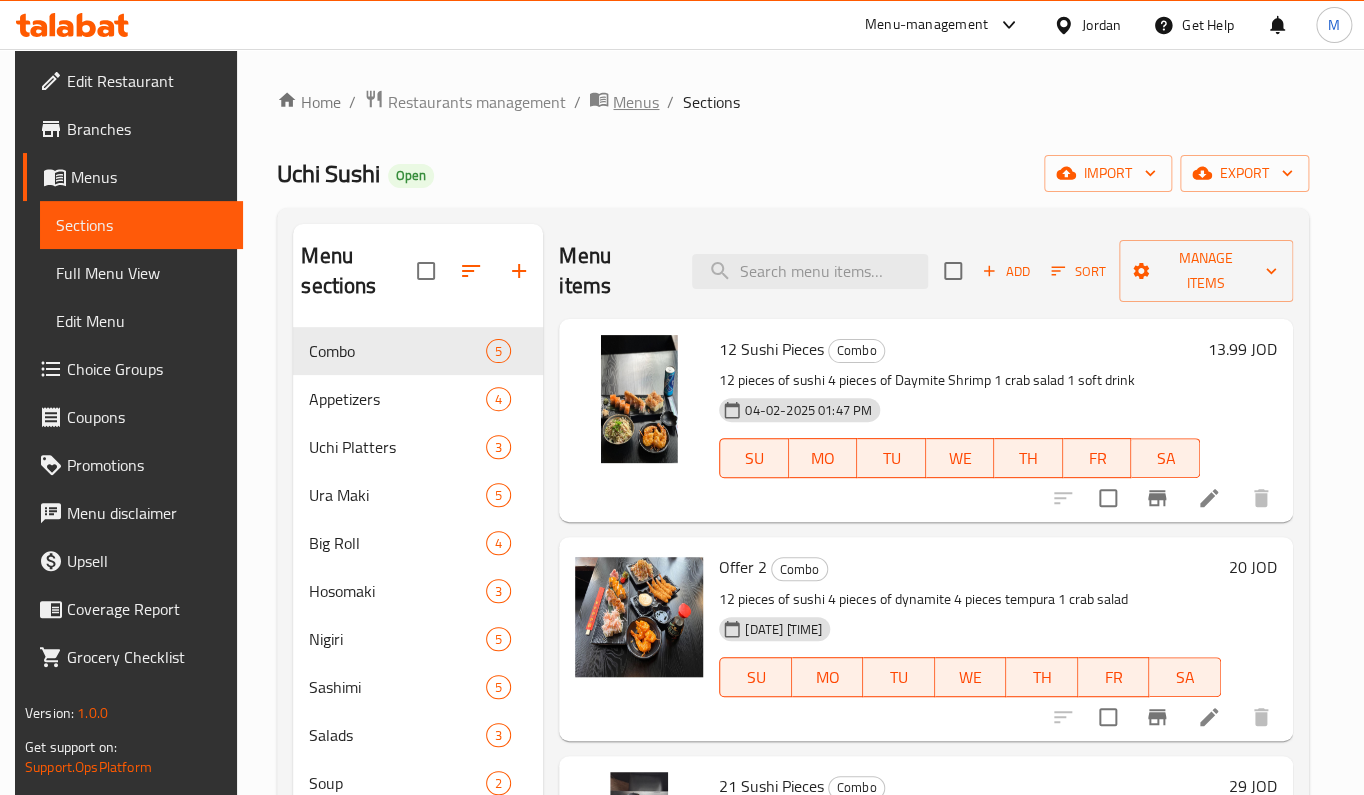 click on "Menus" at bounding box center [636, 102] 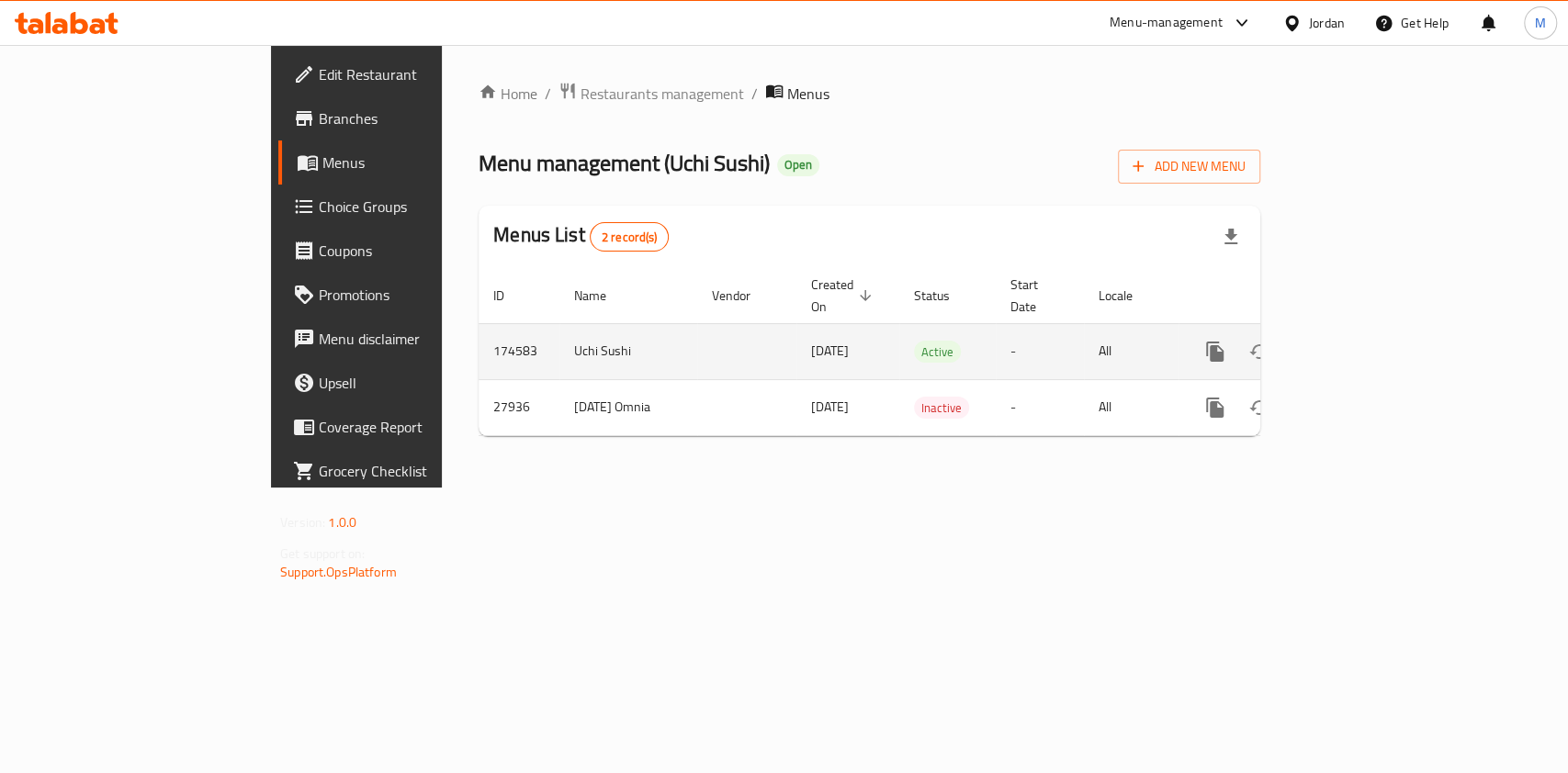 click 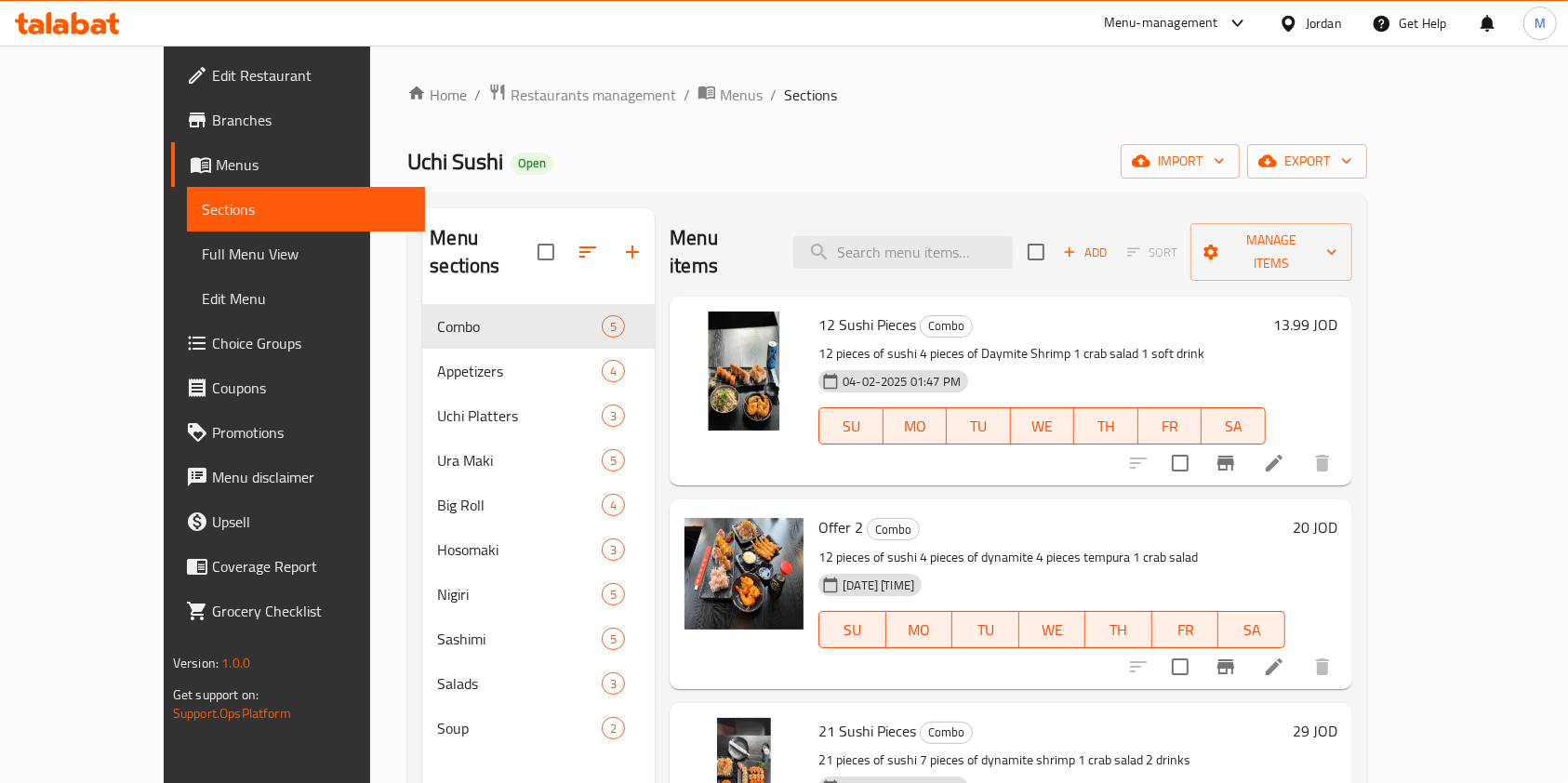 click 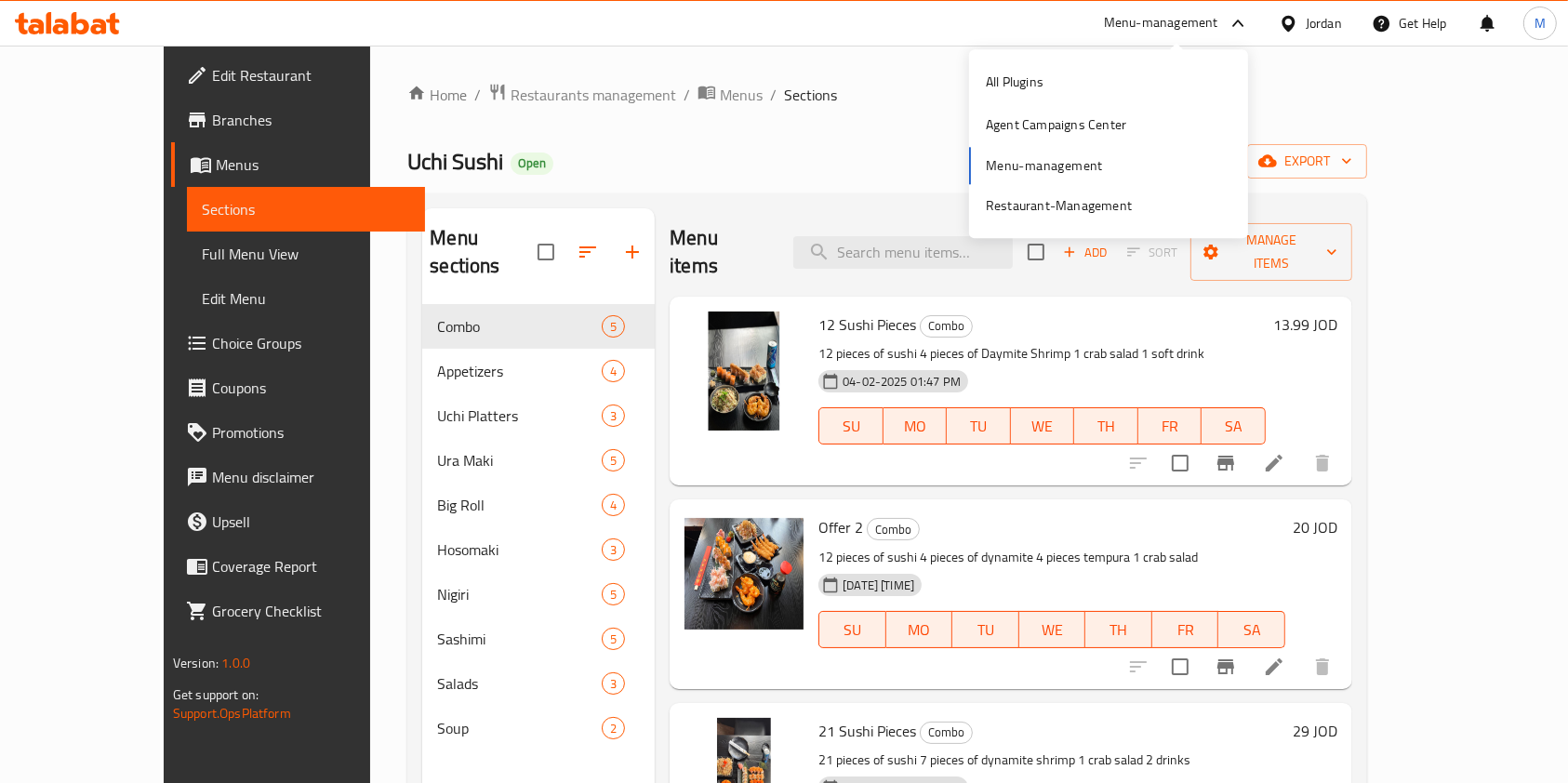 click on "Branches" at bounding box center [312, 120] 